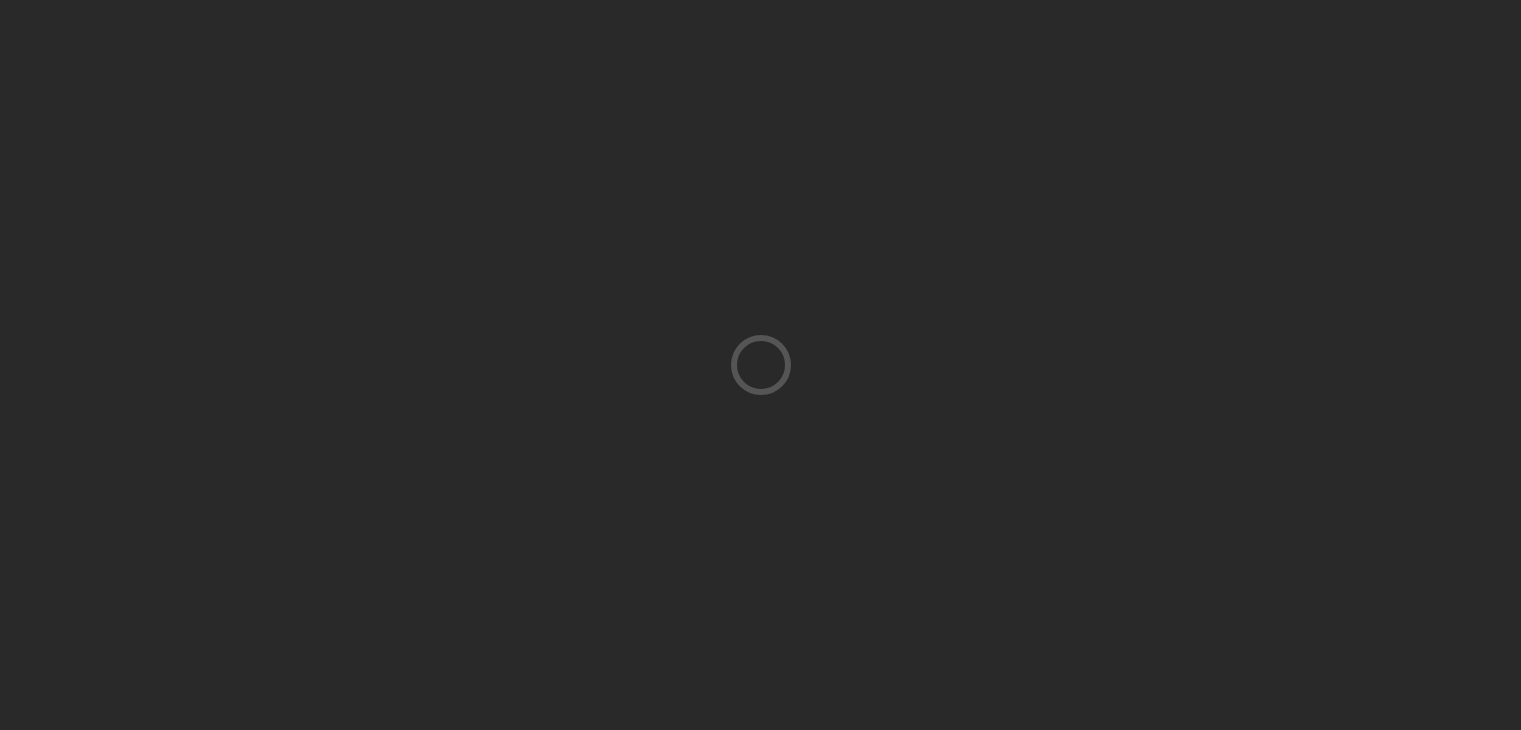 scroll, scrollTop: 0, scrollLeft: 0, axis: both 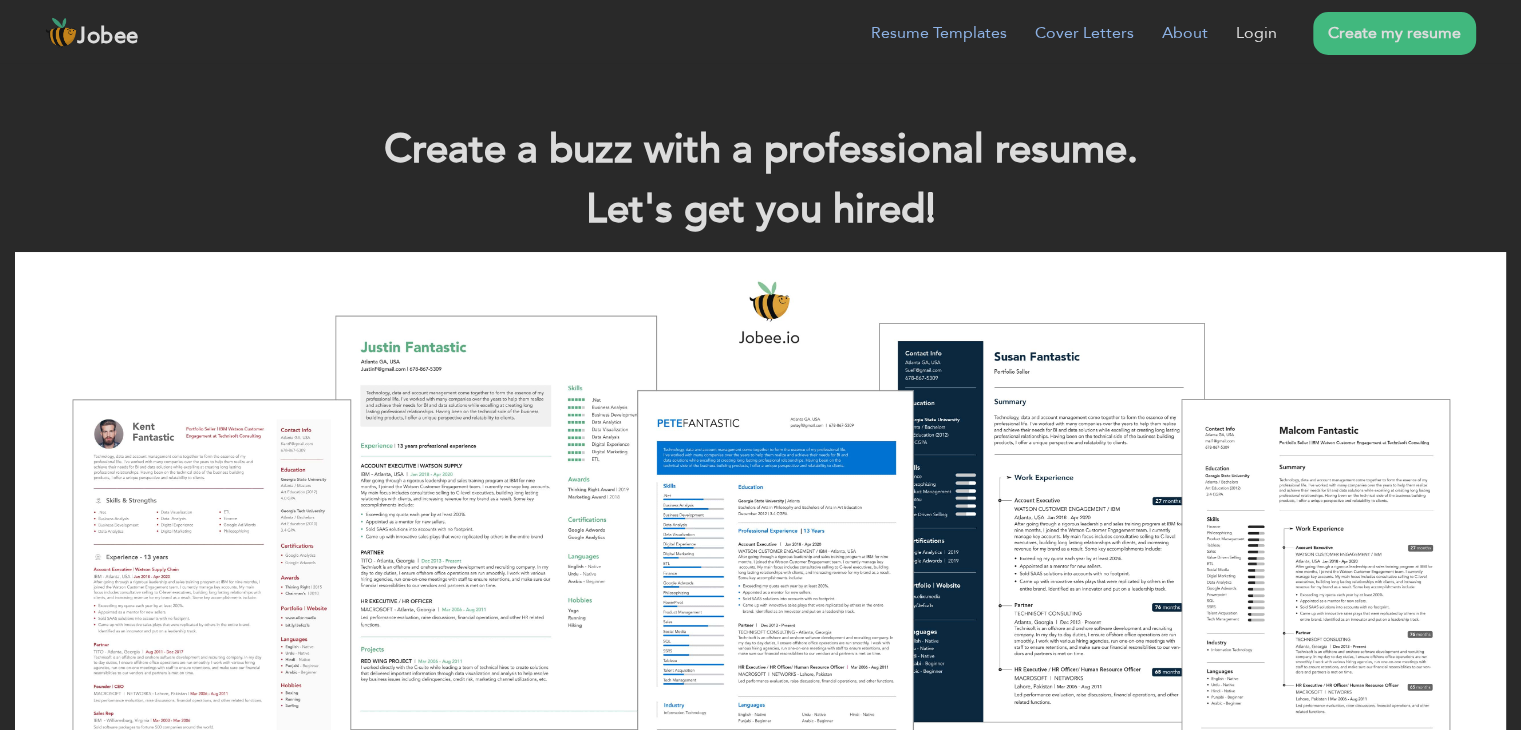 click on "Login" at bounding box center (1256, 33) 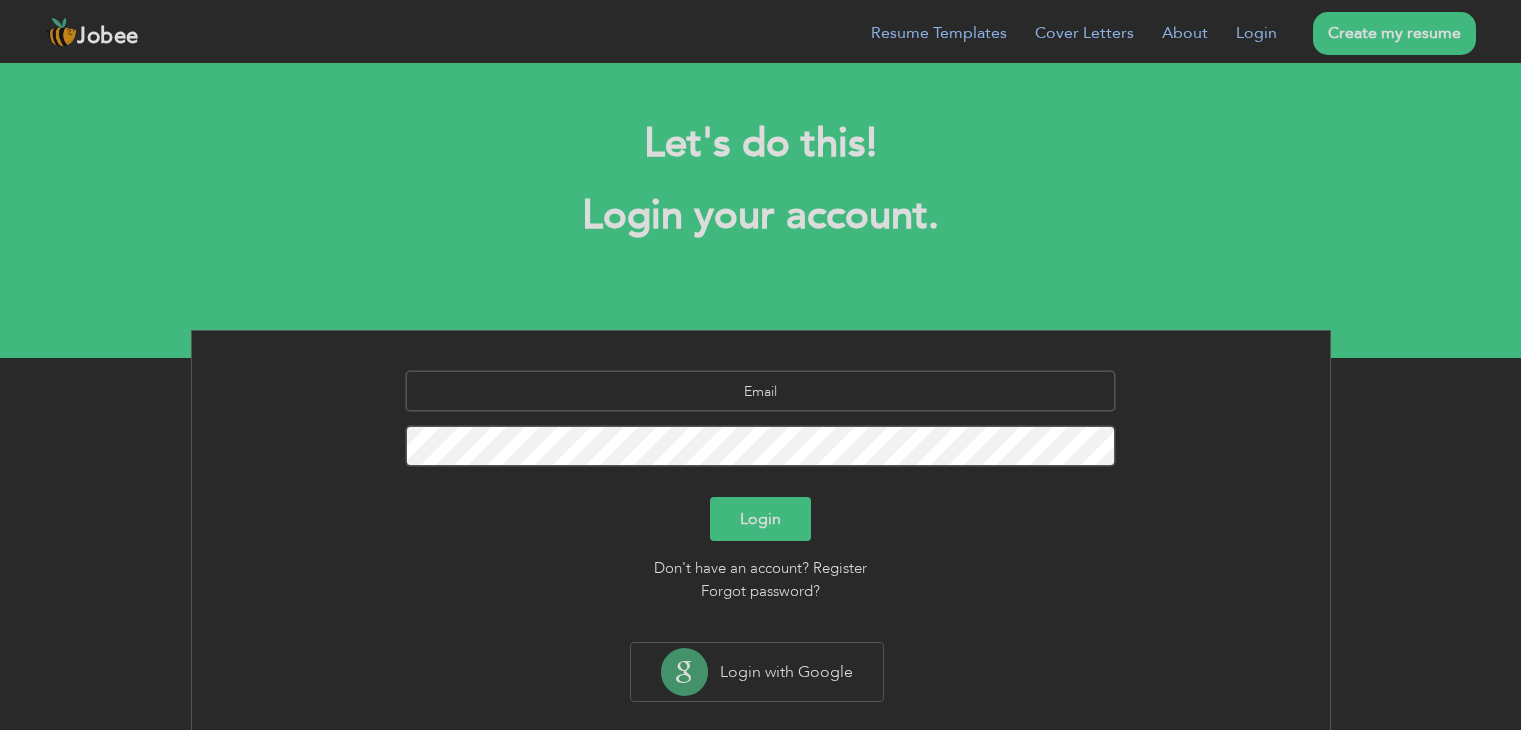 scroll, scrollTop: 0, scrollLeft: 0, axis: both 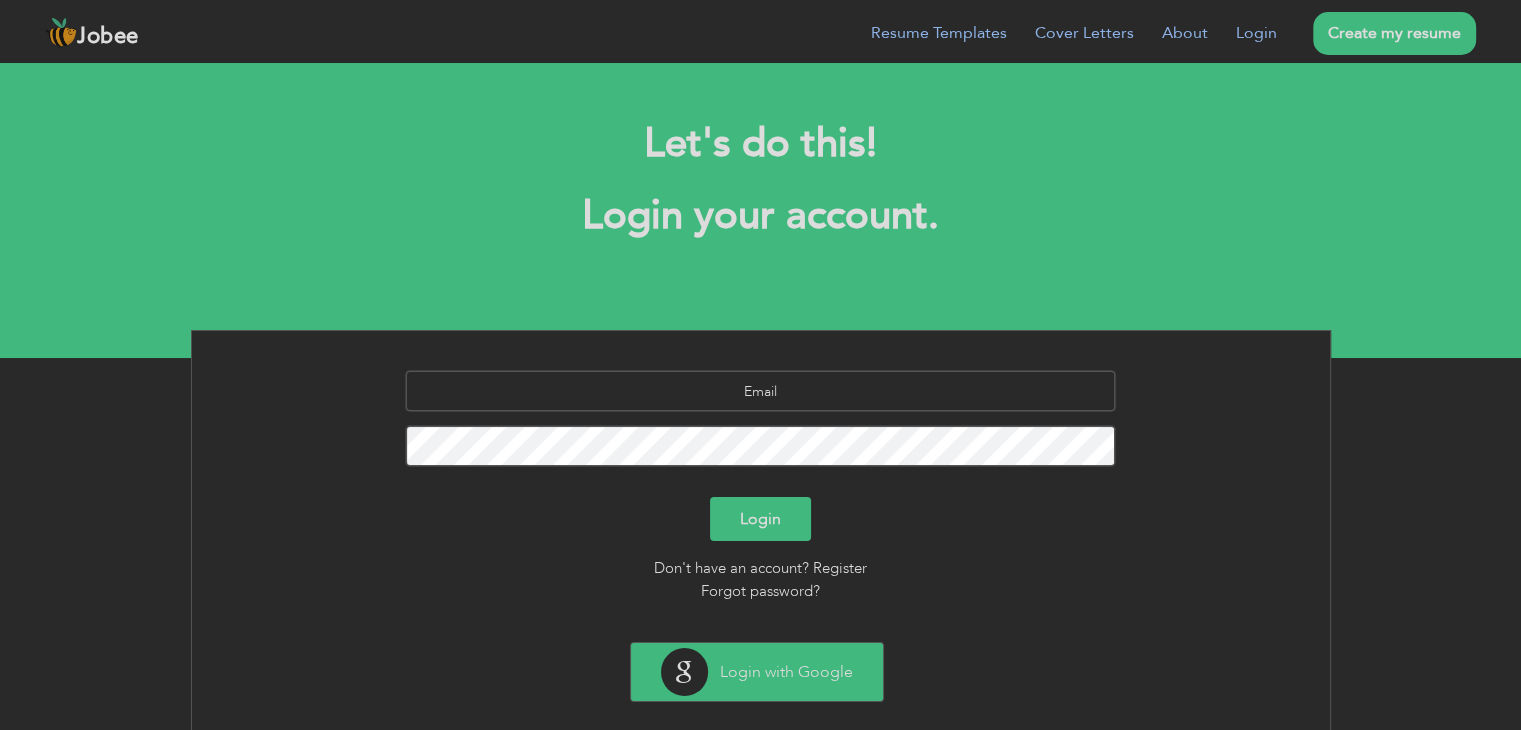 click on "Login with Google" at bounding box center (757, 672) 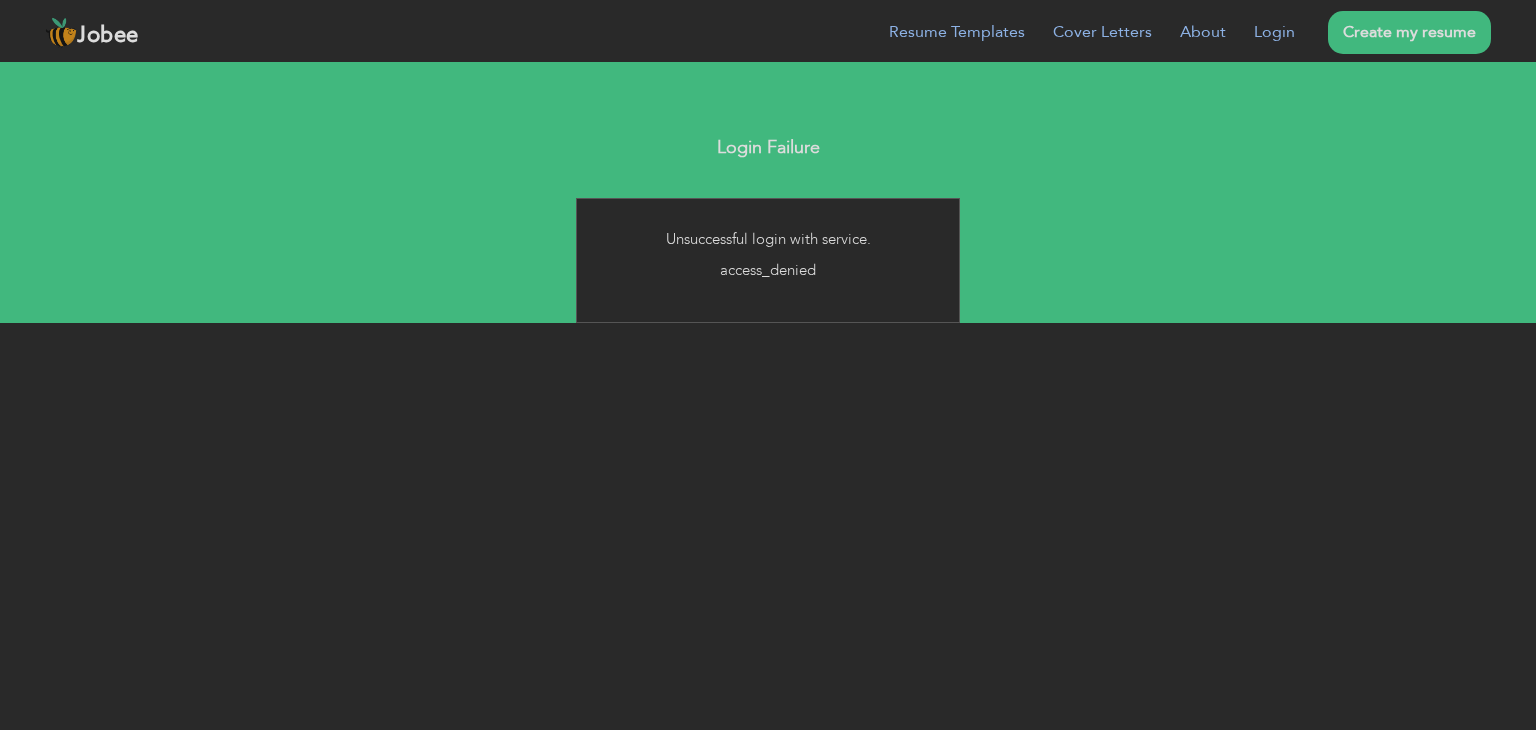 scroll, scrollTop: 0, scrollLeft: 0, axis: both 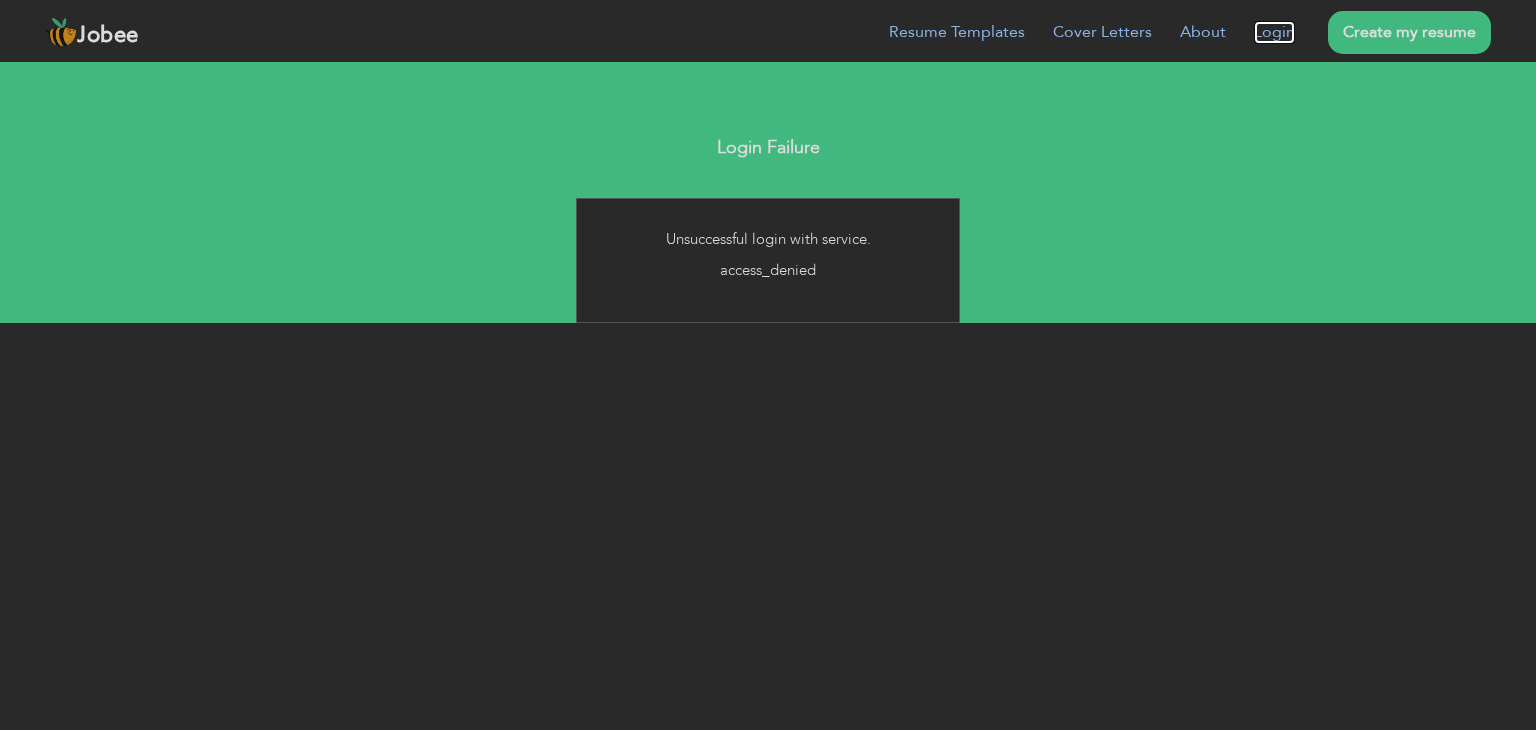 click on "Login" at bounding box center [1274, 32] 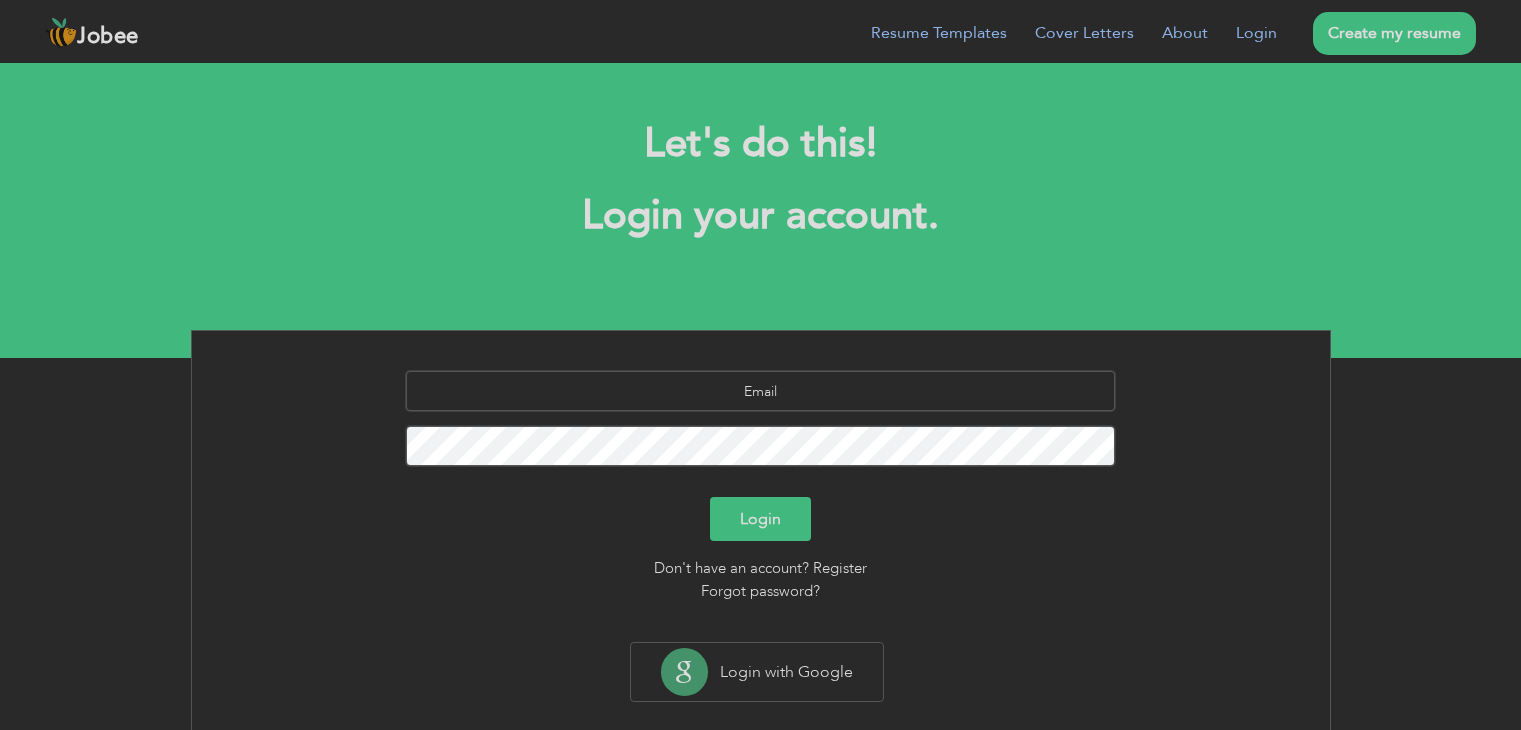 scroll, scrollTop: 0, scrollLeft: 0, axis: both 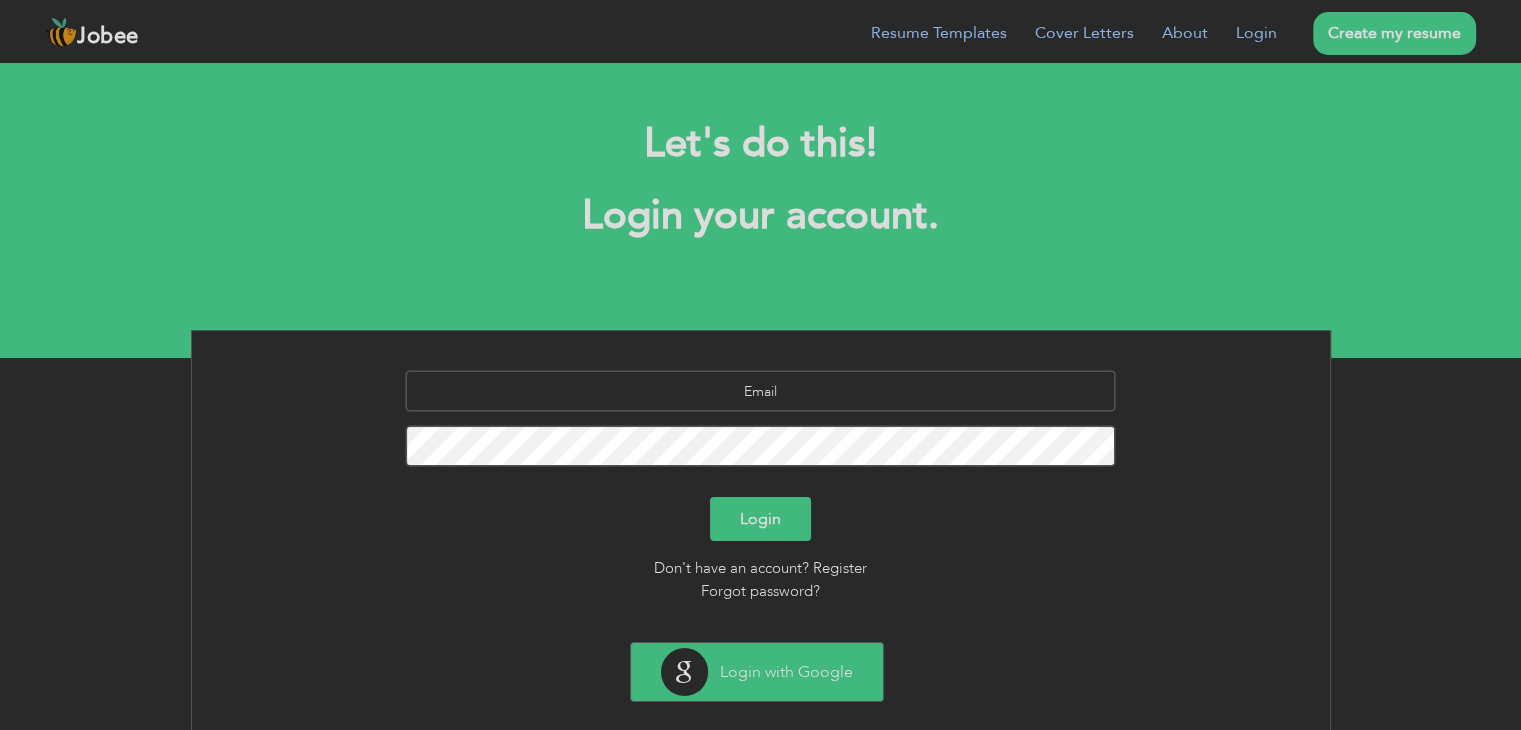 click on "Login with Google" at bounding box center (757, 672) 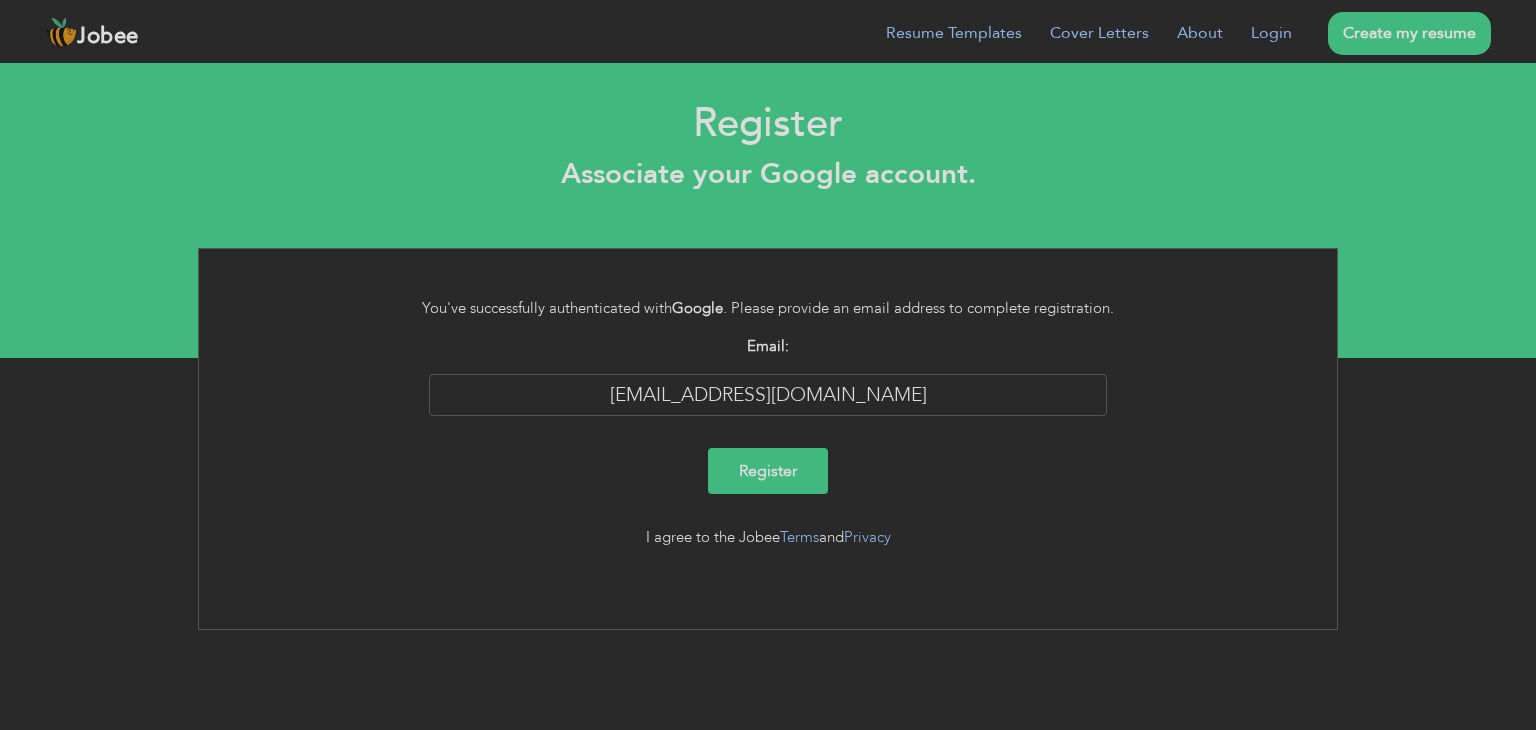 scroll, scrollTop: 0, scrollLeft: 0, axis: both 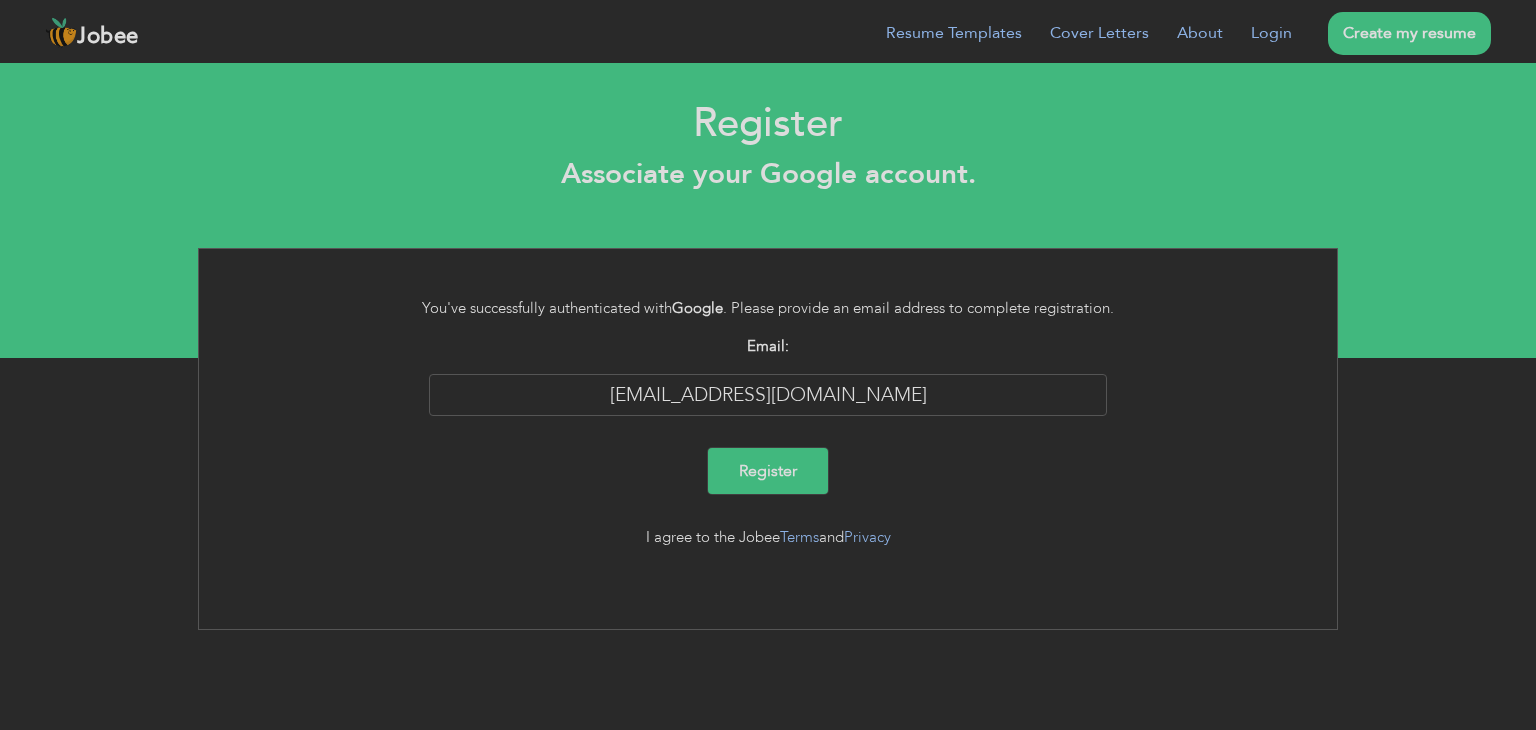 click on "Register" at bounding box center [768, 471] 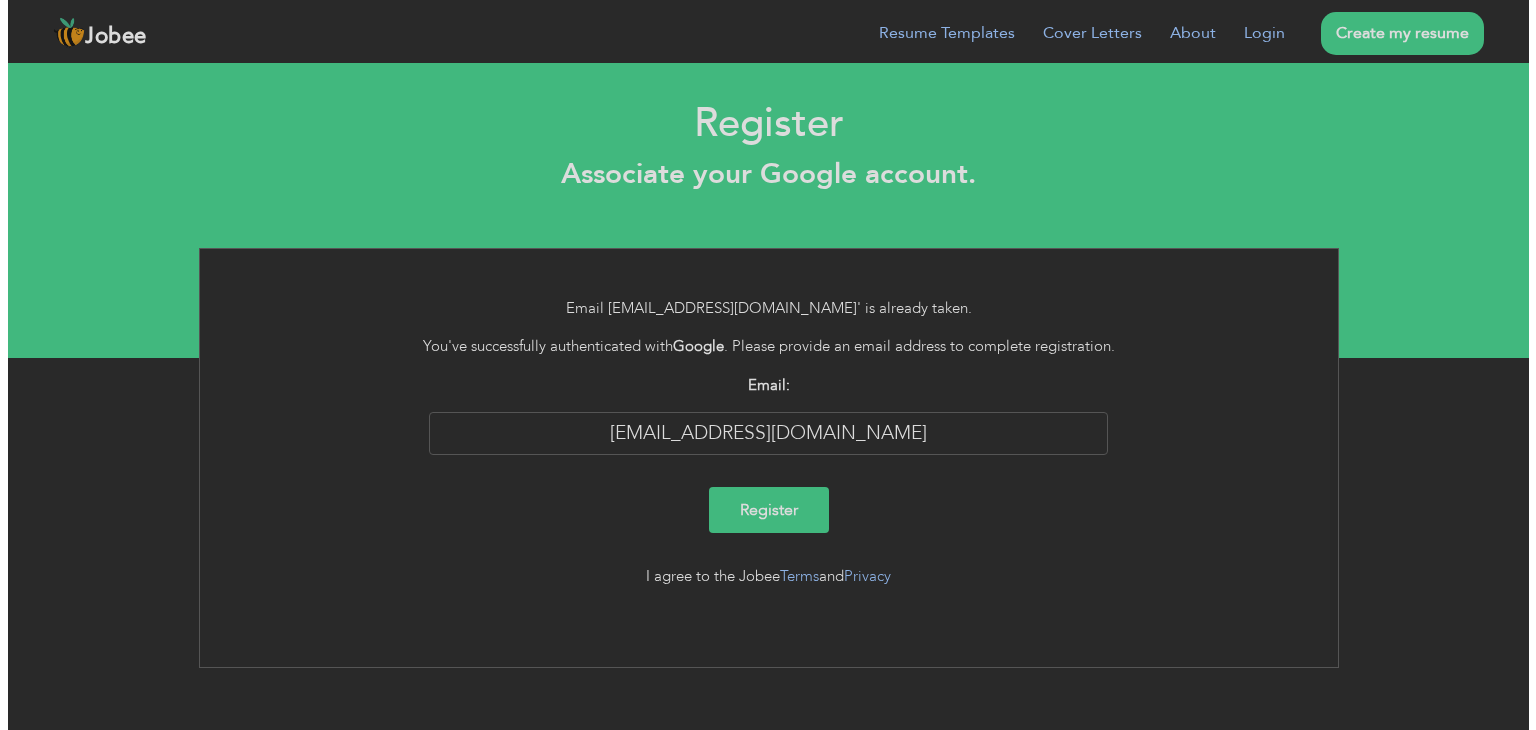 scroll, scrollTop: 0, scrollLeft: 0, axis: both 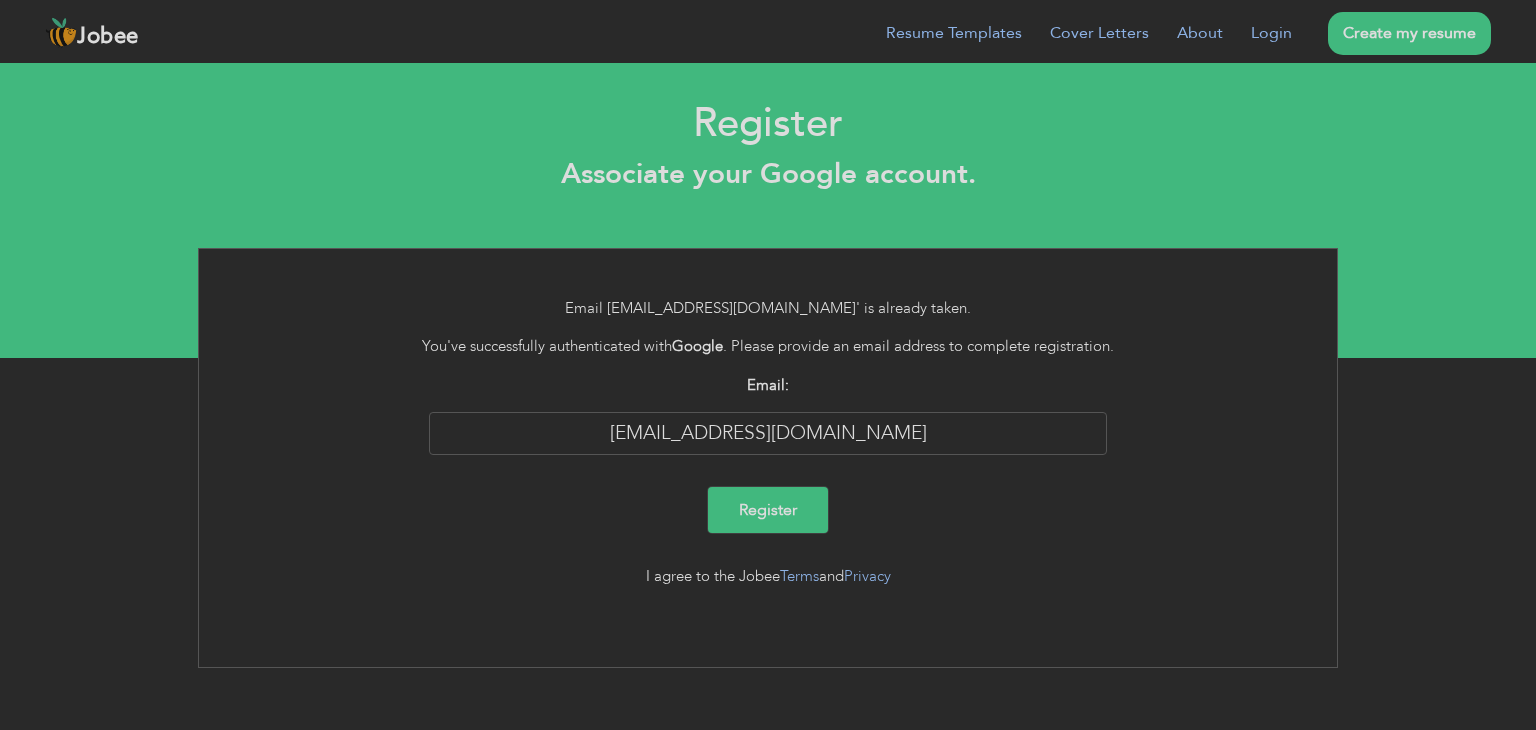 click on "Register" at bounding box center (768, 510) 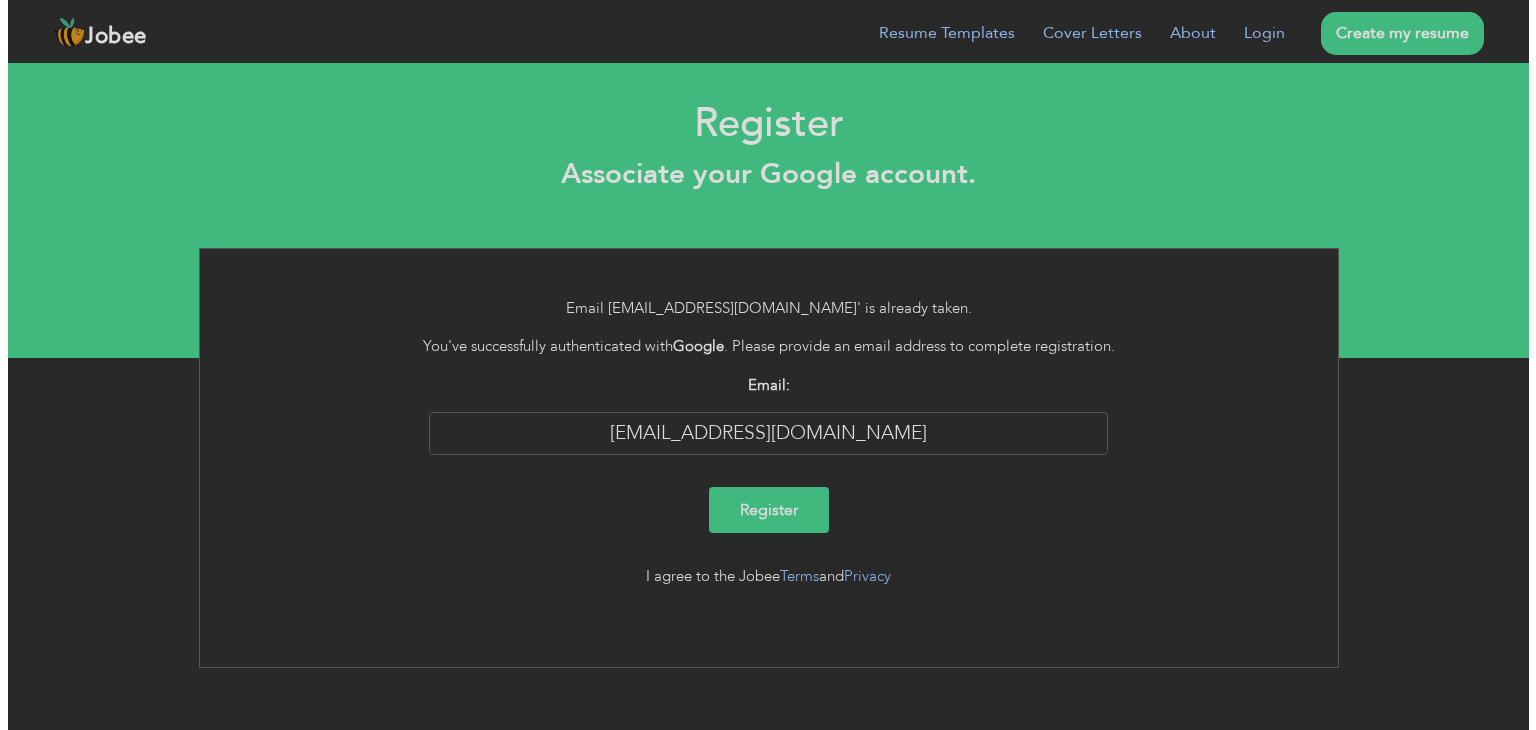 scroll, scrollTop: 0, scrollLeft: 0, axis: both 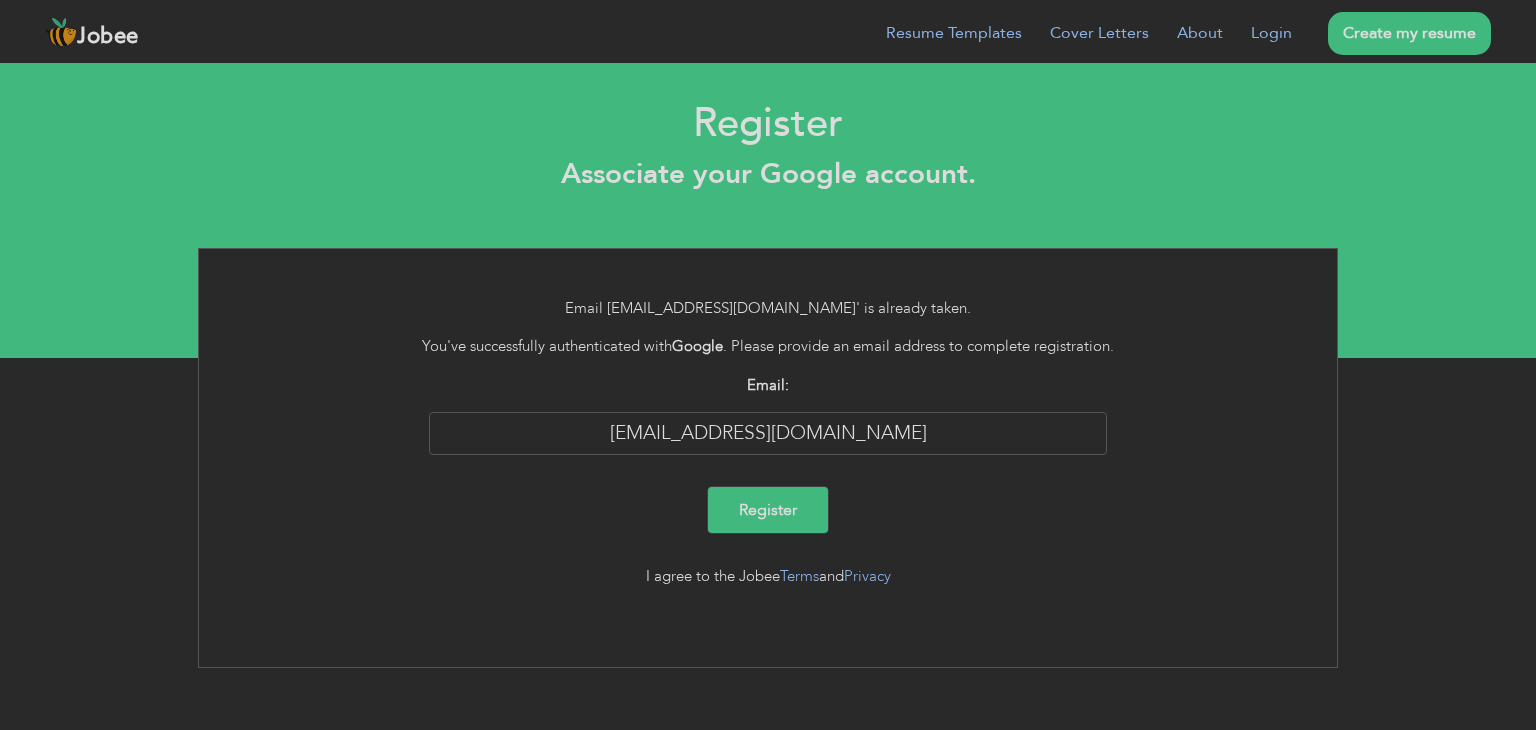click on "Register" at bounding box center [768, 510] 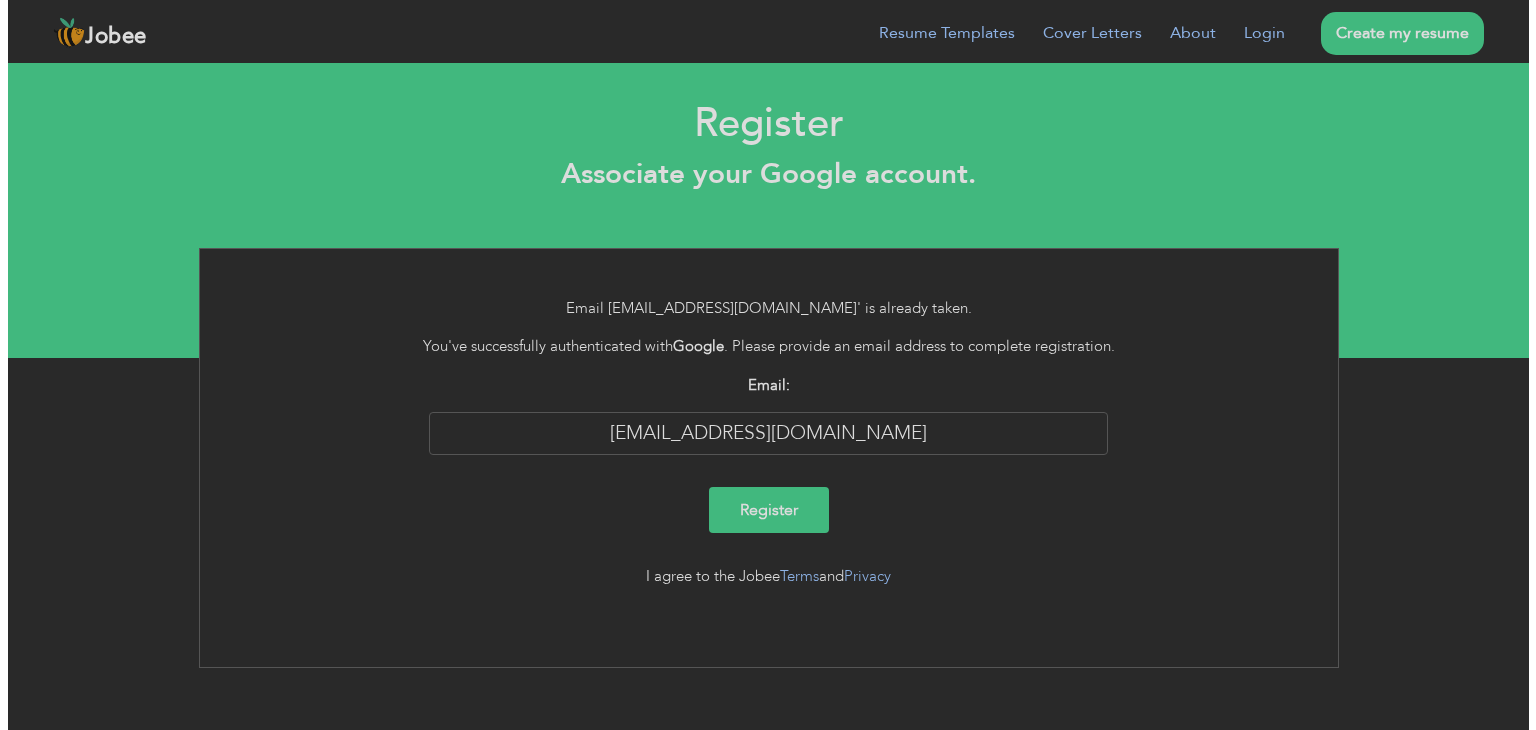 scroll, scrollTop: 0, scrollLeft: 0, axis: both 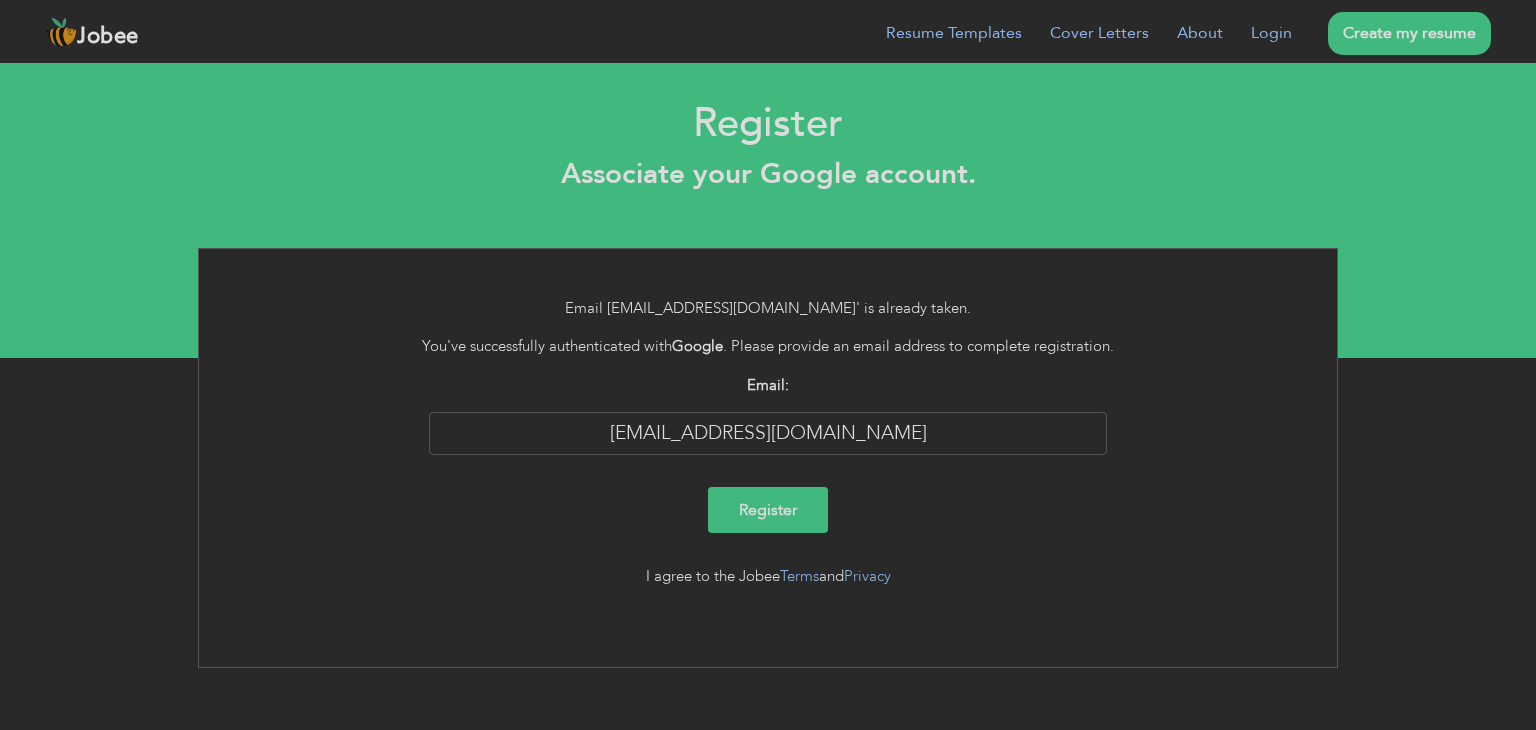 click on "Jobee" at bounding box center (108, 37) 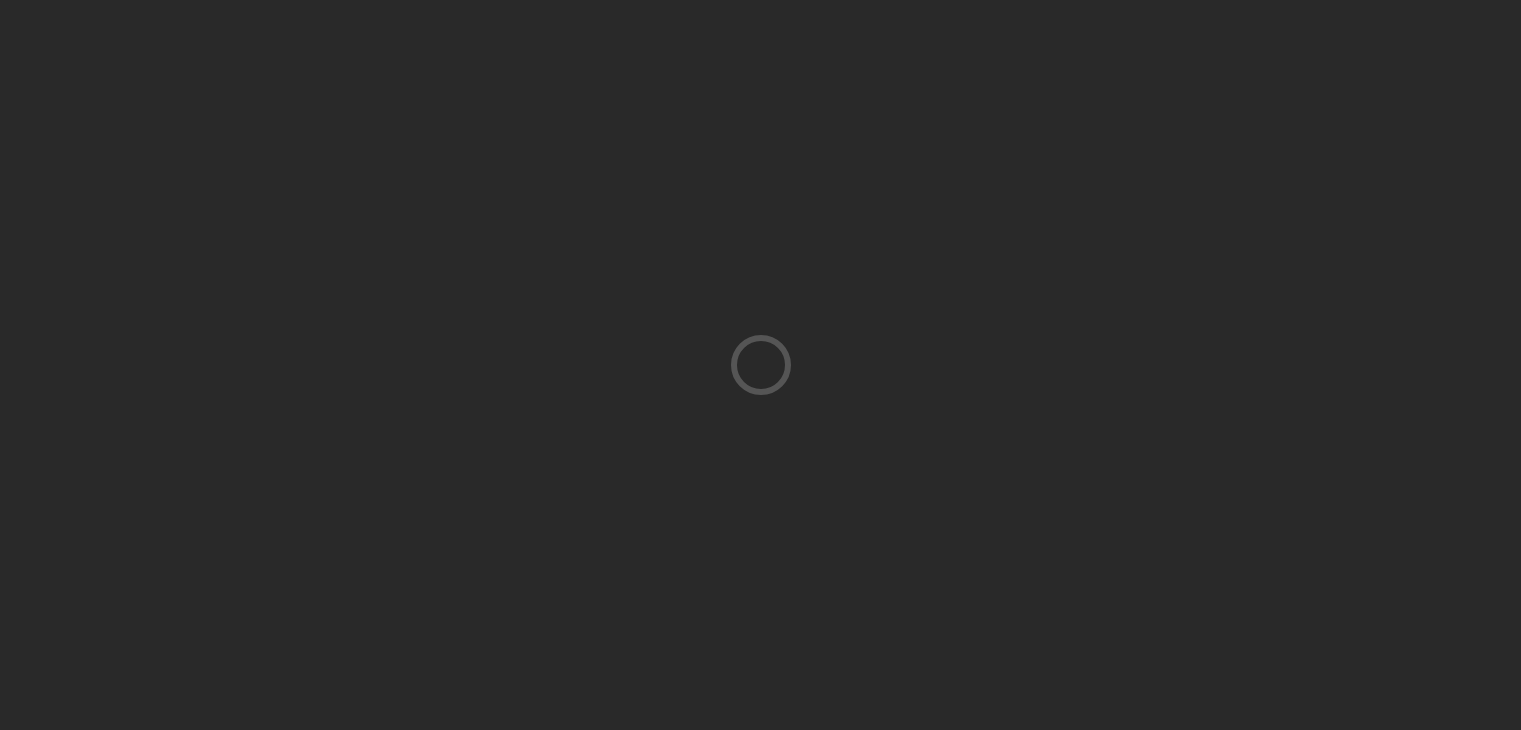scroll, scrollTop: 0, scrollLeft: 0, axis: both 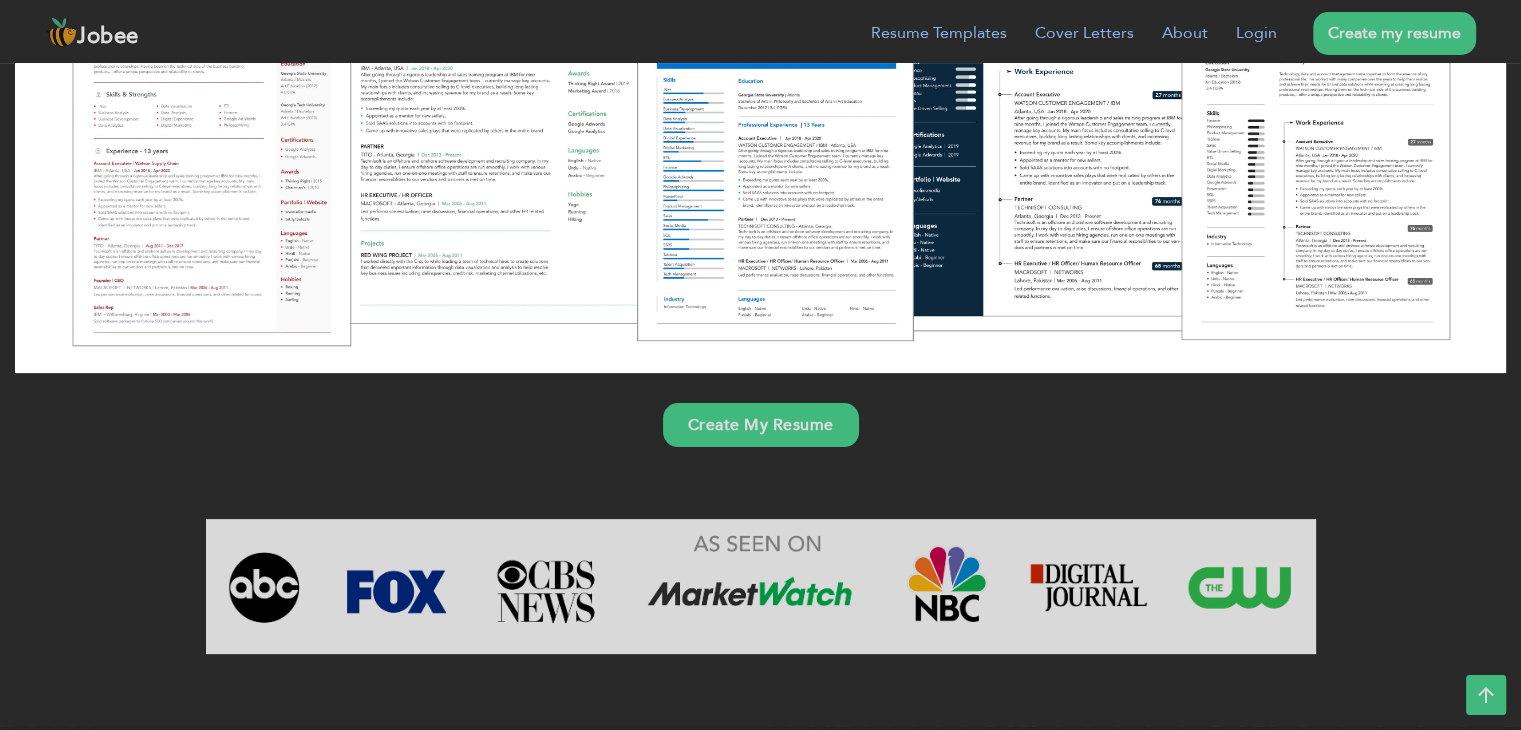click on "Create My Resume" at bounding box center (761, 425) 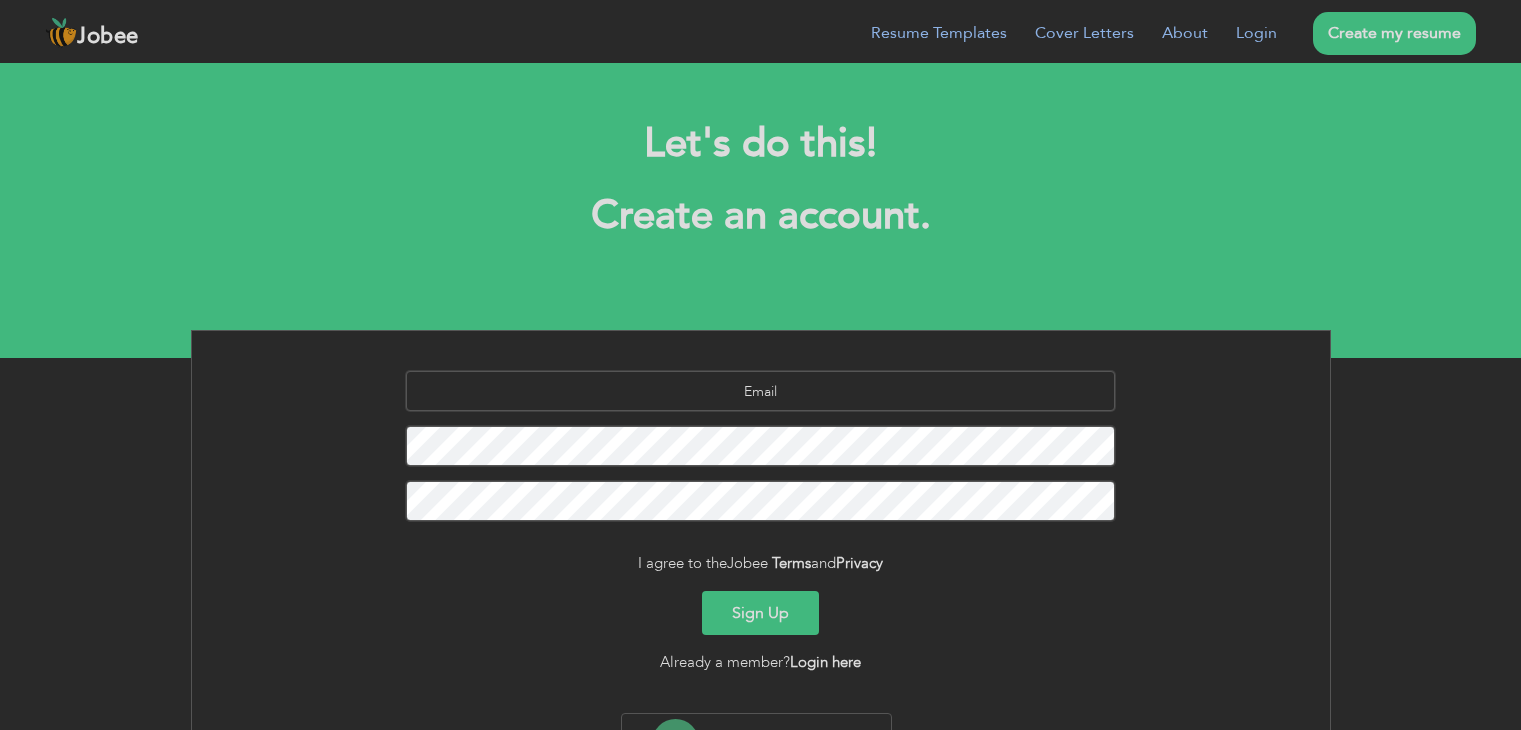 scroll, scrollTop: 0, scrollLeft: 0, axis: both 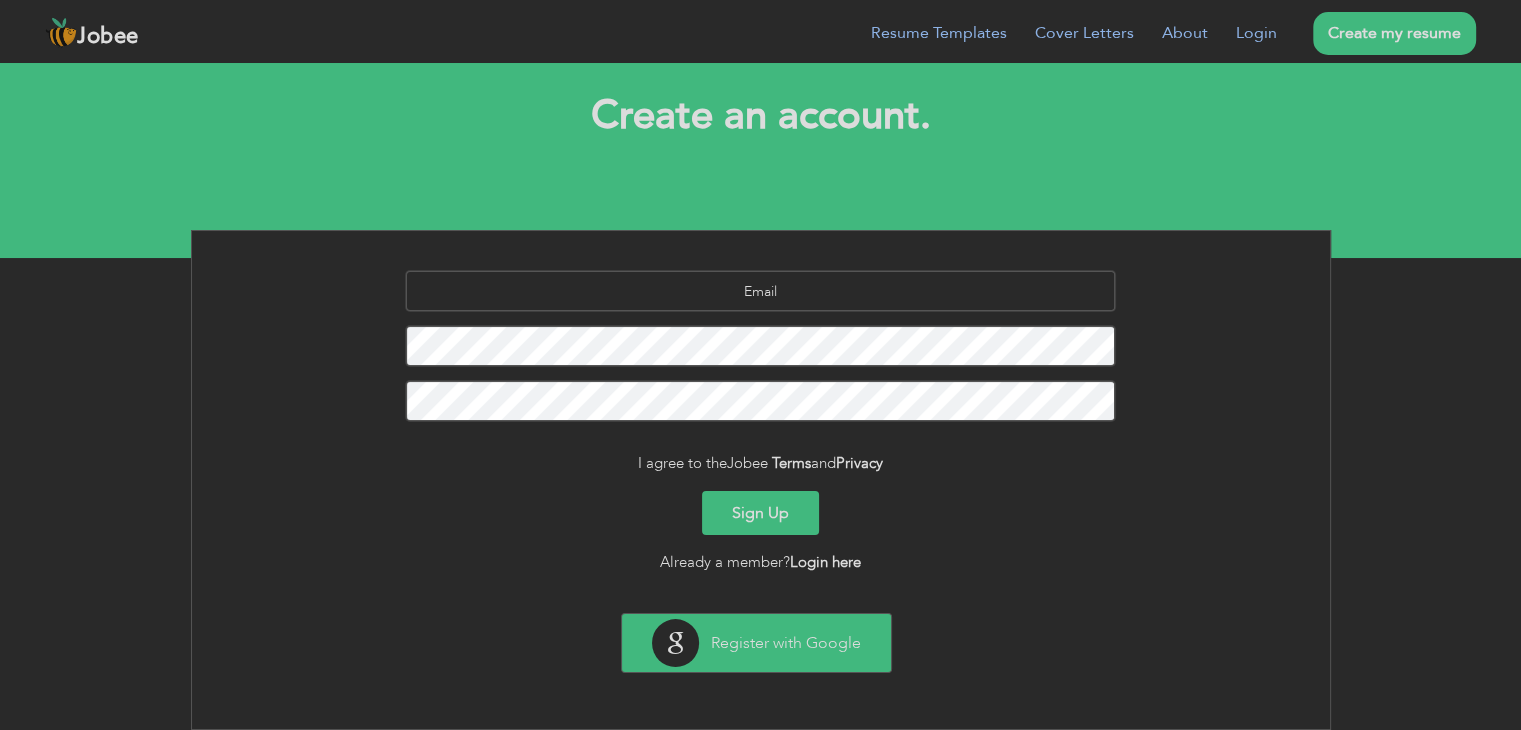 click on "Register with Google" at bounding box center [756, 643] 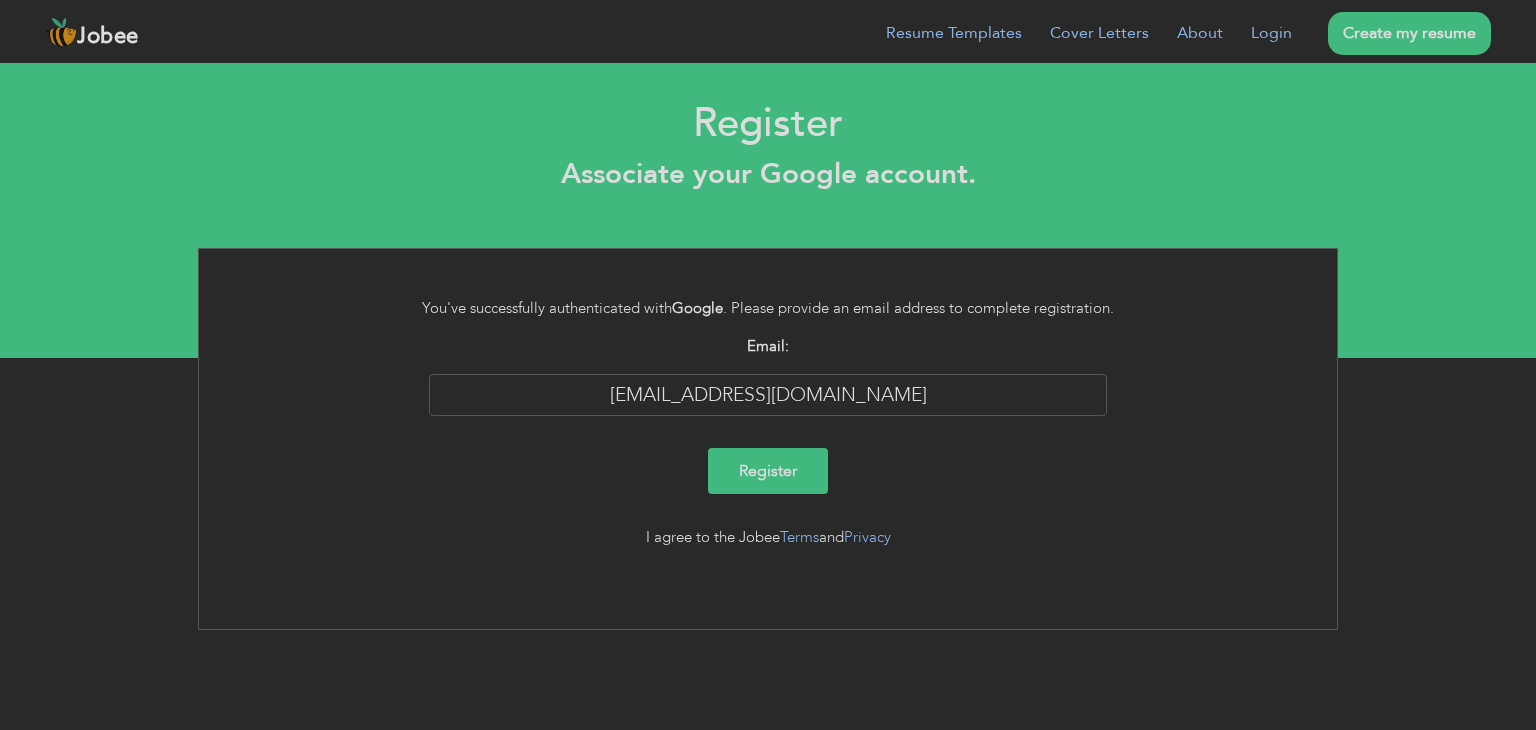 scroll, scrollTop: 0, scrollLeft: 0, axis: both 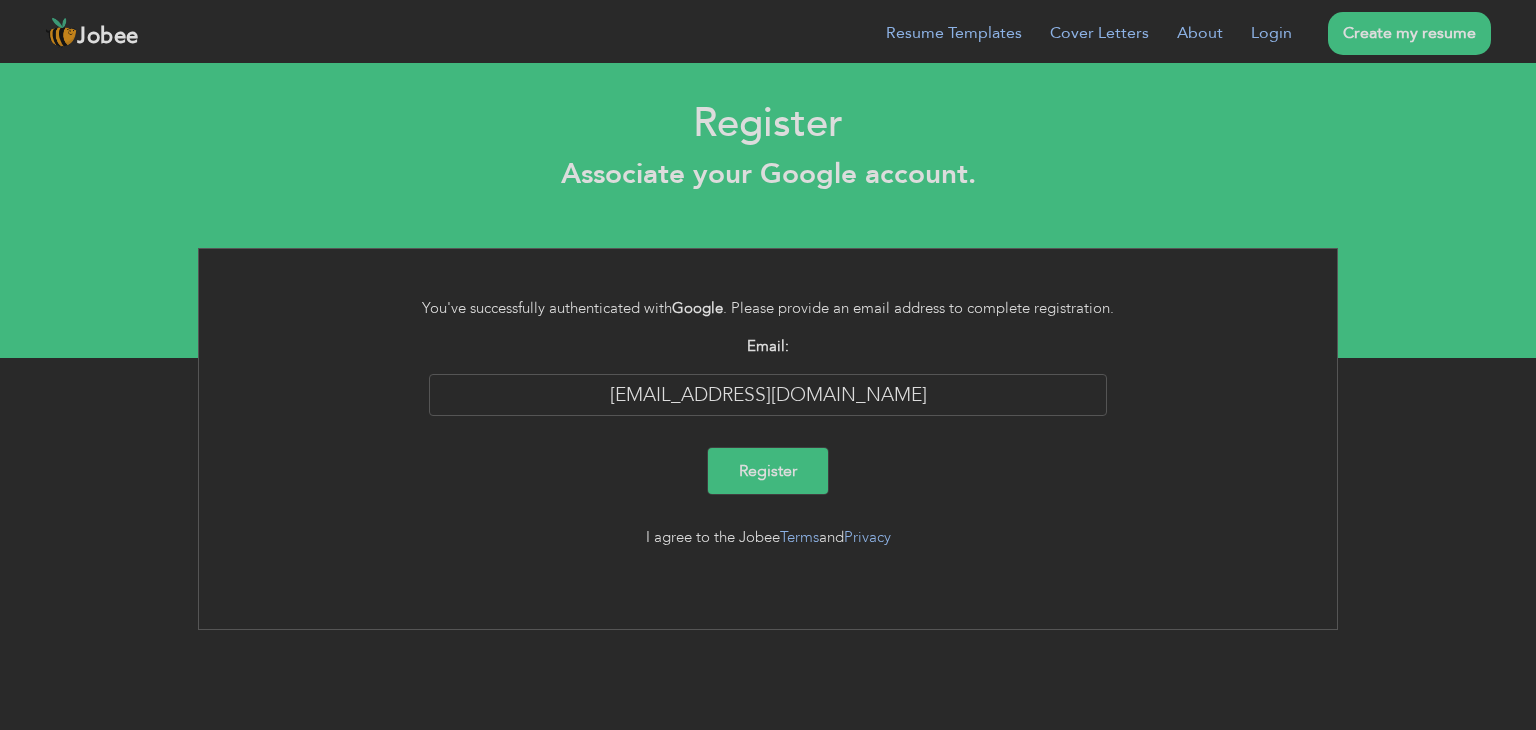 click on "Register" at bounding box center (768, 471) 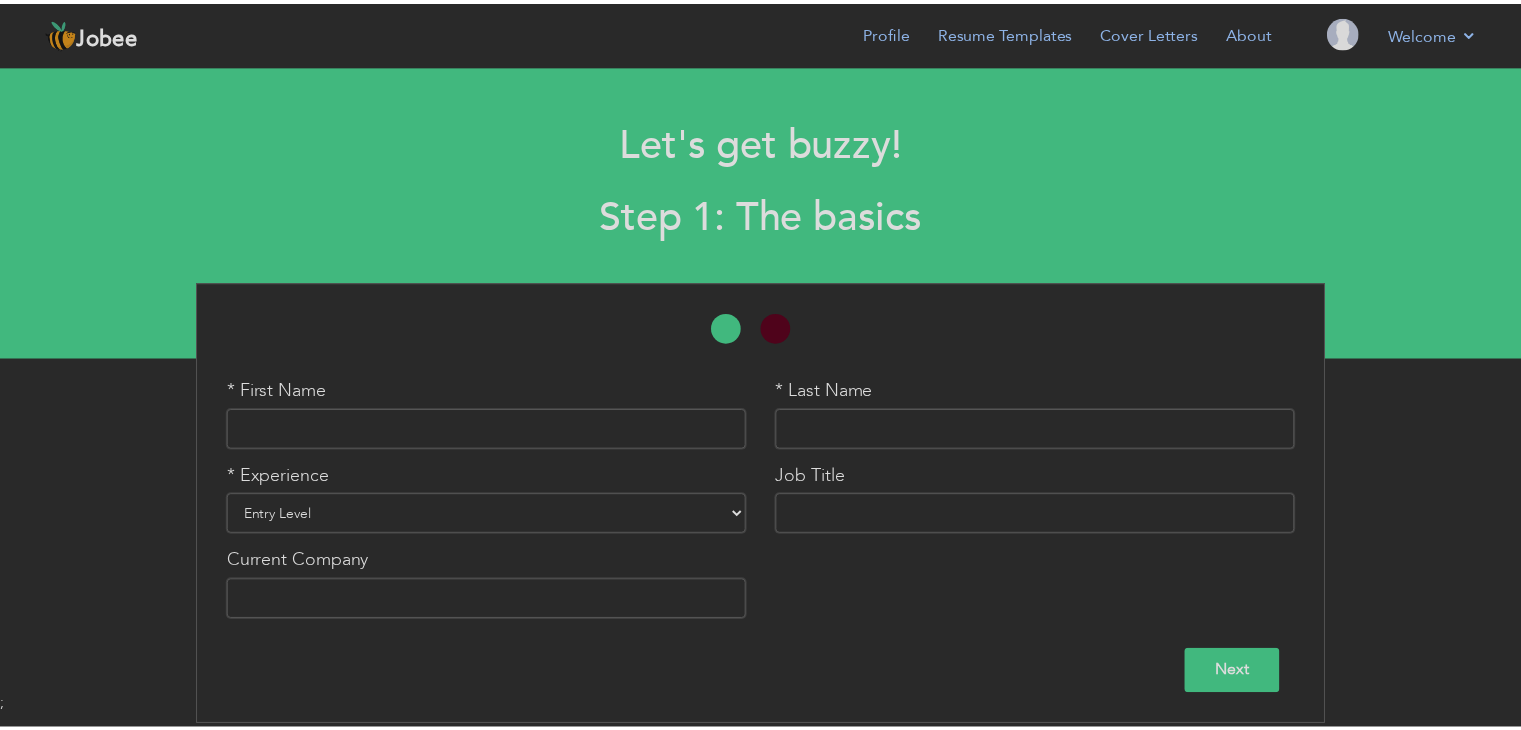 scroll, scrollTop: 0, scrollLeft: 0, axis: both 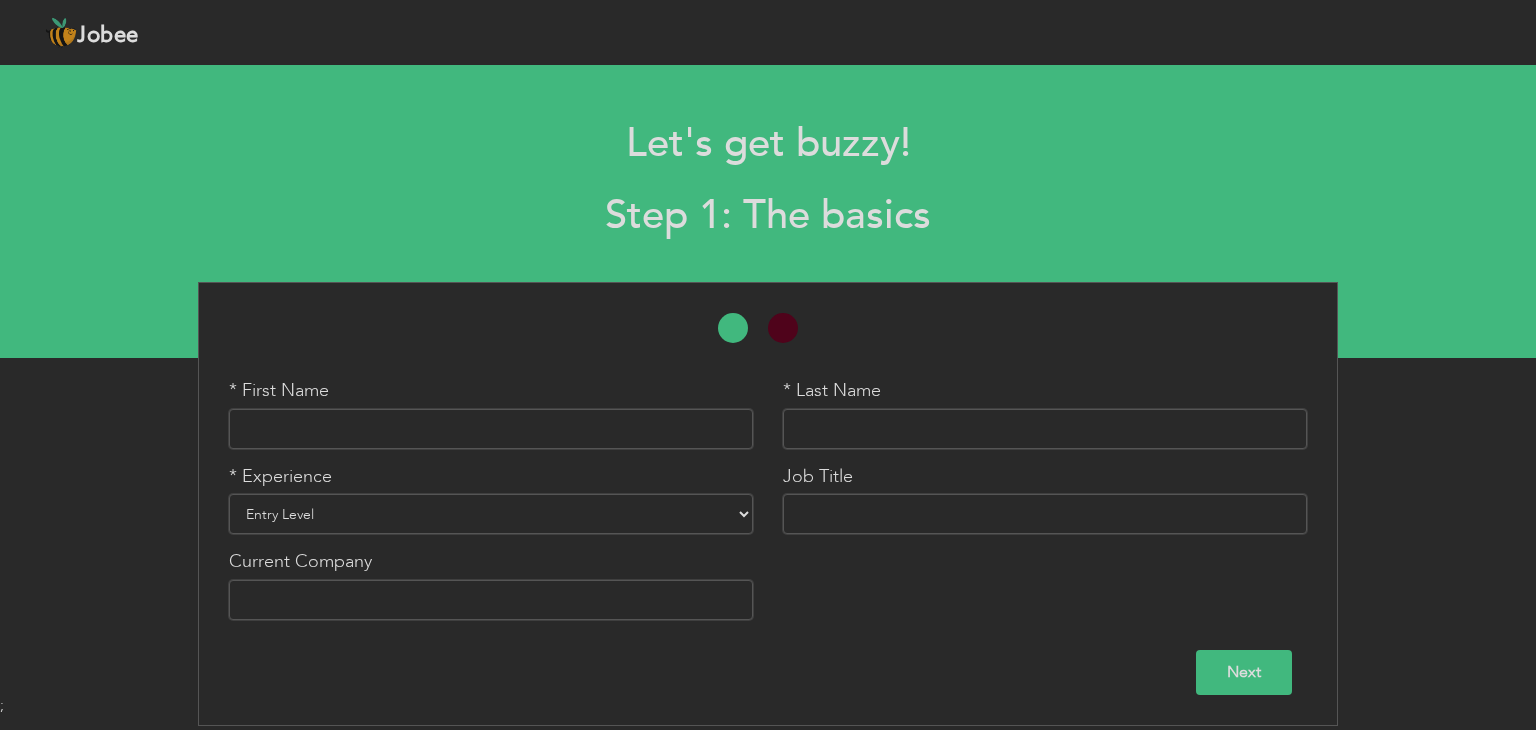click at bounding box center [491, 429] 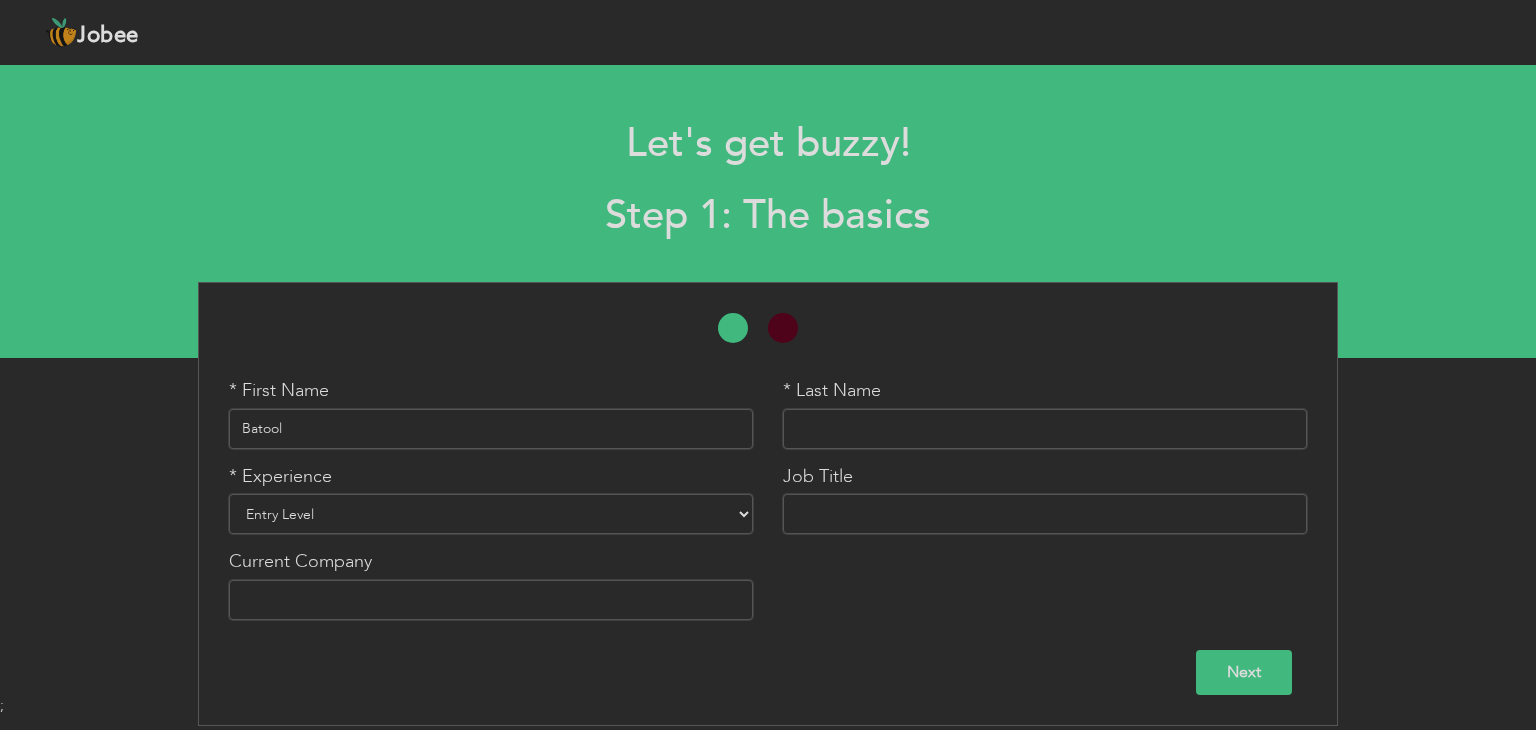 click on "Batool" at bounding box center (491, 429) 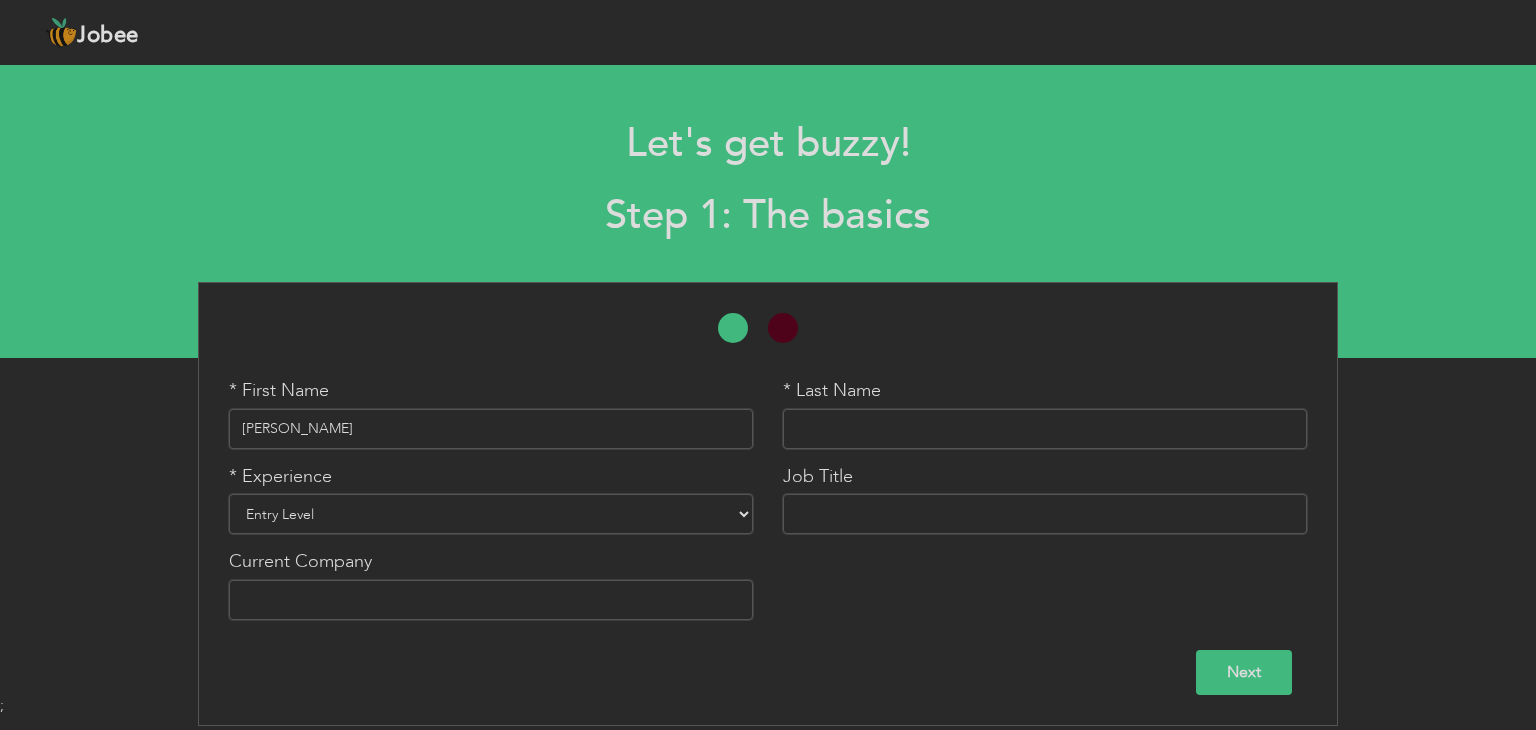 type on "[PERSON_NAME]" 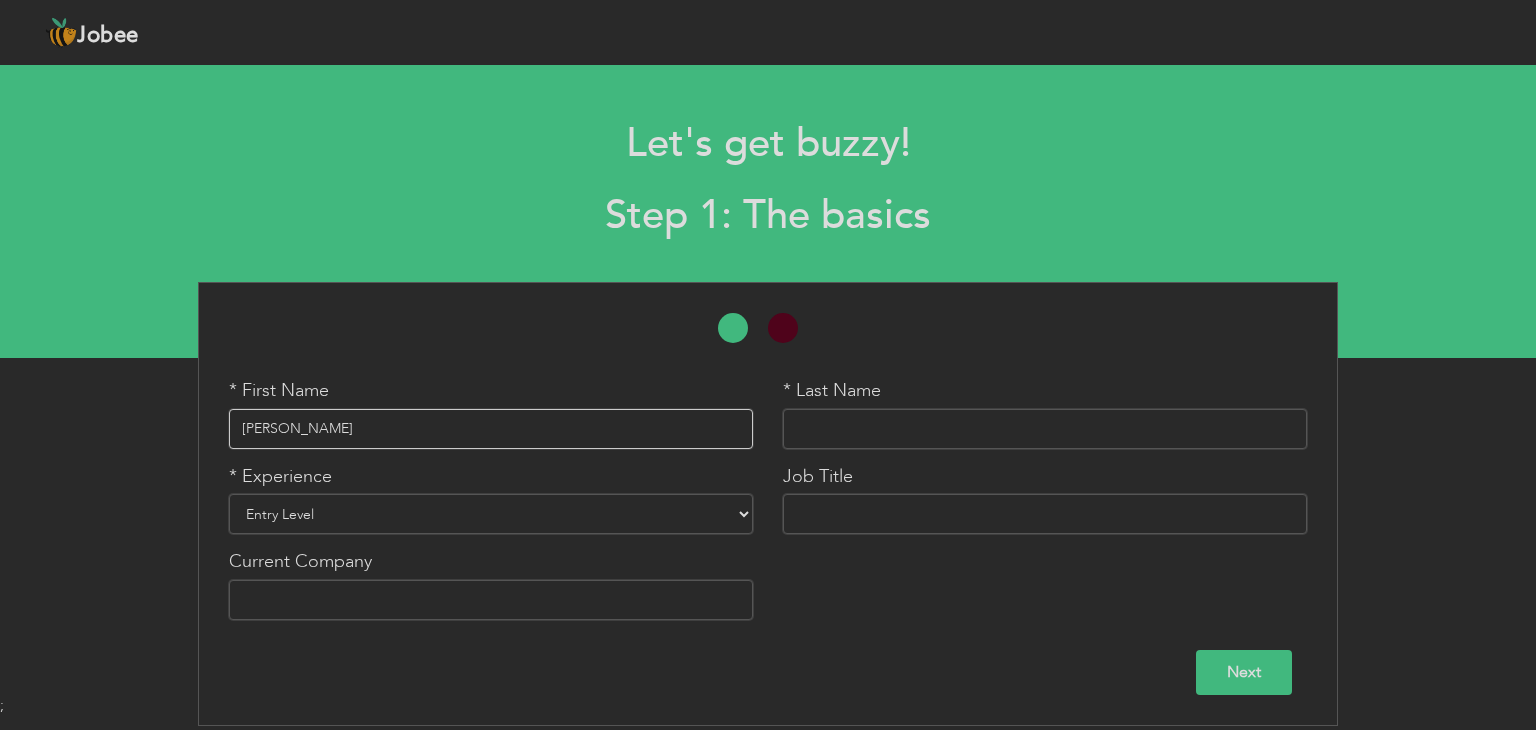 click at bounding box center (1045, 429) 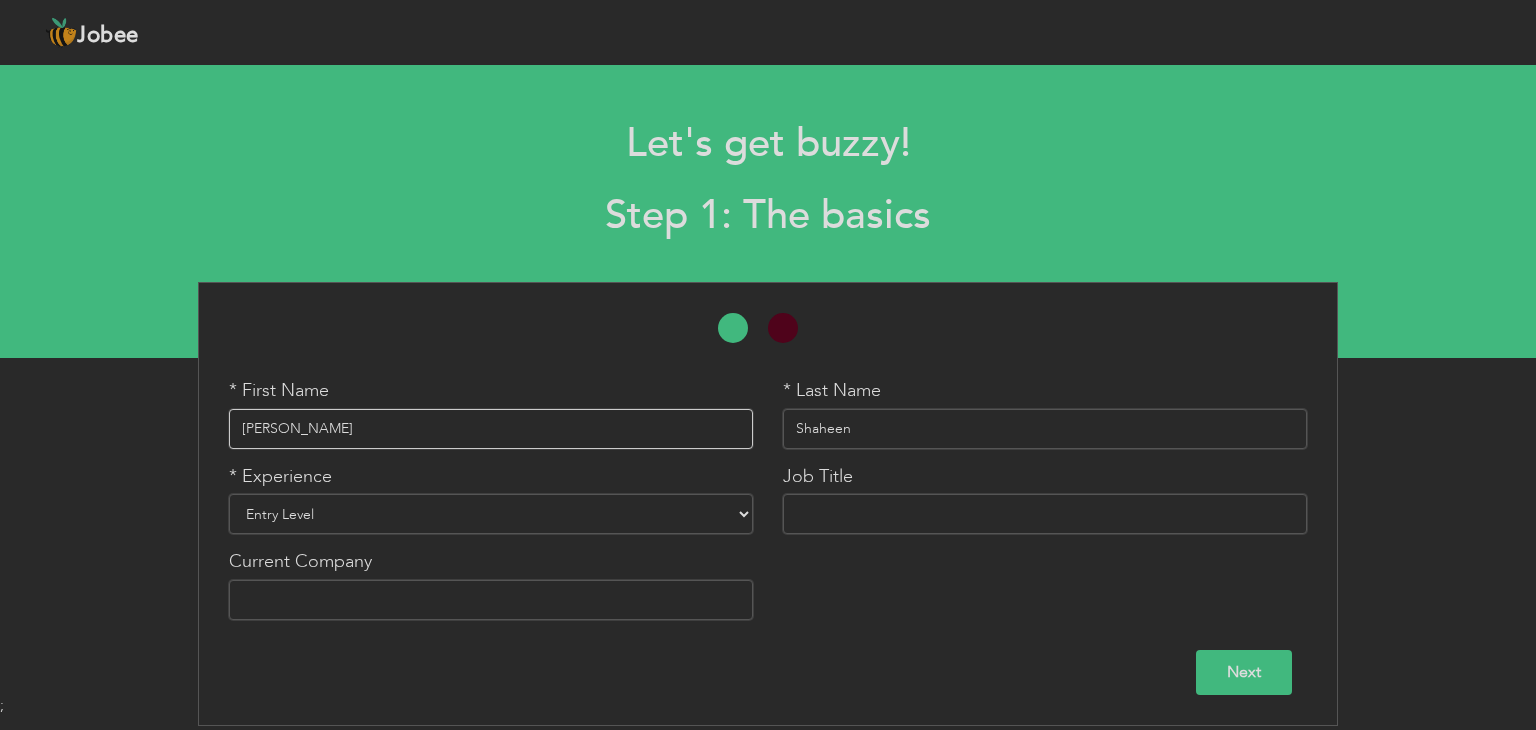 type on "Shaheen" 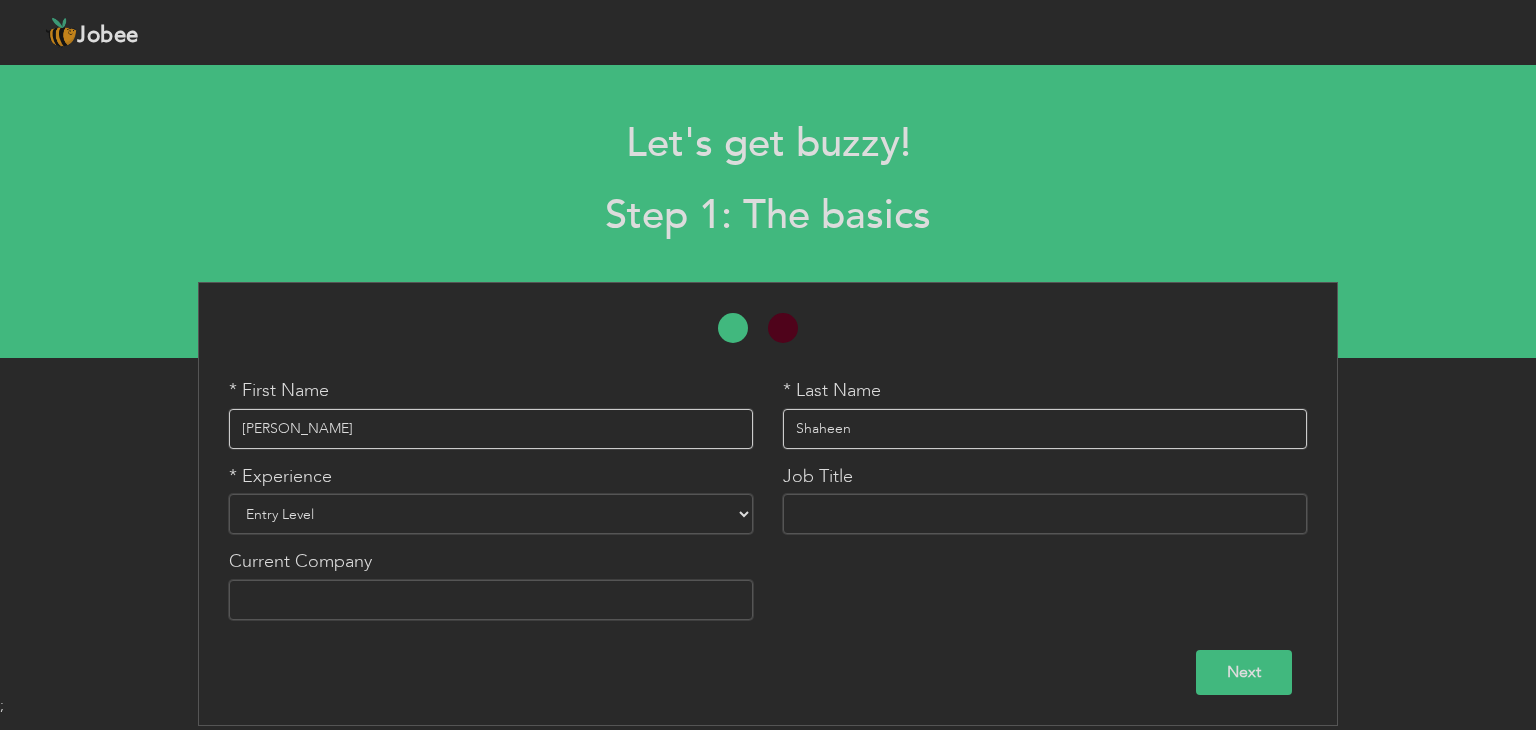 click on "Entry Level
Less than 1 Year
1 Year
2 Years
3 Years
4 Years
5 Years
6 Years
7 Years
8 Years
9 Years
10 Years
11 Years
12 Years
13 Years
14 Years
15 Years
16 Years
17 Years
18 Years
19 Years
20 Years
21 Years
22 Years
23 Years
24 Years
25 Years
26 Years
27 Years
28 Years
29 Years
30 Years
31 Years
32 Years
33 Years
34 Years
35 Years
More than 35 Years" at bounding box center [491, 514] 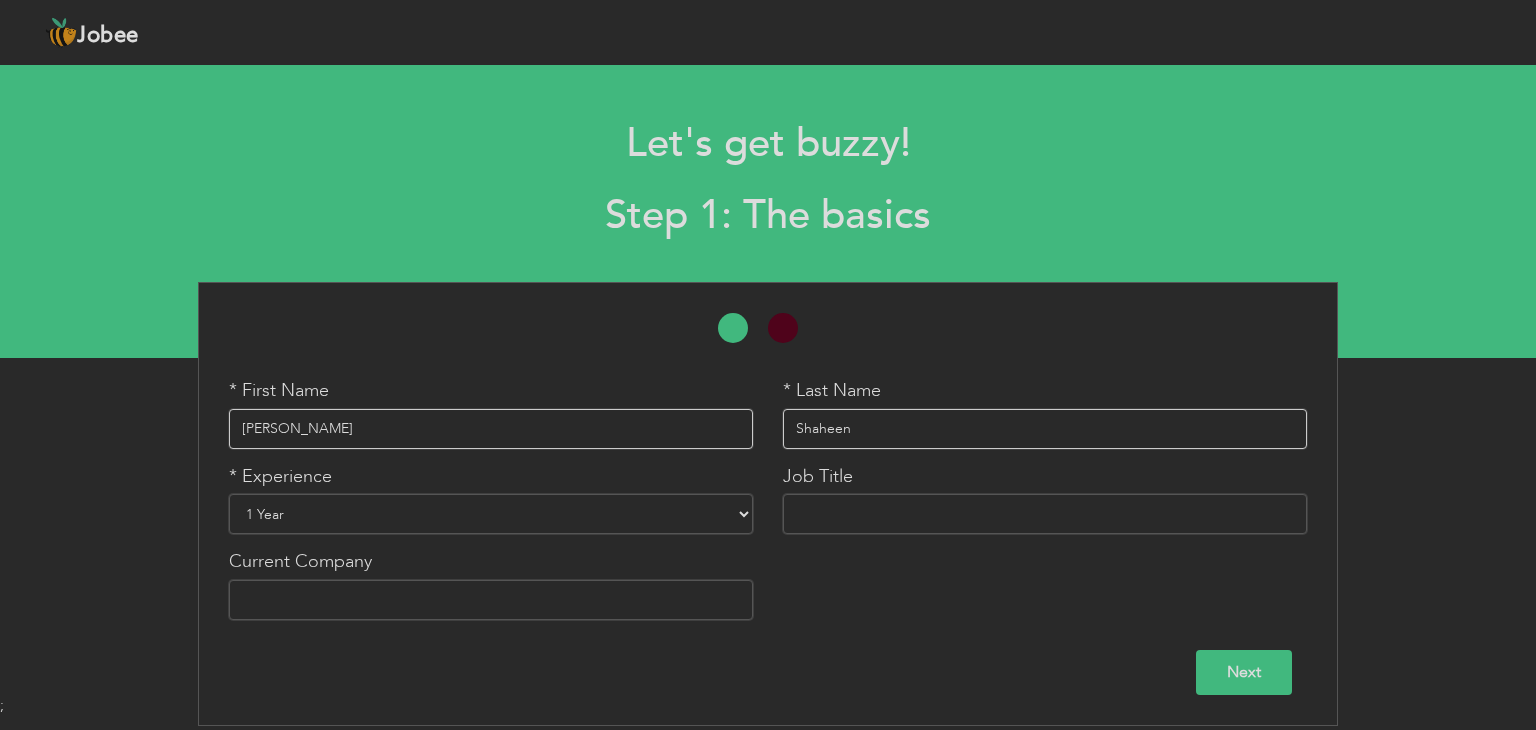 click on "Entry Level
Less than 1 Year
1 Year
2 Years
3 Years
4 Years
5 Years
6 Years
7 Years
8 Years
9 Years
10 Years
11 Years
12 Years
13 Years
14 Years
15 Years
16 Years
17 Years
18 Years
19 Years
20 Years
21 Years
22 Years
23 Years
24 Years
25 Years
26 Years
27 Years
28 Years
29 Years
30 Years
31 Years
32 Years
33 Years
34 Years
35 Years
More than 35 Years" at bounding box center [491, 514] 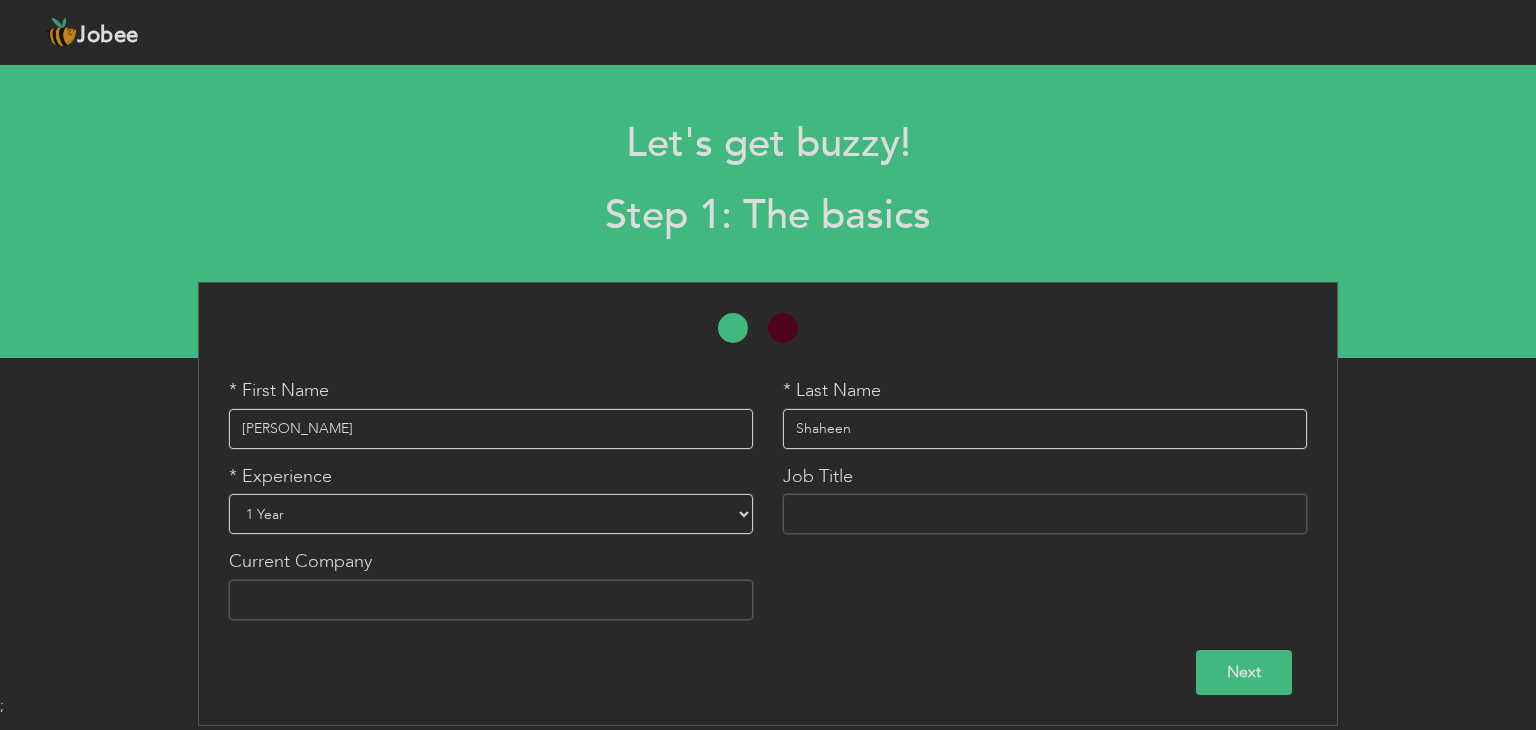 click at bounding box center [1045, 514] 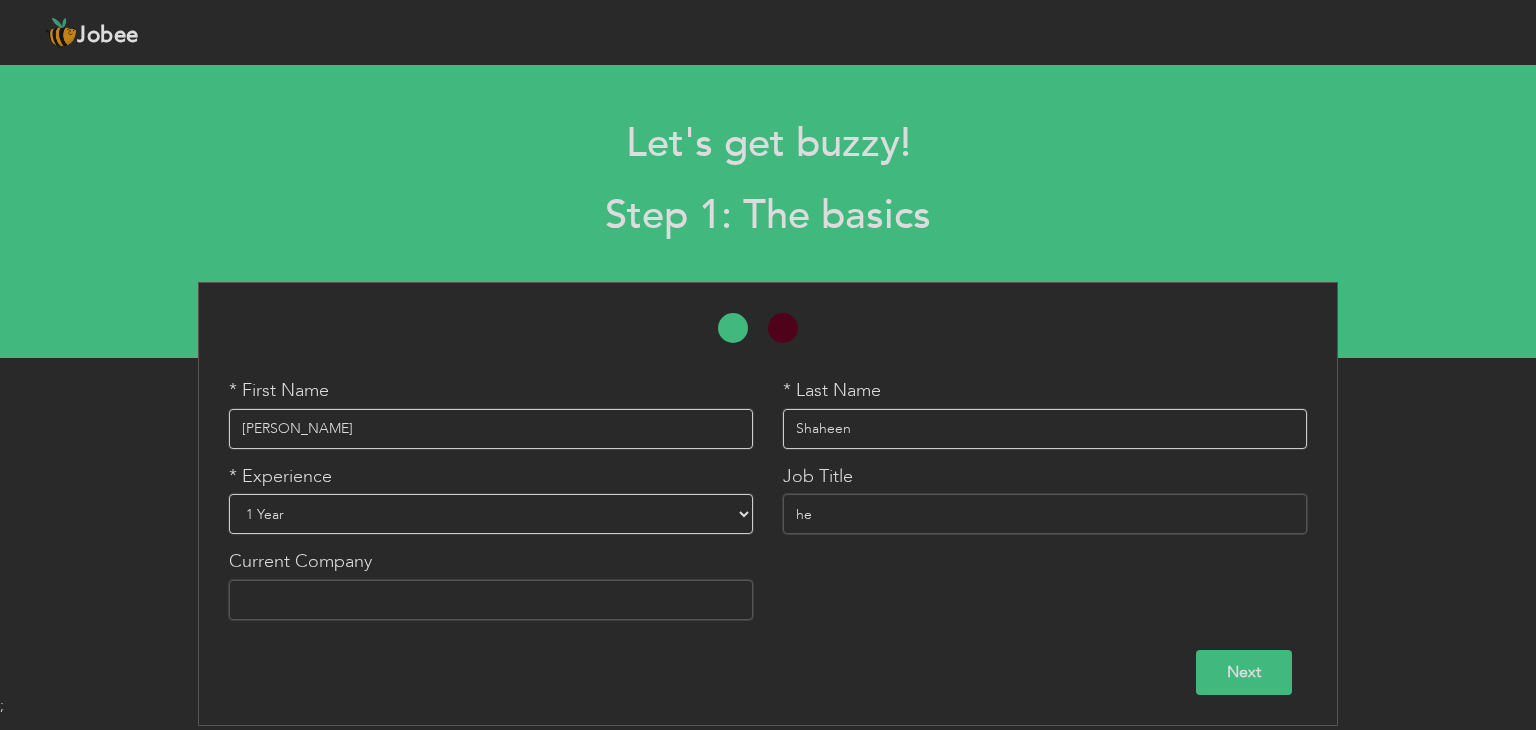 type on "h" 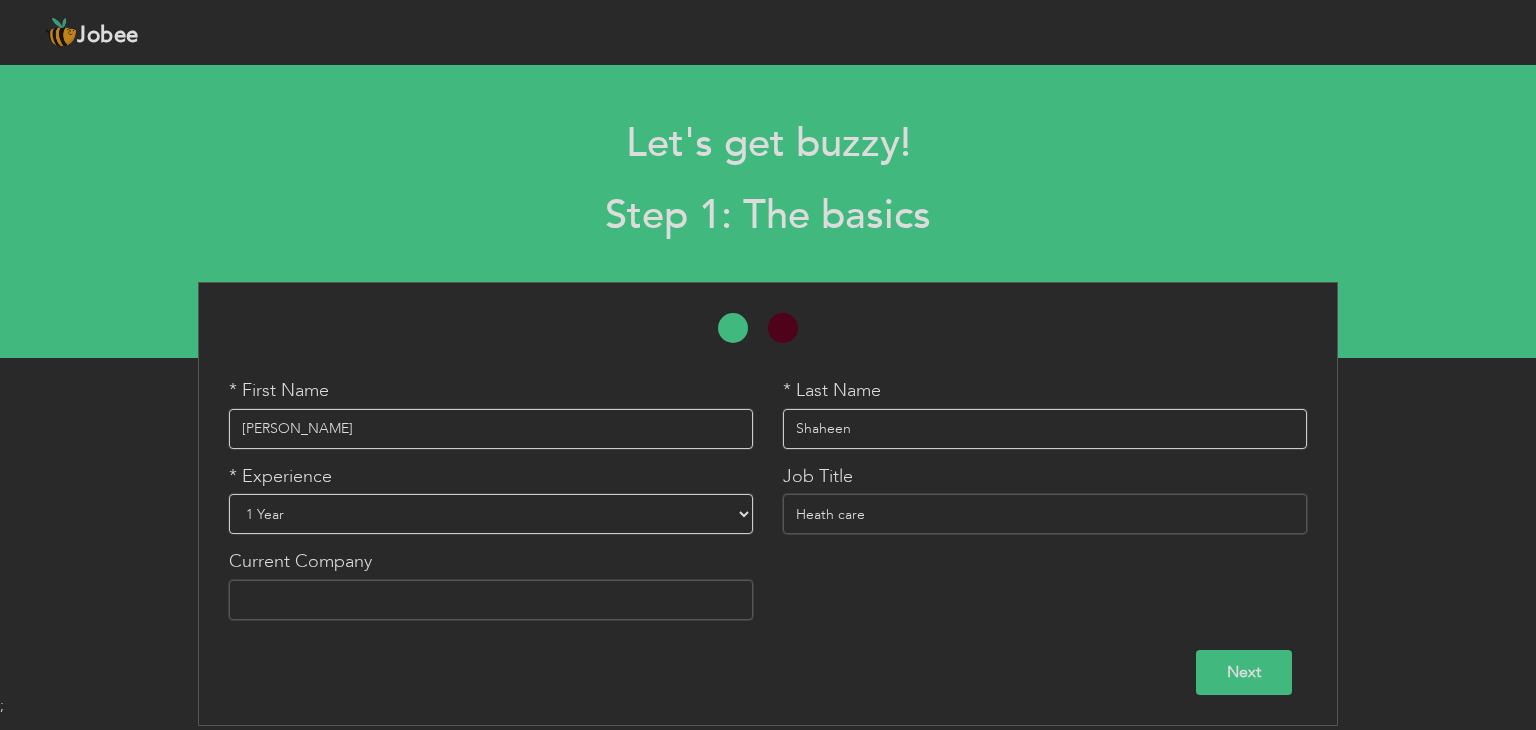 type on "Heath care" 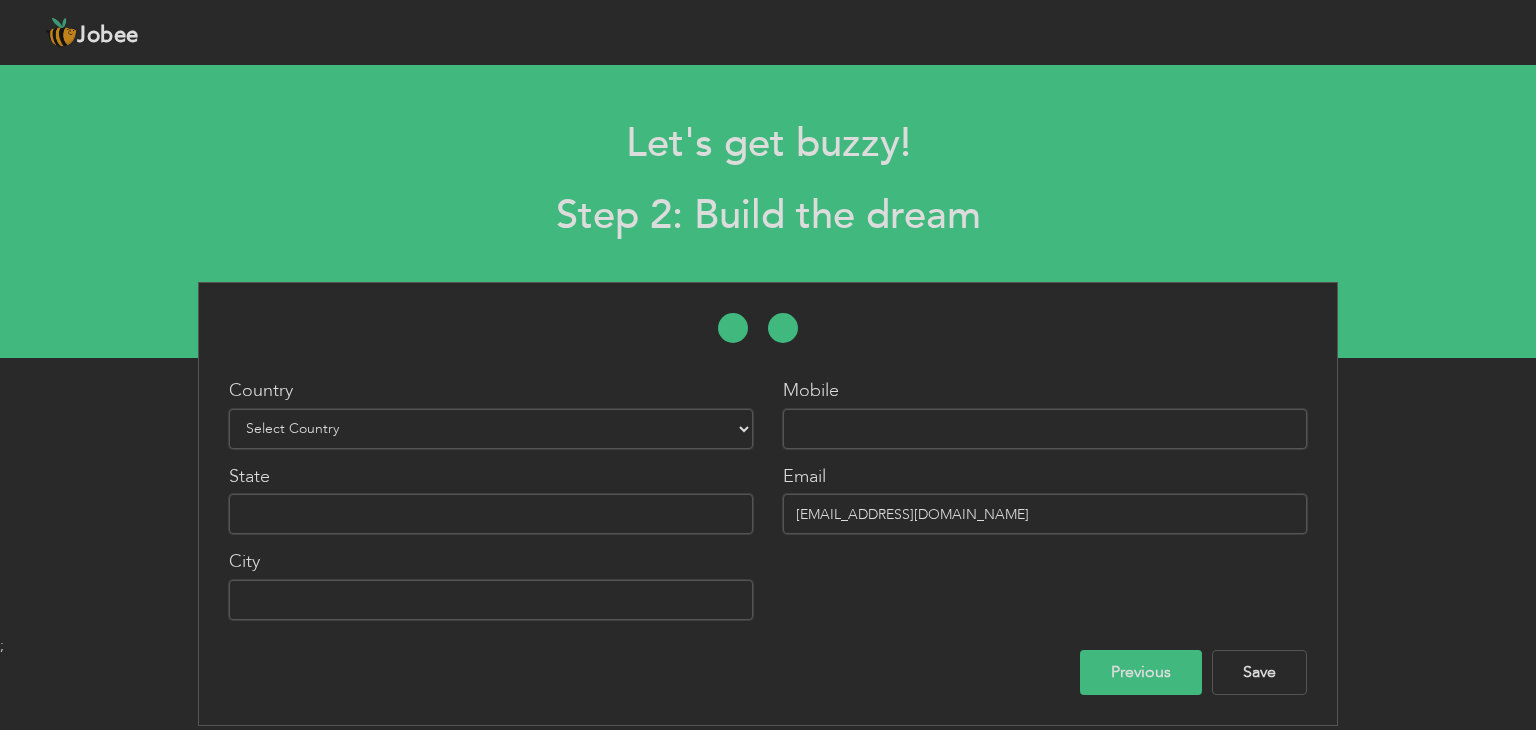 click at bounding box center (1045, 429) 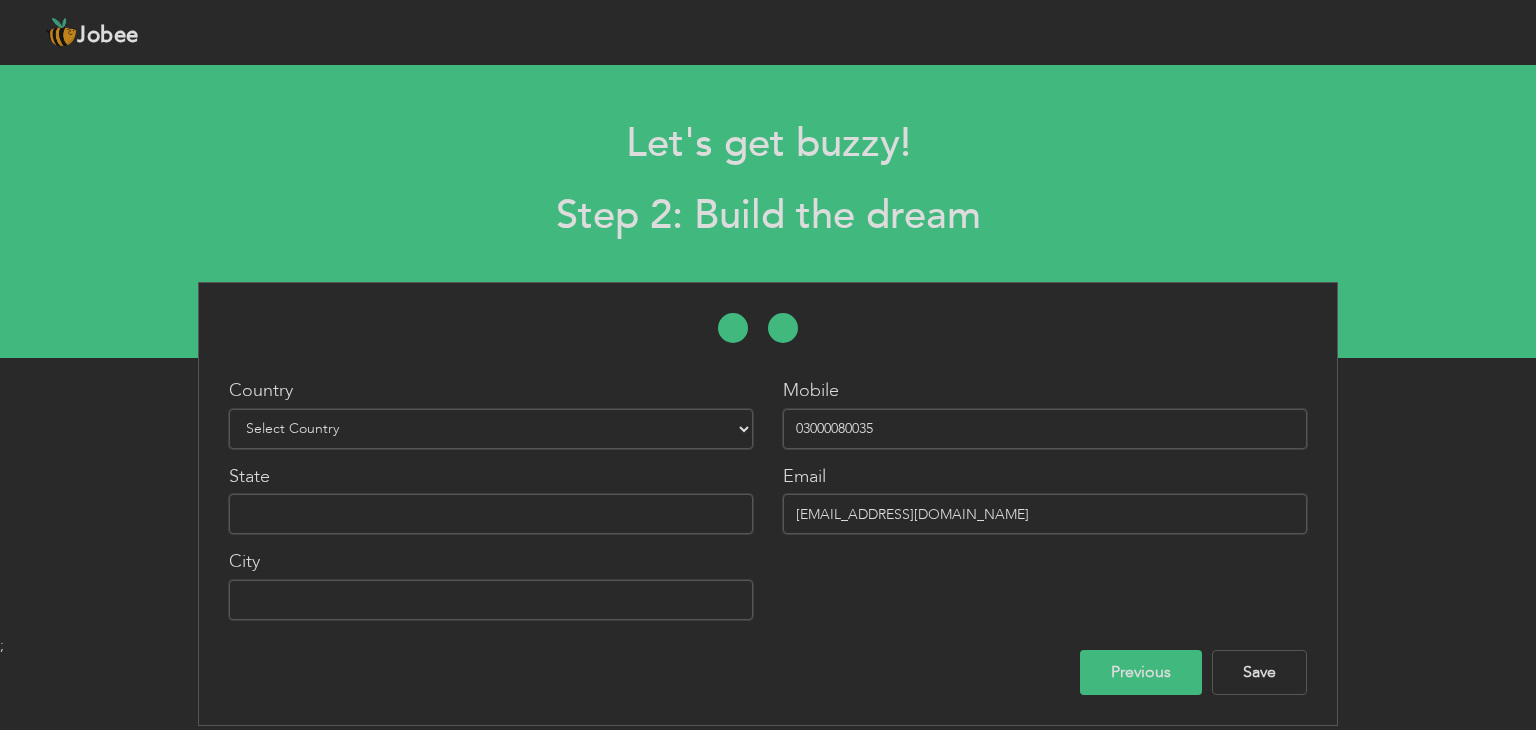 type on "03000080035" 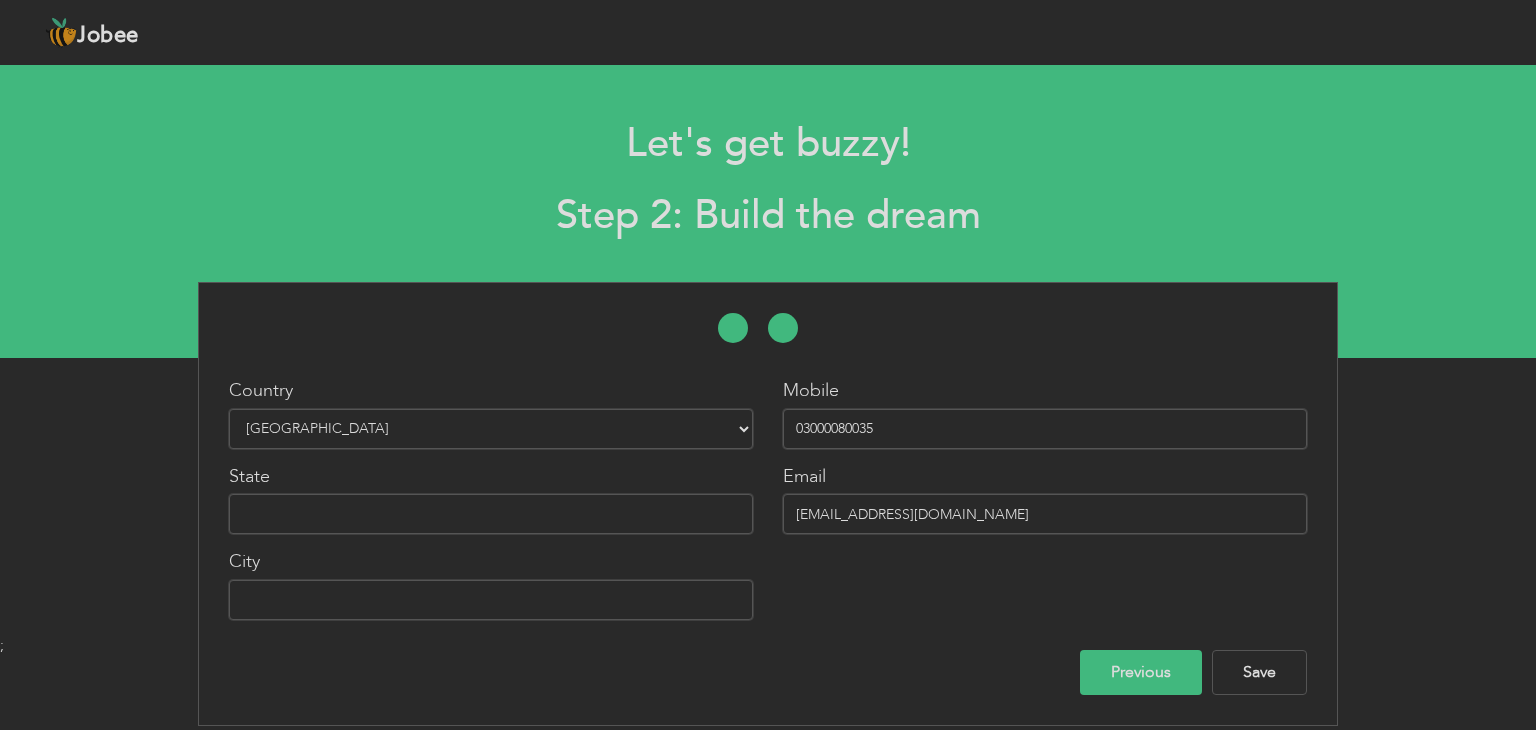 click at bounding box center [491, 514] 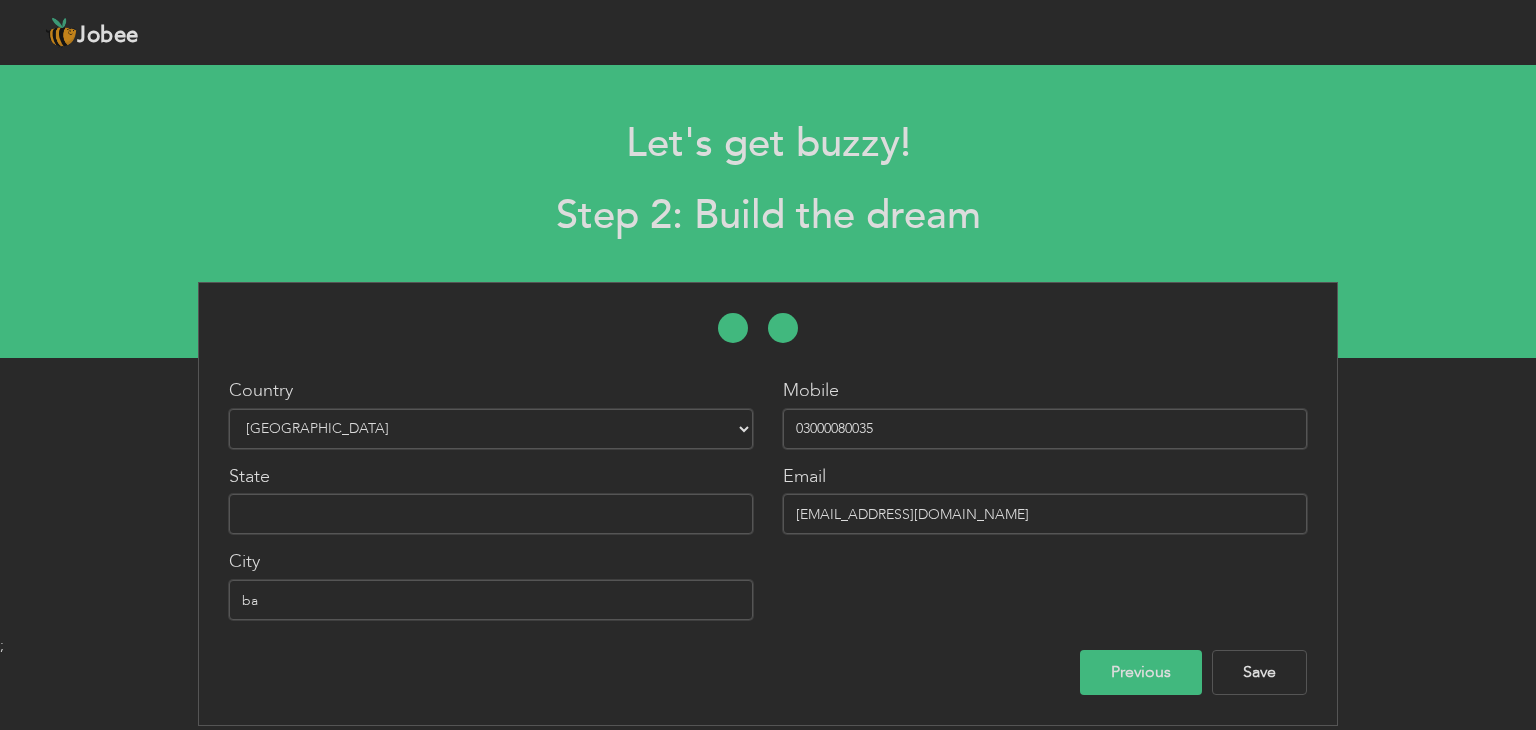 type on "b" 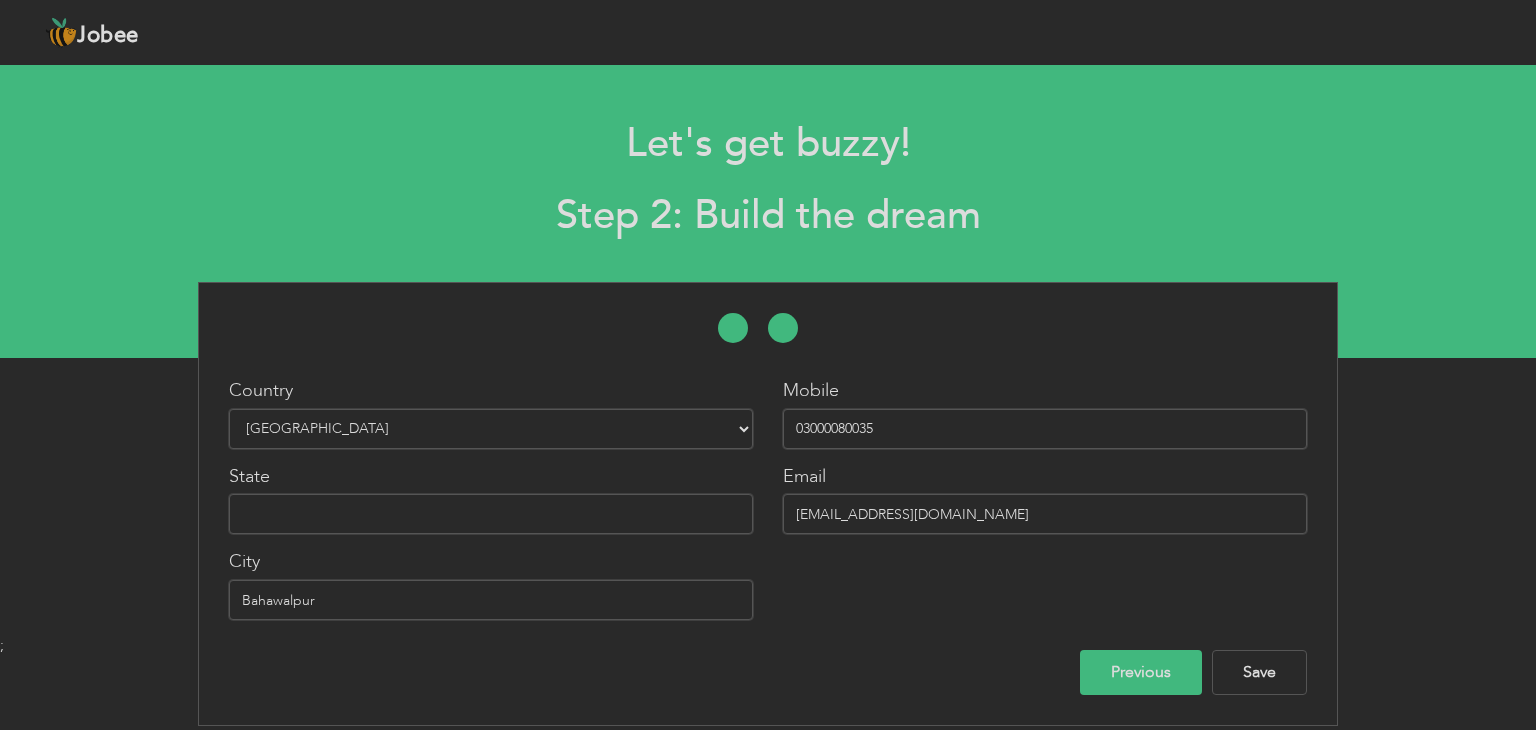 type on "Bahawalpur" 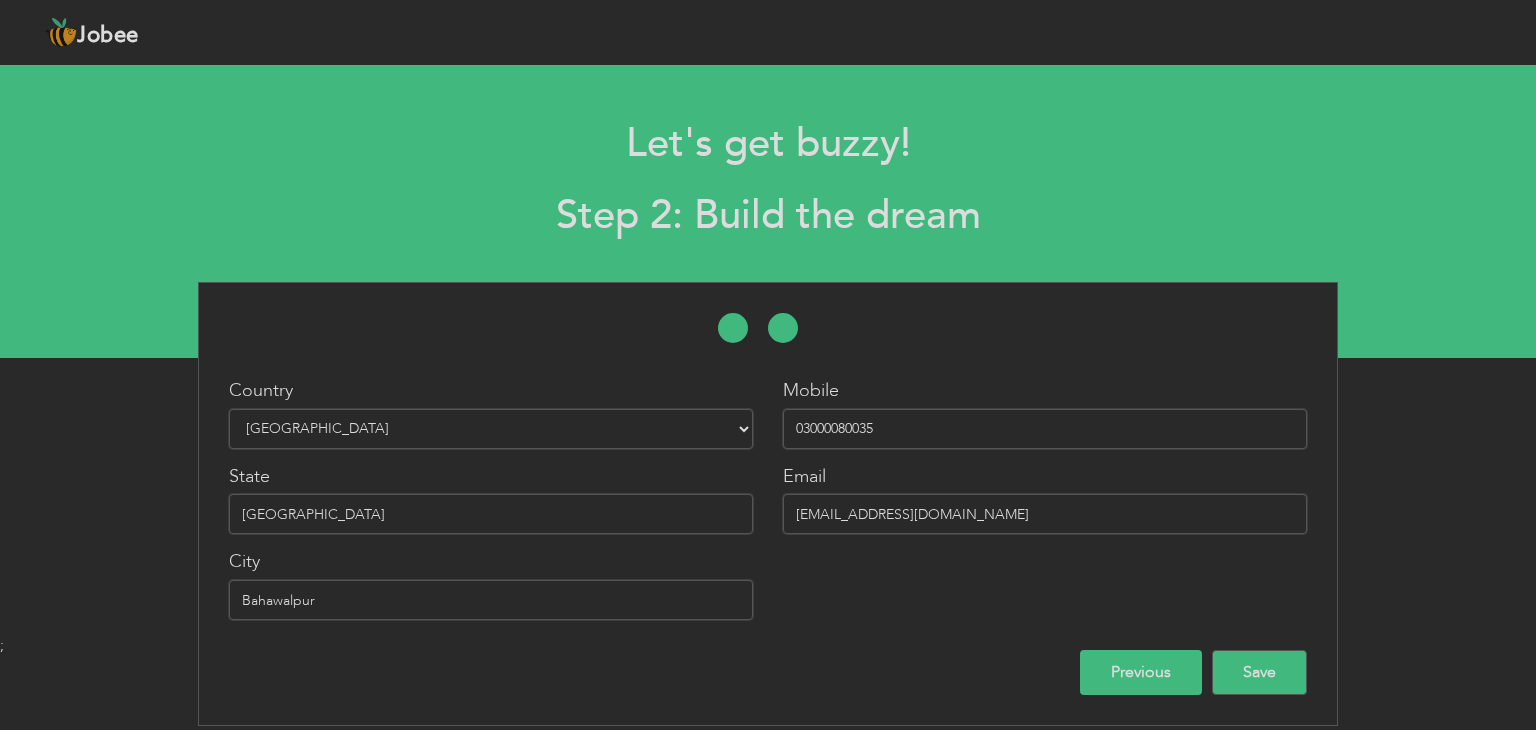 type on "Punjab" 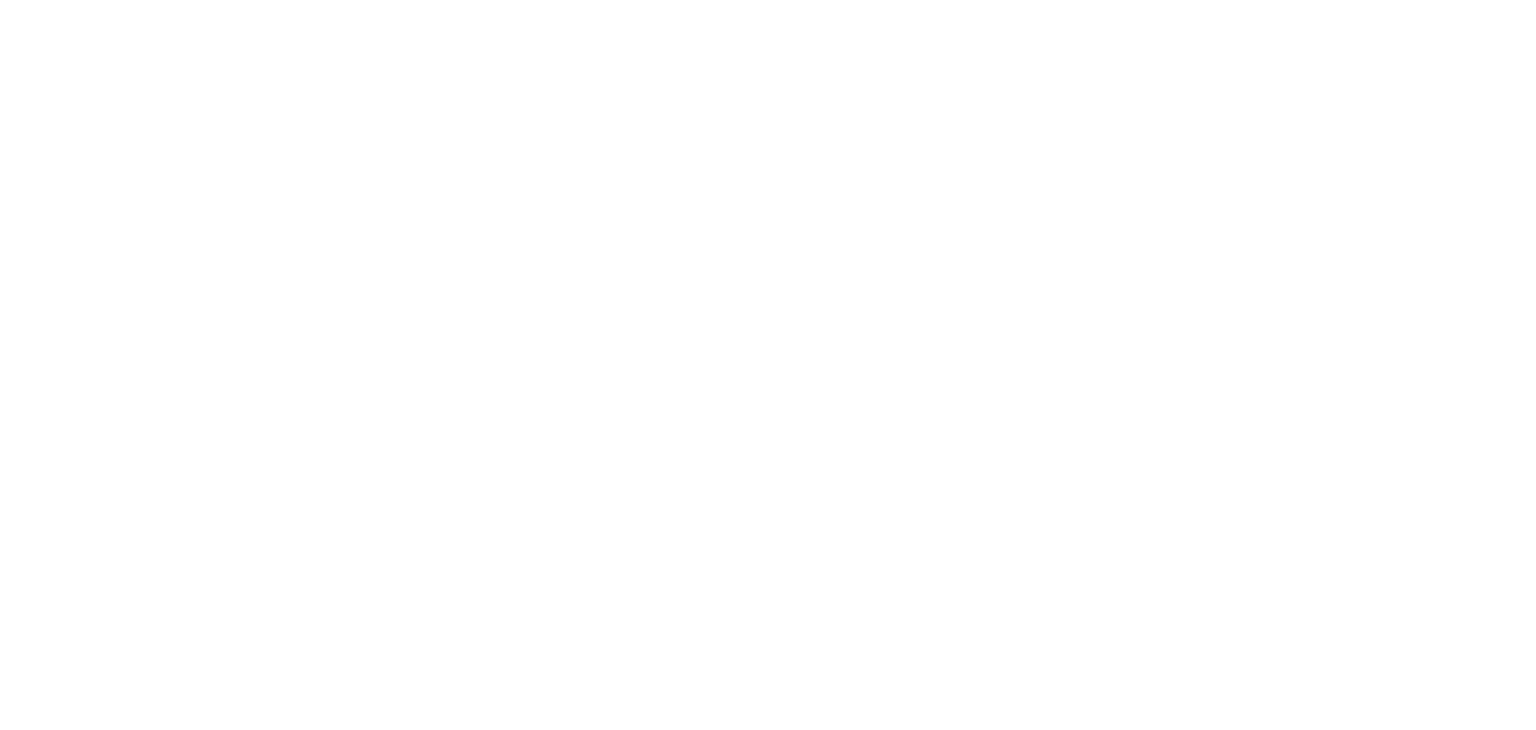 scroll, scrollTop: 0, scrollLeft: 0, axis: both 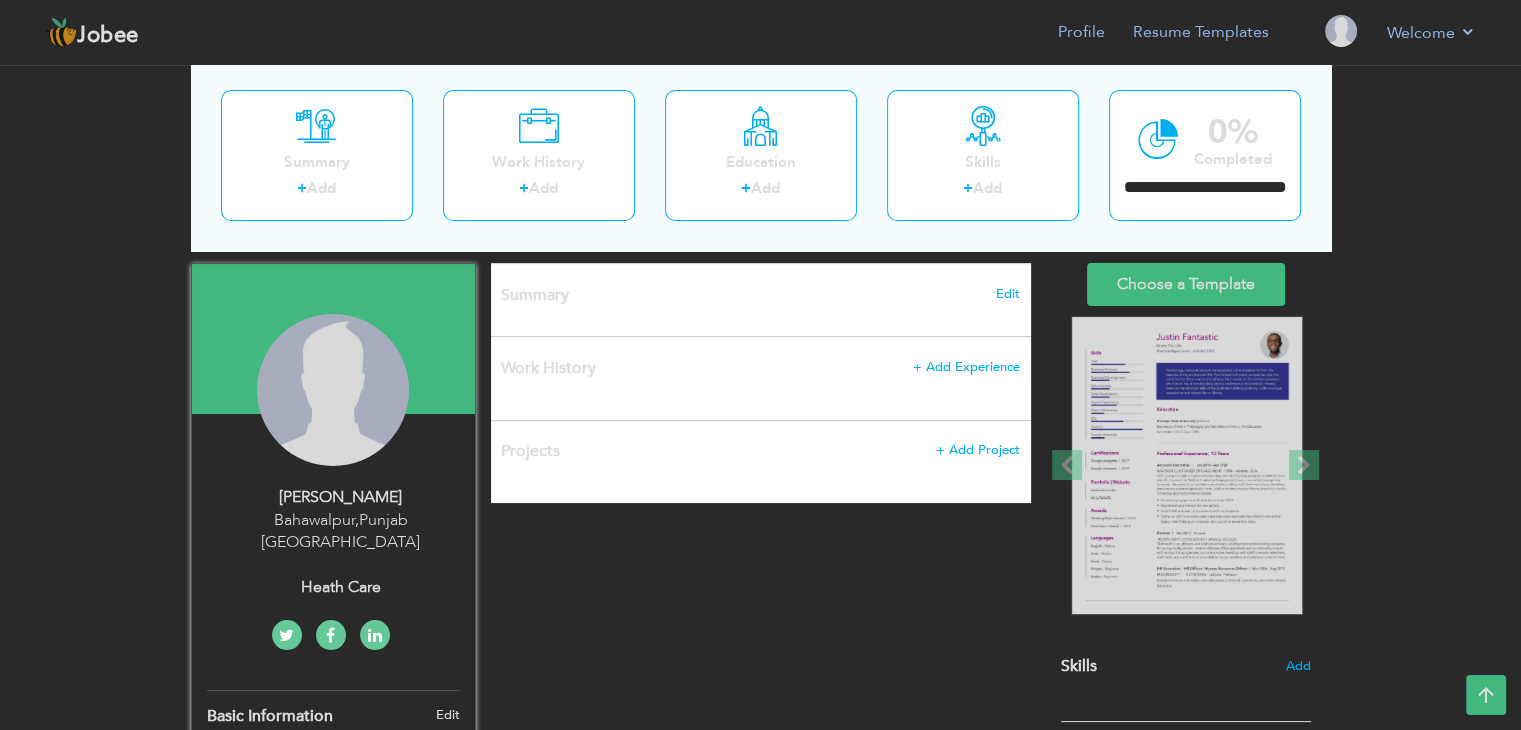 click on "Summary
Edit" at bounding box center (761, 300) 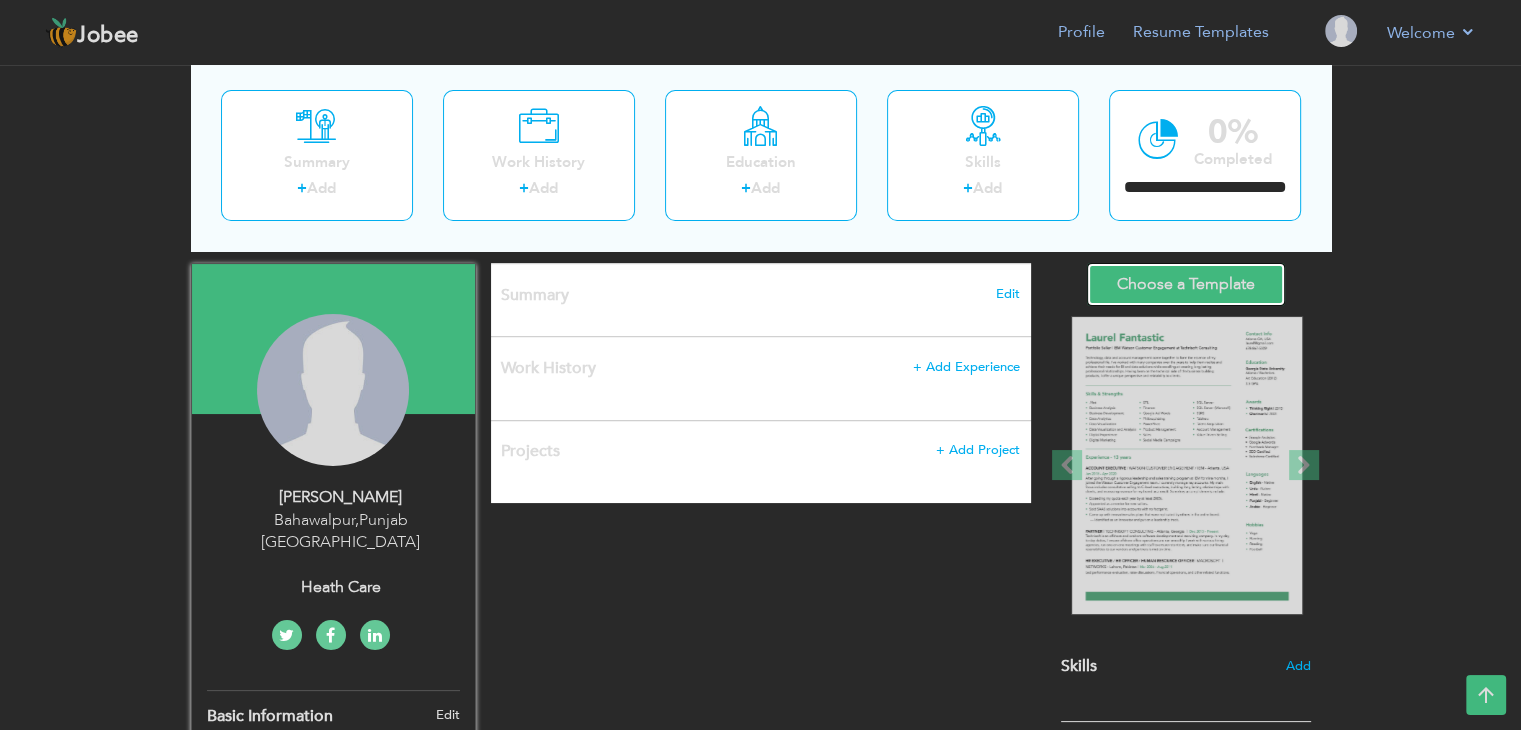click on "Choose a Template" at bounding box center (1186, 284) 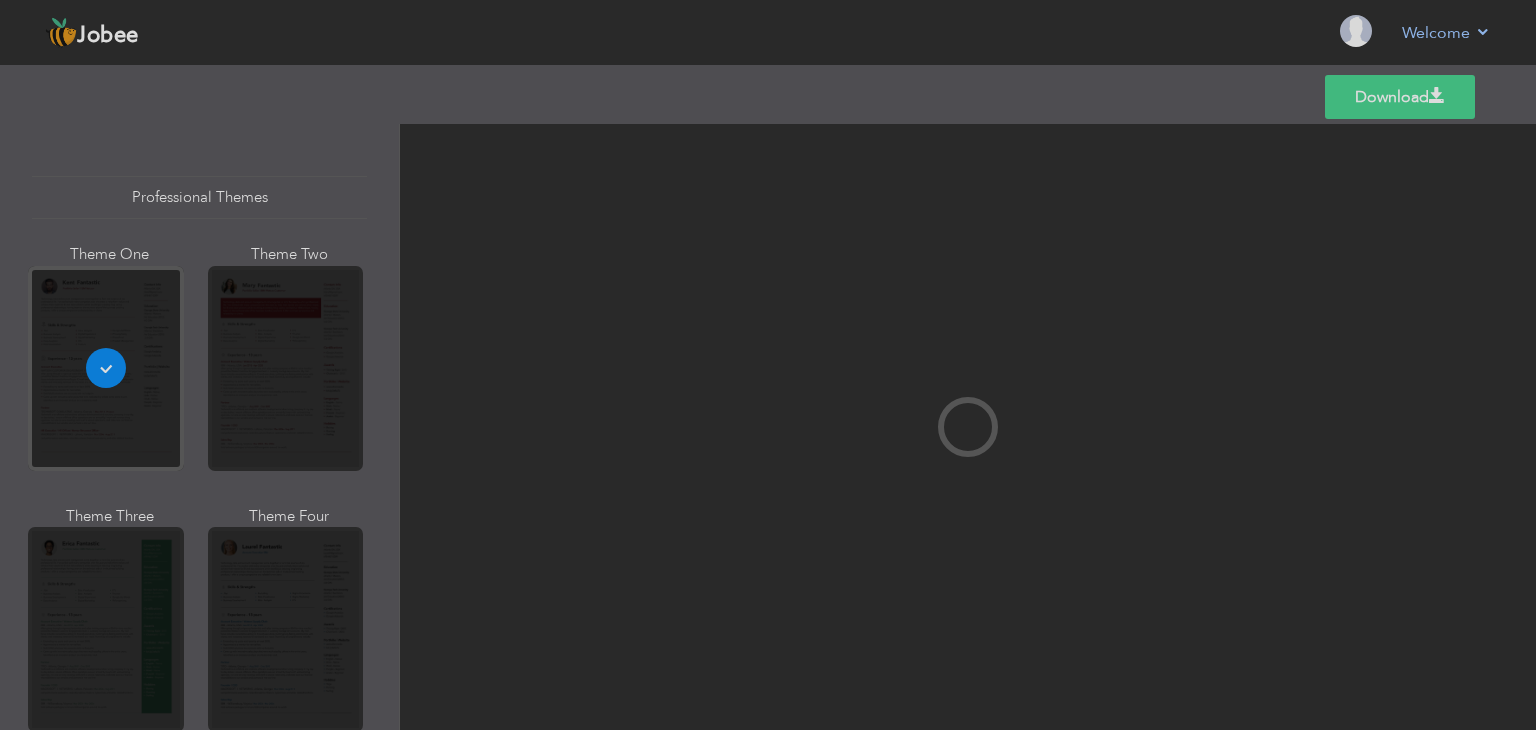 scroll, scrollTop: 0, scrollLeft: 0, axis: both 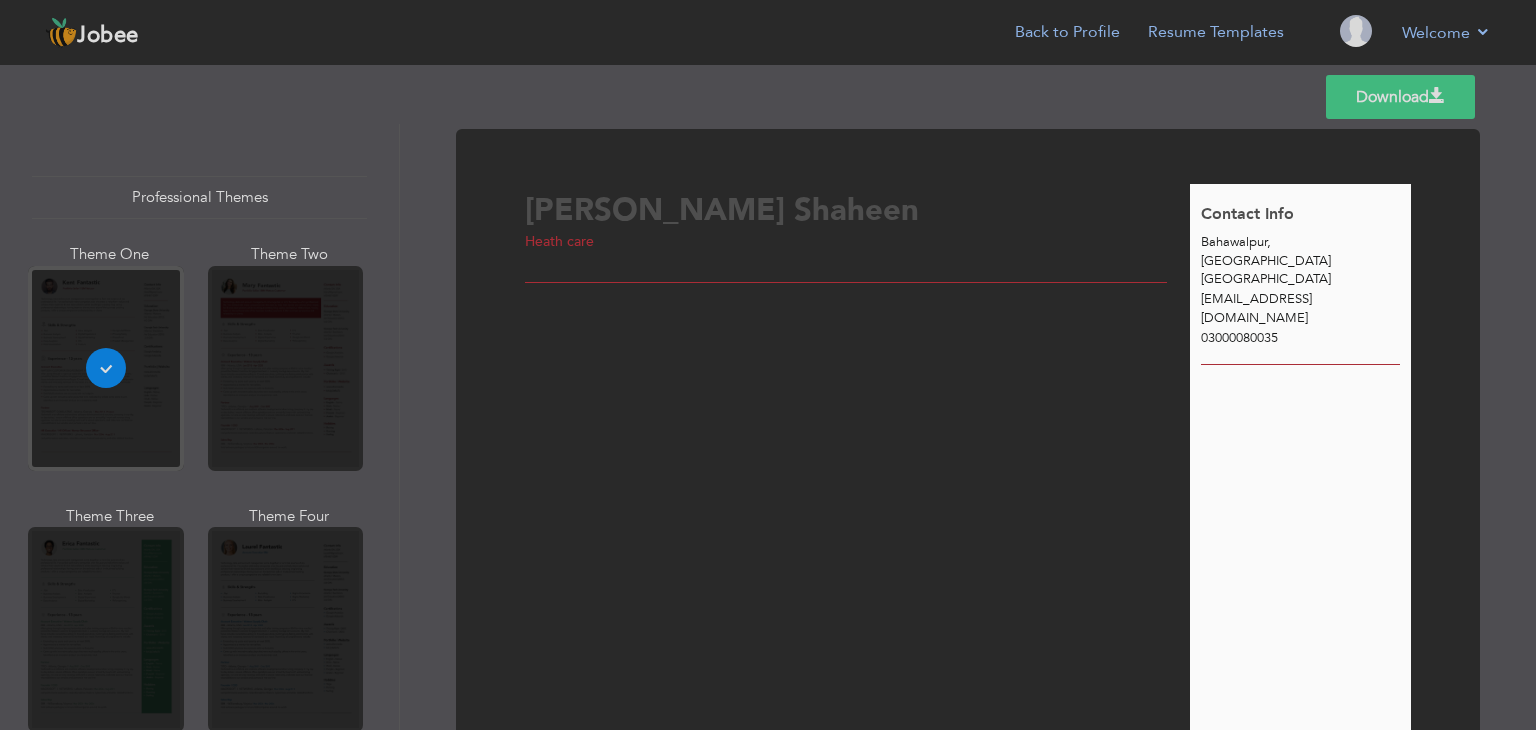 click on "Professional Themes" at bounding box center [199, 197] 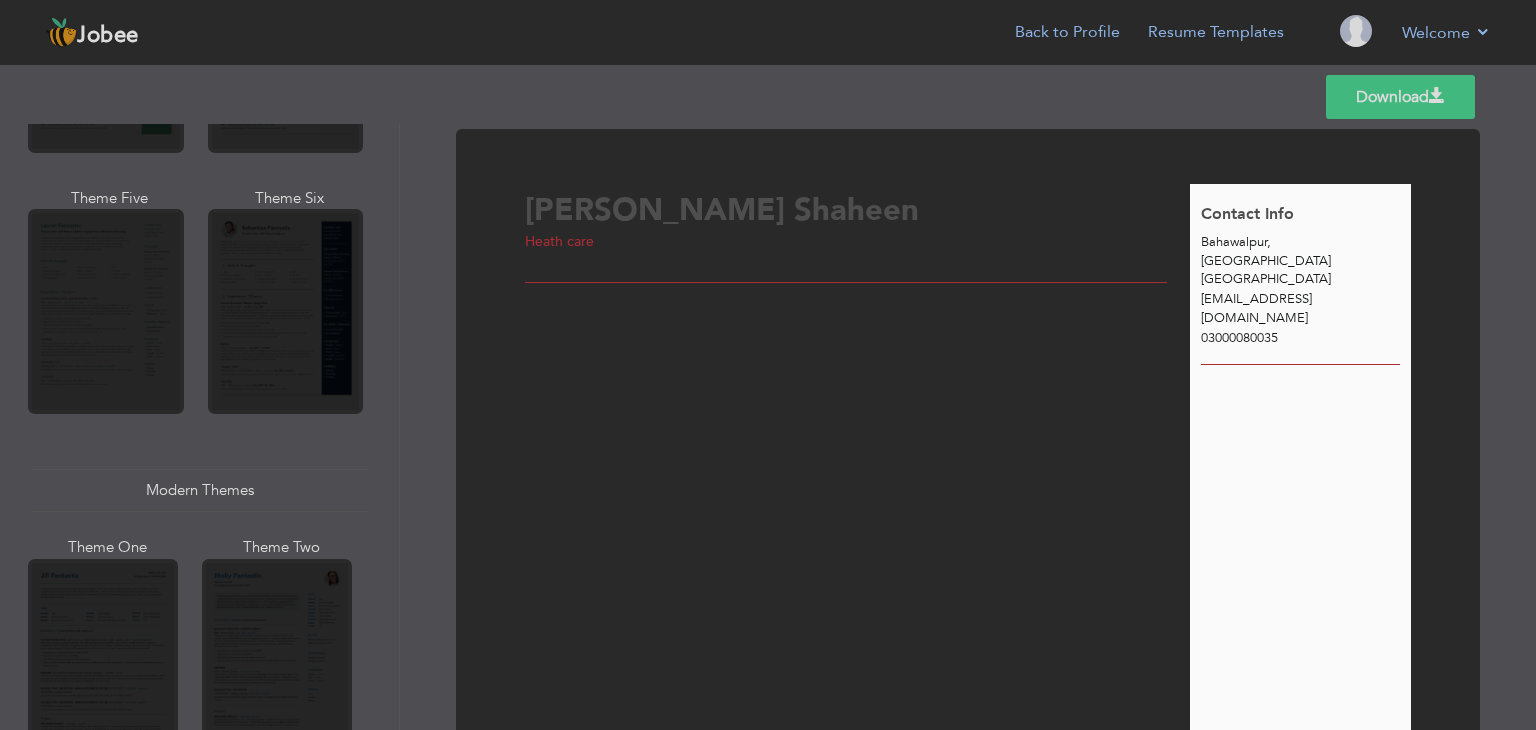 scroll, scrollTop: 580, scrollLeft: 0, axis: vertical 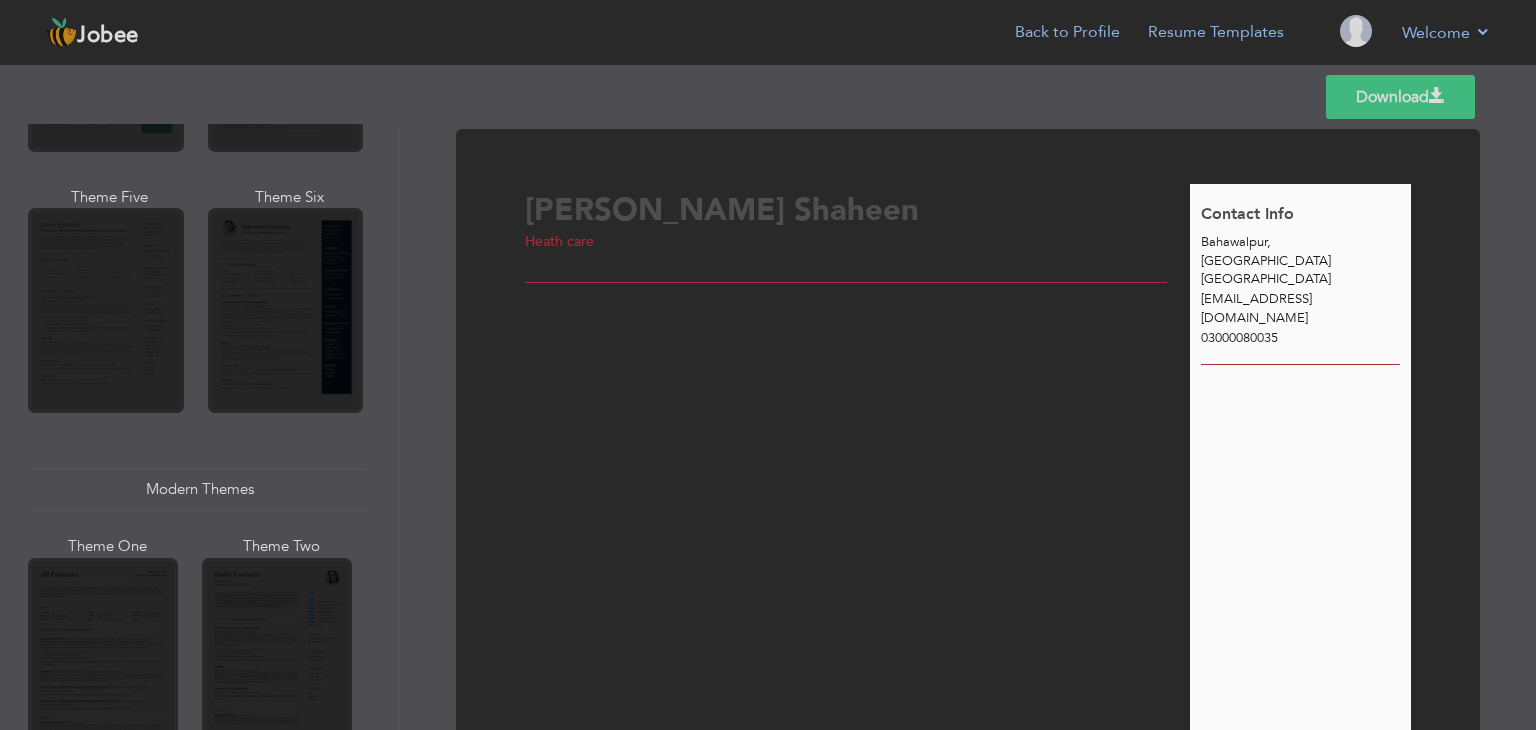 click on "Modern Themes" at bounding box center (199, 489) 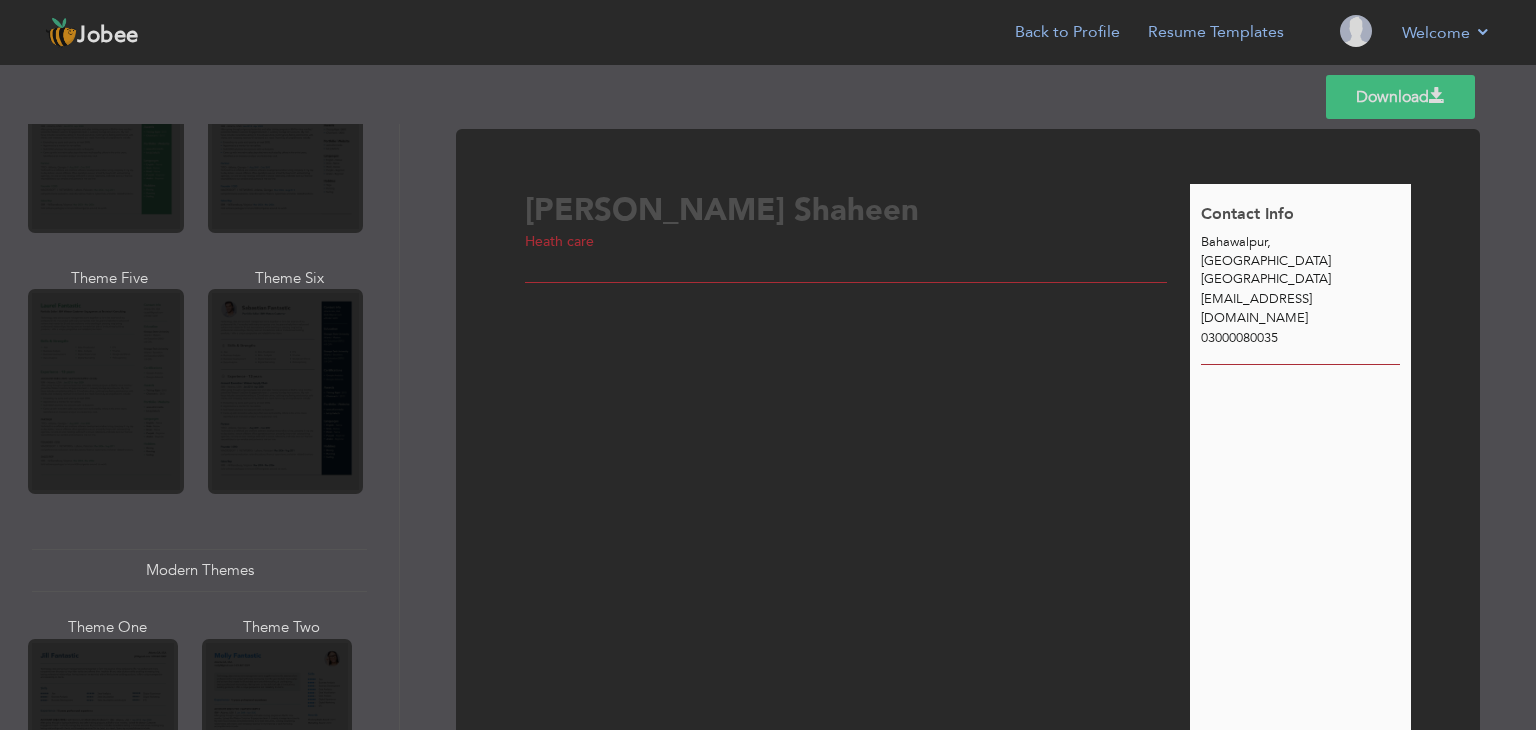 scroll, scrollTop: 471, scrollLeft: 0, axis: vertical 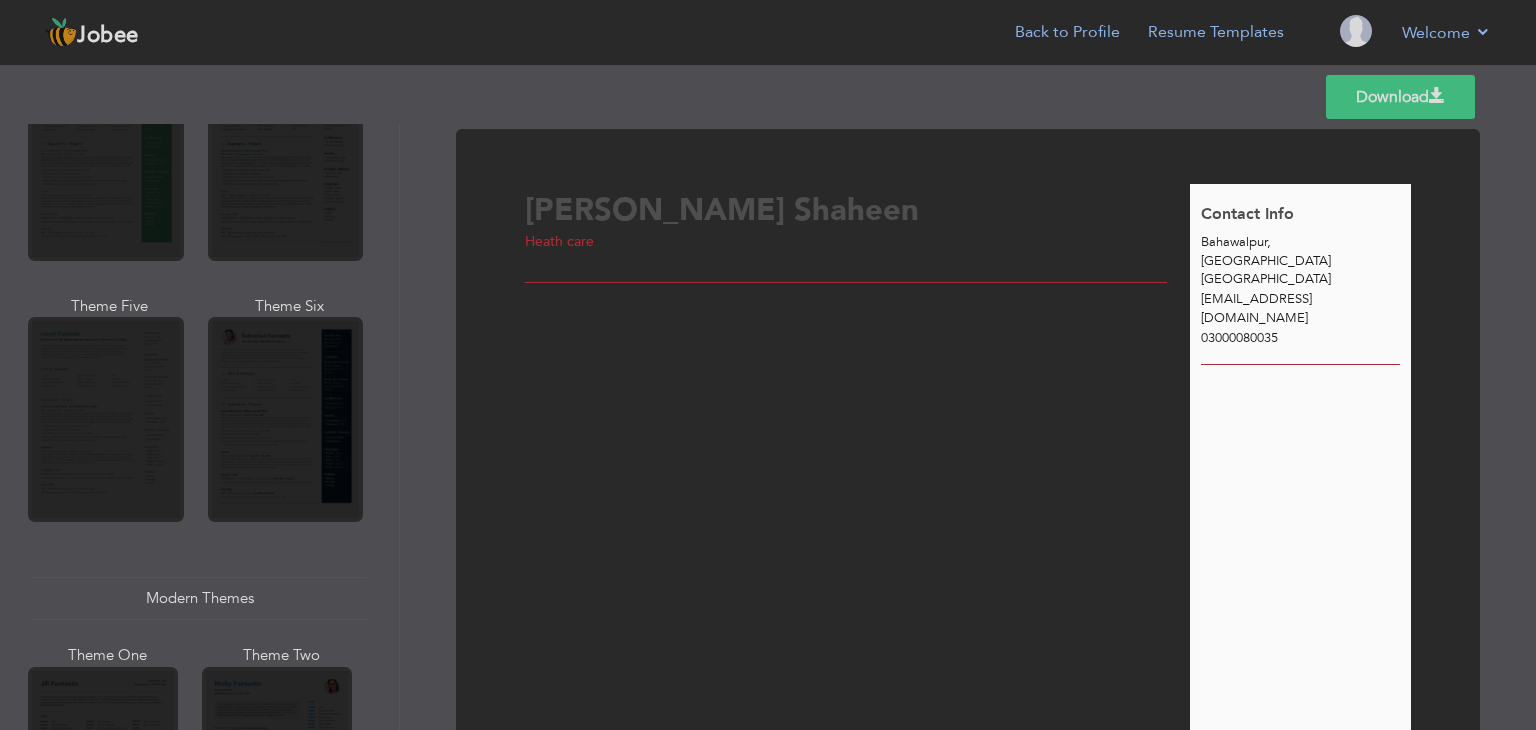 click on "Professional Themes
Theme One
Theme Two
Theme Three
Theme Four" at bounding box center (768, 427) 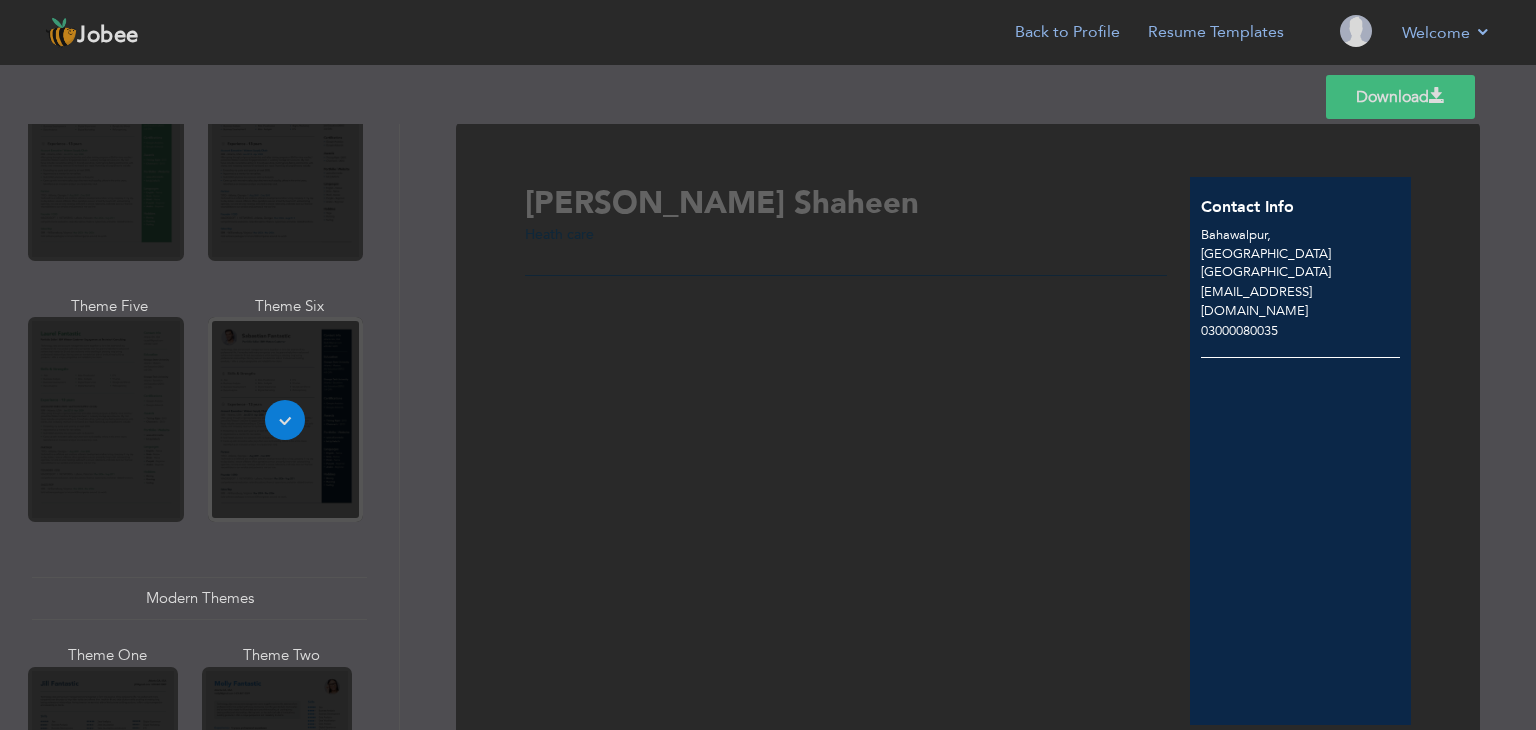 scroll, scrollTop: 0, scrollLeft: 0, axis: both 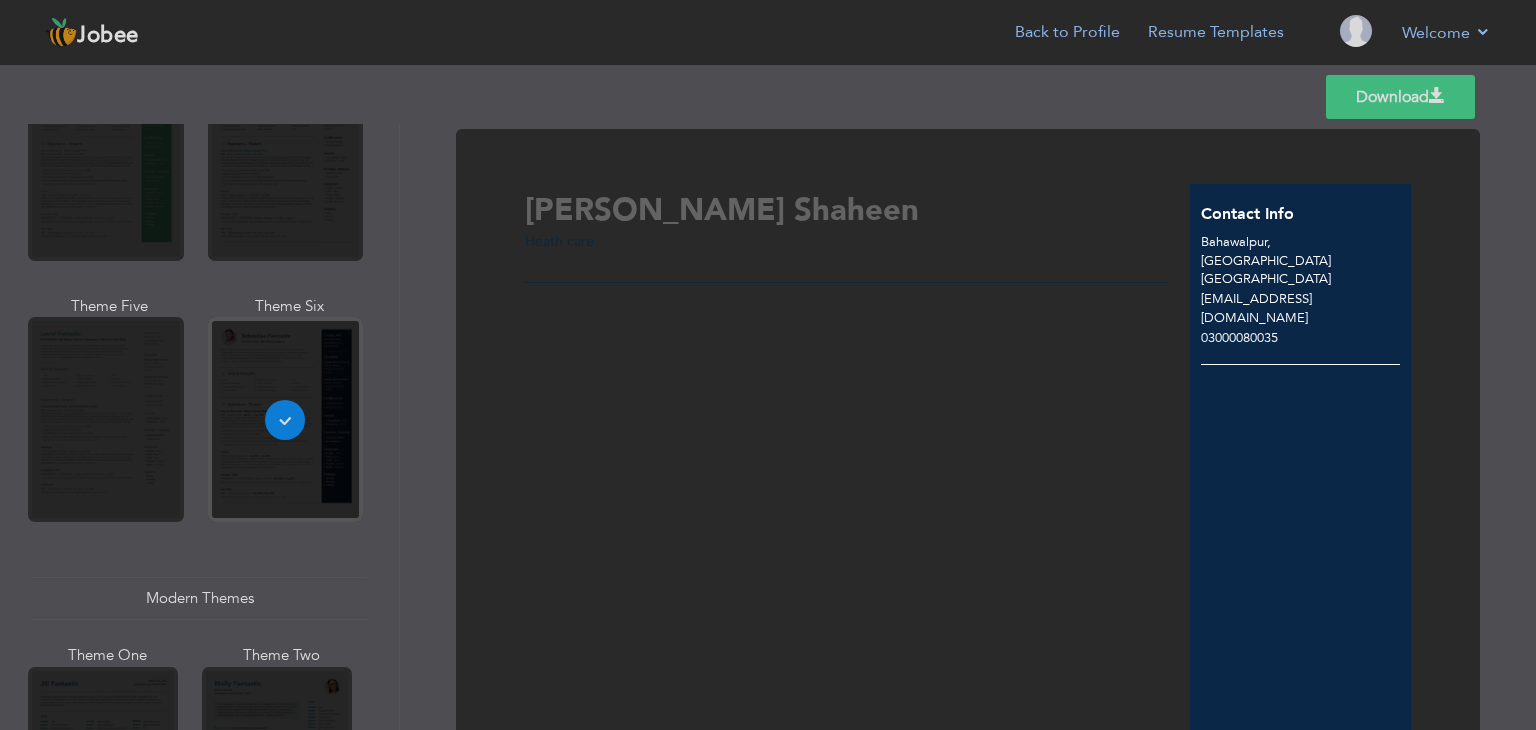 click on "Professional Themes
Theme One
Theme Two
Theme Three
Theme Four" at bounding box center (768, 427) 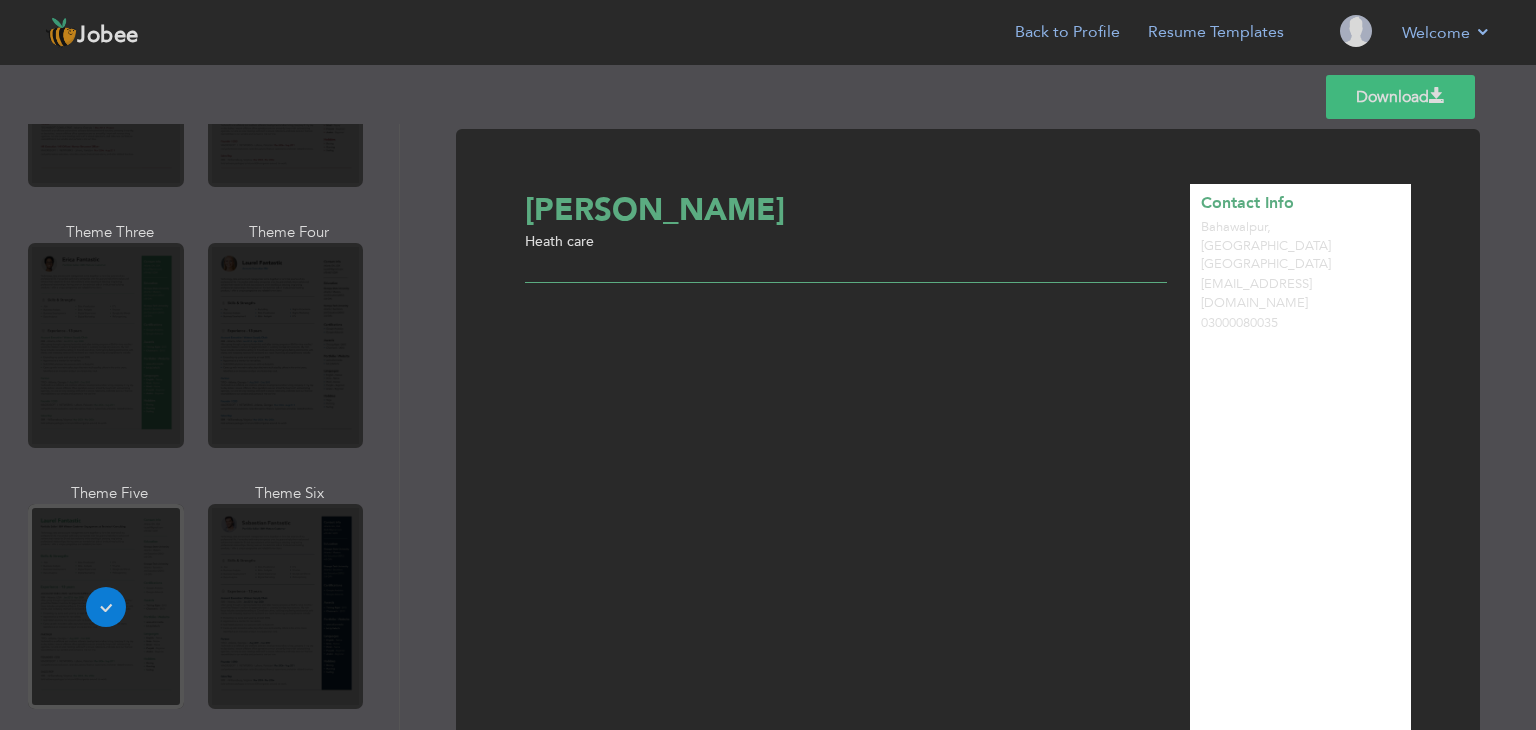 scroll, scrollTop: 281, scrollLeft: 0, axis: vertical 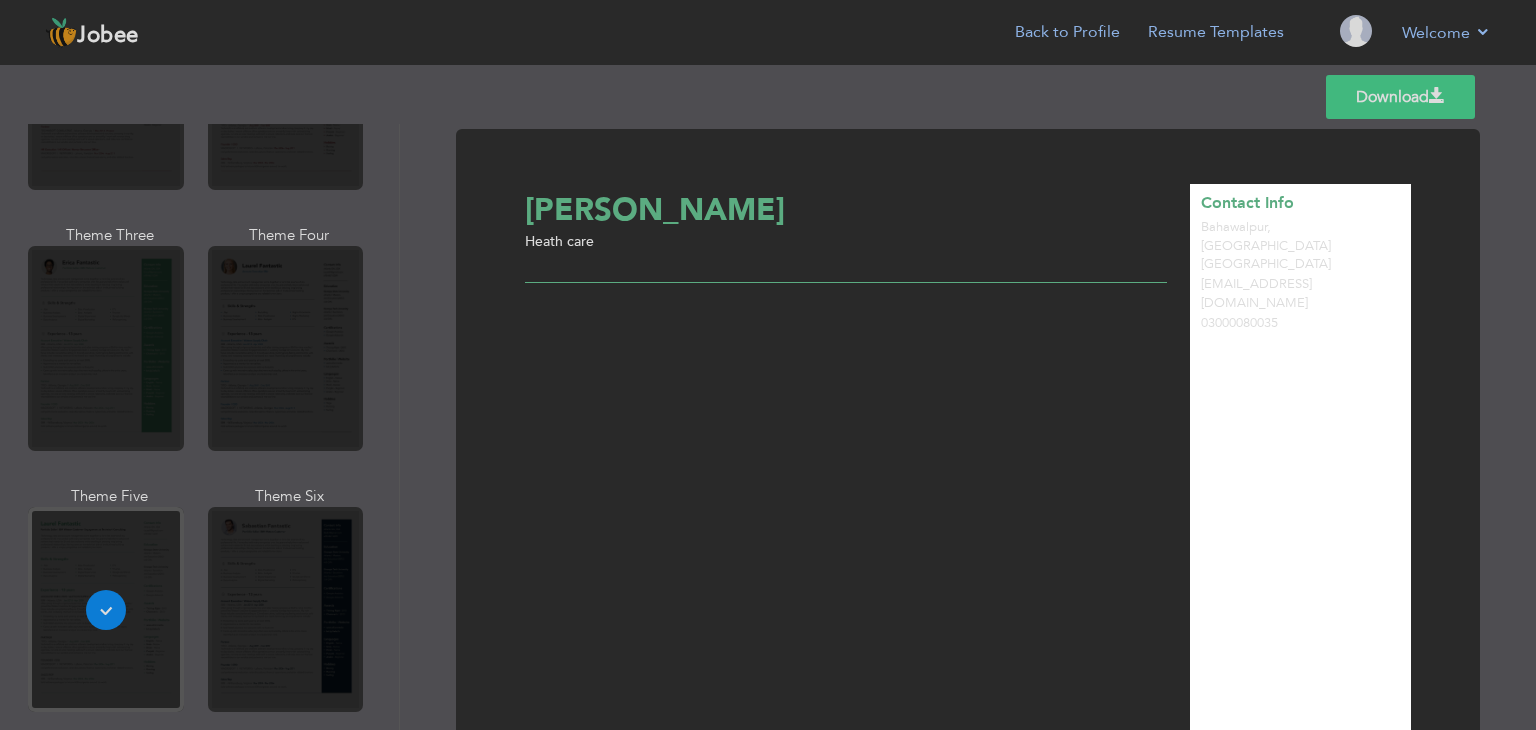click on "Professional Themes
Theme One
Theme Two
Theme Three
Theme Four" at bounding box center [768, 427] 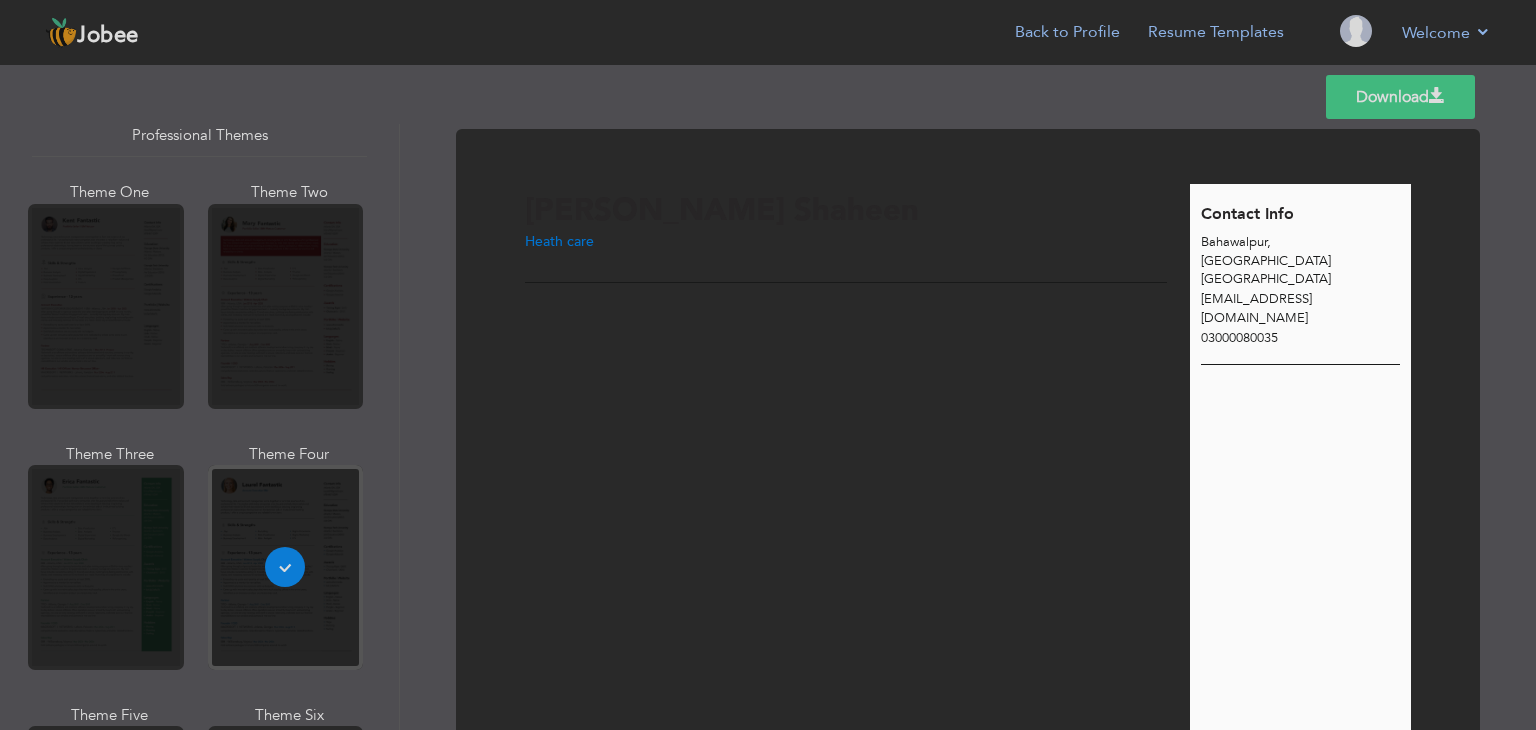 scroll, scrollTop: 44, scrollLeft: 0, axis: vertical 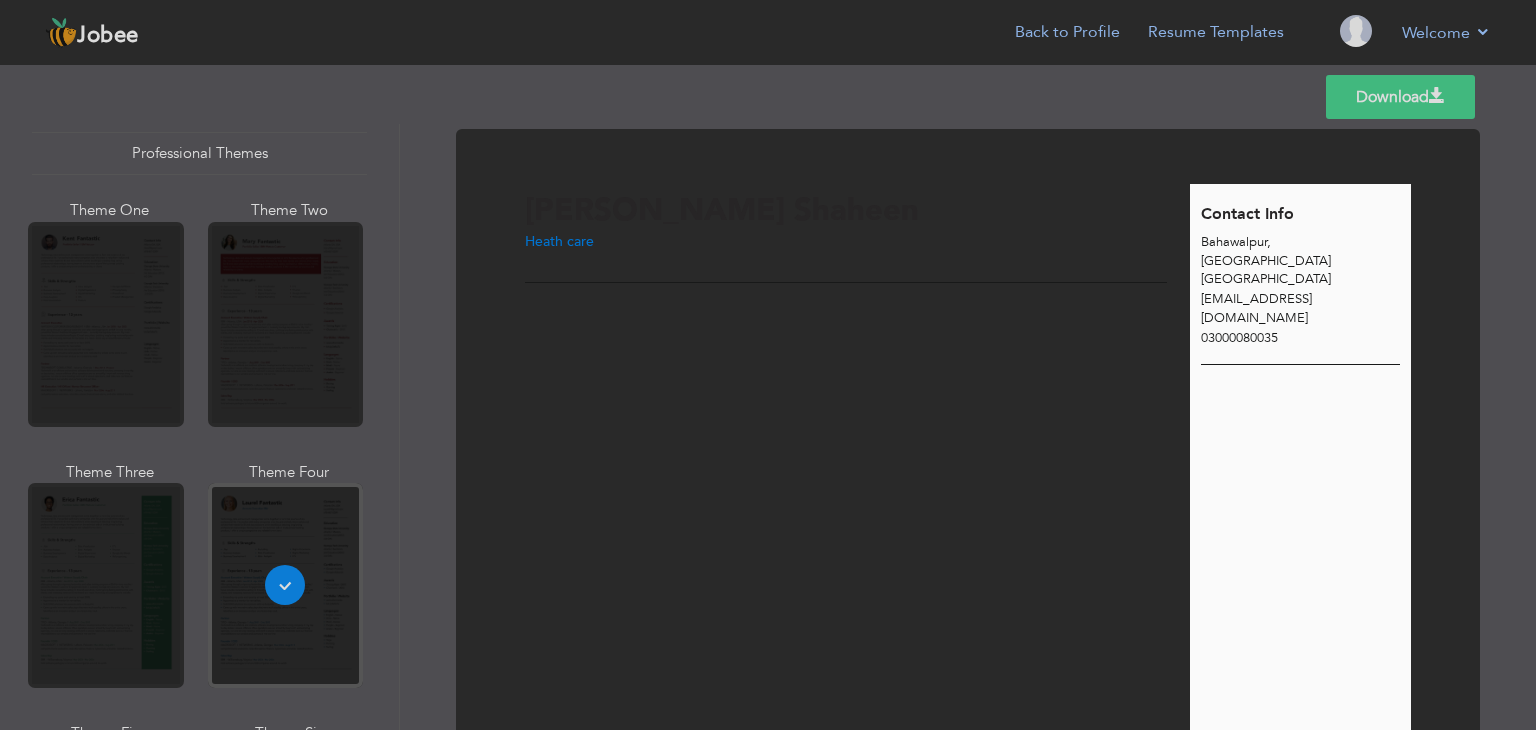 click on "Professional Themes
Theme One
Theme Two
Theme Three
Theme Four" at bounding box center (768, 427) 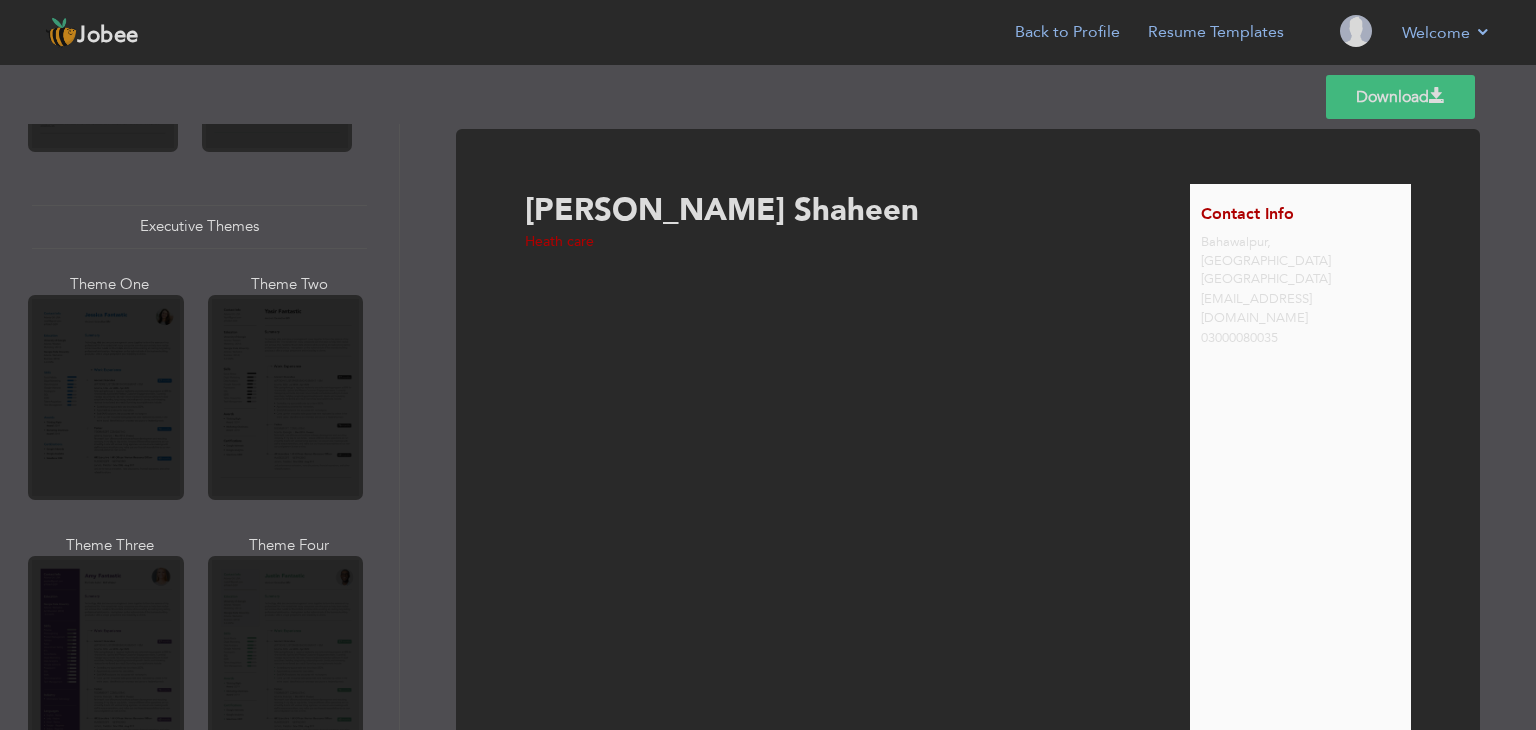 scroll, scrollTop: 1444, scrollLeft: 0, axis: vertical 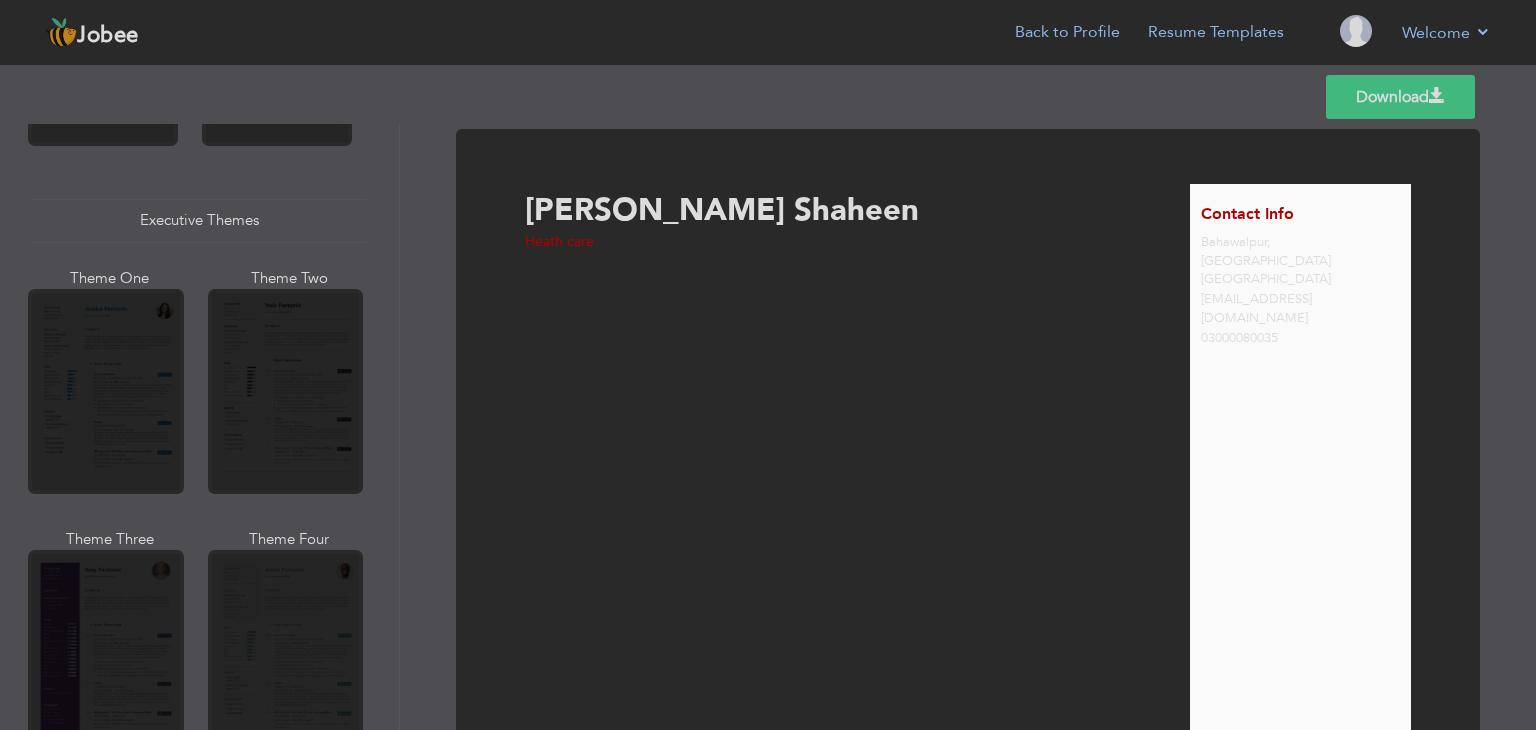 click on "Professional Themes
Theme One
Theme Two
Theme Three
Theme Four" at bounding box center (768, 427) 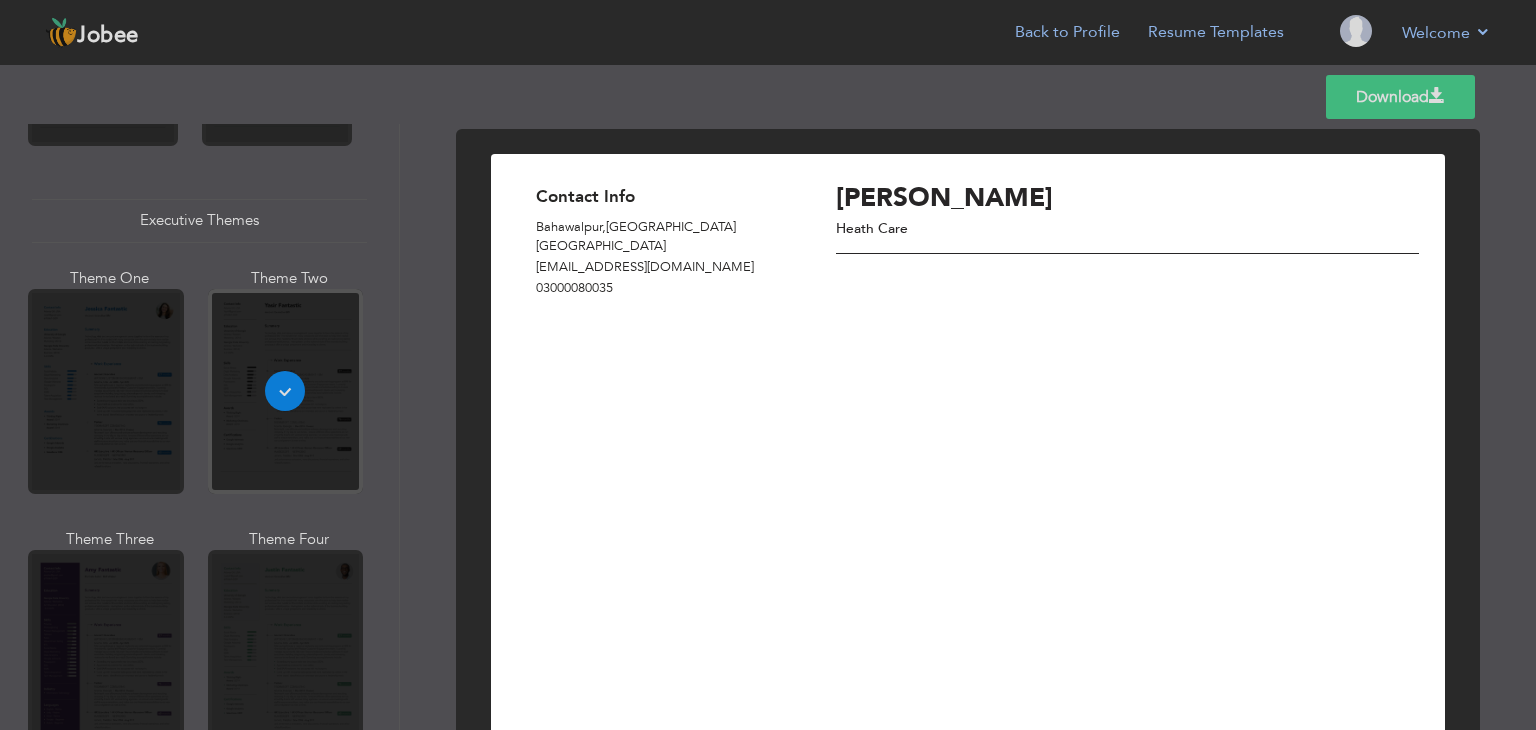 click on "Professional Themes
Theme One
Theme Two
Theme Three
Theme Four" at bounding box center (768, 427) 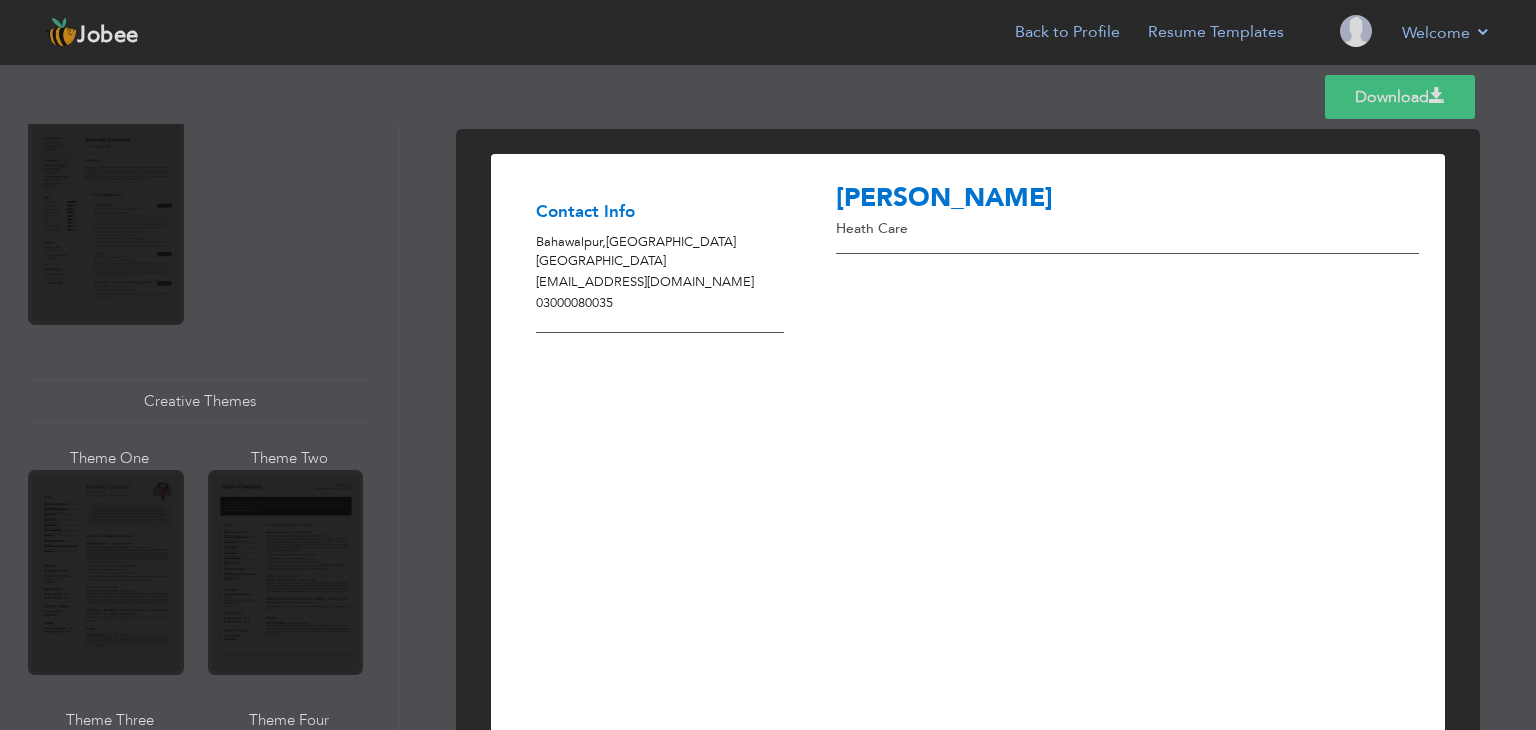 scroll, scrollTop: 2139, scrollLeft: 0, axis: vertical 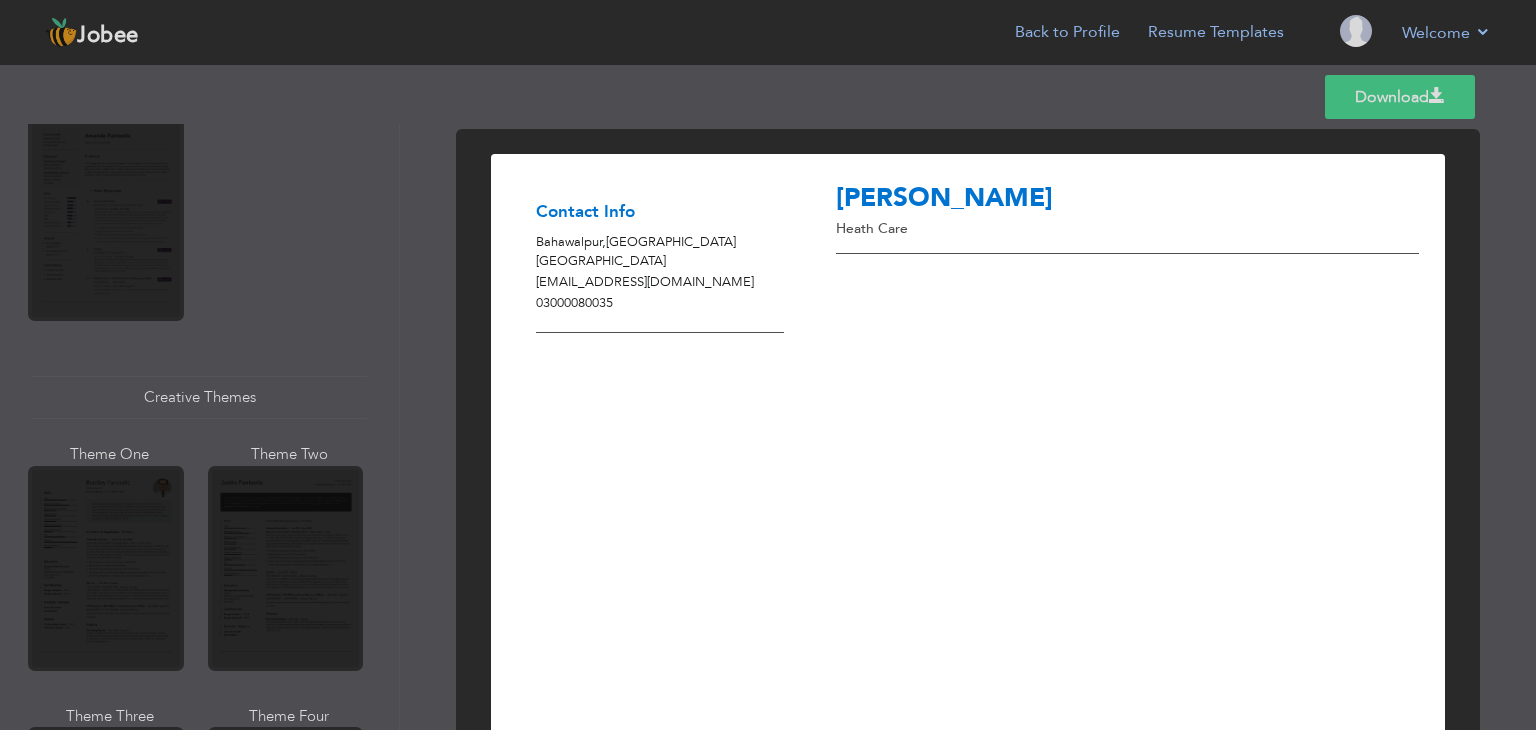 click on "Professional Themes
Theme One
Theme Two
Theme Three
Theme Four" at bounding box center [768, 427] 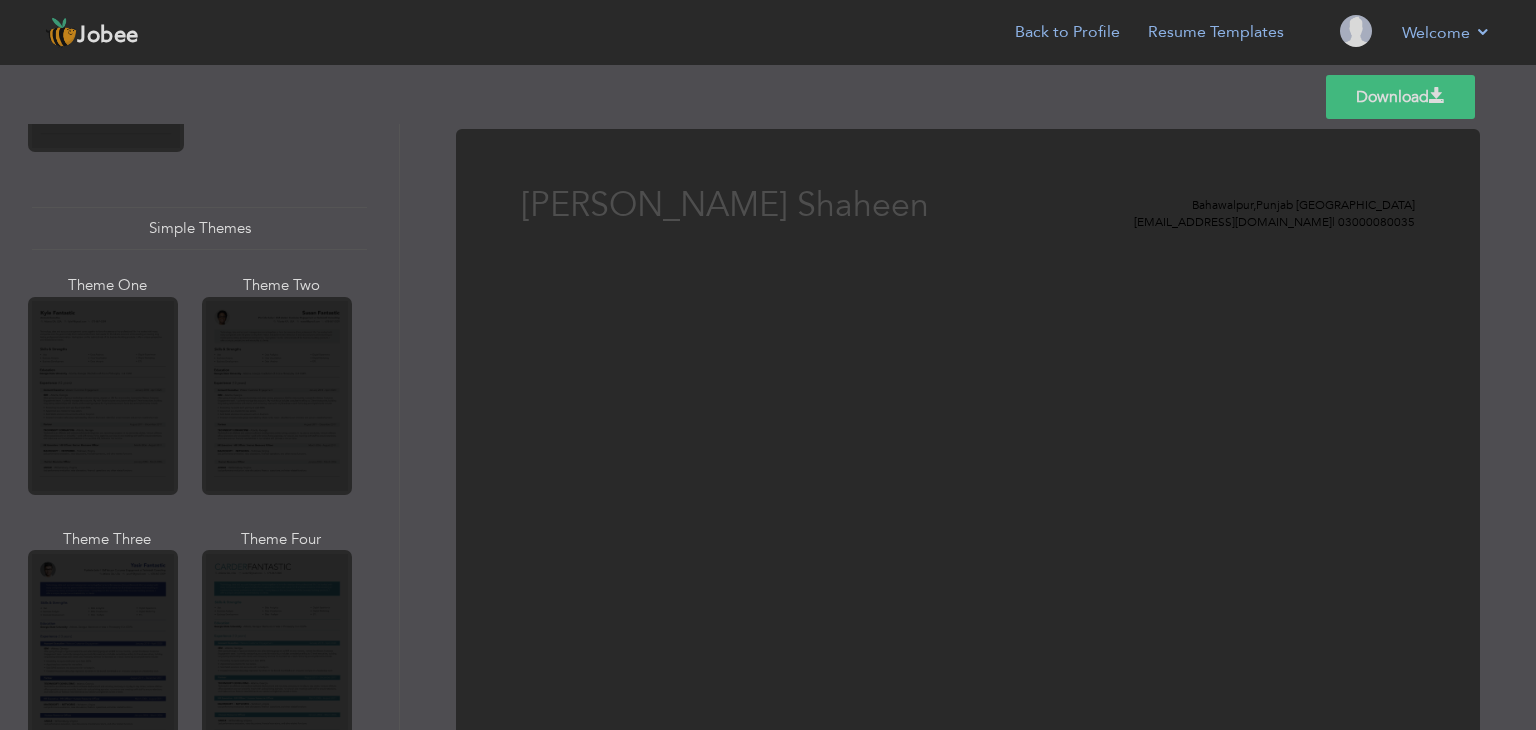 scroll, scrollTop: 3475, scrollLeft: 0, axis: vertical 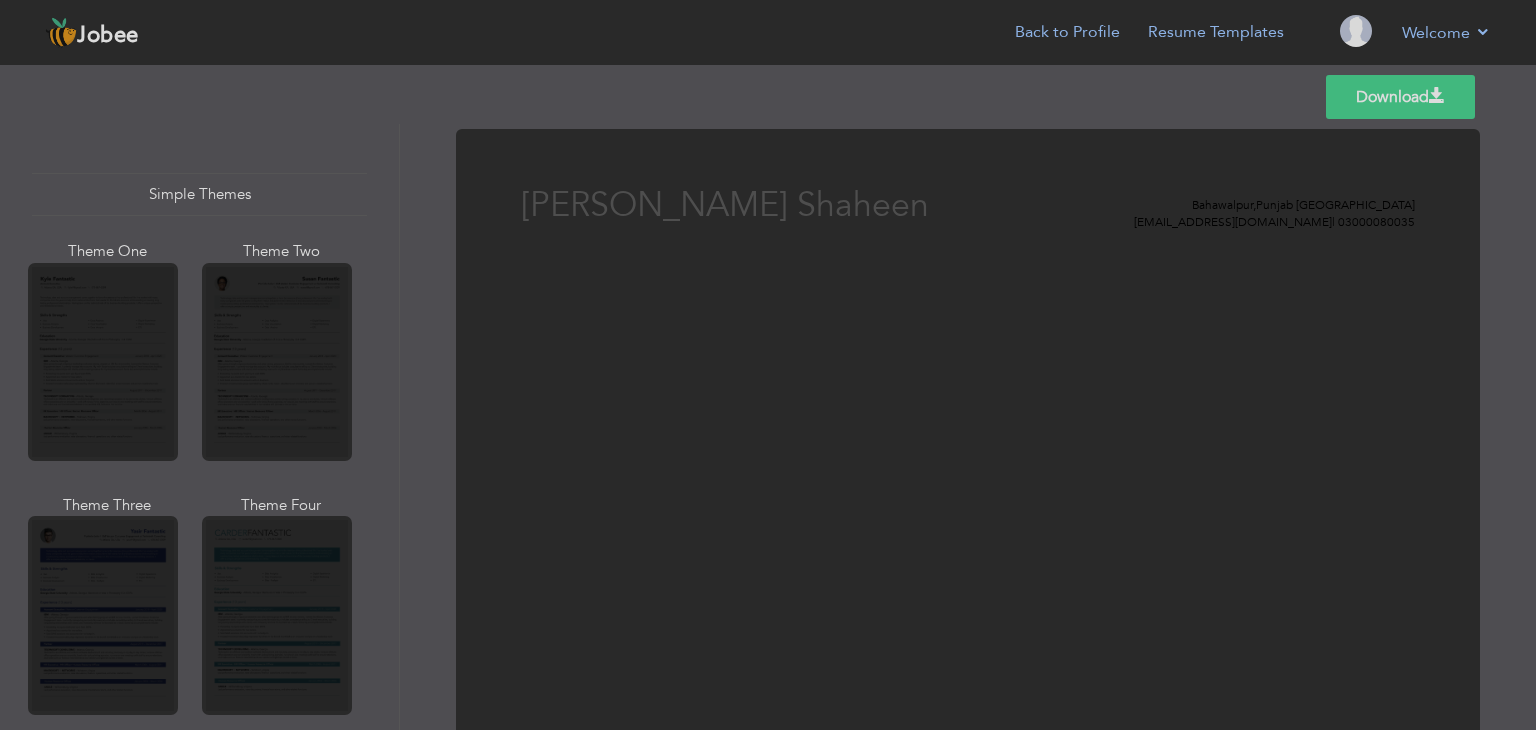 click on "Professional Themes
Theme One
Theme Two
Theme Three
Theme Four" at bounding box center (768, 427) 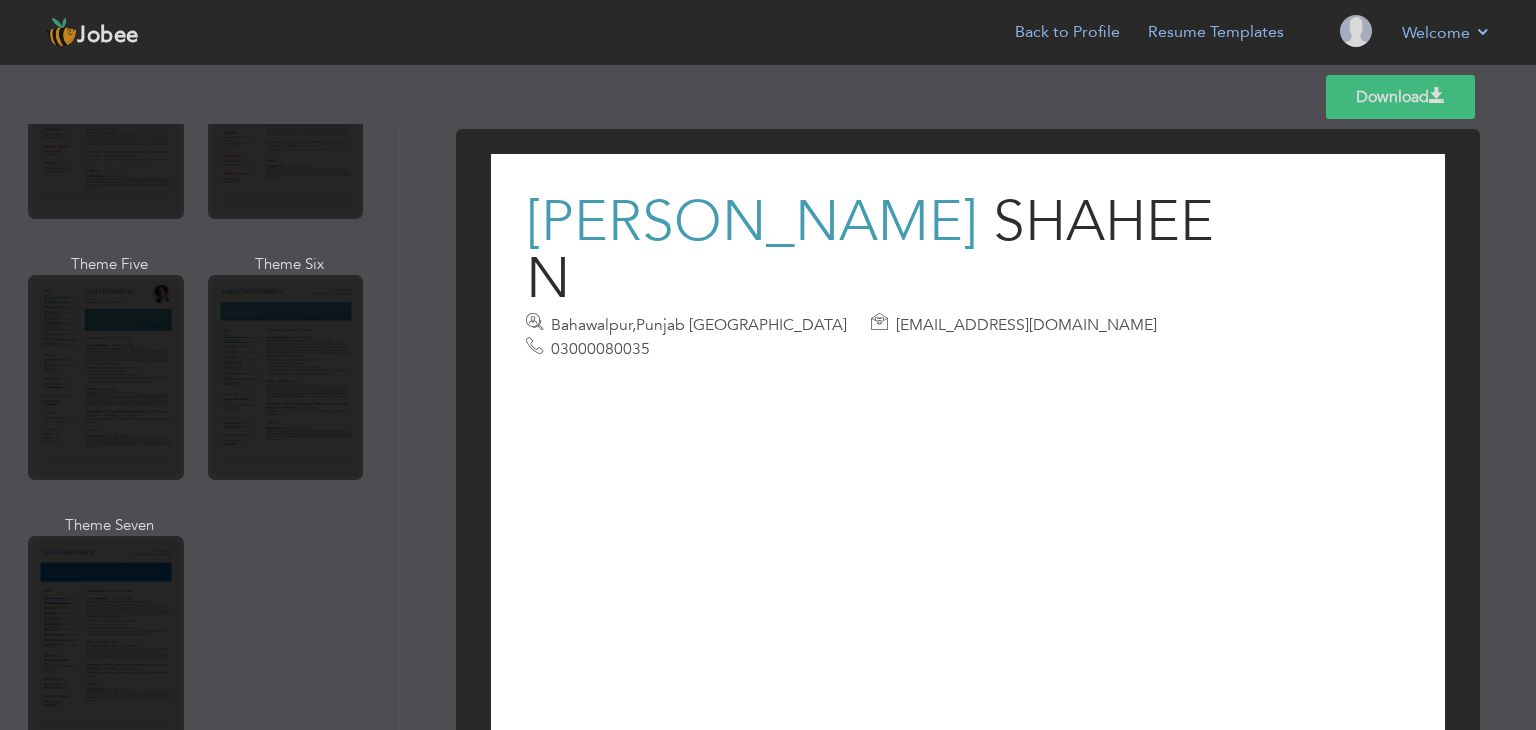 scroll, scrollTop: 2826, scrollLeft: 0, axis: vertical 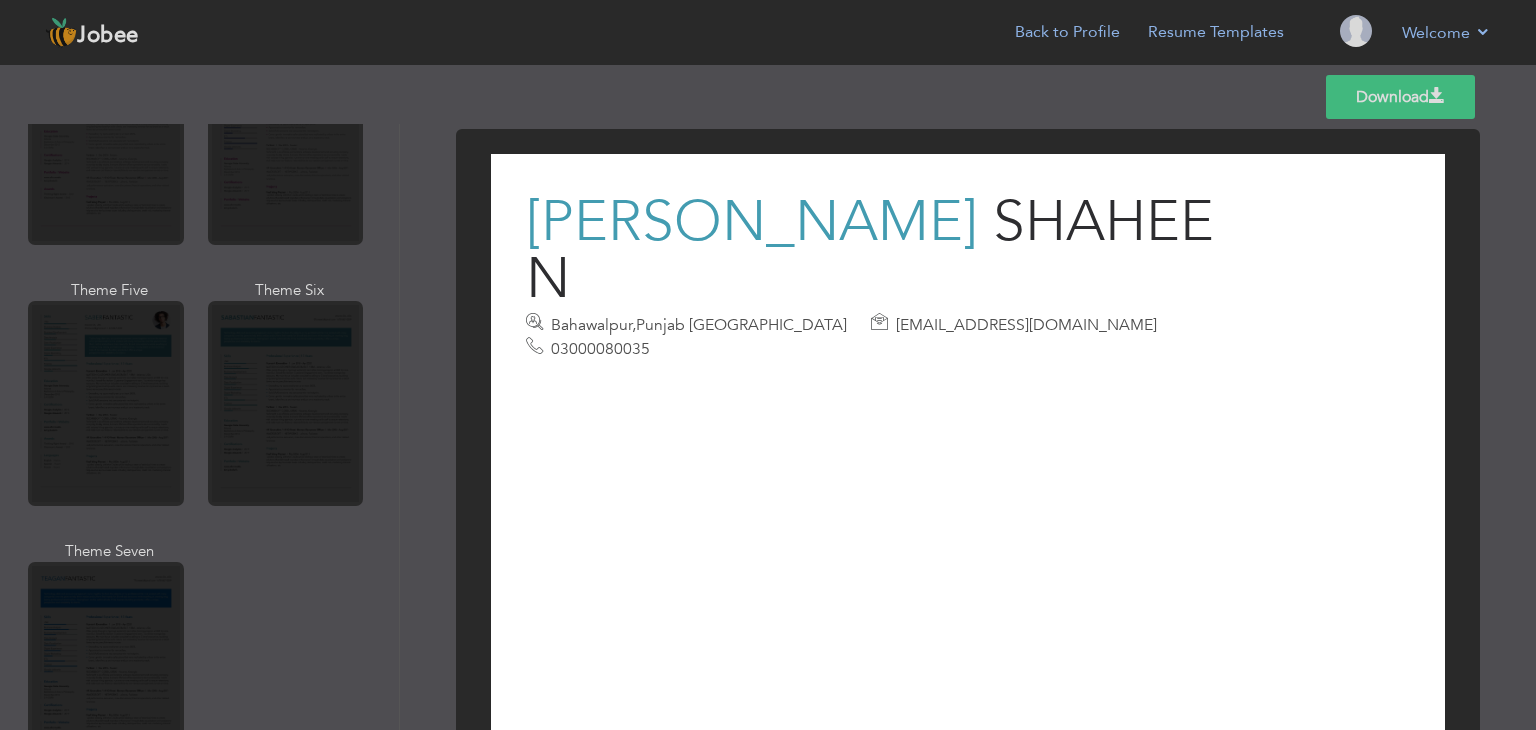 click on "Professional Themes
Theme One
Theme Two
Theme Three
Theme Four" at bounding box center [768, 427] 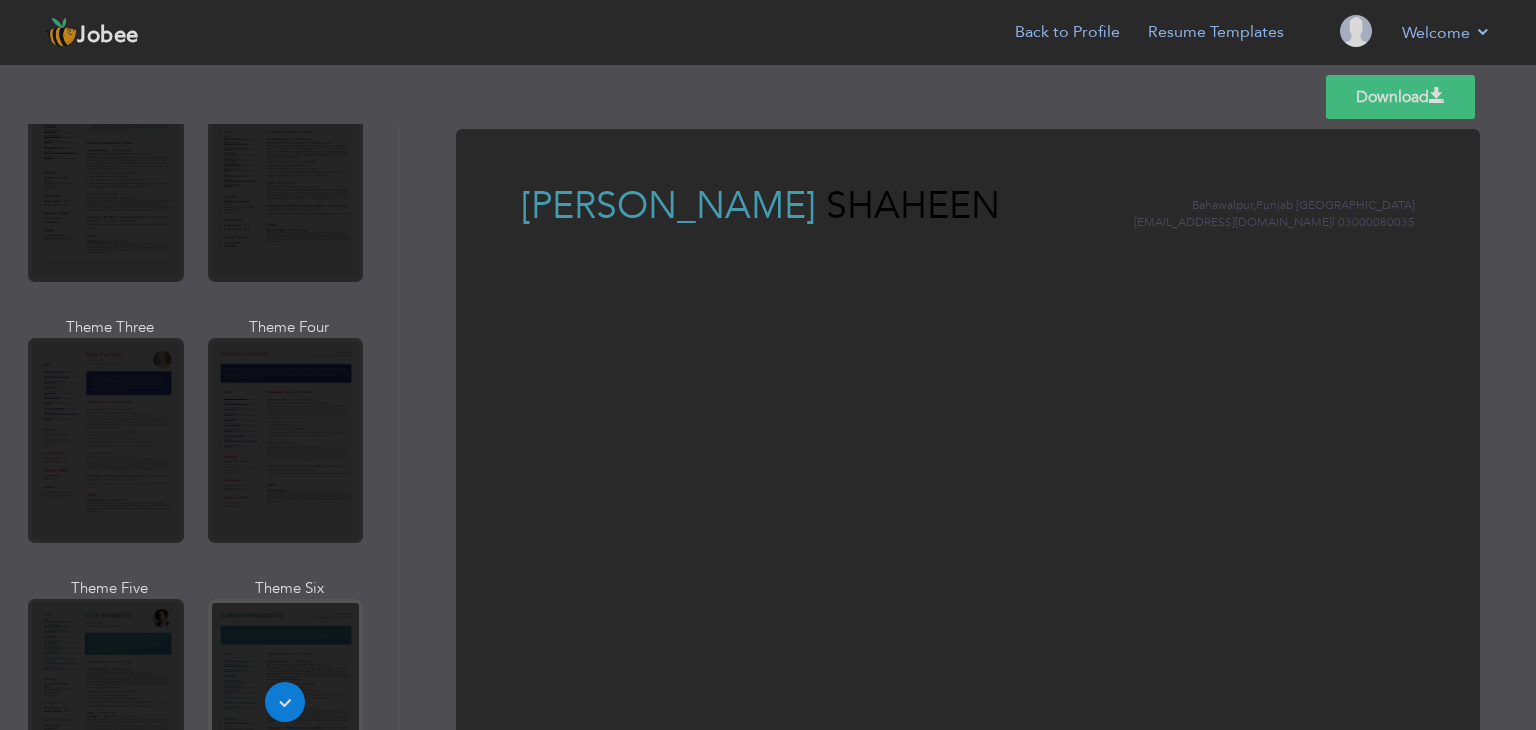 scroll, scrollTop: 2524, scrollLeft: 0, axis: vertical 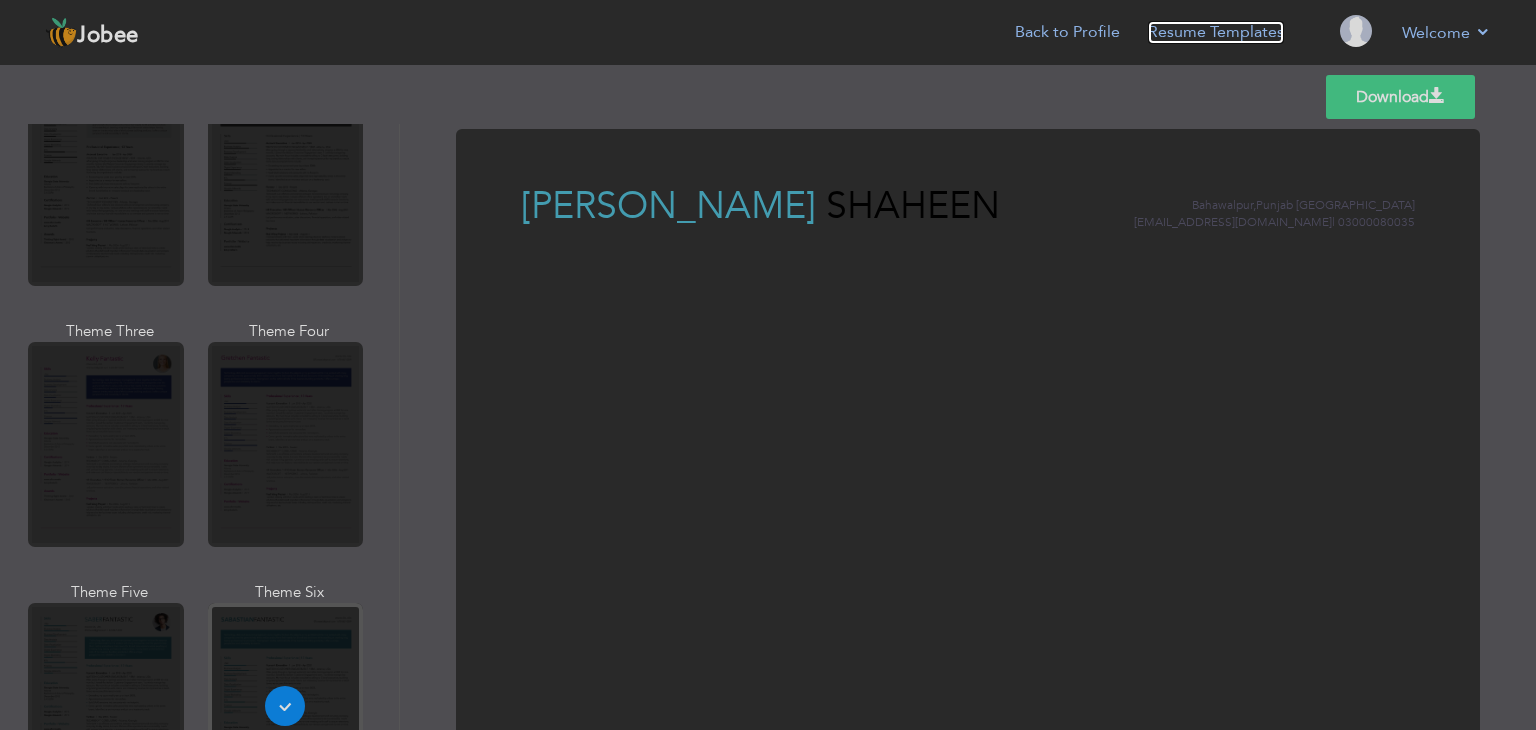 click on "Resume Templates" at bounding box center [1216, 32] 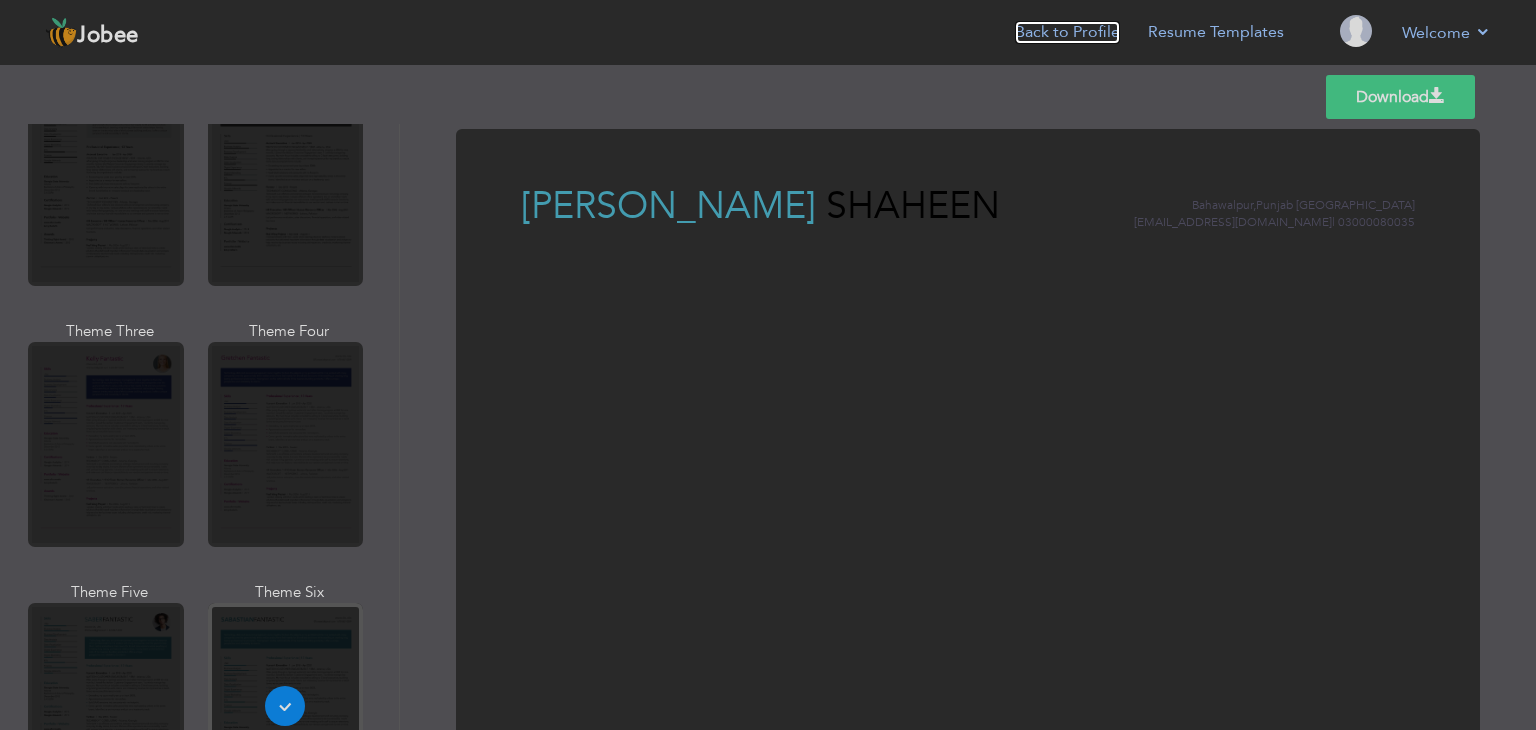 click on "Back to Profile" at bounding box center [1067, 32] 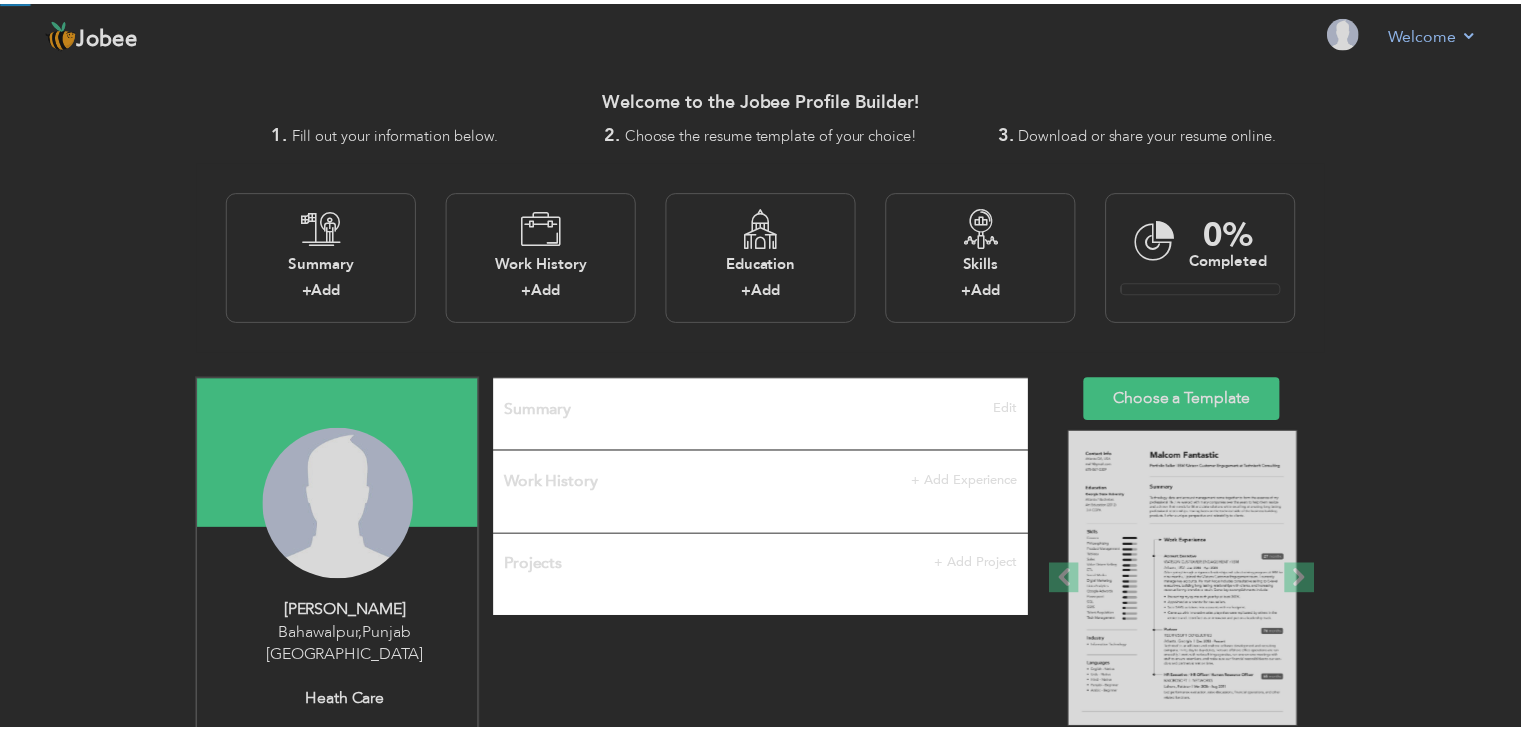 scroll, scrollTop: 0, scrollLeft: 0, axis: both 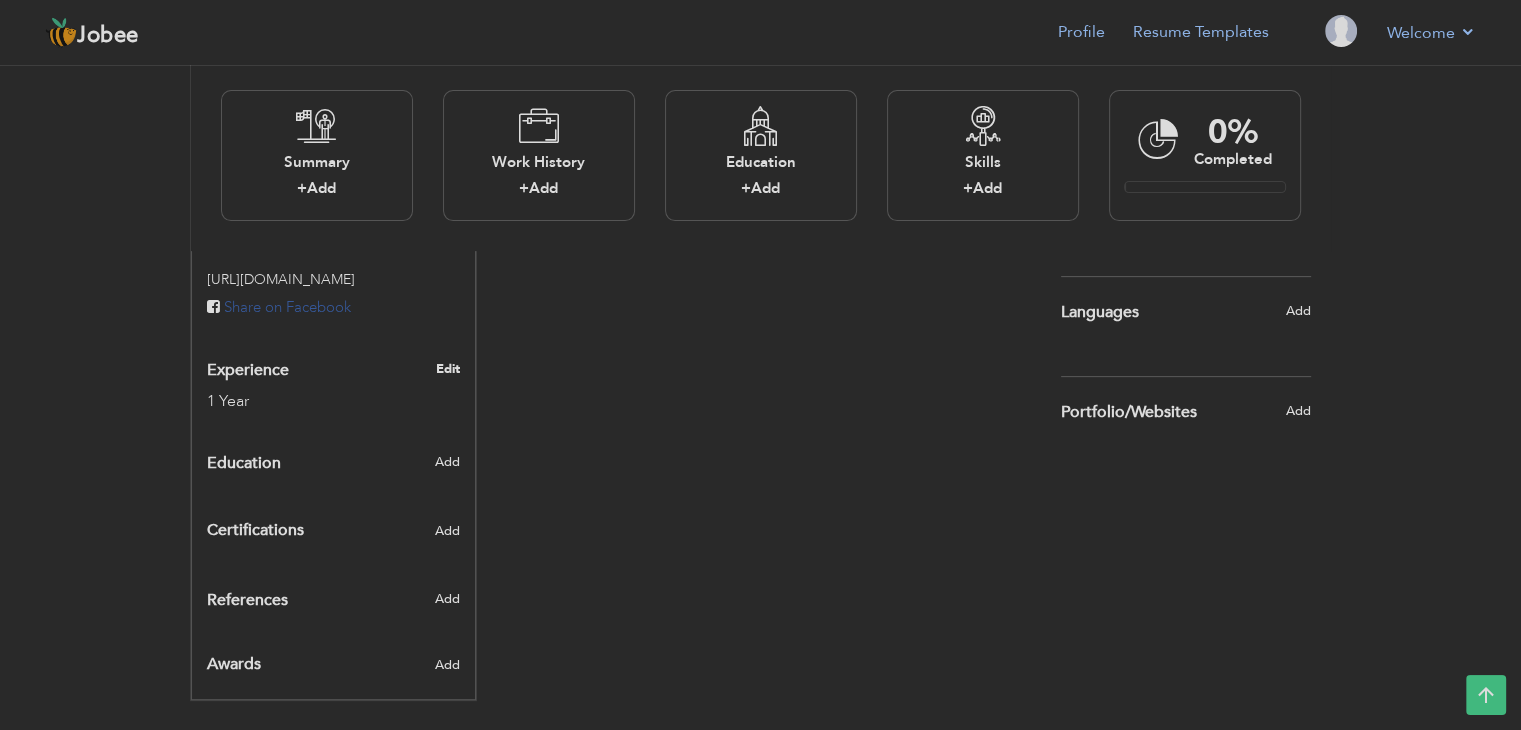 click on "Edit" at bounding box center [447, 369] 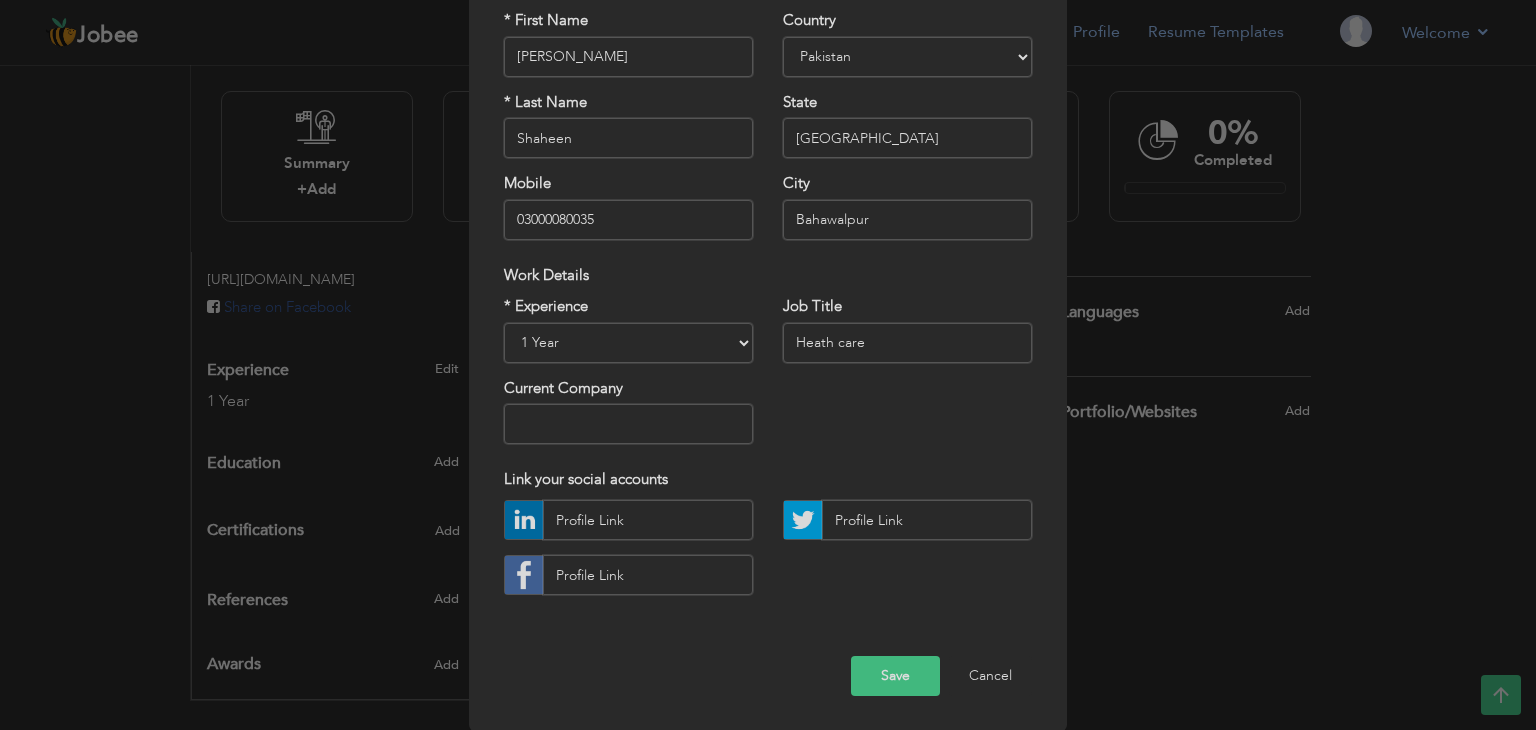 scroll, scrollTop: 181, scrollLeft: 0, axis: vertical 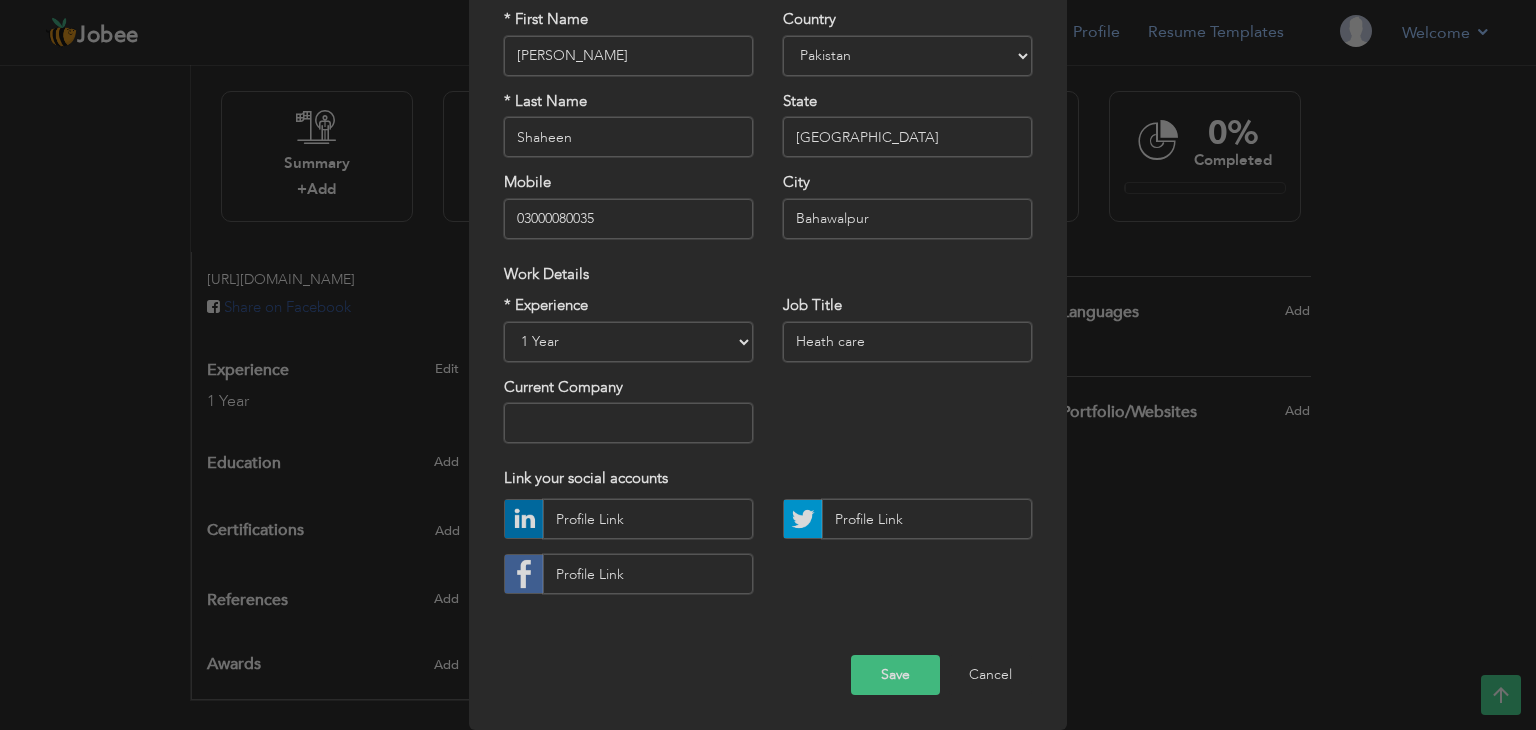 click on "Save" at bounding box center (895, 675) 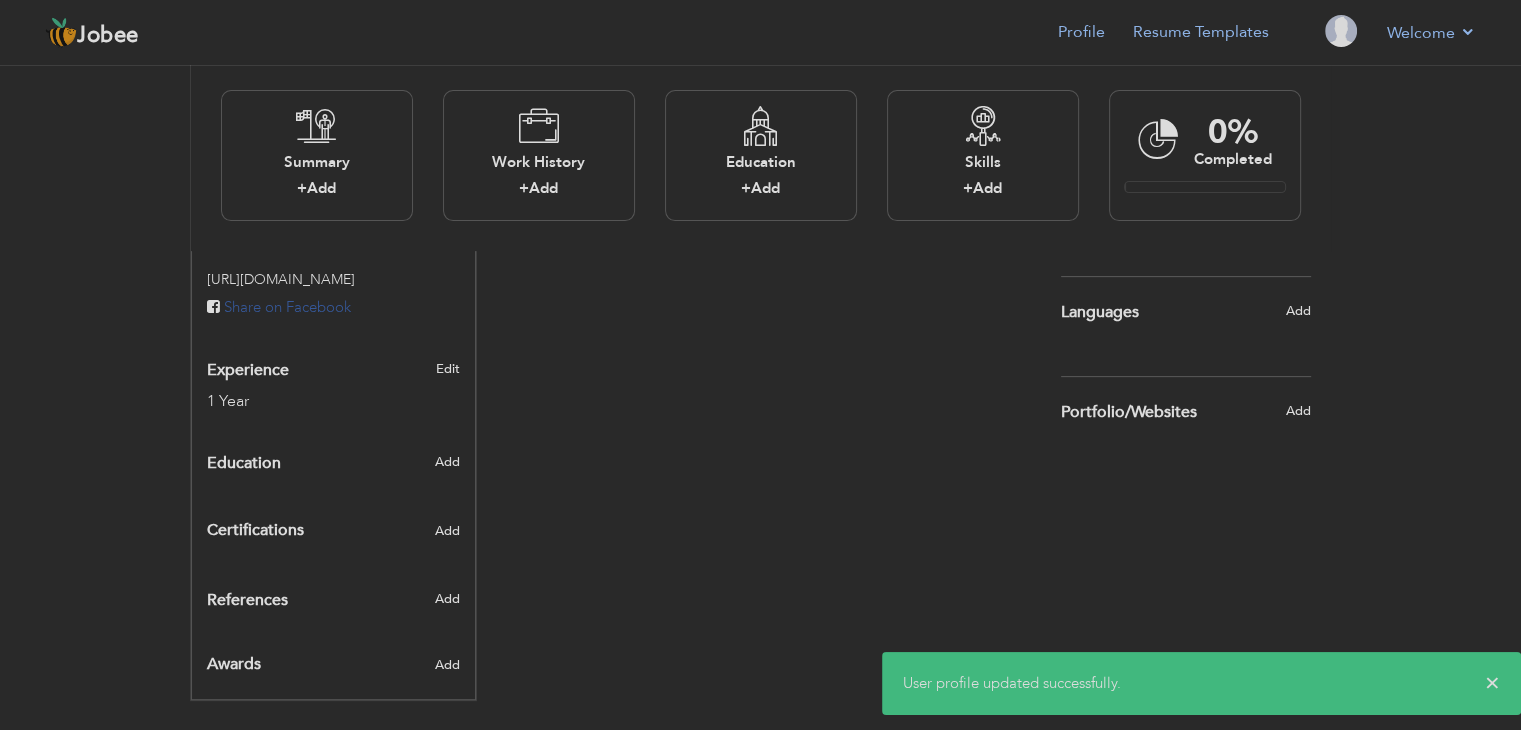 radio on "true" 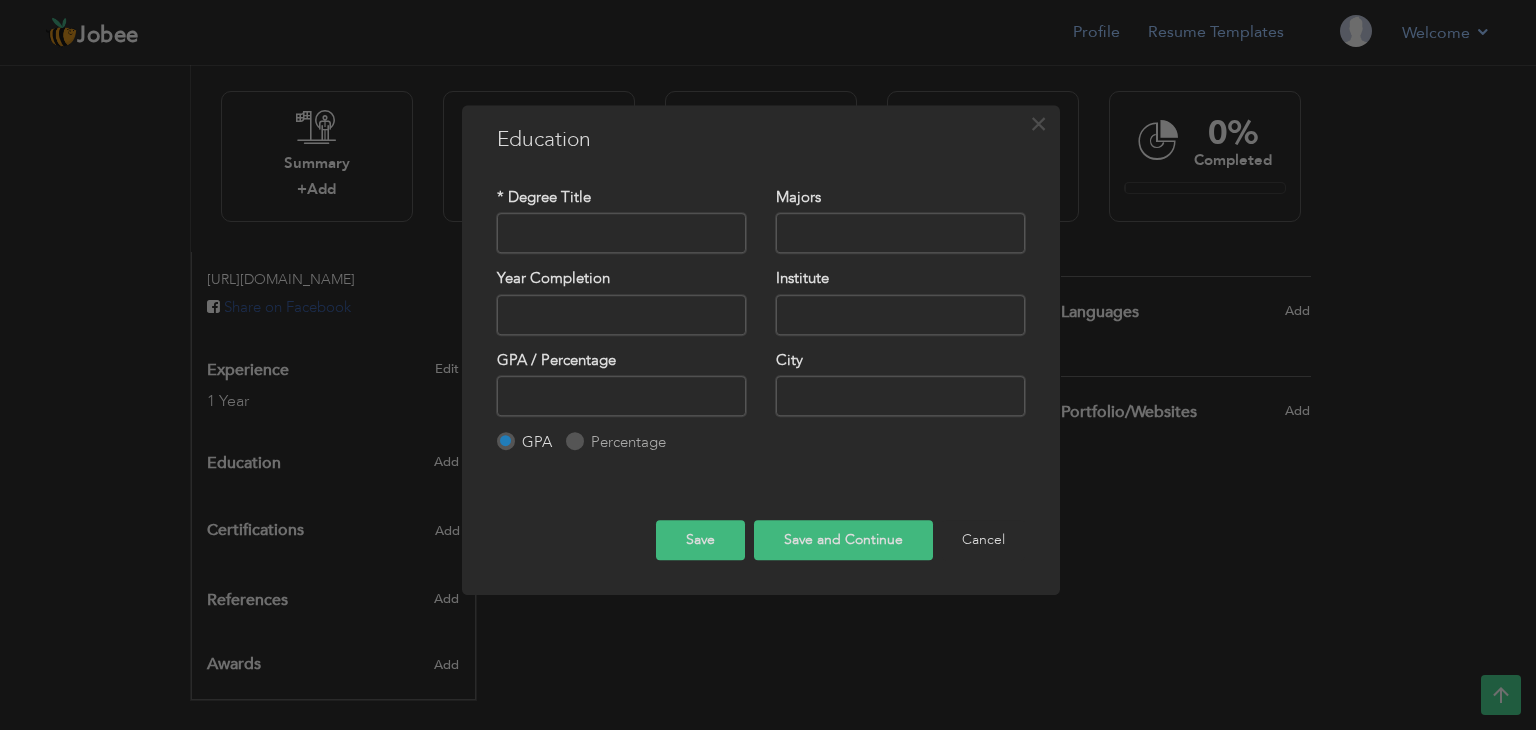 click on "Percentage" at bounding box center (626, 442) 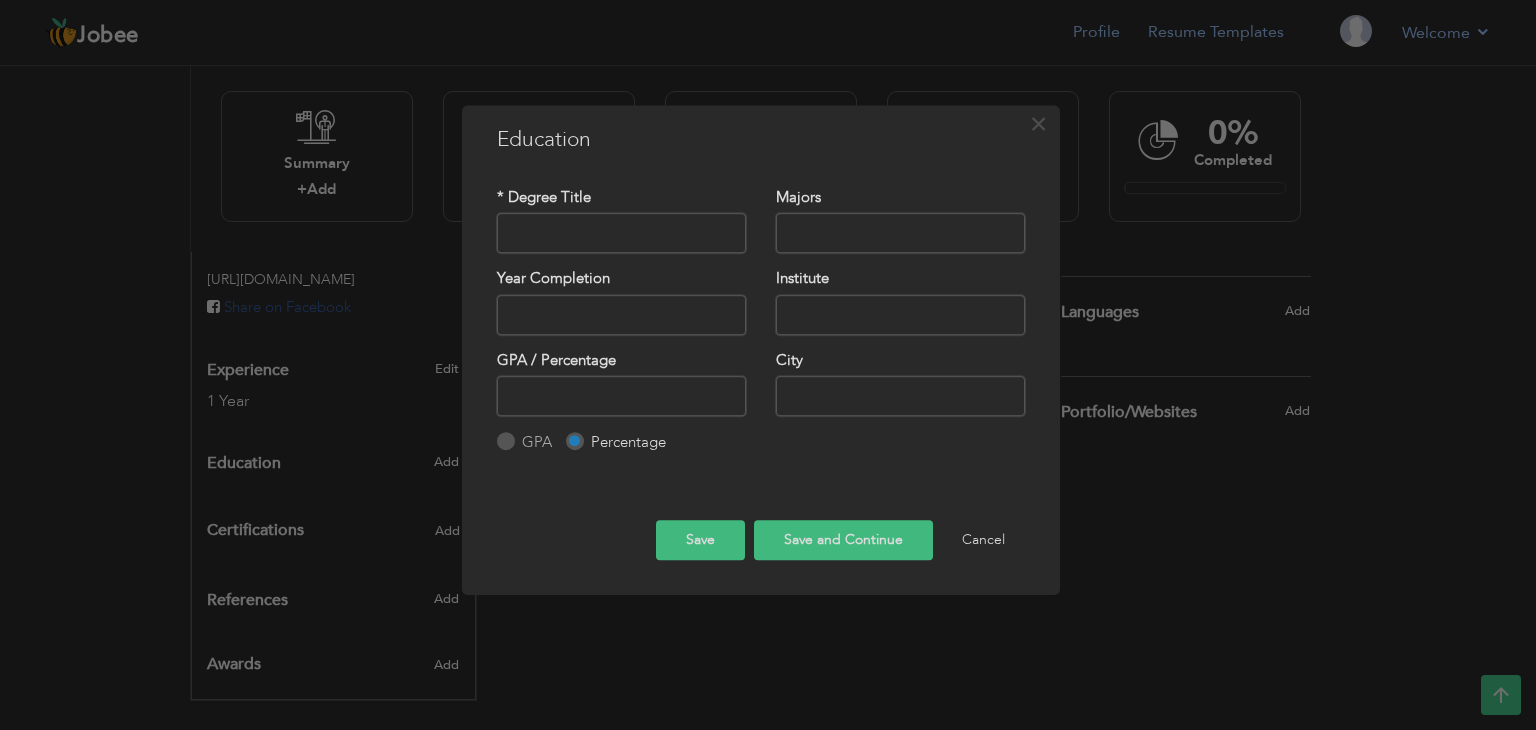 click at bounding box center [621, 233] 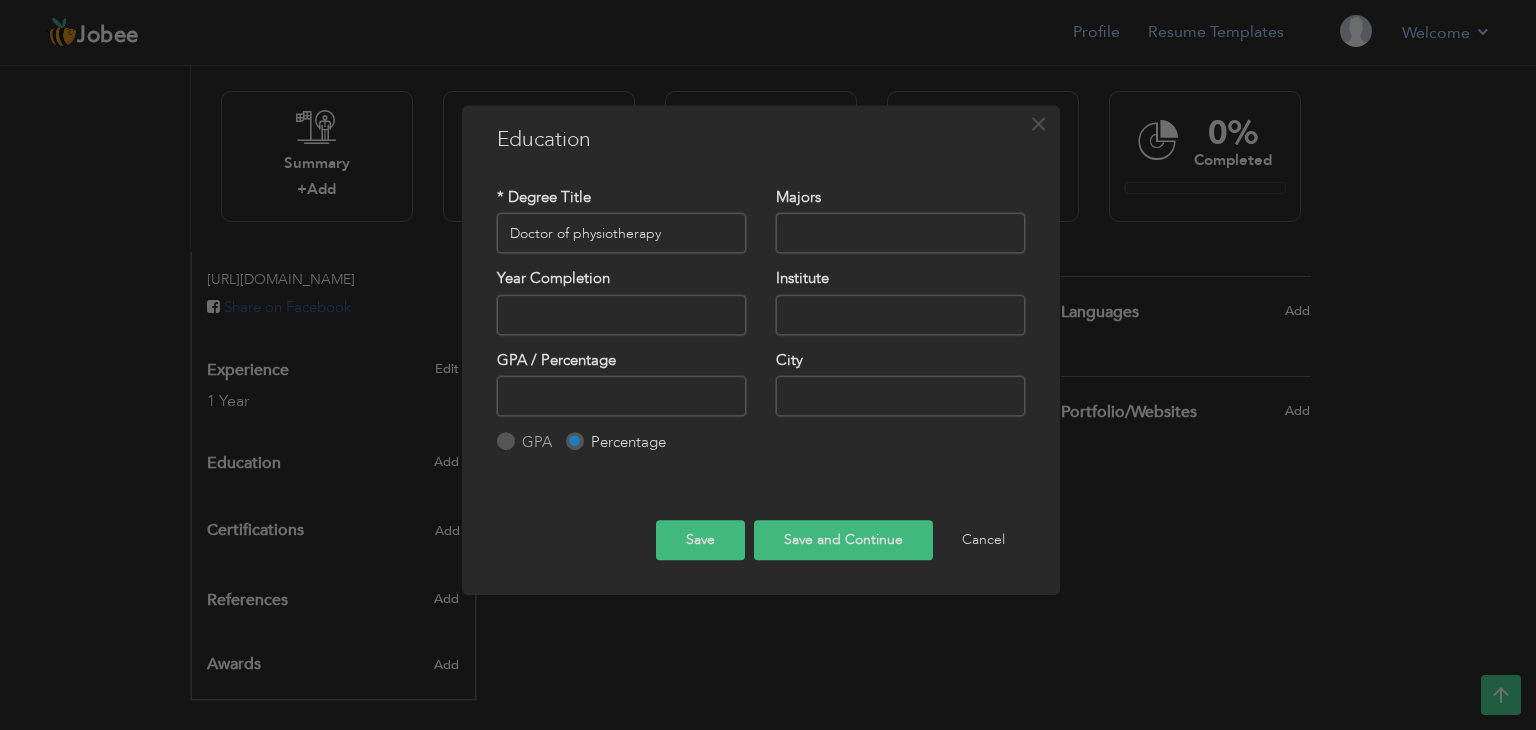 type on "Doctor of physiotherapy" 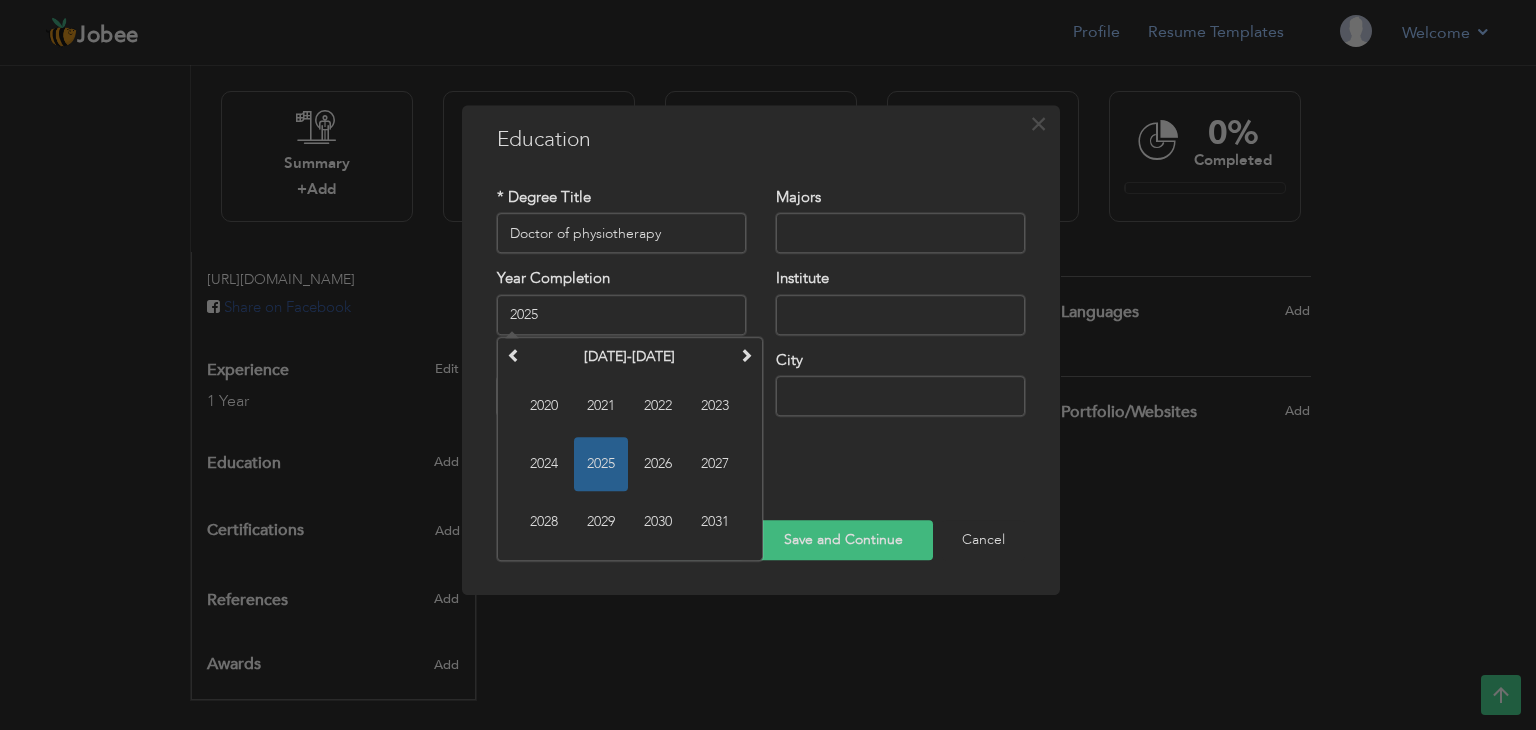 click on "2025" at bounding box center [621, 315] 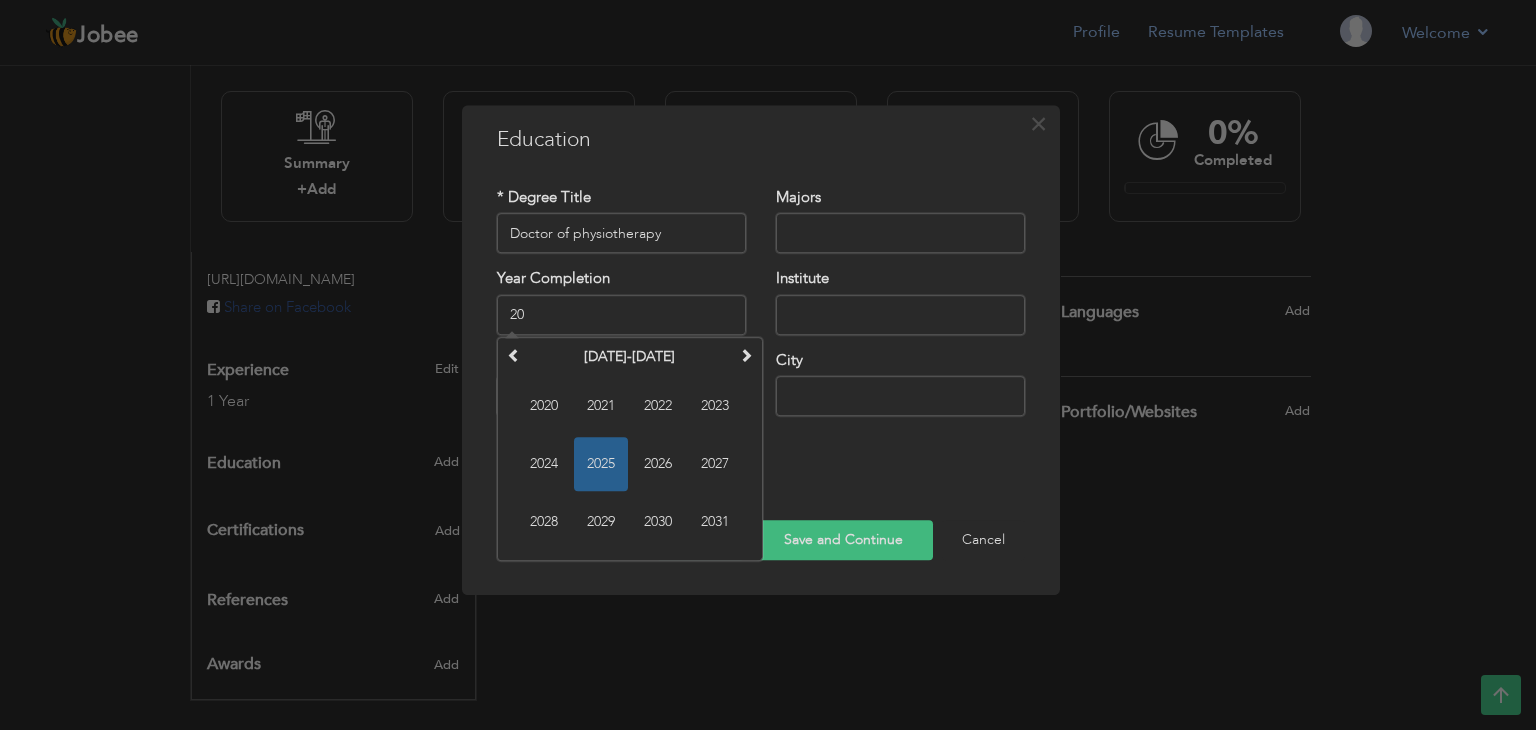 type on "2" 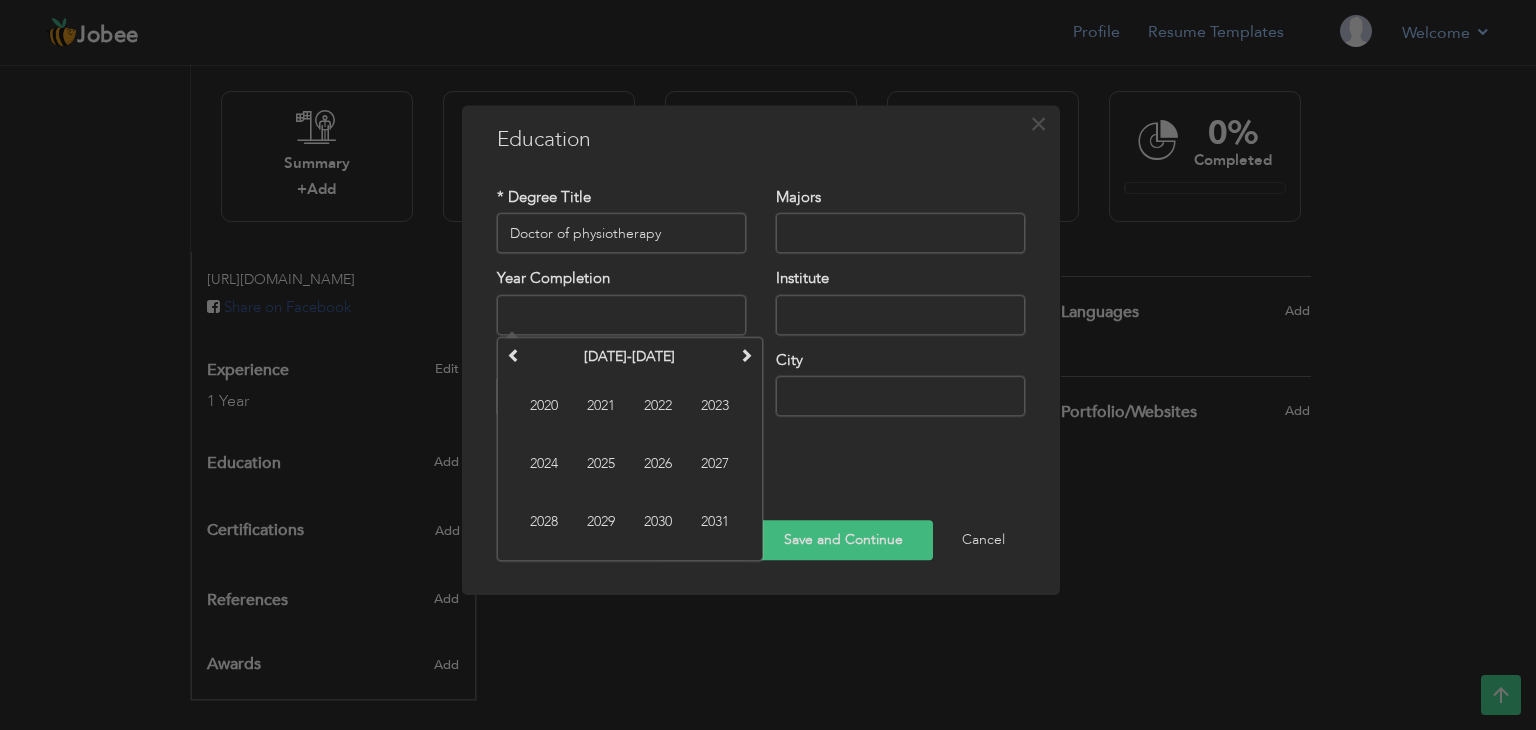click on "2025" at bounding box center [601, 464] 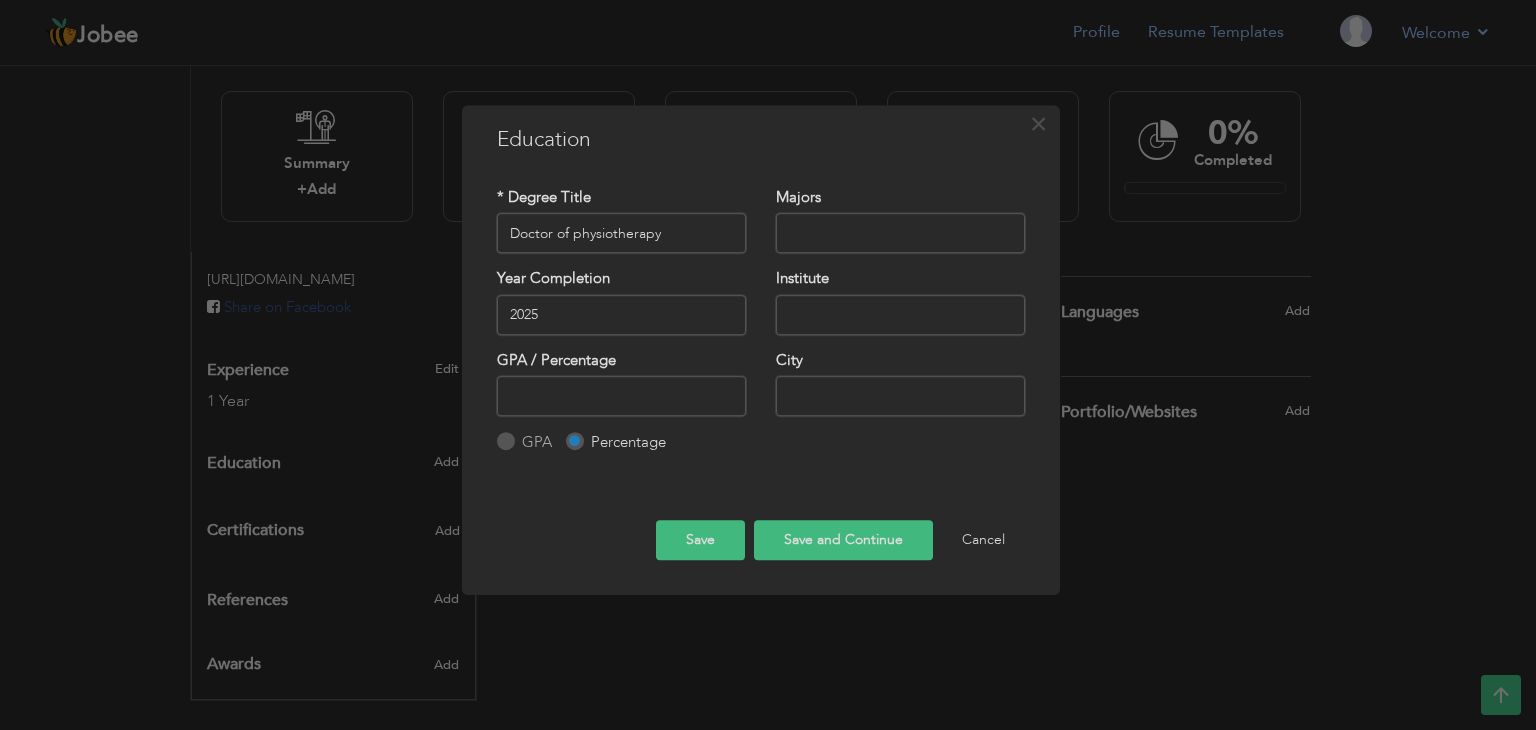 click at bounding box center [900, 315] 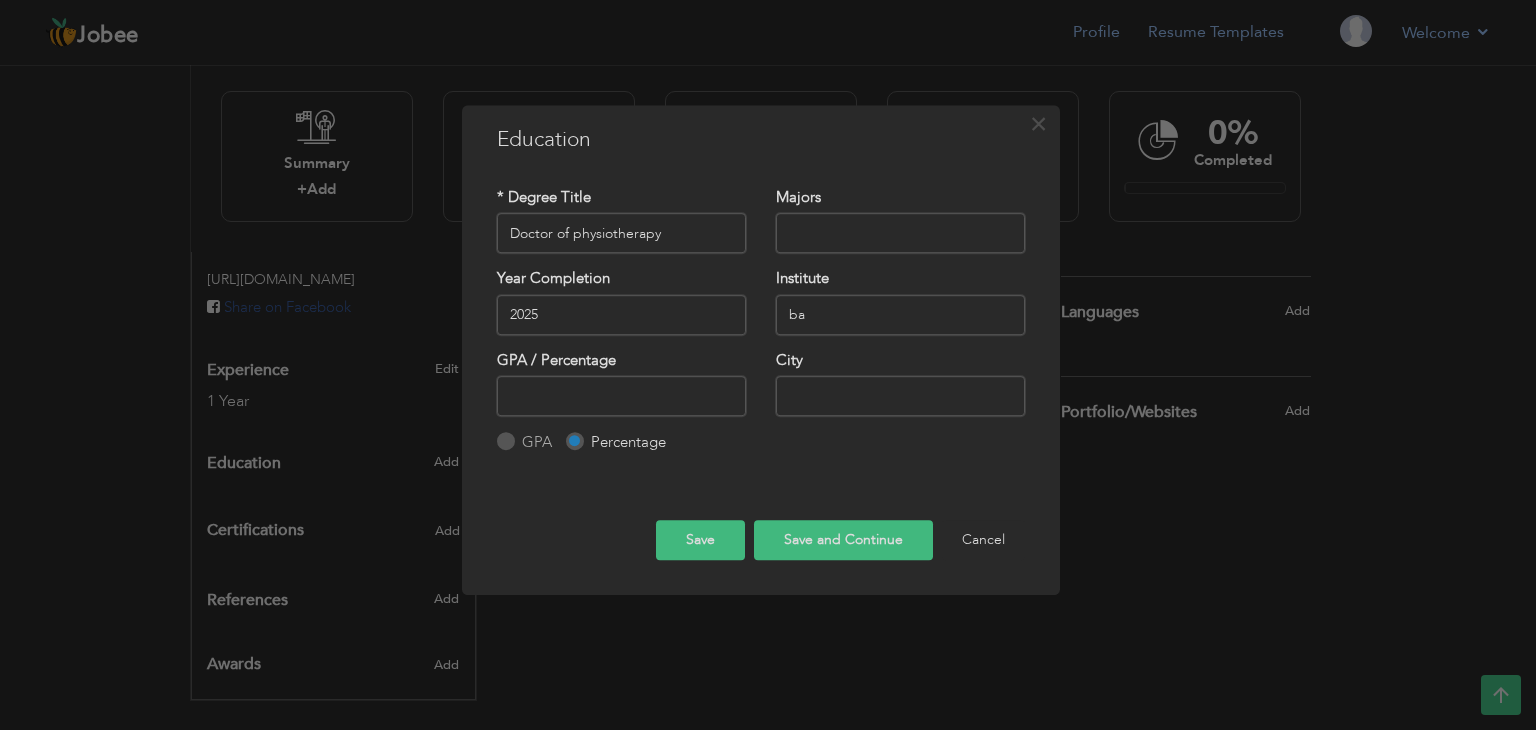 type on "b" 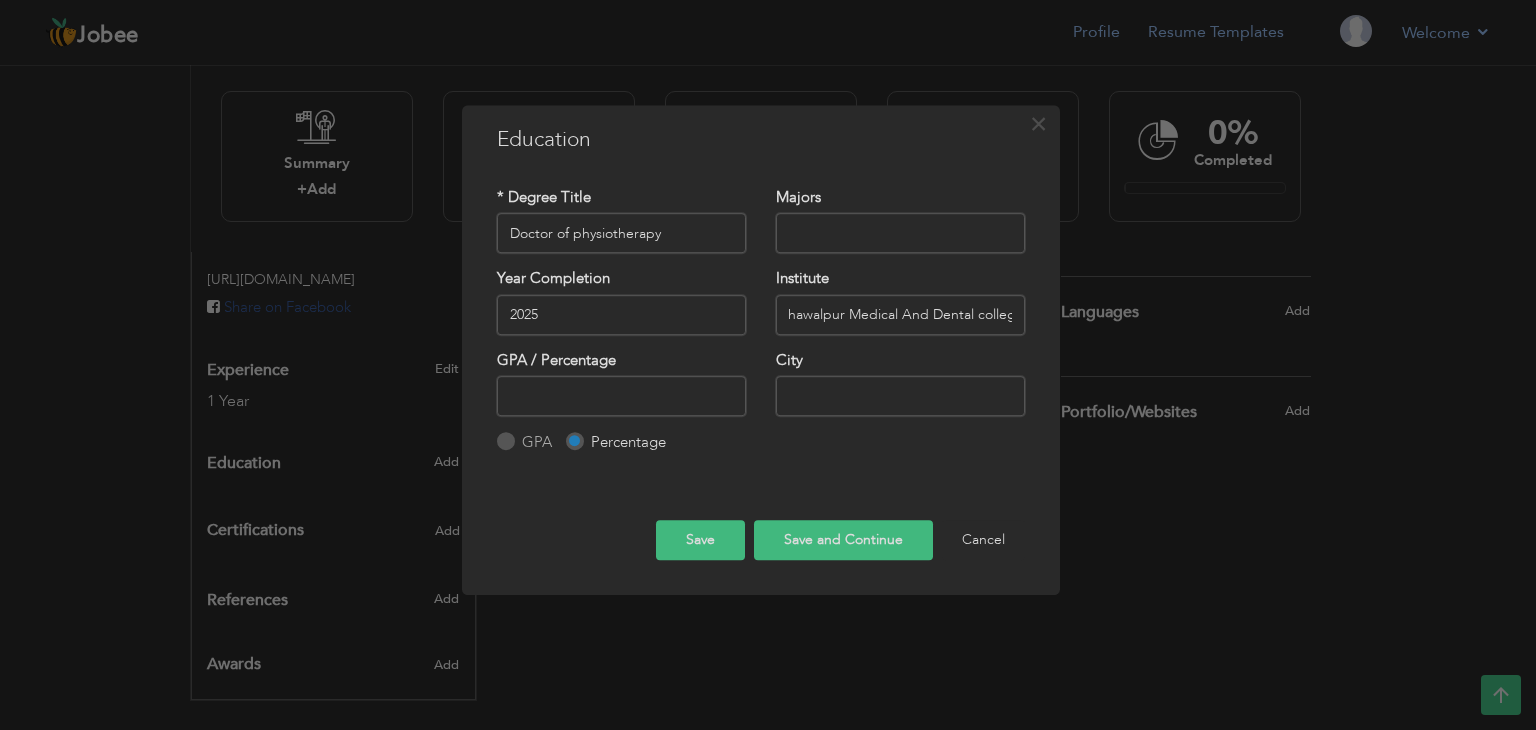 scroll, scrollTop: 0, scrollLeft: 25, axis: horizontal 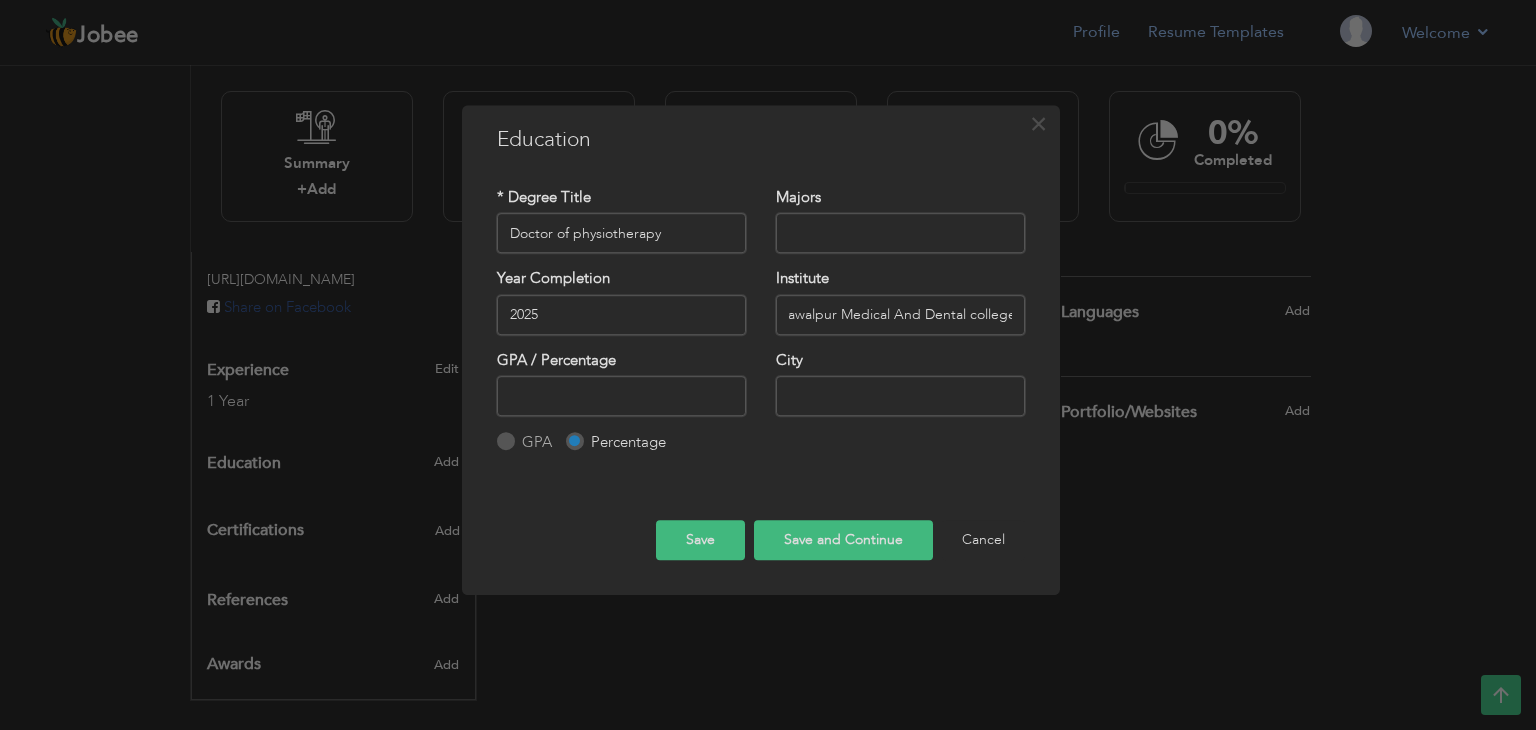 type on "Bahawalpur Medical And Dental college" 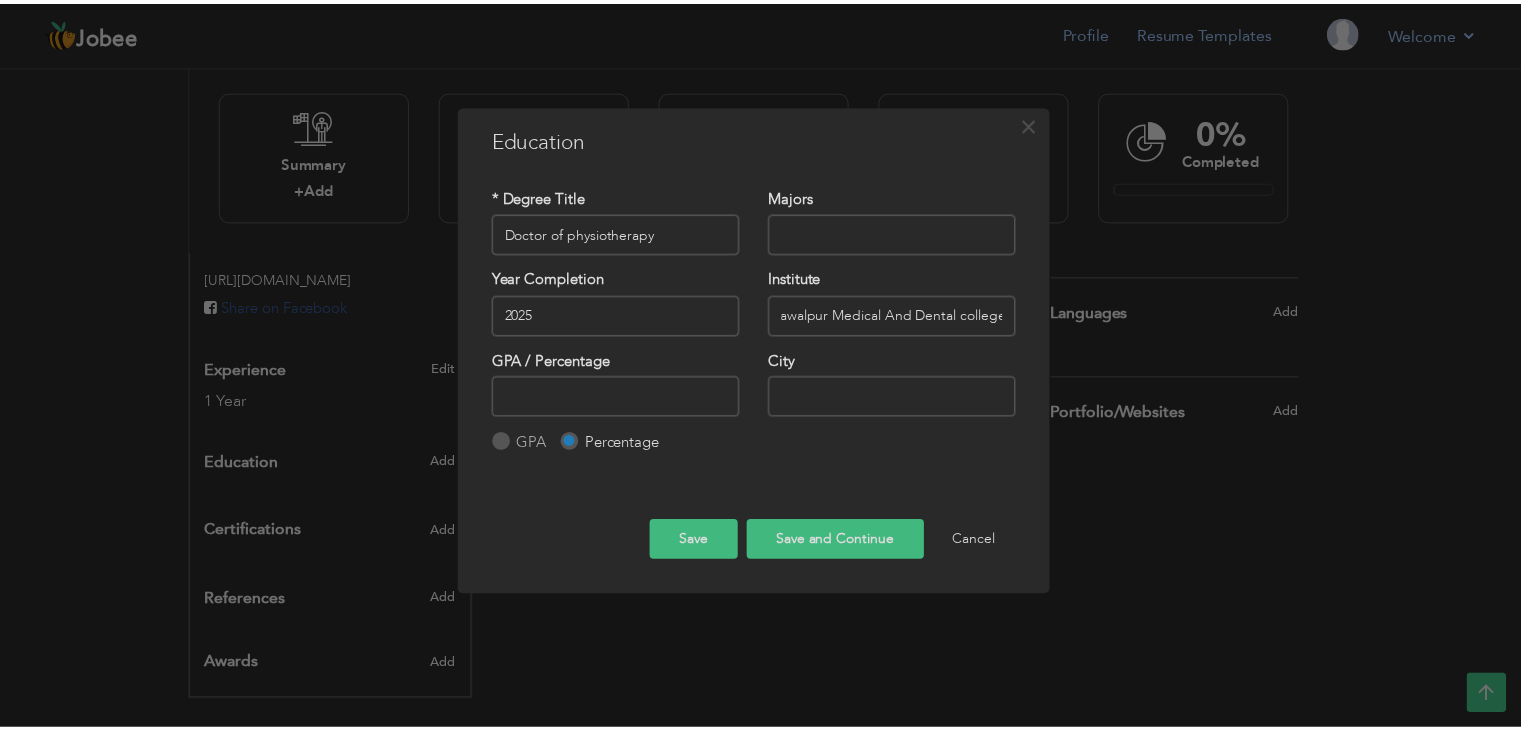 scroll, scrollTop: 0, scrollLeft: 0, axis: both 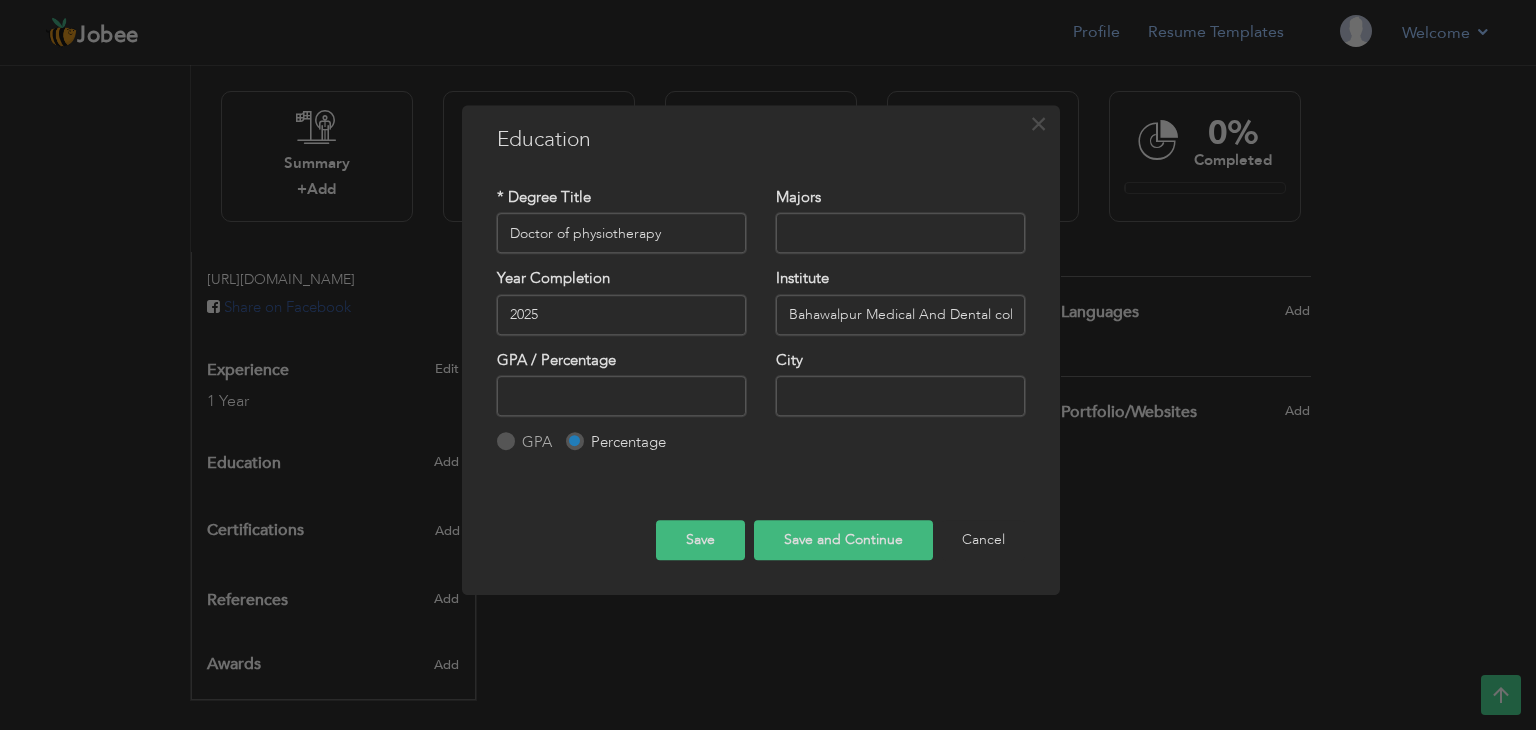 click at bounding box center [900, 396] 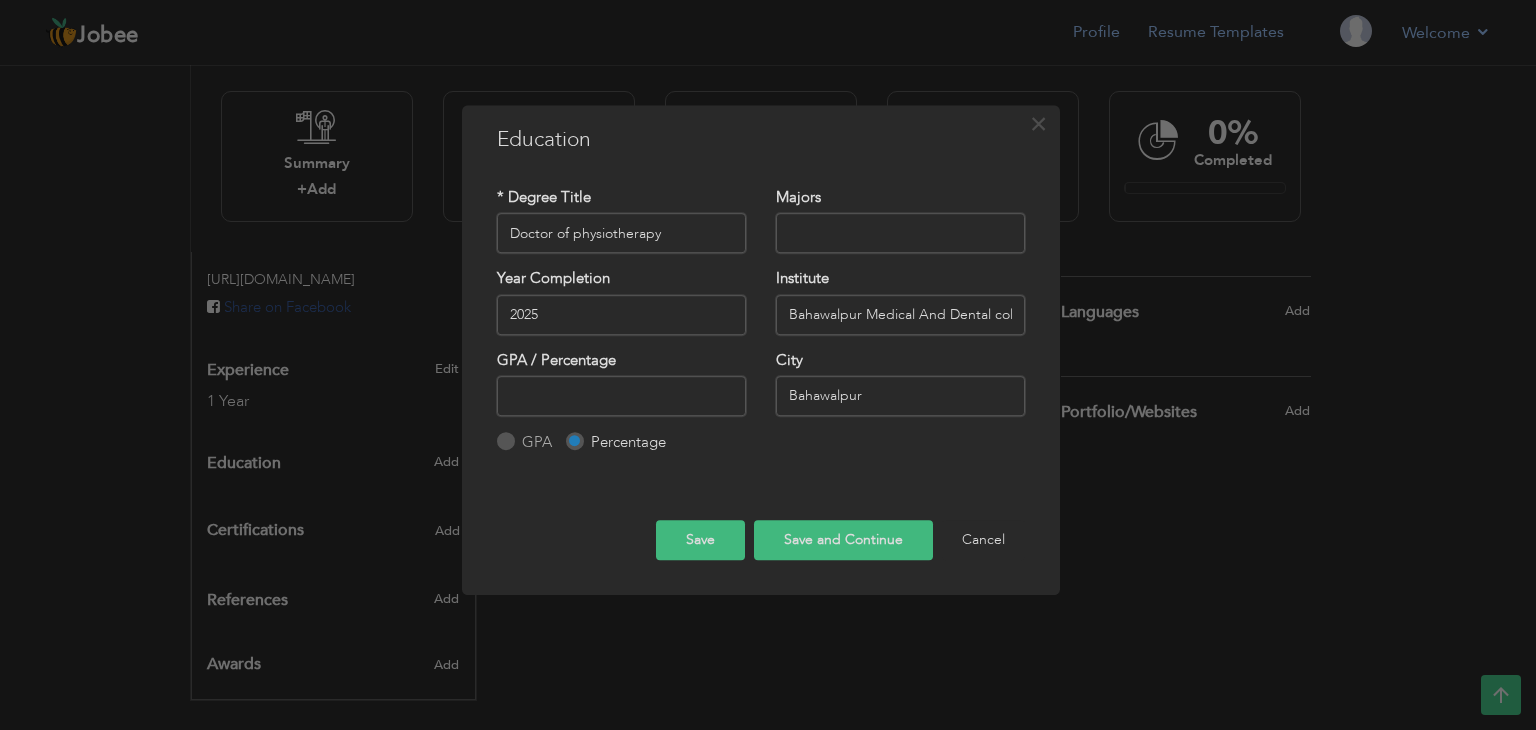 type on "Bahawalpur" 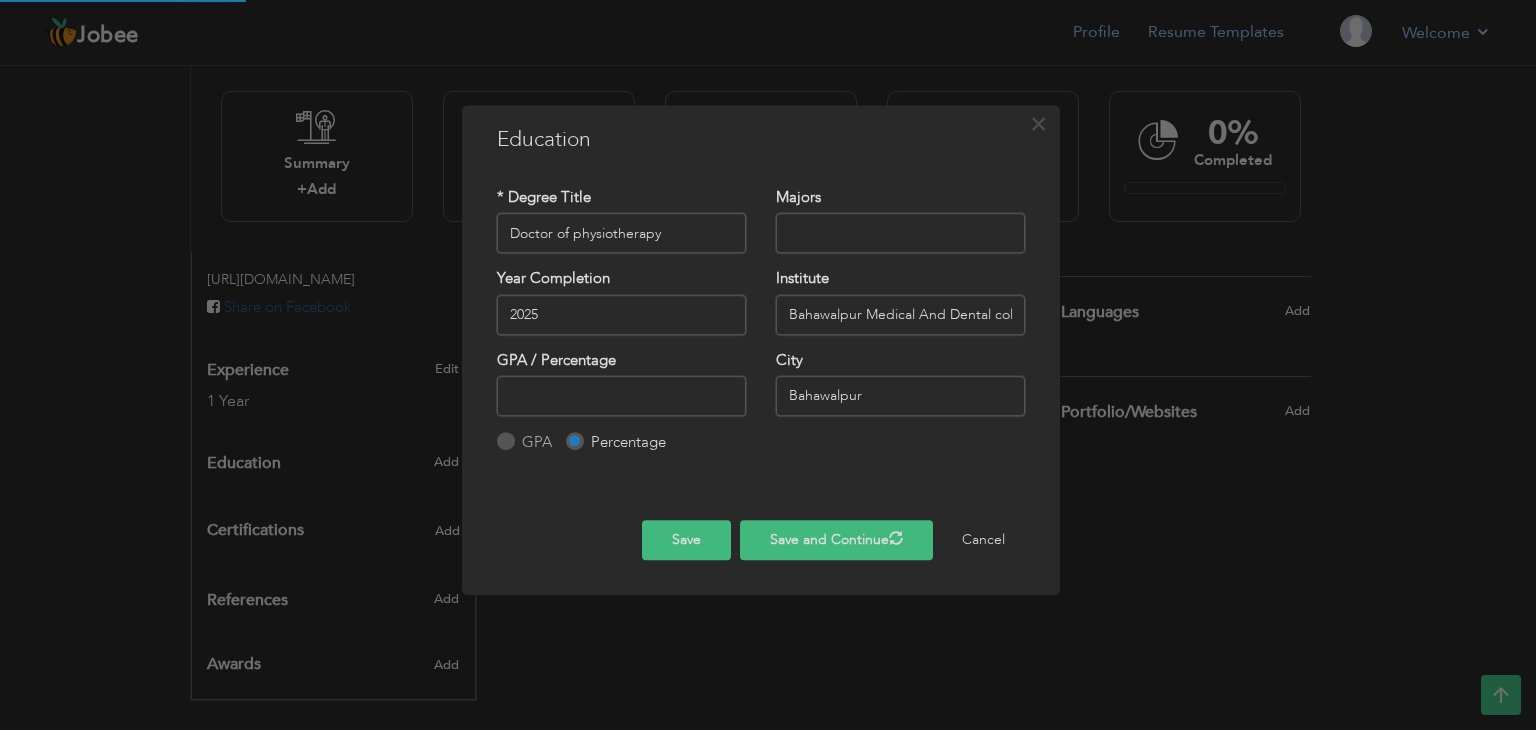 type 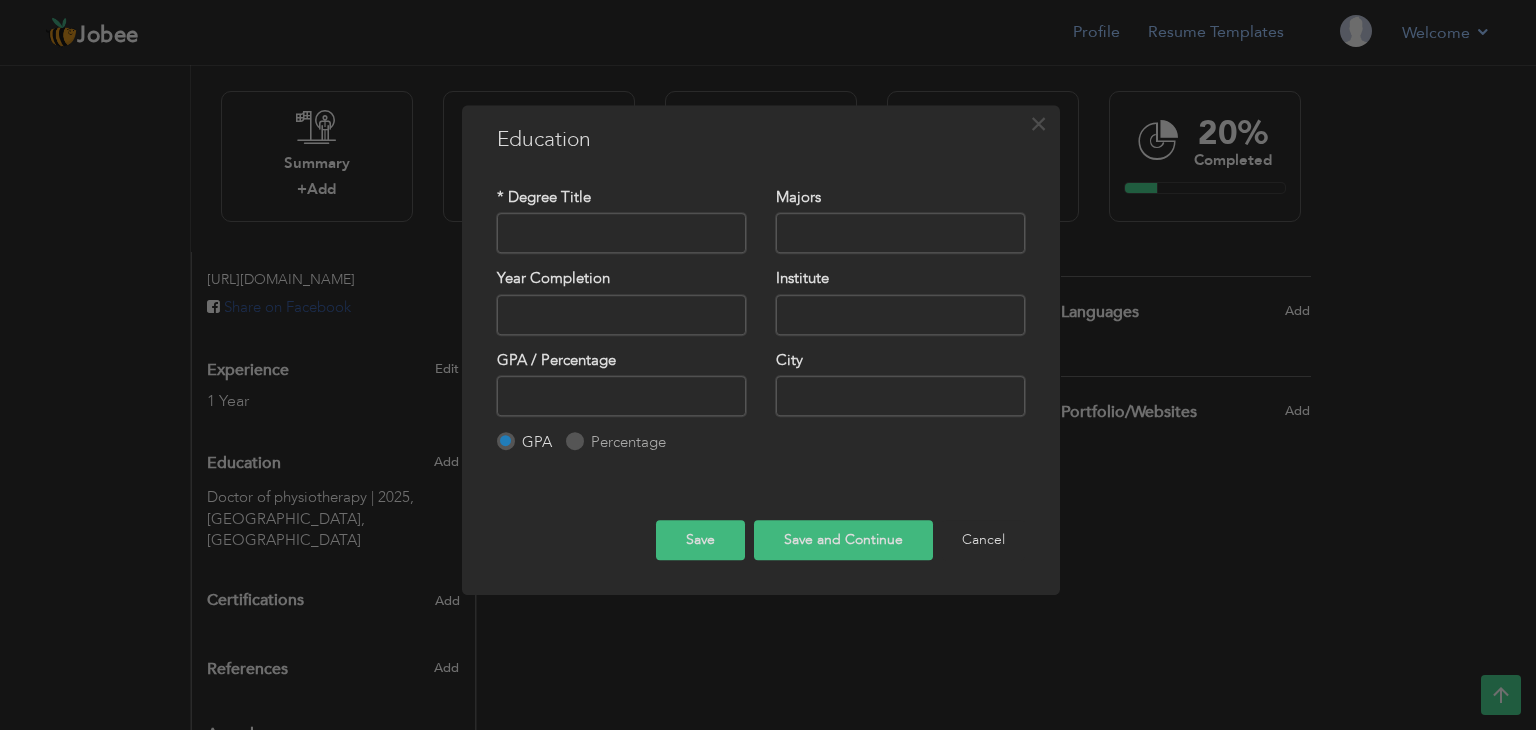 click at bounding box center (621, 233) 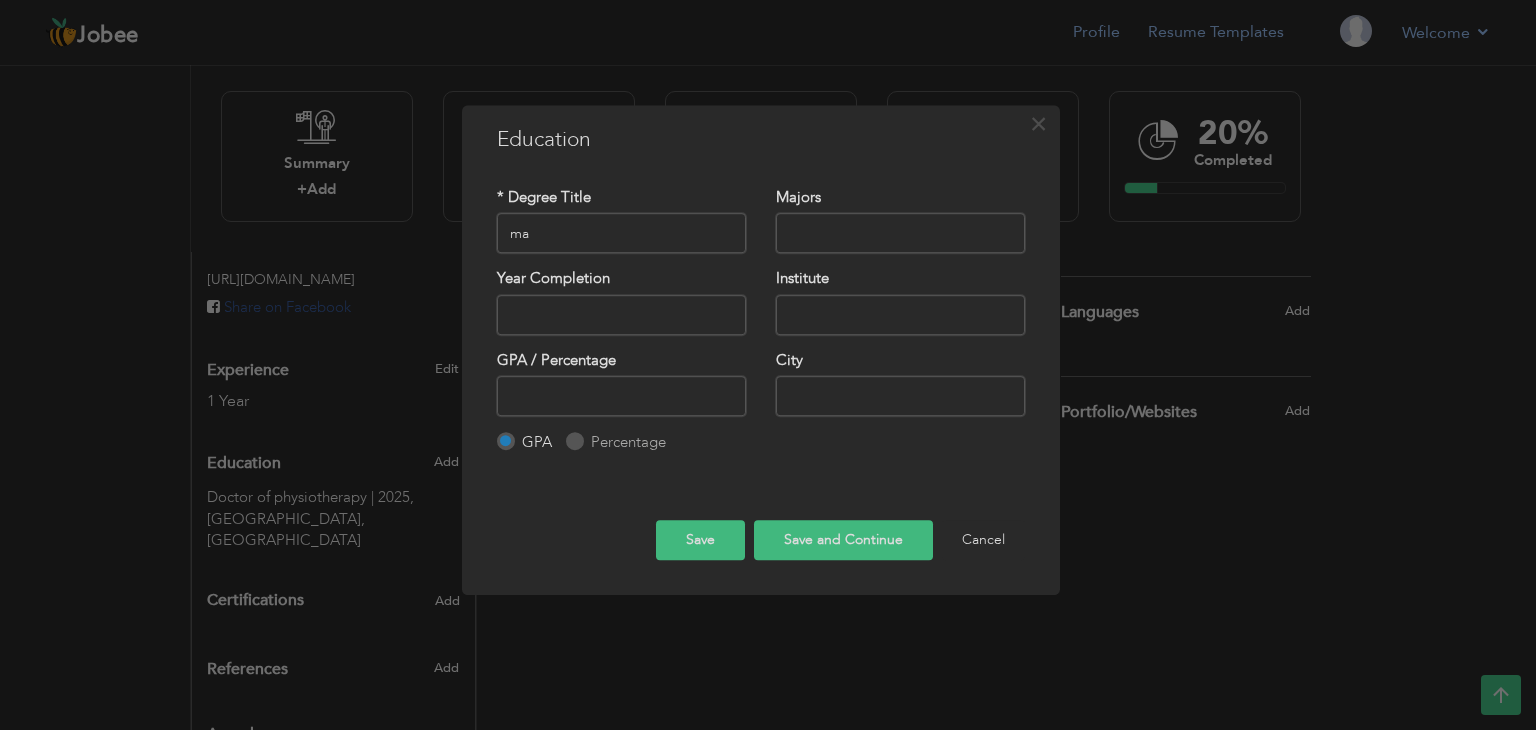 type on "m" 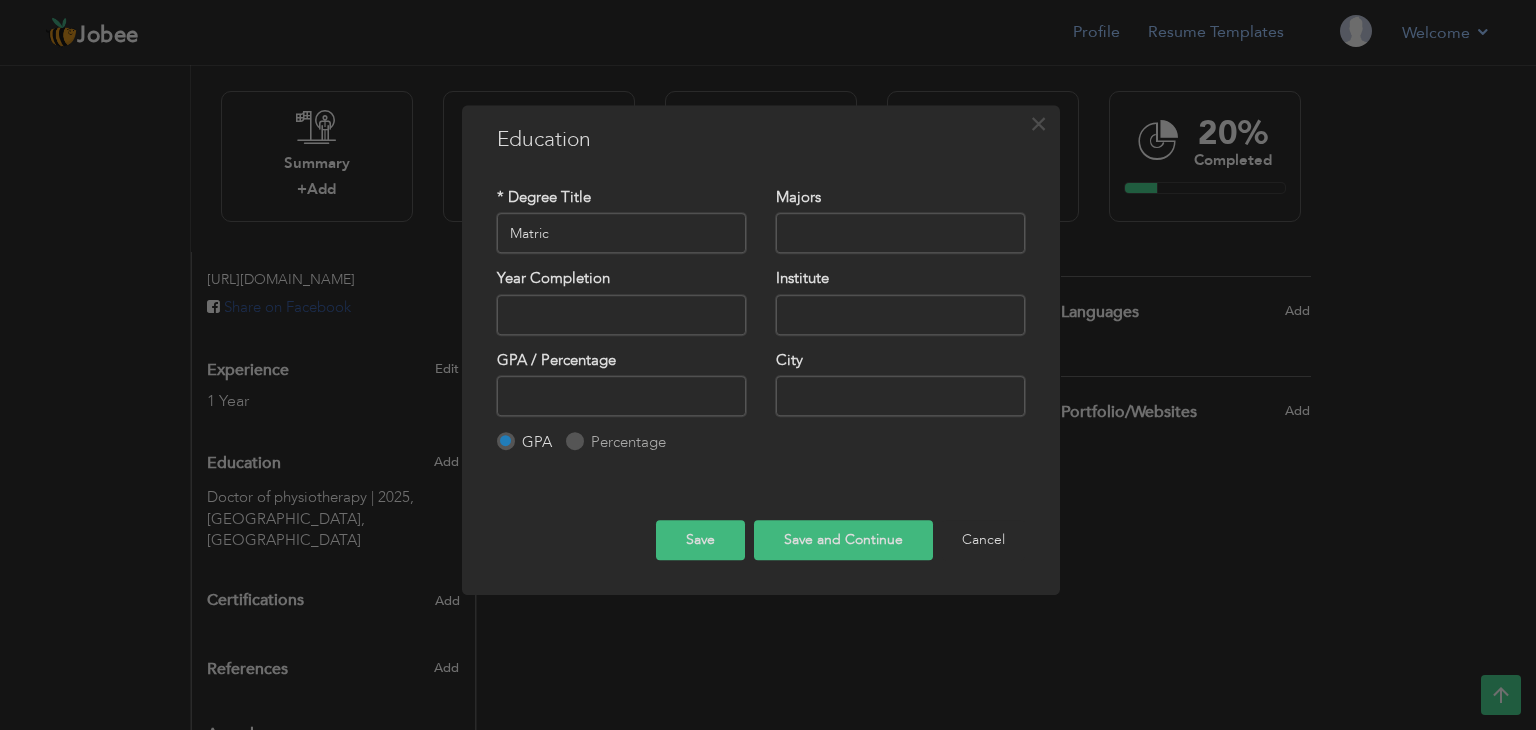 type on "Matric" 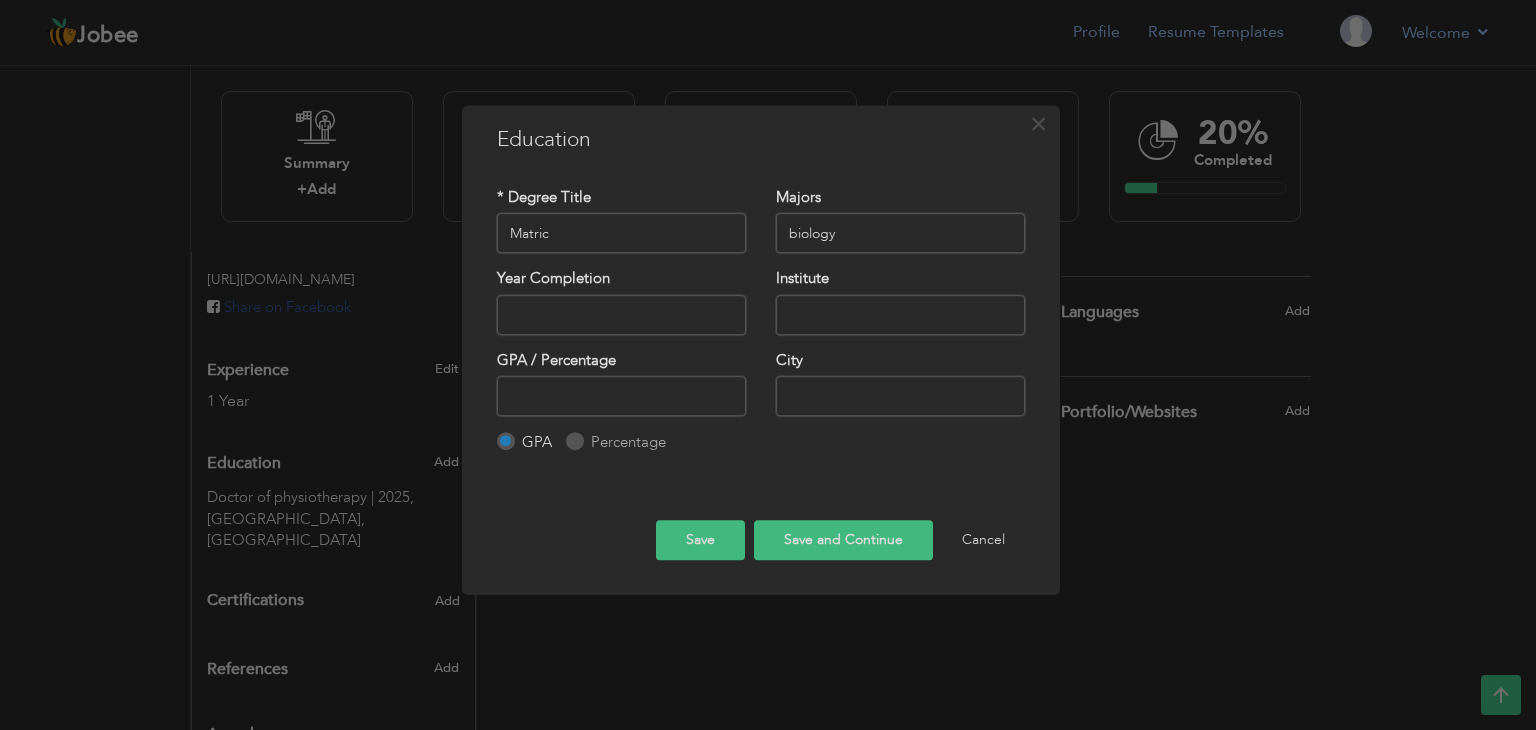 click on "biology" at bounding box center (900, 233) 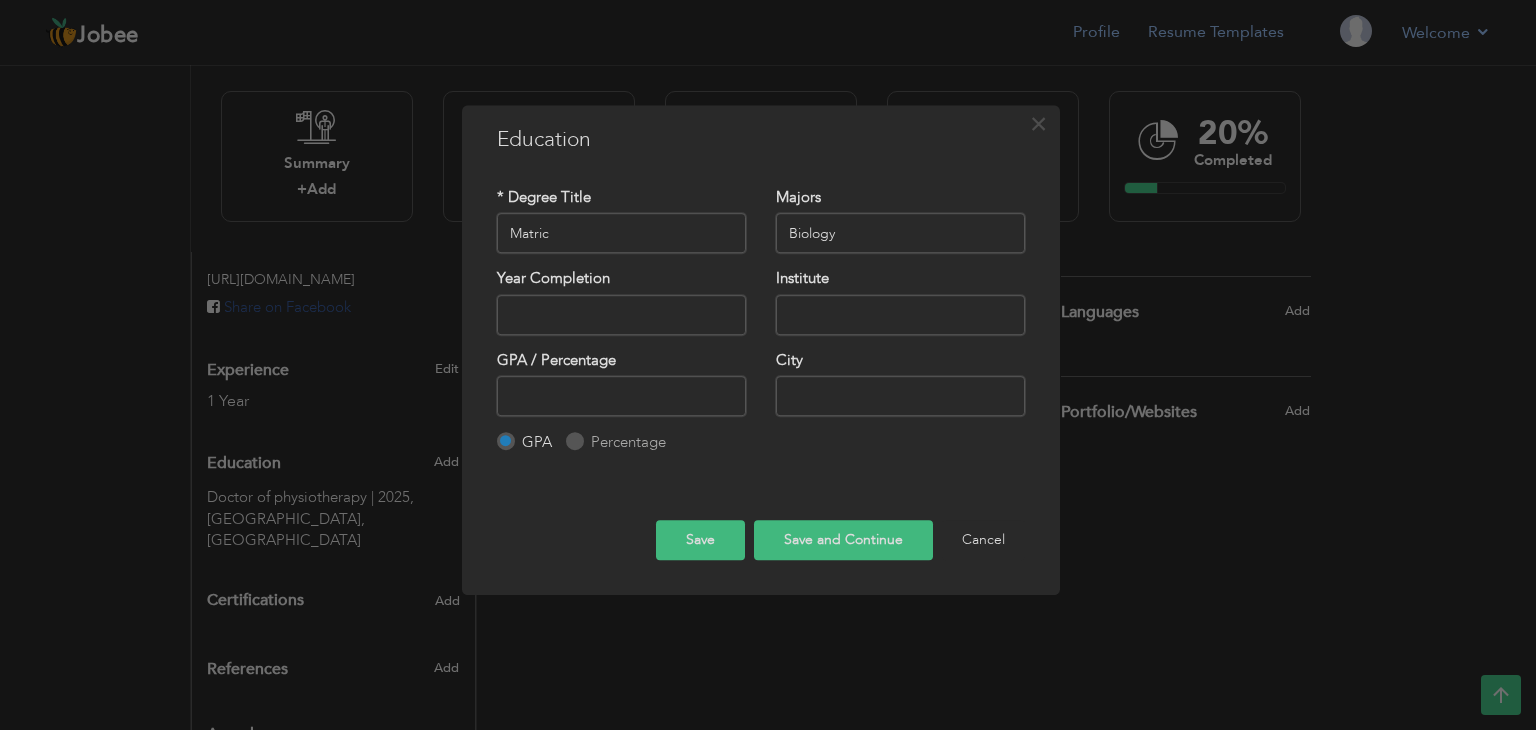 type on "Biology" 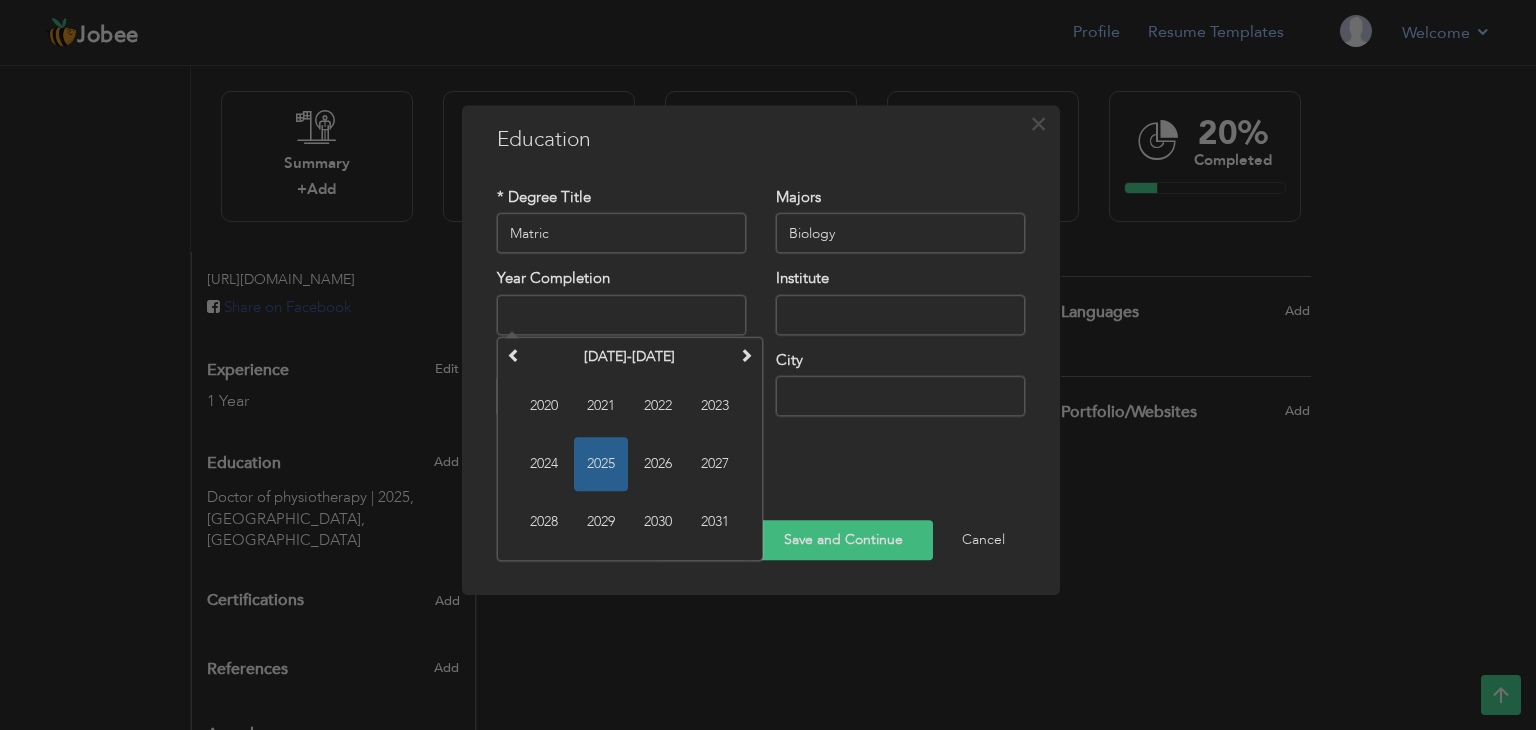 click at bounding box center (621, 315) 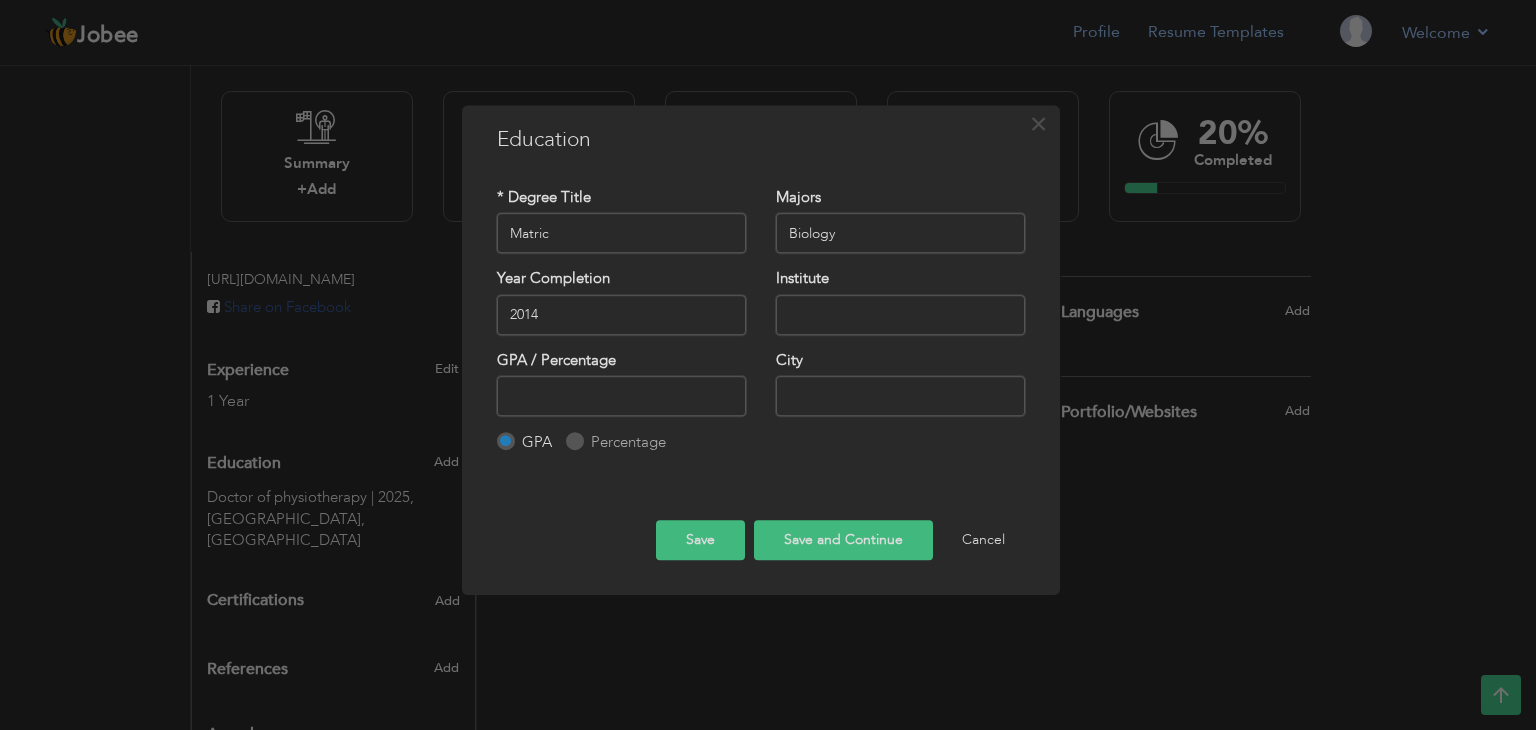 click at bounding box center [900, 315] 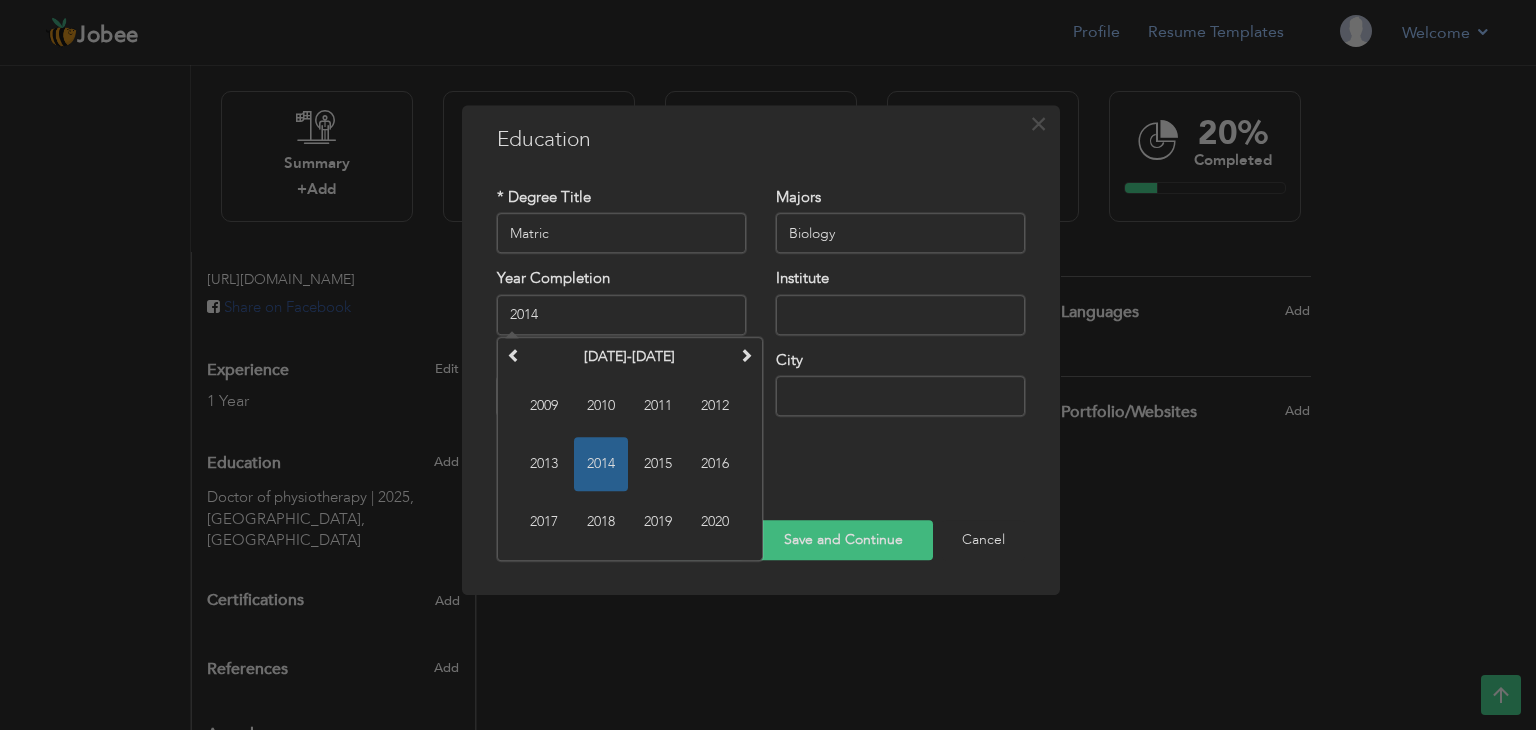 click on "2014" at bounding box center [621, 315] 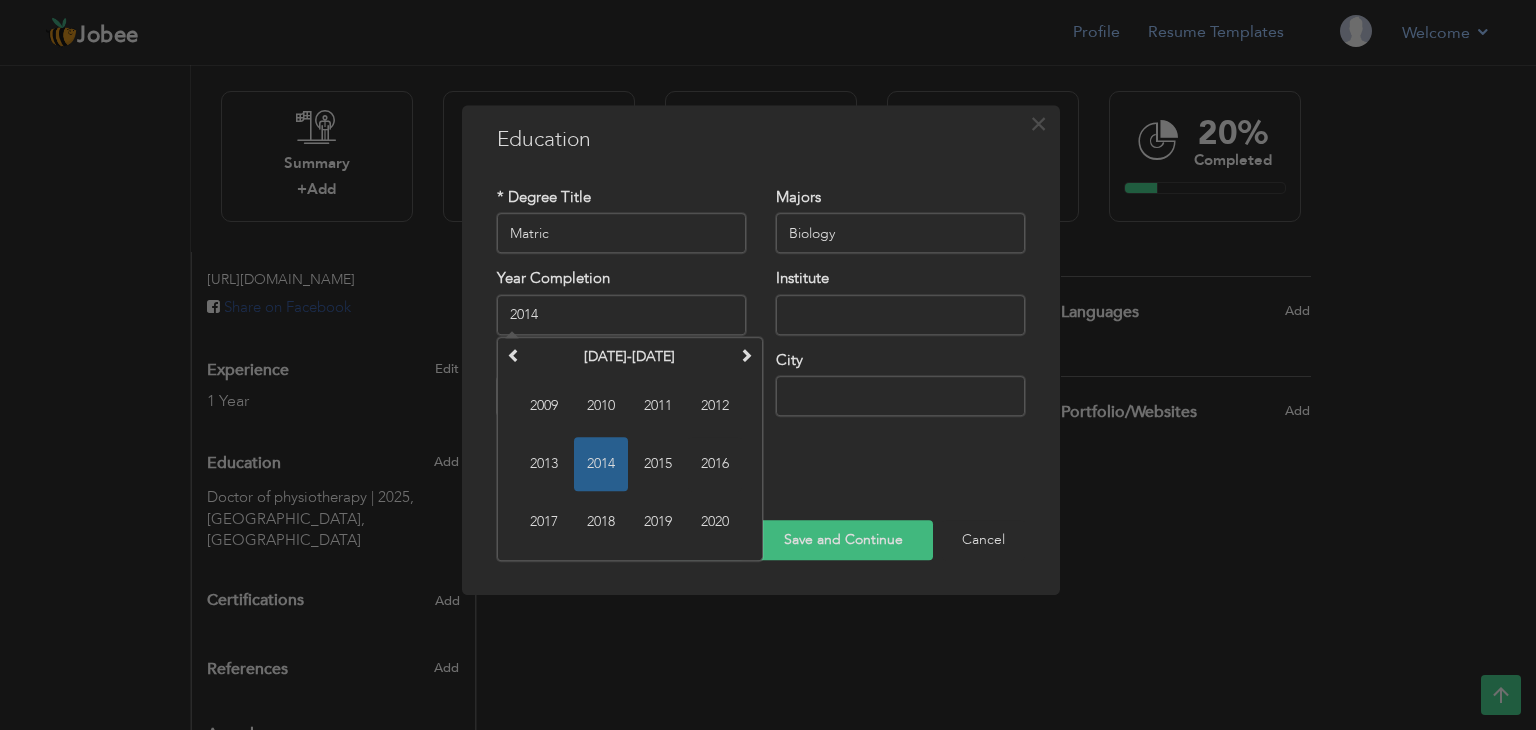 click on "2016" at bounding box center (715, 464) 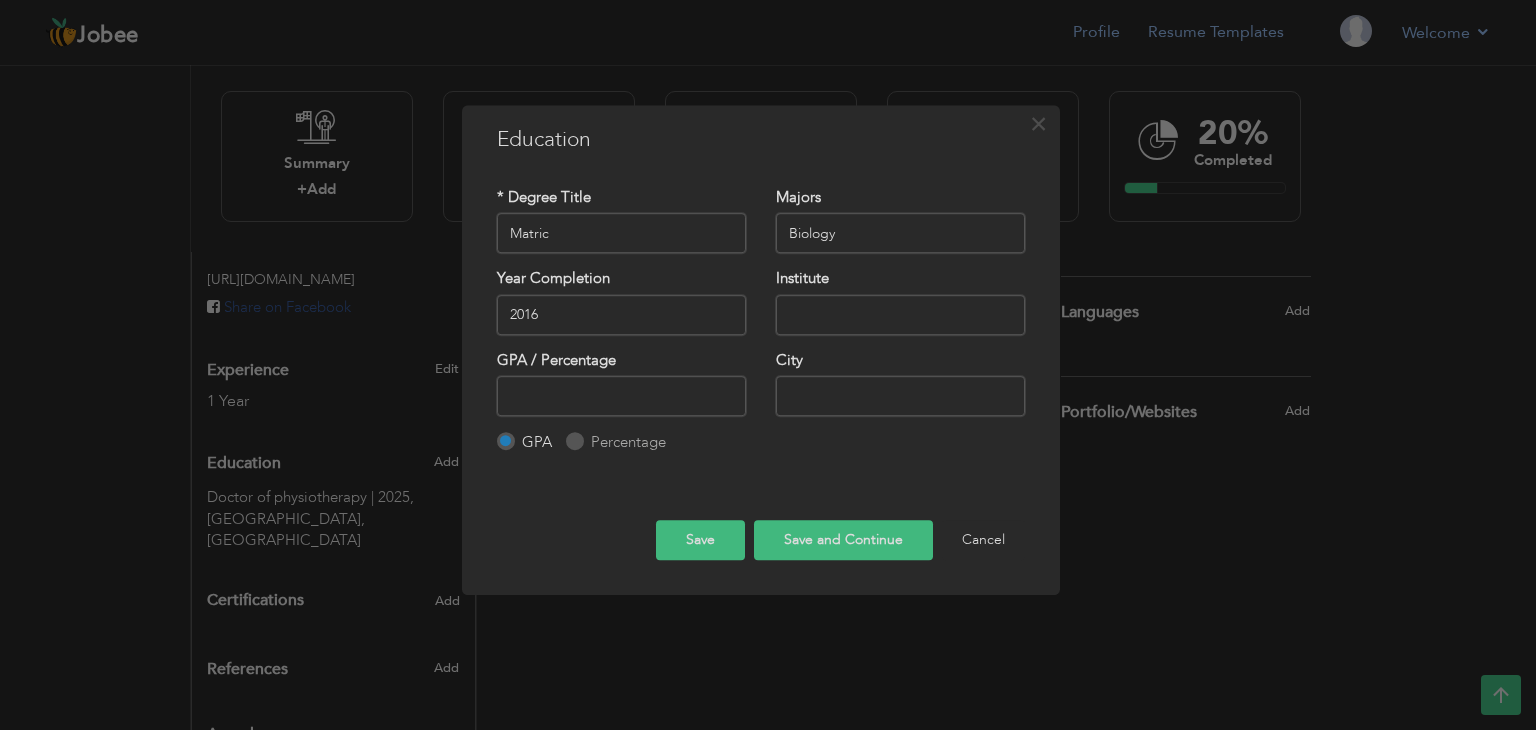 click at bounding box center [900, 315] 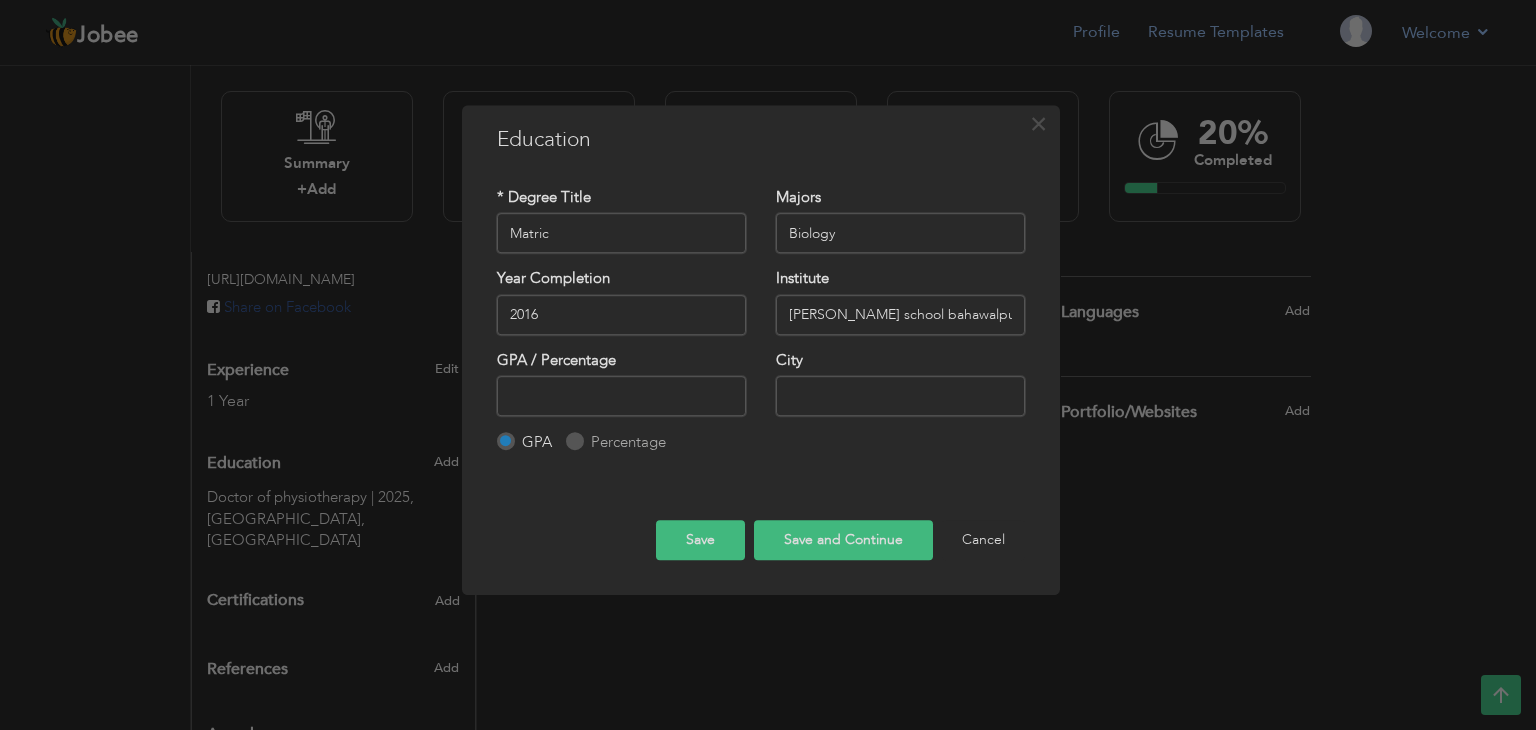type on "[PERSON_NAME] school bahawalpur" 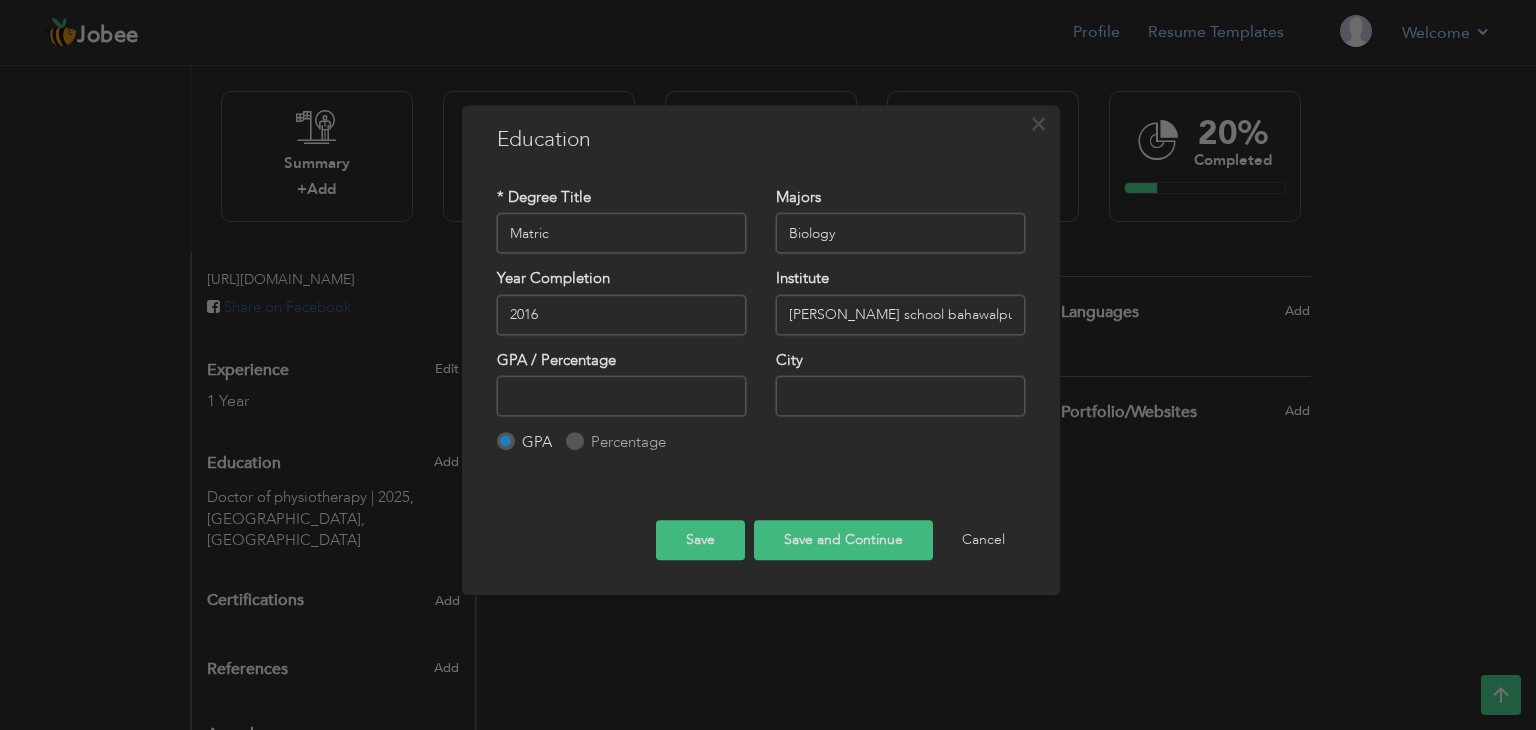 click on "Percentage" at bounding box center (572, 442) 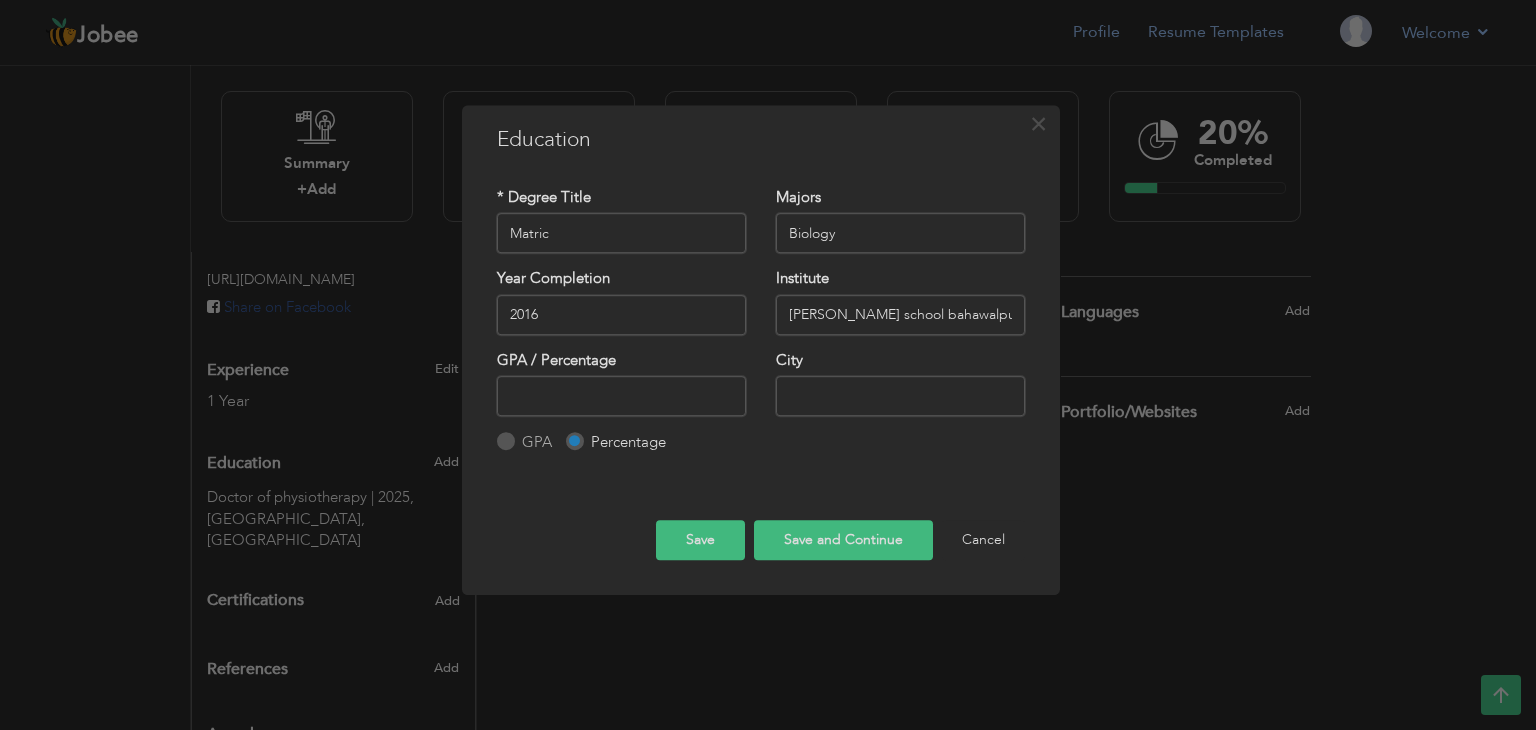 click at bounding box center [621, 396] 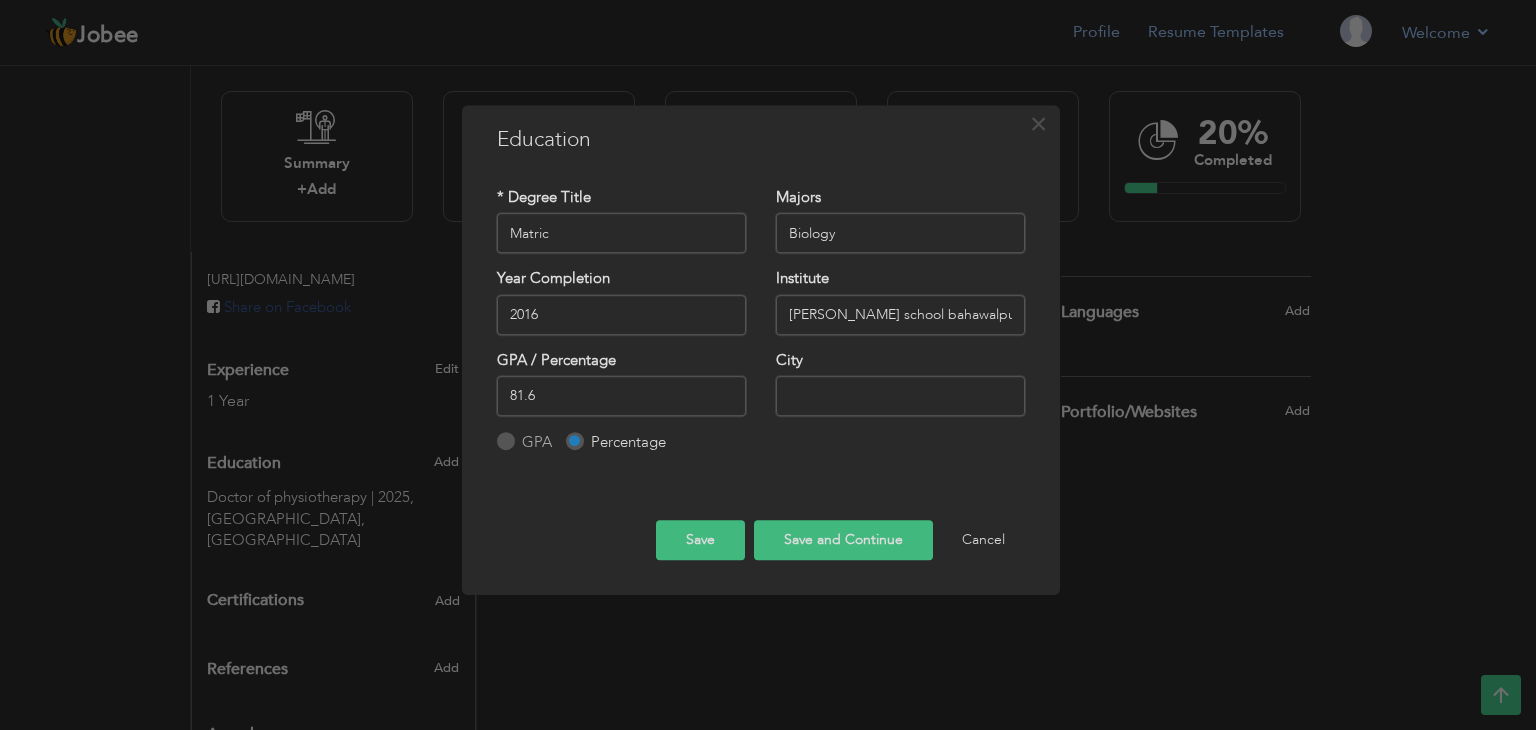 type on "81.6" 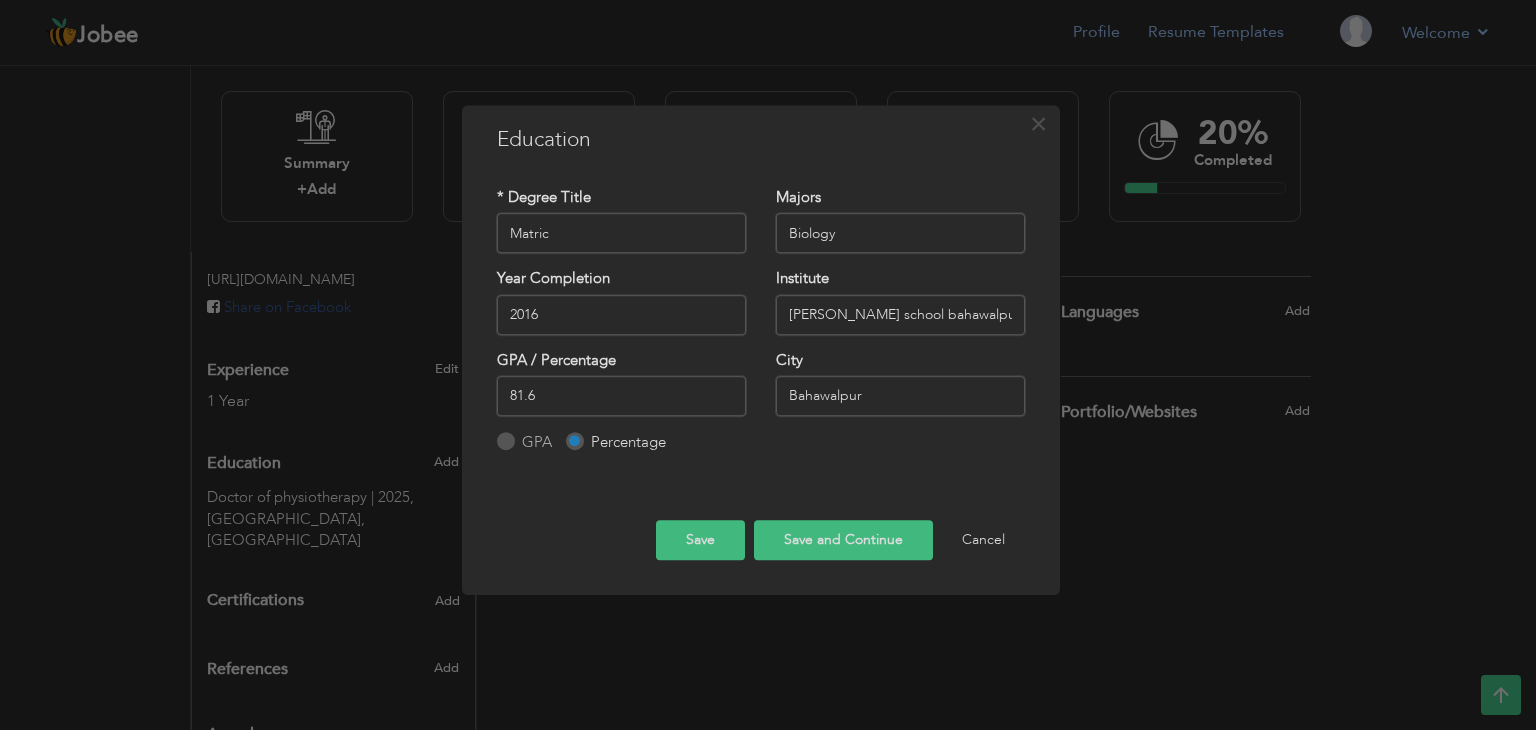 type on "Bahawalpur" 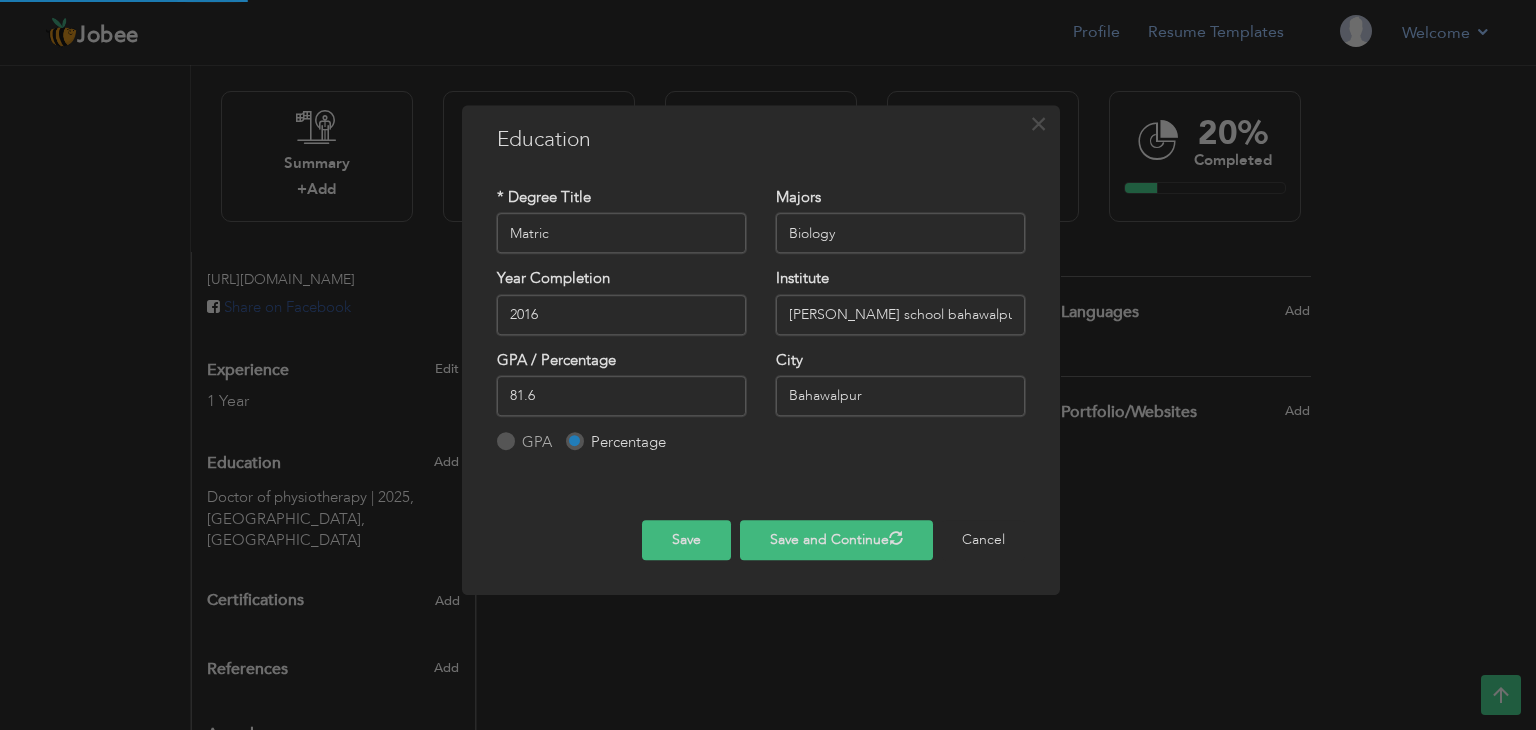type 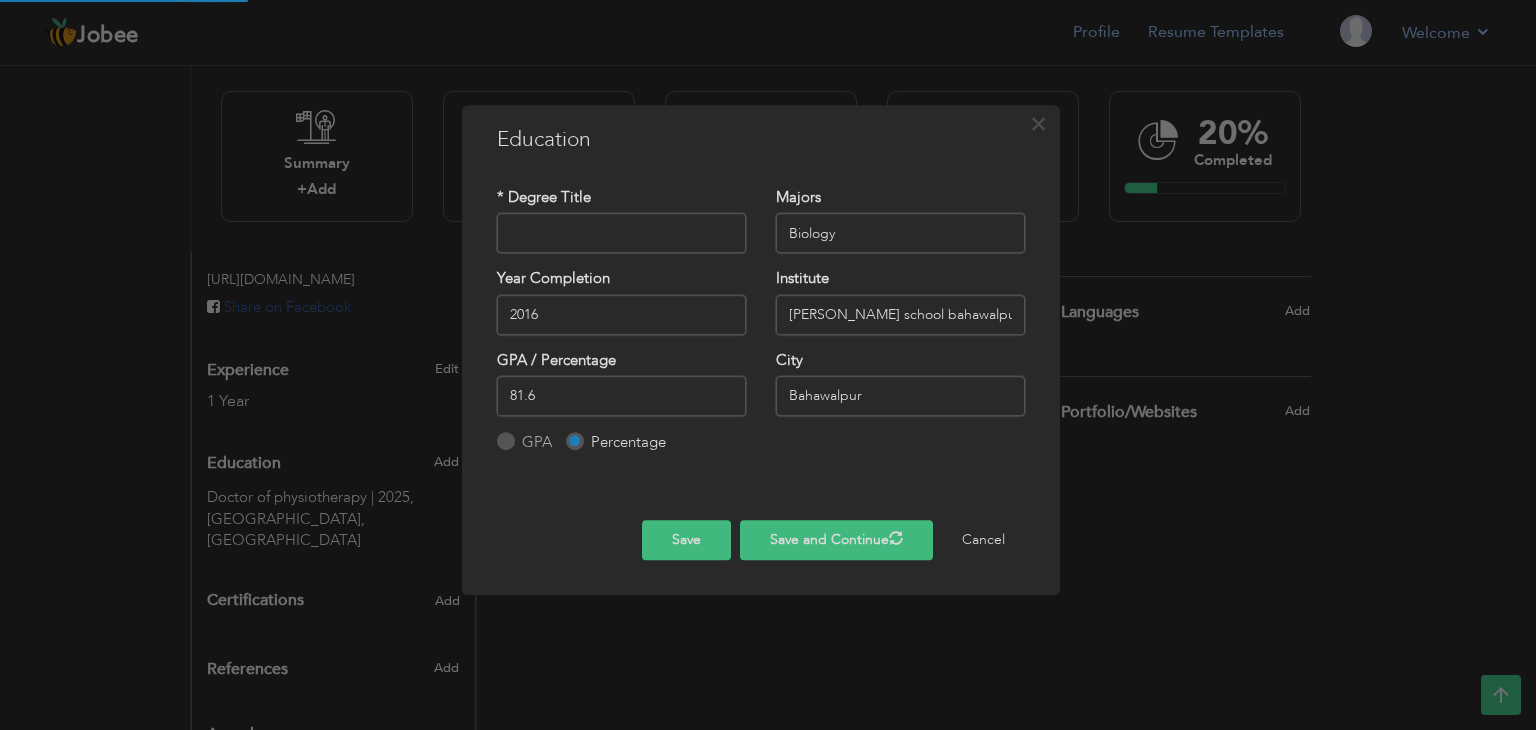 type 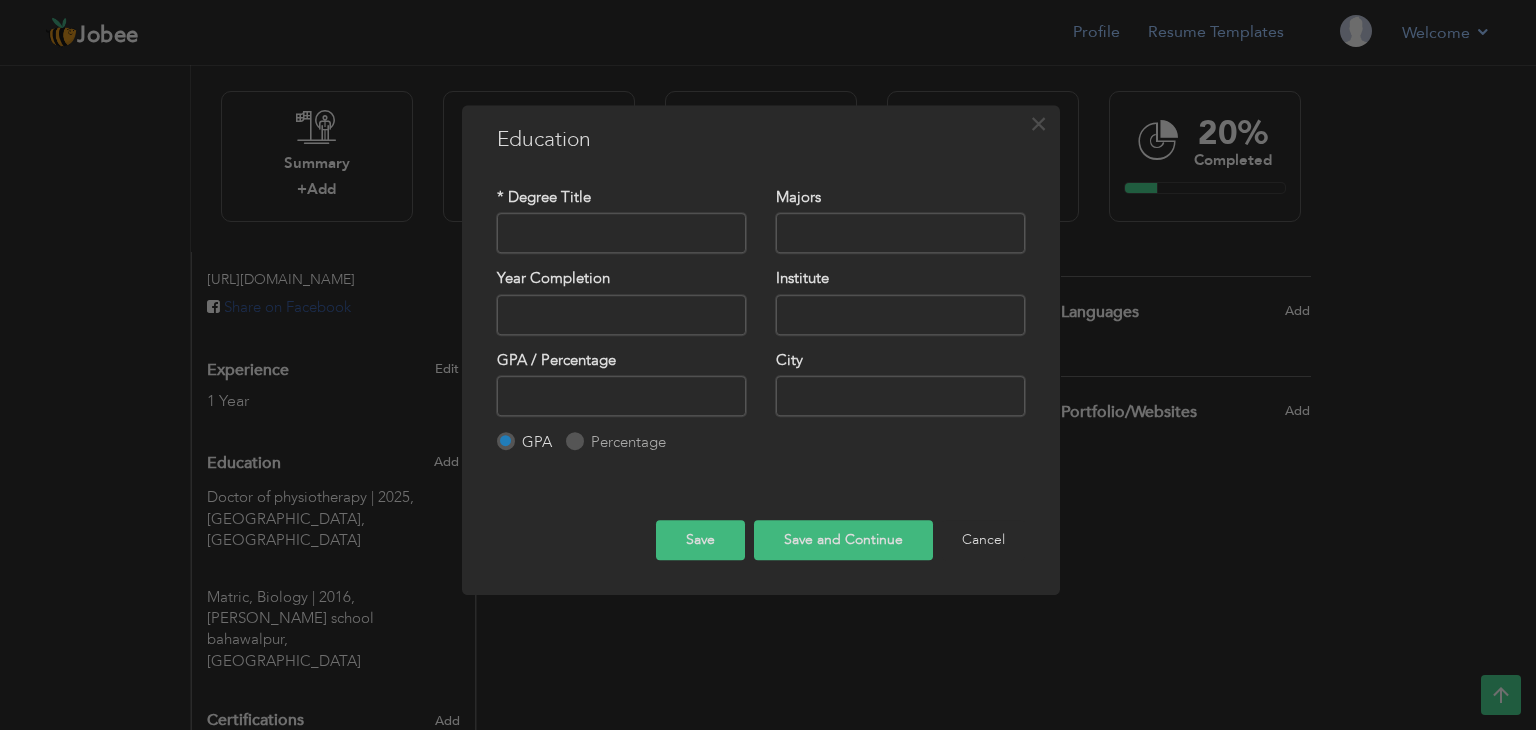 click at bounding box center (621, 233) 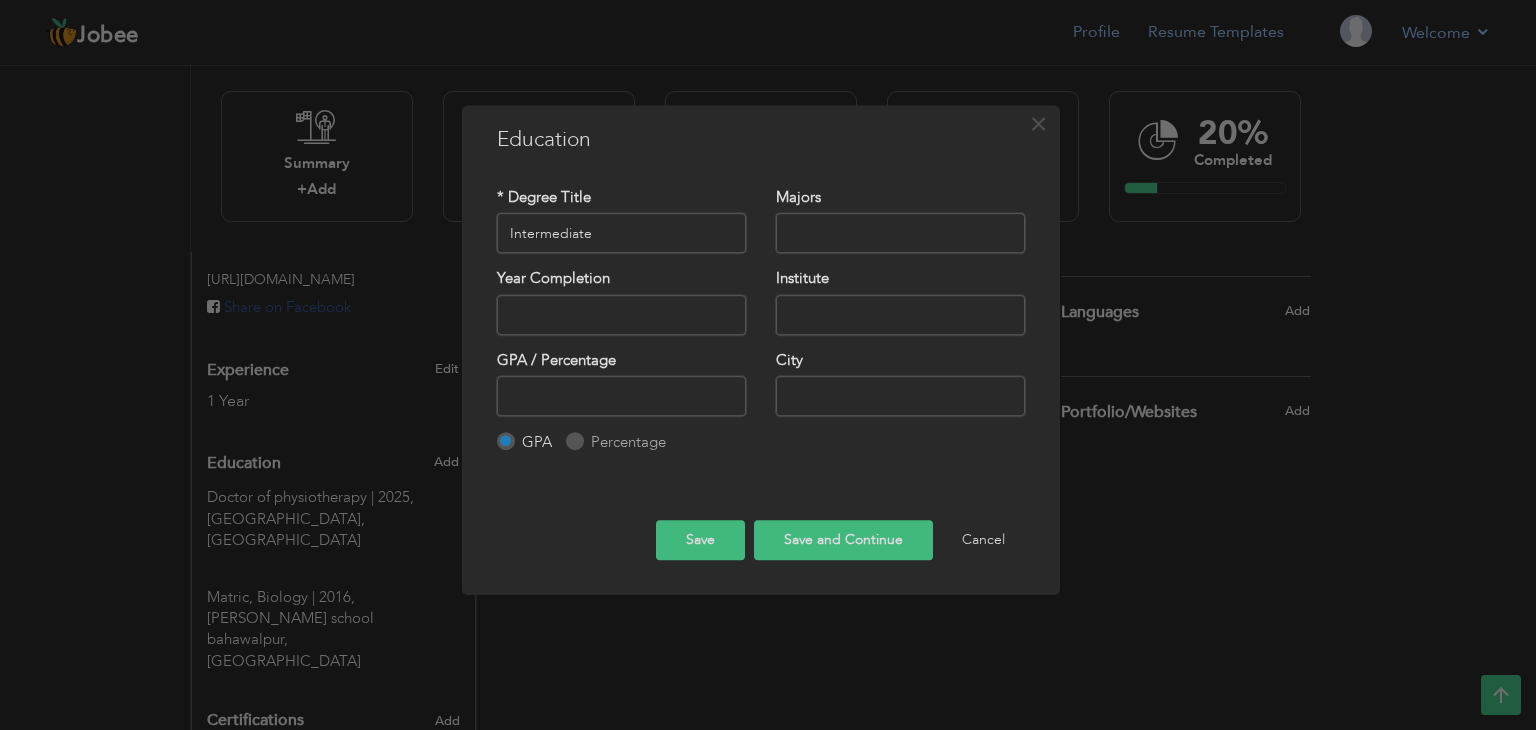 type on "Intermediate" 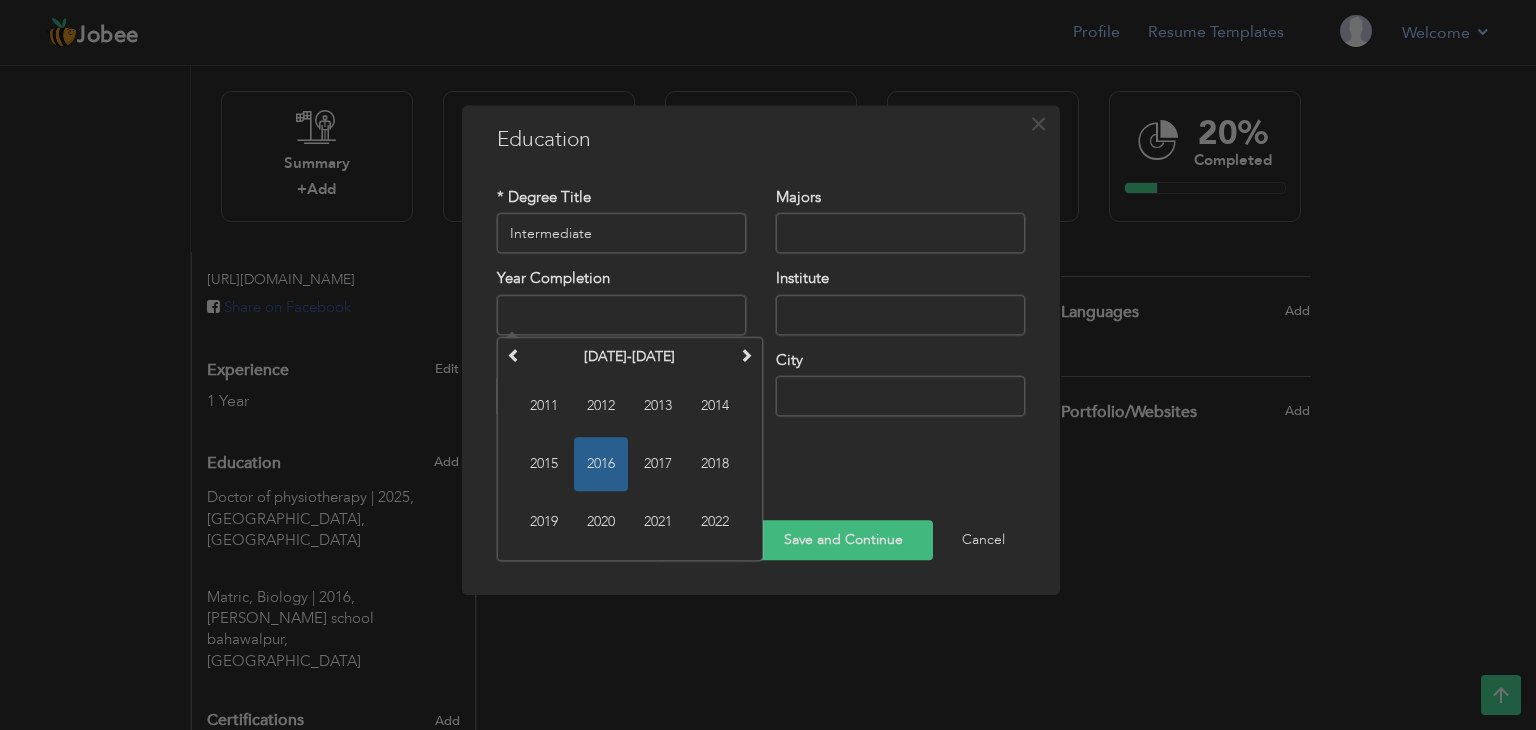 click at bounding box center (621, 315) 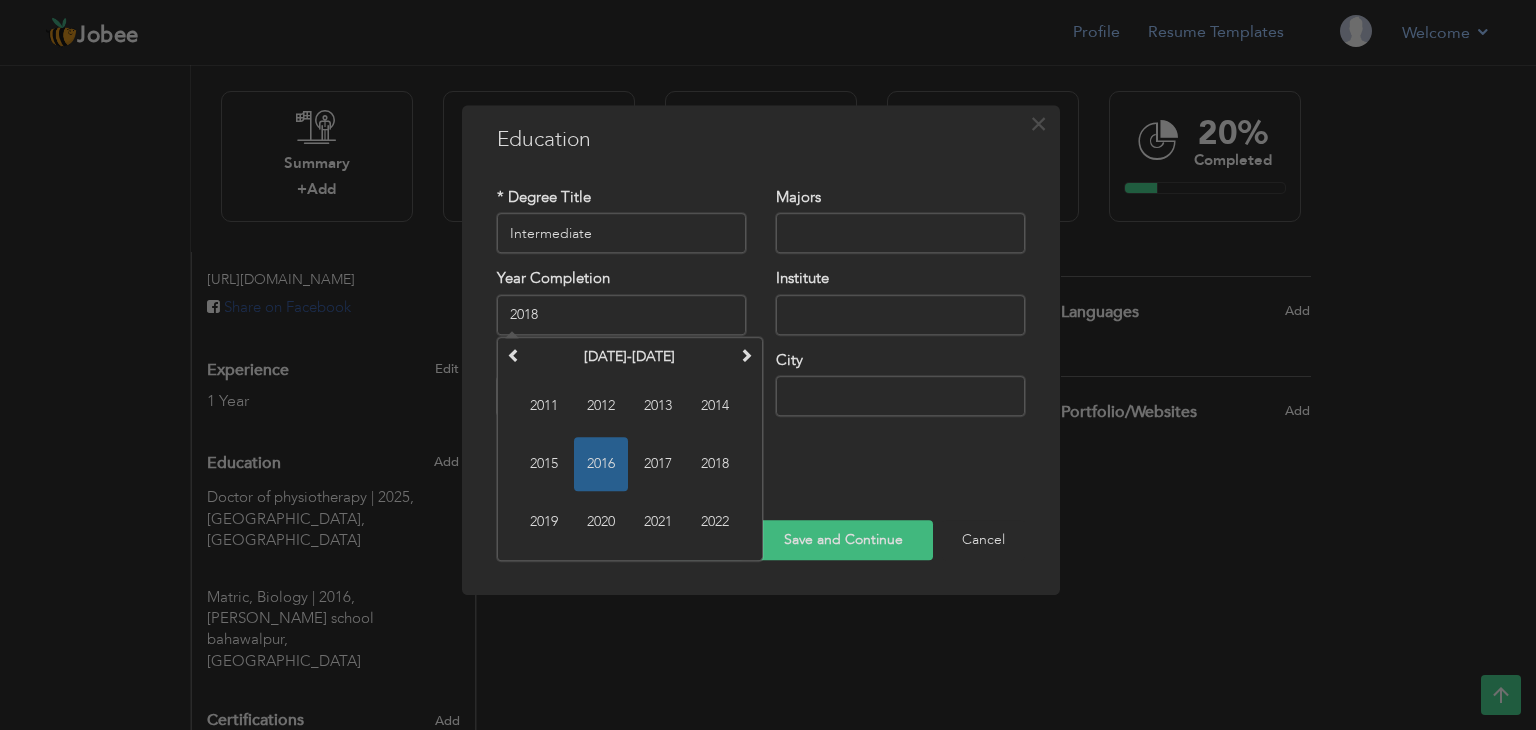 type on "2018" 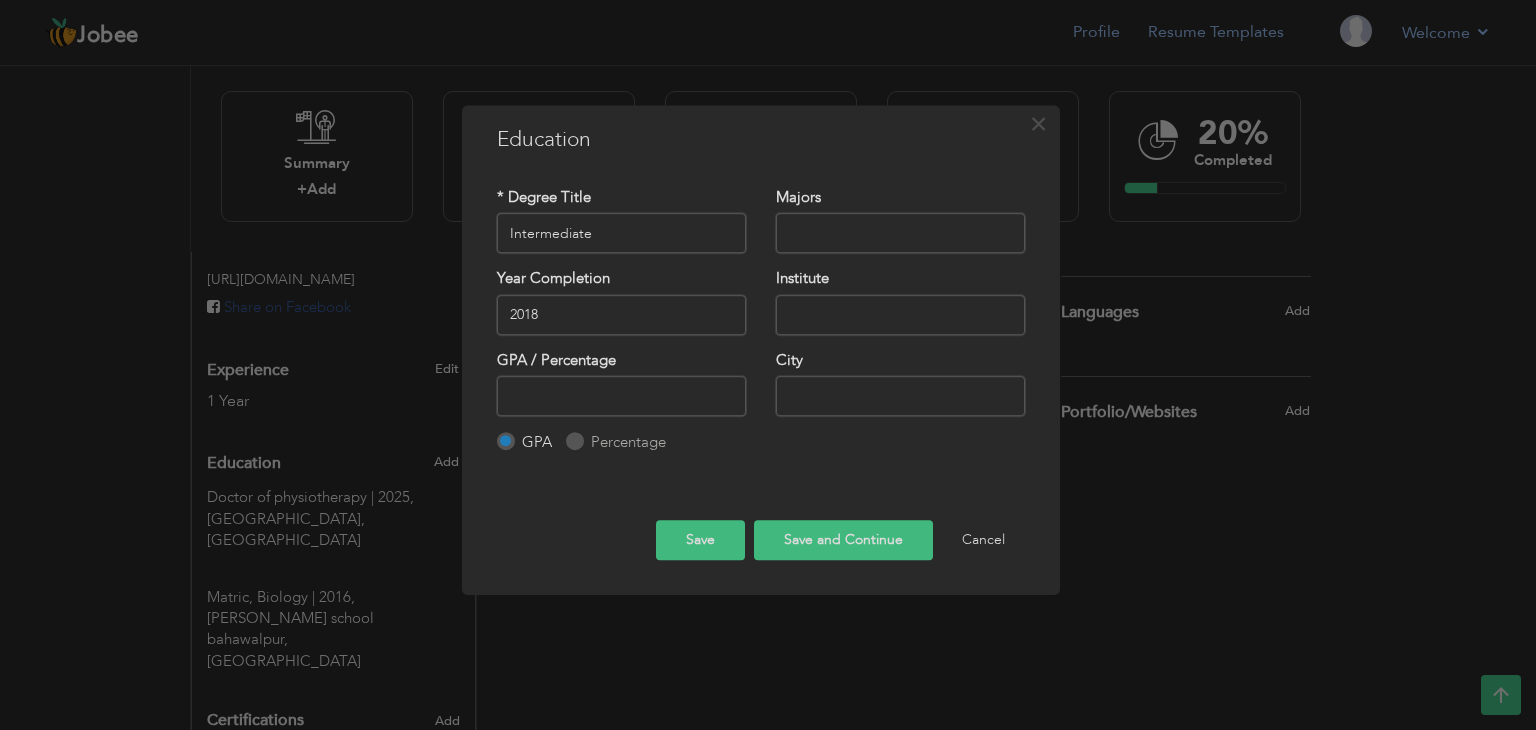 click at bounding box center (900, 233) 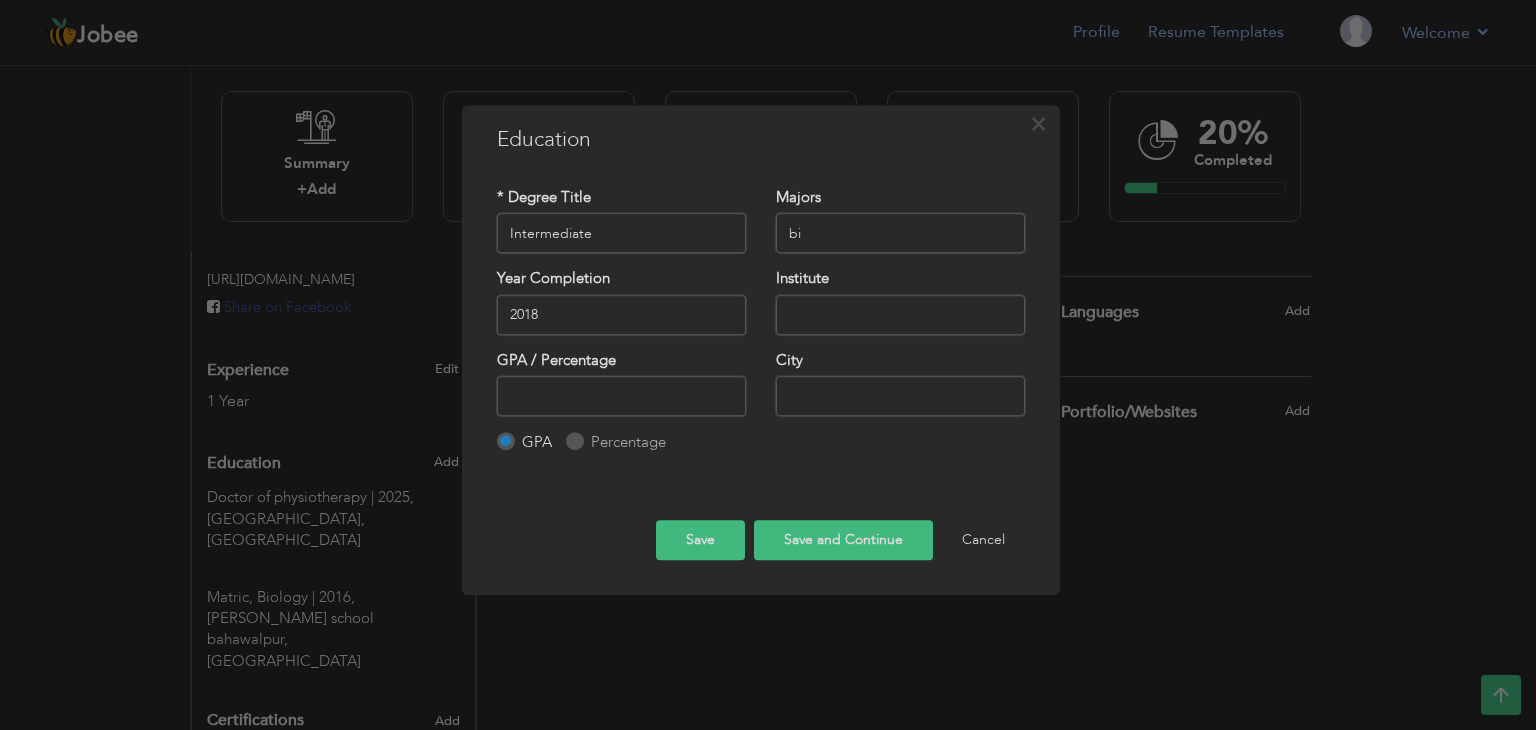 type on "b" 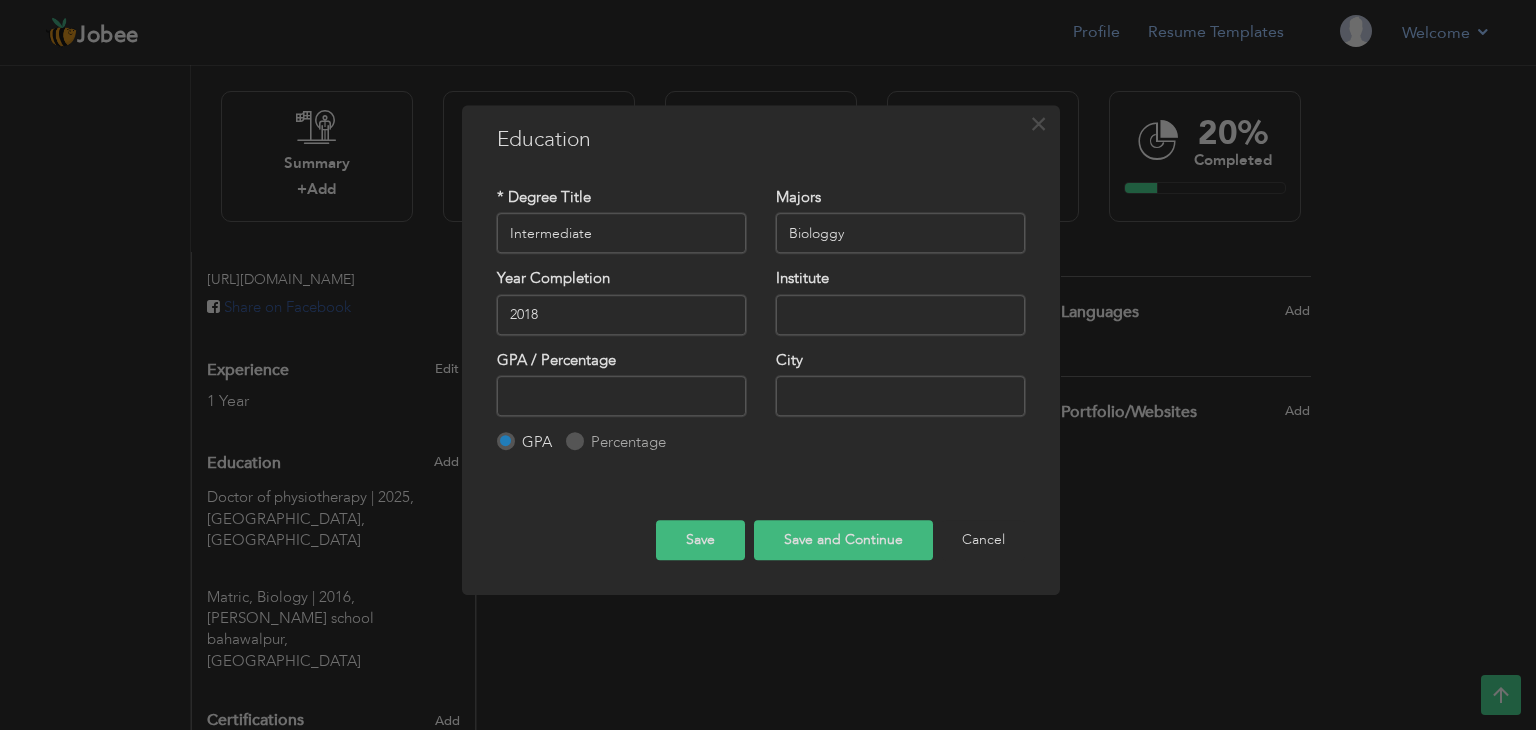 type on "Biologgy" 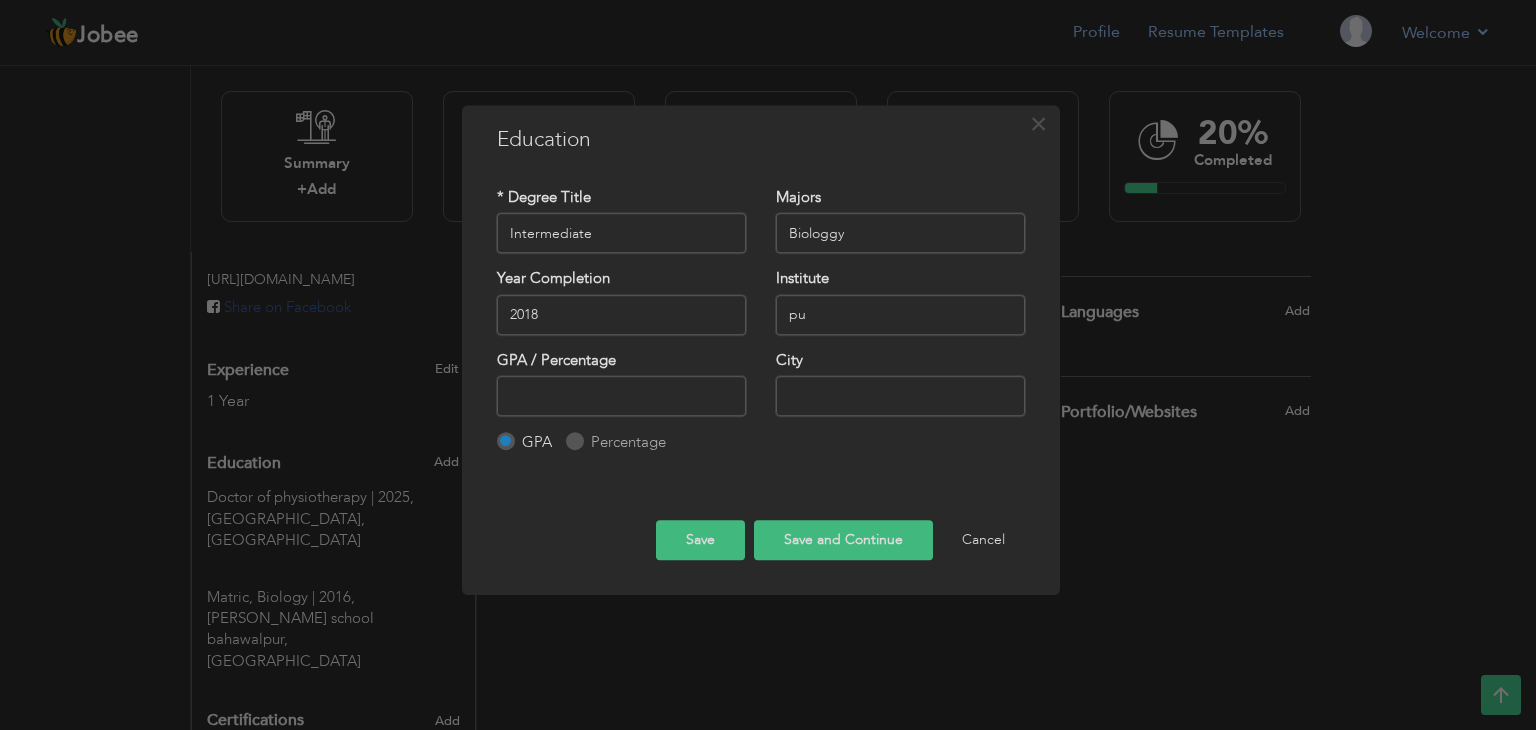 type on "p" 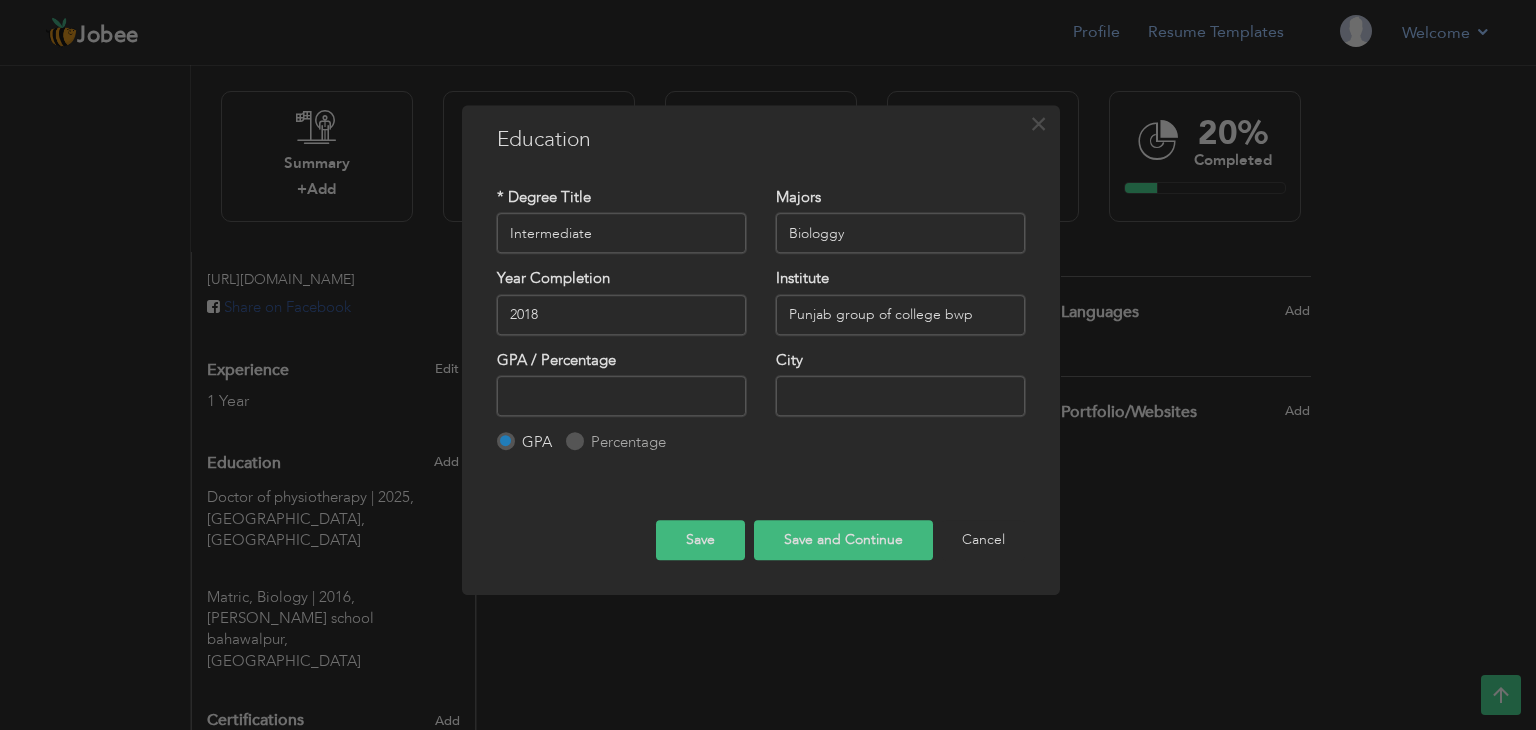 type on "Punjab group of college bwp" 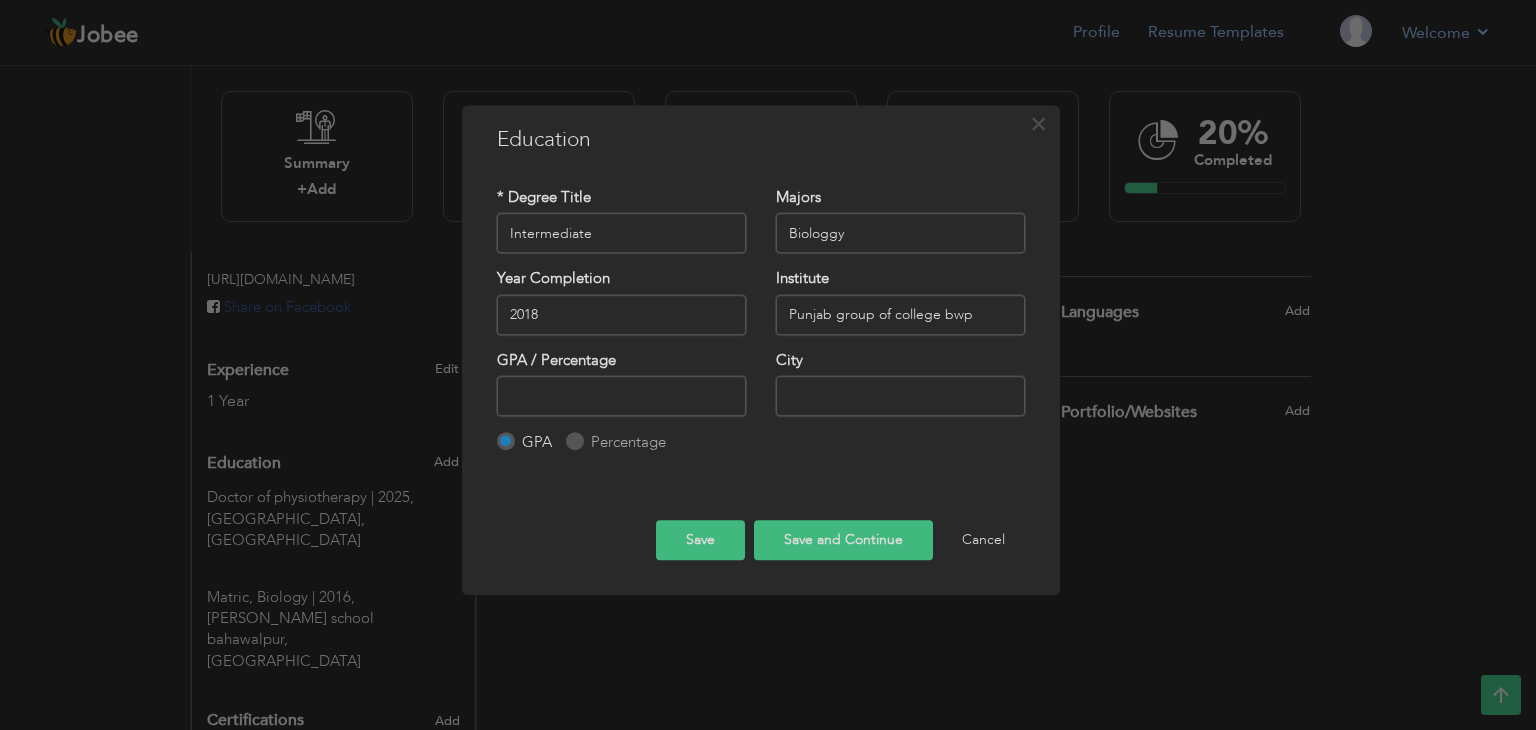 click on "Percentage" at bounding box center (572, 442) 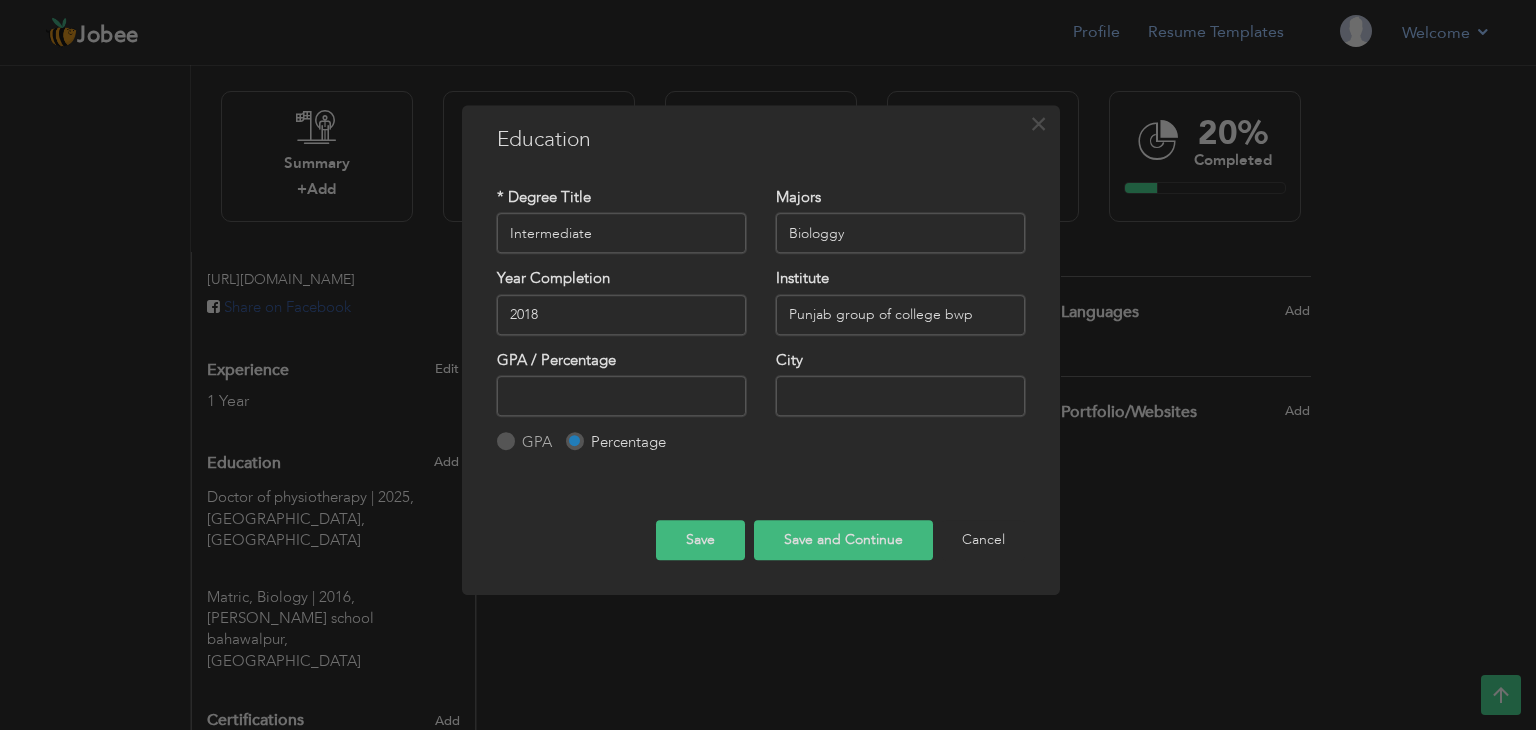 click at bounding box center (621, 396) 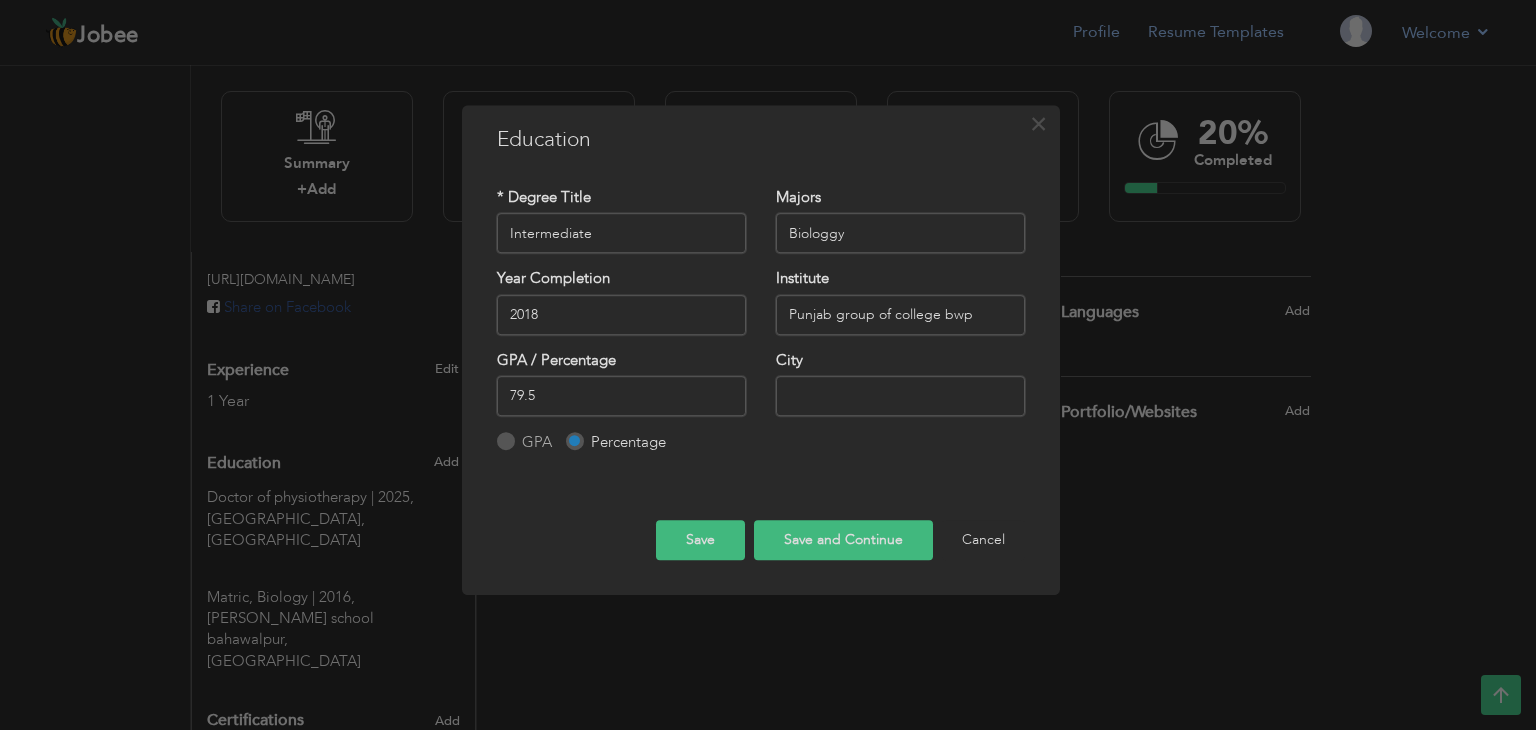 type on "79.5" 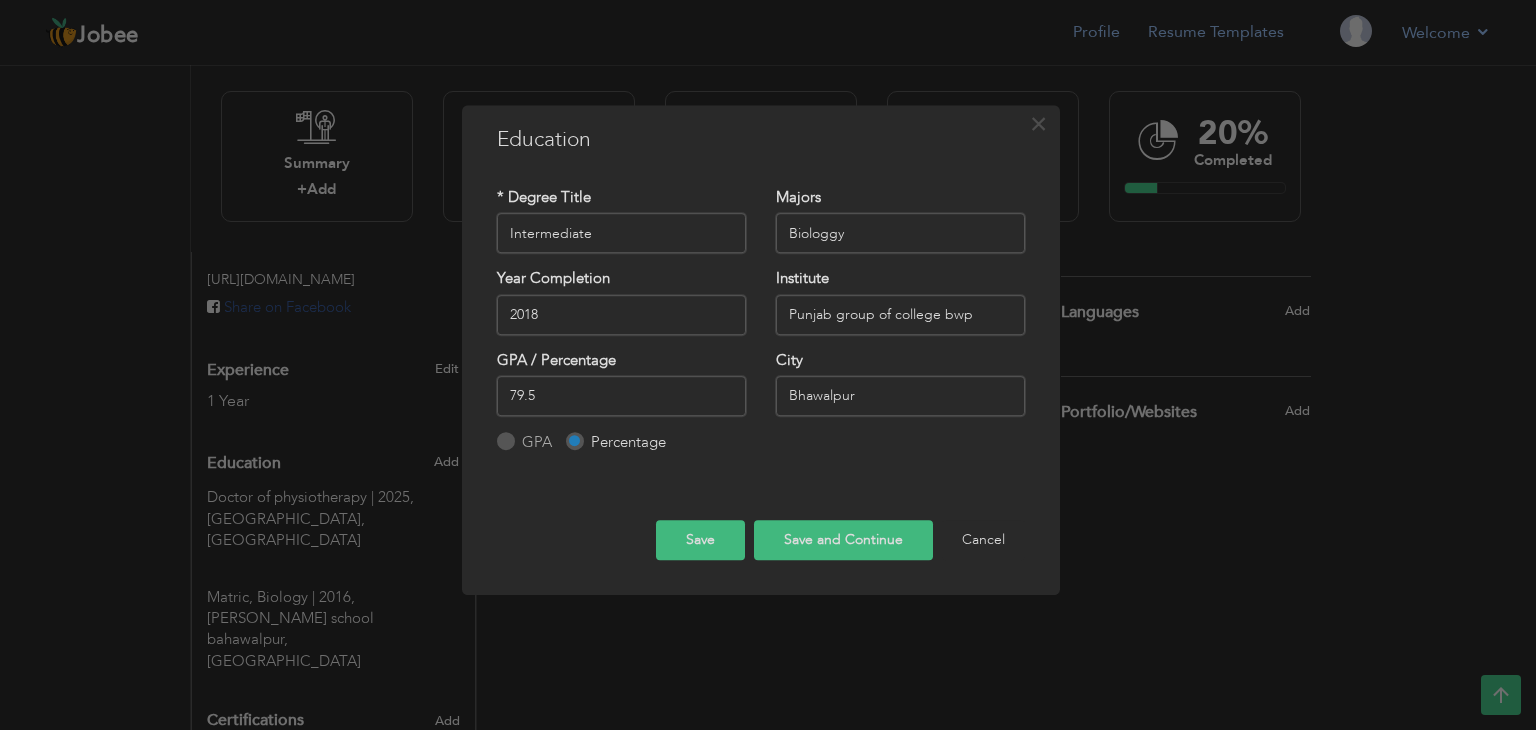 type on "Bhawalpur" 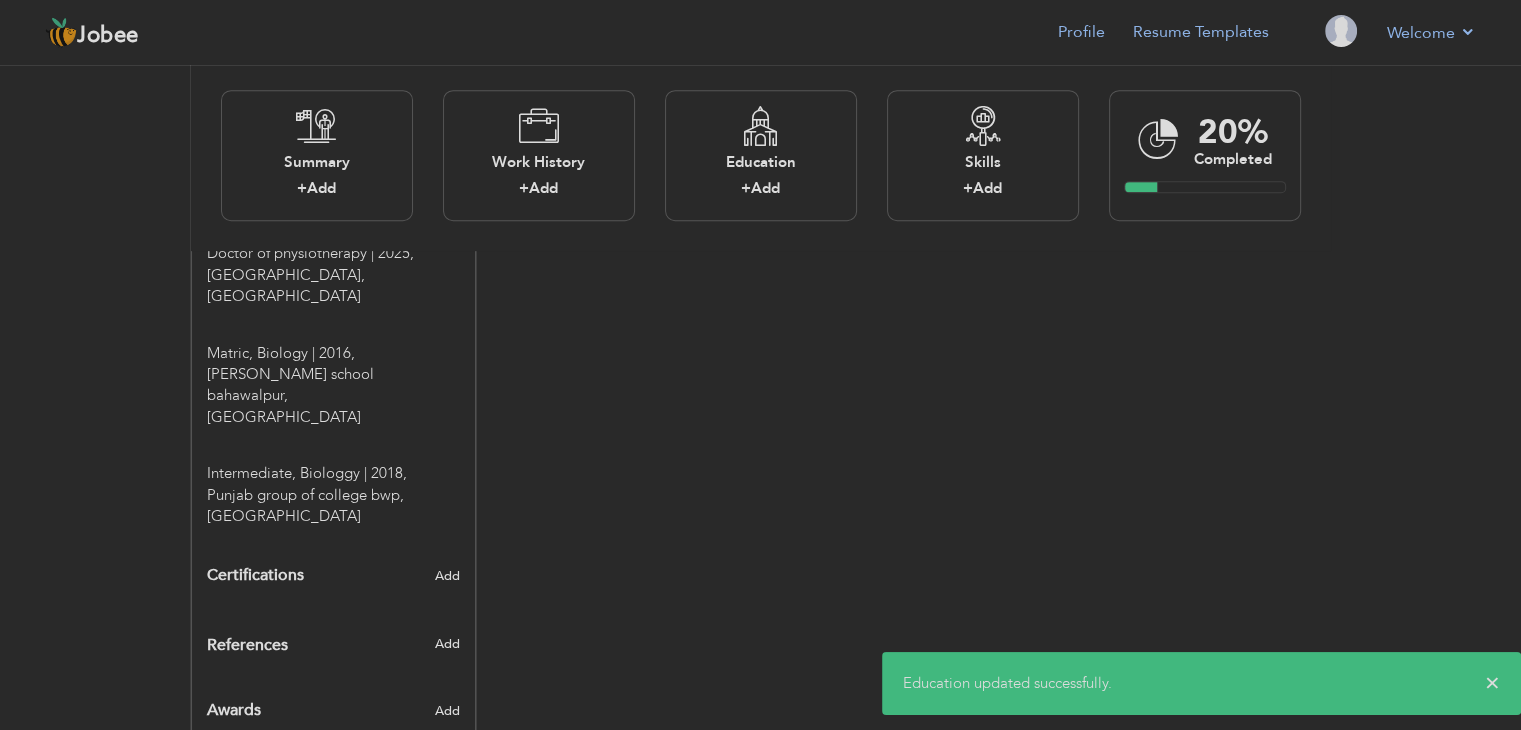 scroll, scrollTop: 905, scrollLeft: 0, axis: vertical 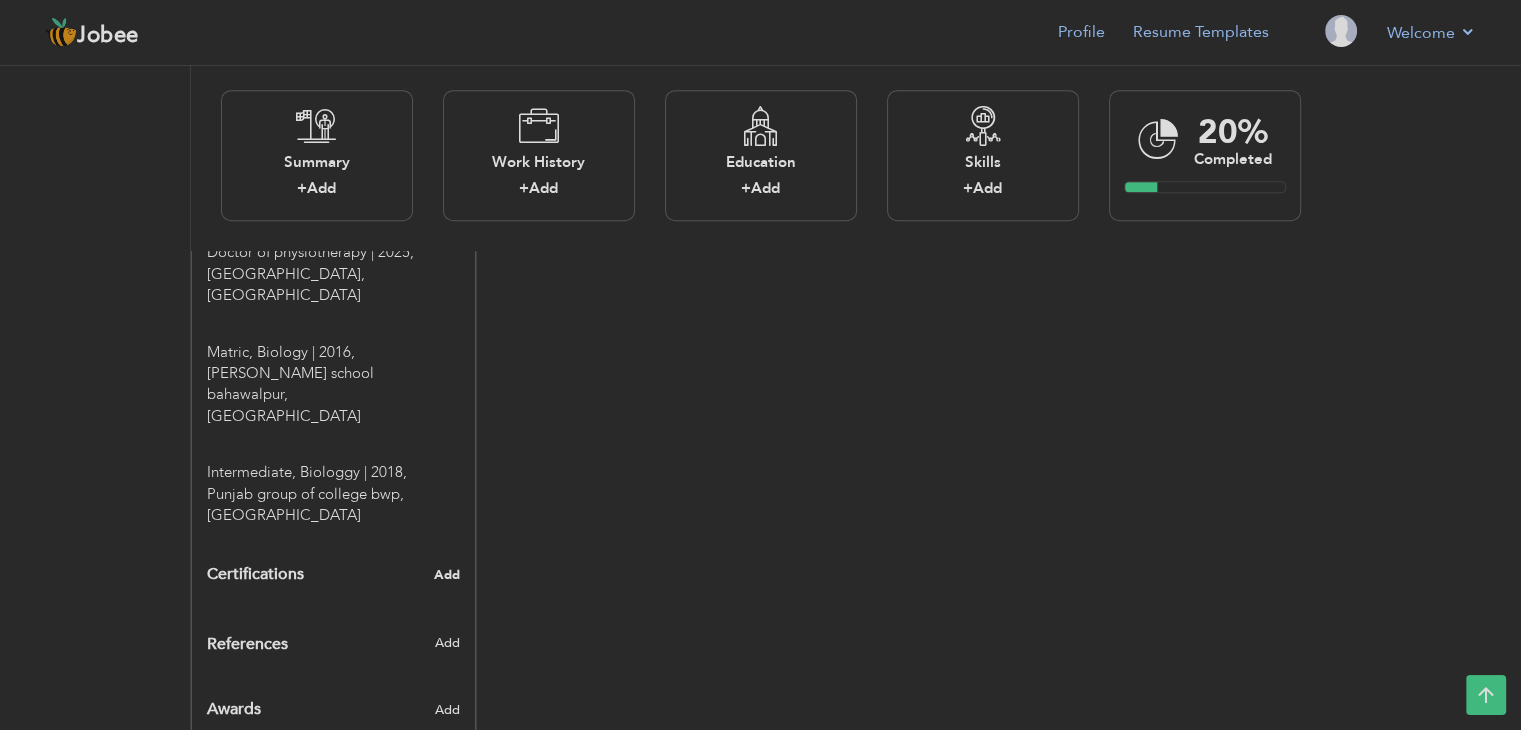 click on "Add" at bounding box center [447, 575] 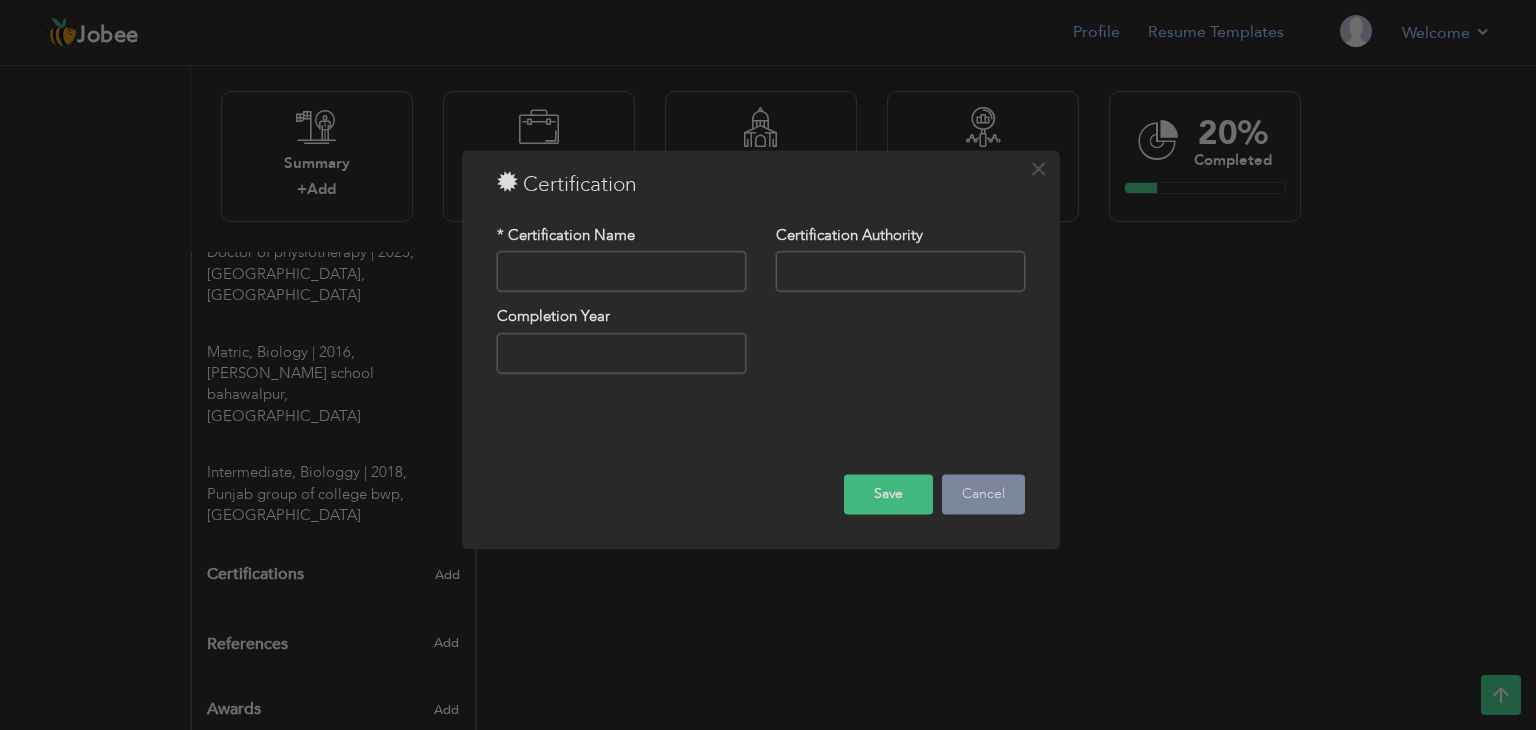 click on "Cancel" at bounding box center (983, 495) 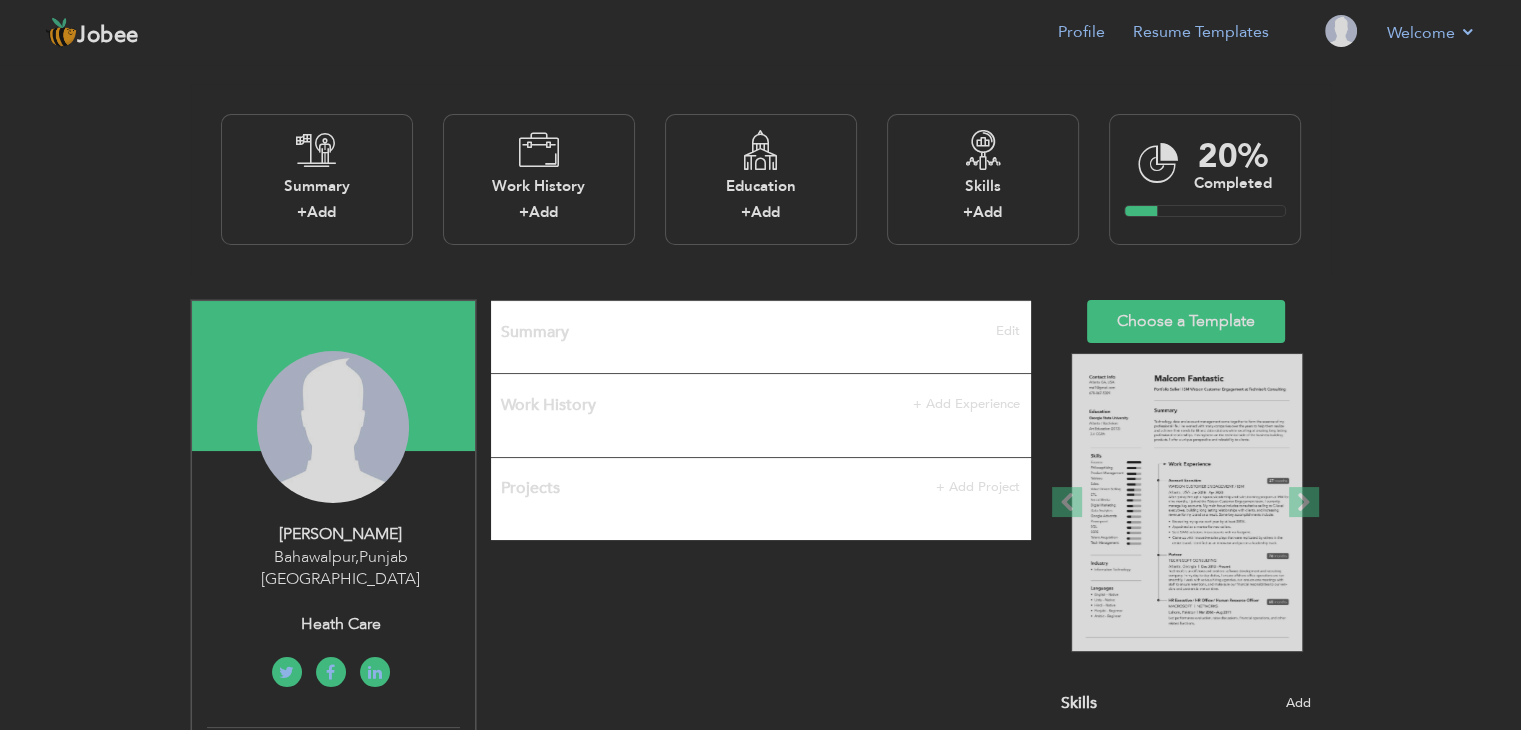 scroll, scrollTop: 79, scrollLeft: 0, axis: vertical 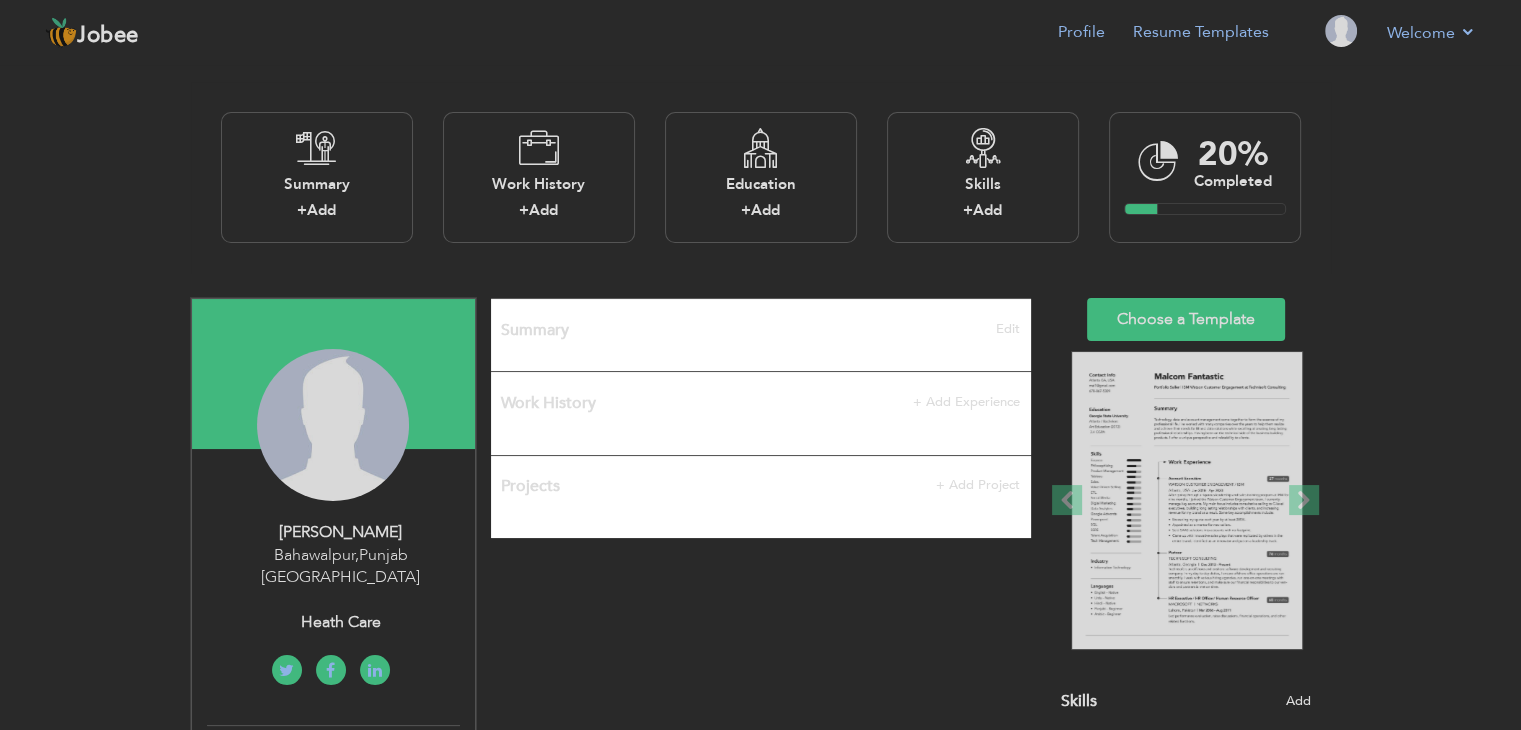 click on "Summary
Edit" at bounding box center [761, 335] 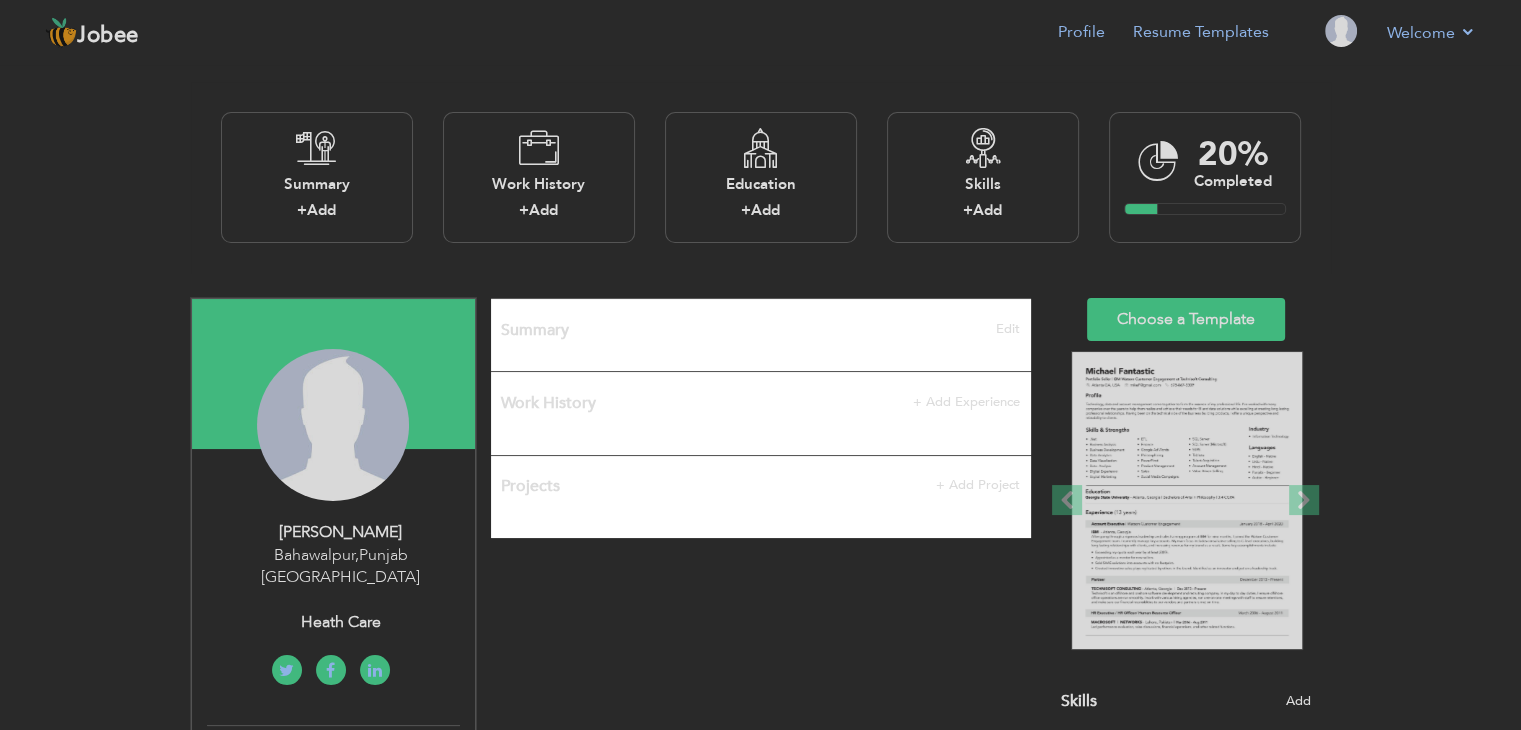click on "Work History
+ Add Experience
×
Work History
* Job Title
Company Duration" at bounding box center (761, 413) 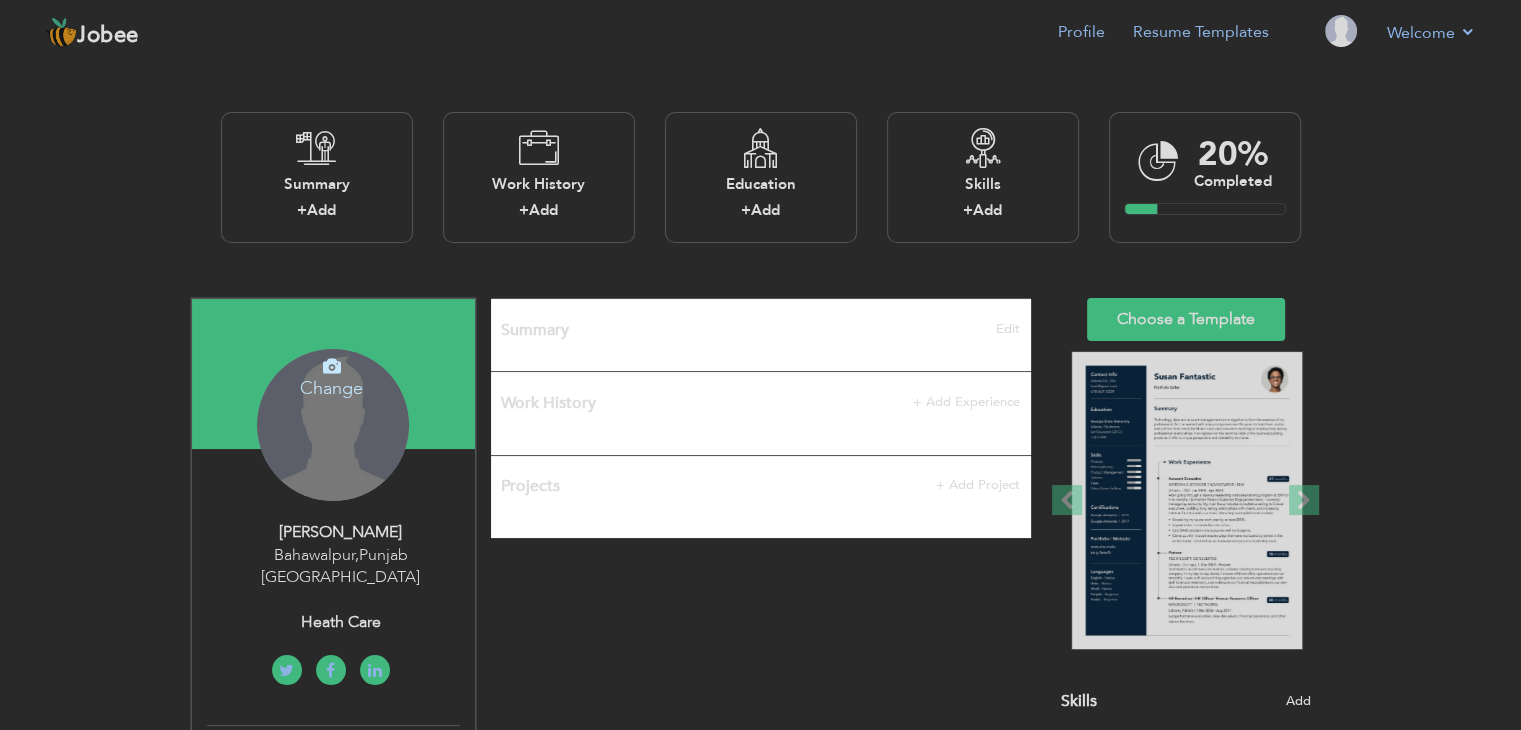 click on "Change
Remove" at bounding box center [333, 425] 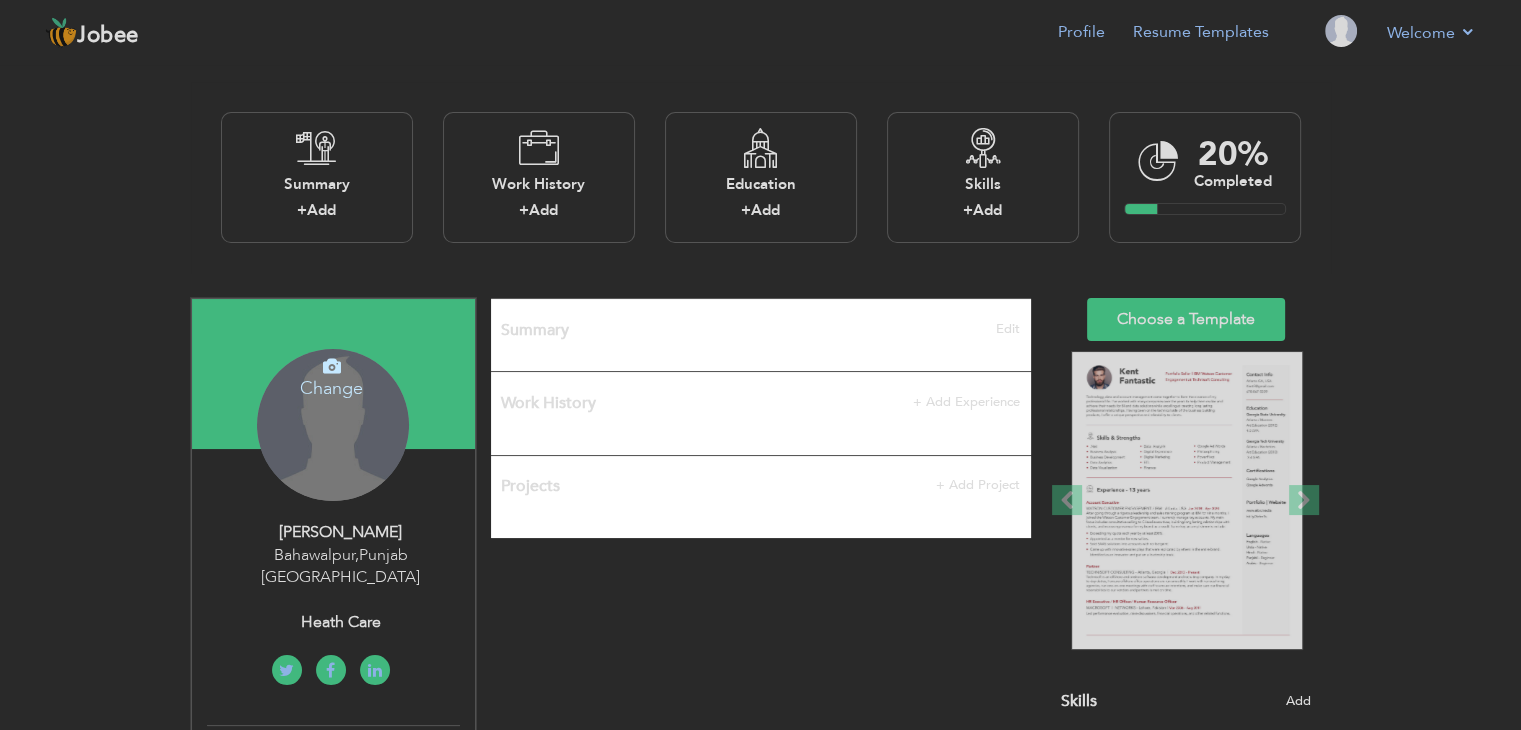 click at bounding box center (332, 366) 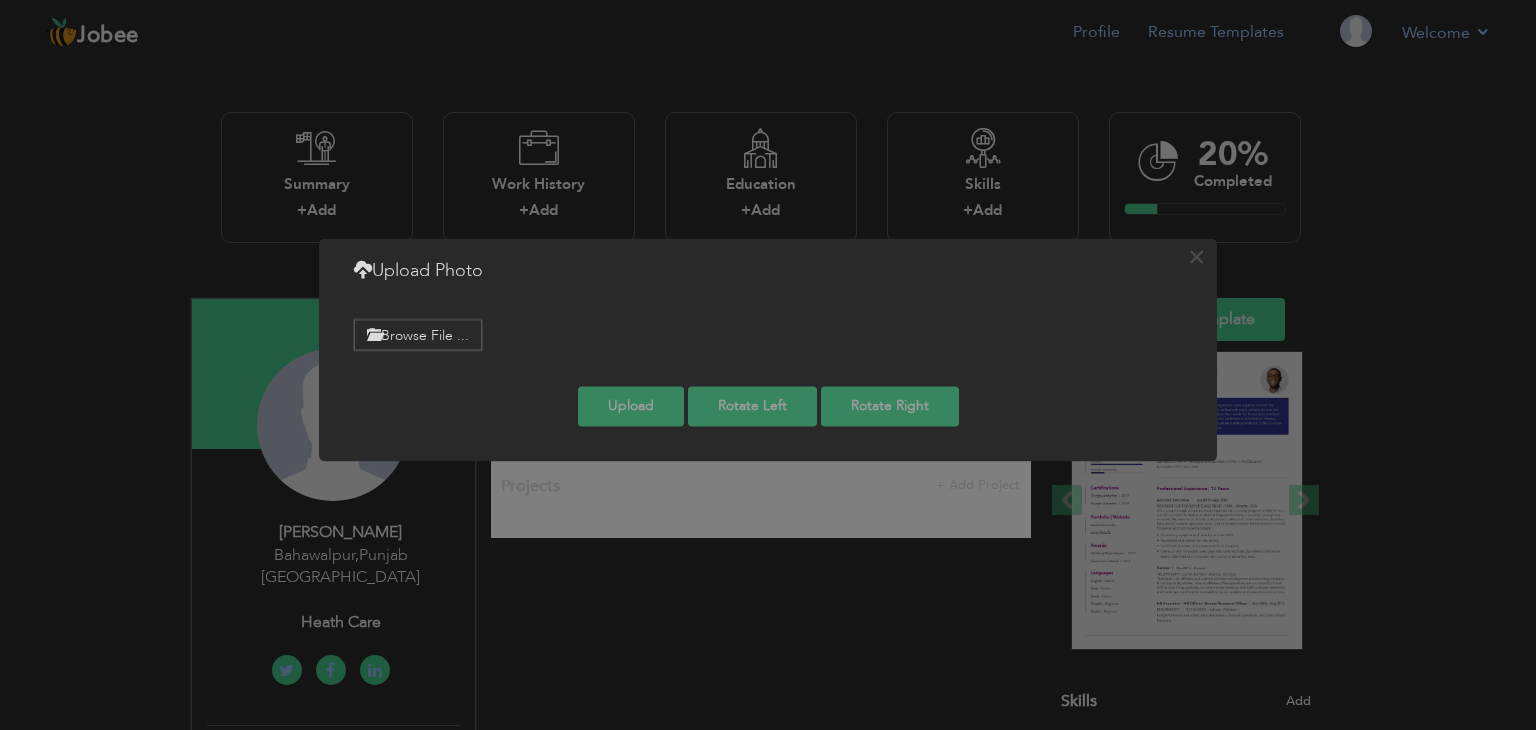 click on "Browse File ..." at bounding box center (418, 334) 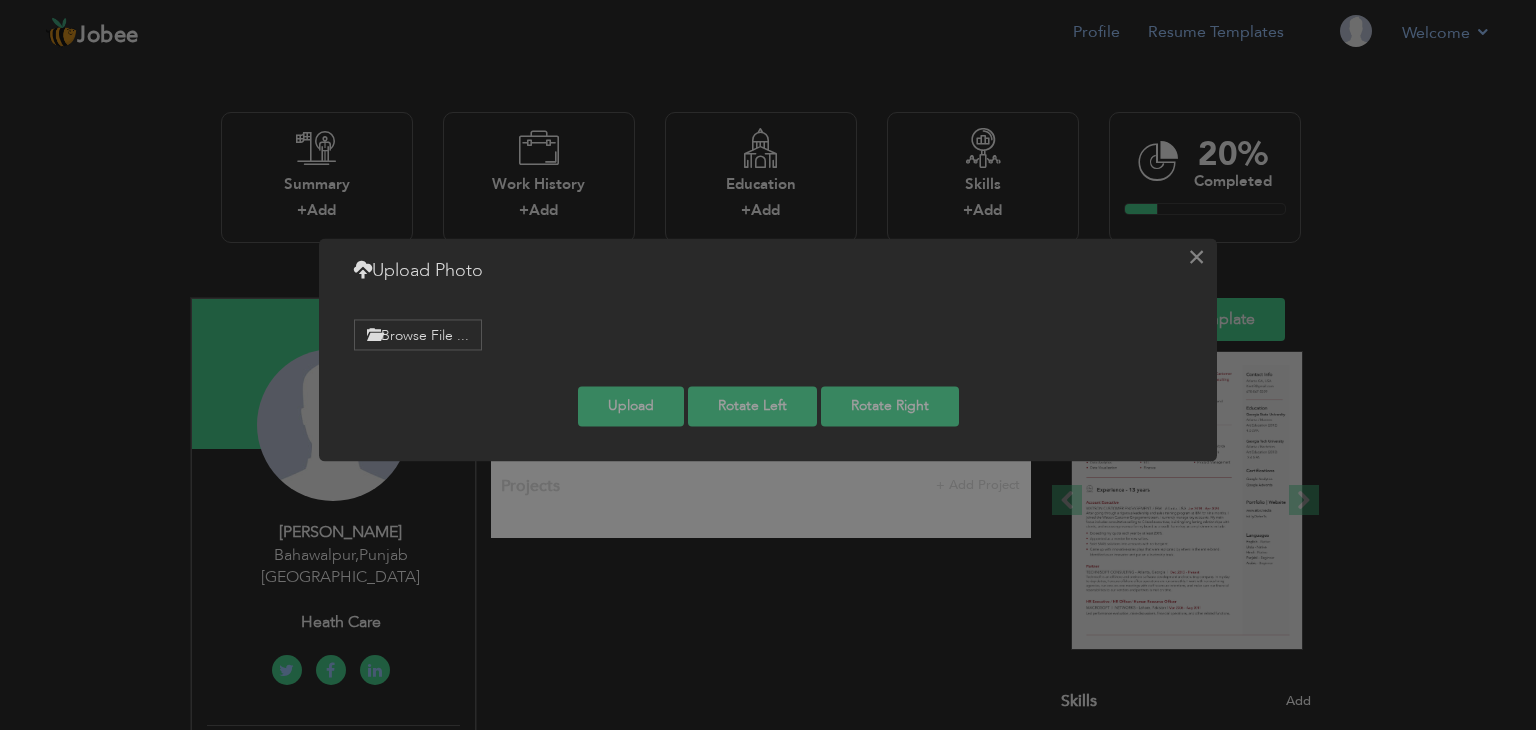 click on "×" at bounding box center [1196, 257] 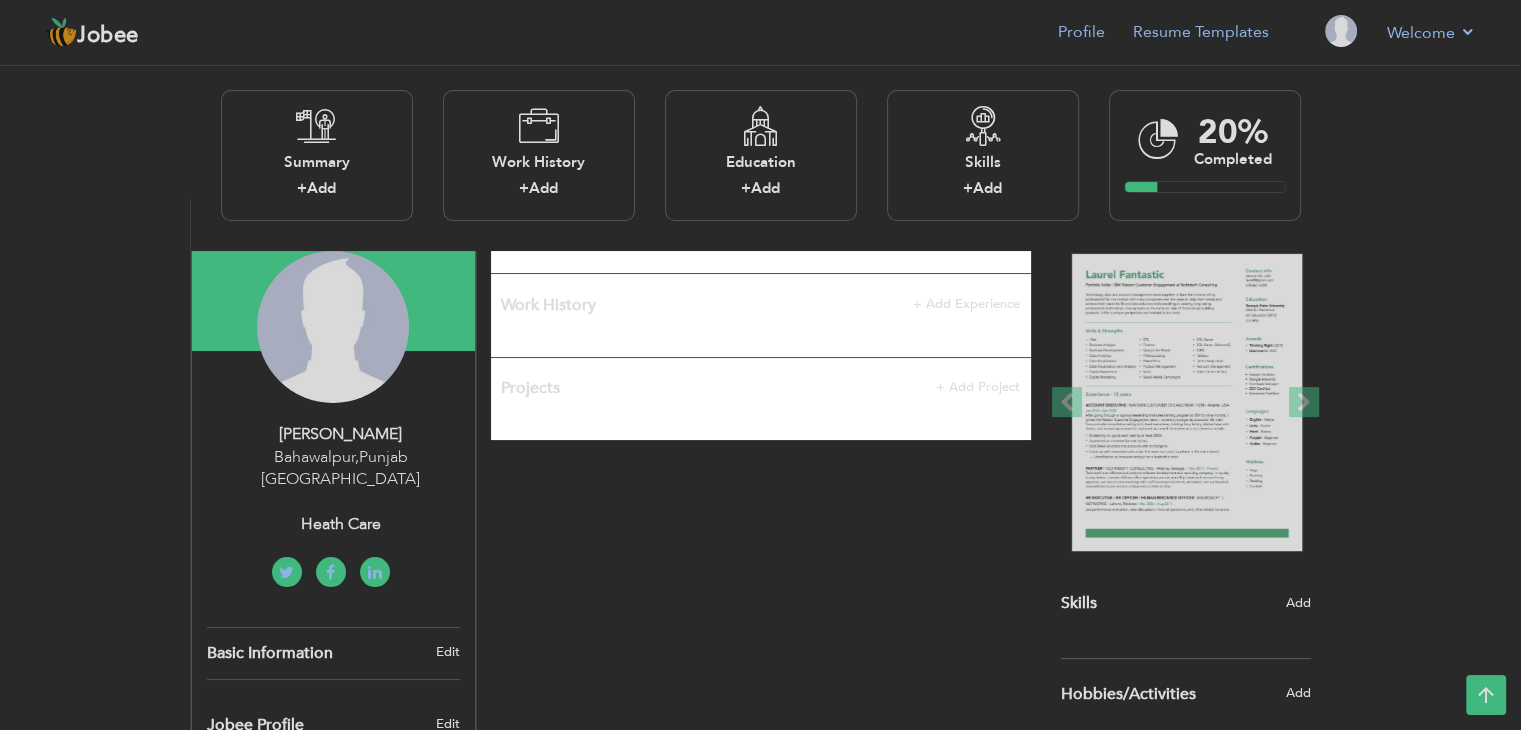scroll, scrollTop: 0, scrollLeft: 0, axis: both 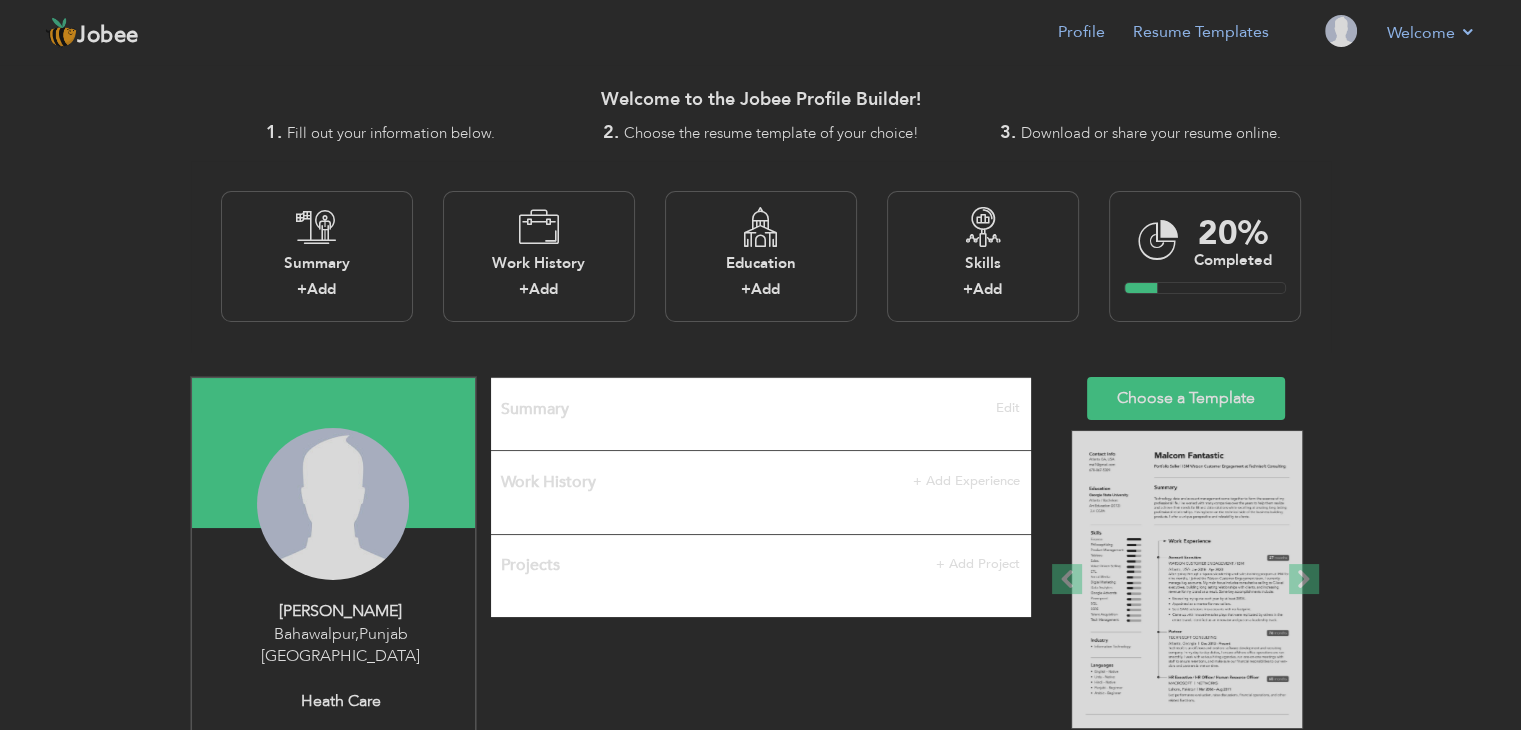 click on "Summary
Edit" at bounding box center (761, 414) 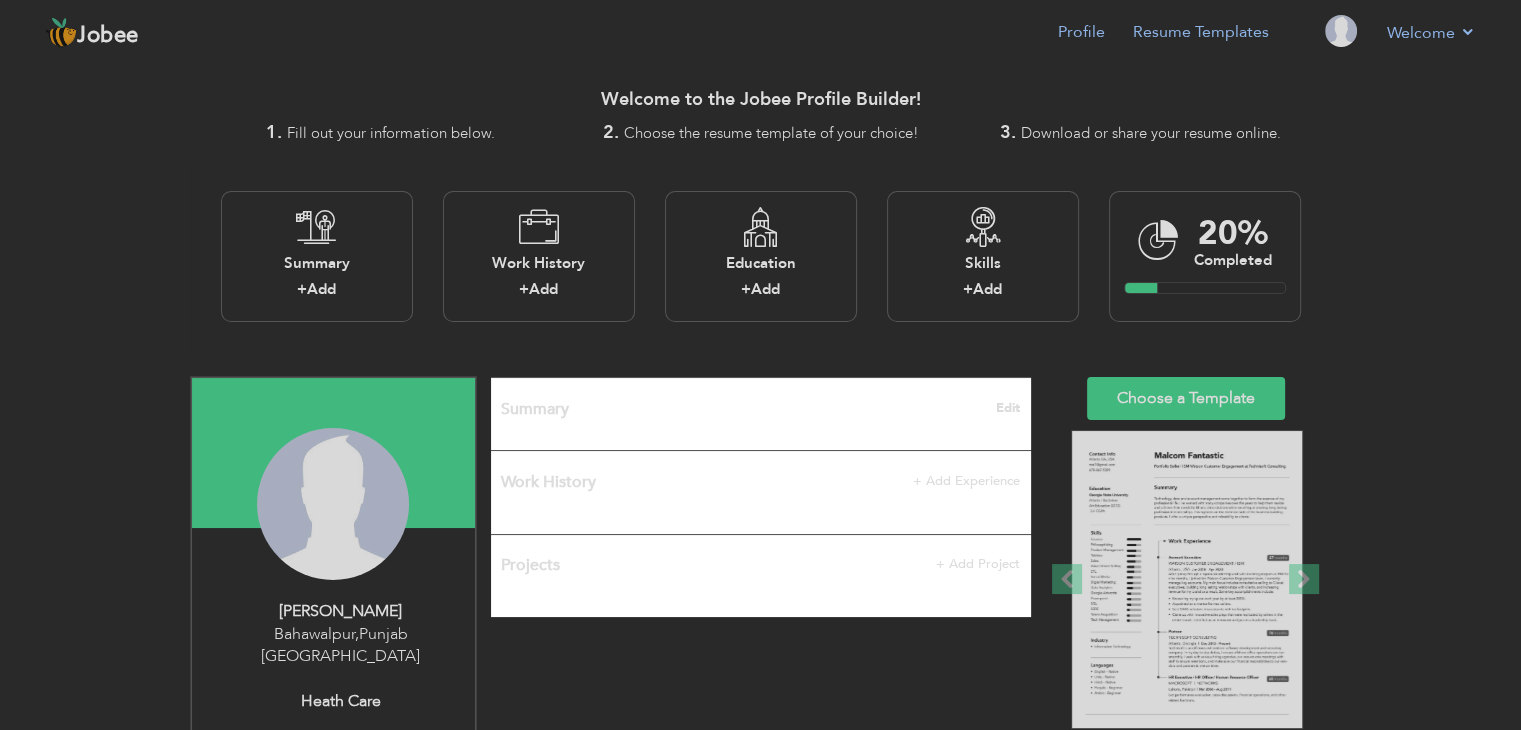 click on "Edit" at bounding box center (1008, 408) 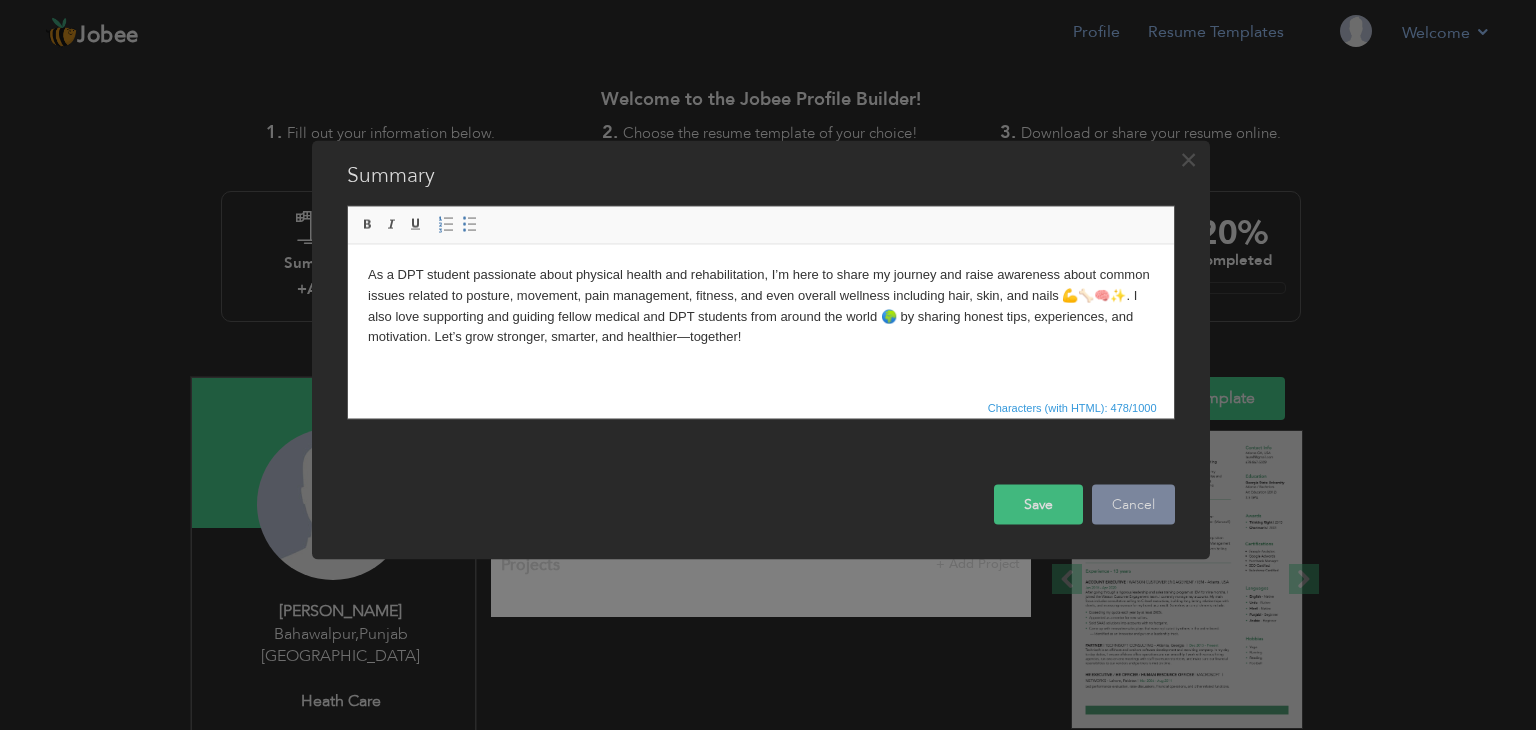 click on "Cancel" at bounding box center [1133, 505] 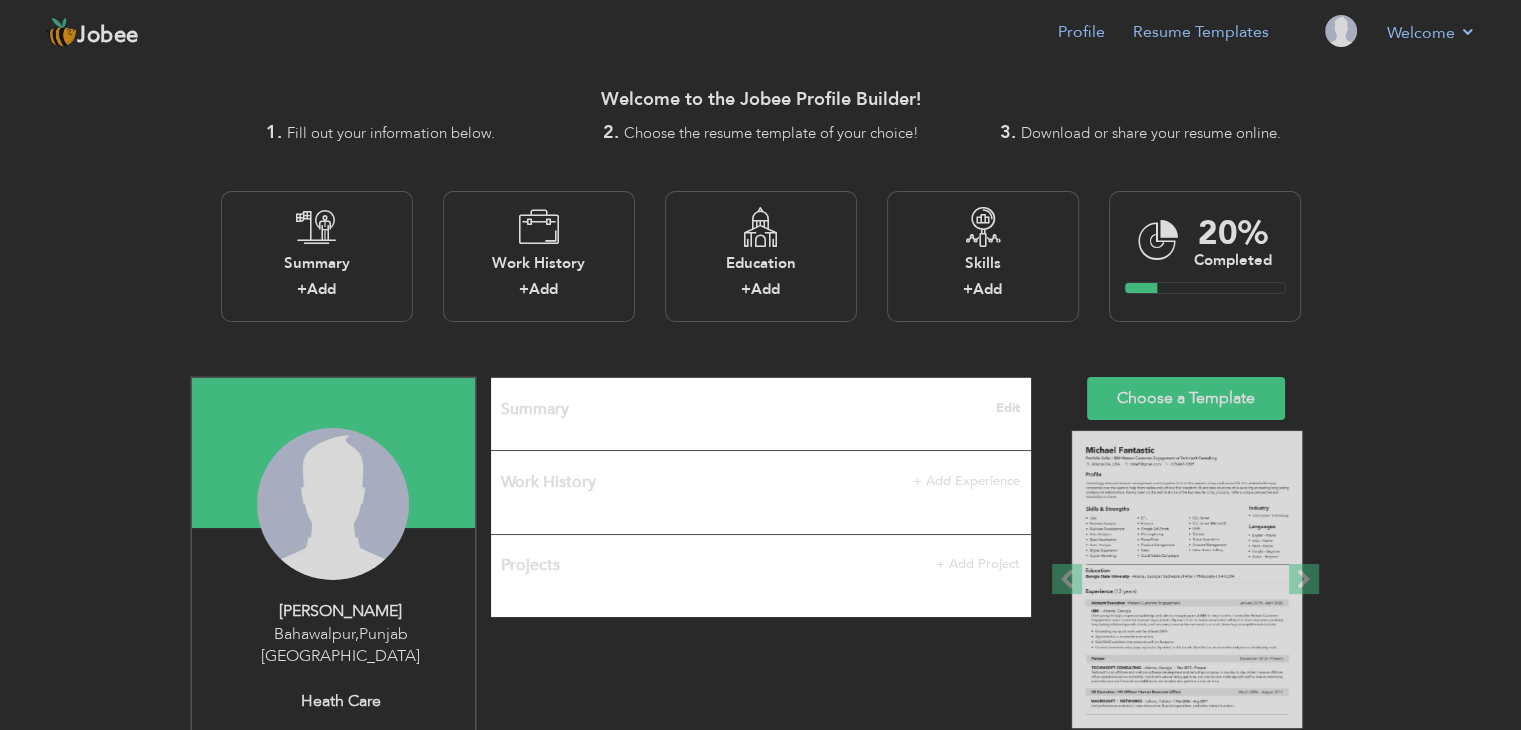 click on "Edit" at bounding box center [1008, 408] 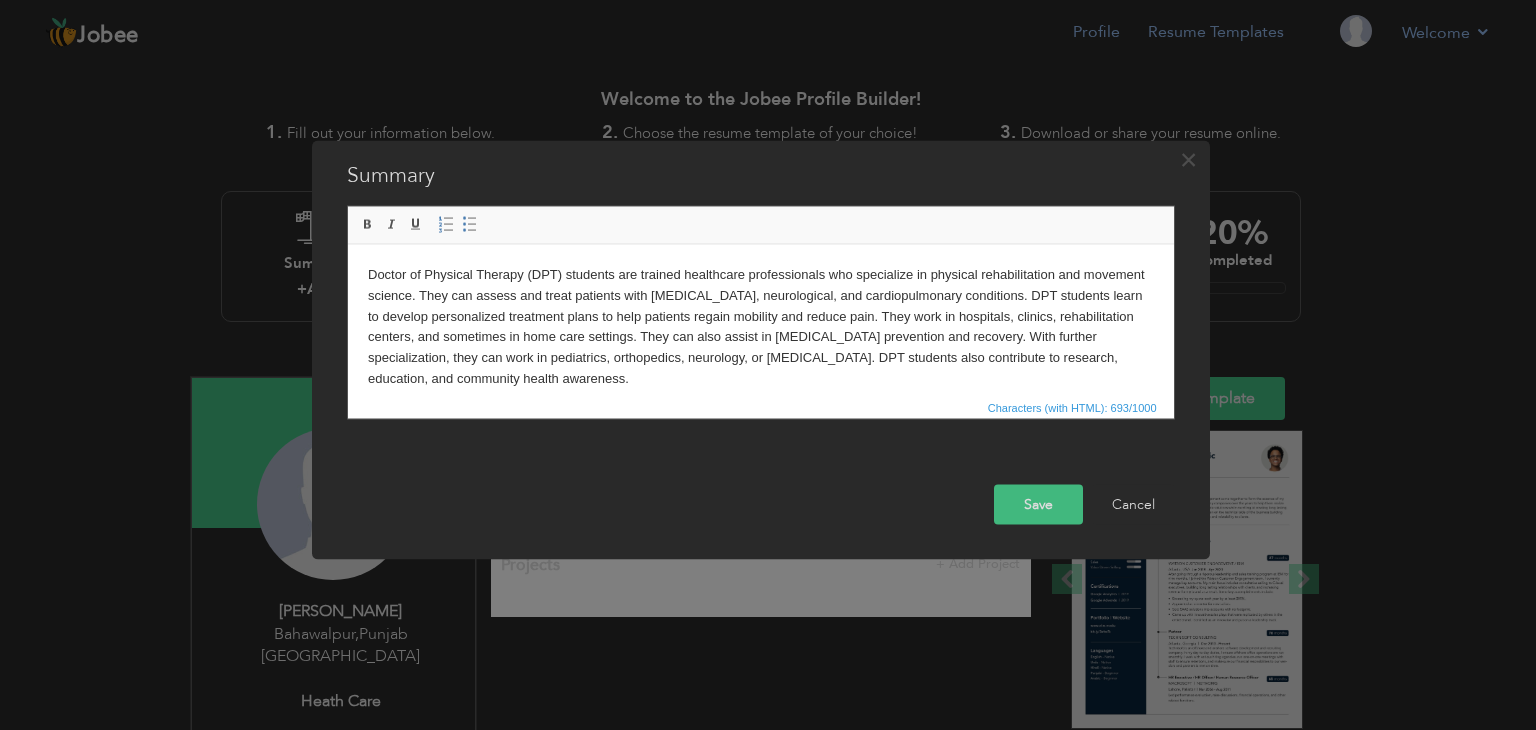 click on "Save" at bounding box center [1038, 505] 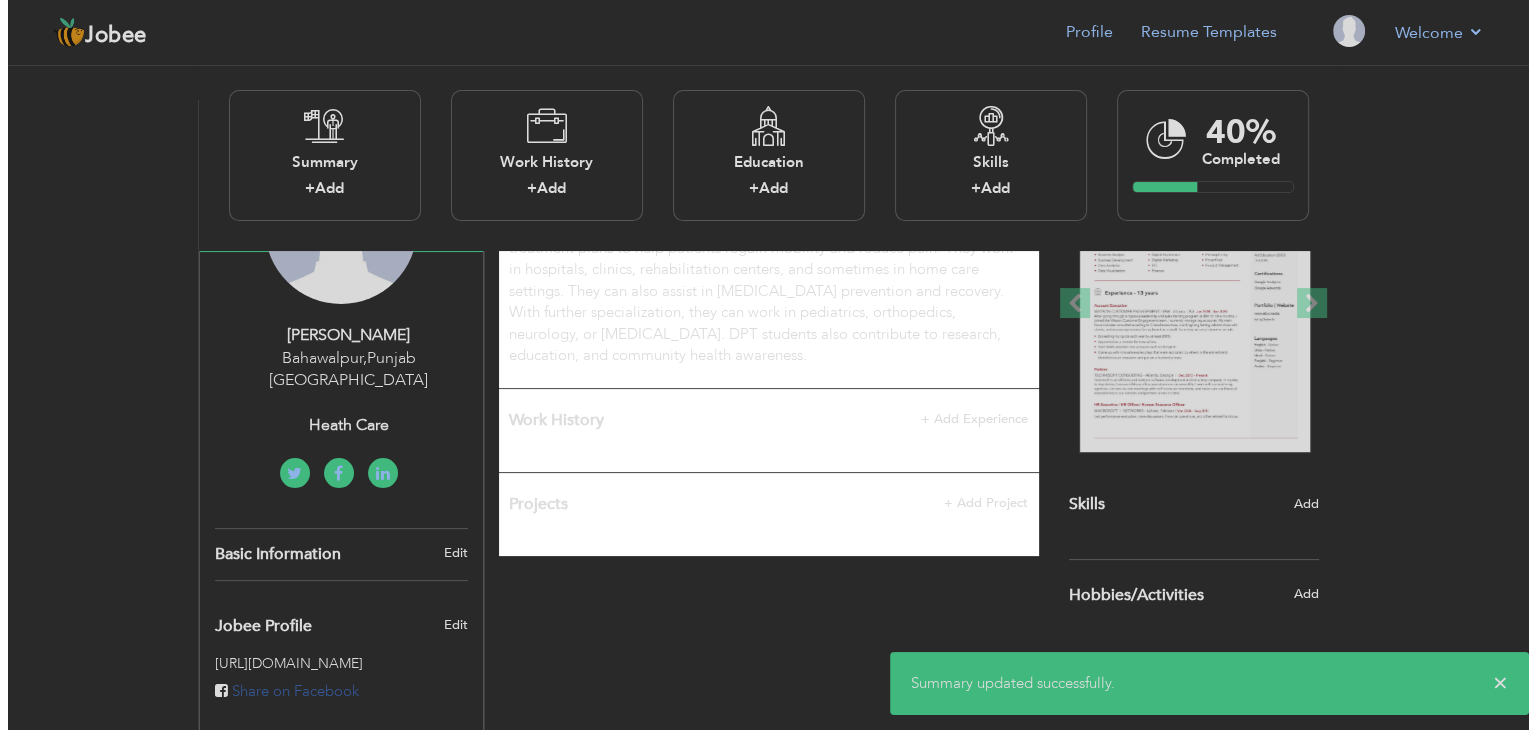 scroll, scrollTop: 278, scrollLeft: 0, axis: vertical 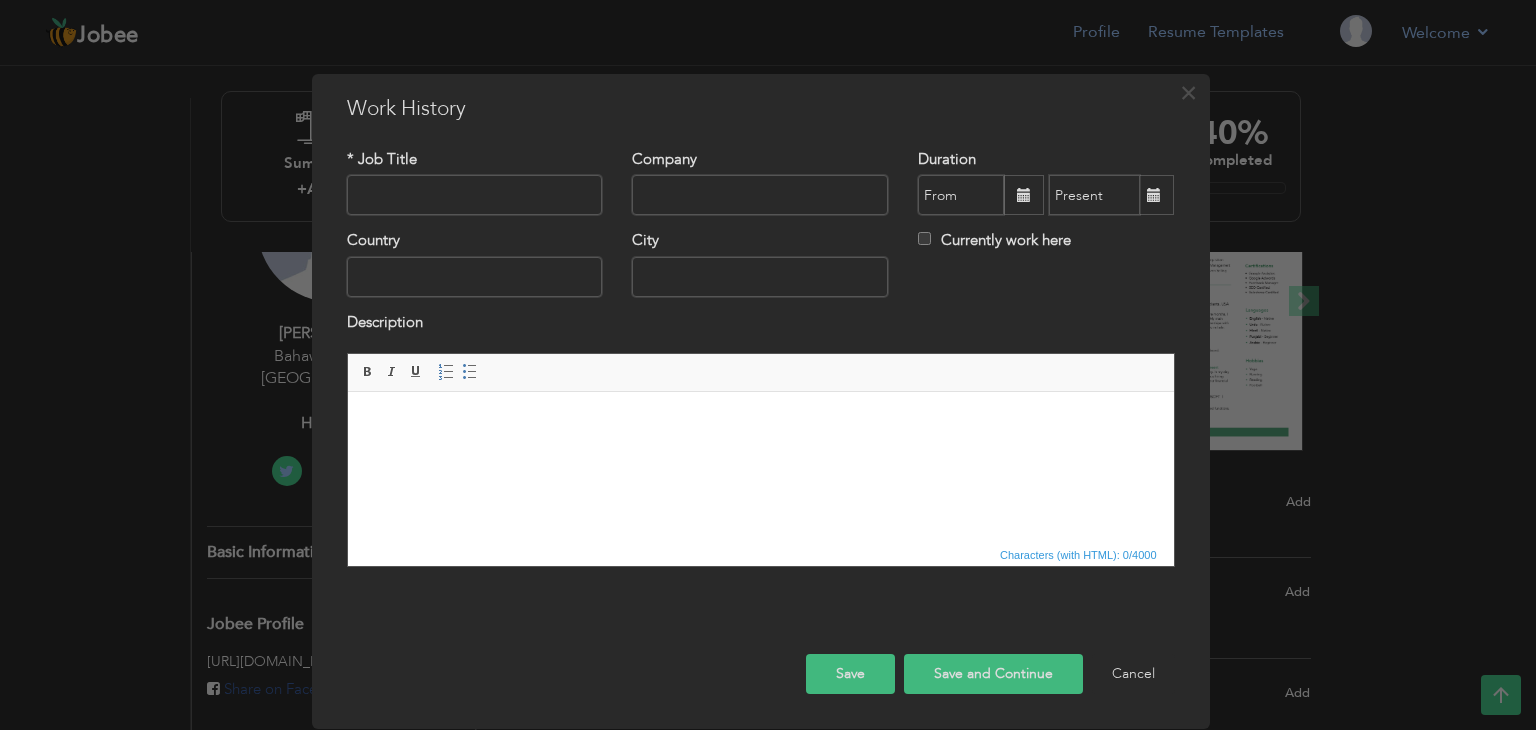 click at bounding box center (475, 195) 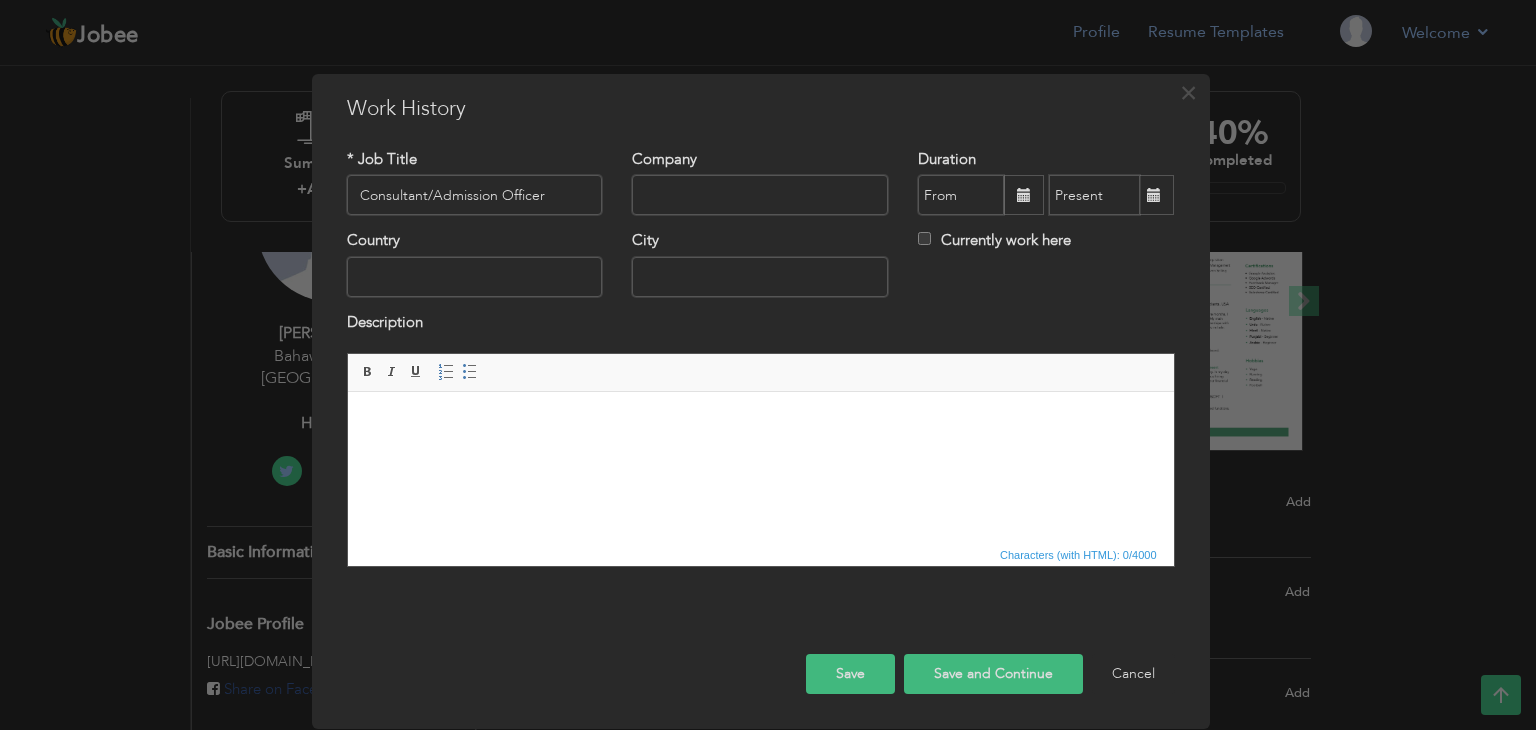 scroll, scrollTop: 0, scrollLeft: 215, axis: horizontal 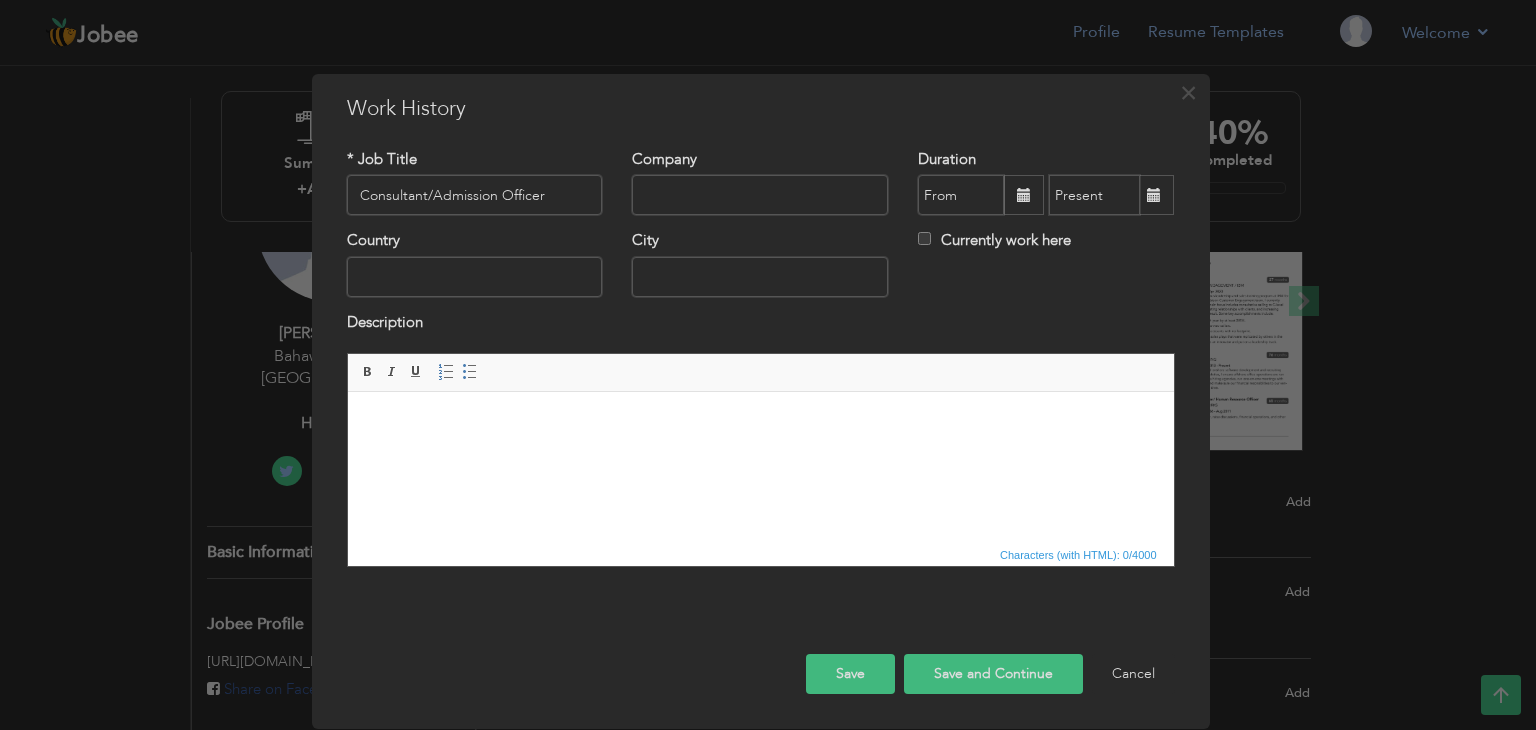 click on "* Job Title
Consultant/Admission Officer" at bounding box center (475, 189) 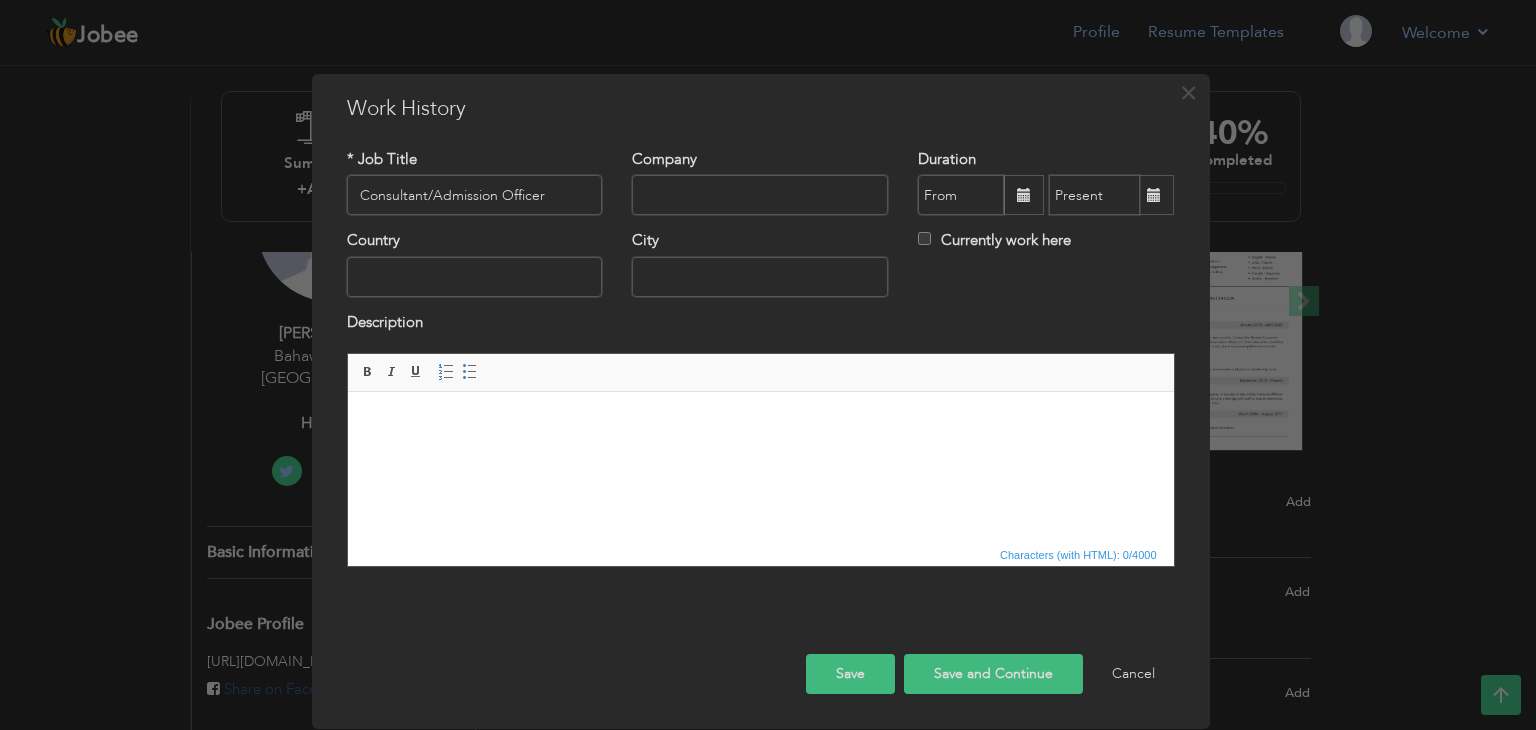 click on "Consultant/Admission Officer" at bounding box center [475, 195] 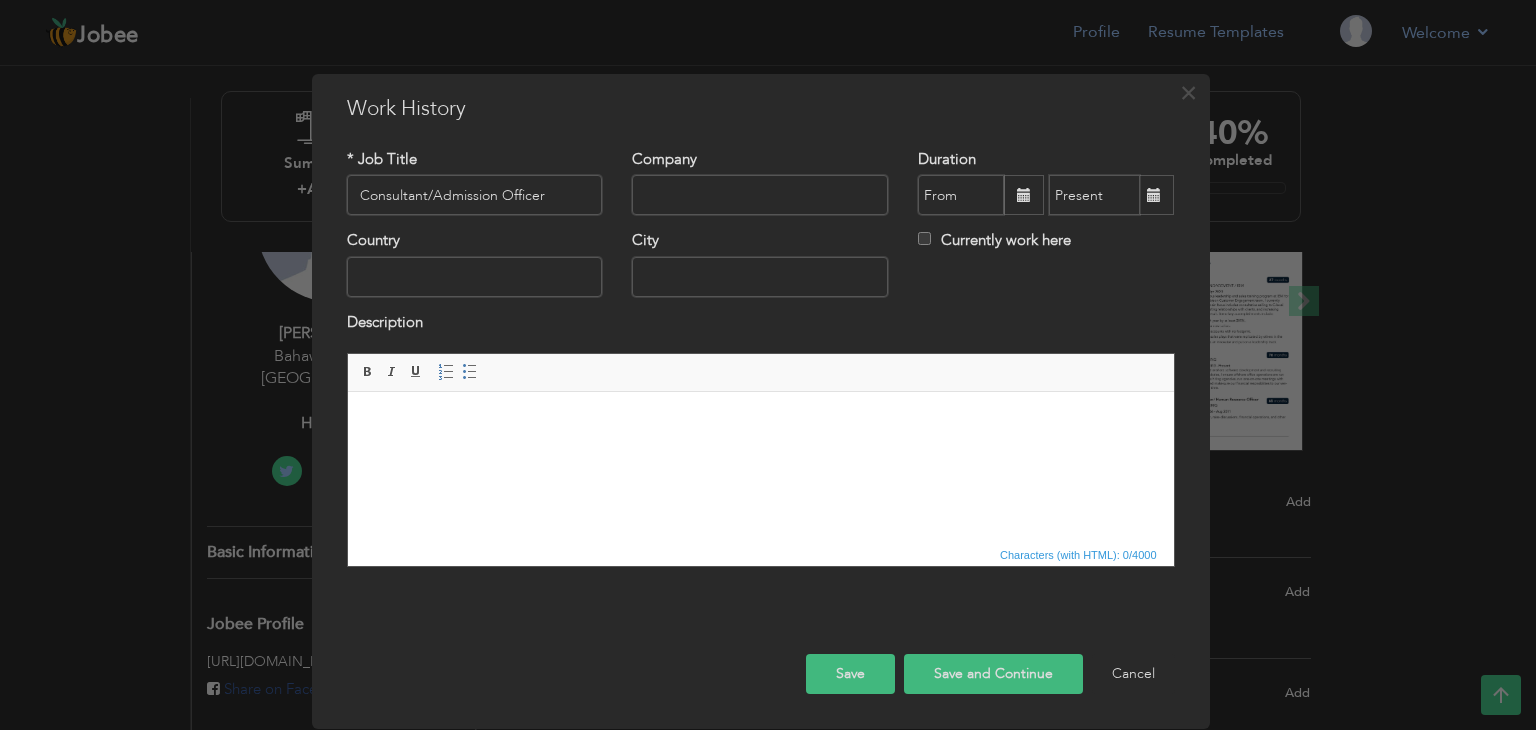 click on "Consultant/Admission Officer" at bounding box center (475, 195) 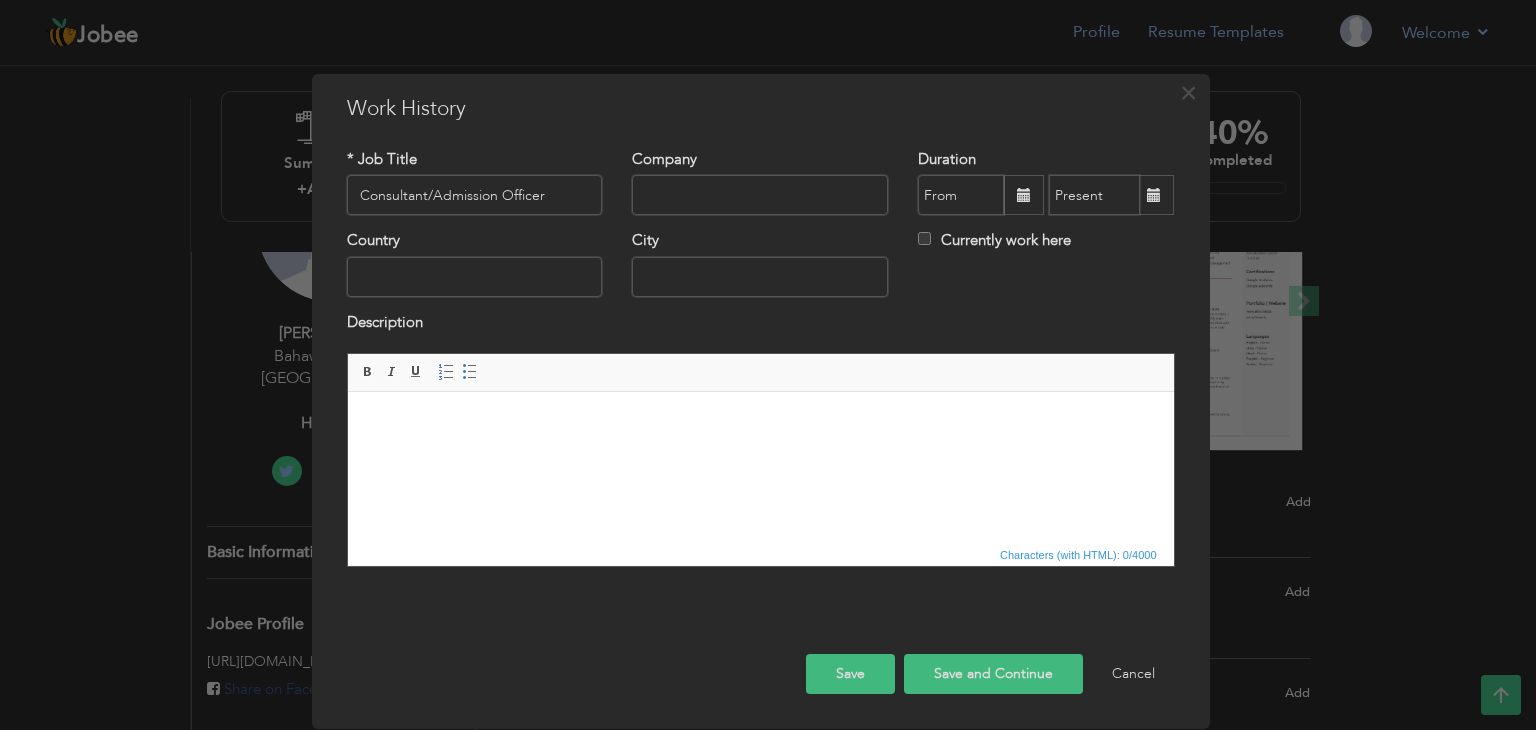 click on "Consultant/Admission Officer" at bounding box center [475, 195] 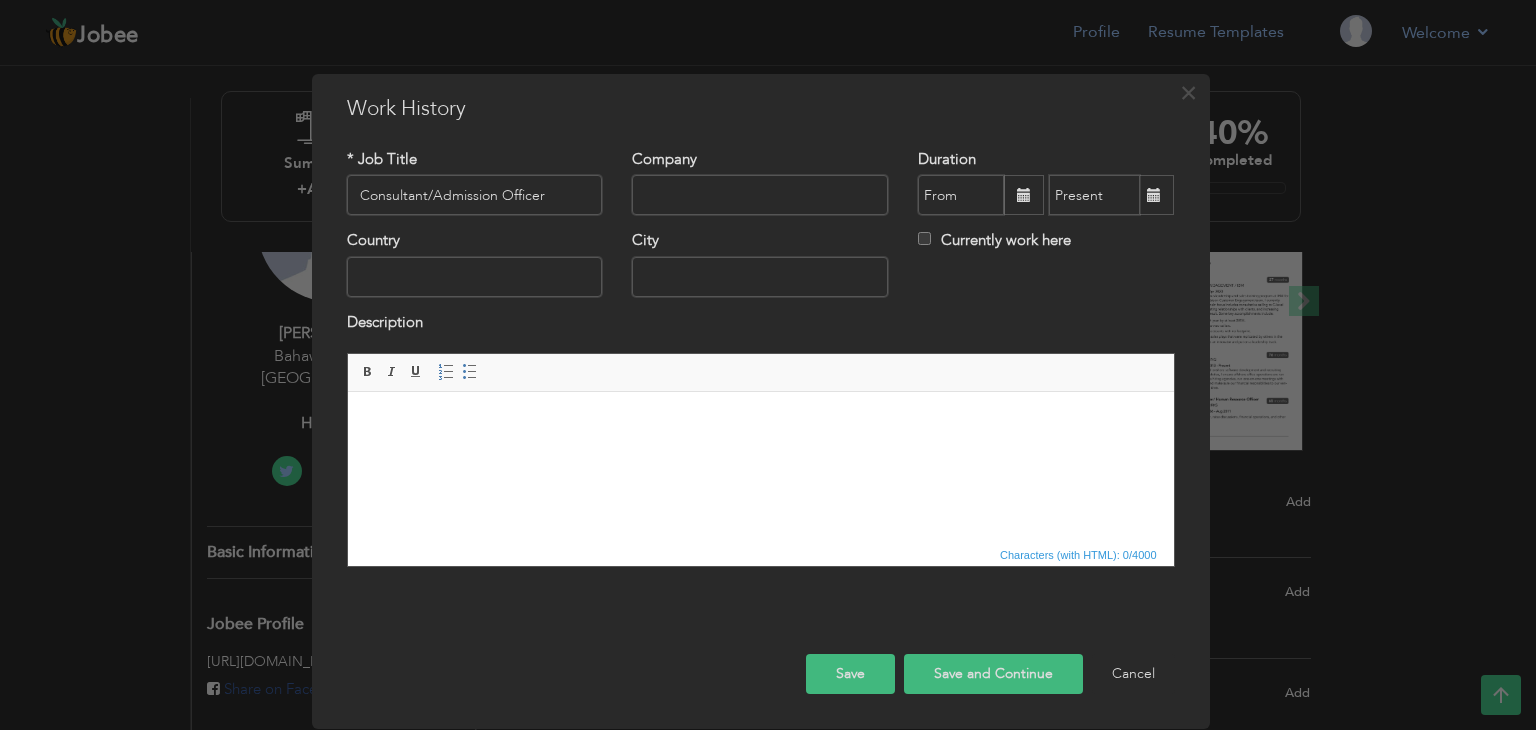 type on "Consultant/Admission Officer" 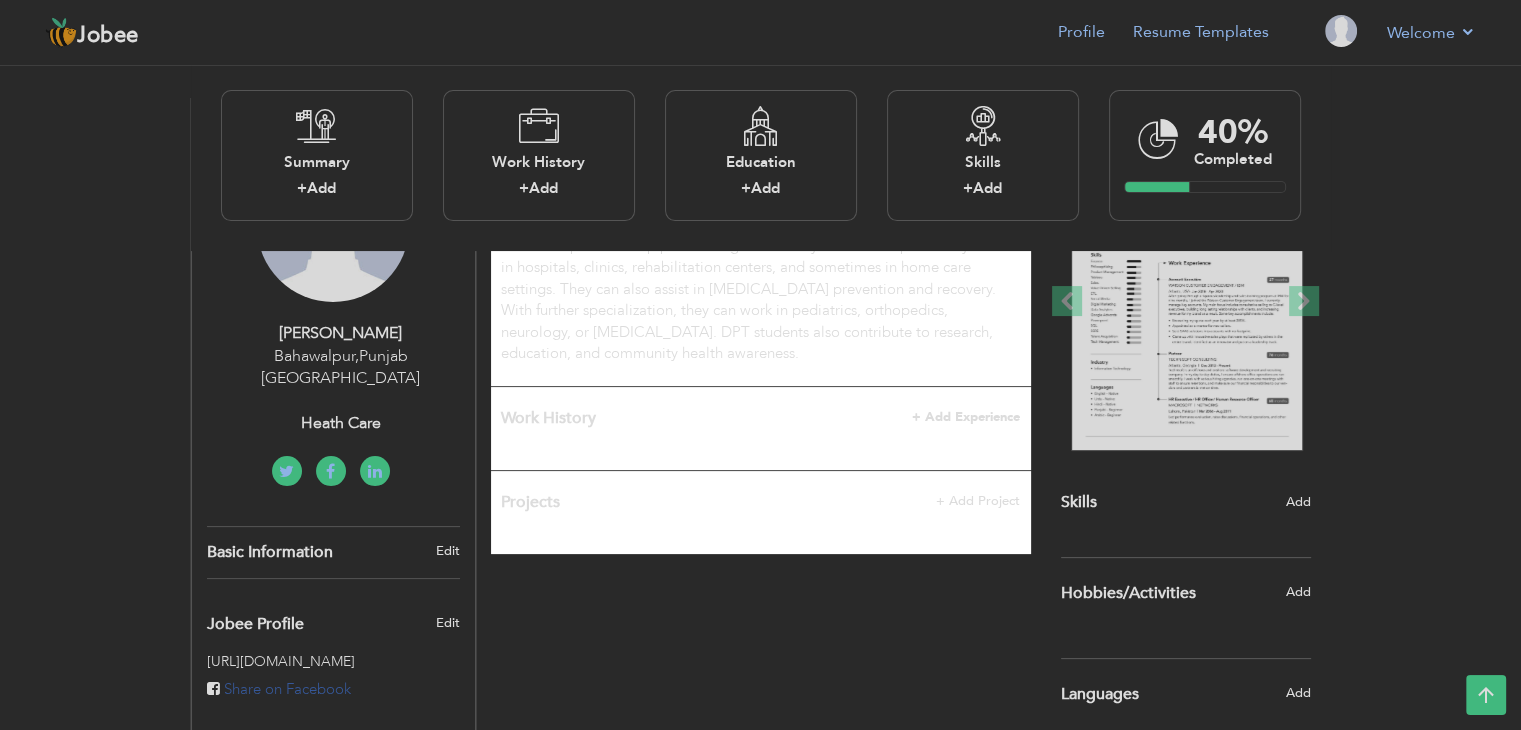 click on "+ Add Experience" at bounding box center (966, 417) 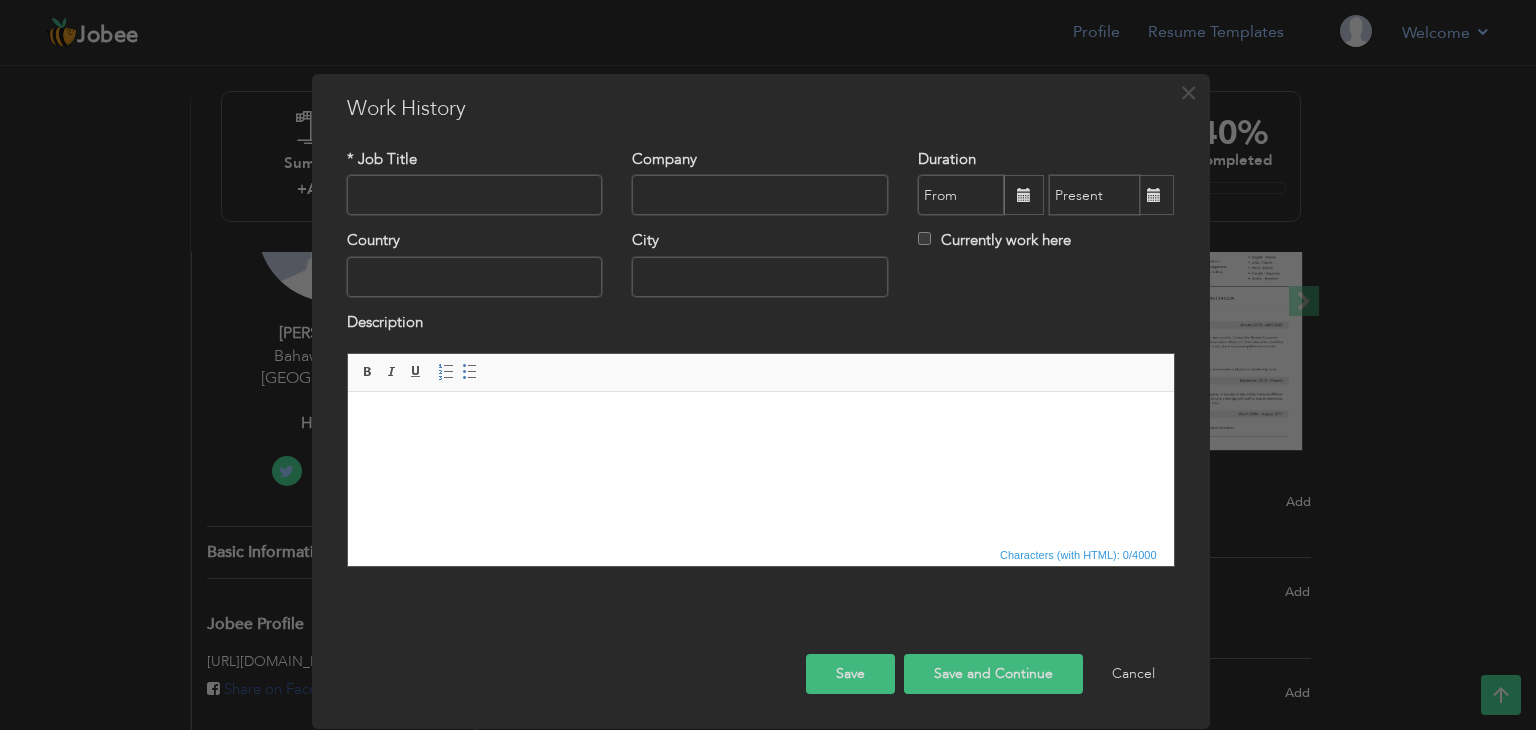 type on "c" 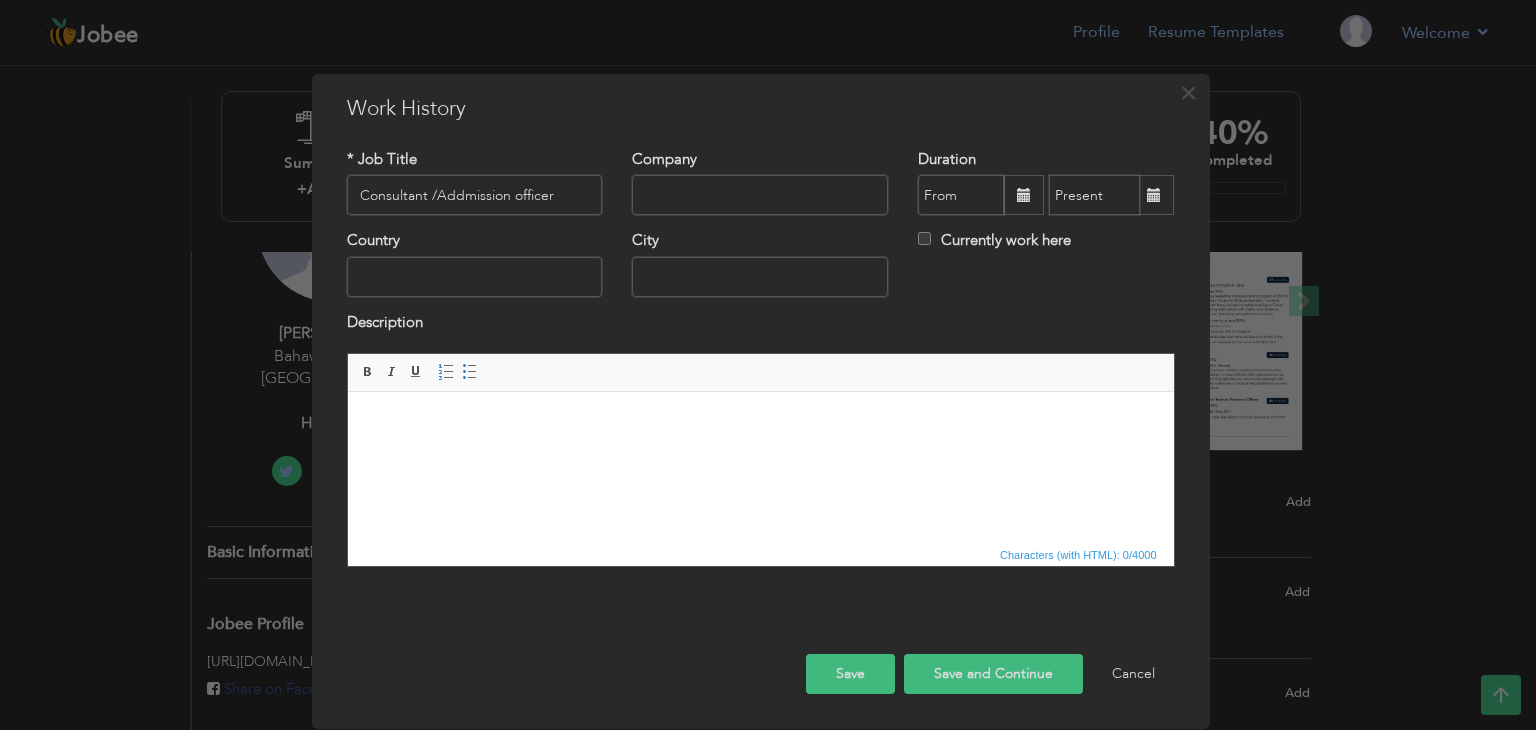 type on "Consultant /Addmission officer" 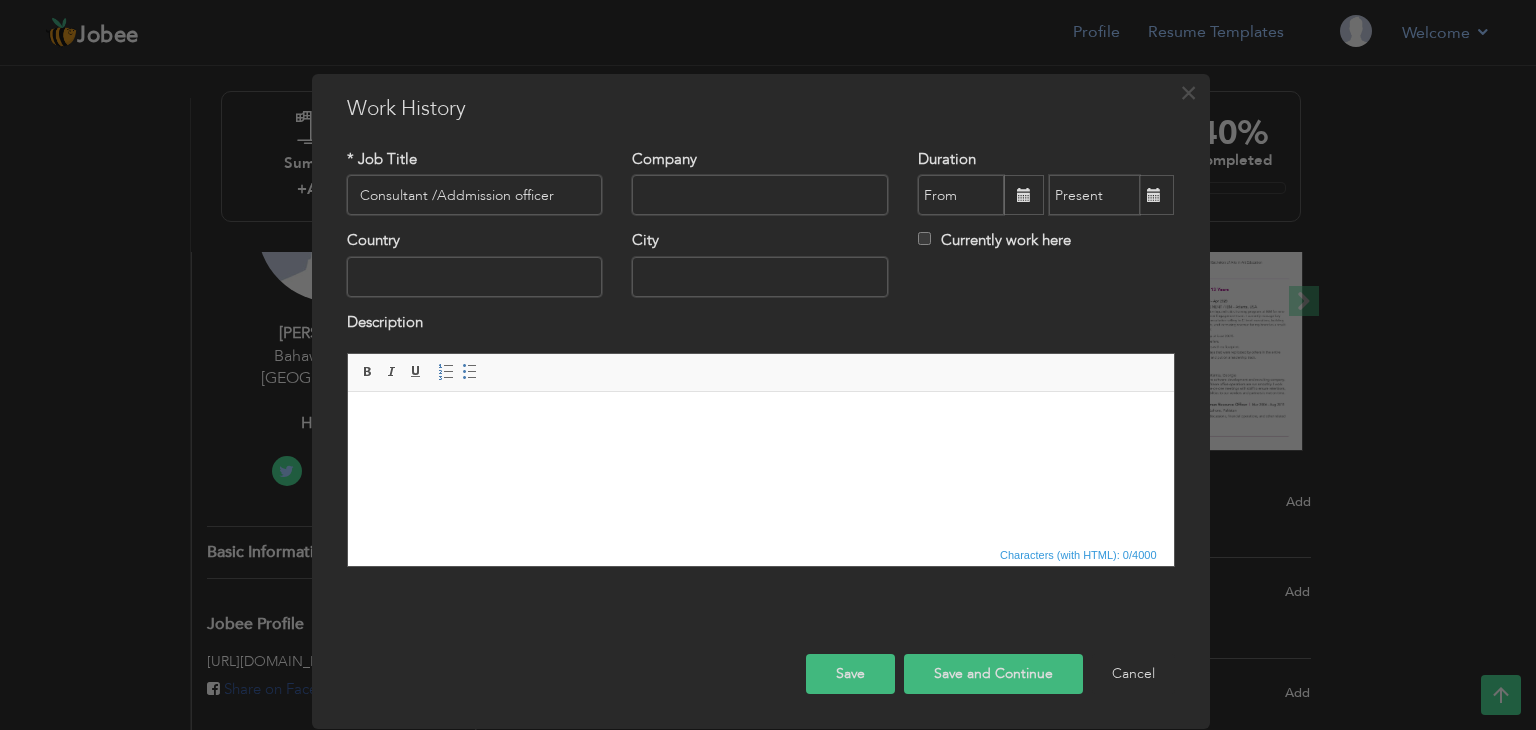 click at bounding box center [475, 277] 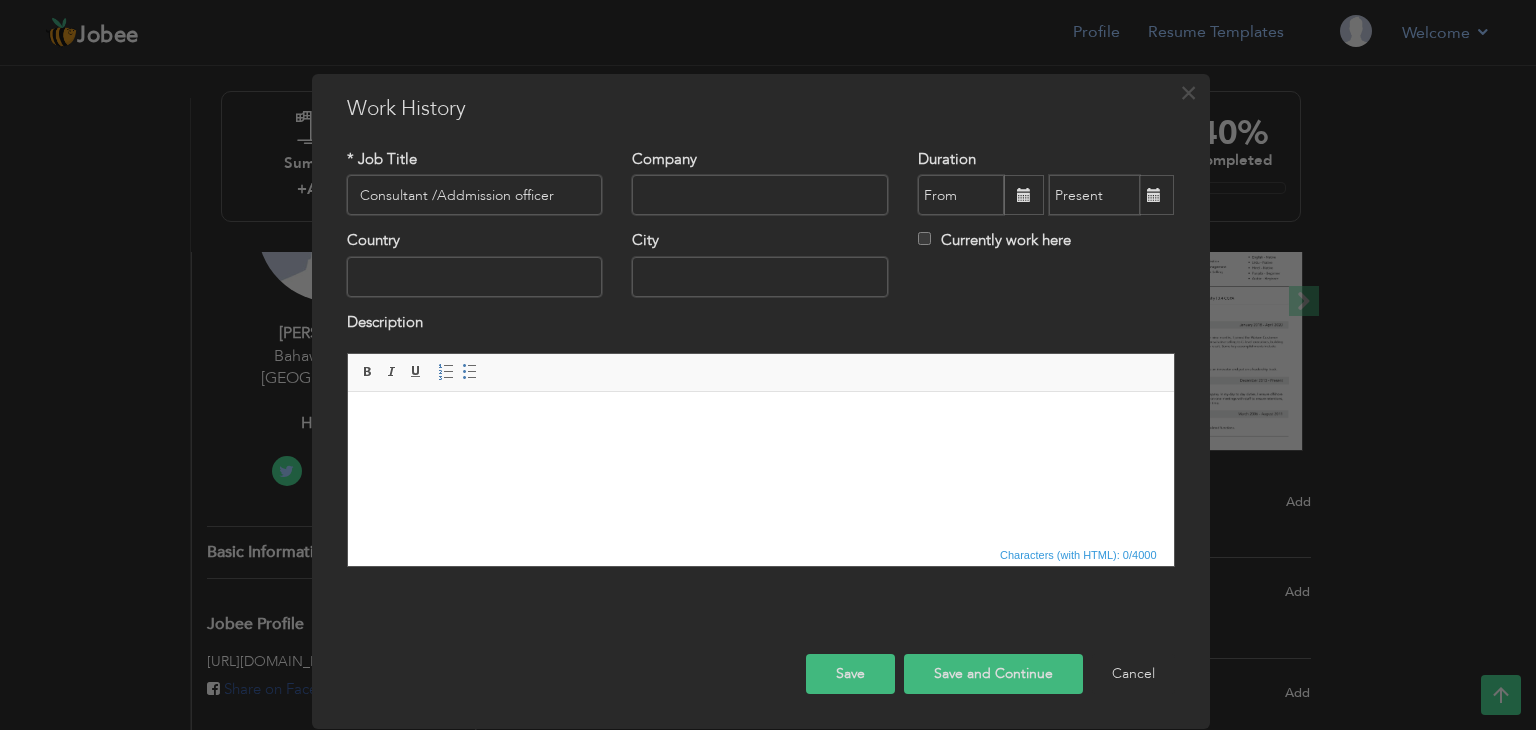 click at bounding box center (760, 422) 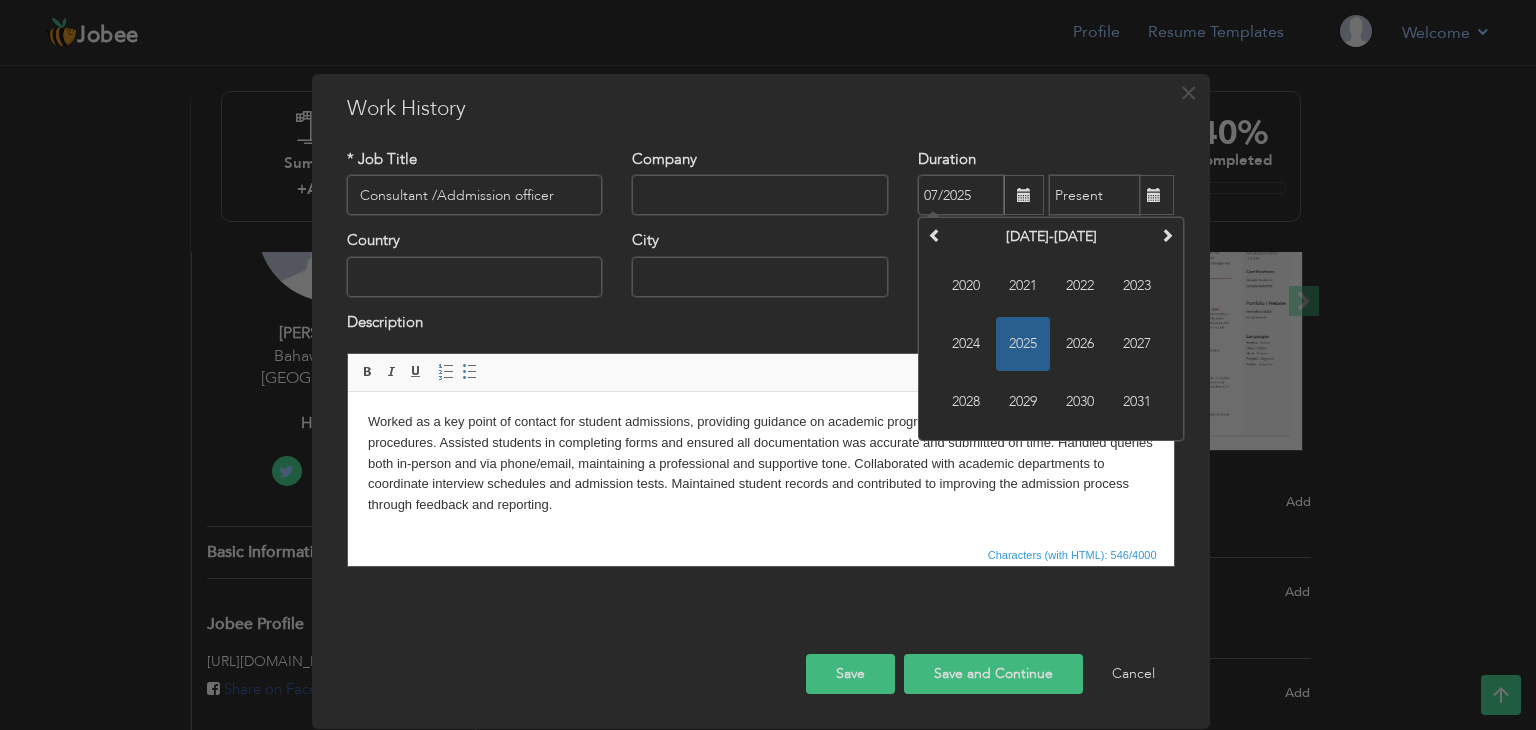 click on "07/2025" at bounding box center (961, 195) 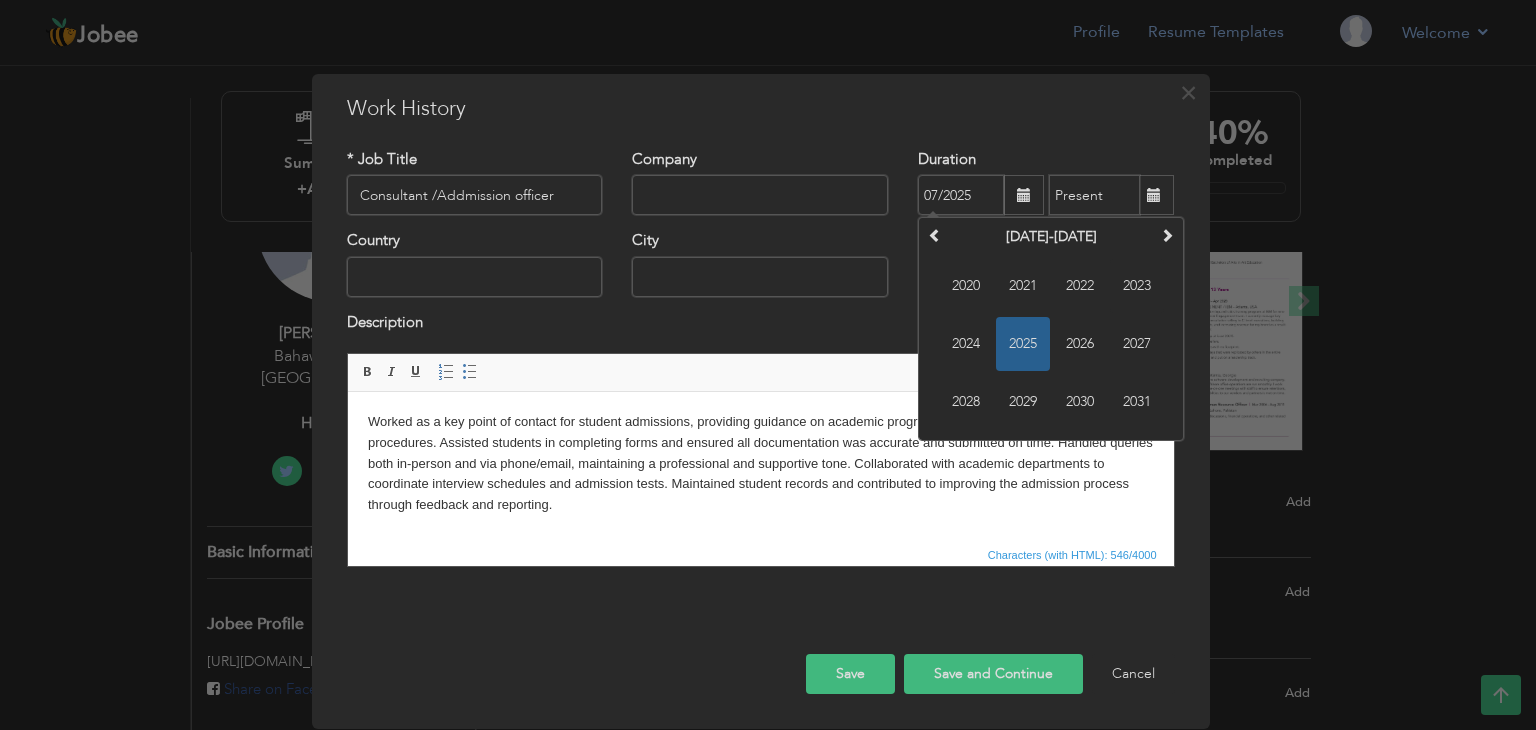 click on "2023" at bounding box center [1137, 286] 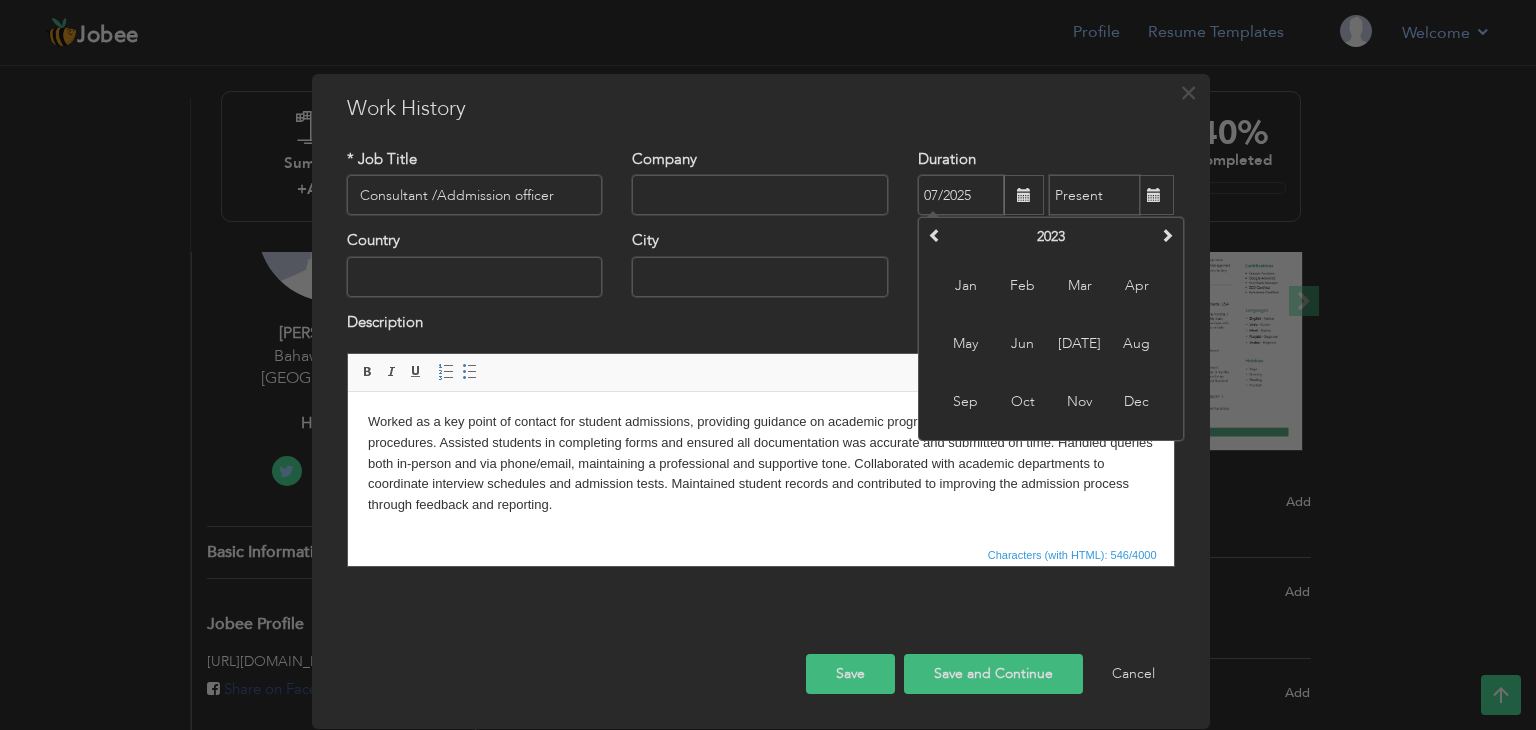 click on "07/2025" at bounding box center (961, 195) 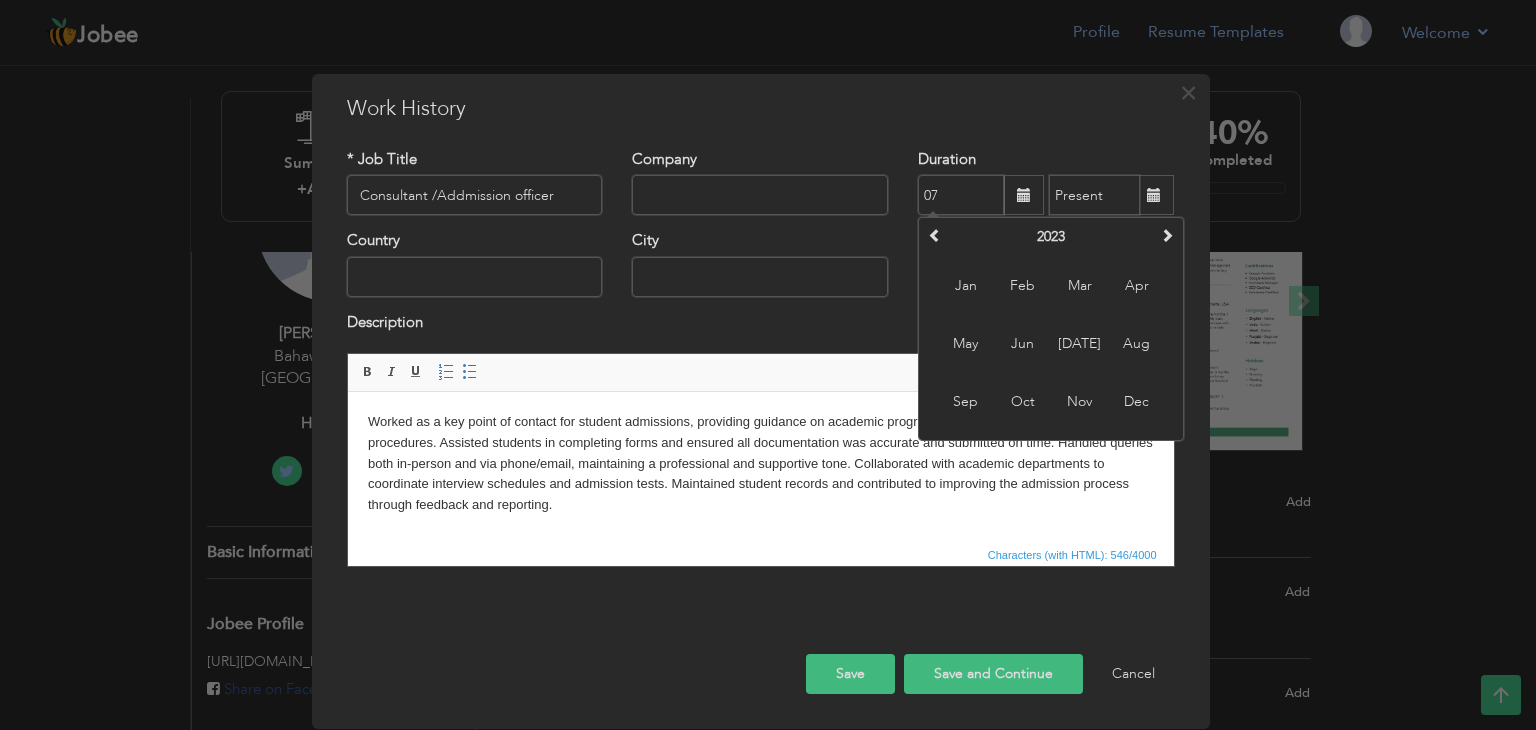 type on "0" 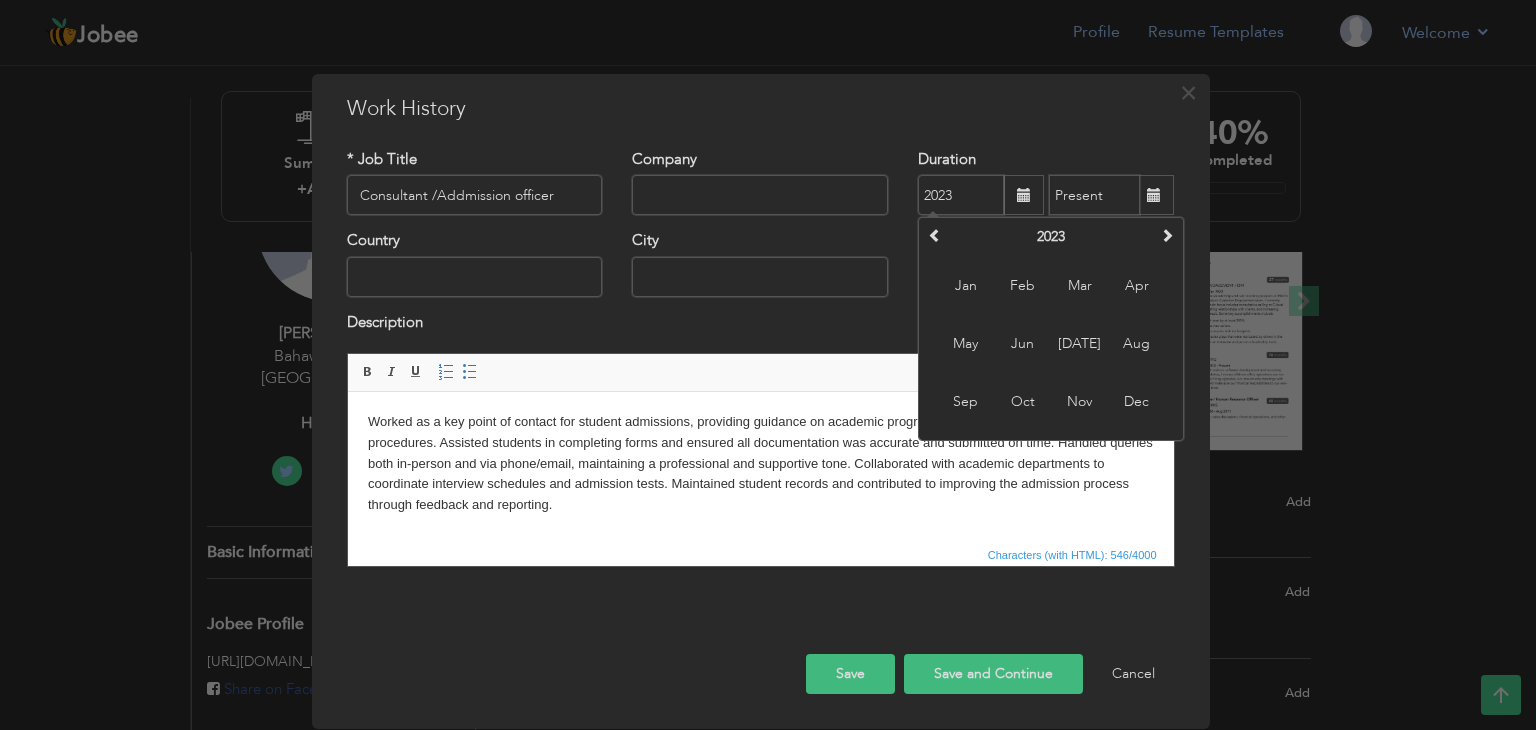 type on "07/2025" 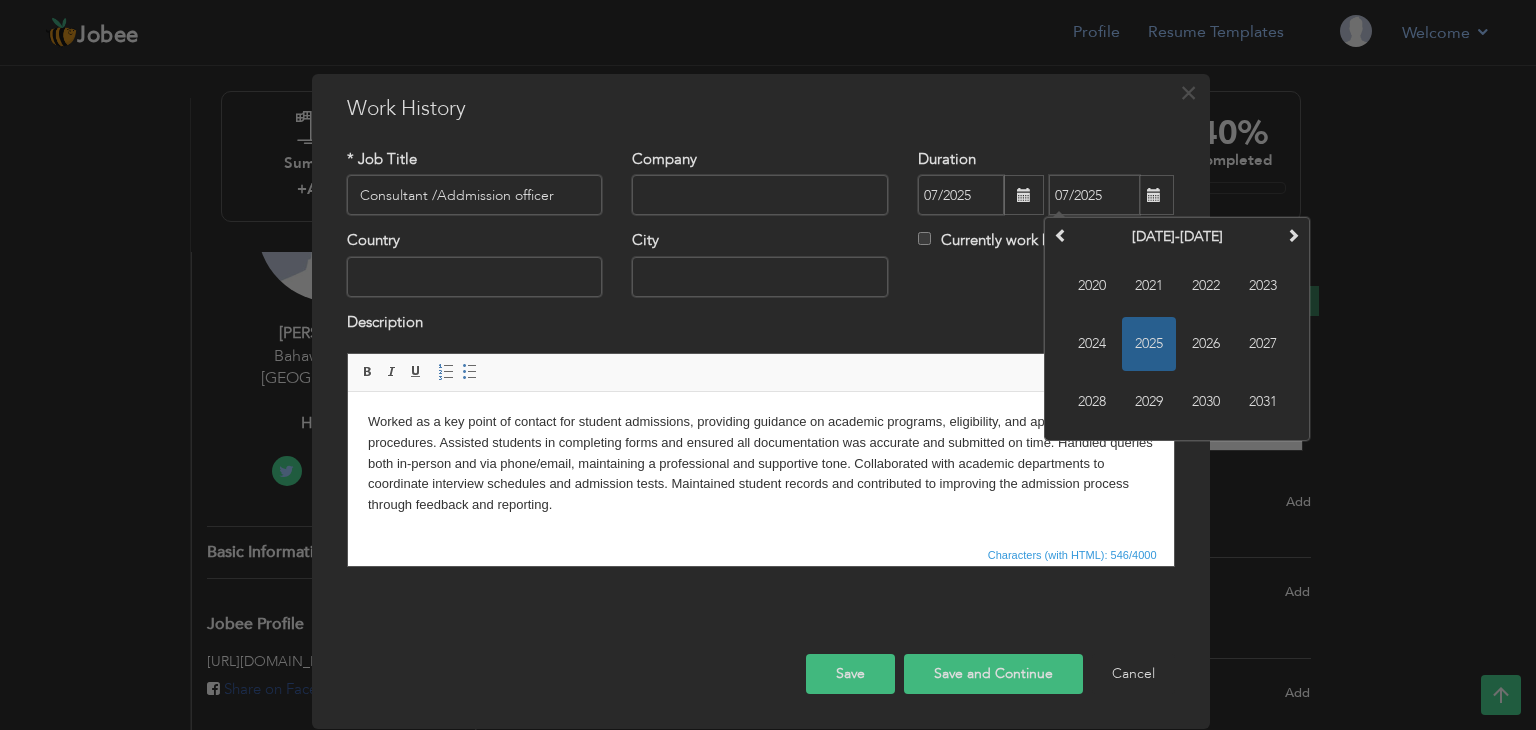 click on "07/2025" at bounding box center [1094, 195] 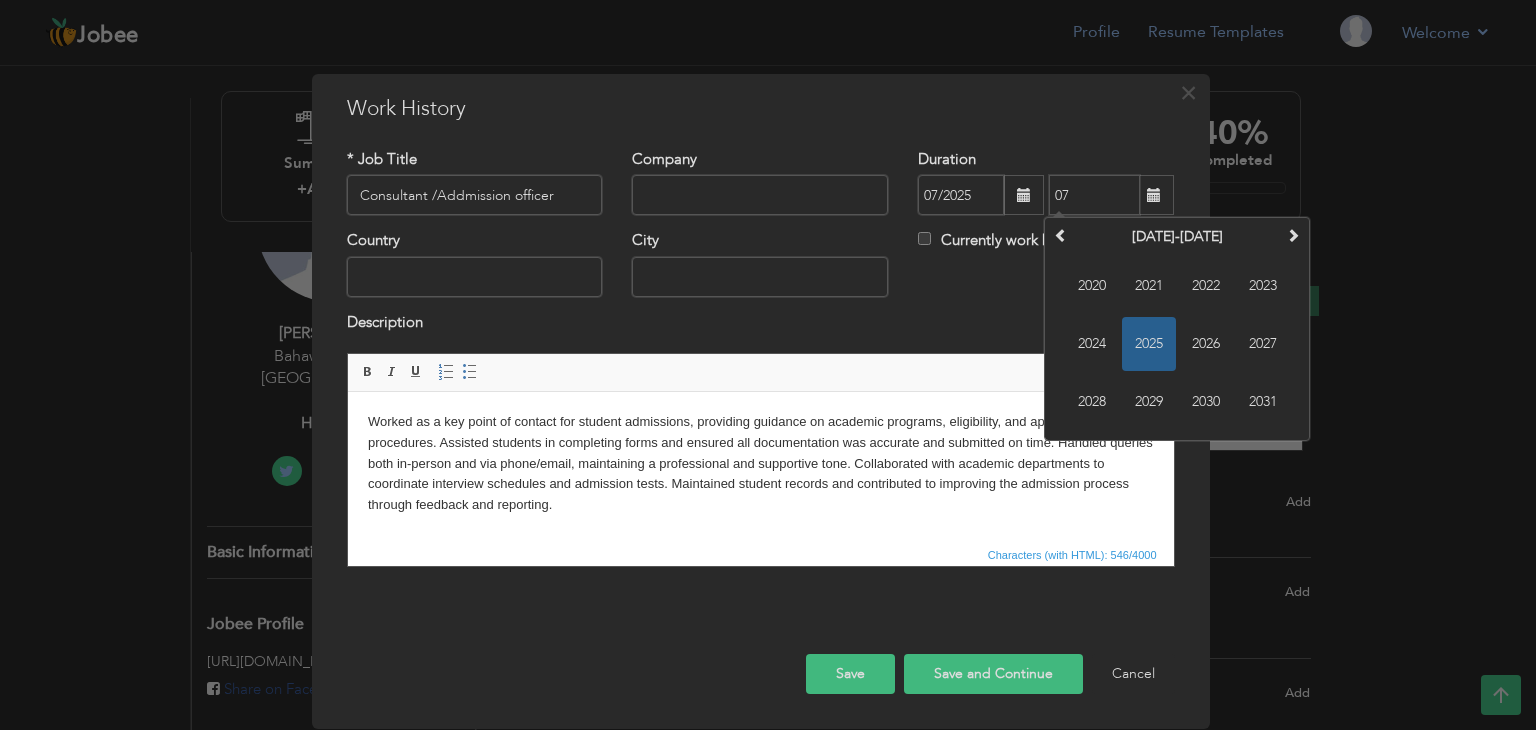 type on "0" 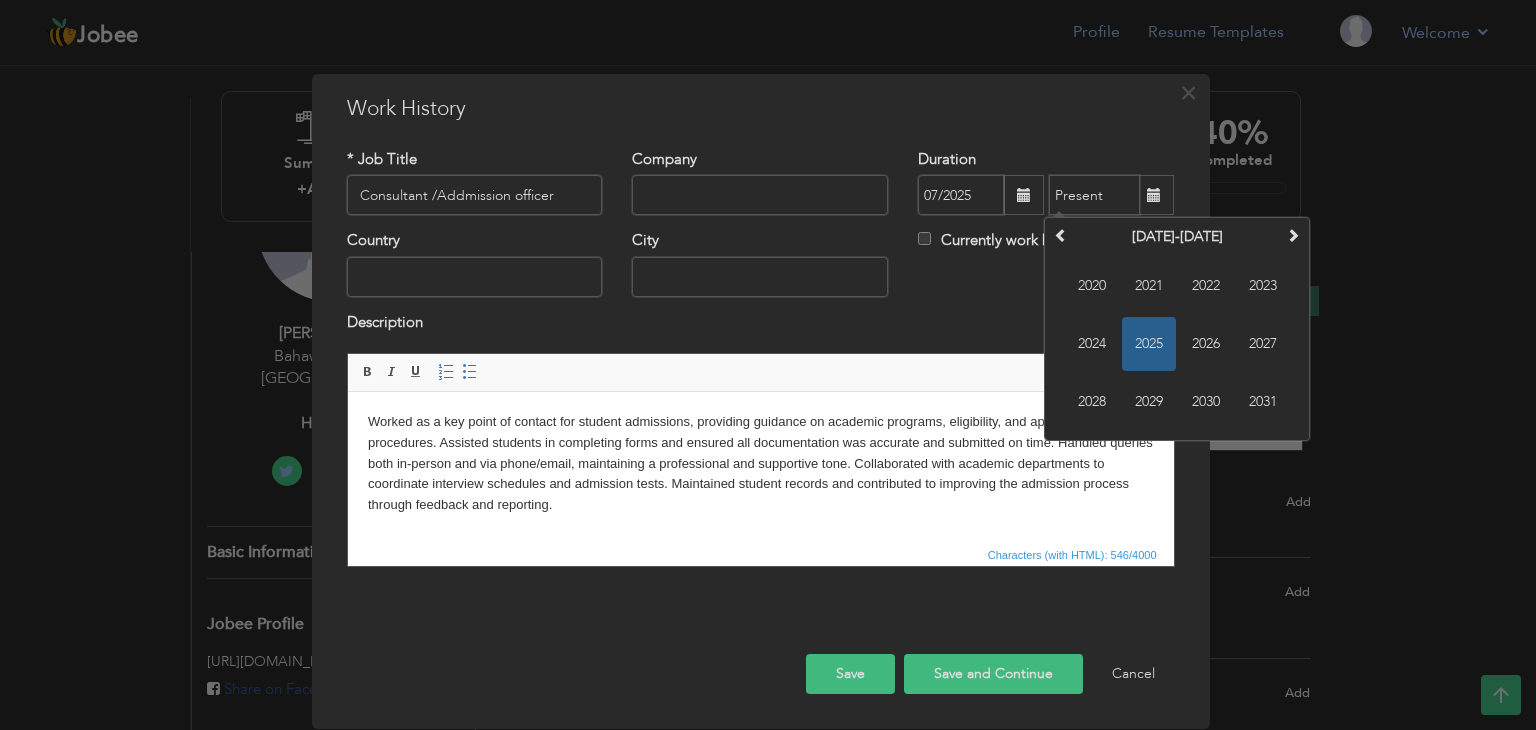 type 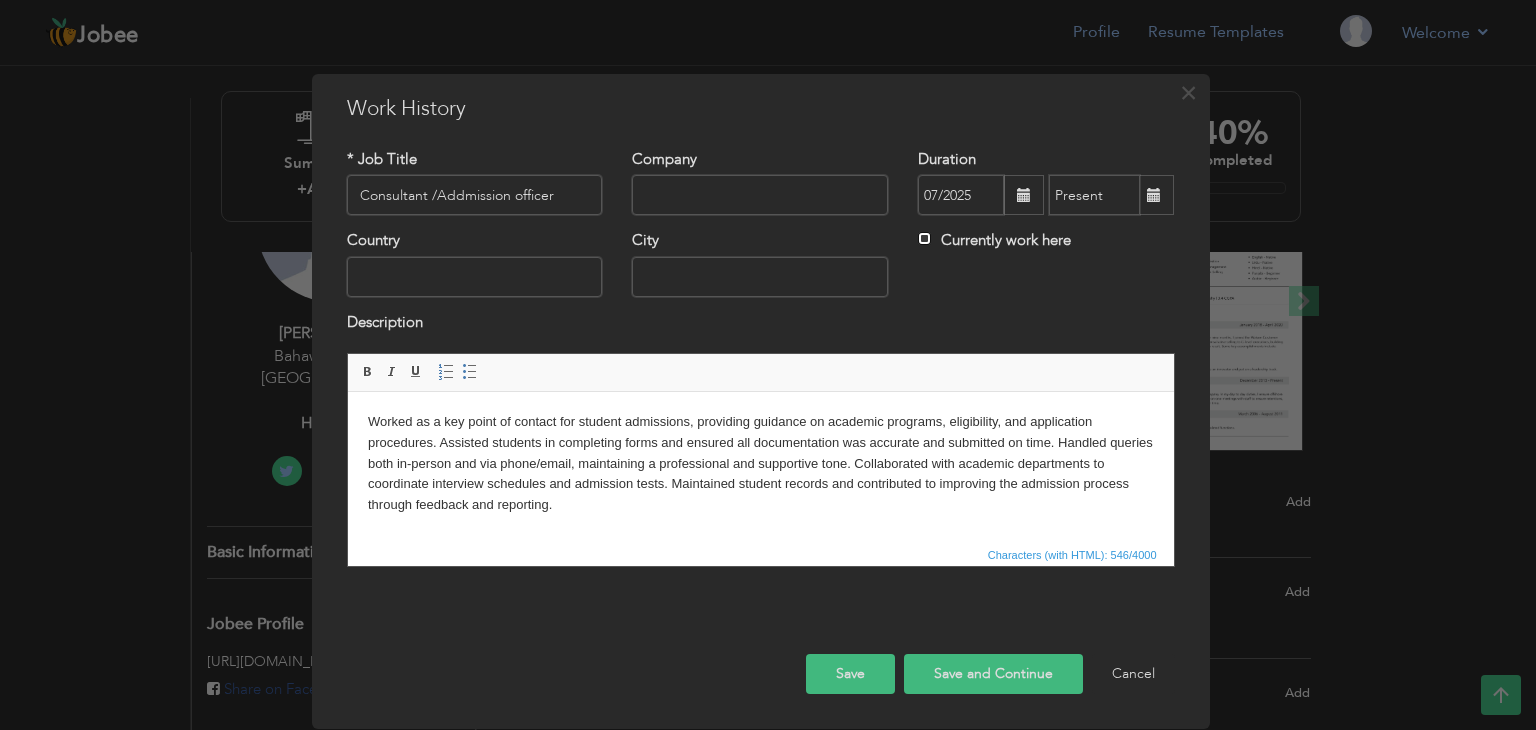 click on "Currently work here" at bounding box center [924, 238] 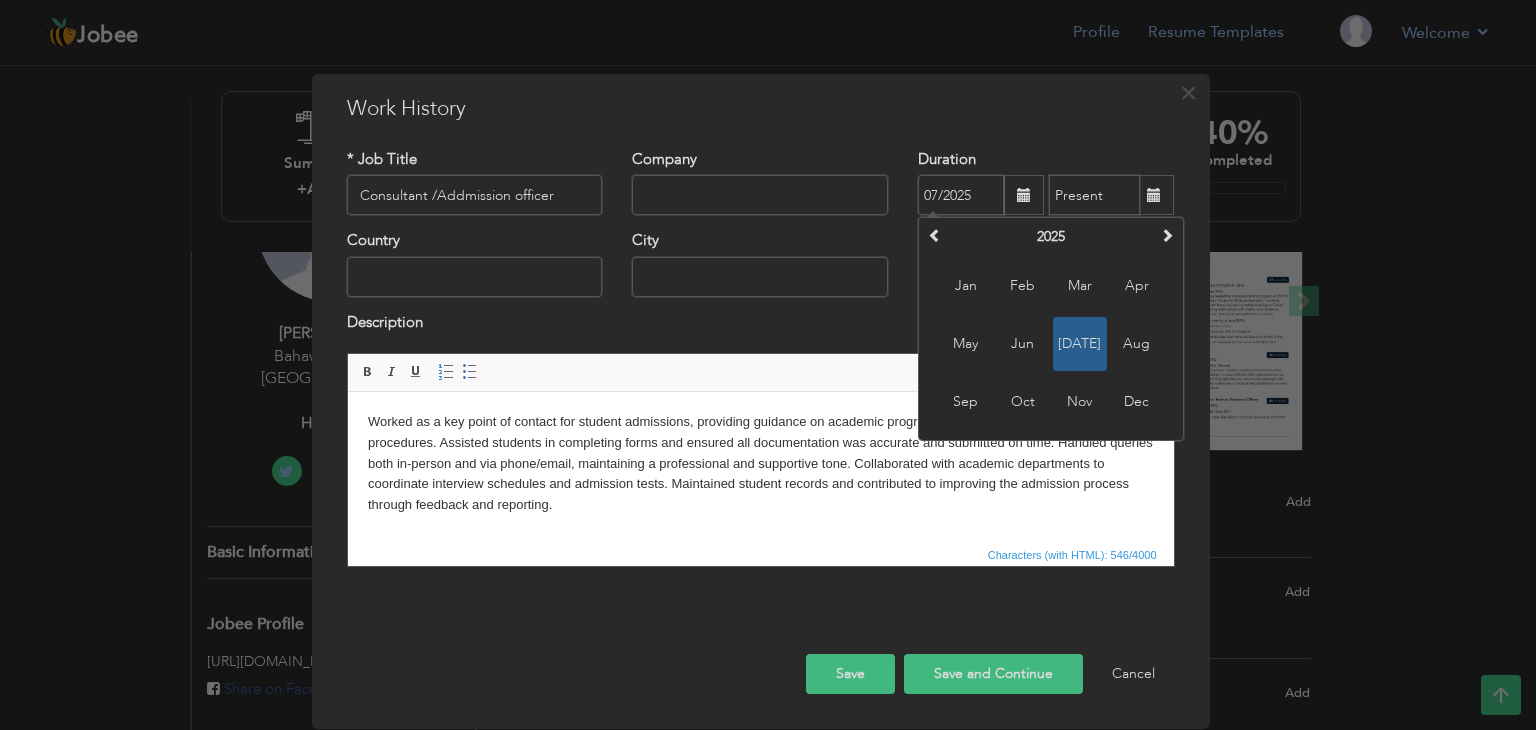 click on "07/2025" at bounding box center (961, 195) 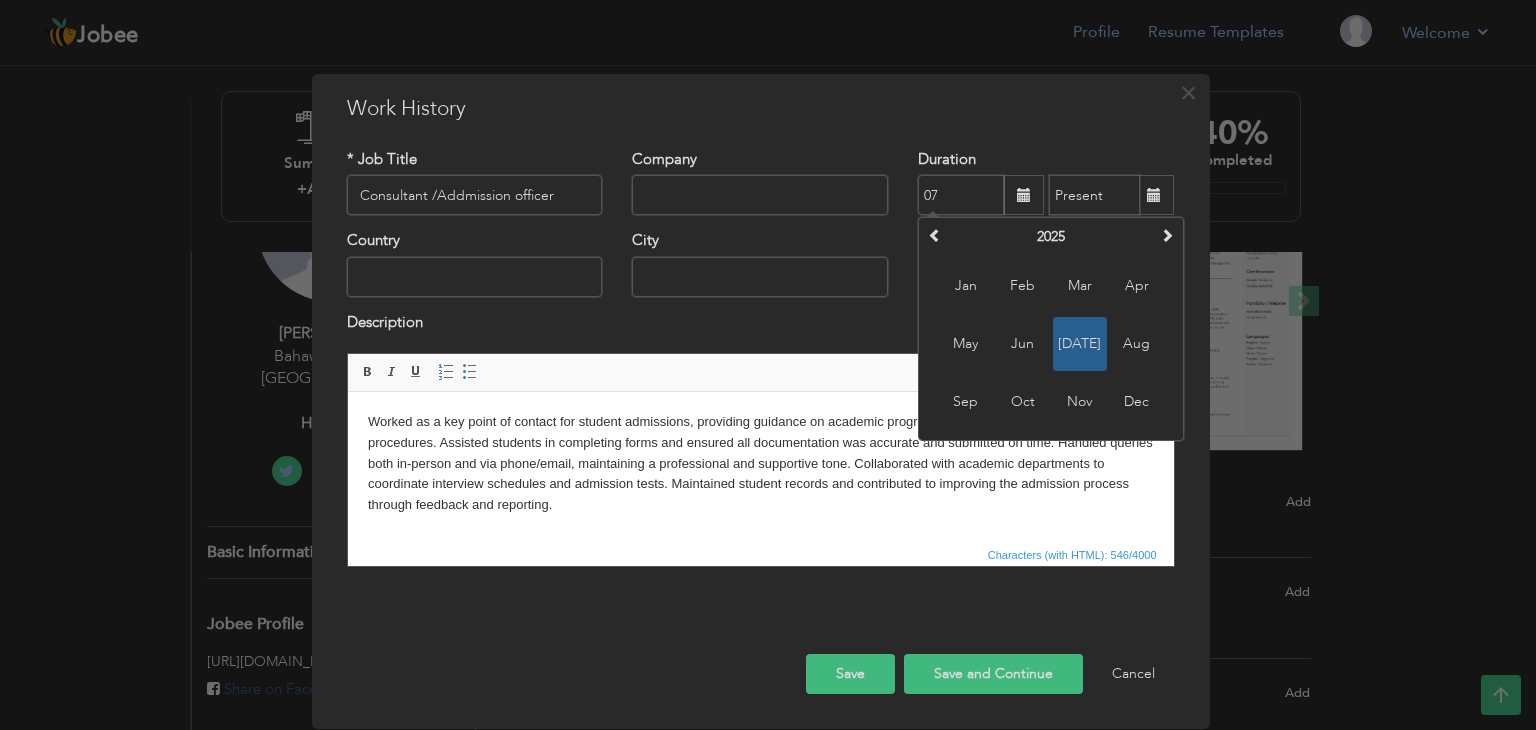 type on "0" 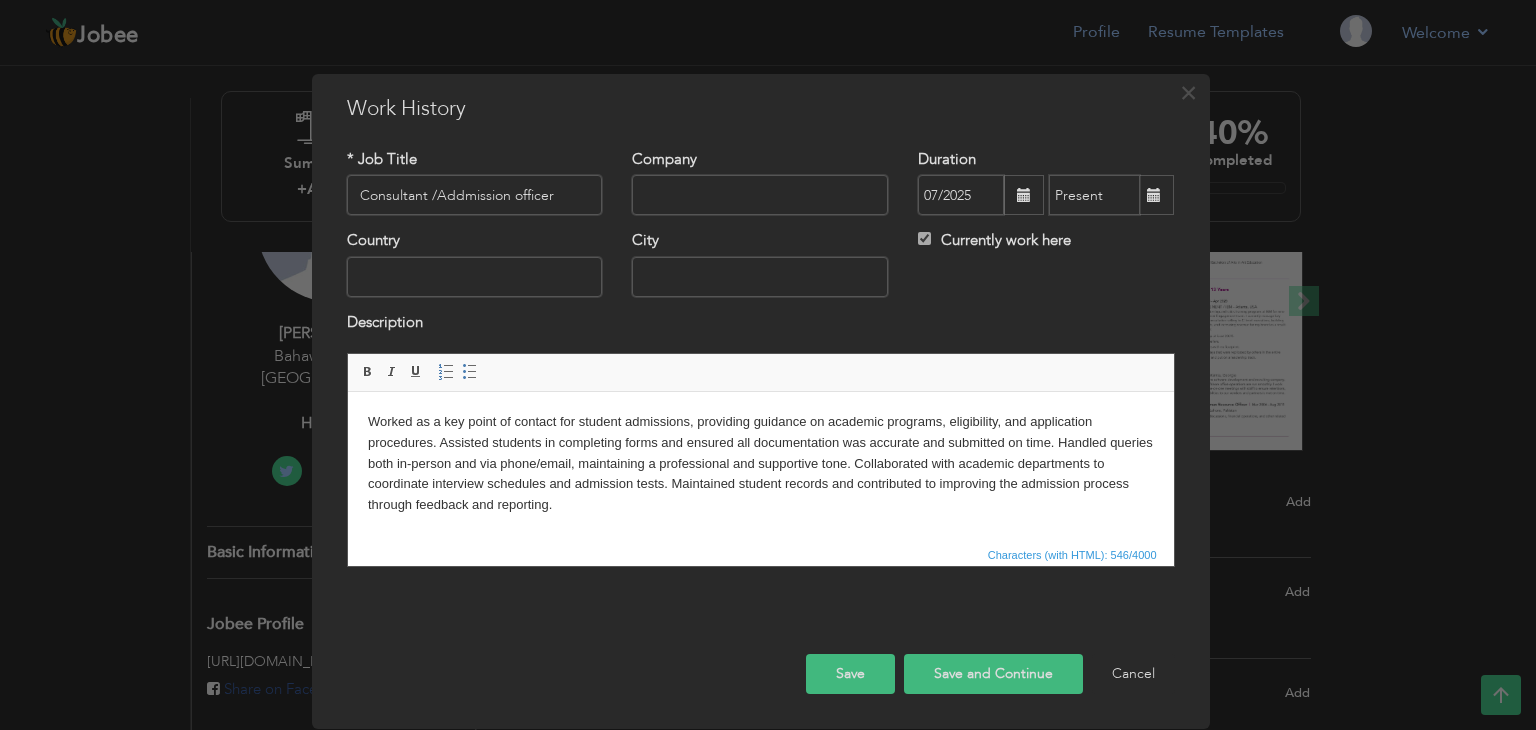 click on "* Job Title
Consultant /Addmission officer
Company
Duration
07/2025" at bounding box center (761, 365) 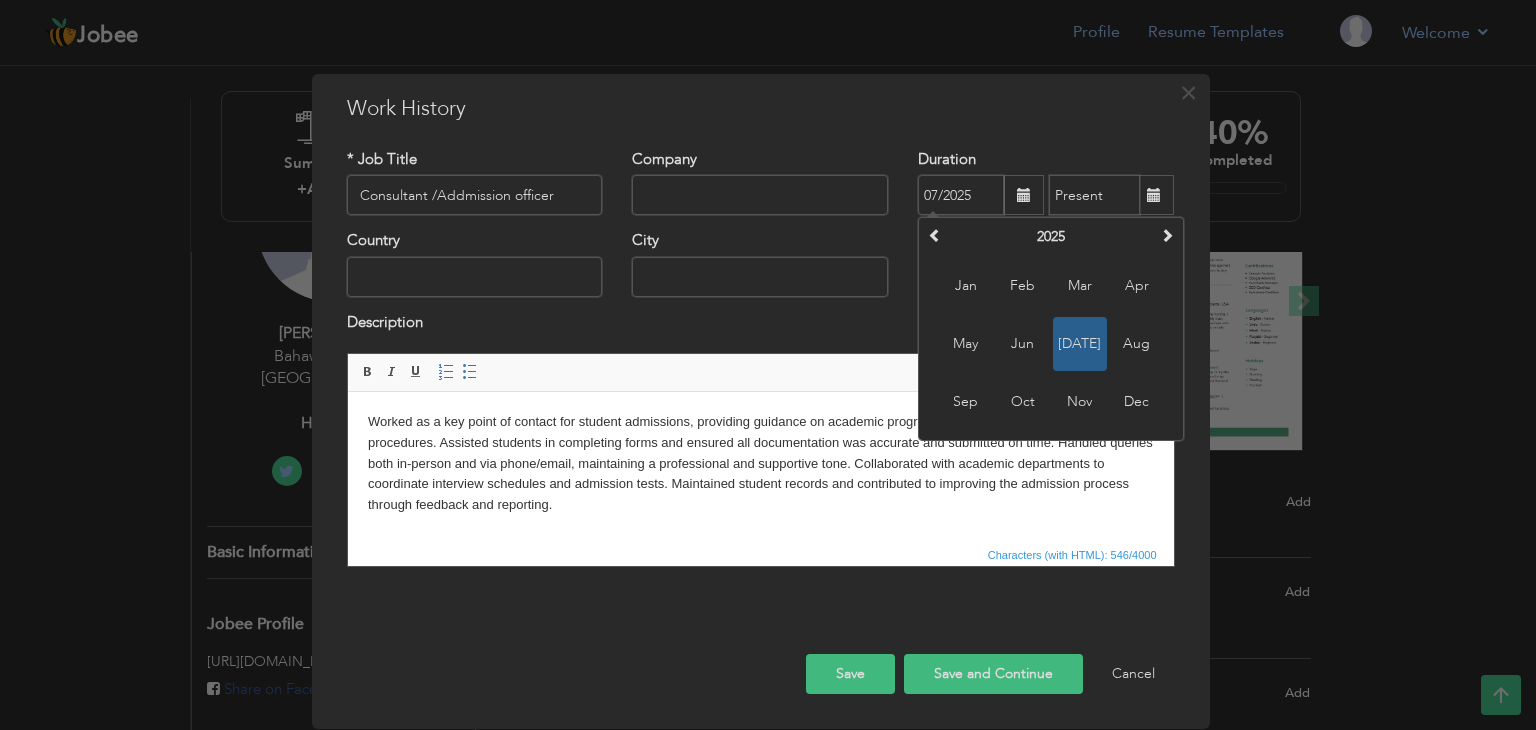 click on "07/2025" at bounding box center (961, 195) 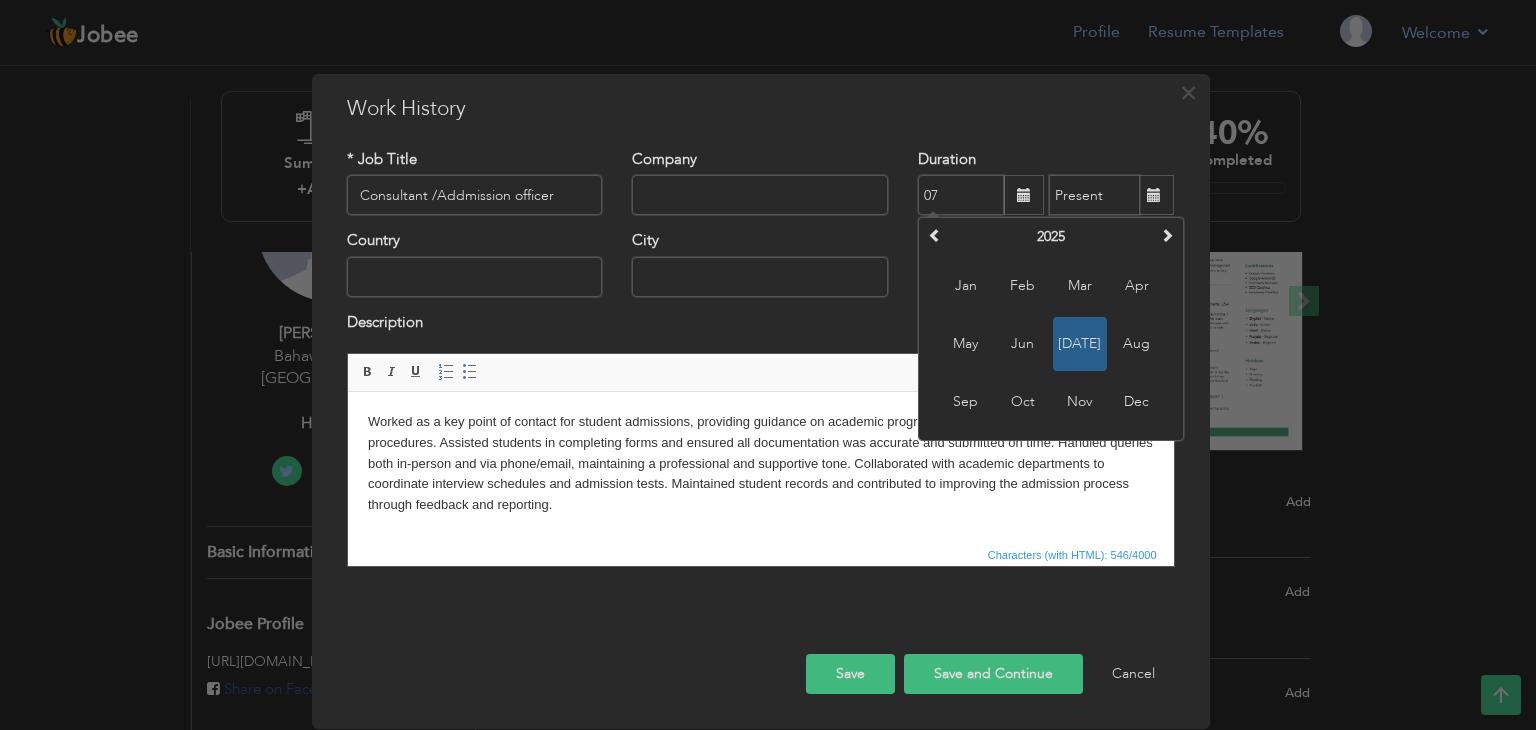 type on "0" 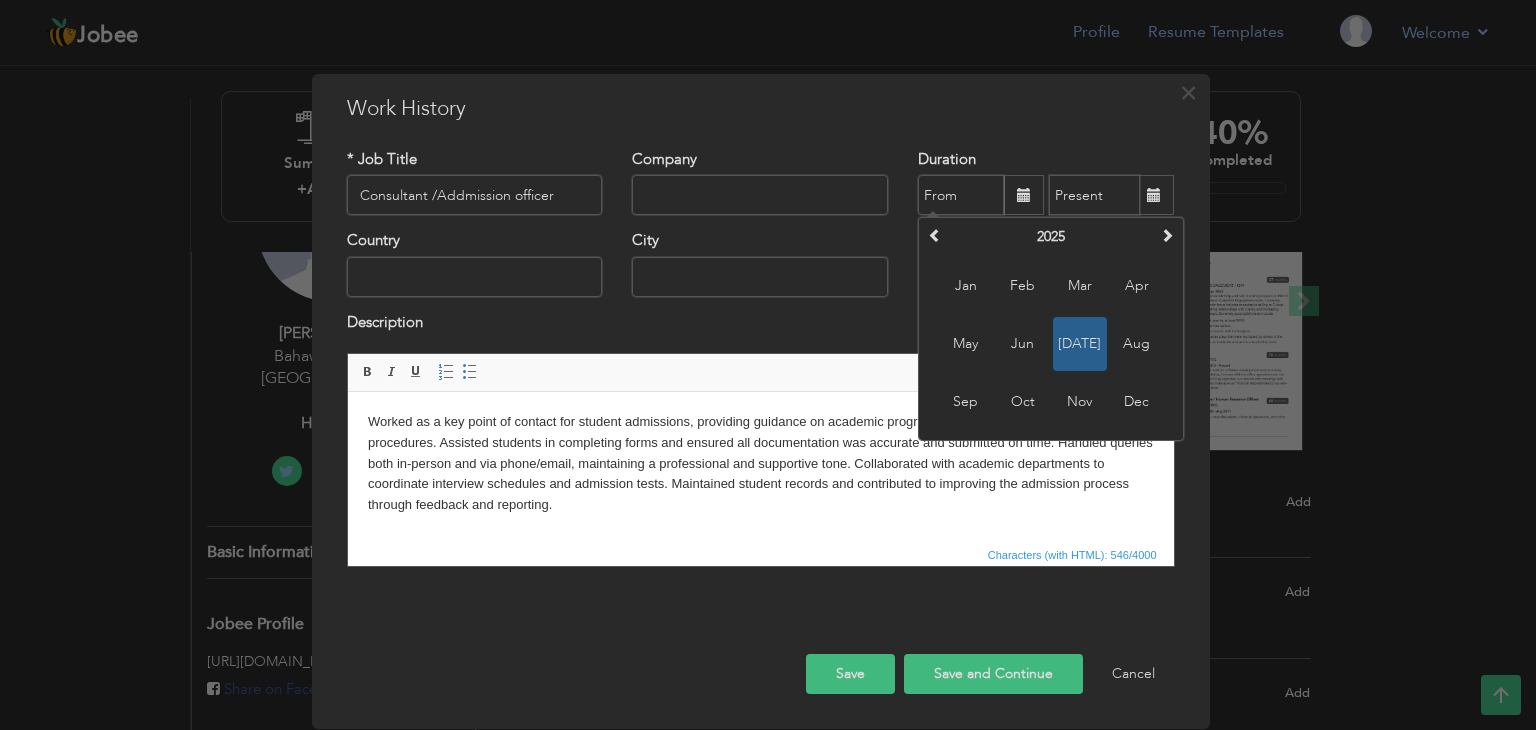 click on "Work History" at bounding box center (761, 109) 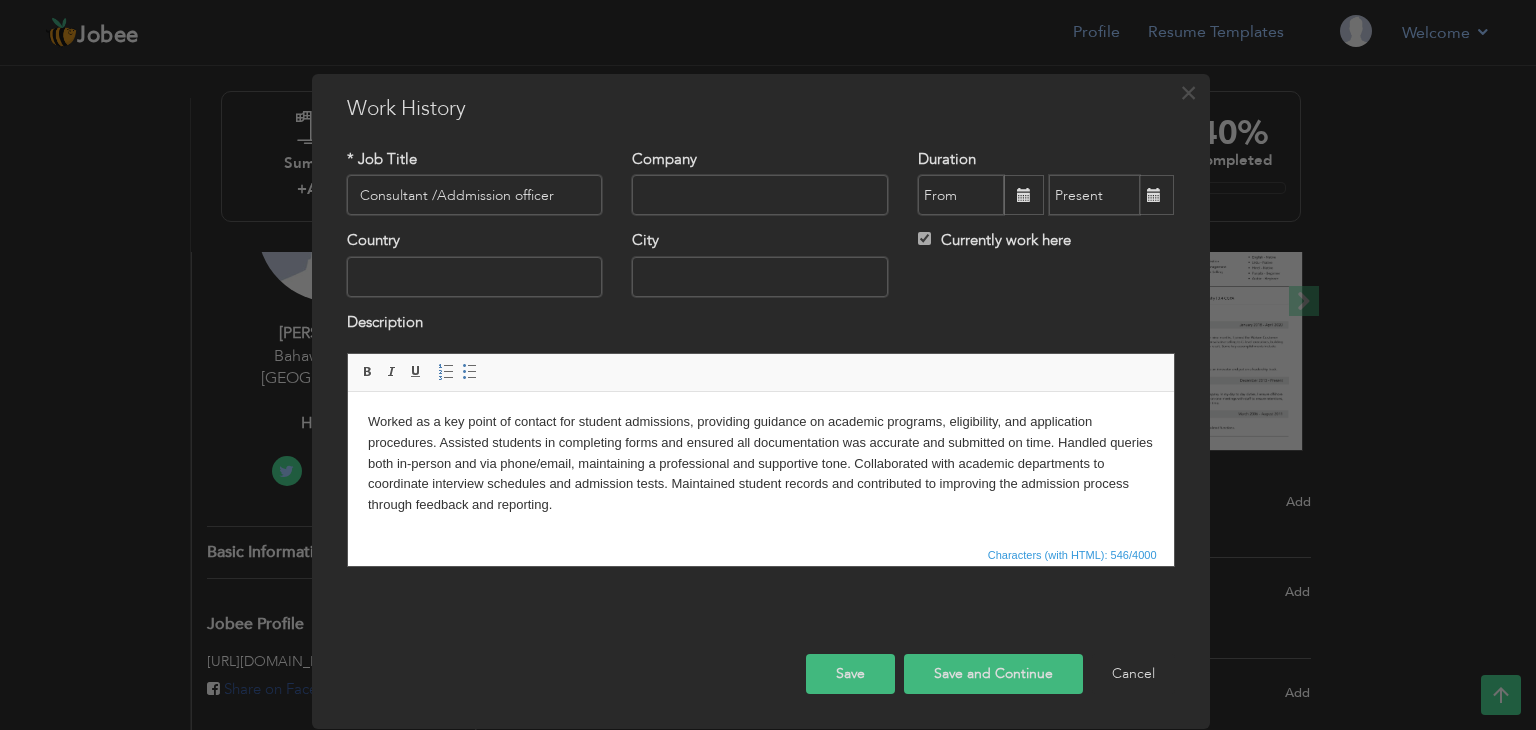 click on "Save and Continue" at bounding box center [993, 674] 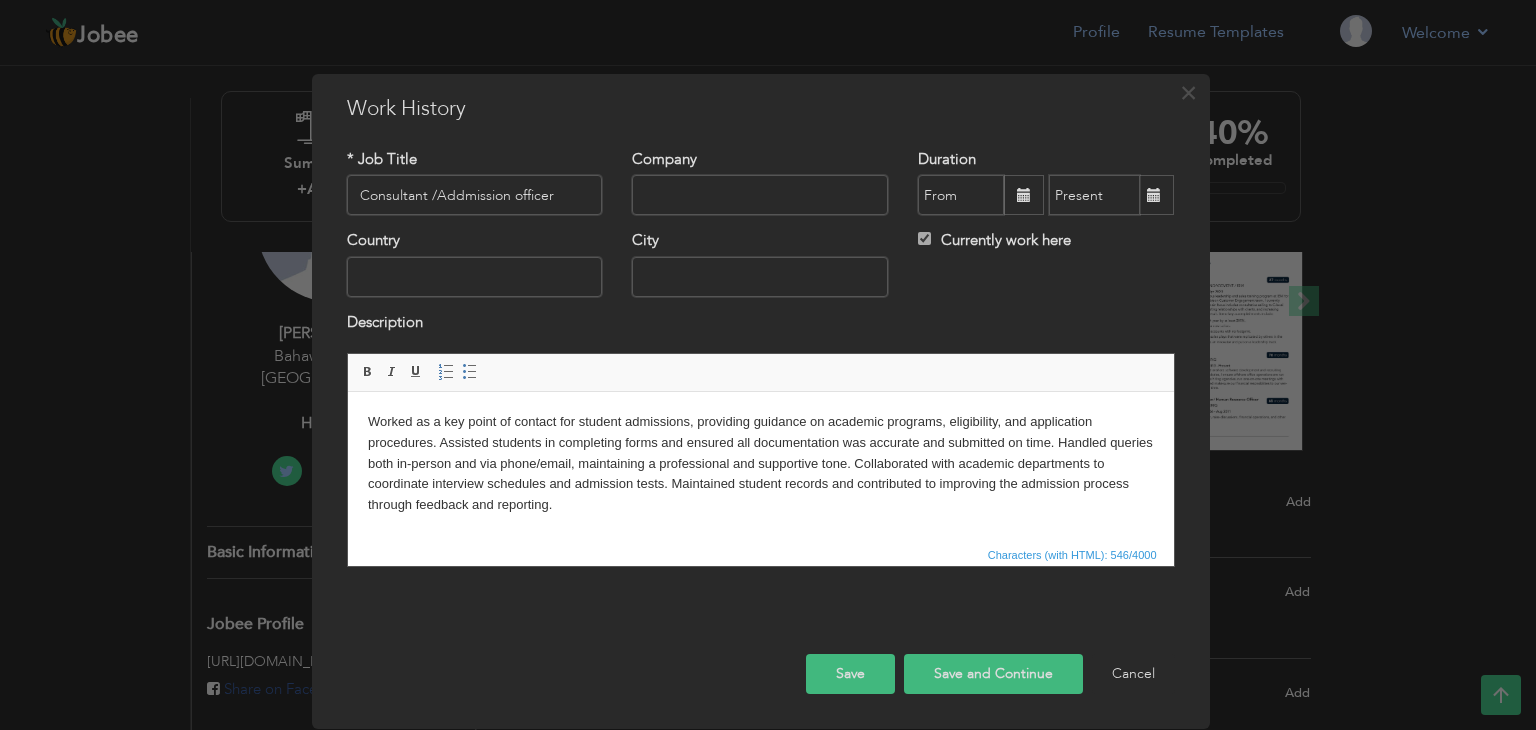 click on "Save and Continue" at bounding box center [993, 674] 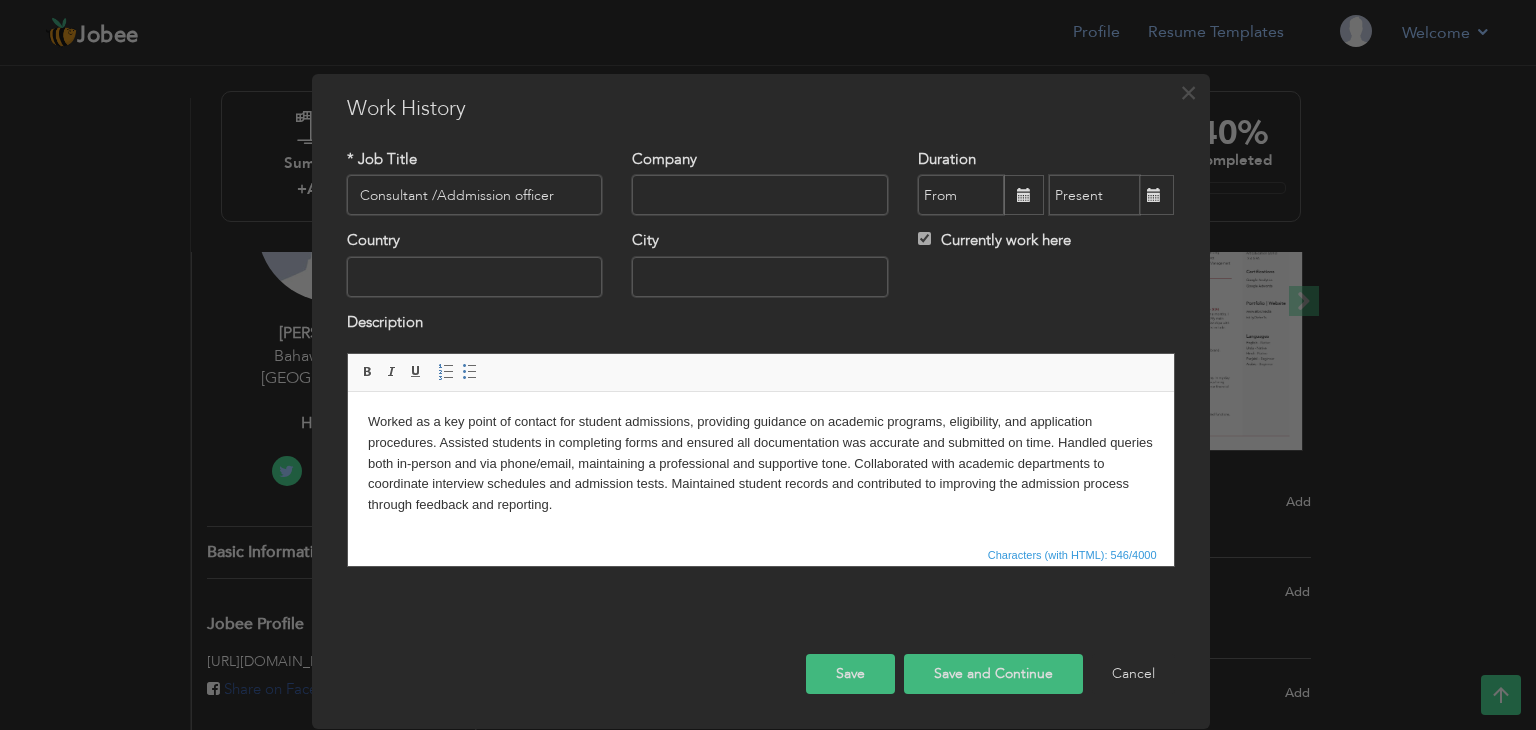 click on "Save and Continue" at bounding box center [993, 674] 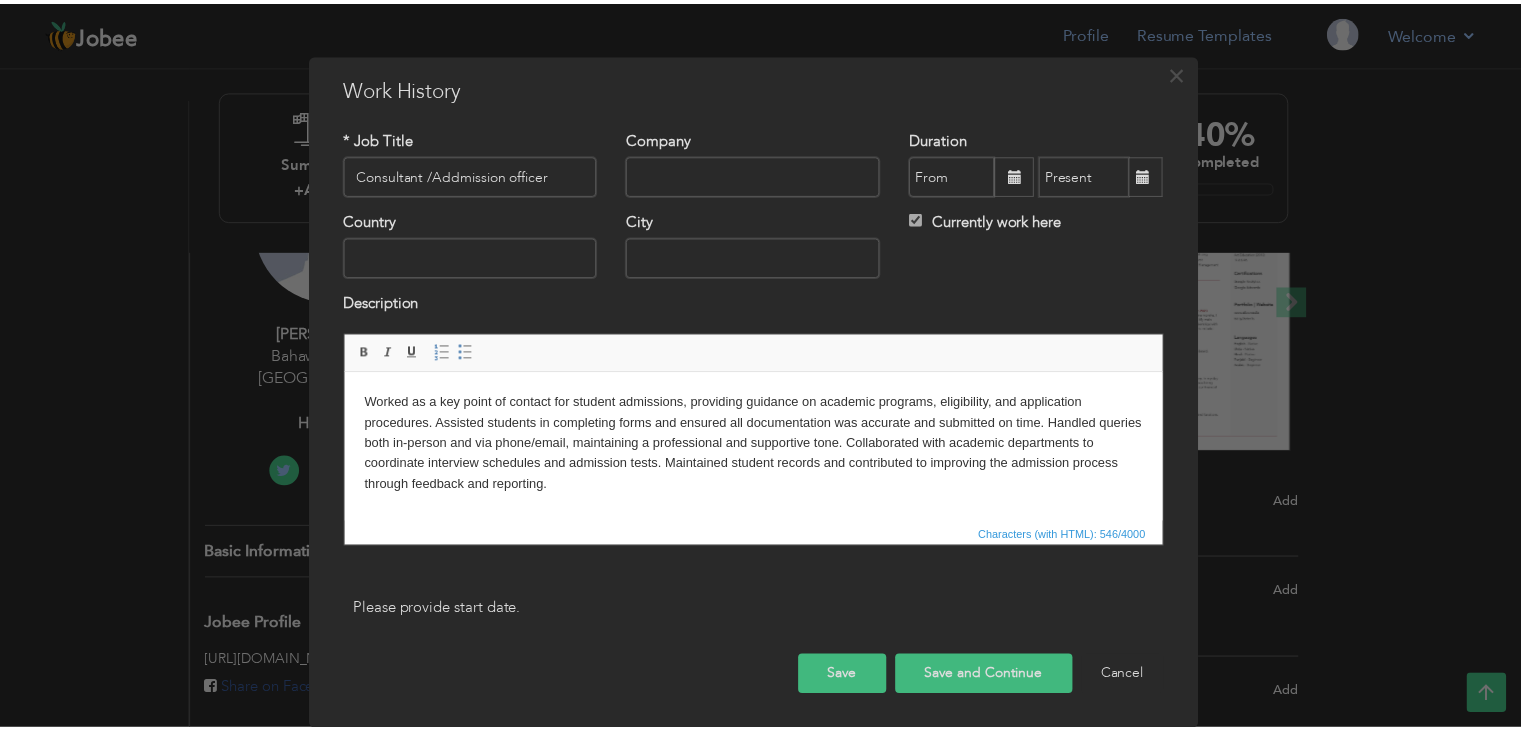 scroll, scrollTop: 0, scrollLeft: 0, axis: both 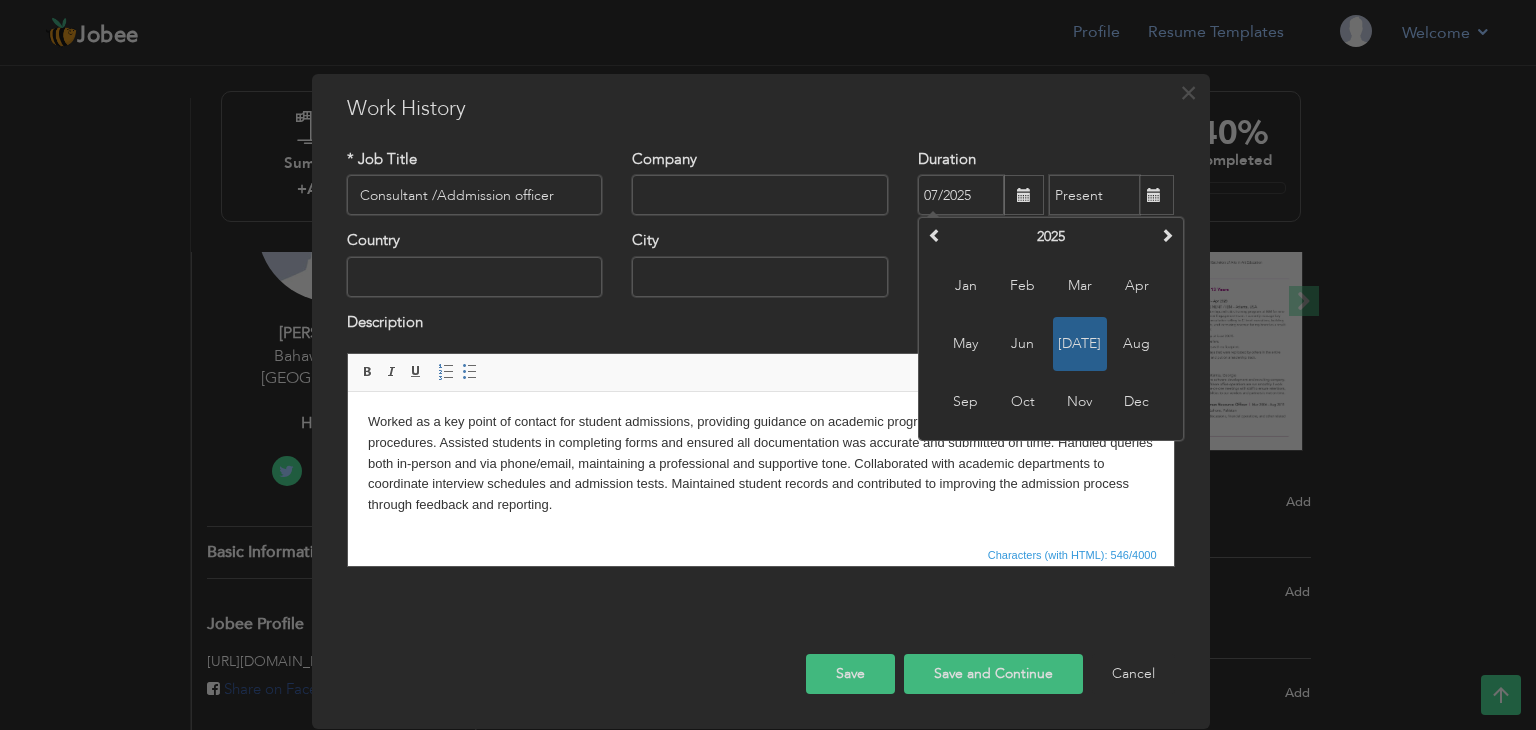 click on "07/2025" at bounding box center (961, 195) 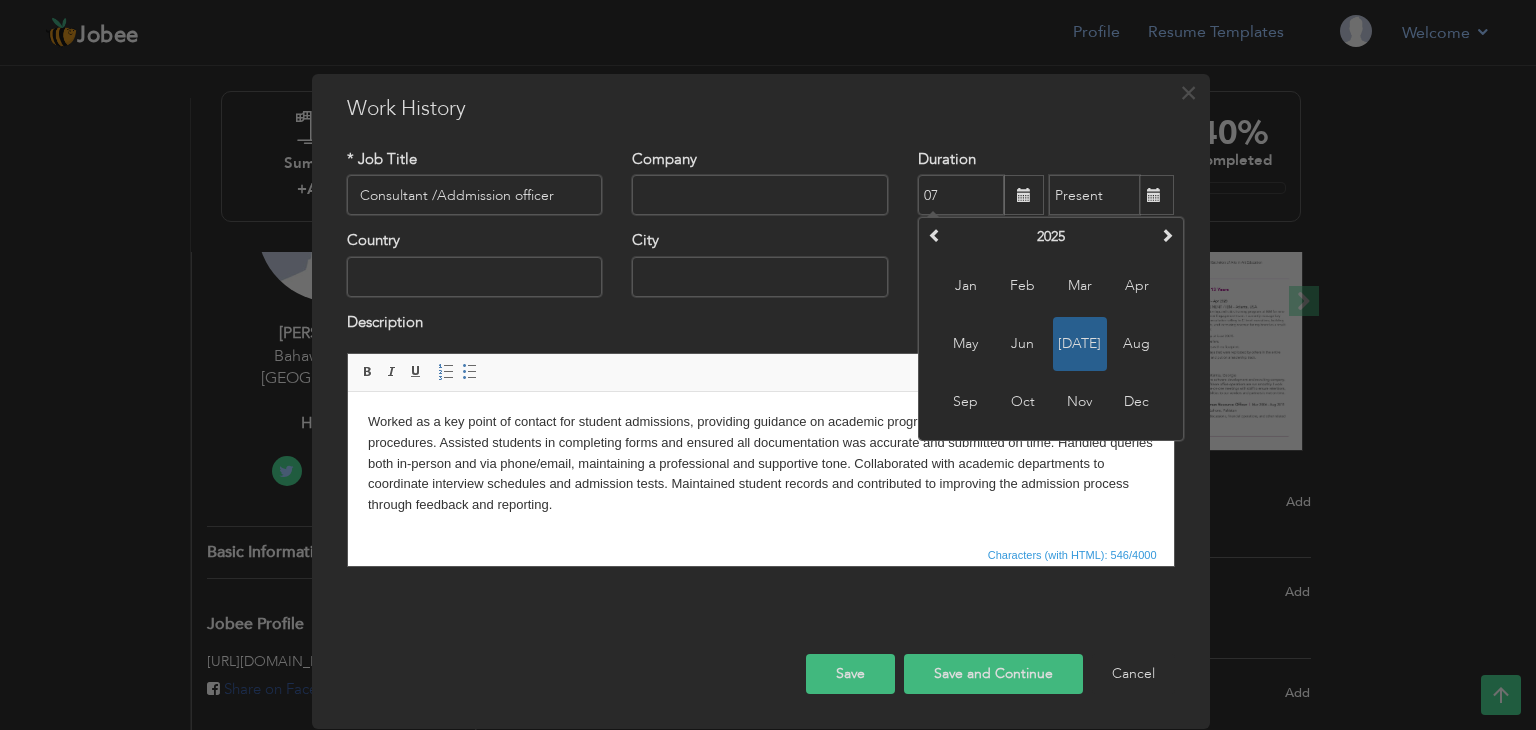 type on "0" 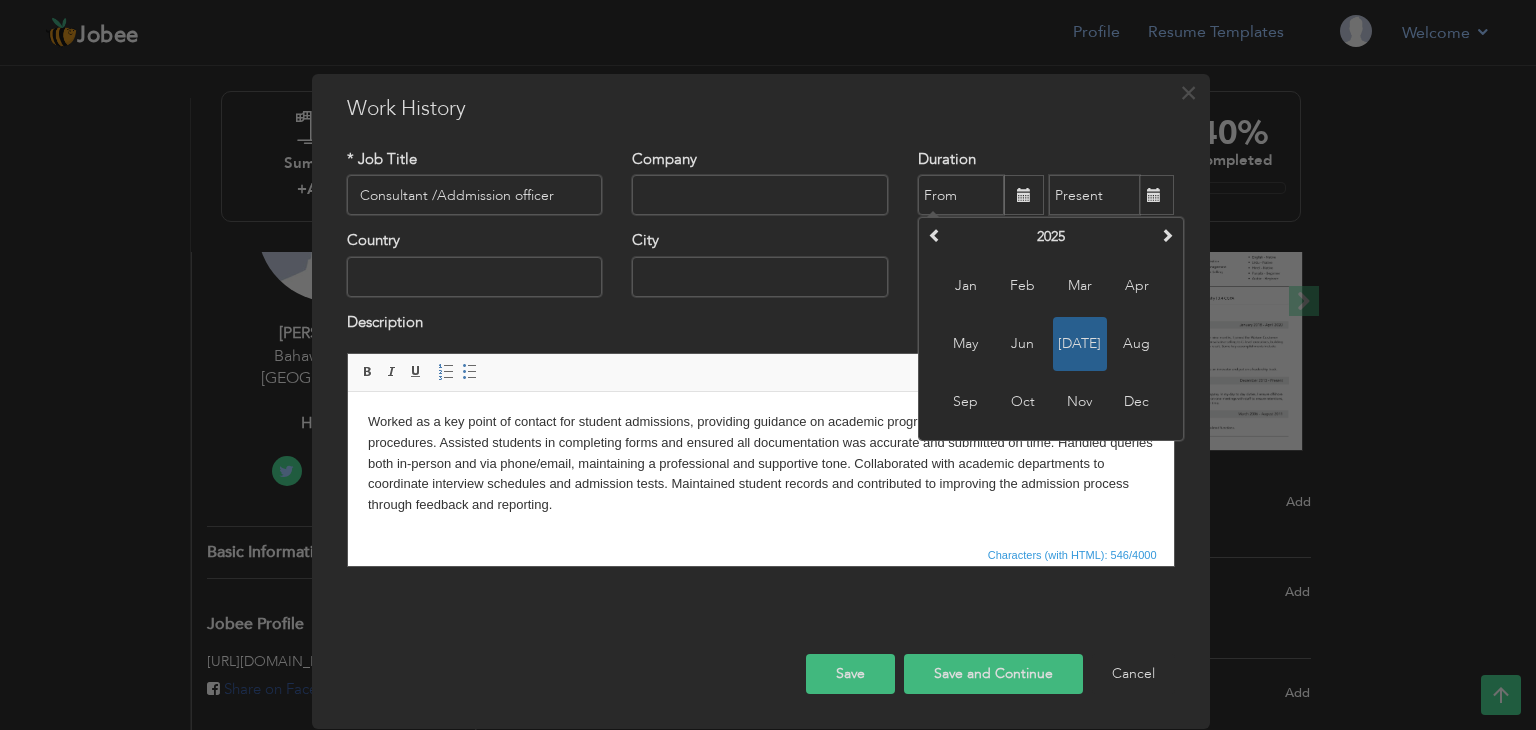 type on "9" 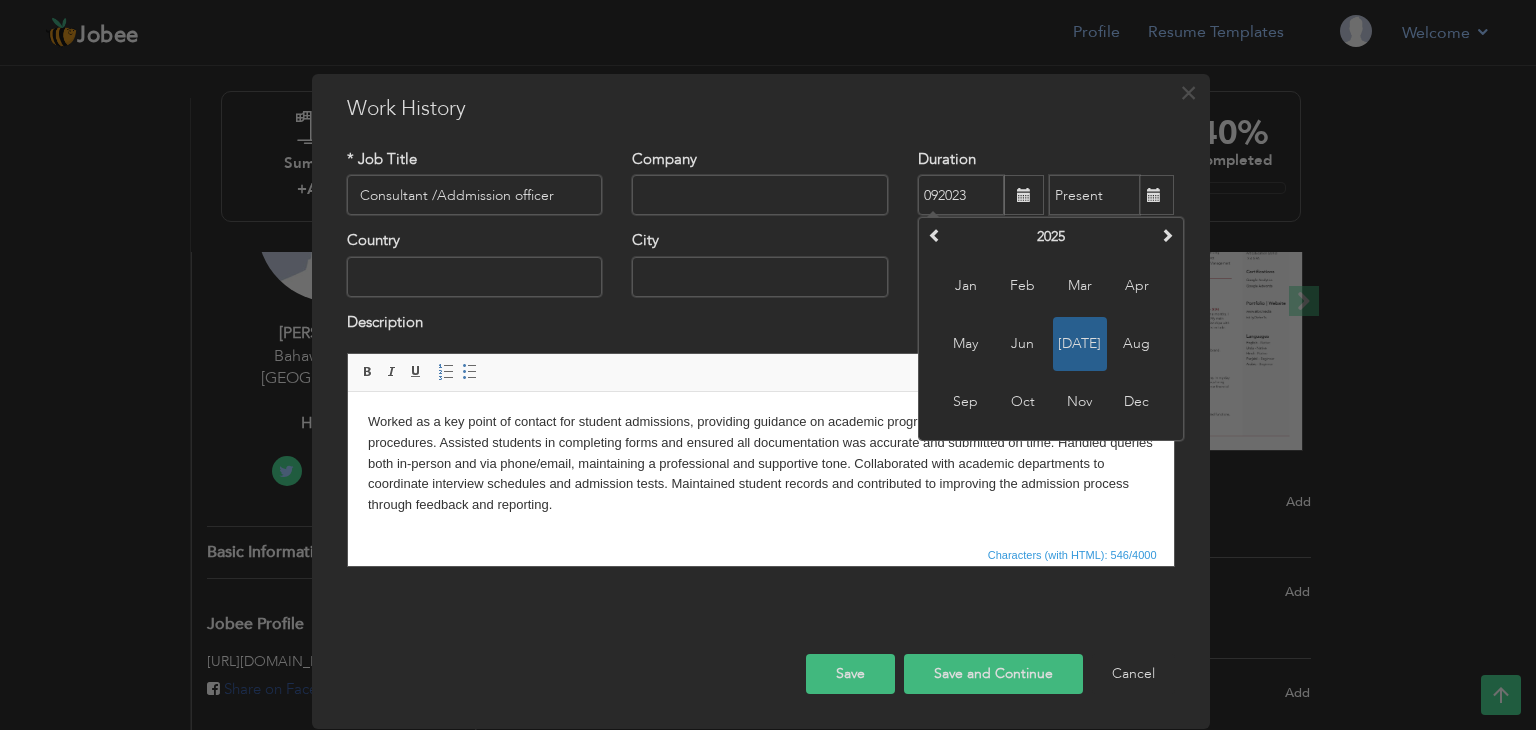 click on "092023" at bounding box center [961, 195] 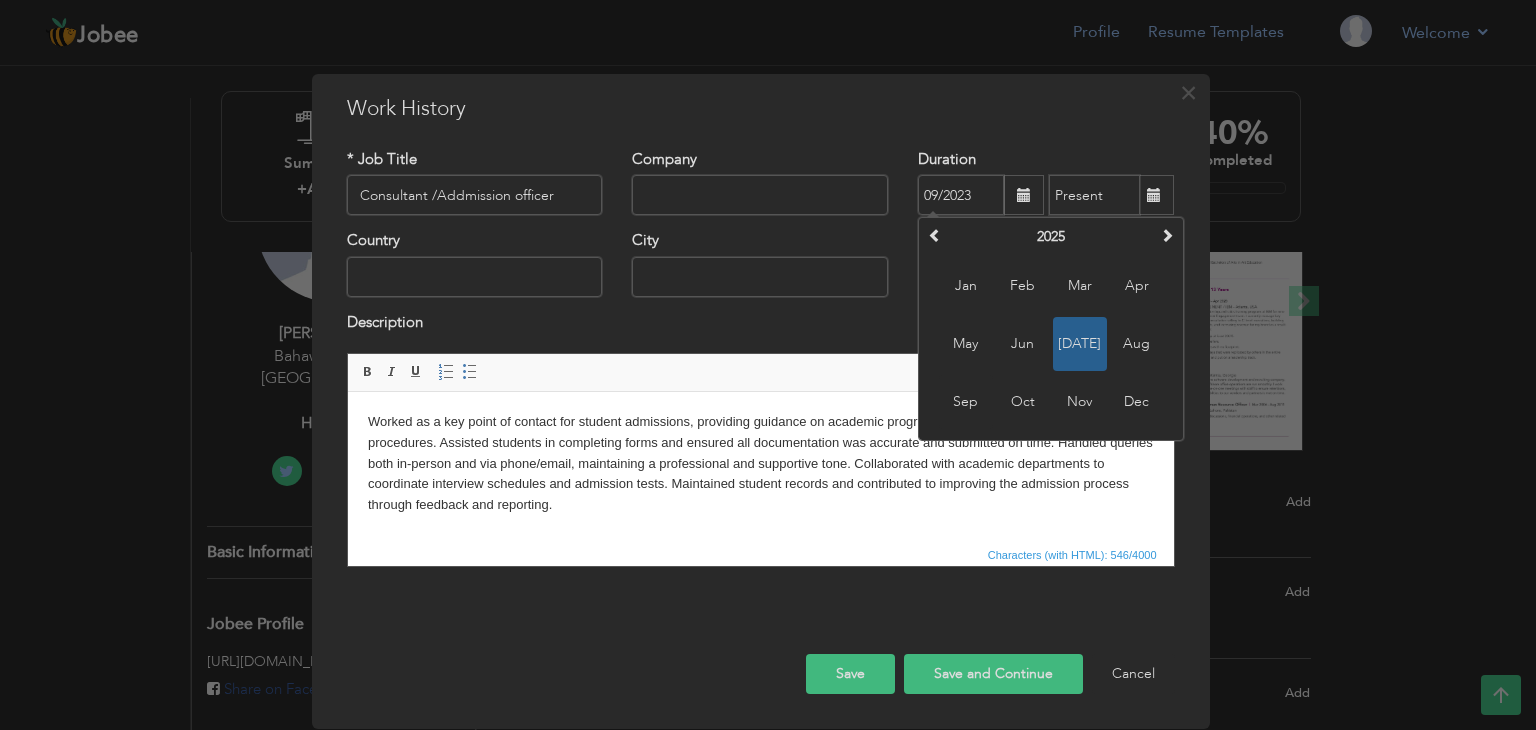 click on "Sep" at bounding box center (966, 402) 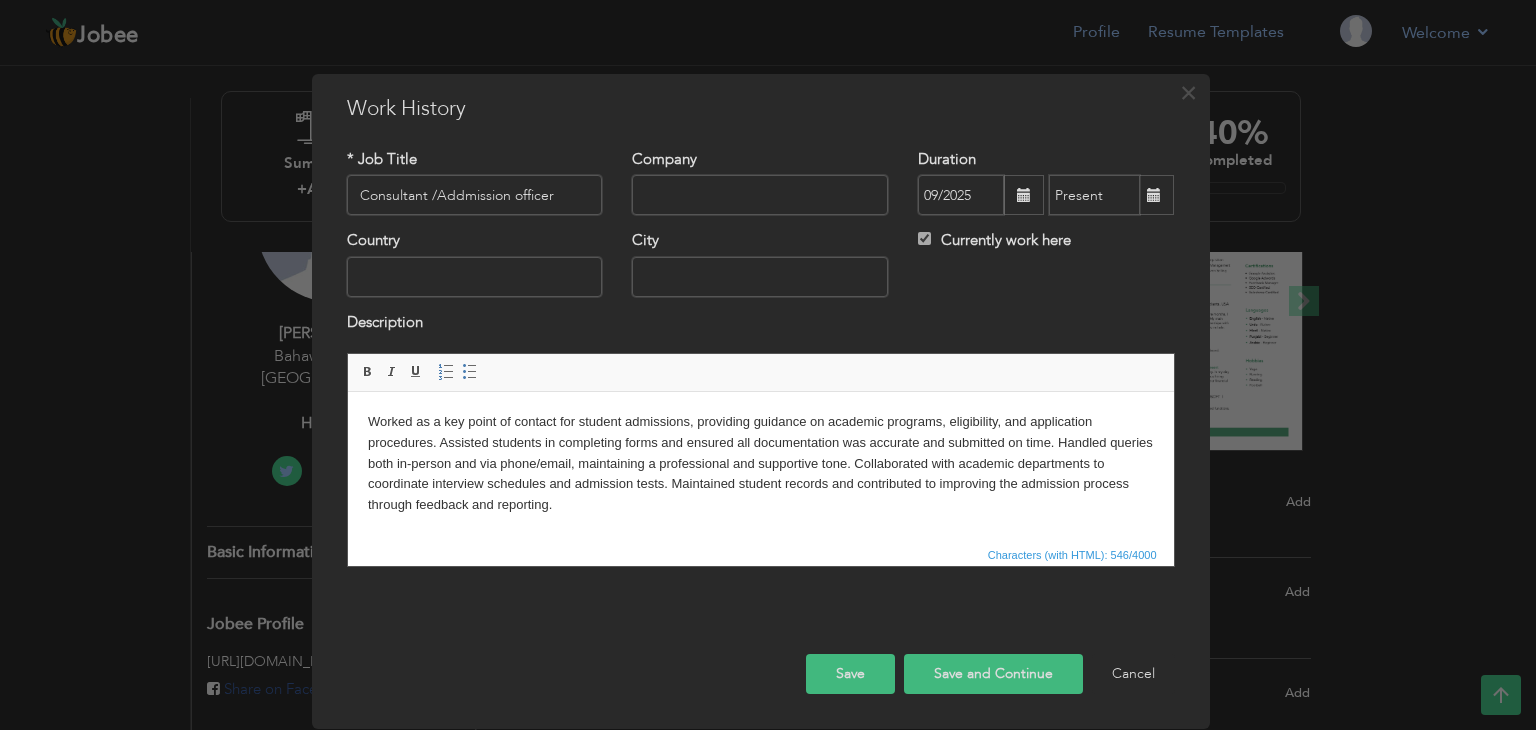 click on "Save and Continue" at bounding box center [993, 674] 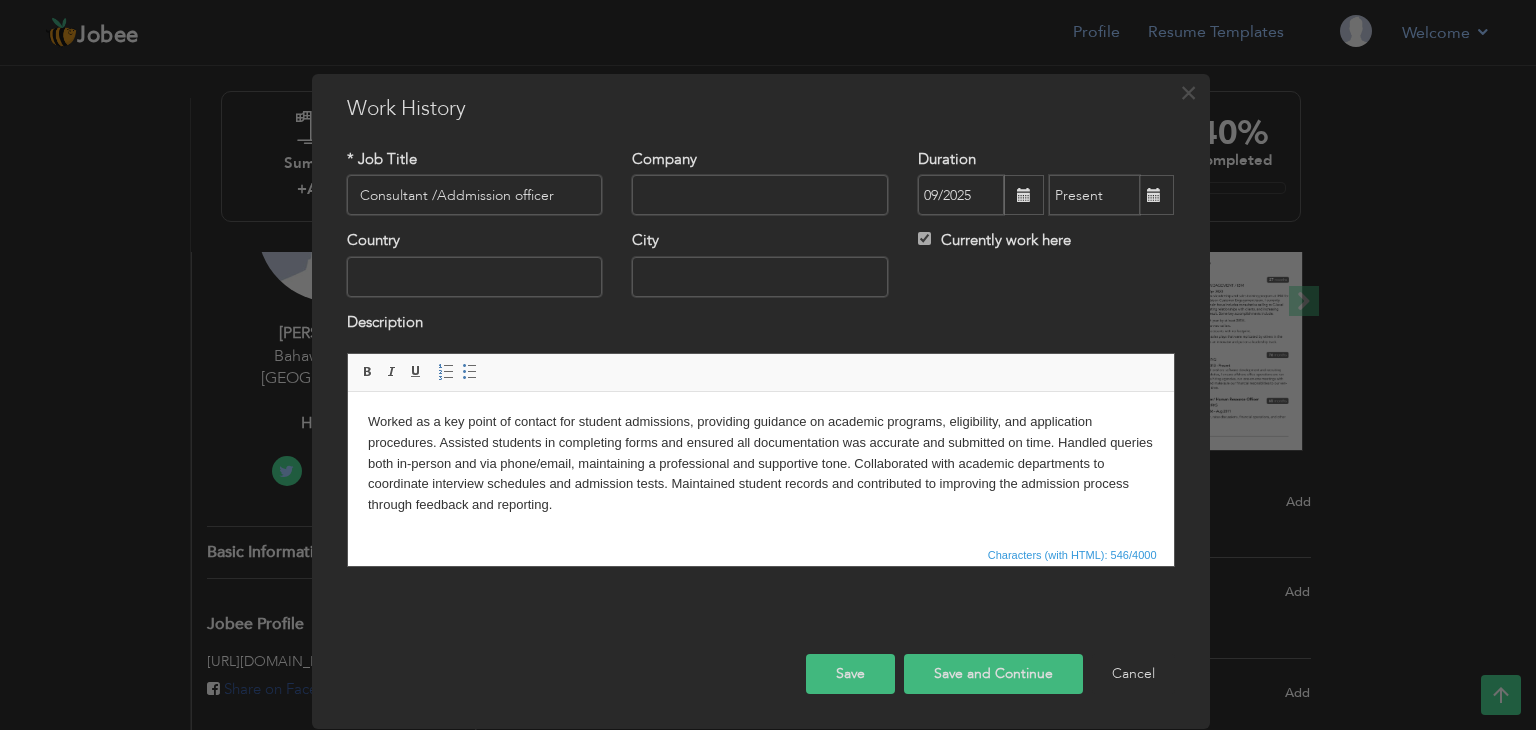 click on "Save and Continue" at bounding box center [993, 674] 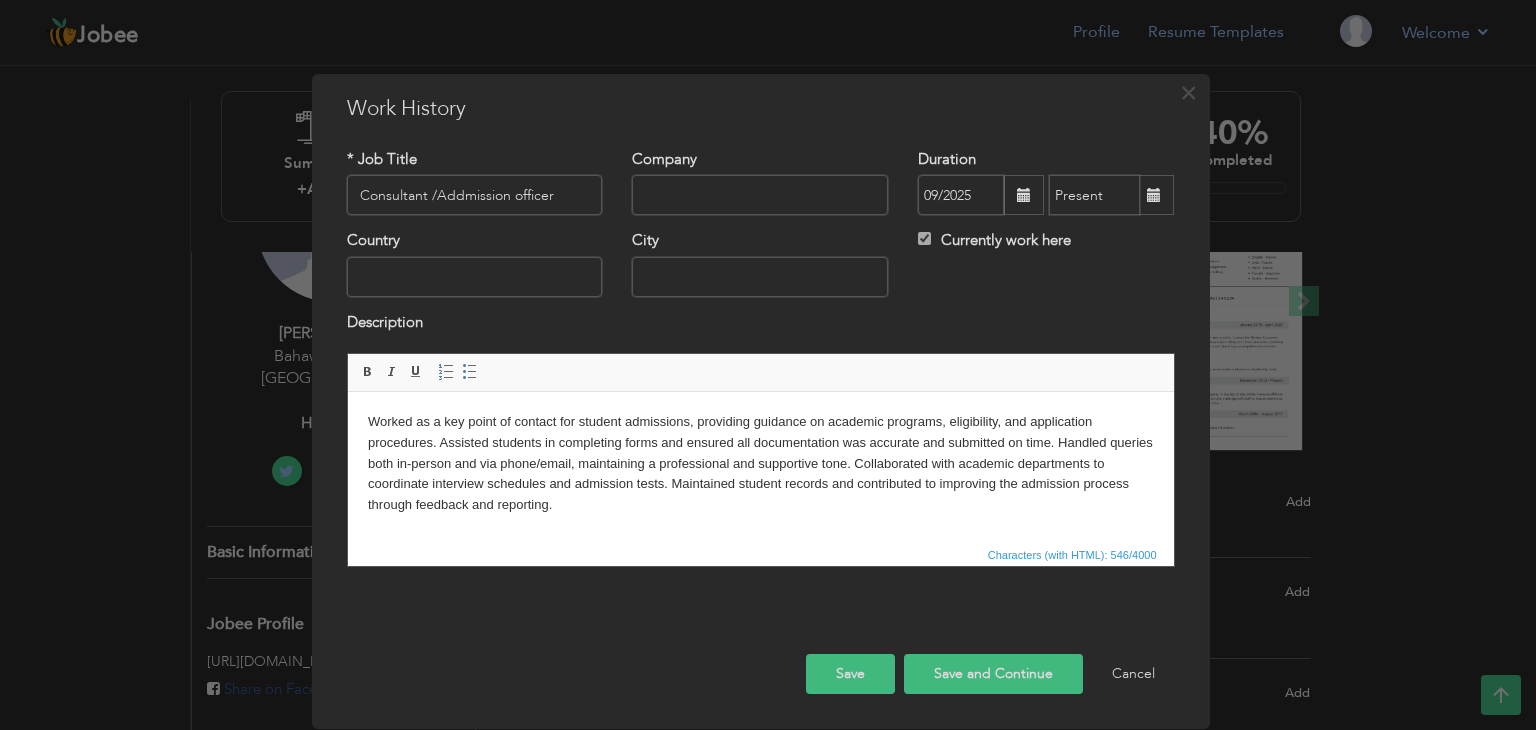 click on "Save and Continue" at bounding box center (993, 674) 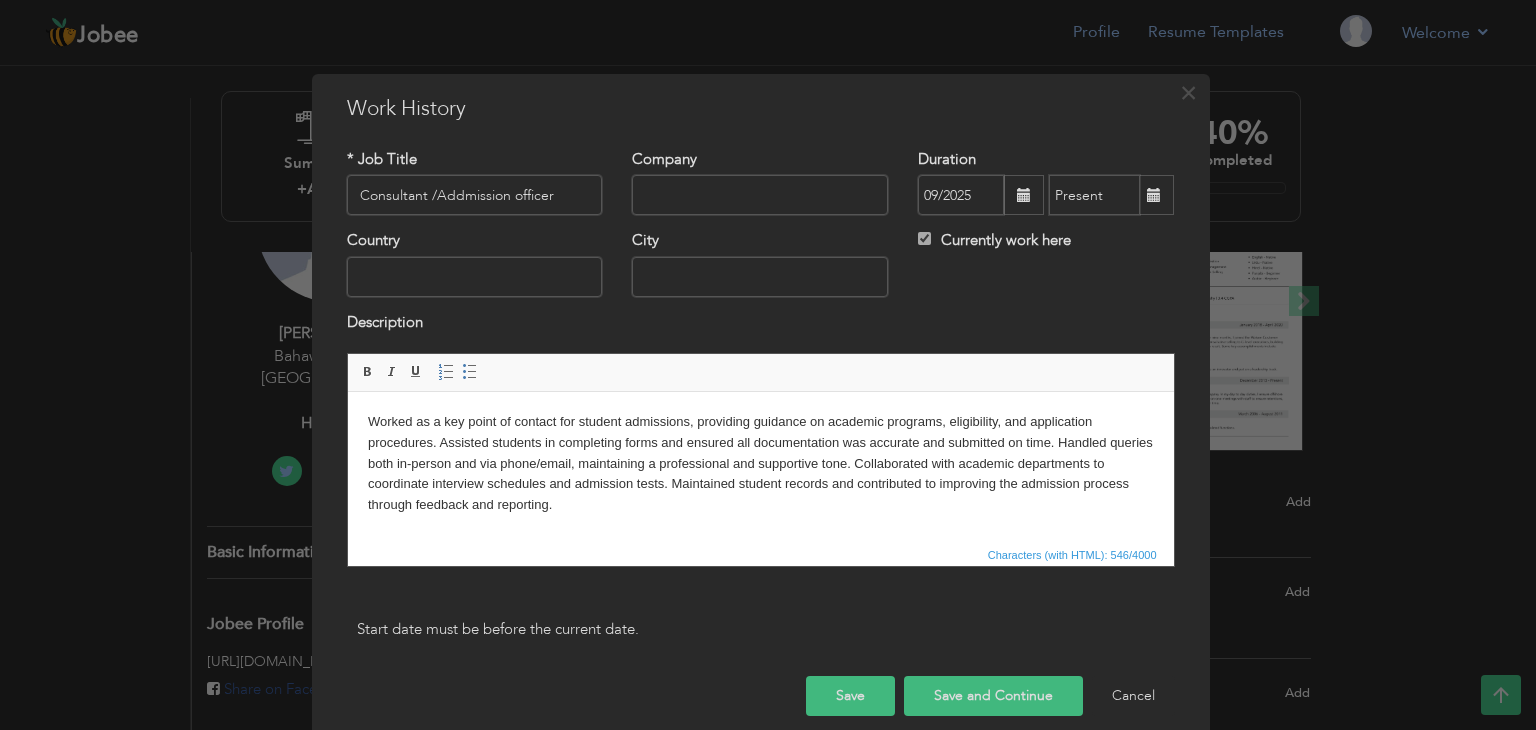 click on "Worked as a key point of contact for student admissions, providing guidance on academic programs, eligibility, and application procedures. Assisted students in completing forms and ensured all documentation was accurate and submitted on time. Handled queries both in-person and via phone/email, maintaining a professional and supportive tone. Collaborated with academic departments to coordinate interview schedules and admission tests. Maintained student records and contributed to improving the admission process through feedback and reporting. Rich Text Editor, workEditor Editor toolbars Basic Styles   Bold   Italic   Underline Paragraph   Insert/Remove Numbered List   Insert/Remove Bulleted List Press ALT 0 for help Characters (with HTML): 546/4000" at bounding box center [761, 467] 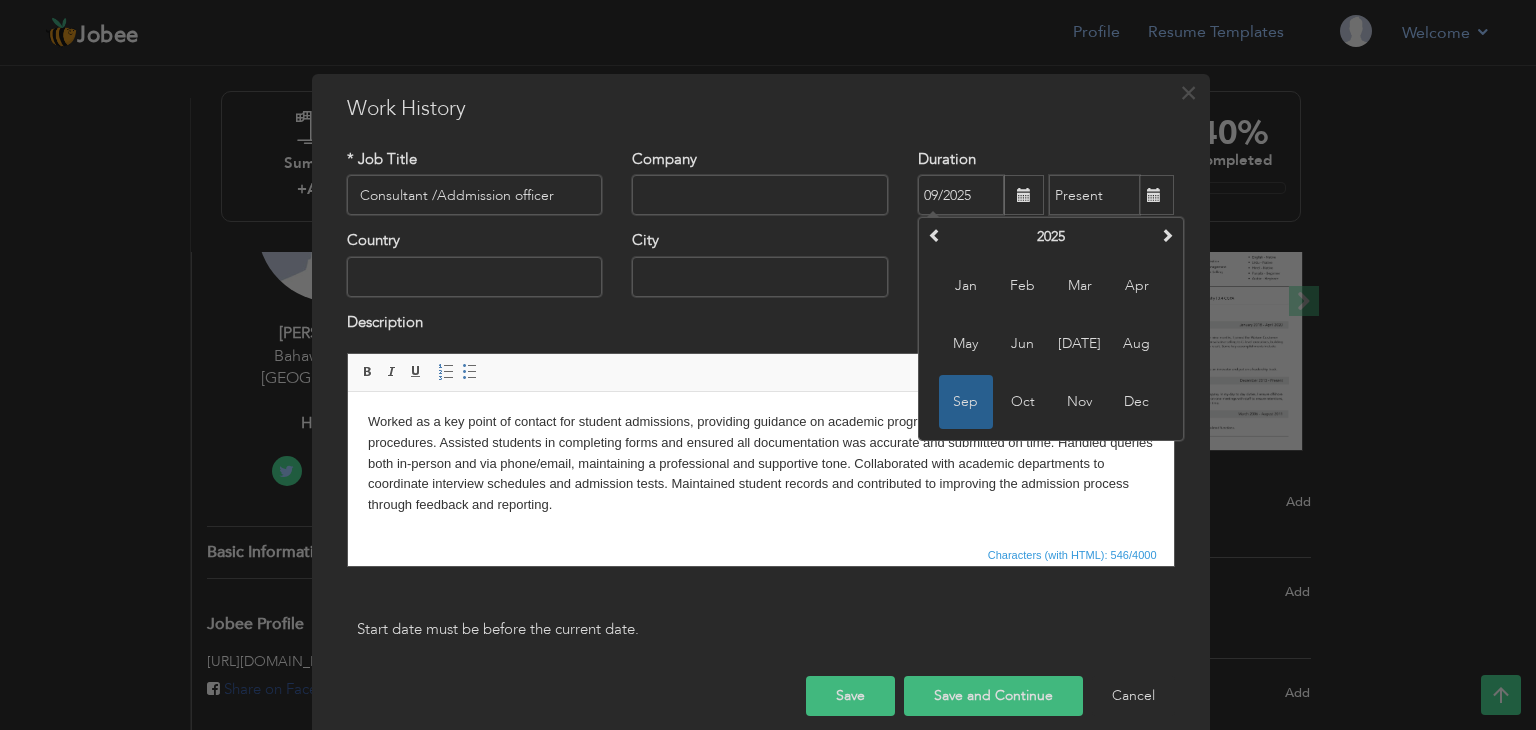click on "09/2025" at bounding box center (961, 195) 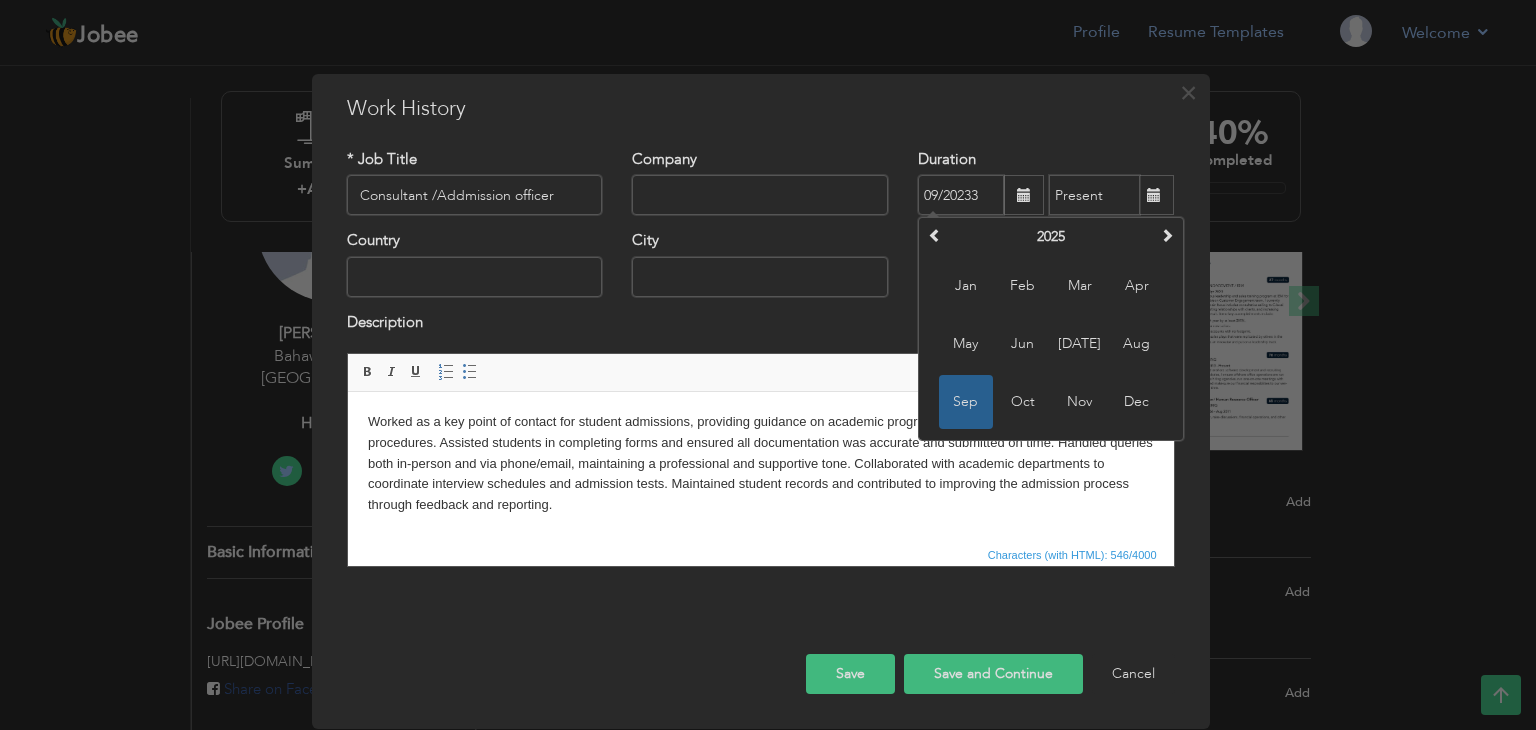 type on "09/2023" 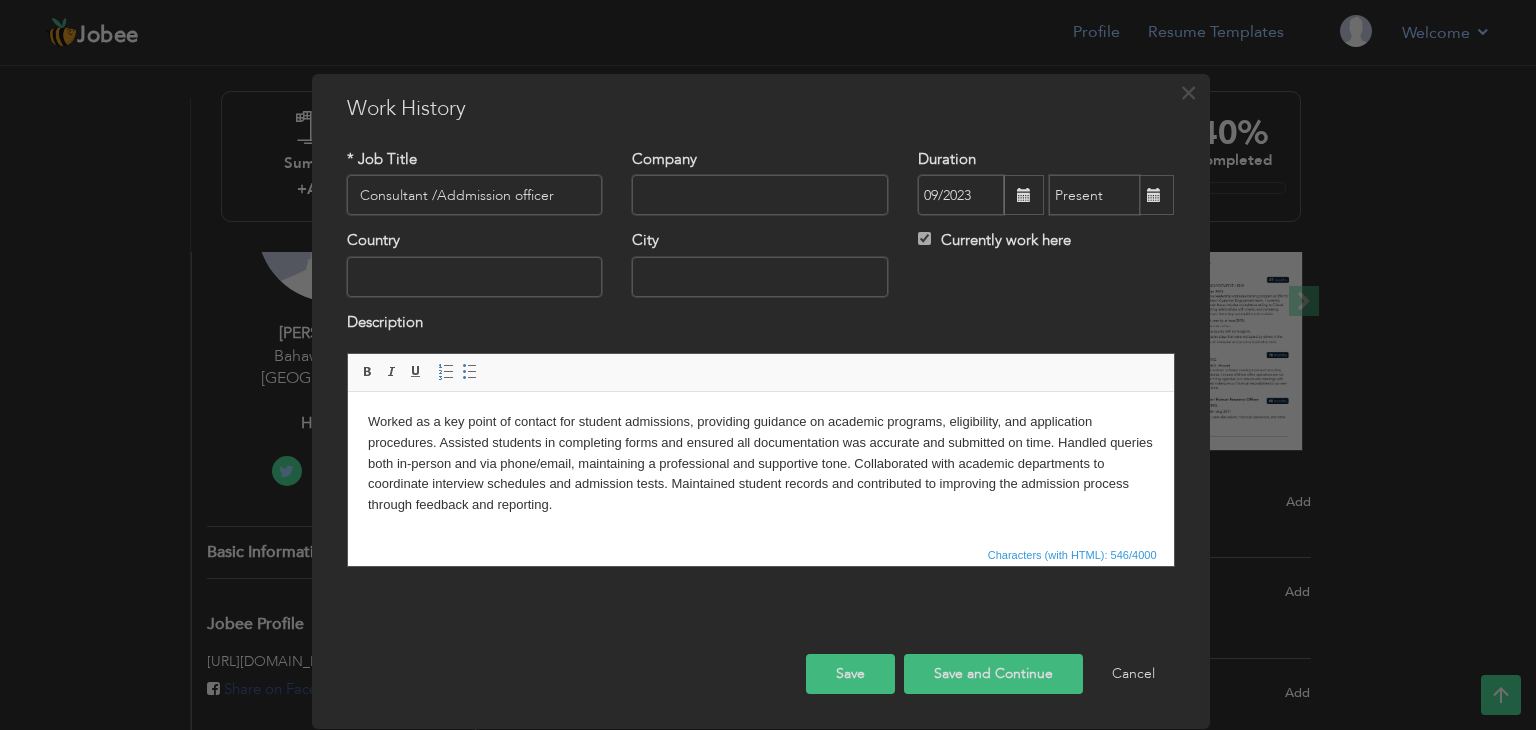 click at bounding box center (1154, 195) 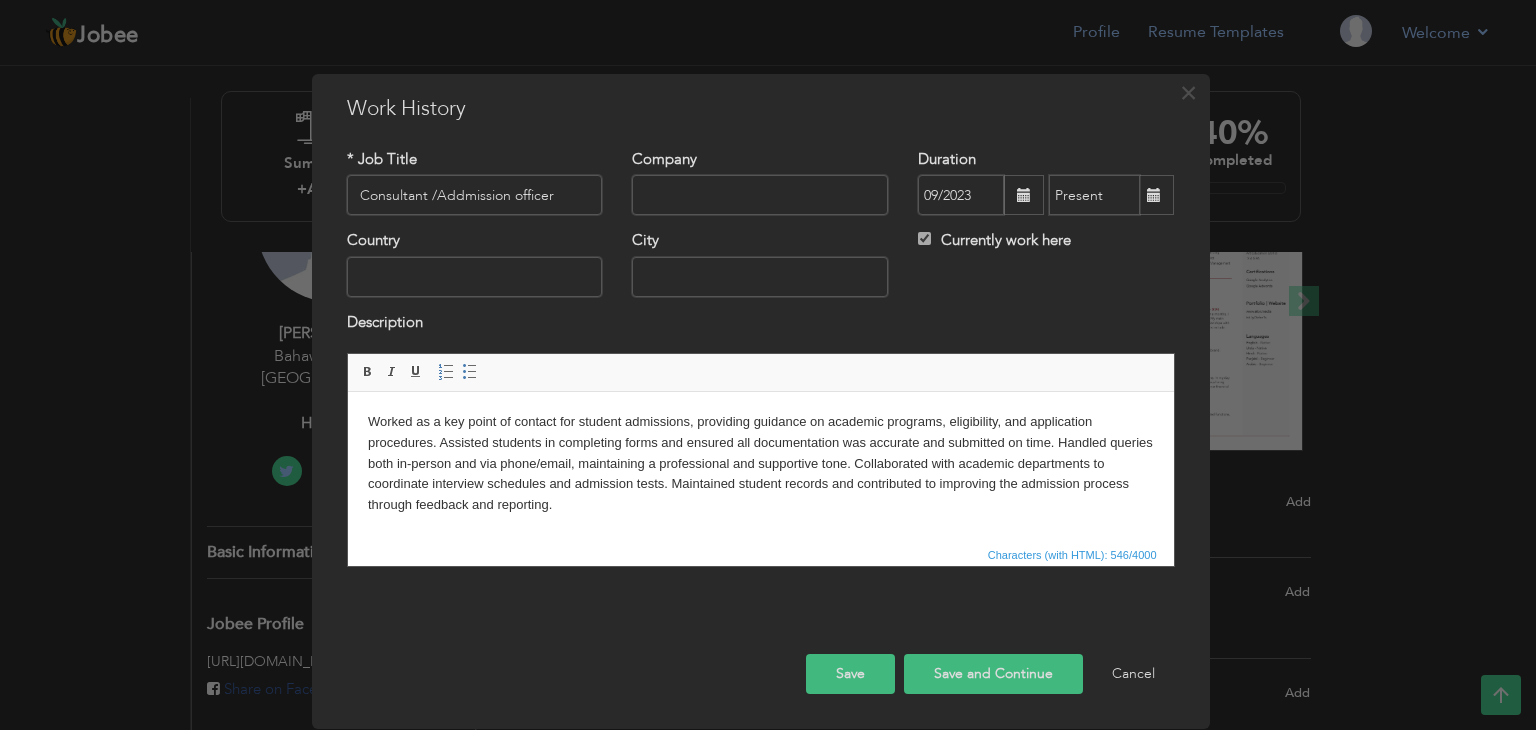 click at bounding box center (1154, 195) 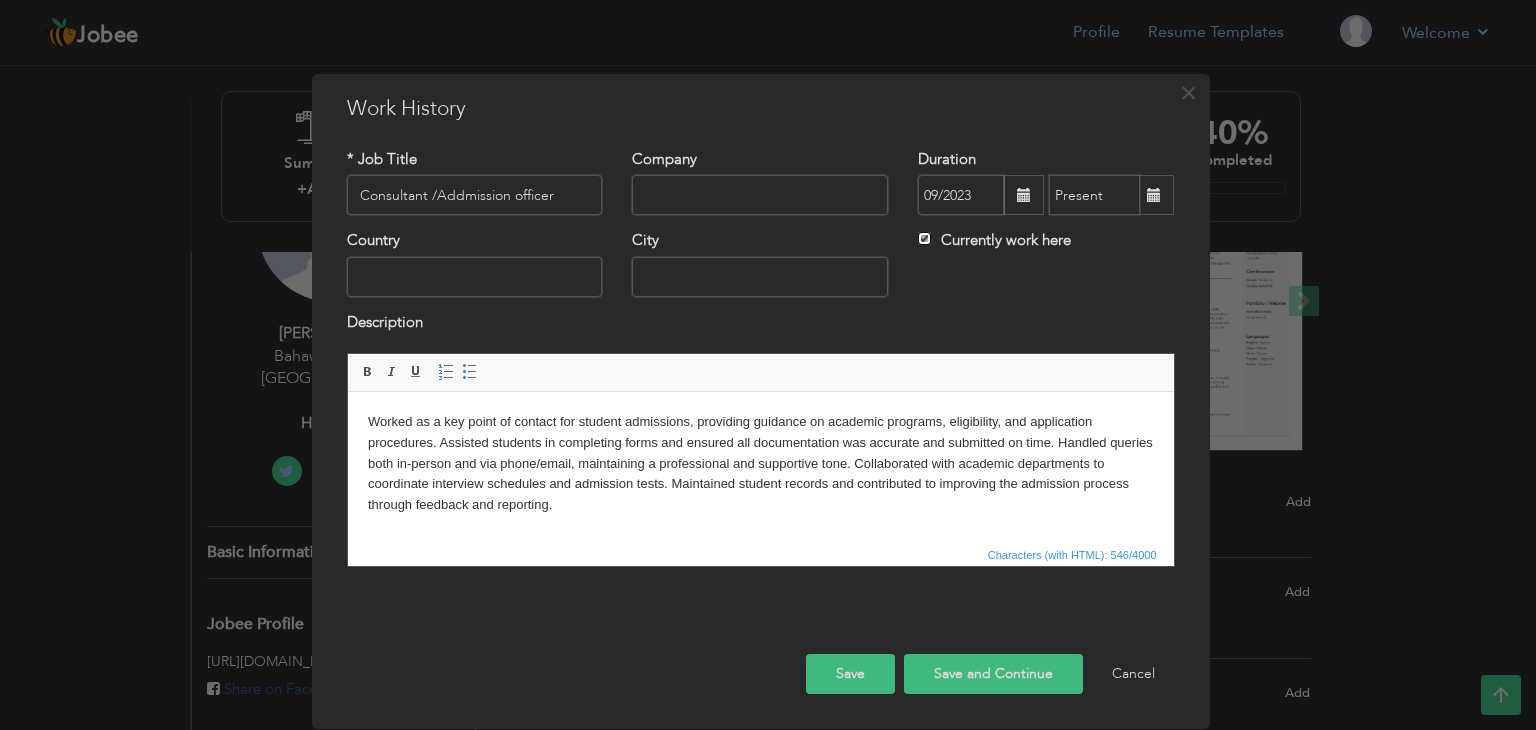 click on "Currently work here" at bounding box center [924, 238] 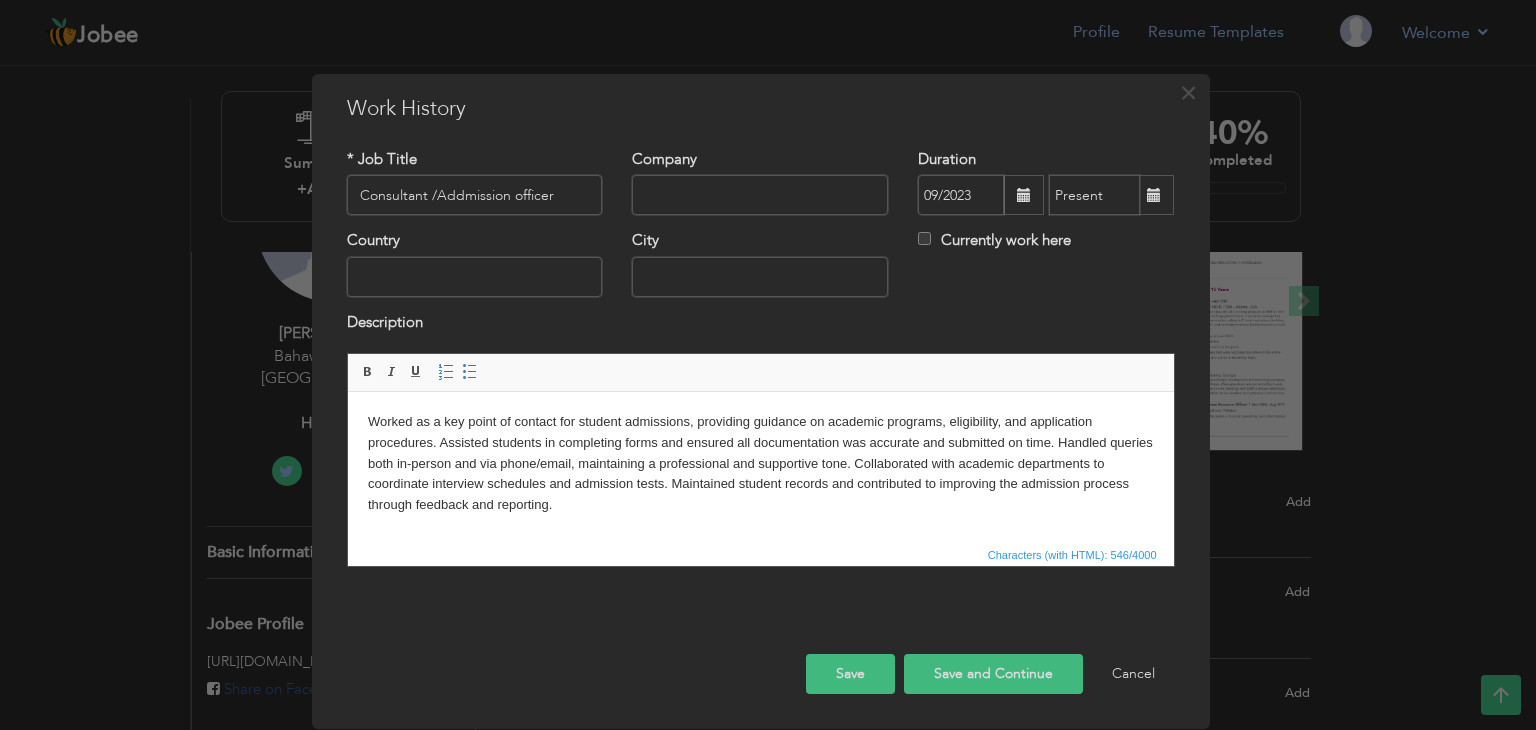 click at bounding box center [1154, 195] 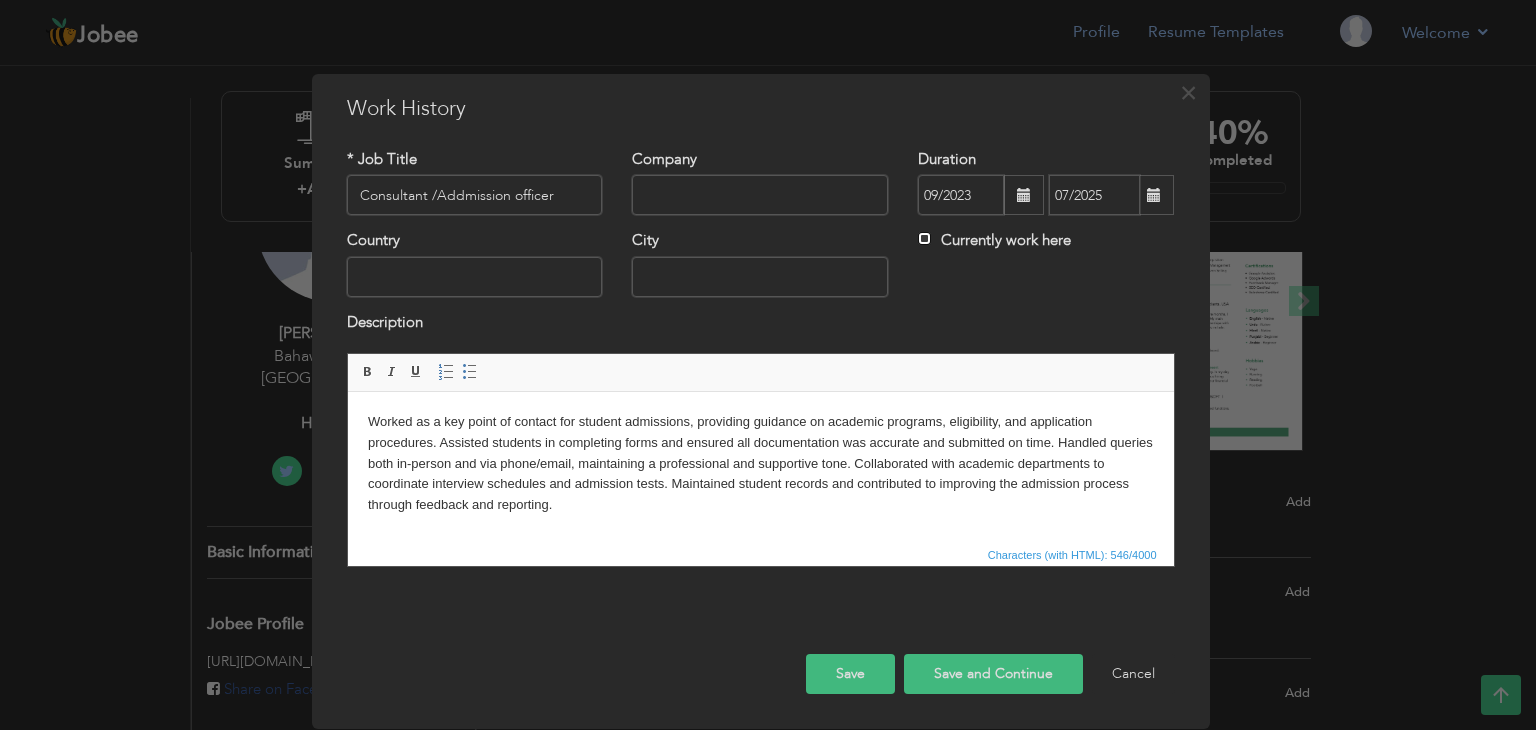 click on "Currently work here" at bounding box center [924, 238] 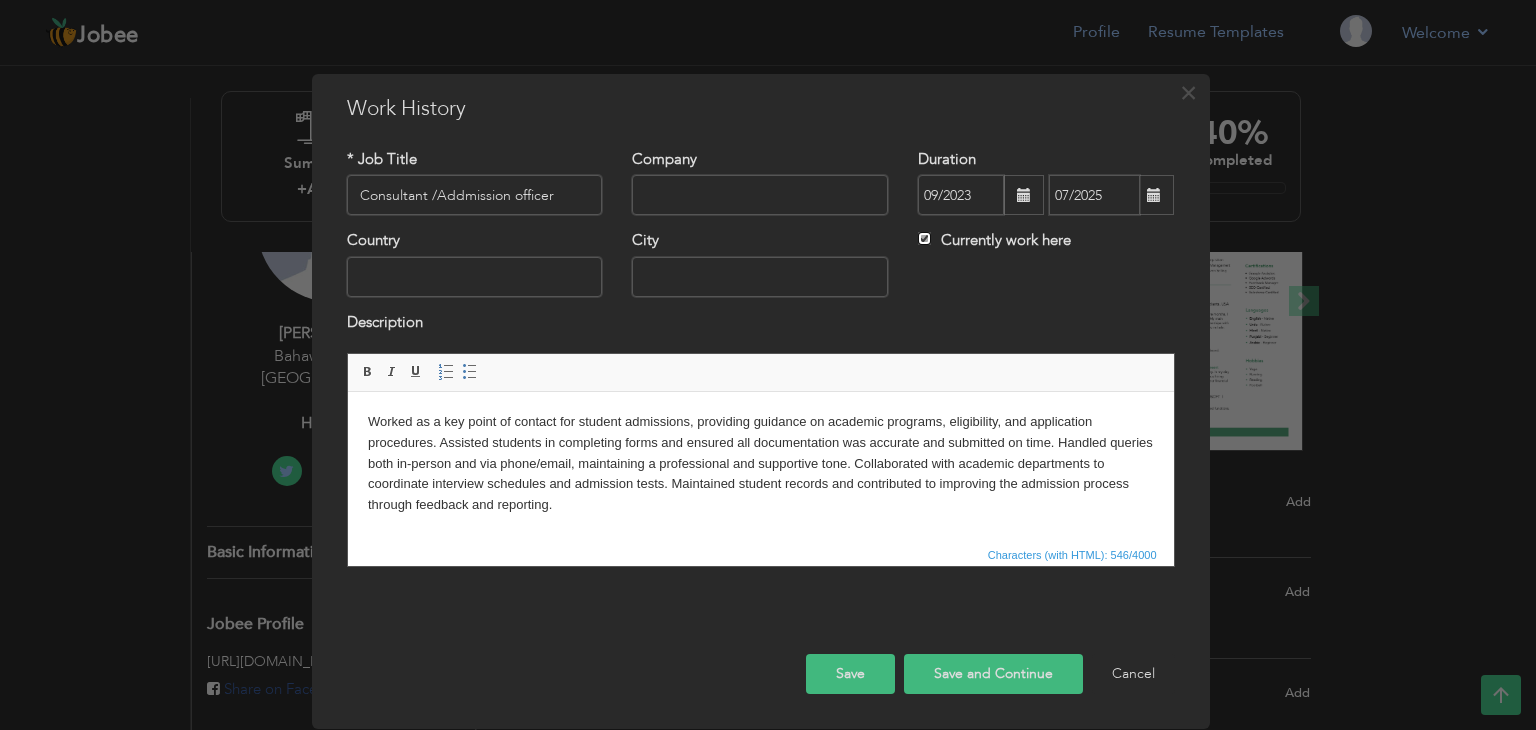 type 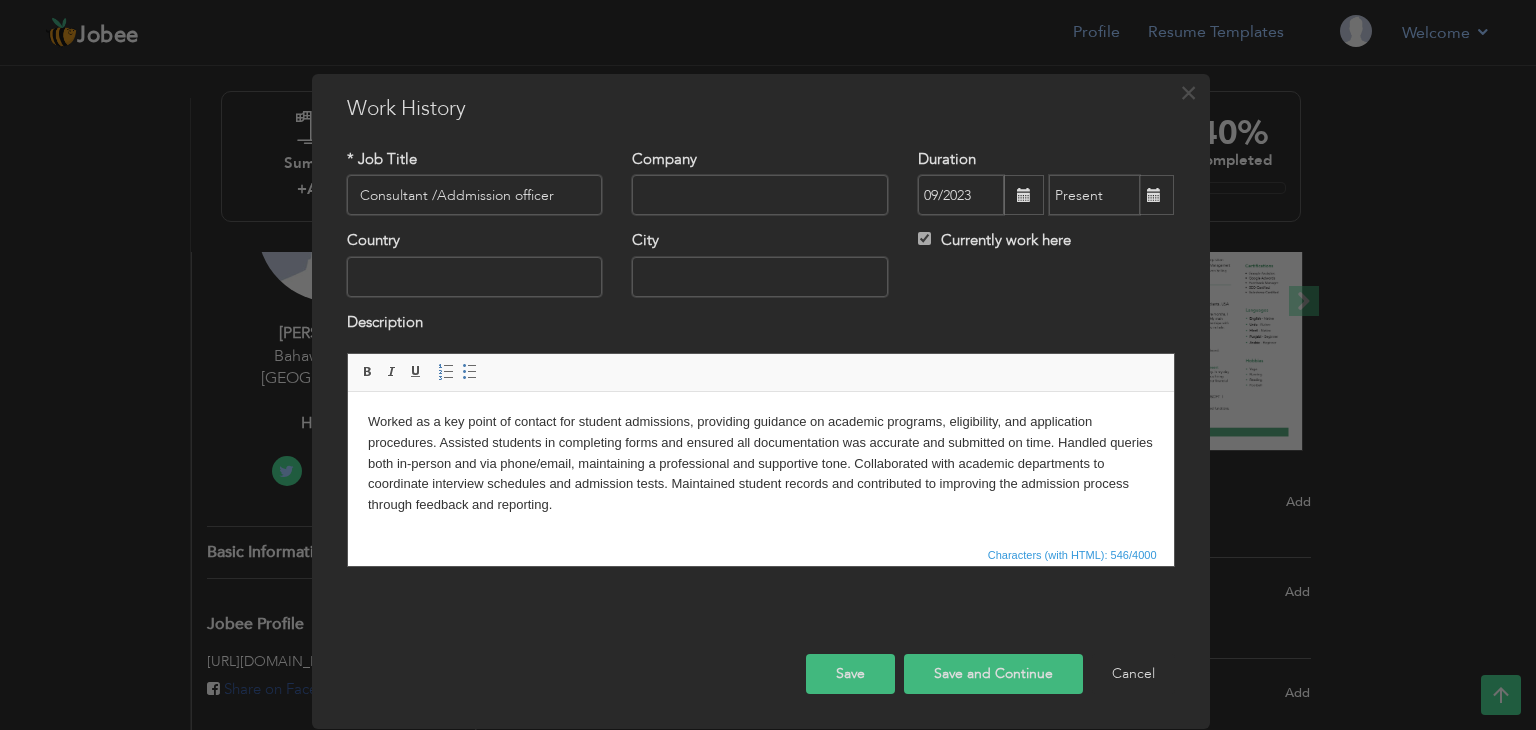 click on "Save and Continue" at bounding box center [993, 674] 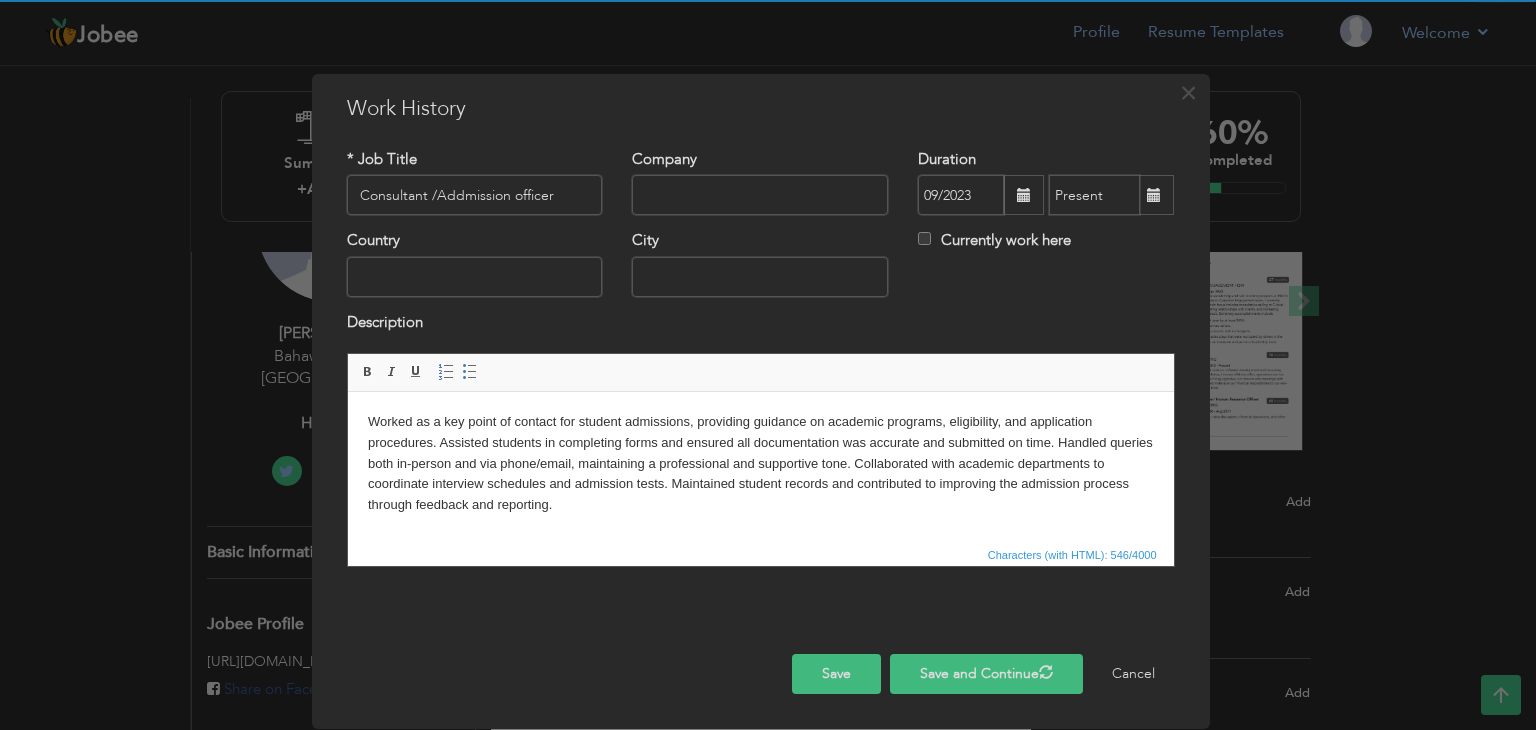 type 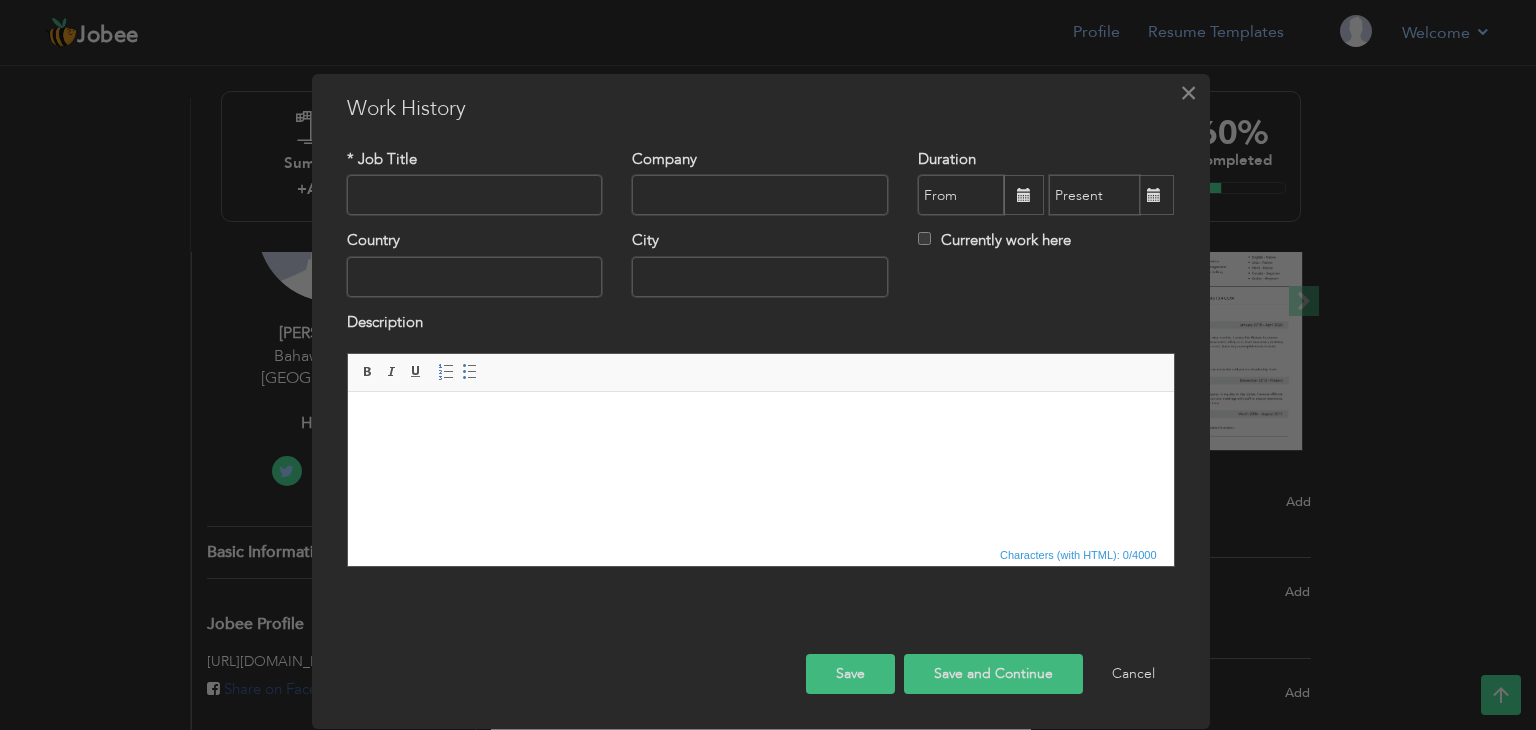 click on "×" at bounding box center [1188, 93] 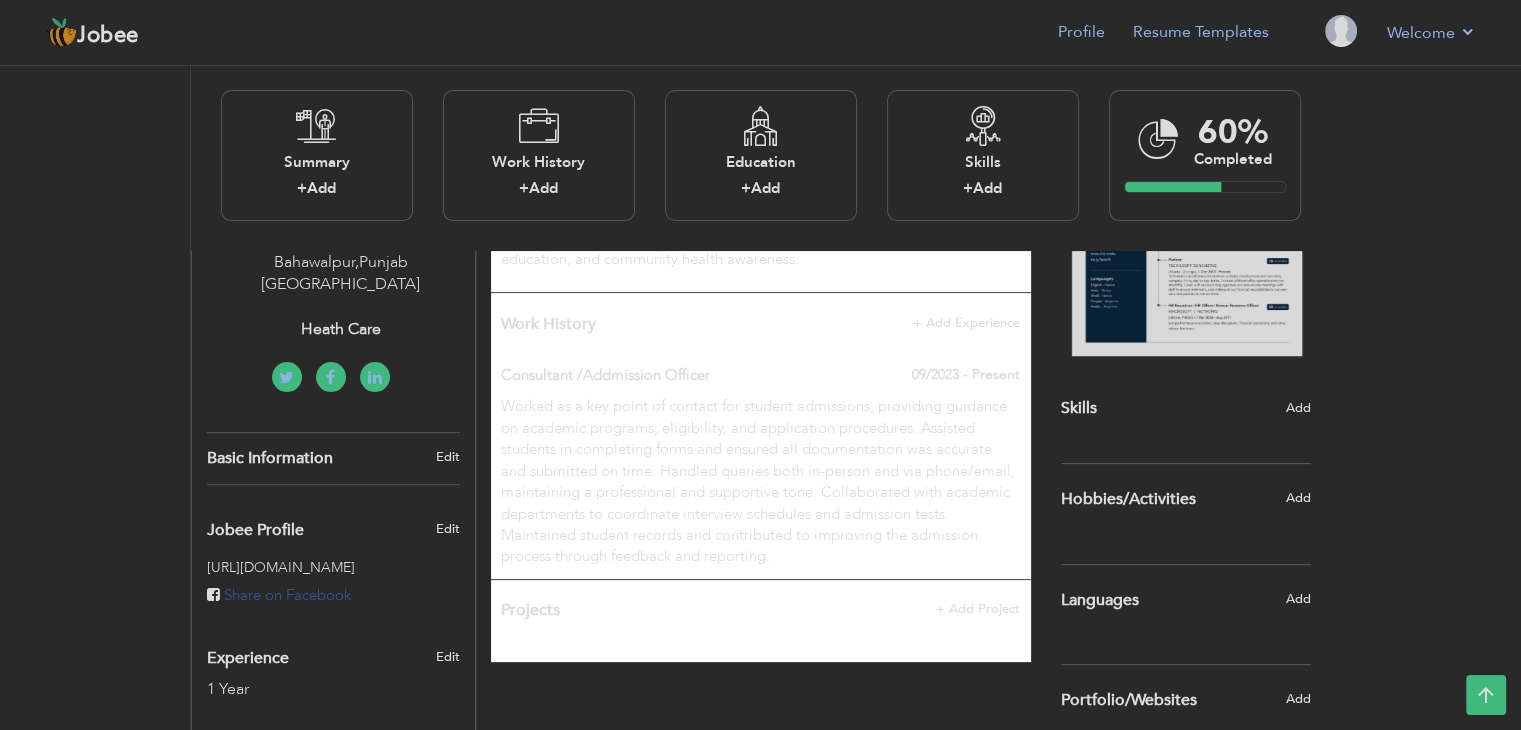 scroll, scrollTop: 368, scrollLeft: 0, axis: vertical 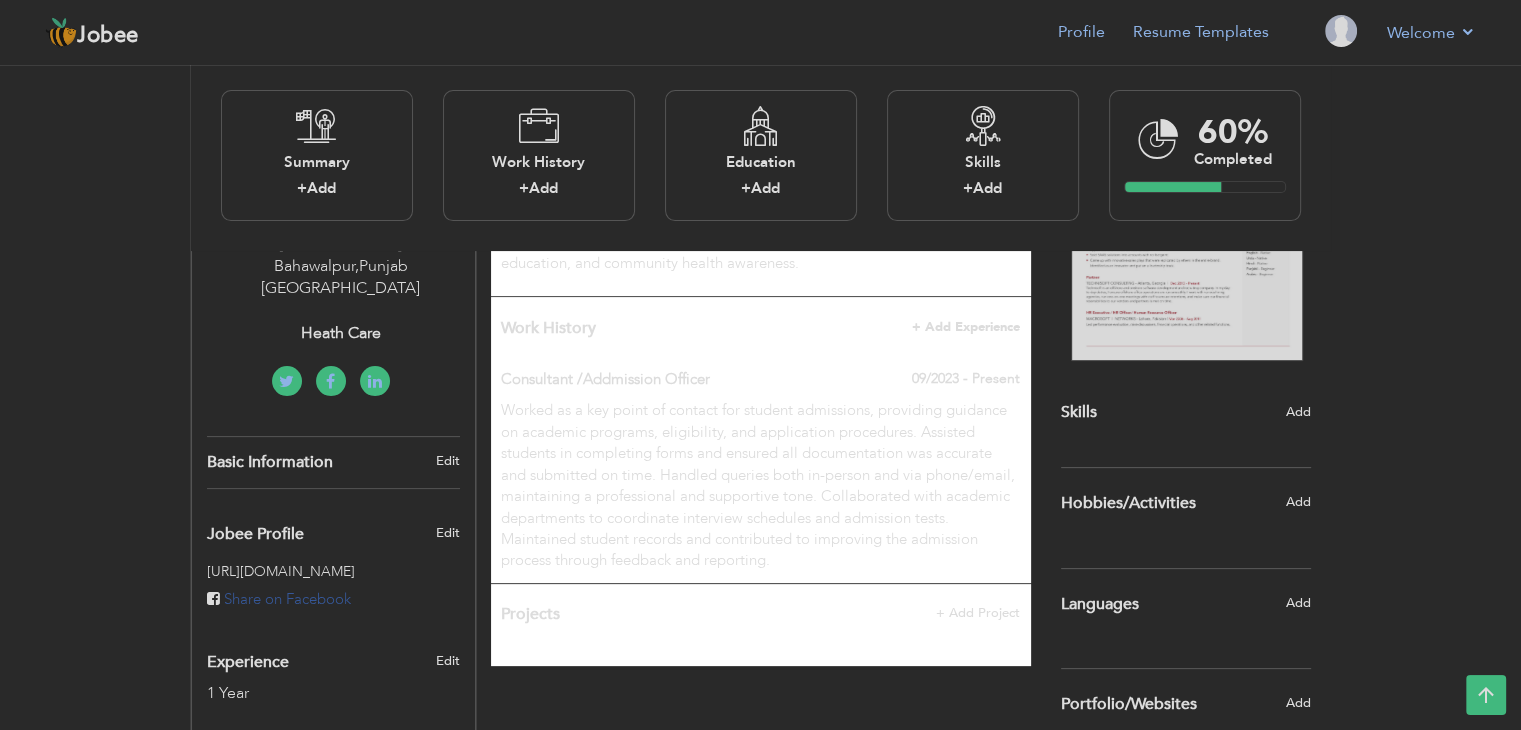 click on "+ Add Experience" at bounding box center (966, 327) 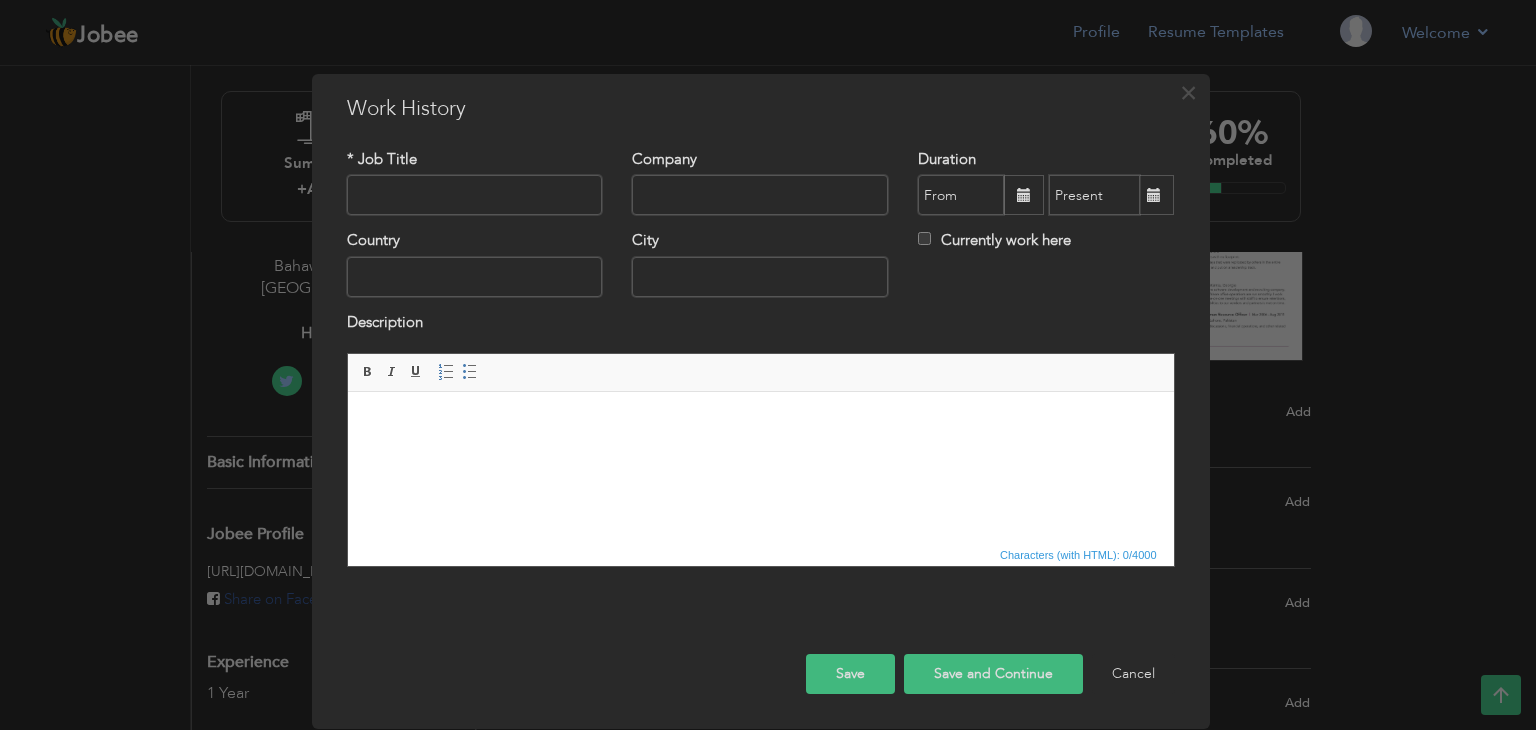 click at bounding box center (475, 195) 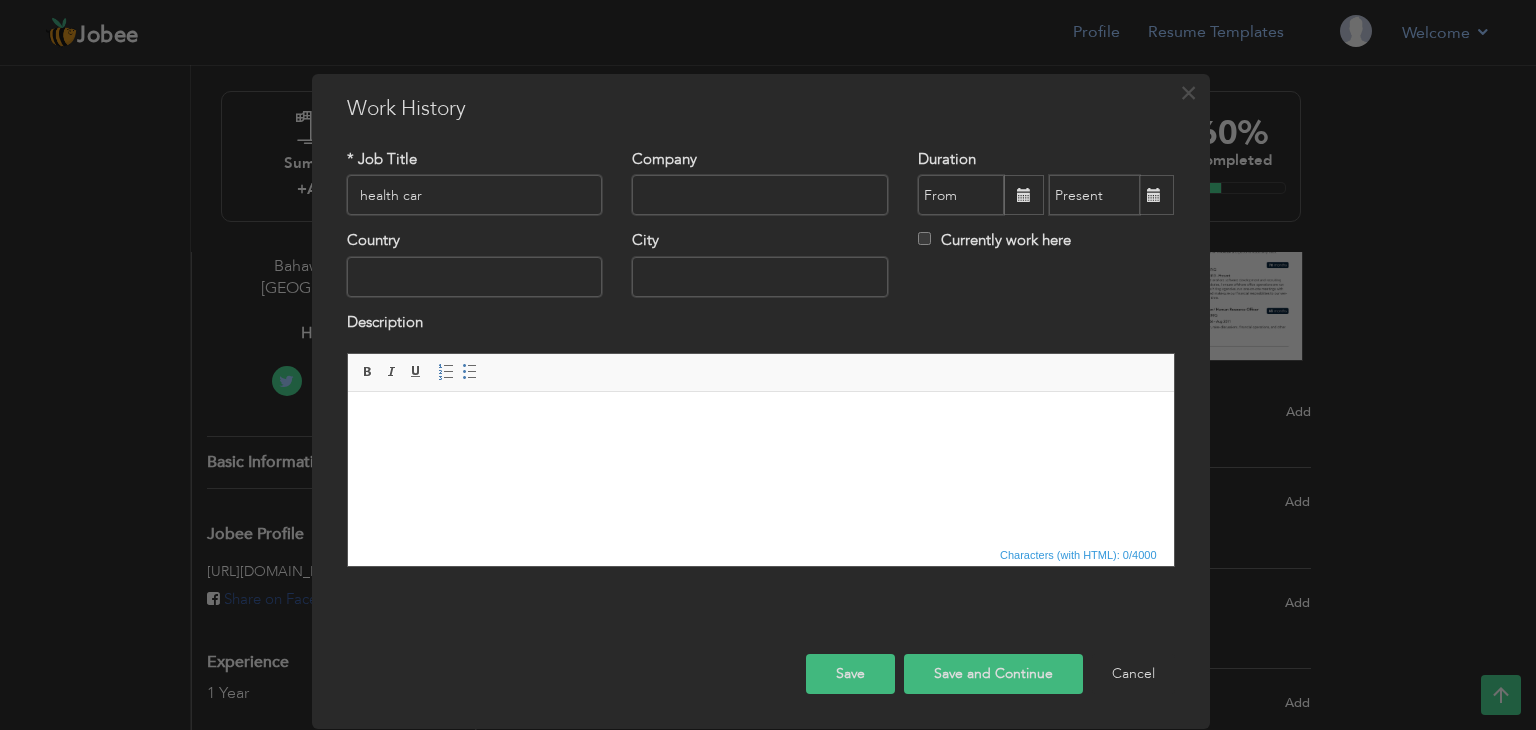 click on "health car" at bounding box center [475, 195] 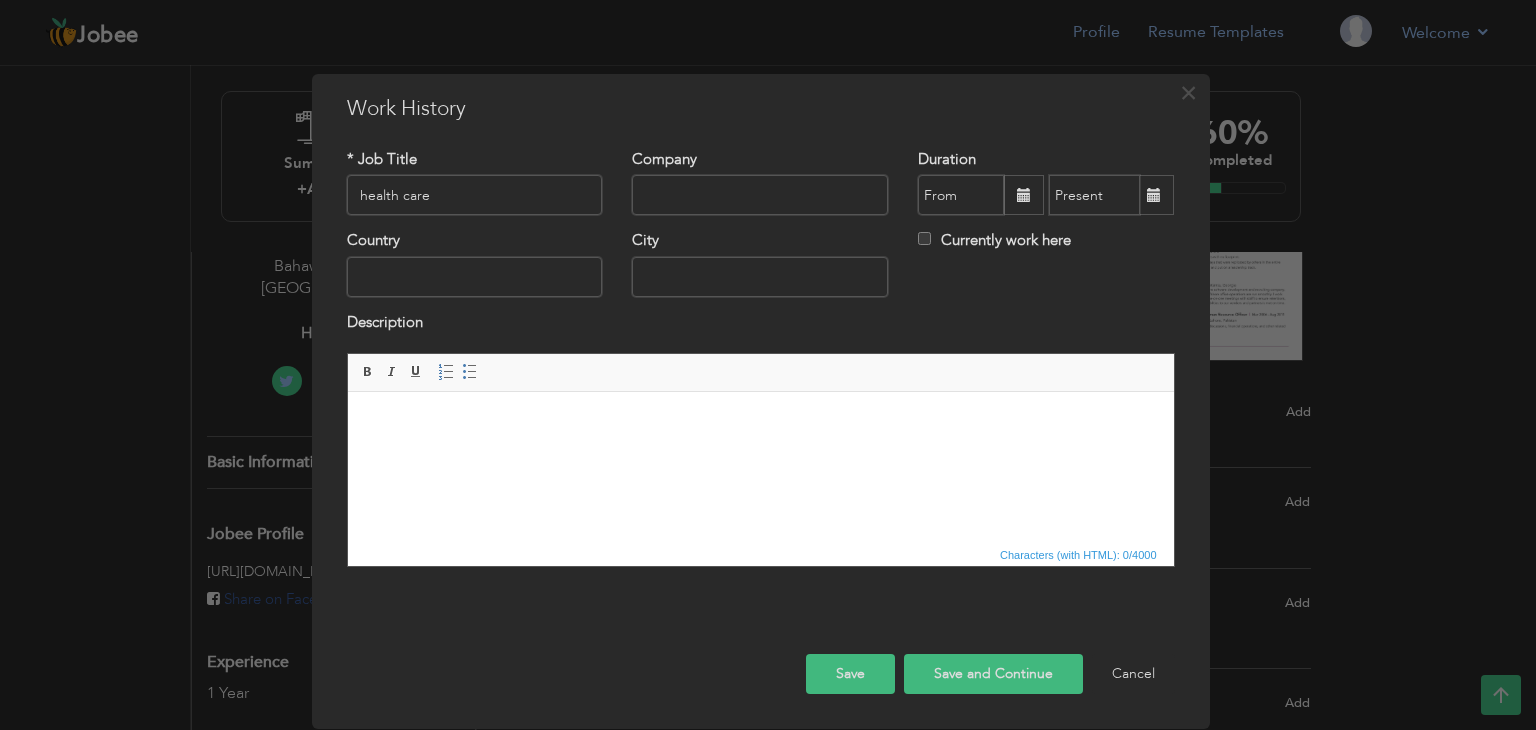 click on "health care" at bounding box center [475, 195] 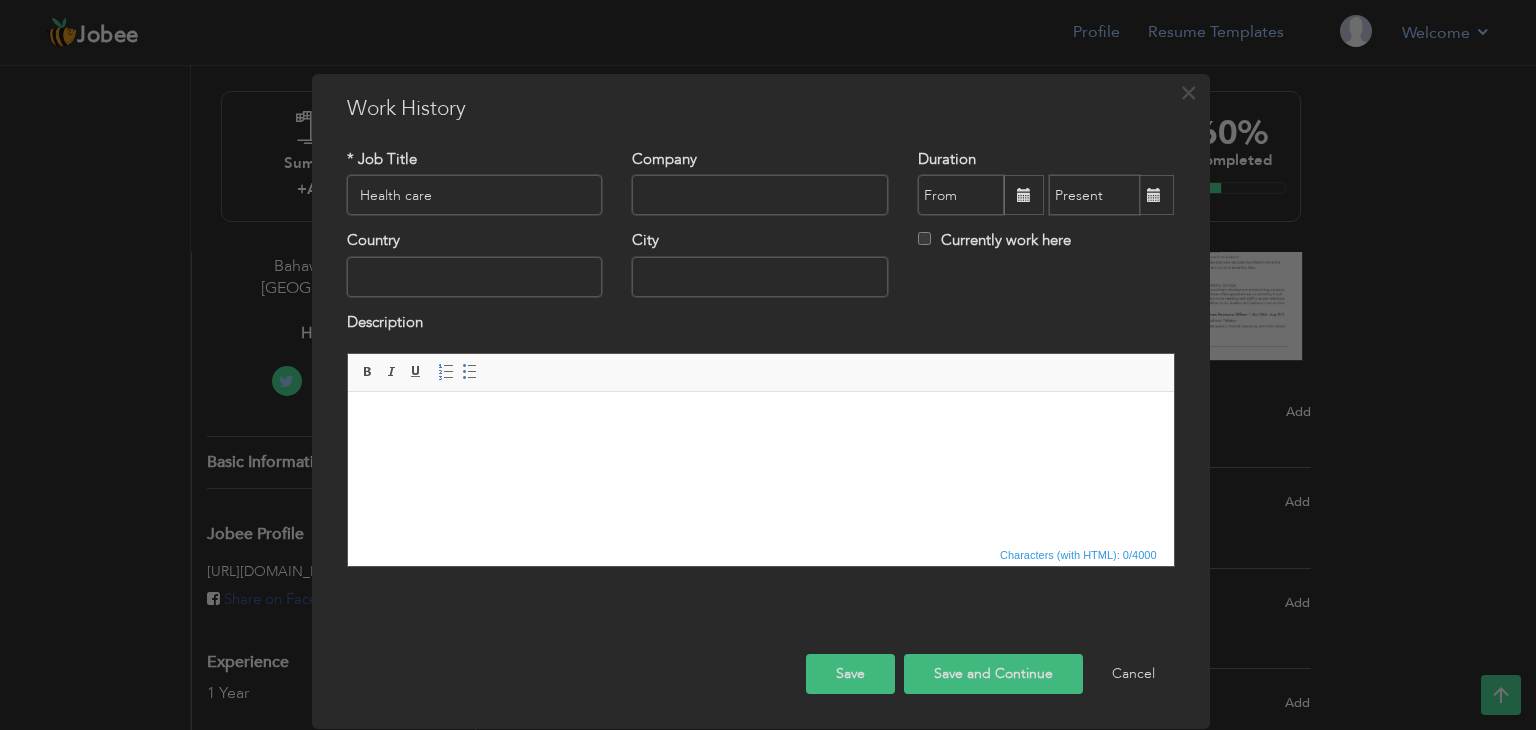 type on "Health care" 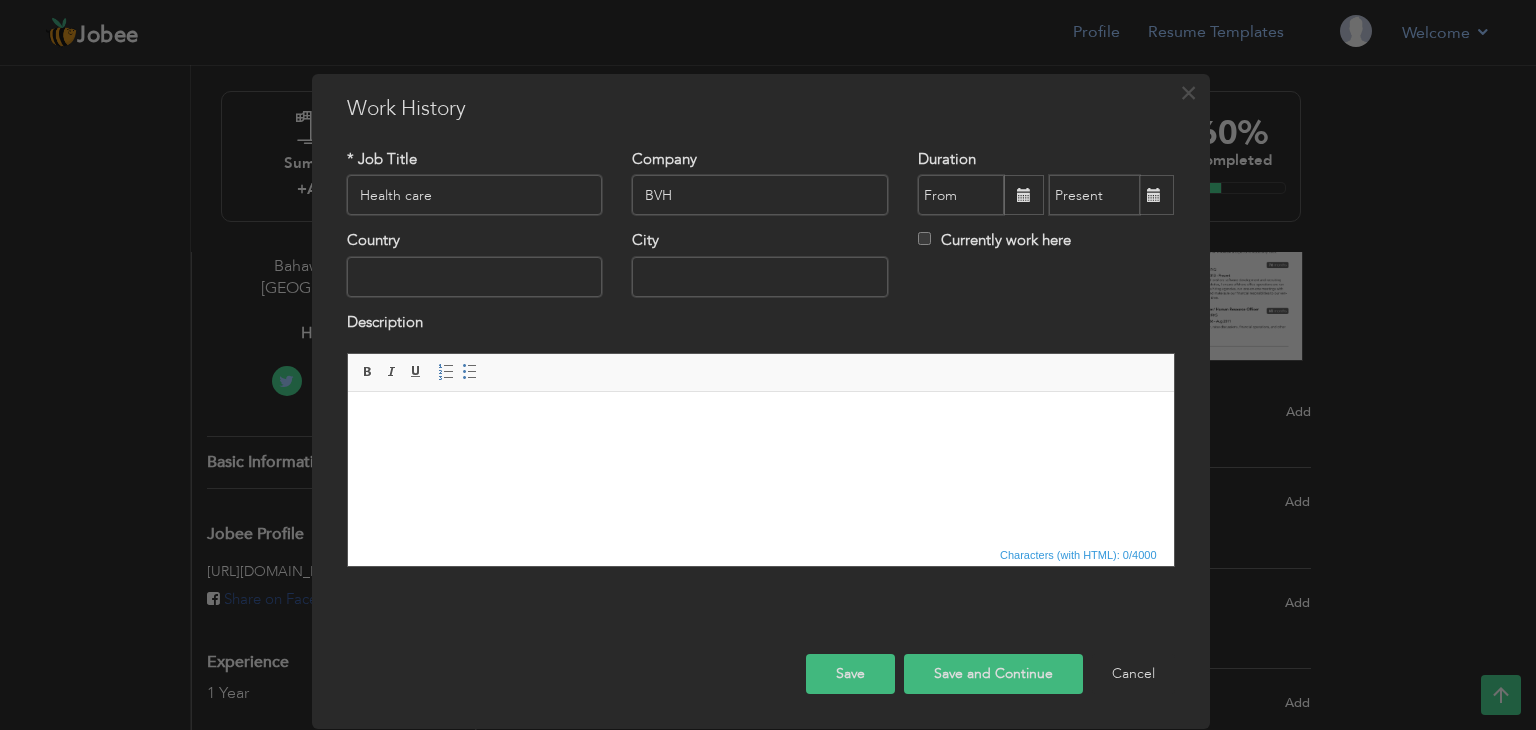 click on "BVH" at bounding box center (760, 195) 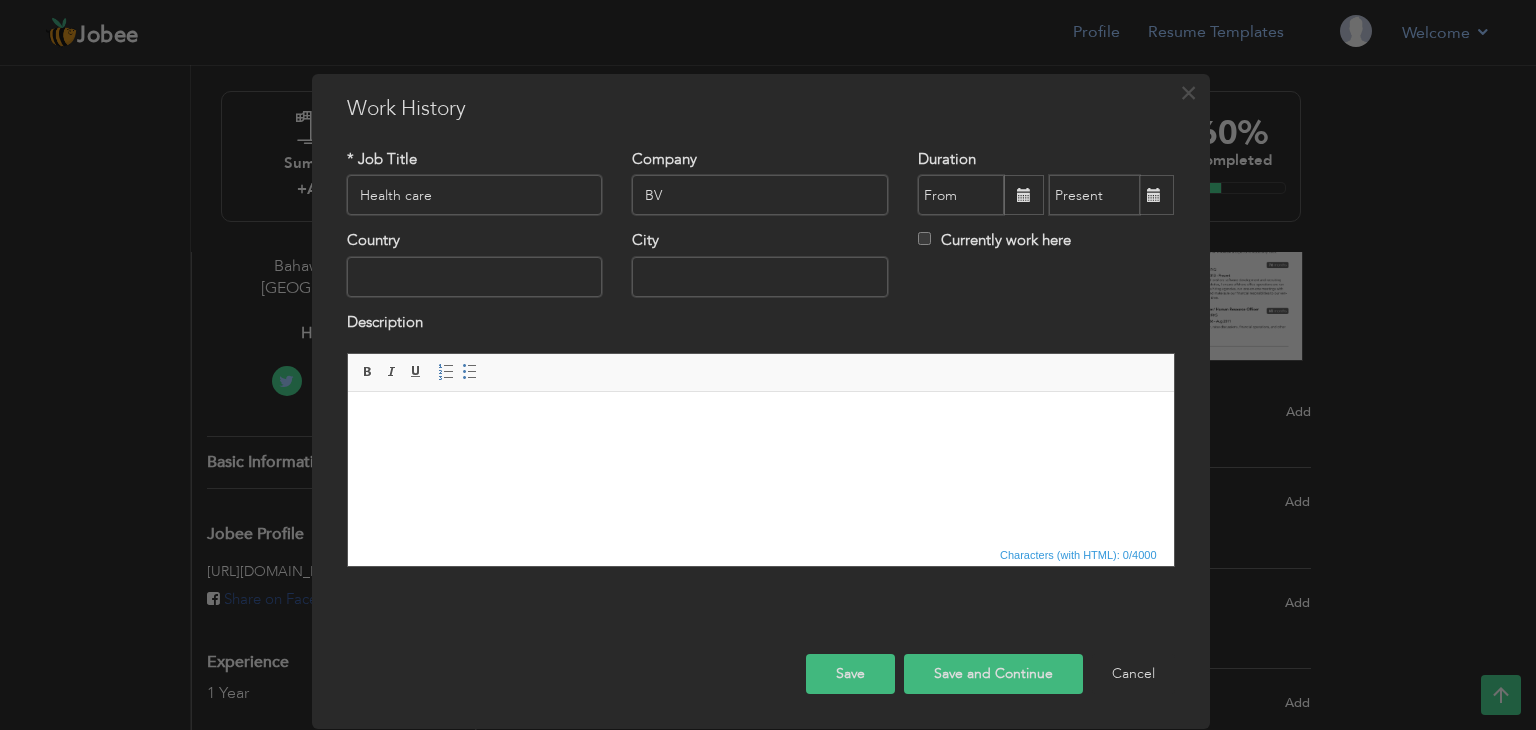 type on "B" 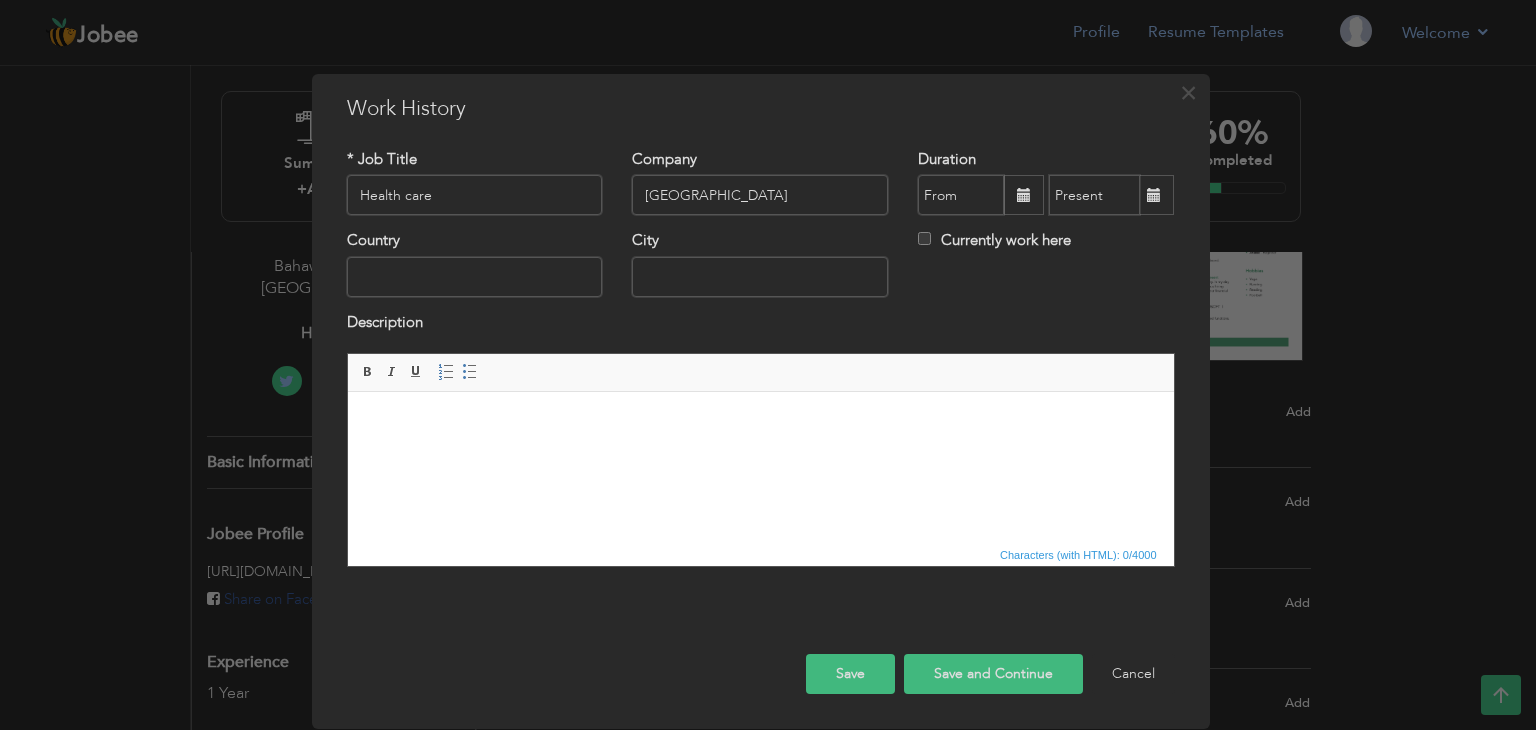type on "[GEOGRAPHIC_DATA]" 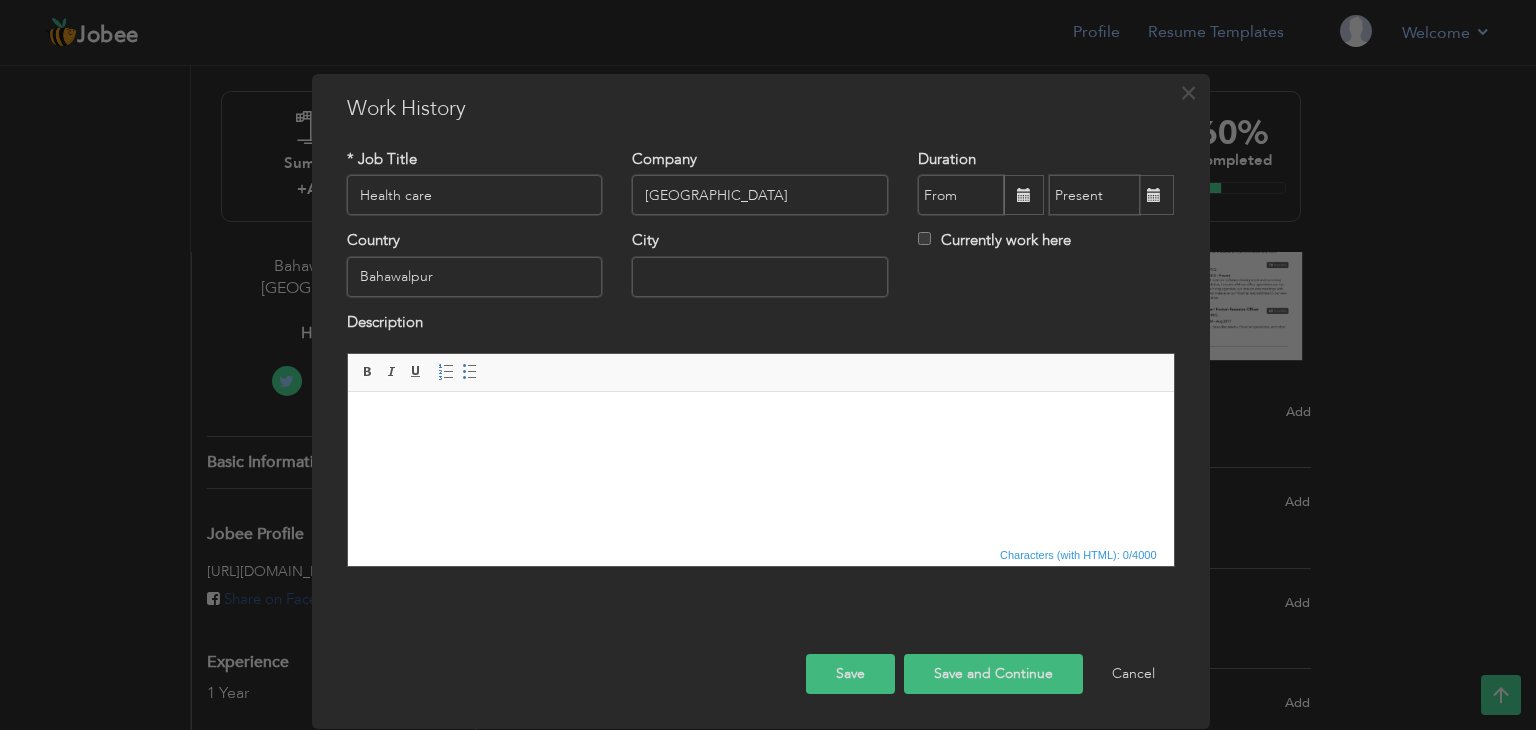 click at bounding box center [760, 277] 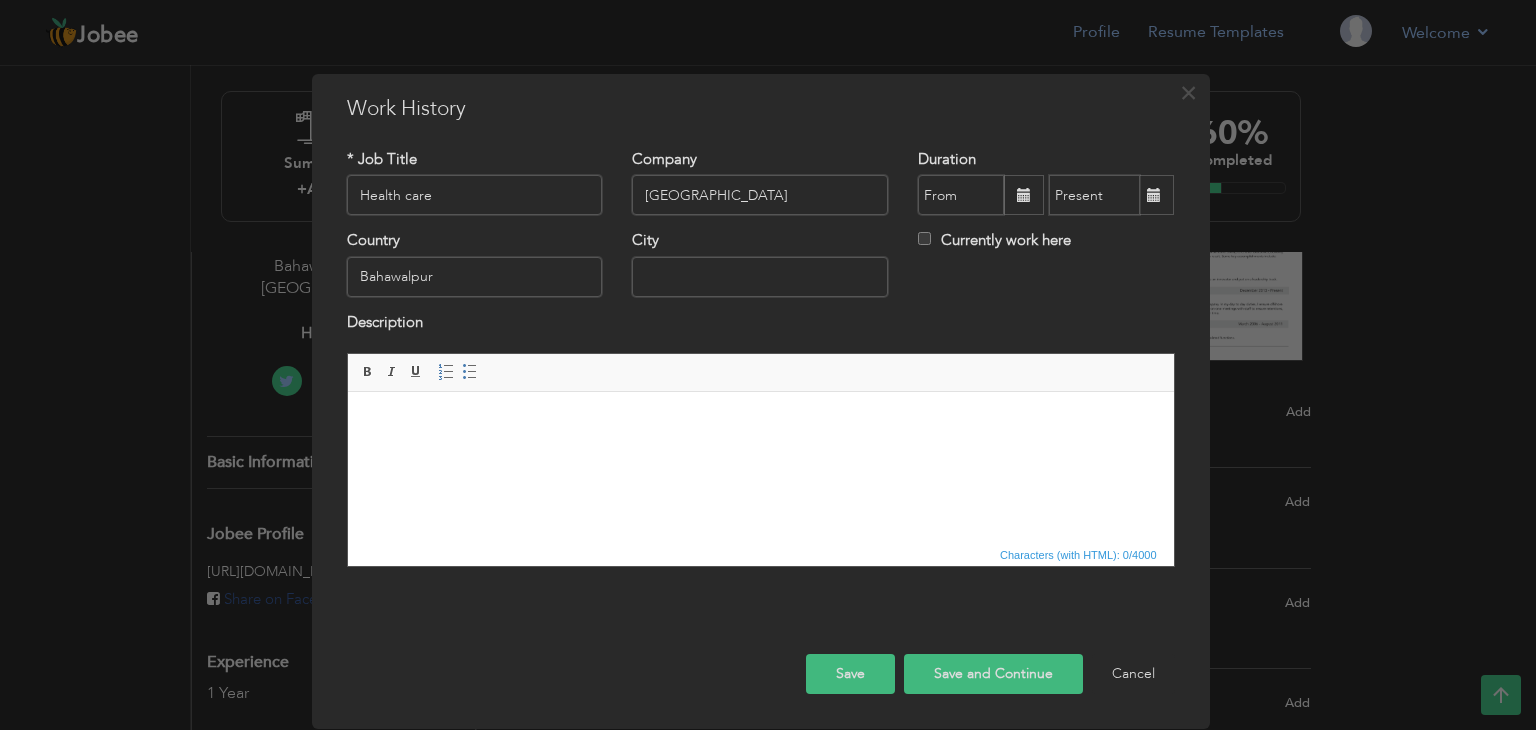 click on "Bahawalpur" at bounding box center [475, 277] 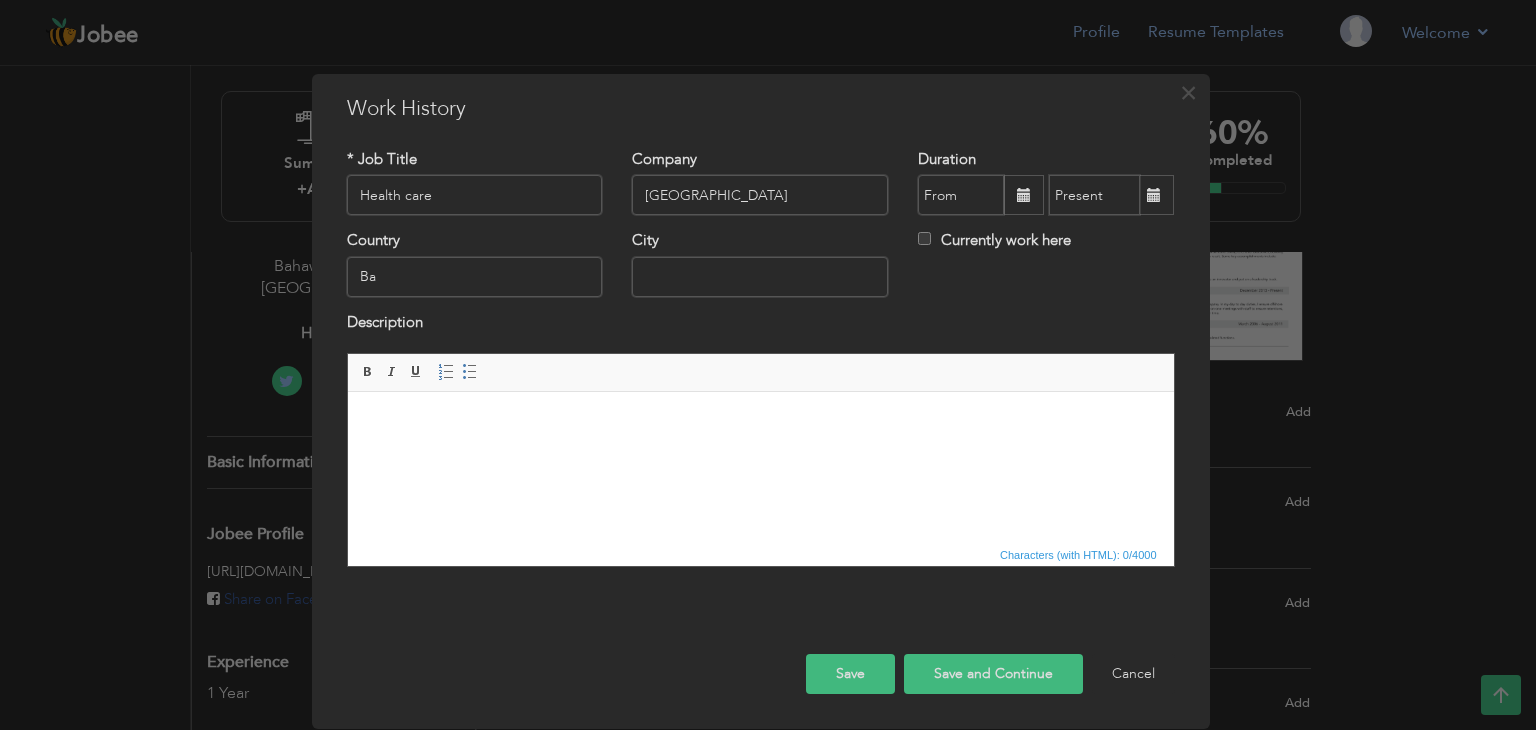 type on "B" 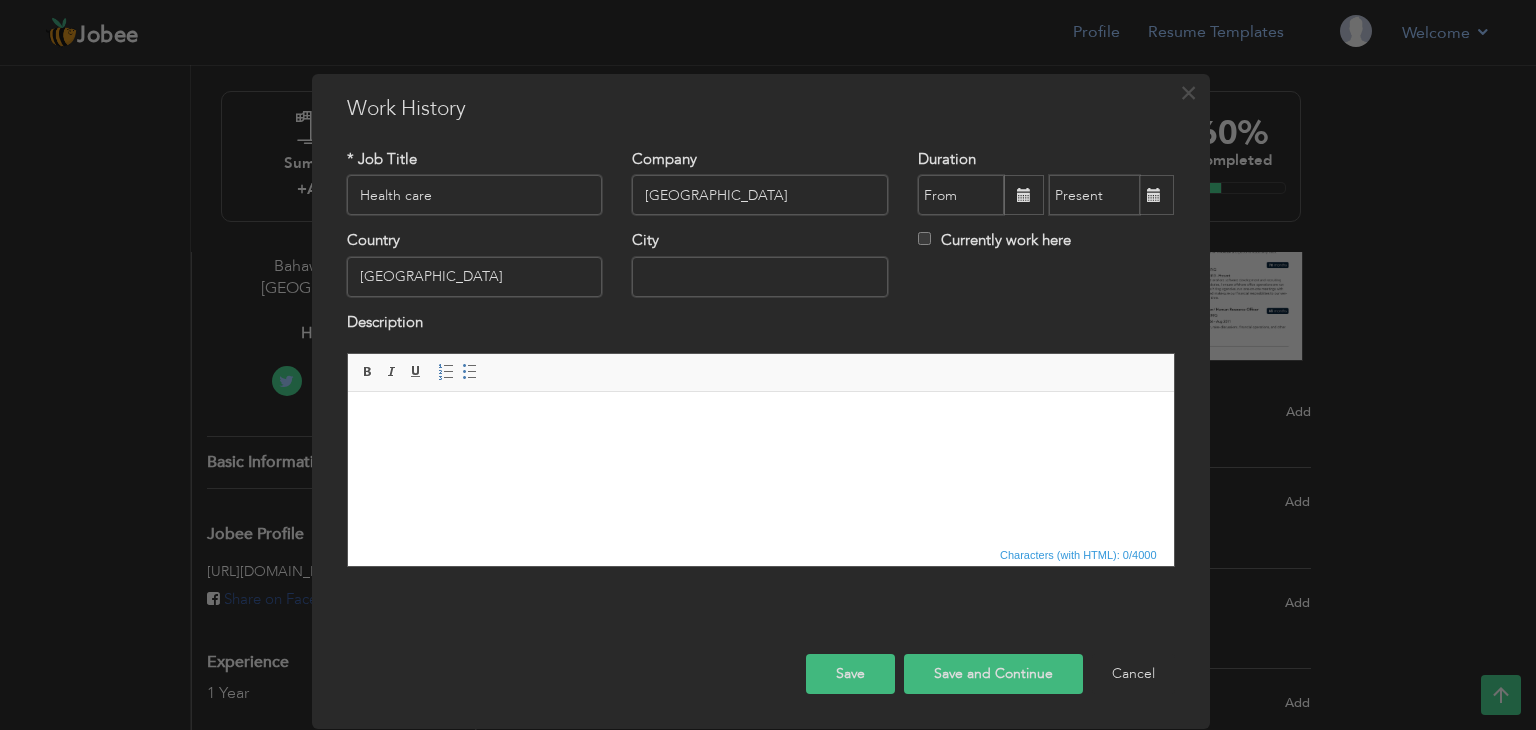 type on "[GEOGRAPHIC_DATA]" 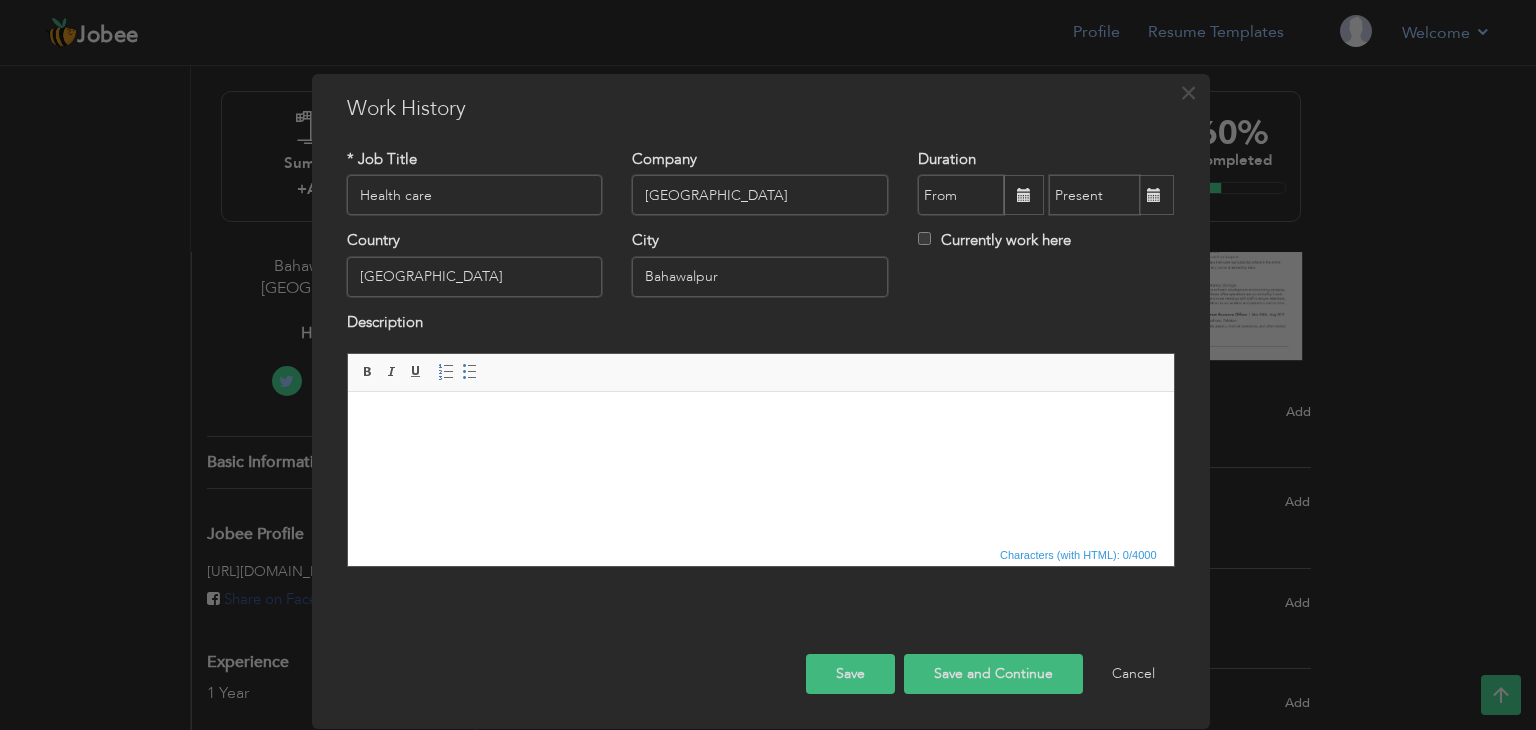 type on "Bahawalpur" 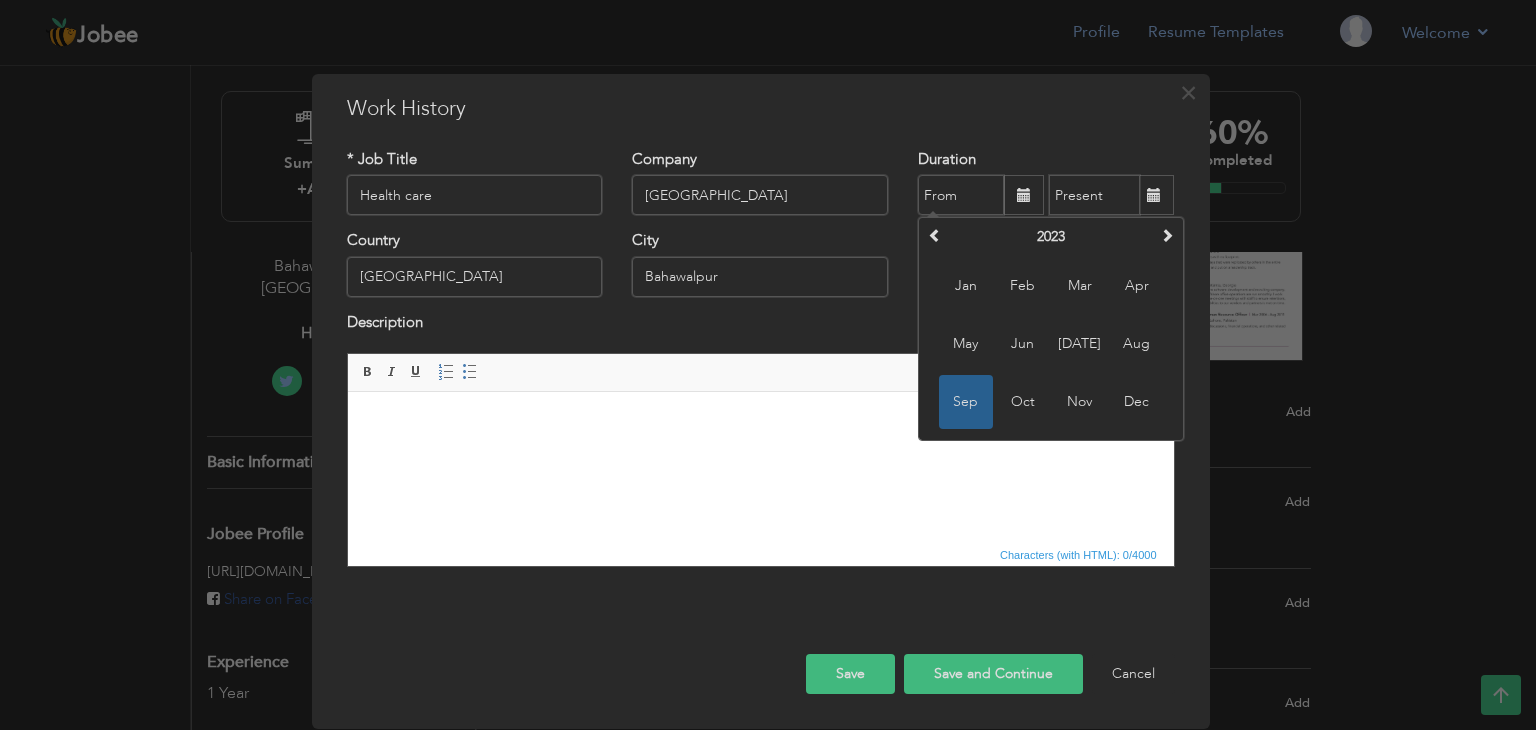 click at bounding box center (961, 195) 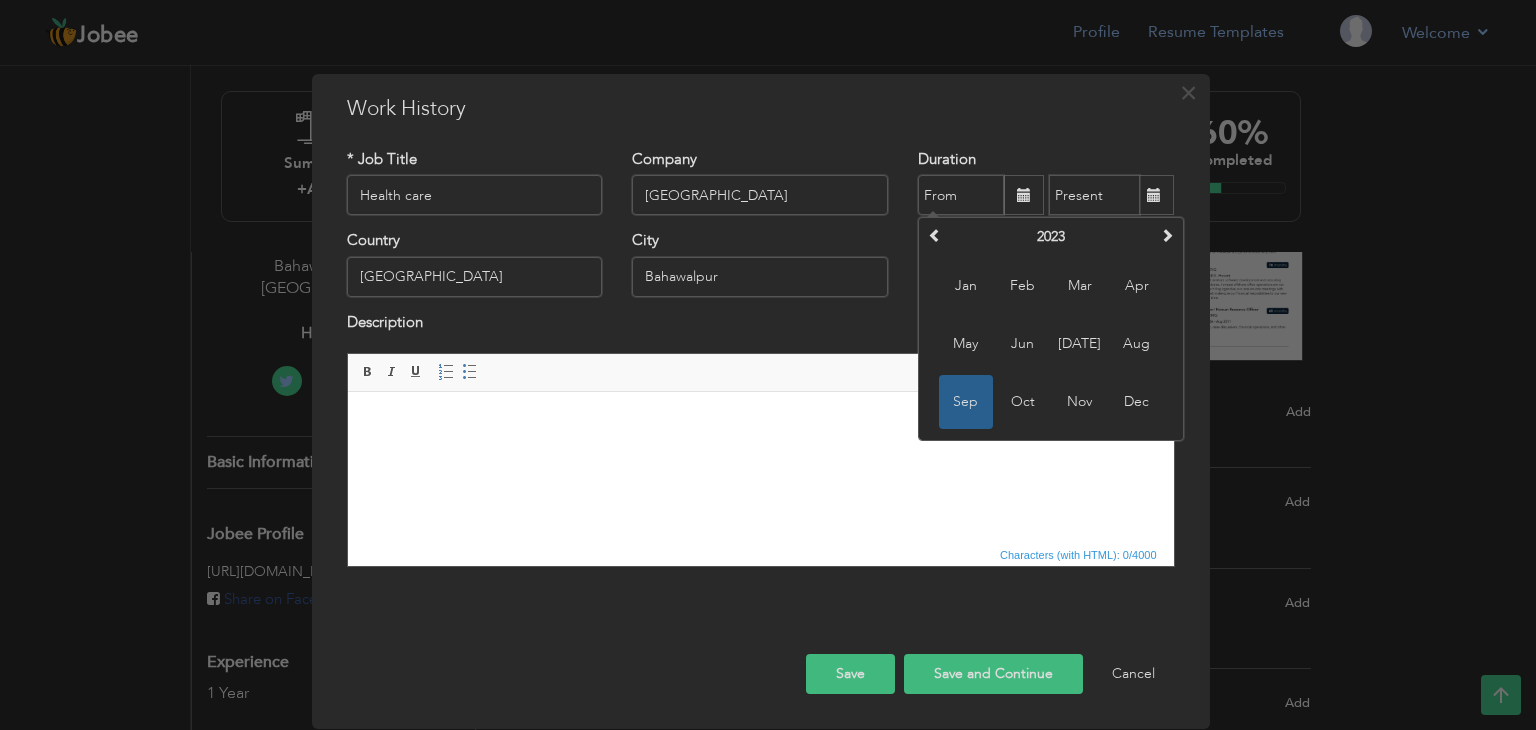 click at bounding box center [961, 195] 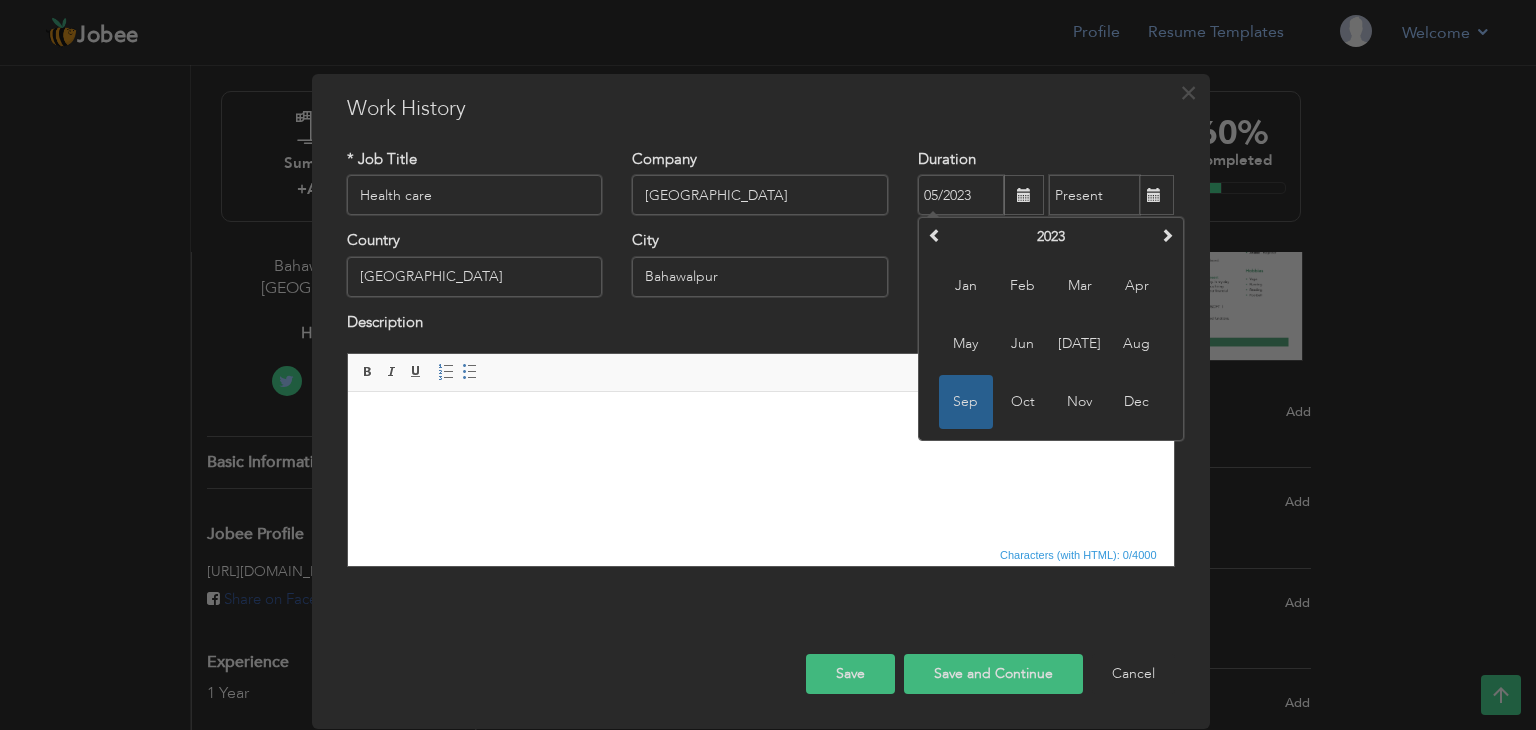 type on "05/2023" 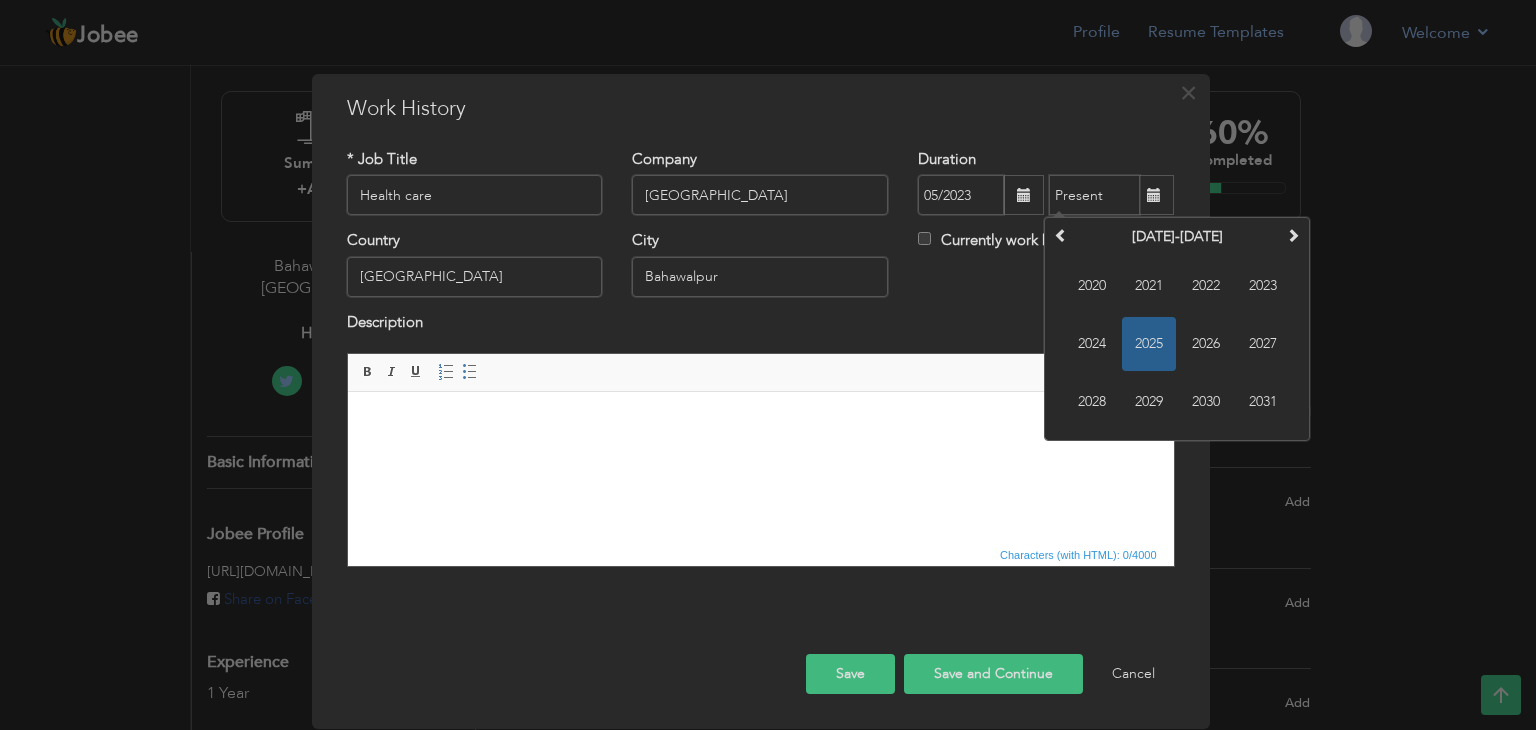 click at bounding box center (1094, 195) 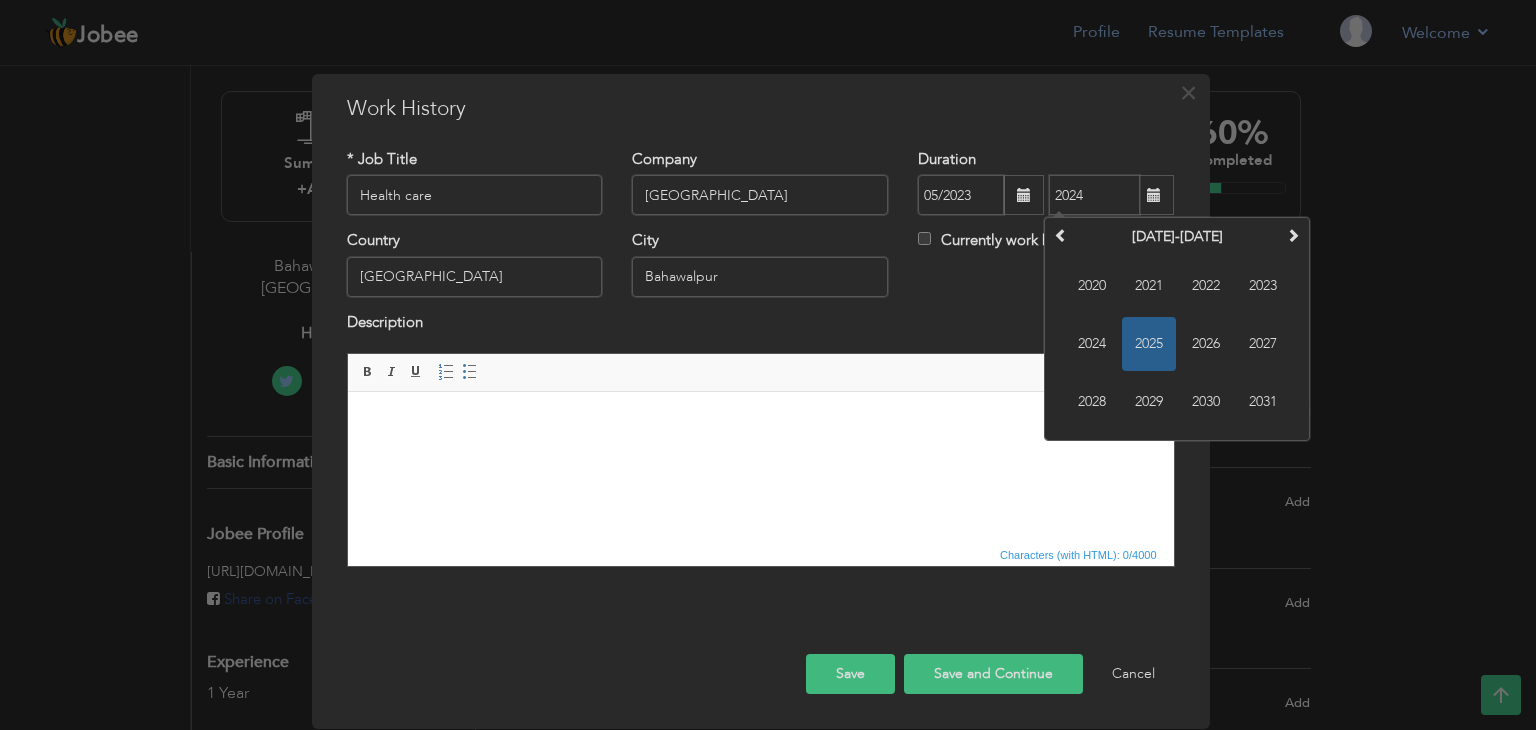 type on "07/2025" 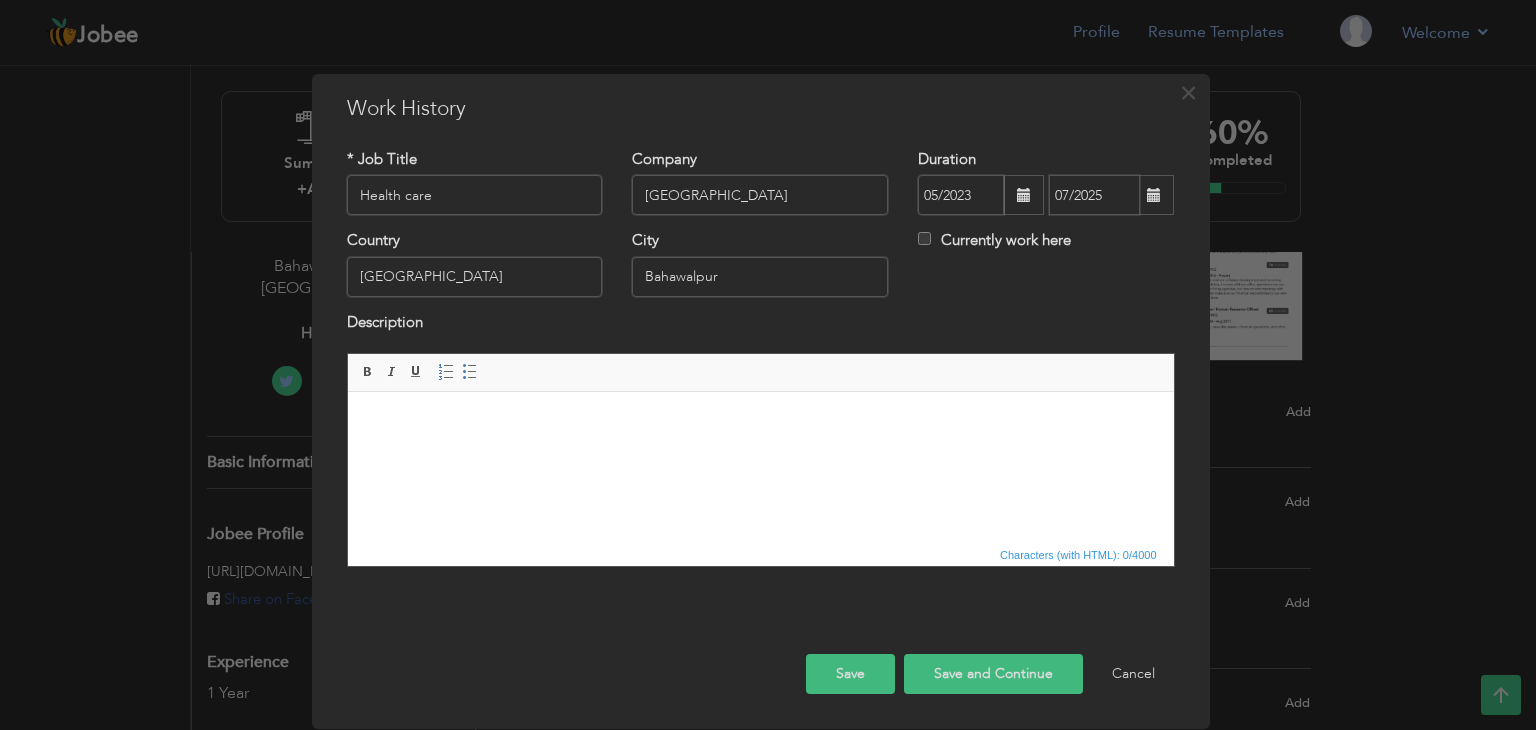 click on "* Job Title
Health care
Company
Bahawalpur Victoria Hospital
Duration
05/2023 07/2025 Currently work here Country City" at bounding box center (761, 365) 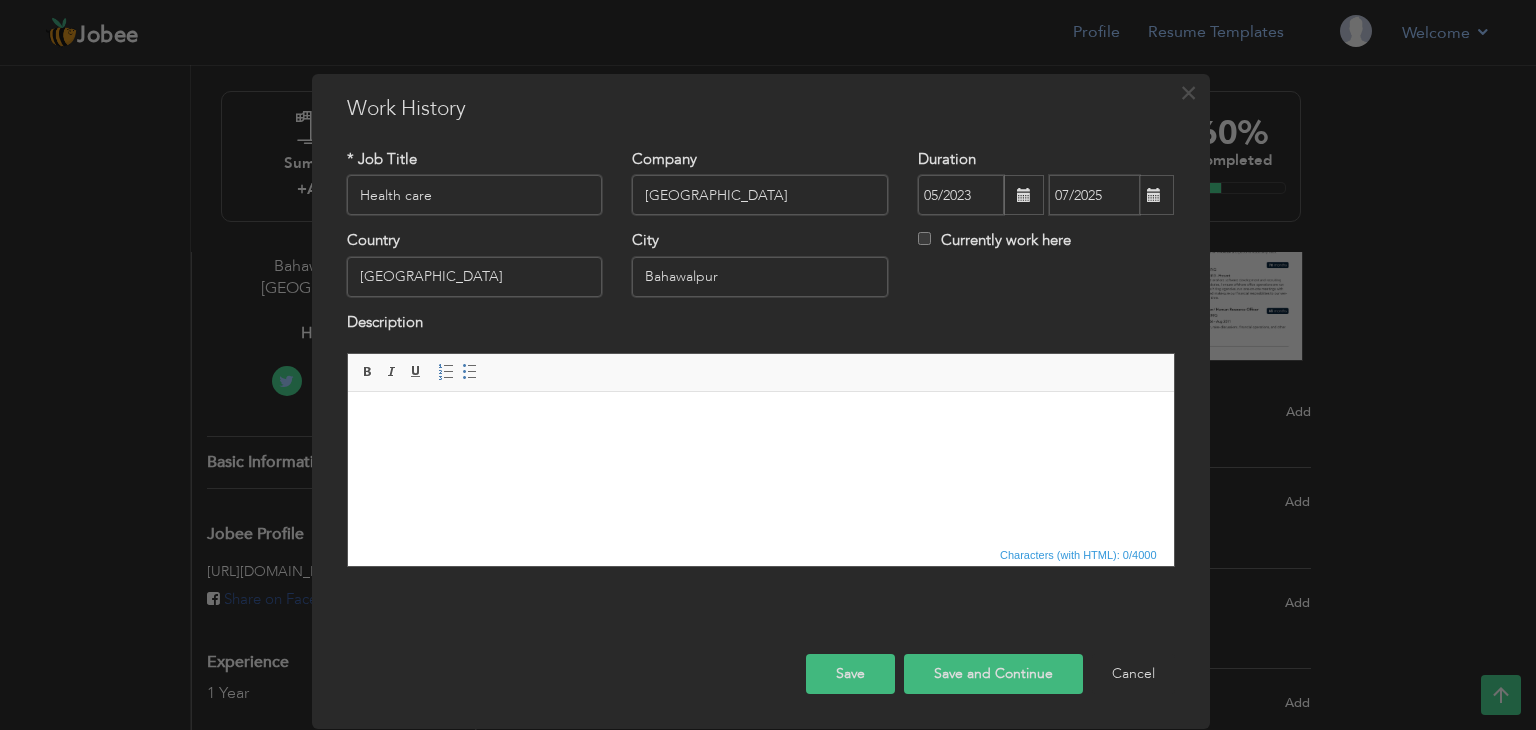 click at bounding box center (760, 422) 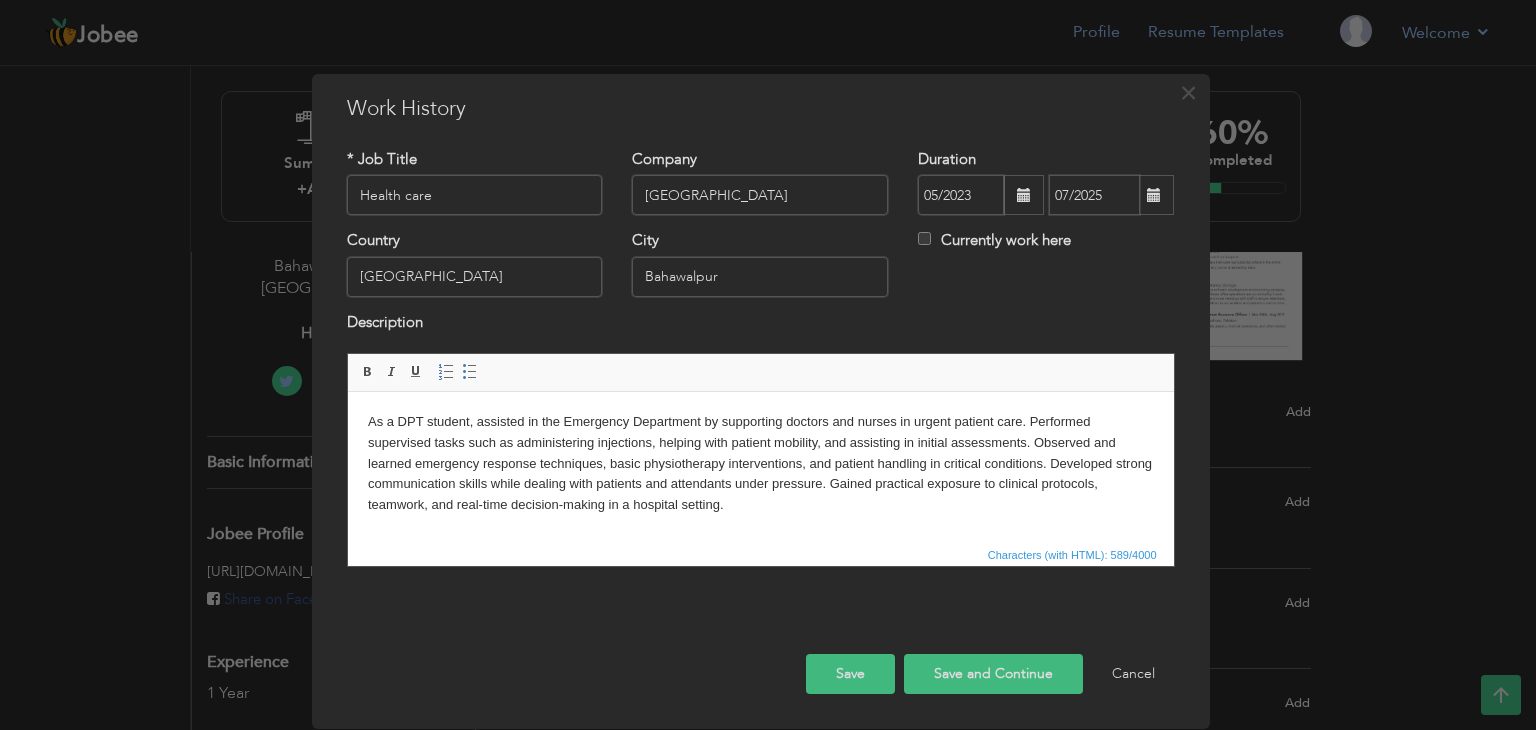 click on "Save and Continue" at bounding box center [993, 674] 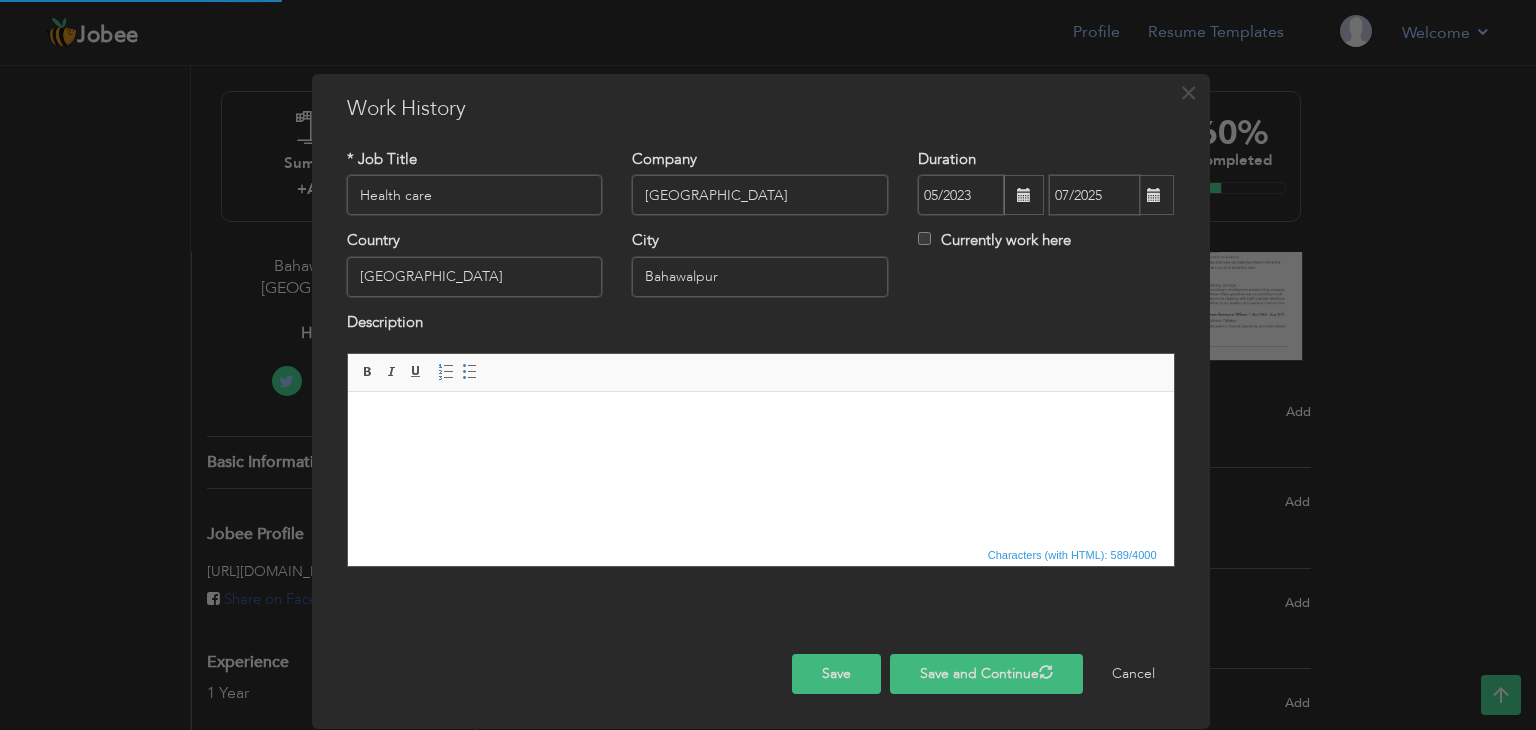 type 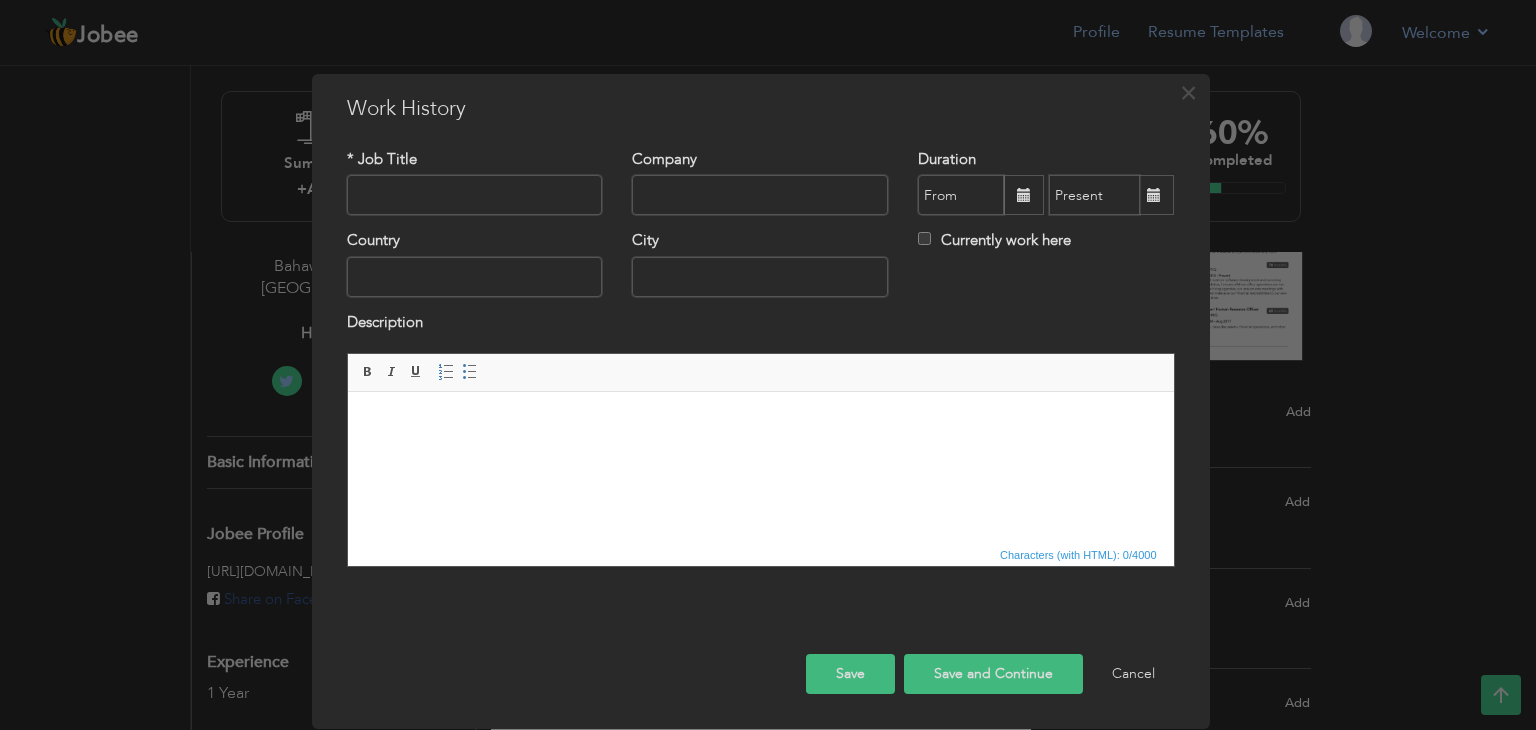 click at bounding box center (475, 195) 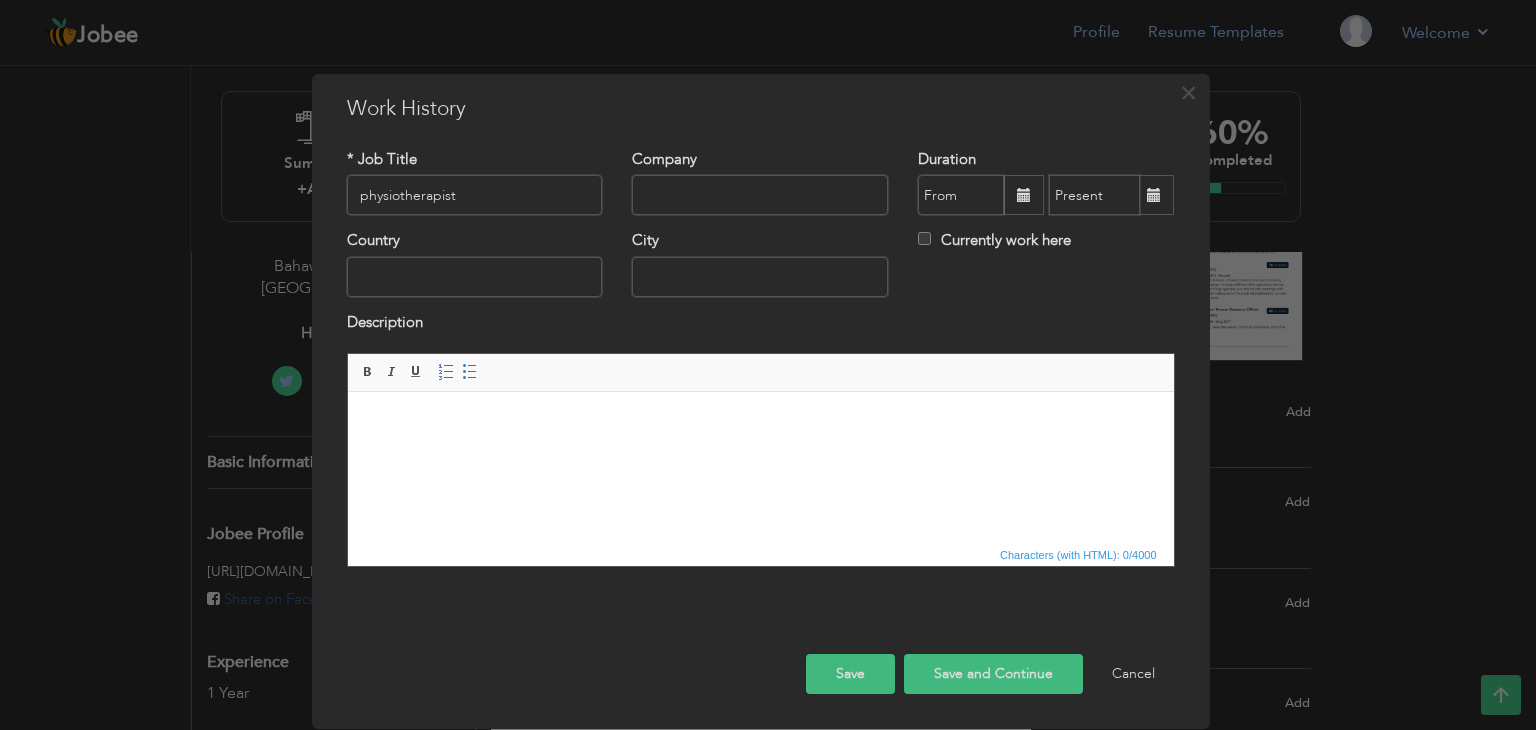 click on "physiotherapist" at bounding box center [475, 195] 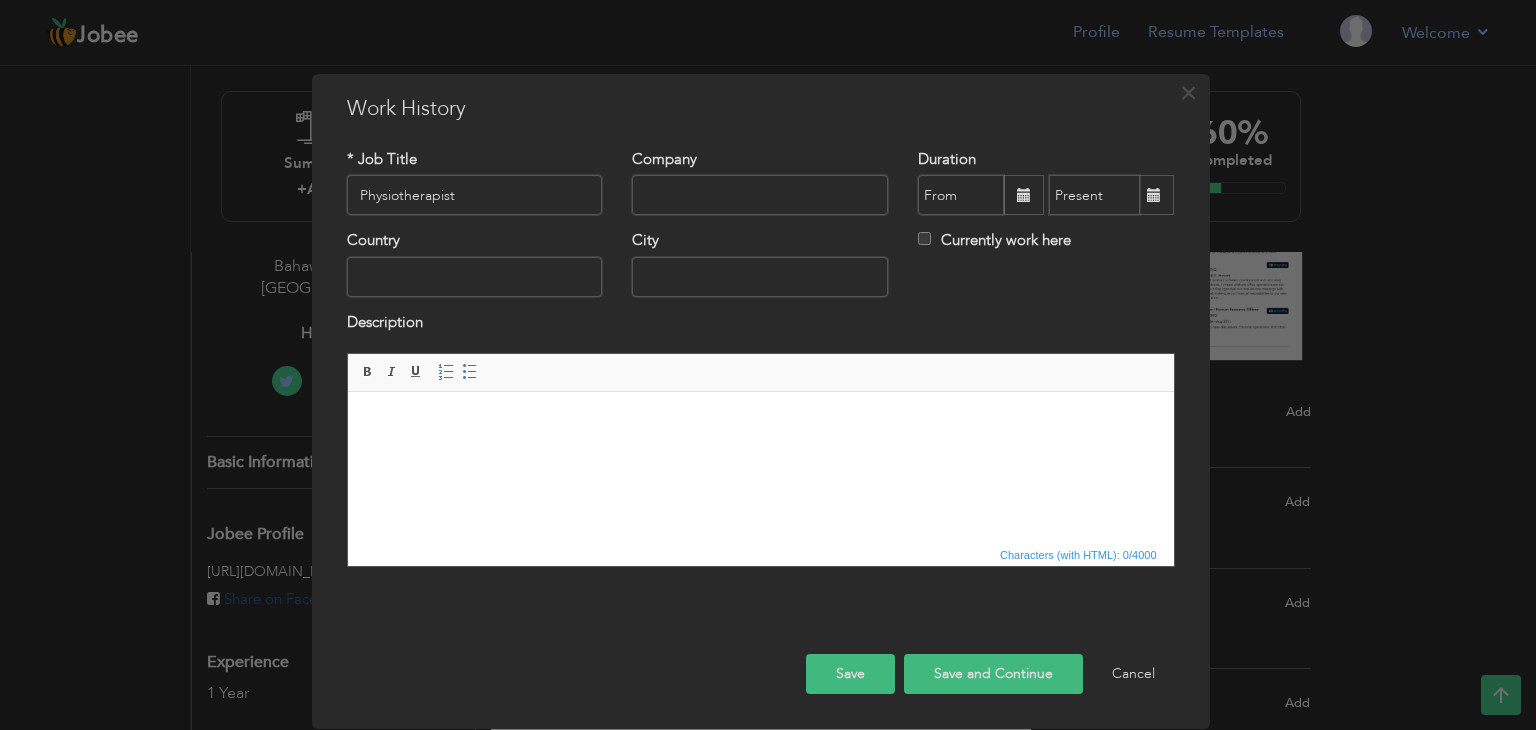 type on "Physiotherapist" 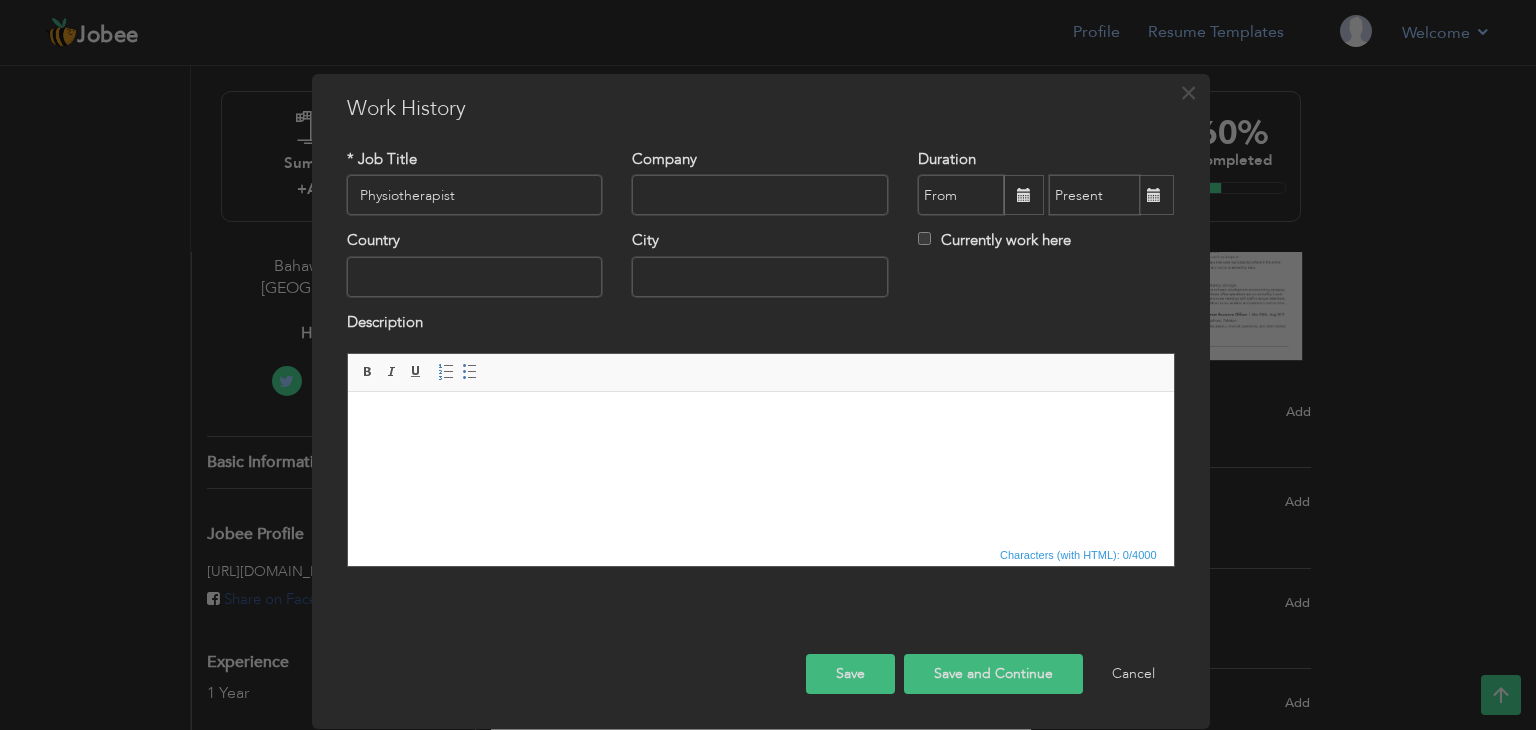 paste on "[GEOGRAPHIC_DATA] BWP" 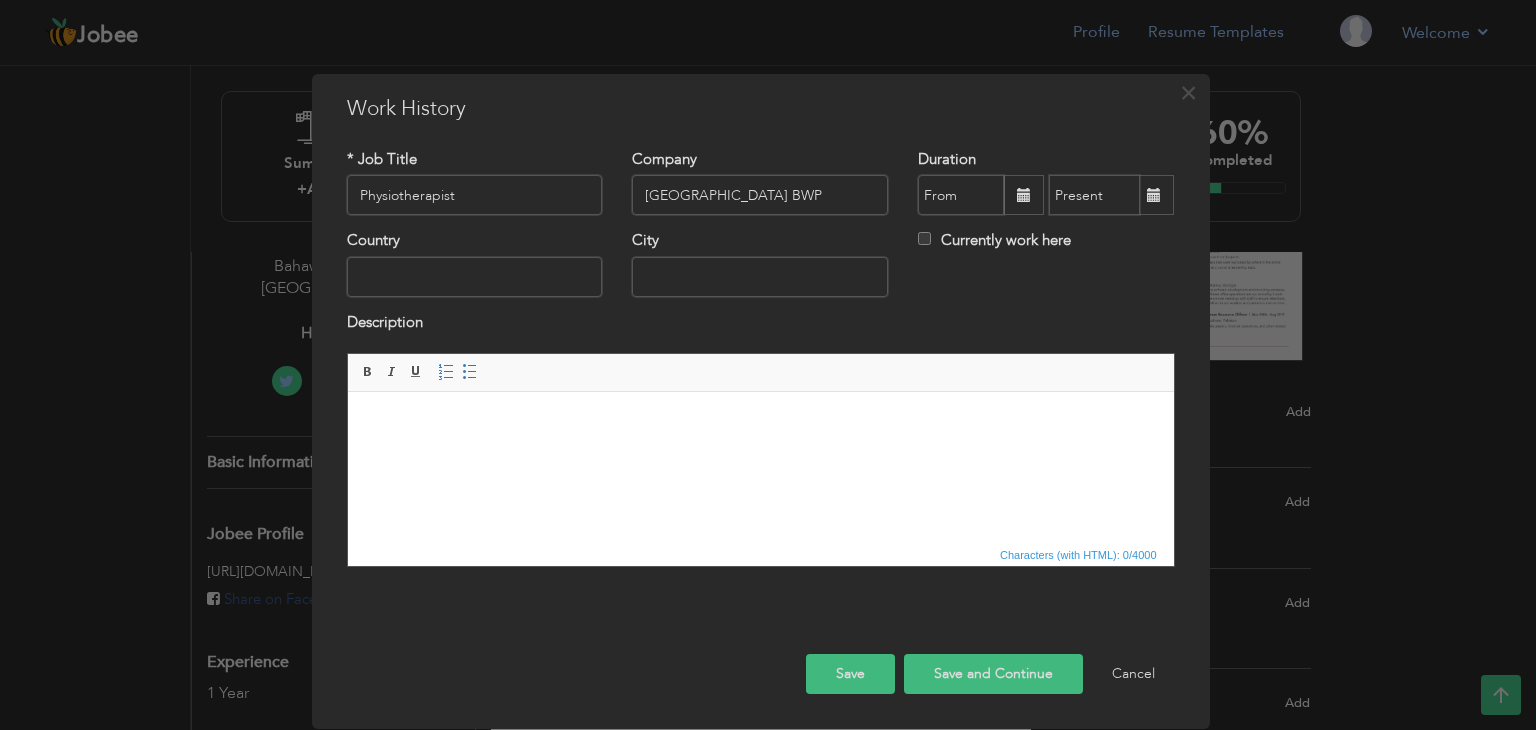 type on "[GEOGRAPHIC_DATA] BWP" 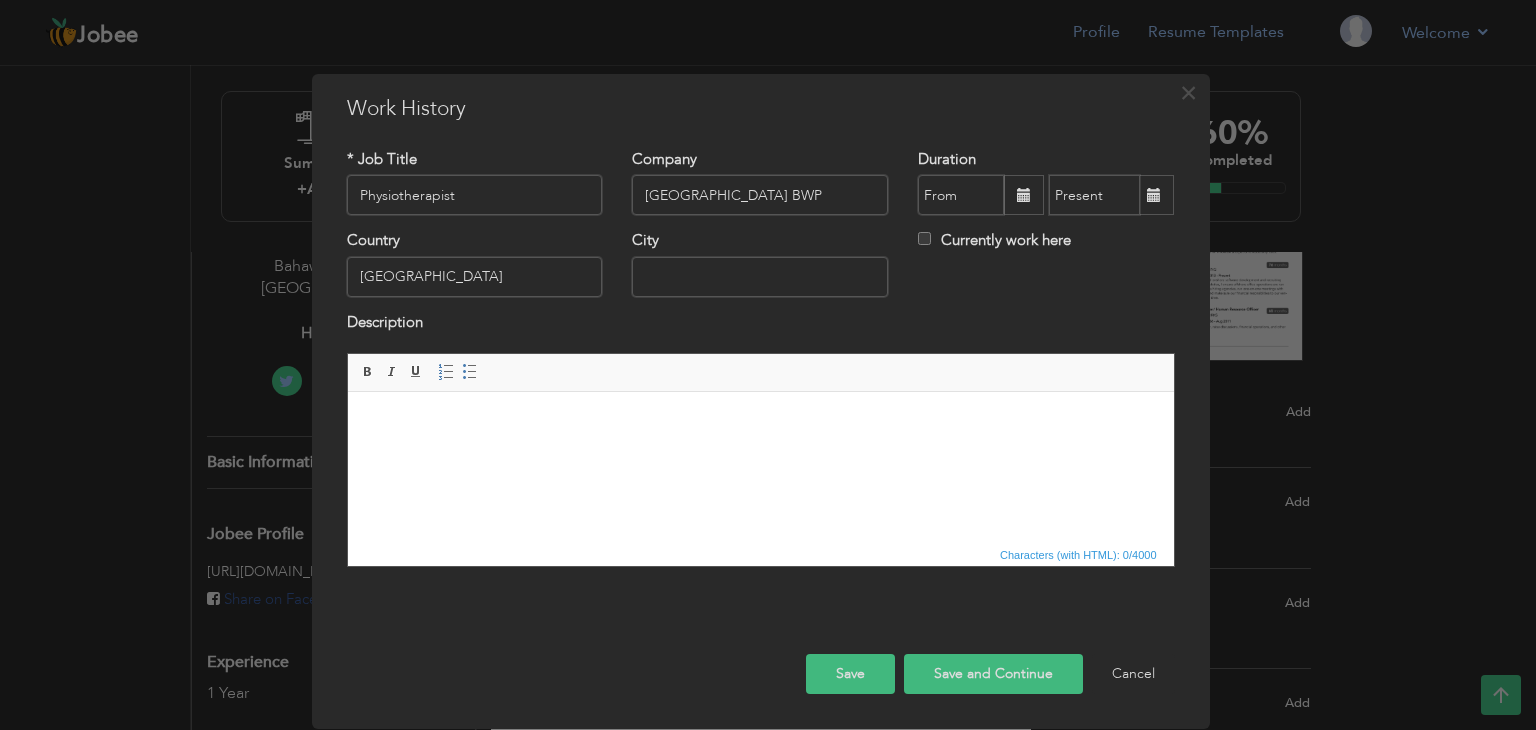 type on "[GEOGRAPHIC_DATA]" 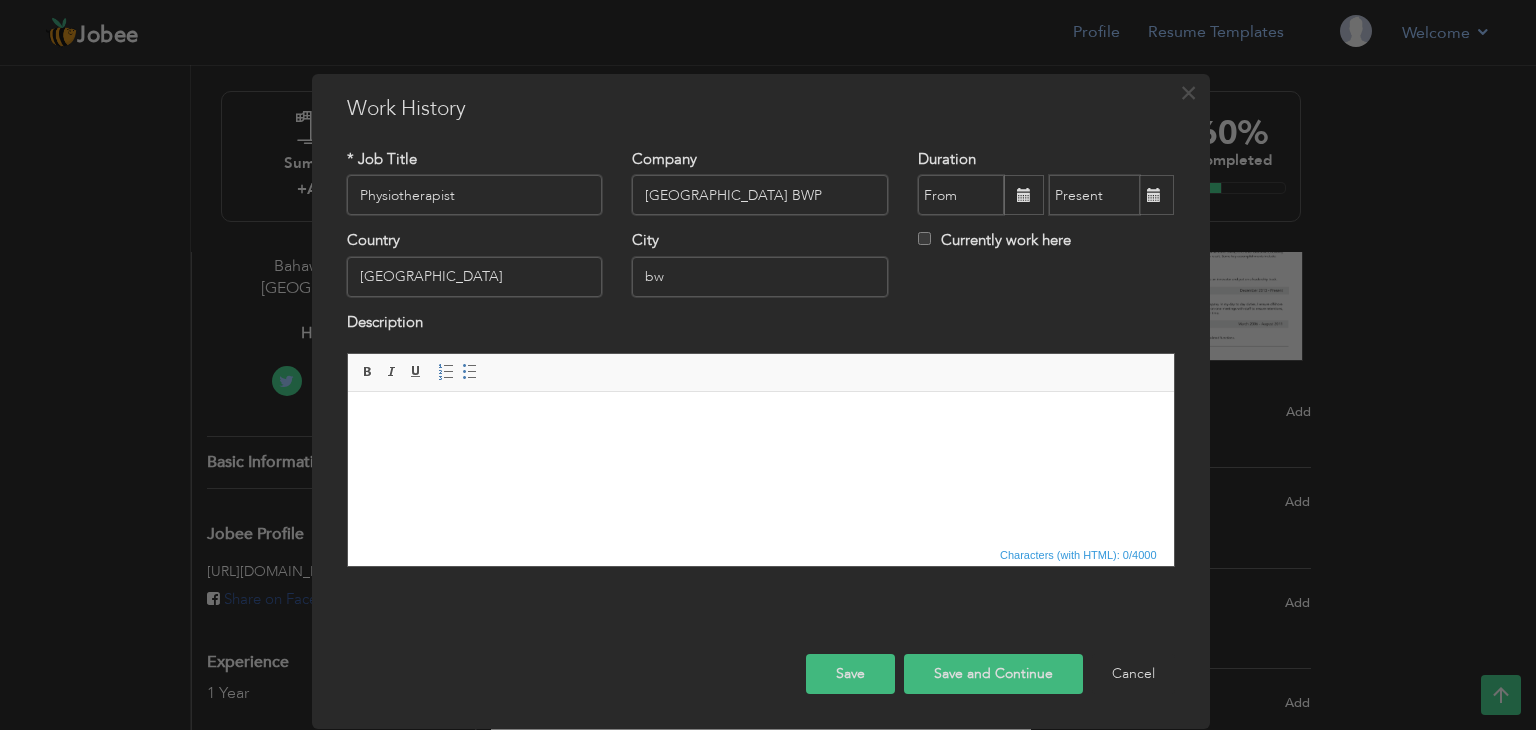 type on "b" 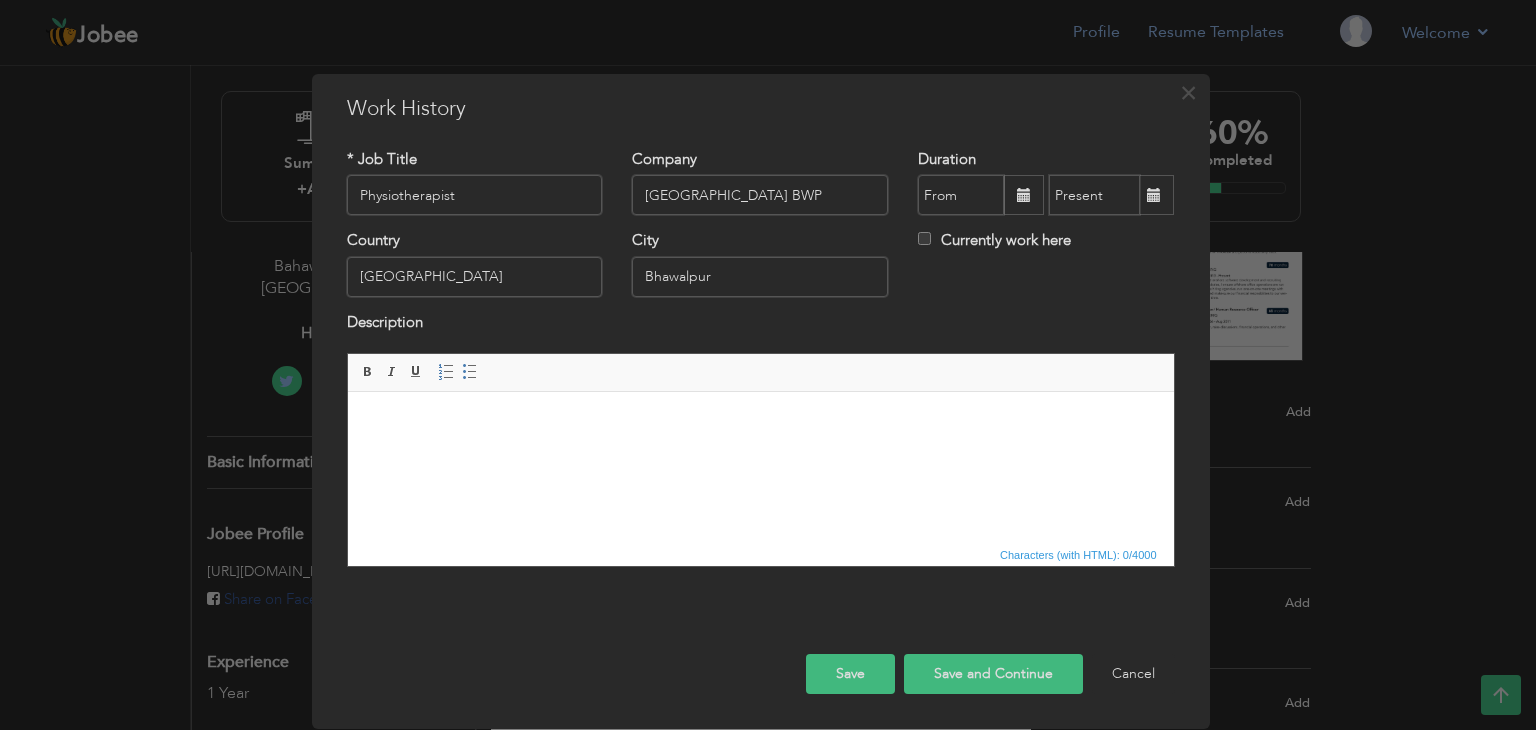 type on "Bhawalpur" 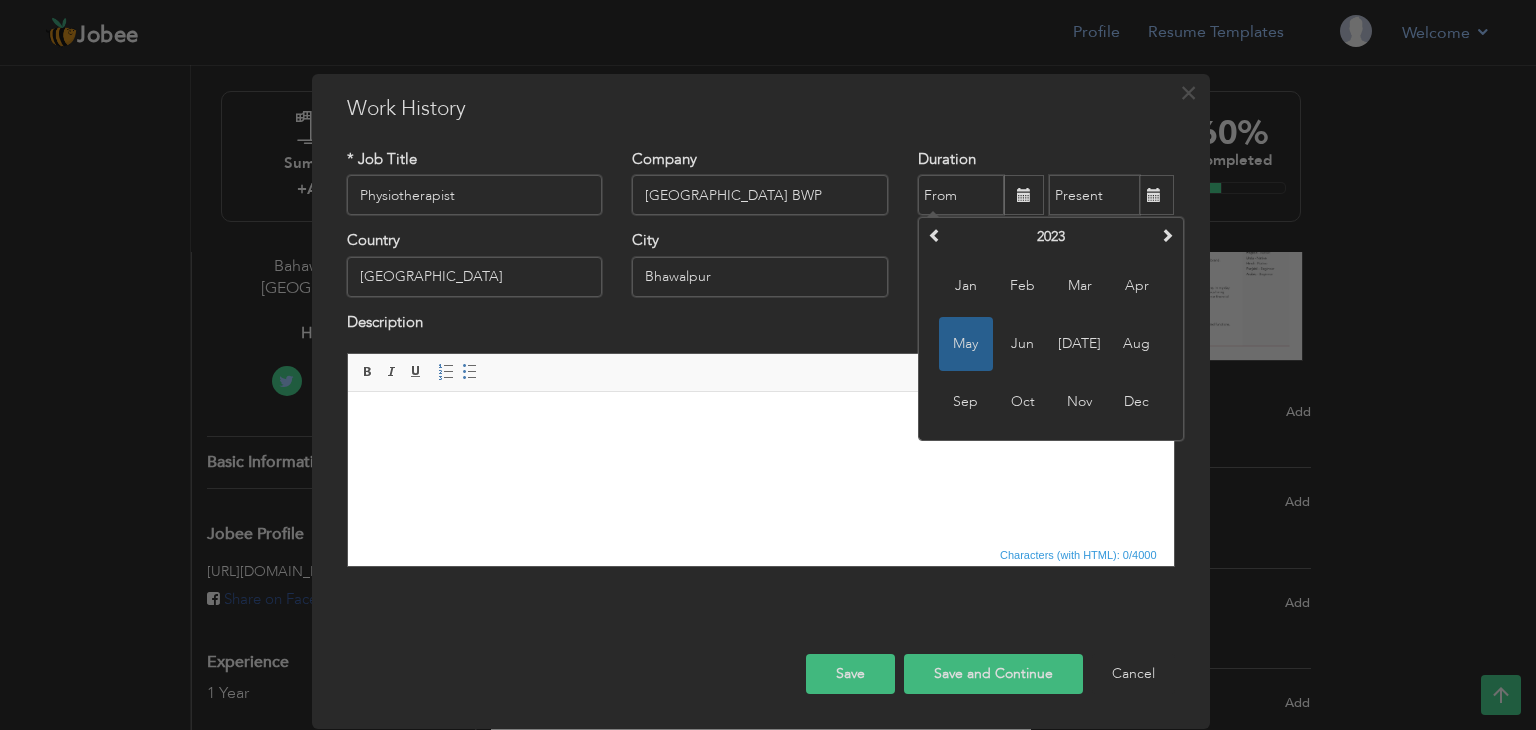click at bounding box center (961, 195) 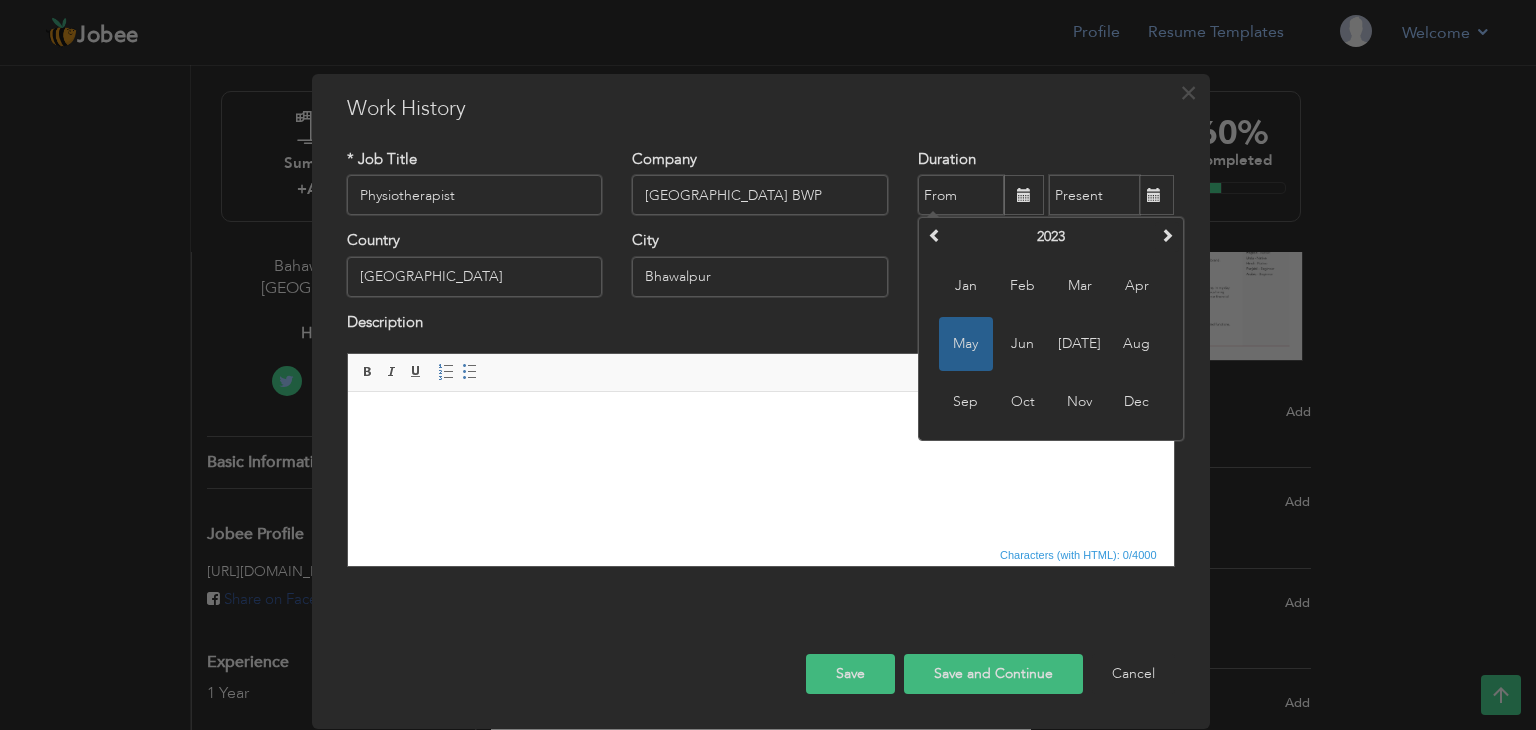 click at bounding box center (1167, 235) 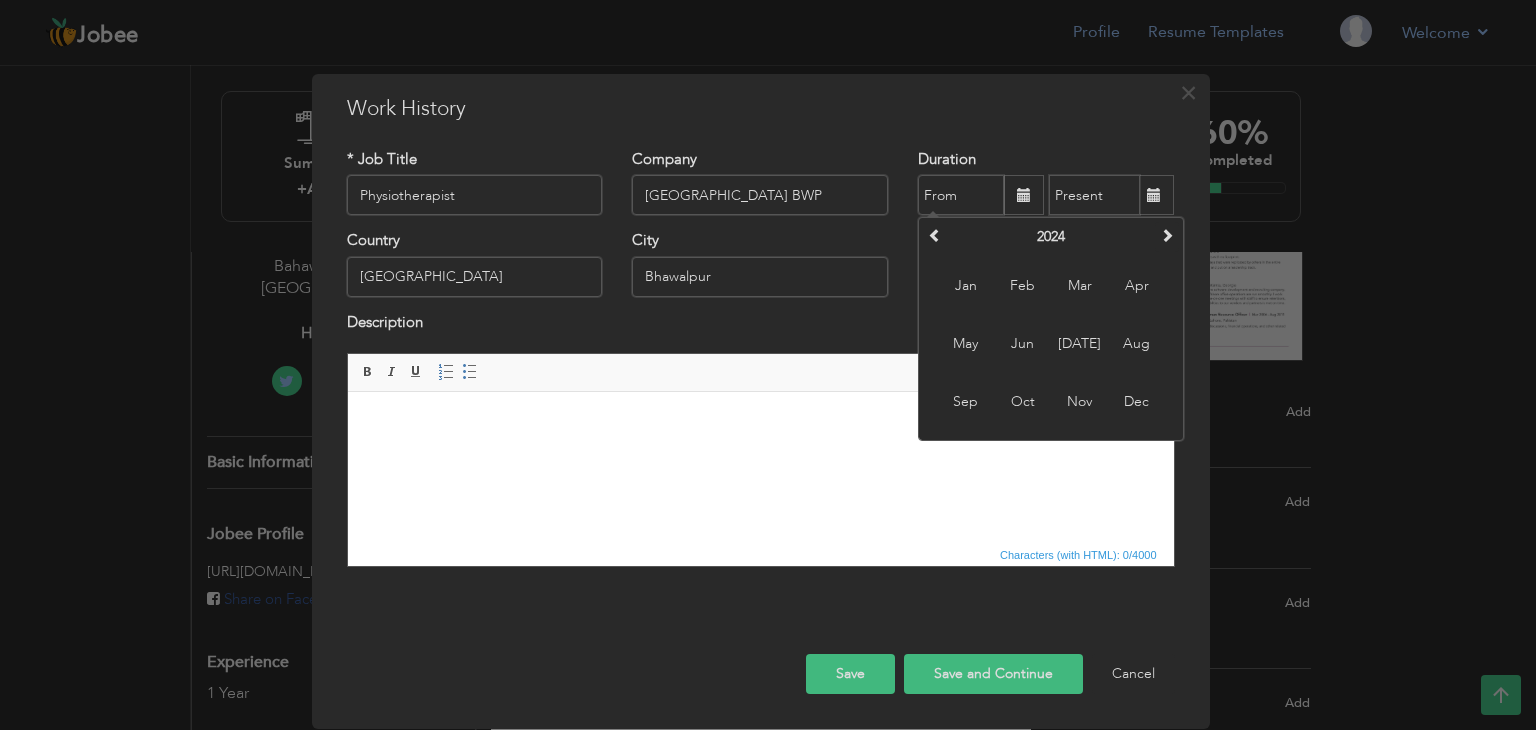 click at bounding box center (1167, 235) 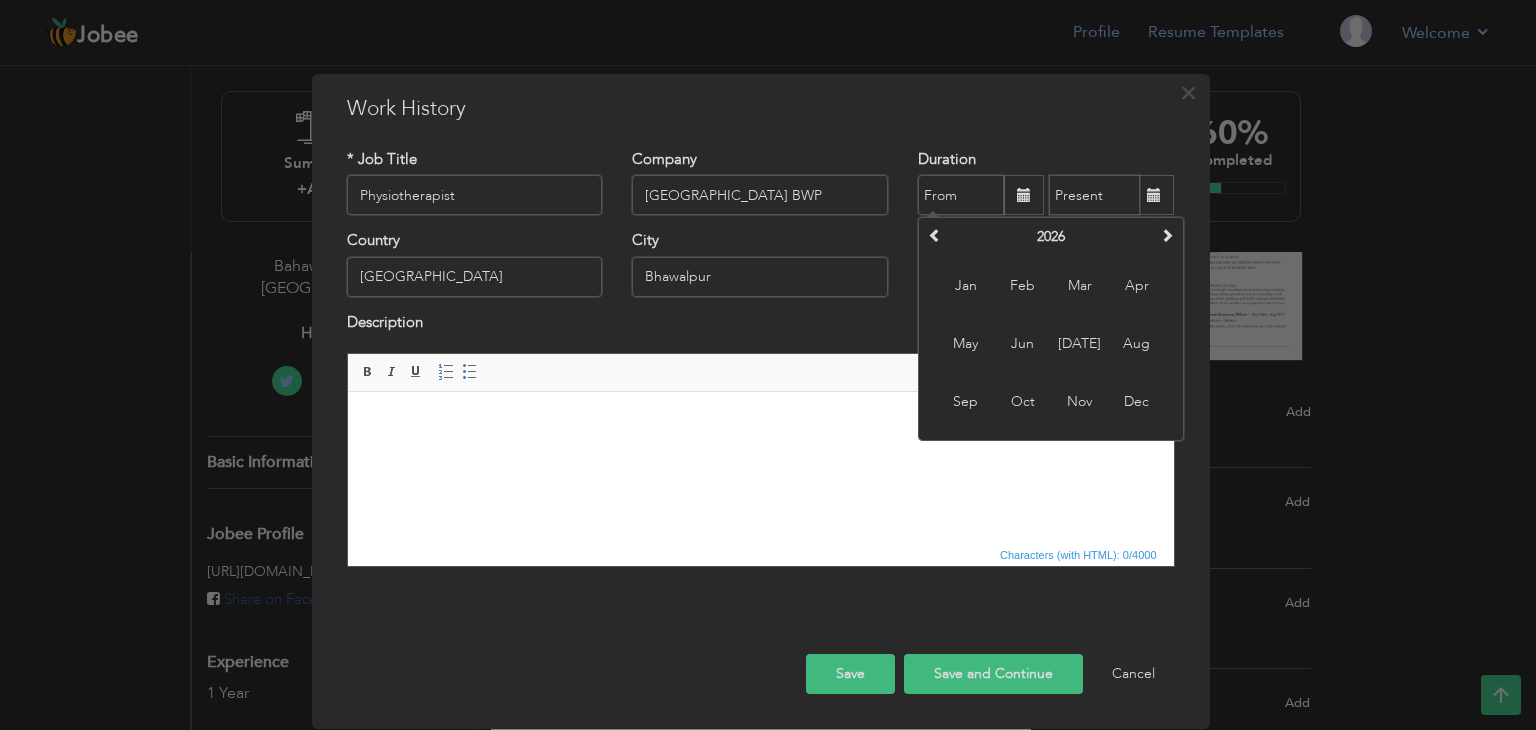 click at bounding box center (1167, 235) 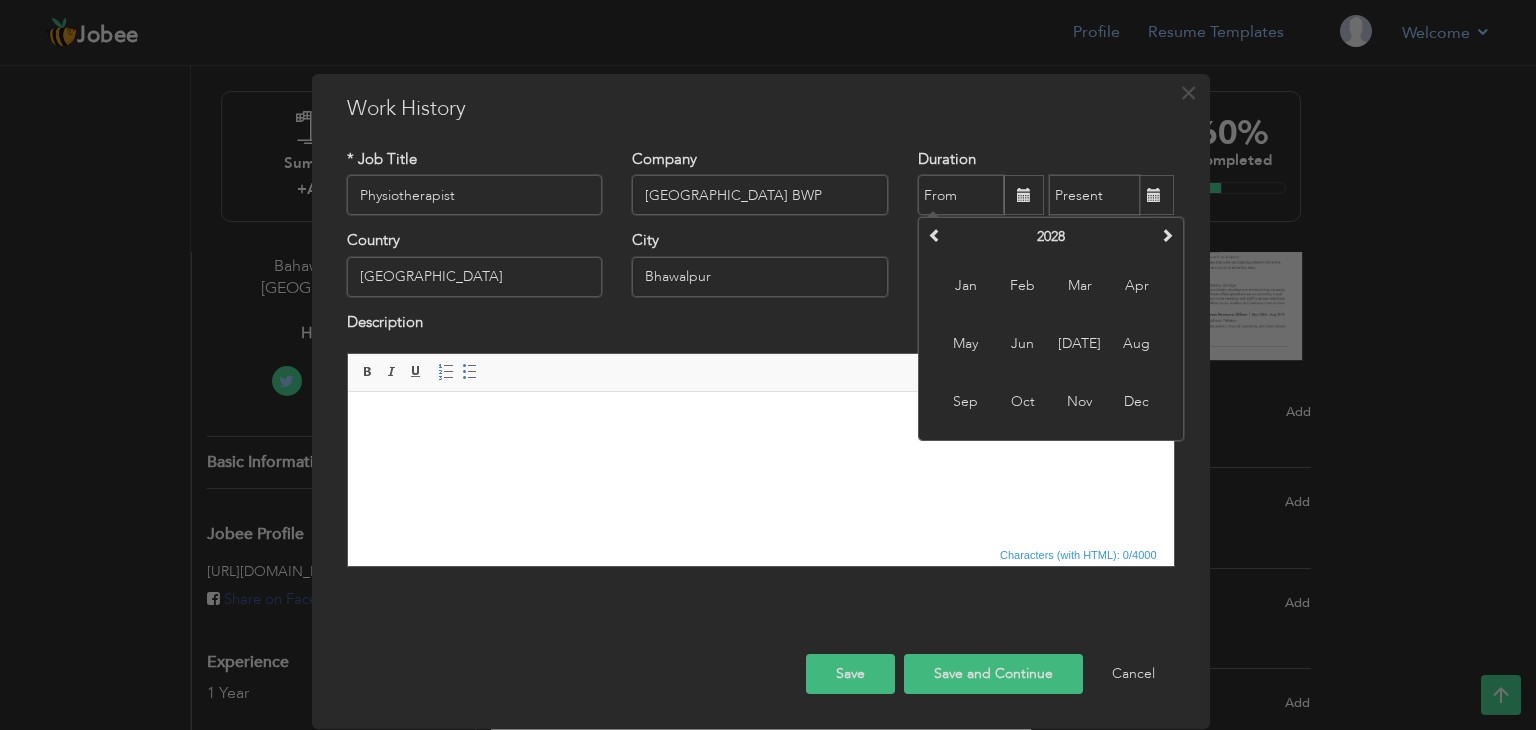click at bounding box center (1167, 235) 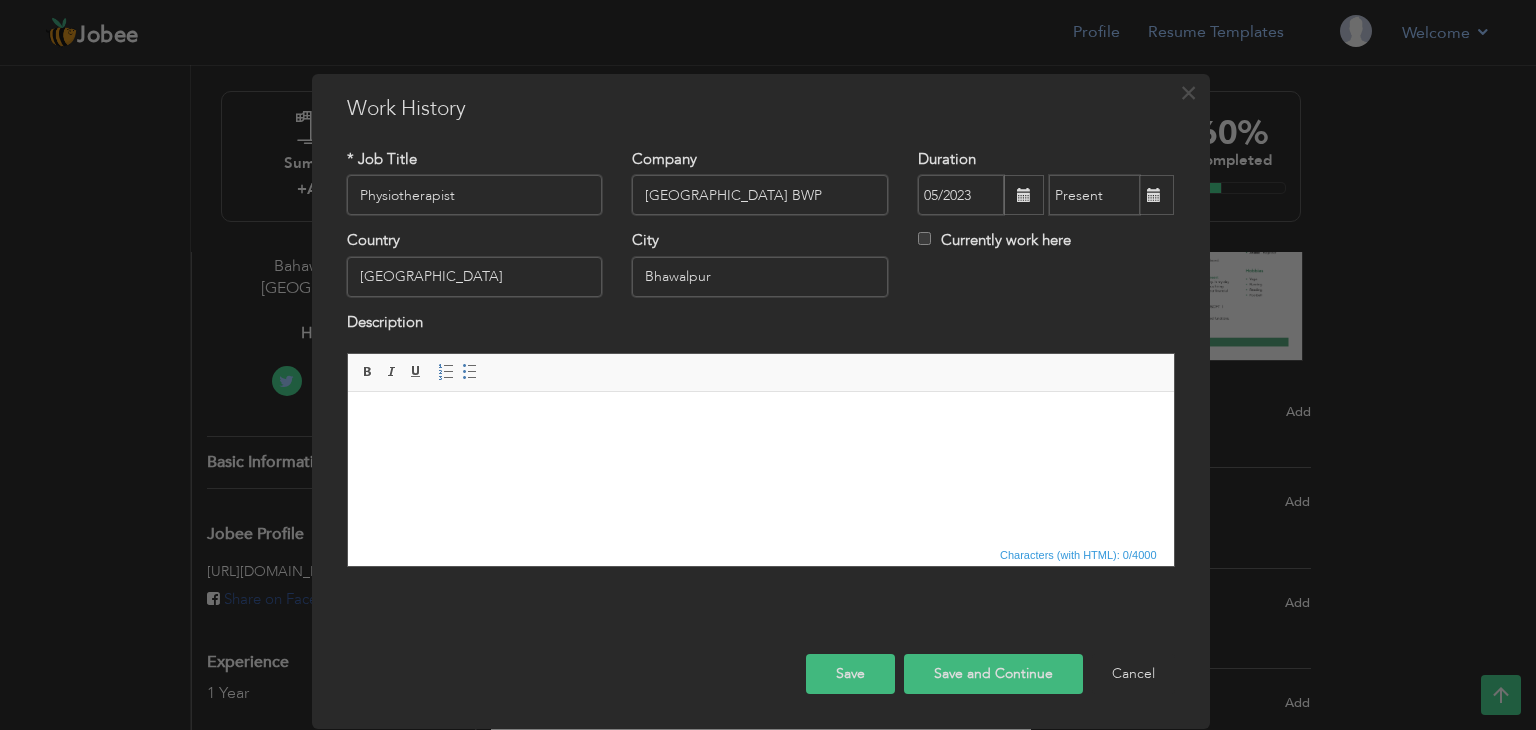 click on "Work History" at bounding box center [761, 109] 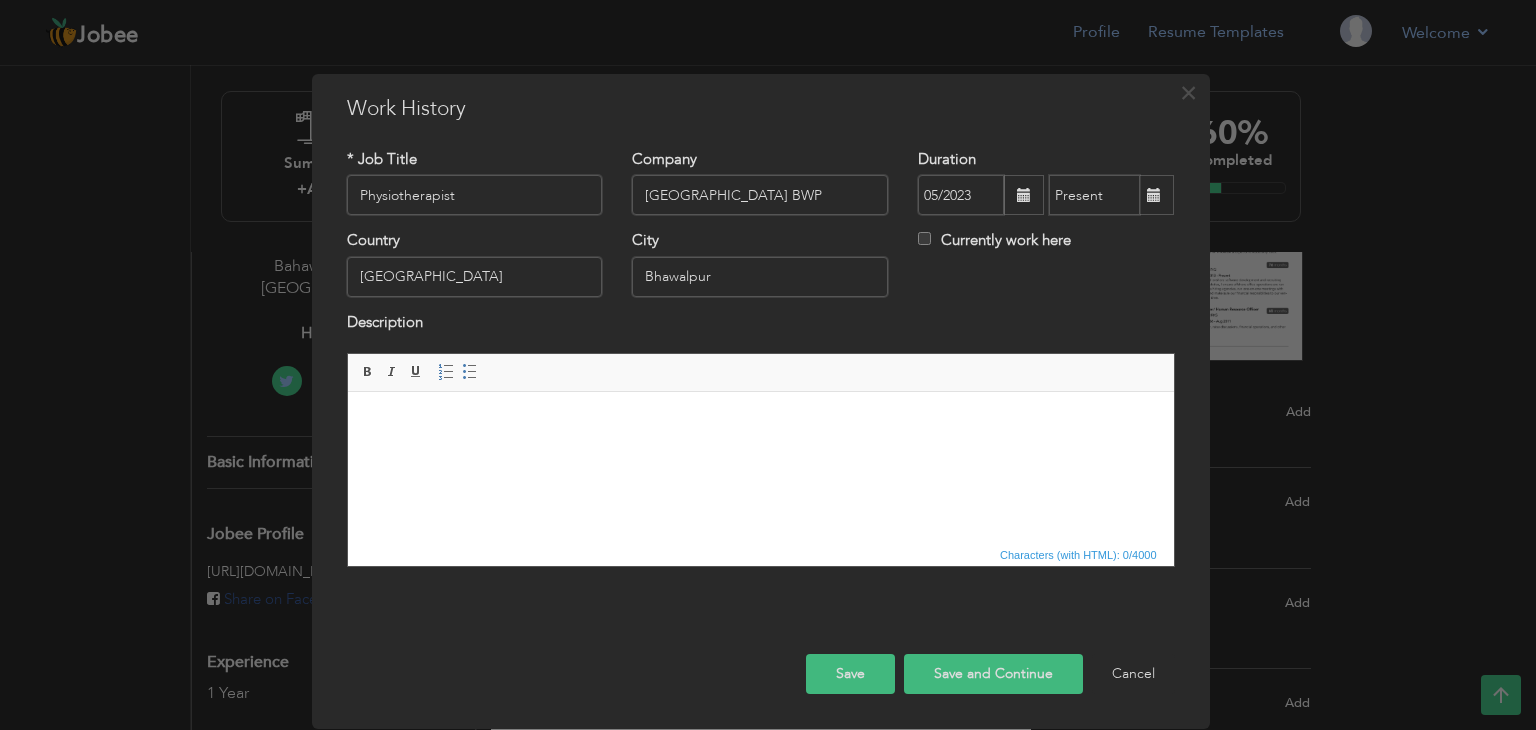click on "05/2023" at bounding box center [961, 195] 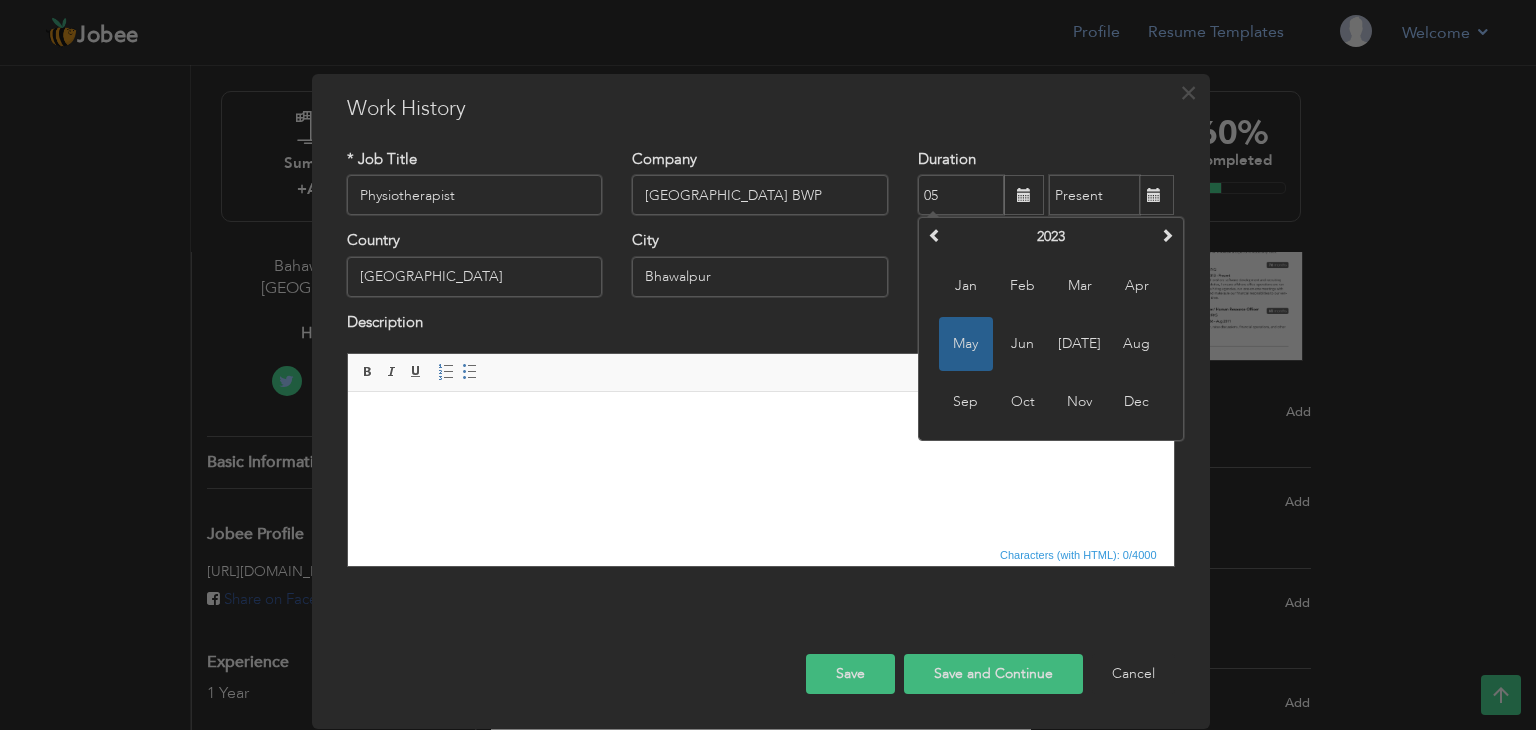 type on "0" 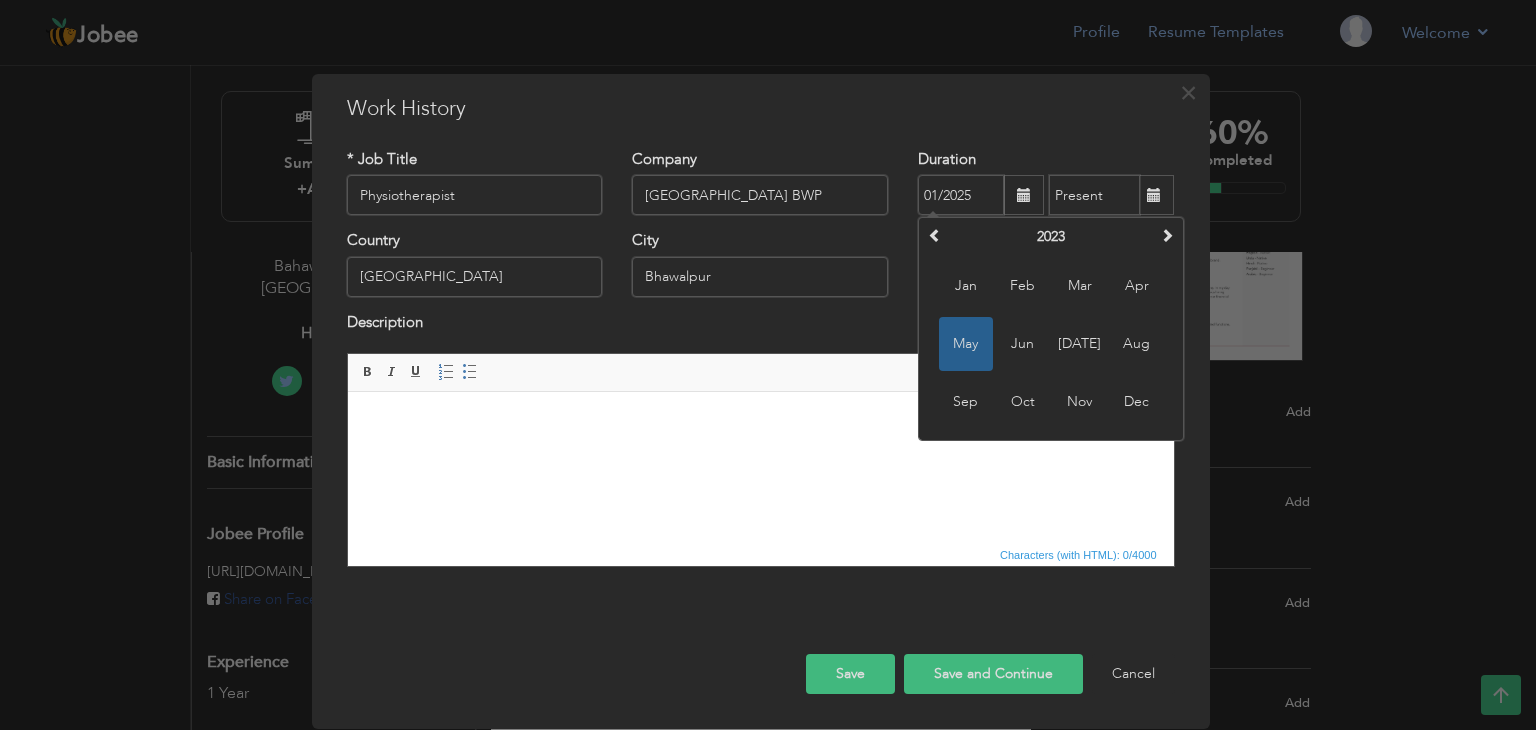 type on "01/2025" 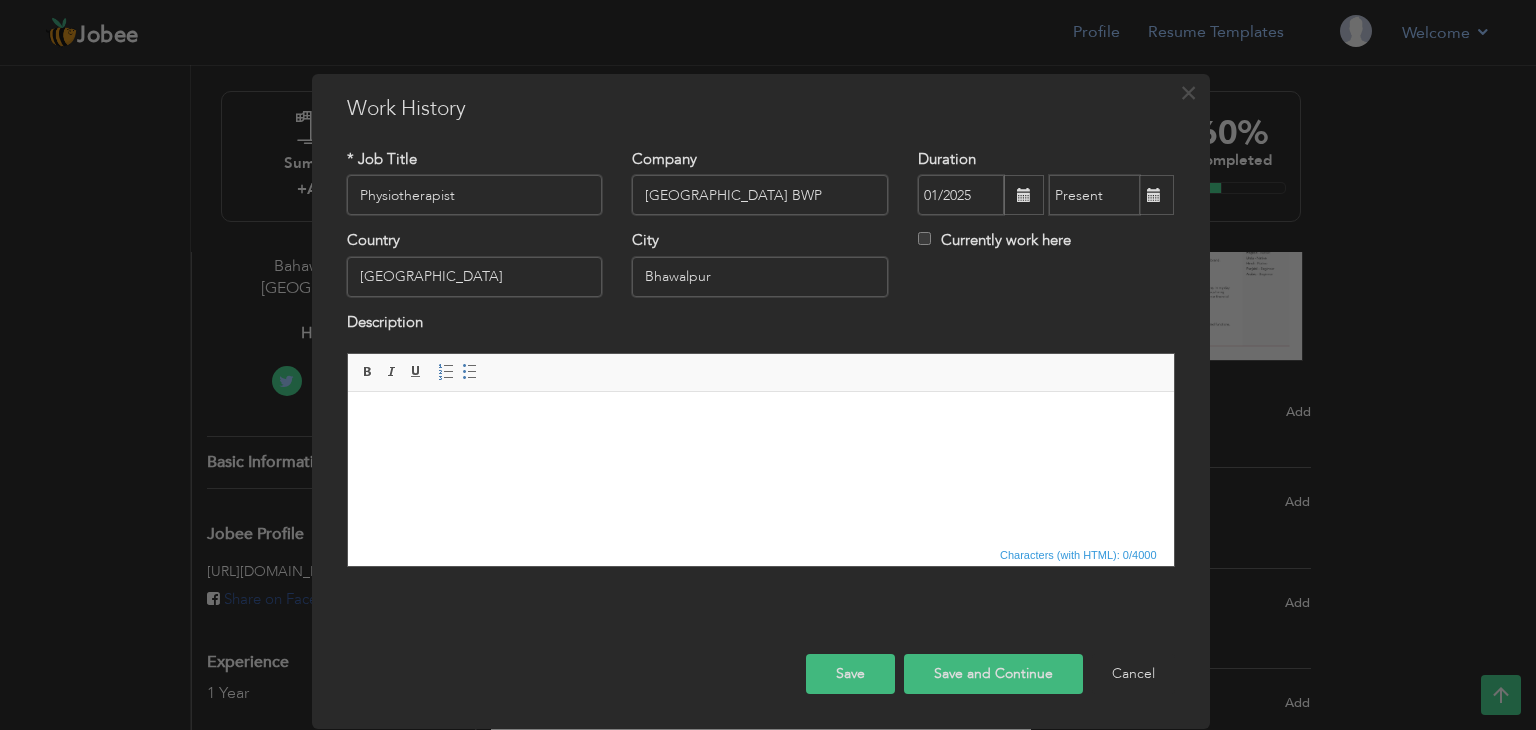 click on "Duration
01/2025" at bounding box center (1046, 182) 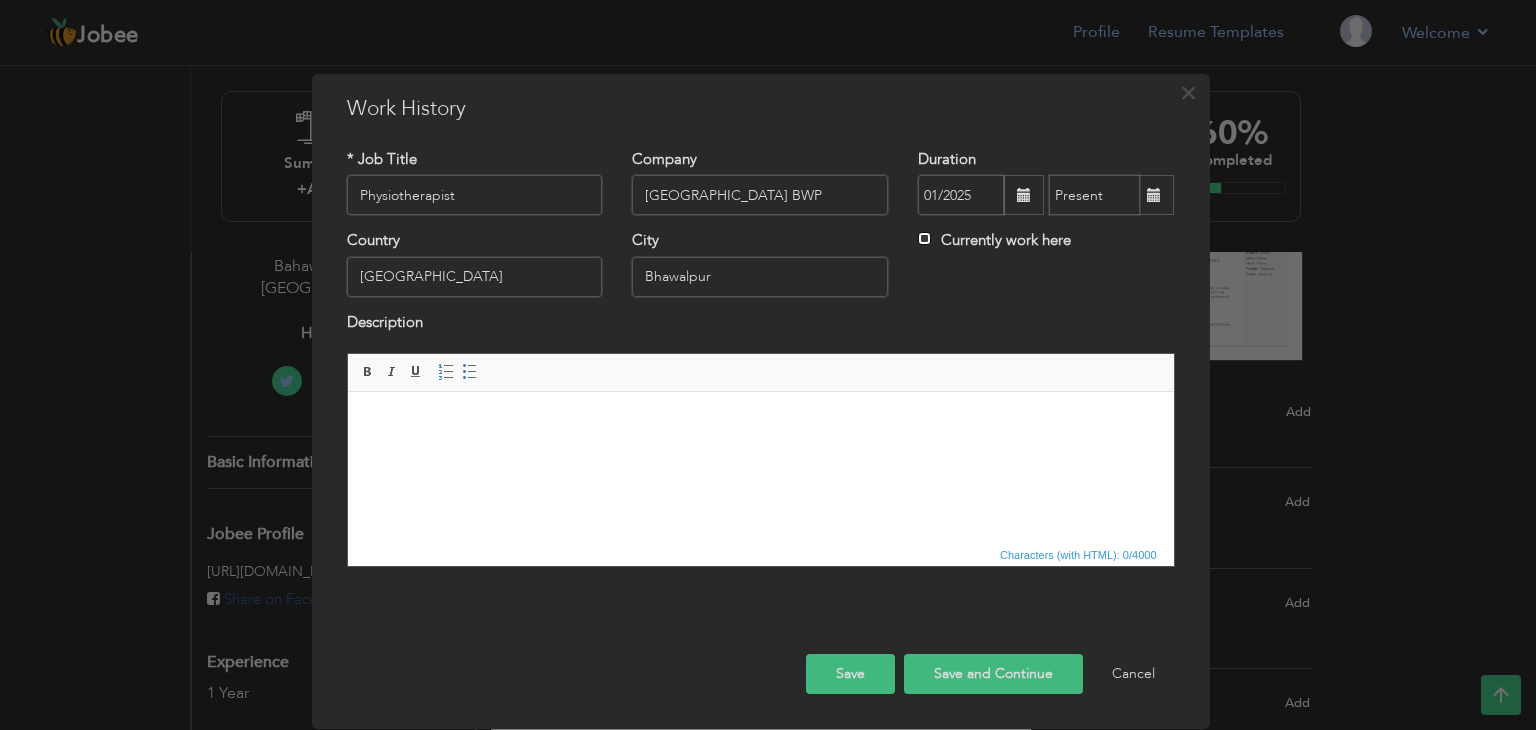 click on "Currently work here" at bounding box center (924, 238) 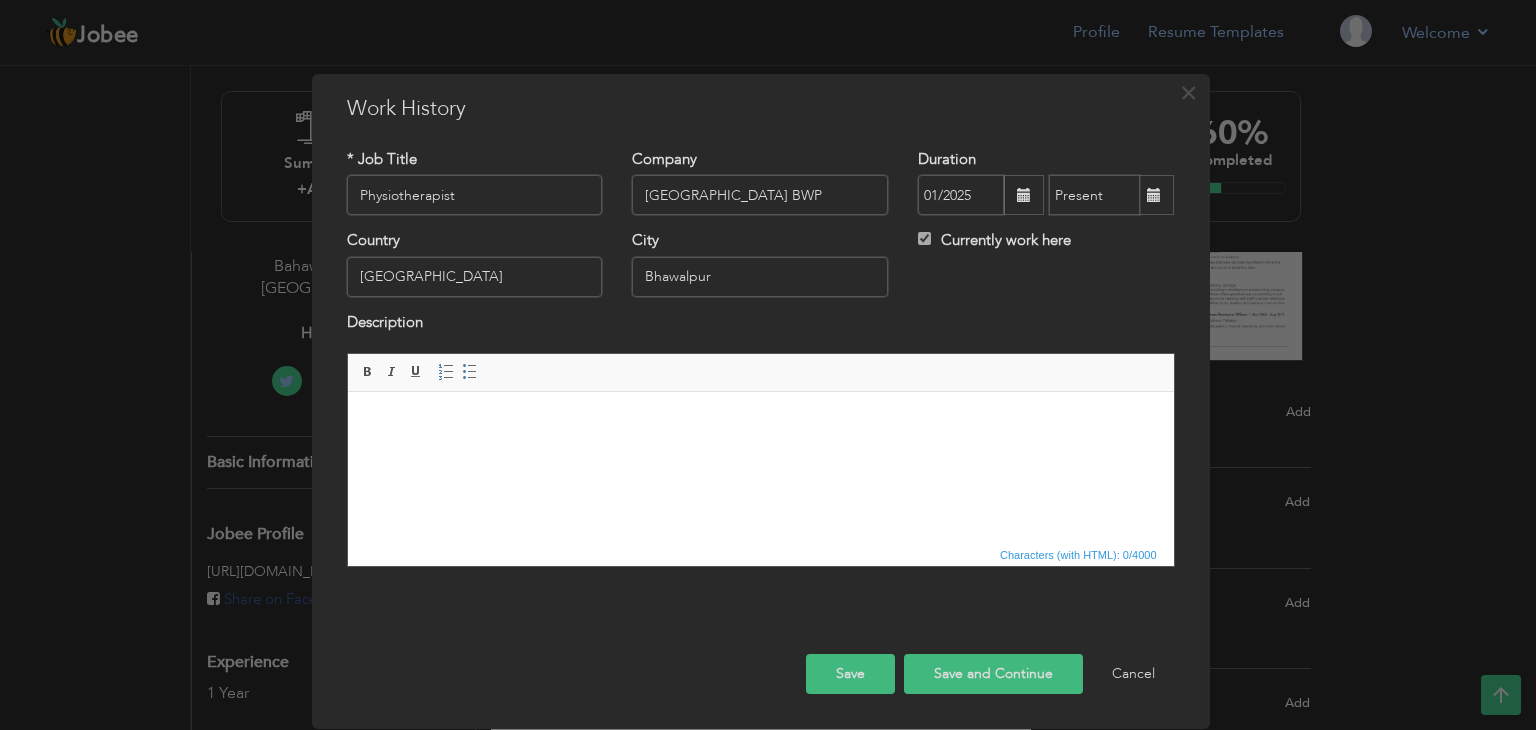 click at bounding box center (760, 422) 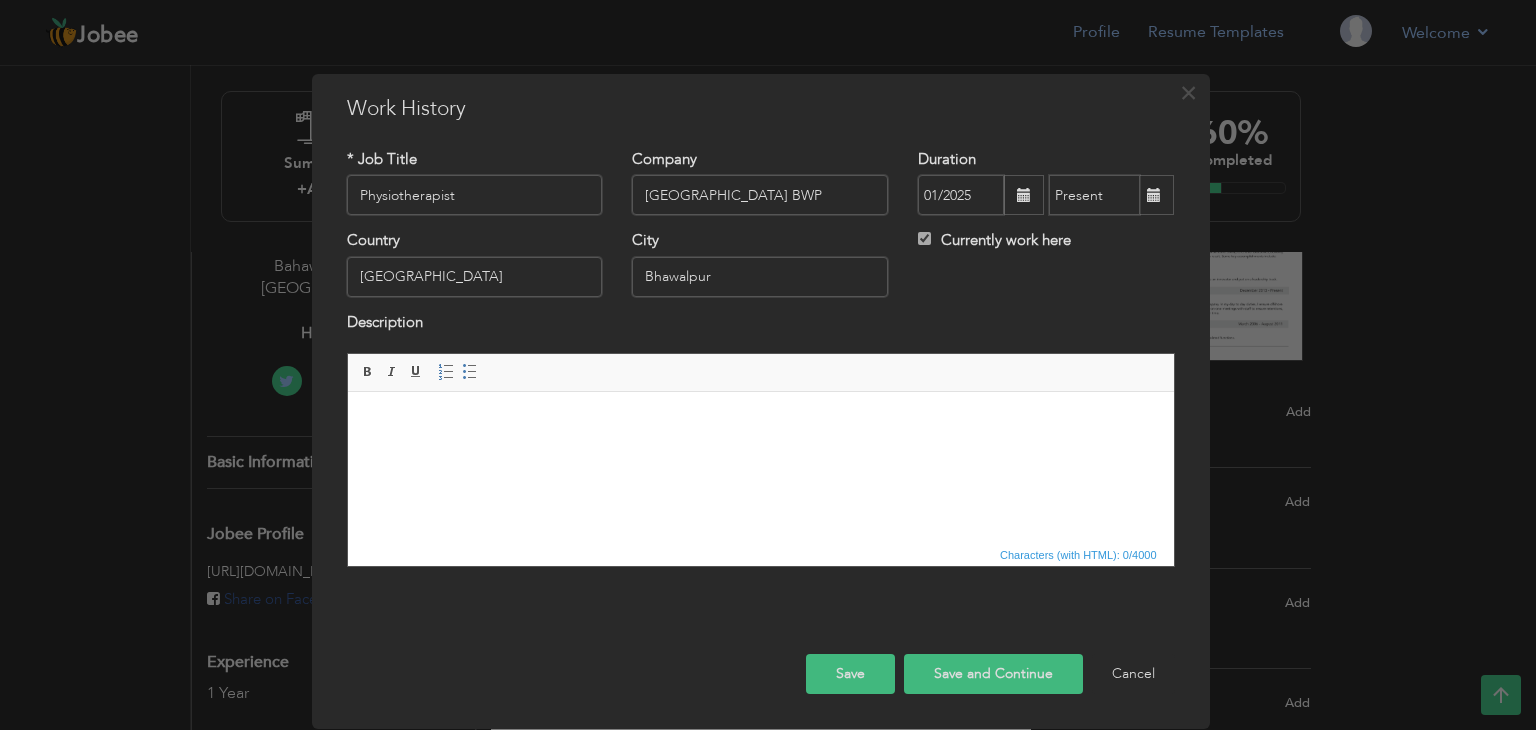 click on "Save" at bounding box center (850, 674) 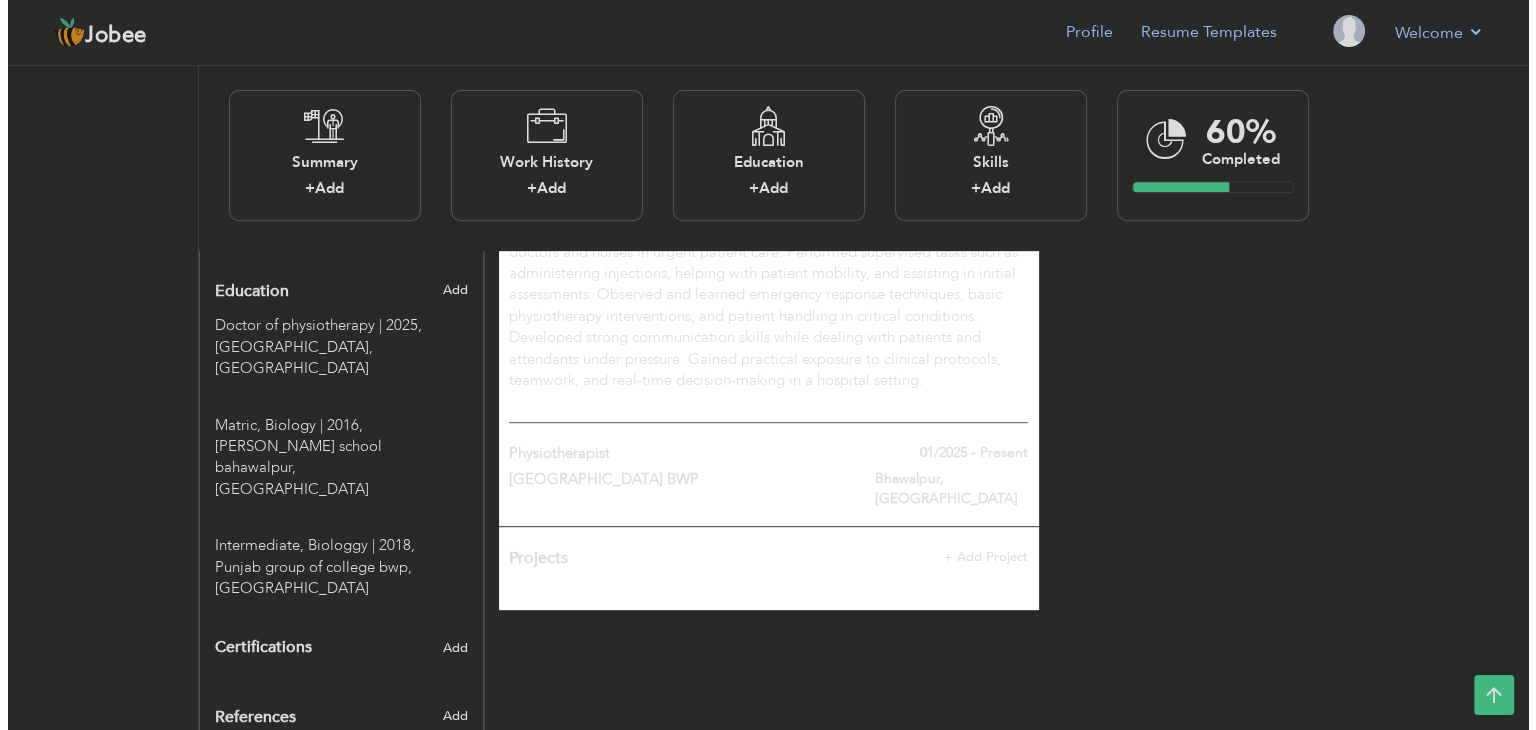 scroll, scrollTop: 840, scrollLeft: 0, axis: vertical 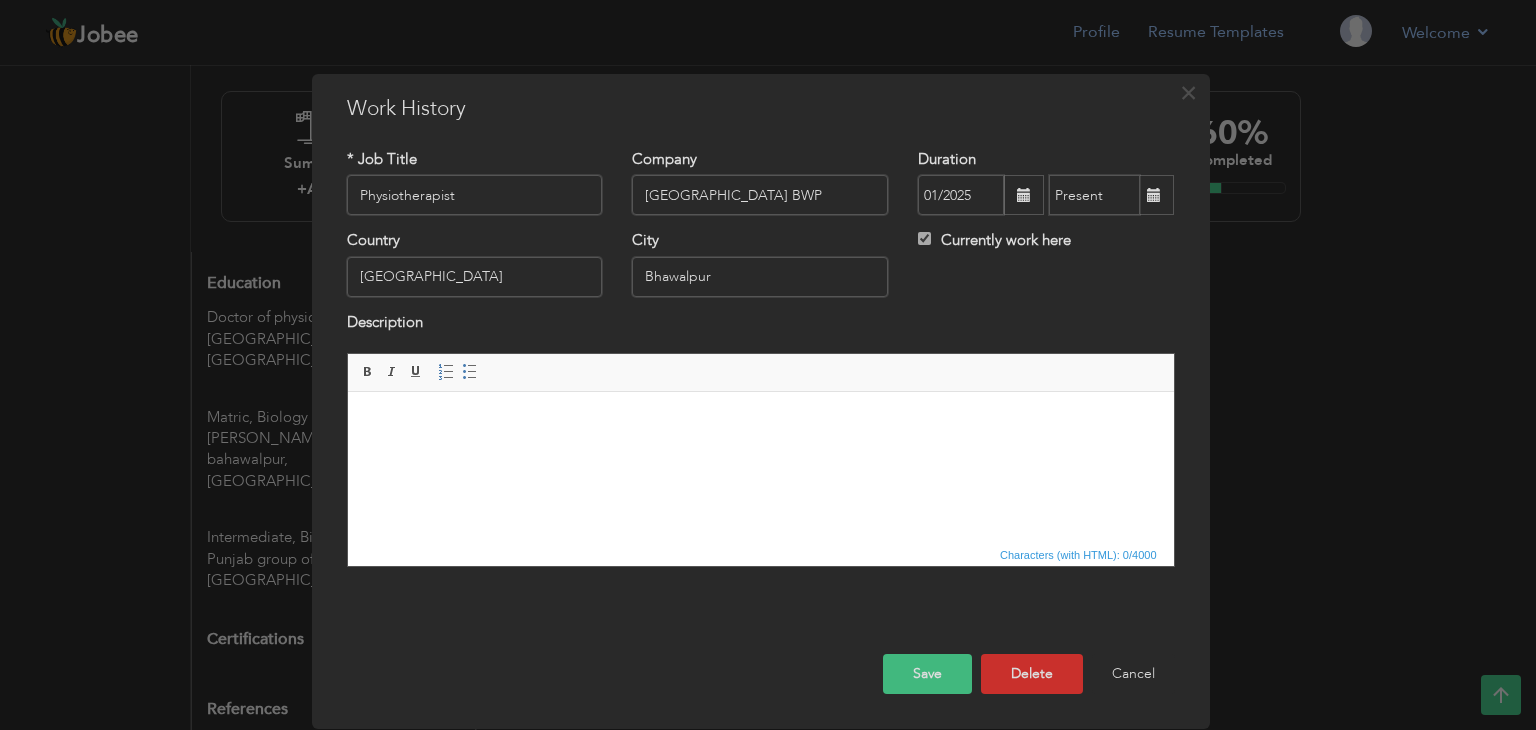 click at bounding box center [760, 422] 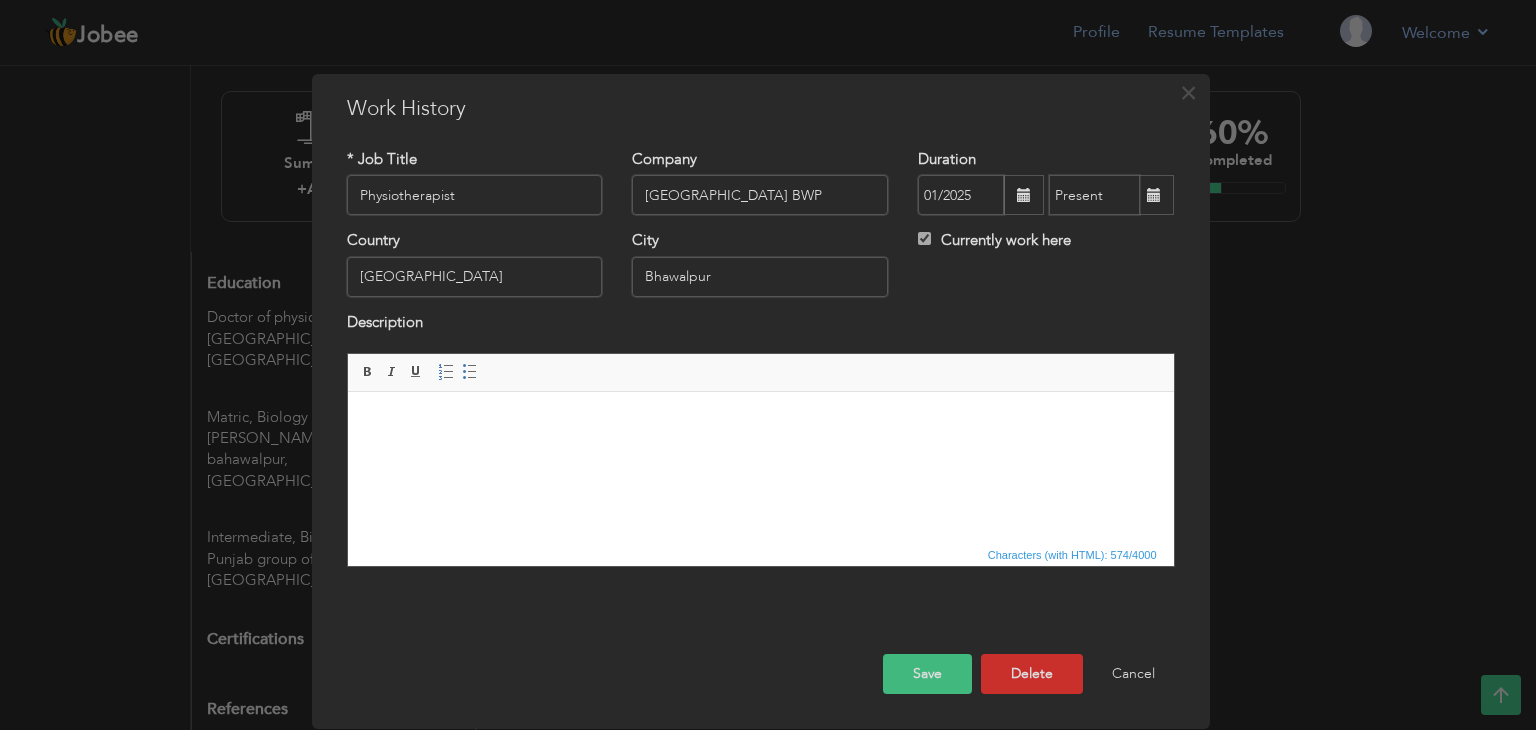 scroll, scrollTop: 87, scrollLeft: 0, axis: vertical 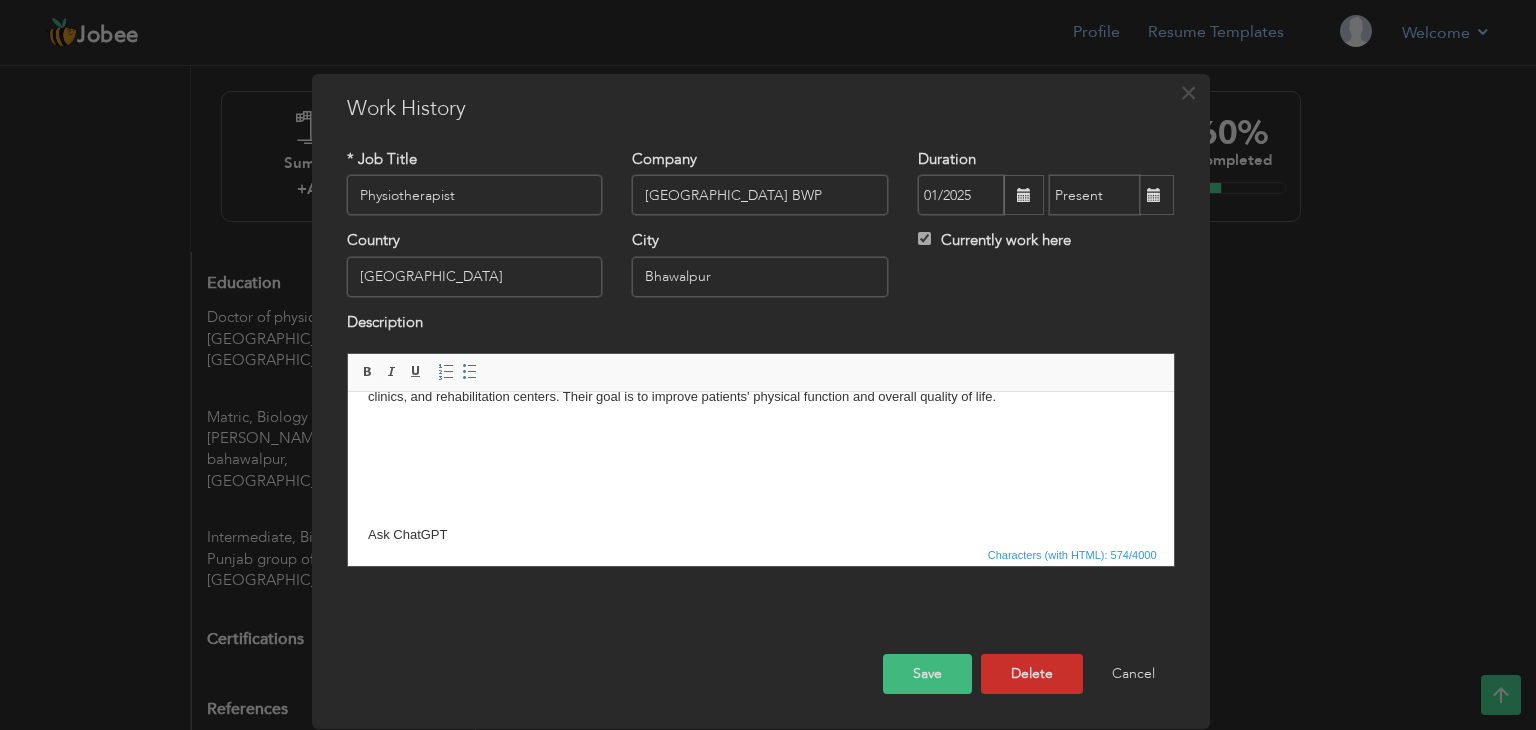 click on "Doctor of Physical Therapy (DPT) students are trained healthcare professionals who help patients recover from injuries, surgeries, or physical disabilities. They assess movement problems, design treatment plans, and use therapeutic exercises and manual techniques to restore mobility and reduce pain. DPT students also learn about anatomy, neurology, and rehabilitation sciences. They work in hospitals, clinics, and rehabilitation centers. Their goal is to improve patients' physical function and overall quality of life. Ask ChatGPT" at bounding box center [760, 435] 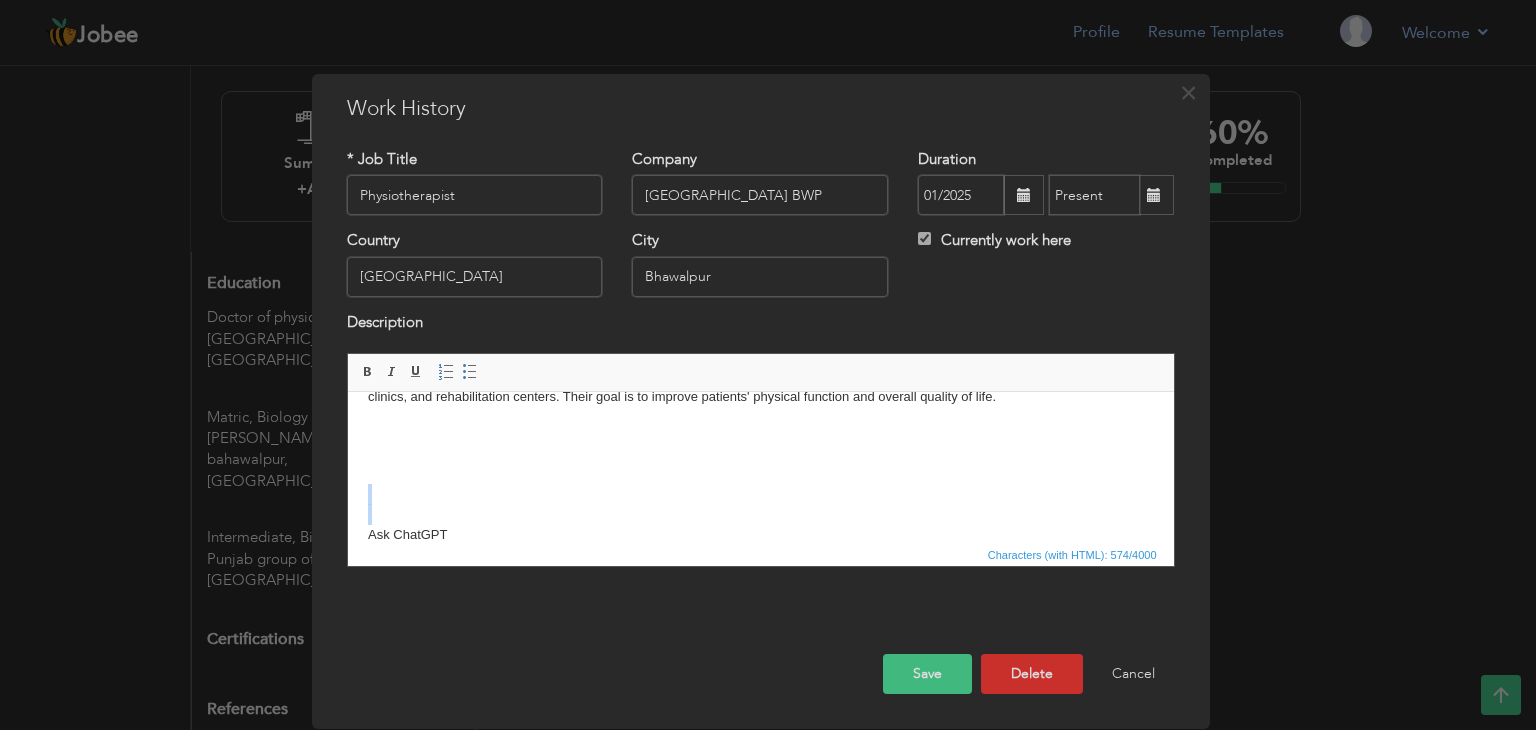 click on "Doctor of Physical Therapy (DPT) students are trained healthcare professionals who help patients recover from injuries, surgeries, or physical disabilities. They assess movement problems, design treatment plans, and use therapeutic exercises and manual techniques to restore mobility and reduce pain. DPT students also learn about anatomy, neurology, and rehabilitation sciences. They work in hospitals, clinics, and rehabilitation centers. Their goal is to improve patients' physical function and overall quality of life. Ask ChatGPT" at bounding box center [760, 435] 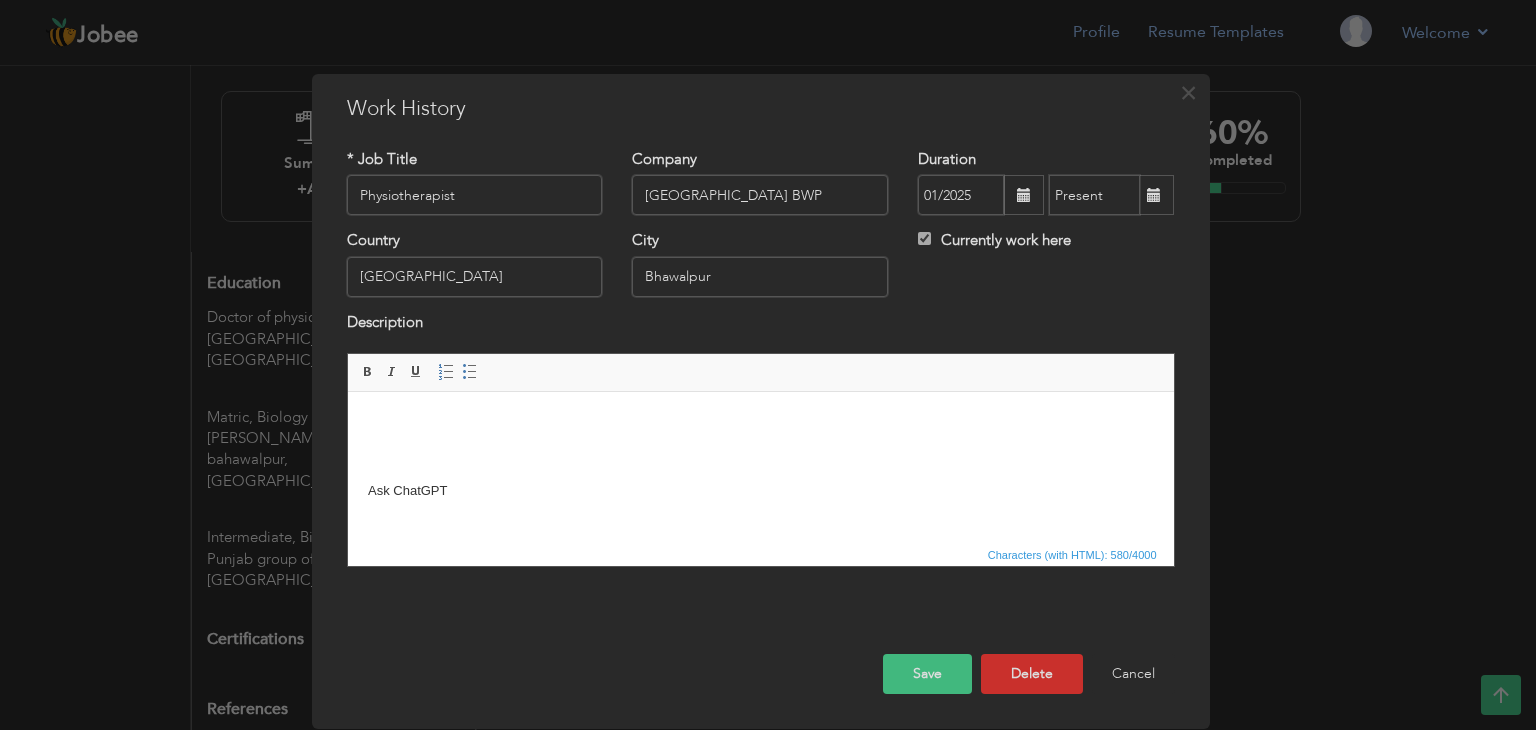 type 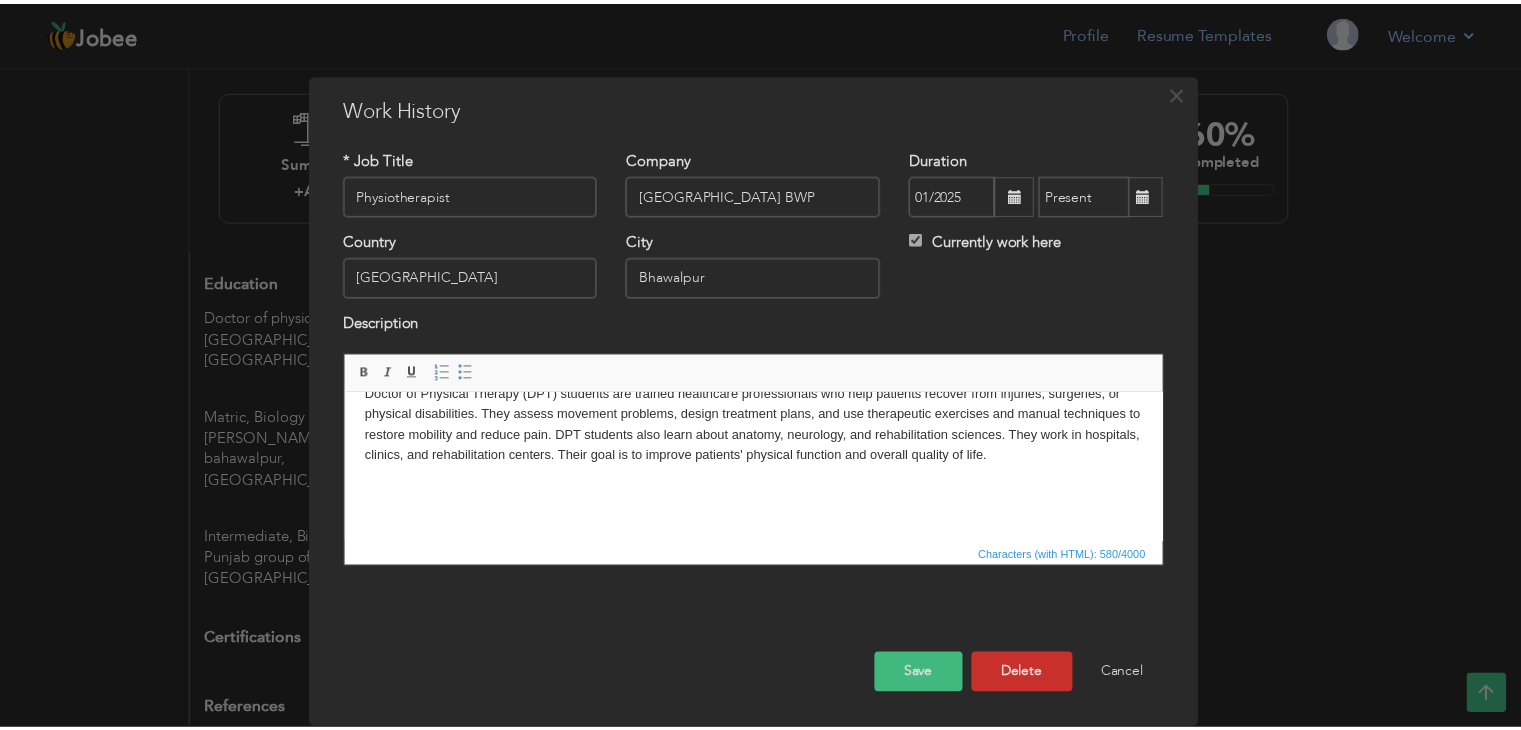 scroll, scrollTop: 0, scrollLeft: 0, axis: both 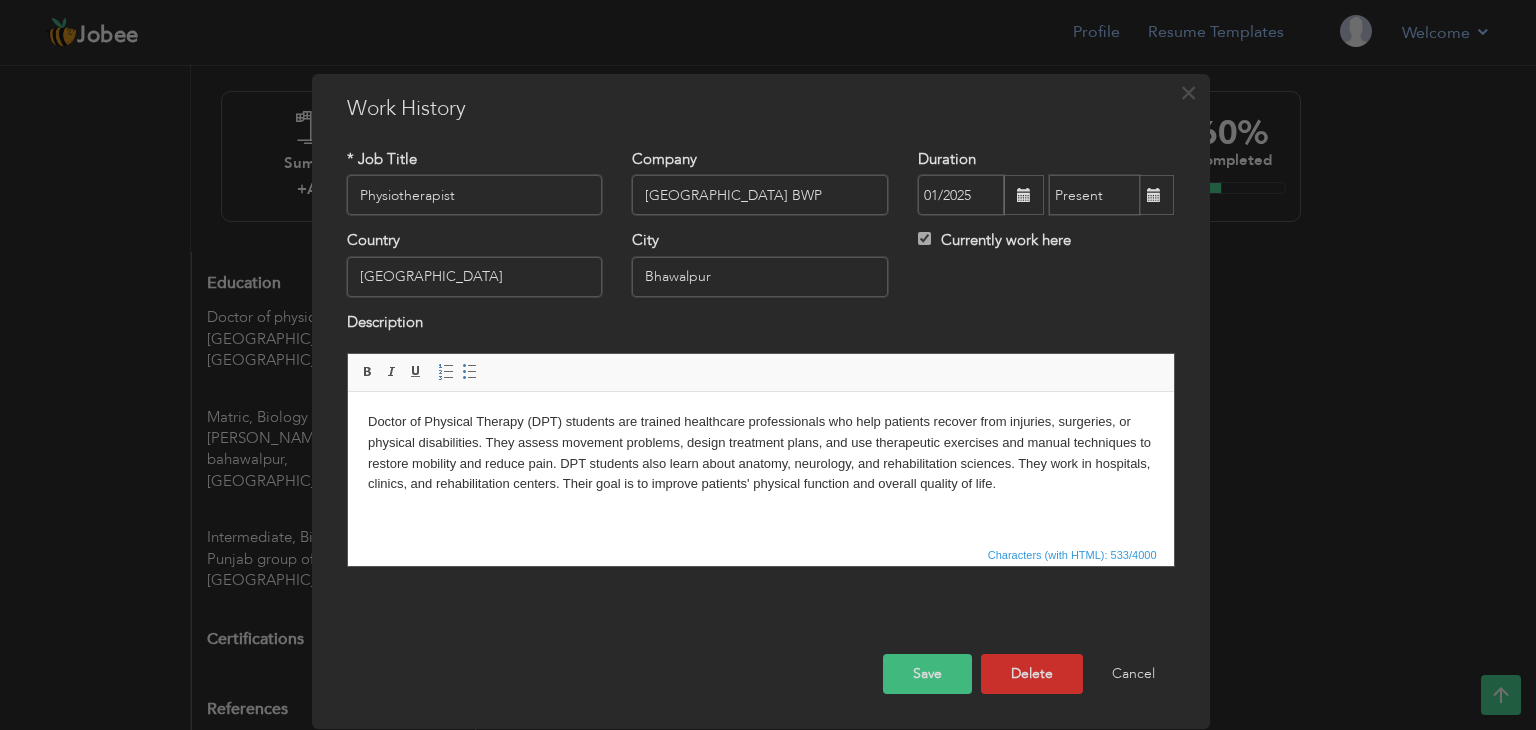 click on "Save" at bounding box center (927, 674) 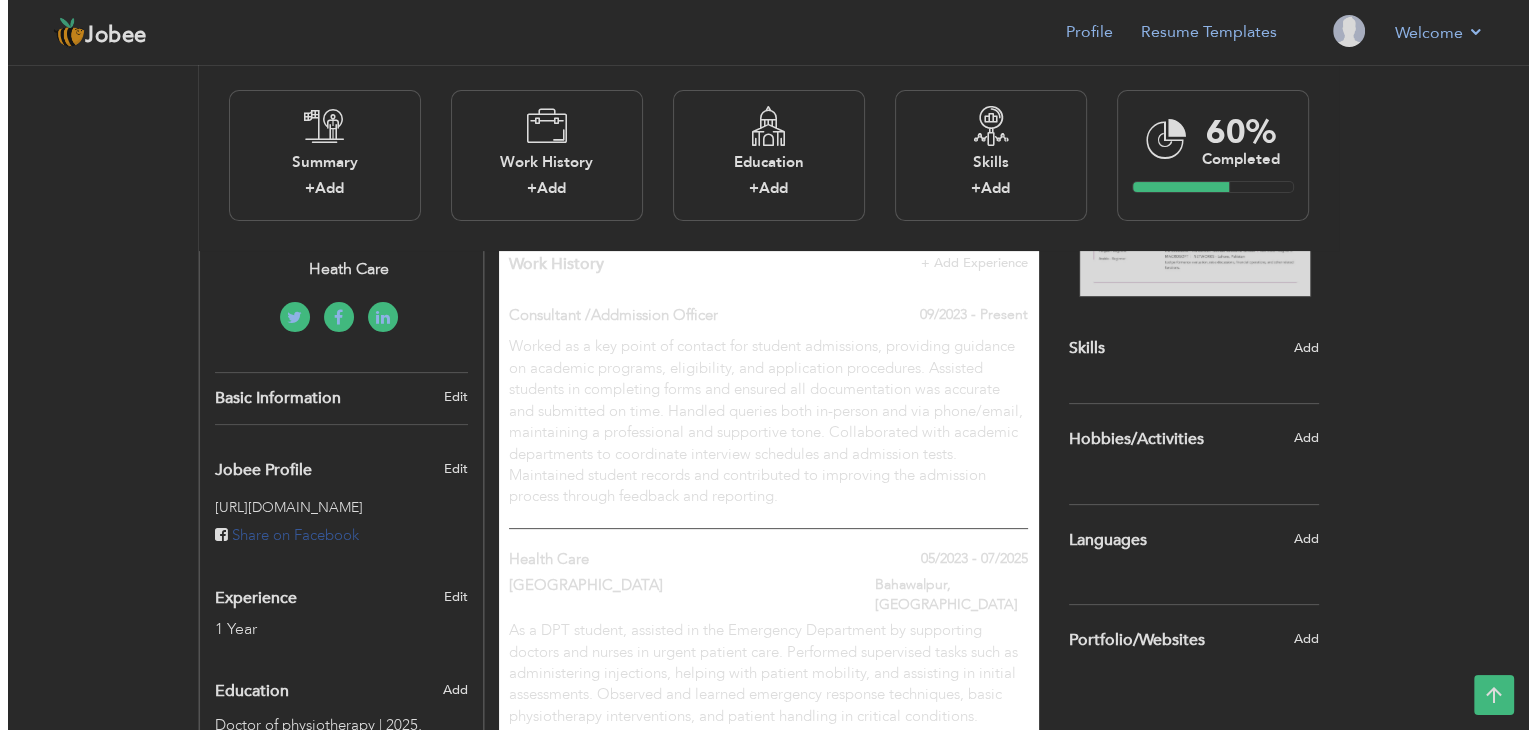 scroll, scrollTop: 433, scrollLeft: 0, axis: vertical 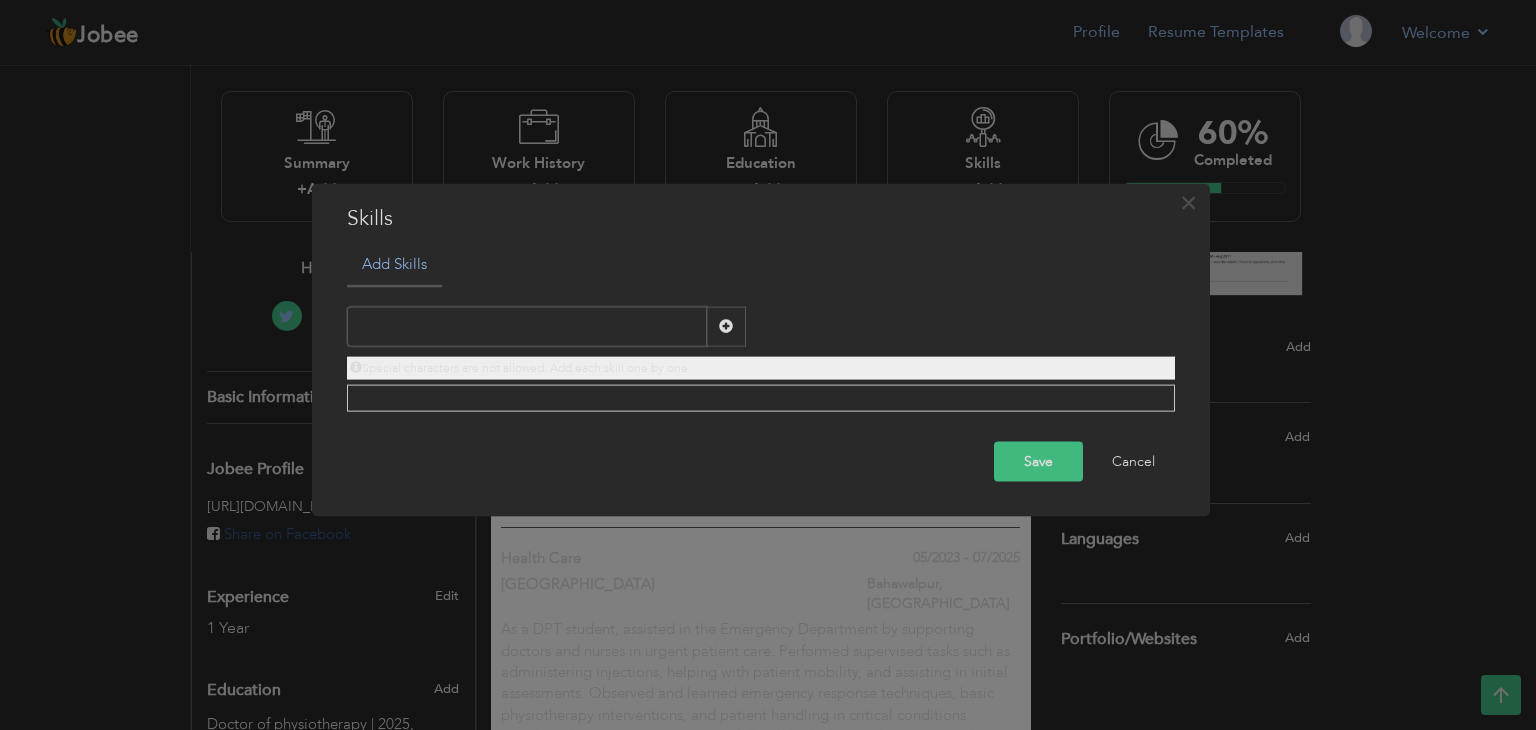 paste on "•	Good Communication •	Team Work •	Leadership Skil" 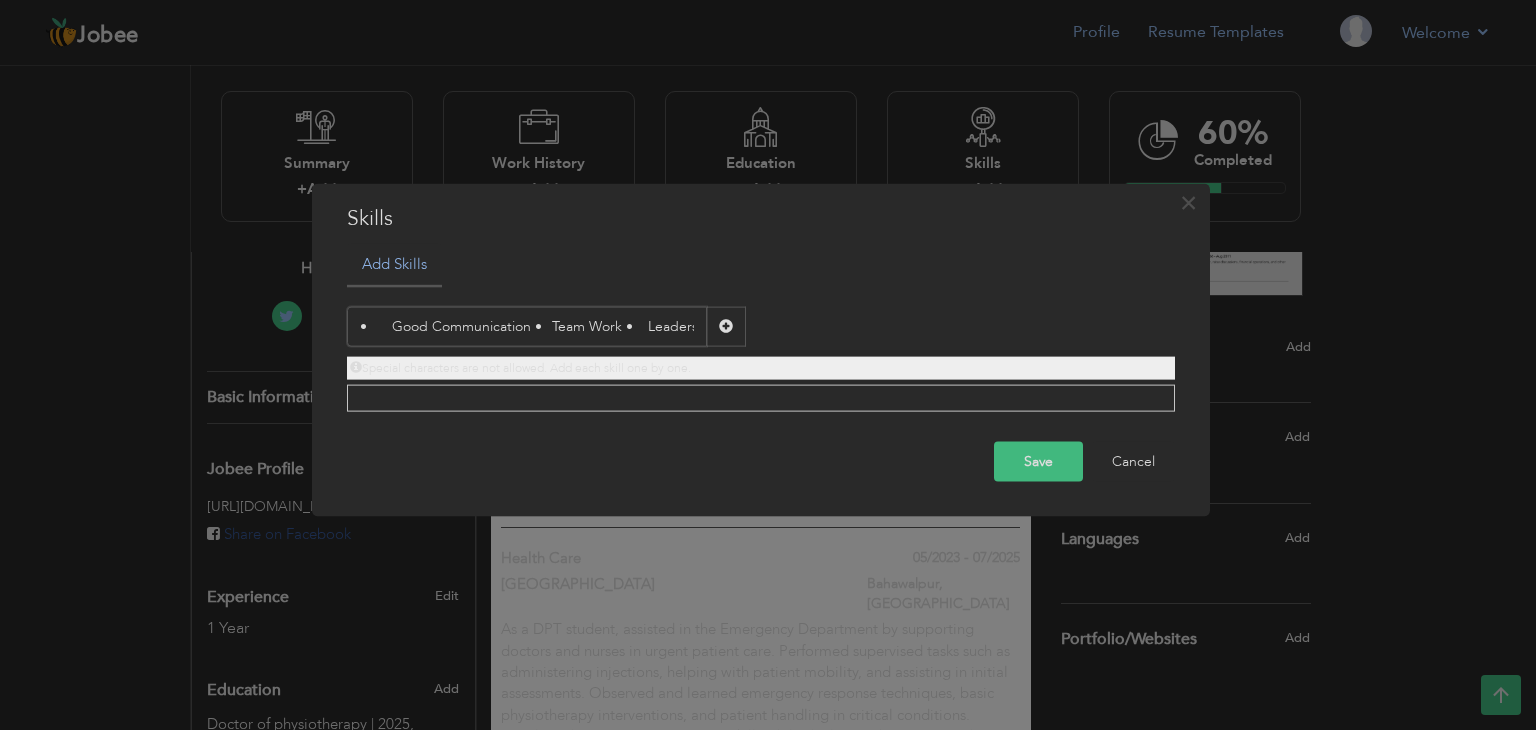 scroll, scrollTop: 0, scrollLeft: 49, axis: horizontal 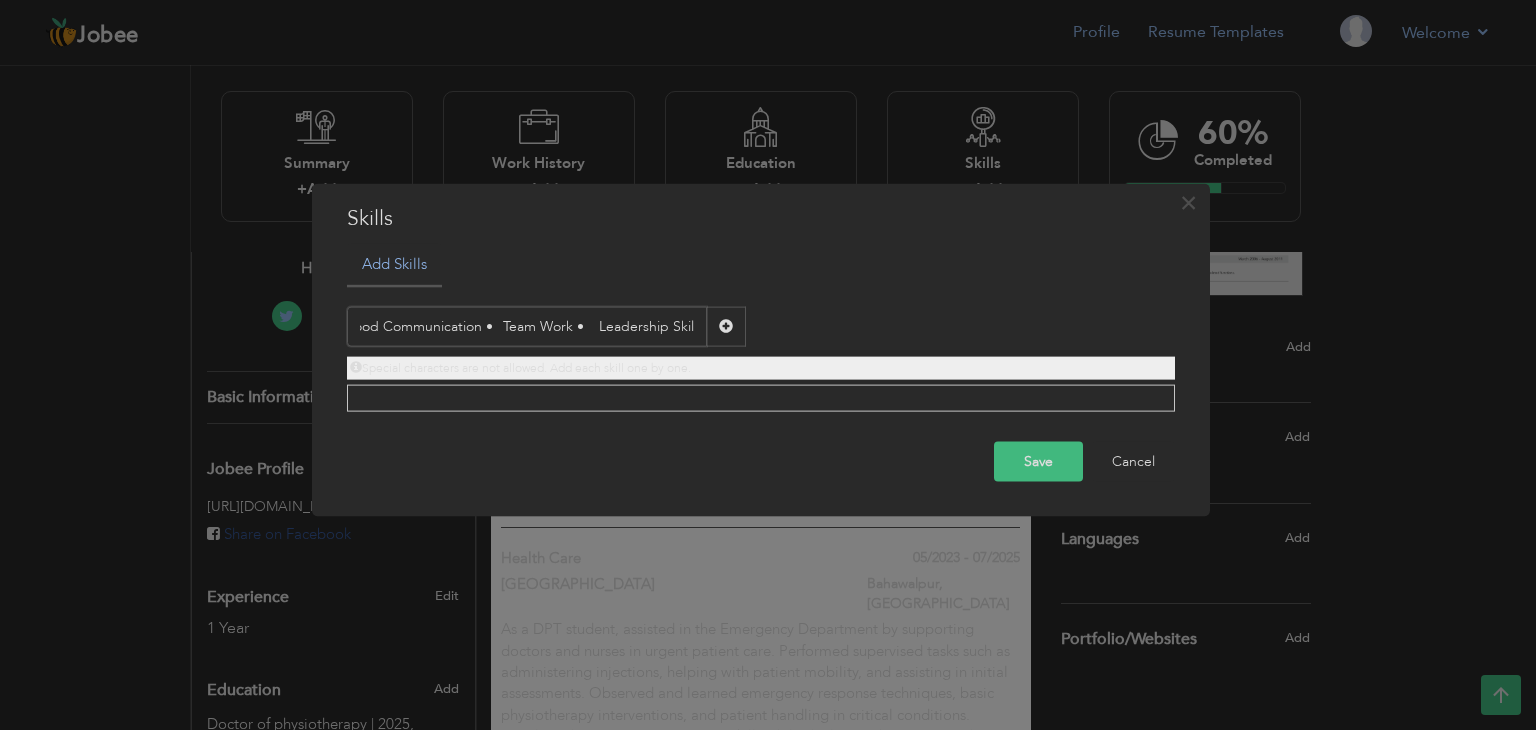 drag, startPoint x: 481, startPoint y: 324, endPoint x: 769, endPoint y: 357, distance: 289.88446 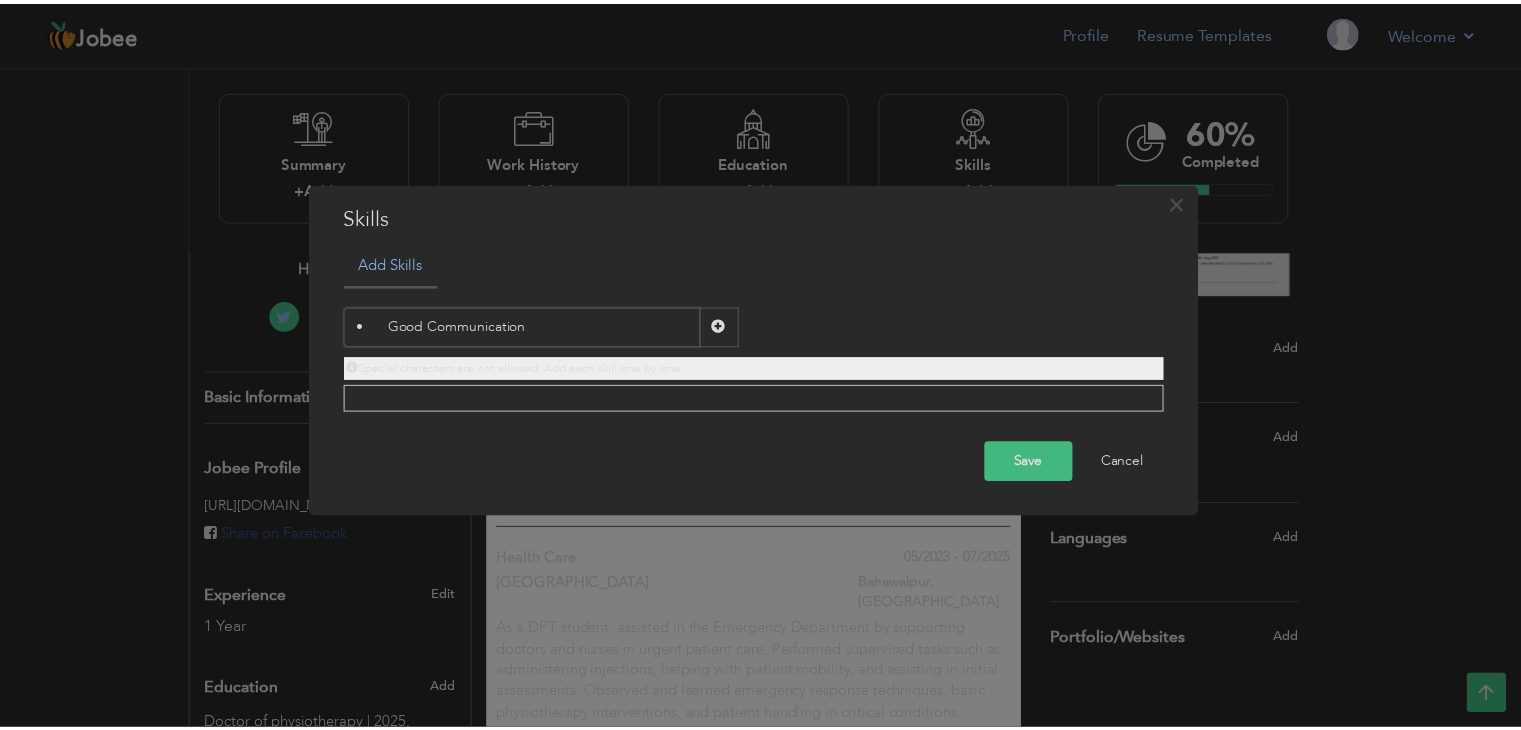scroll, scrollTop: 0, scrollLeft: 0, axis: both 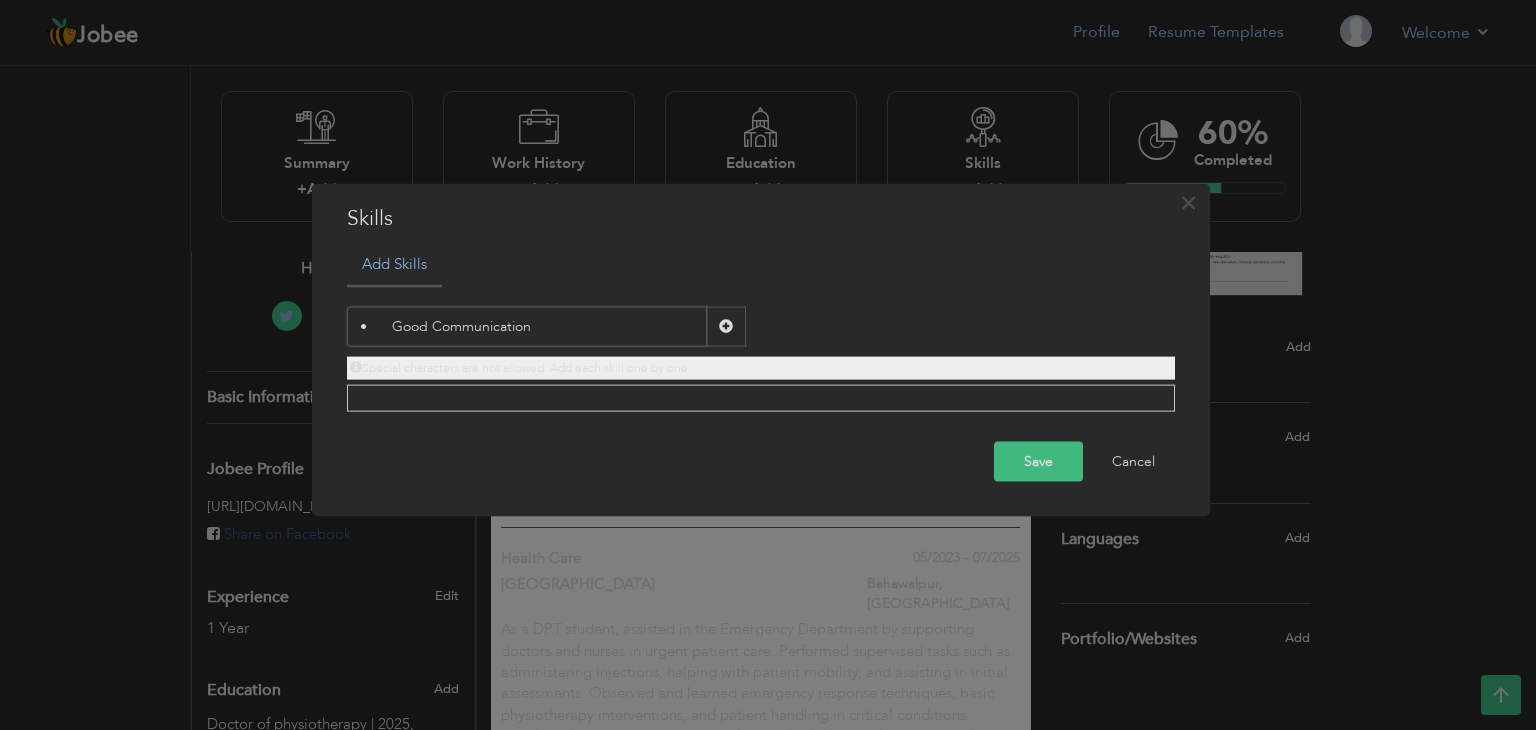 type on "•	Good Communication" 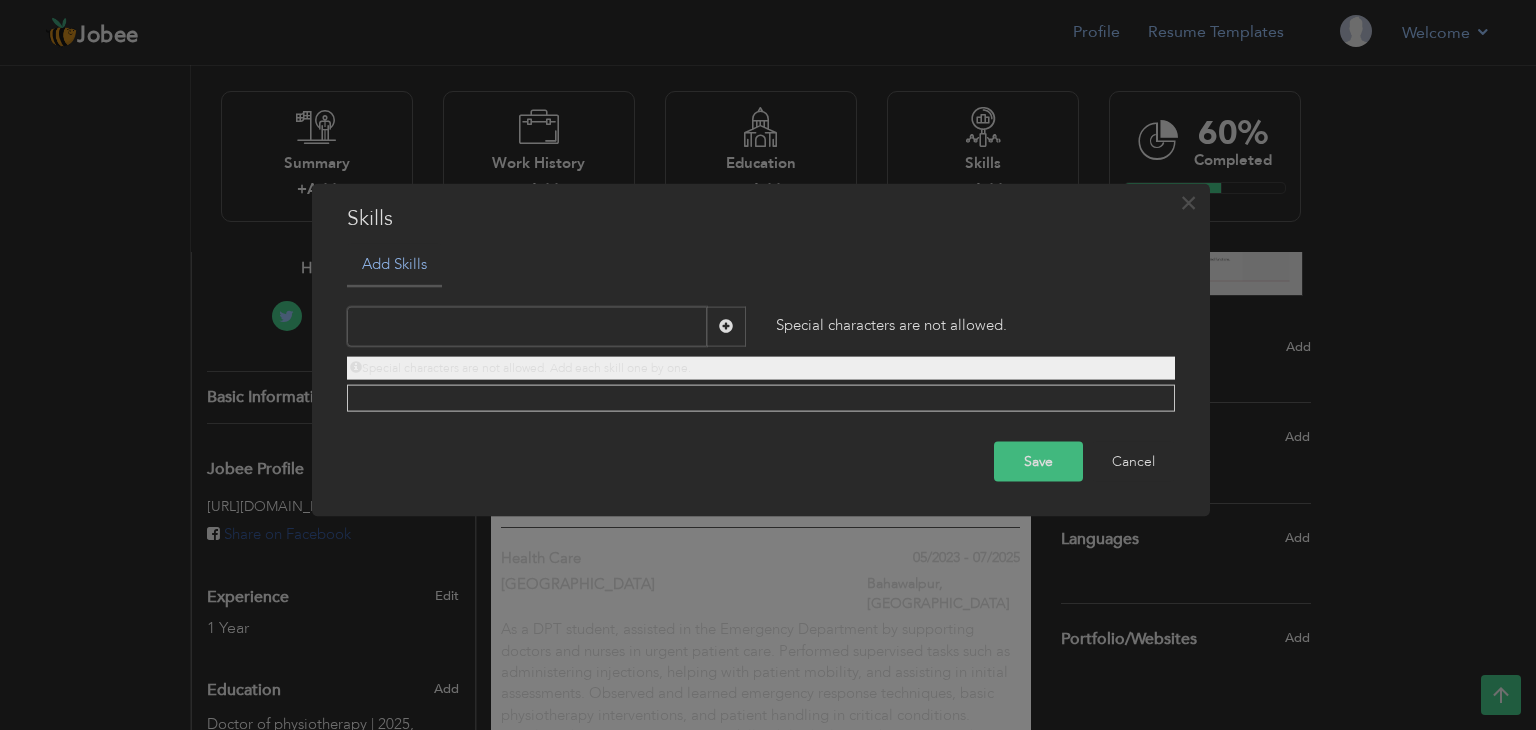 click at bounding box center [527, 326] 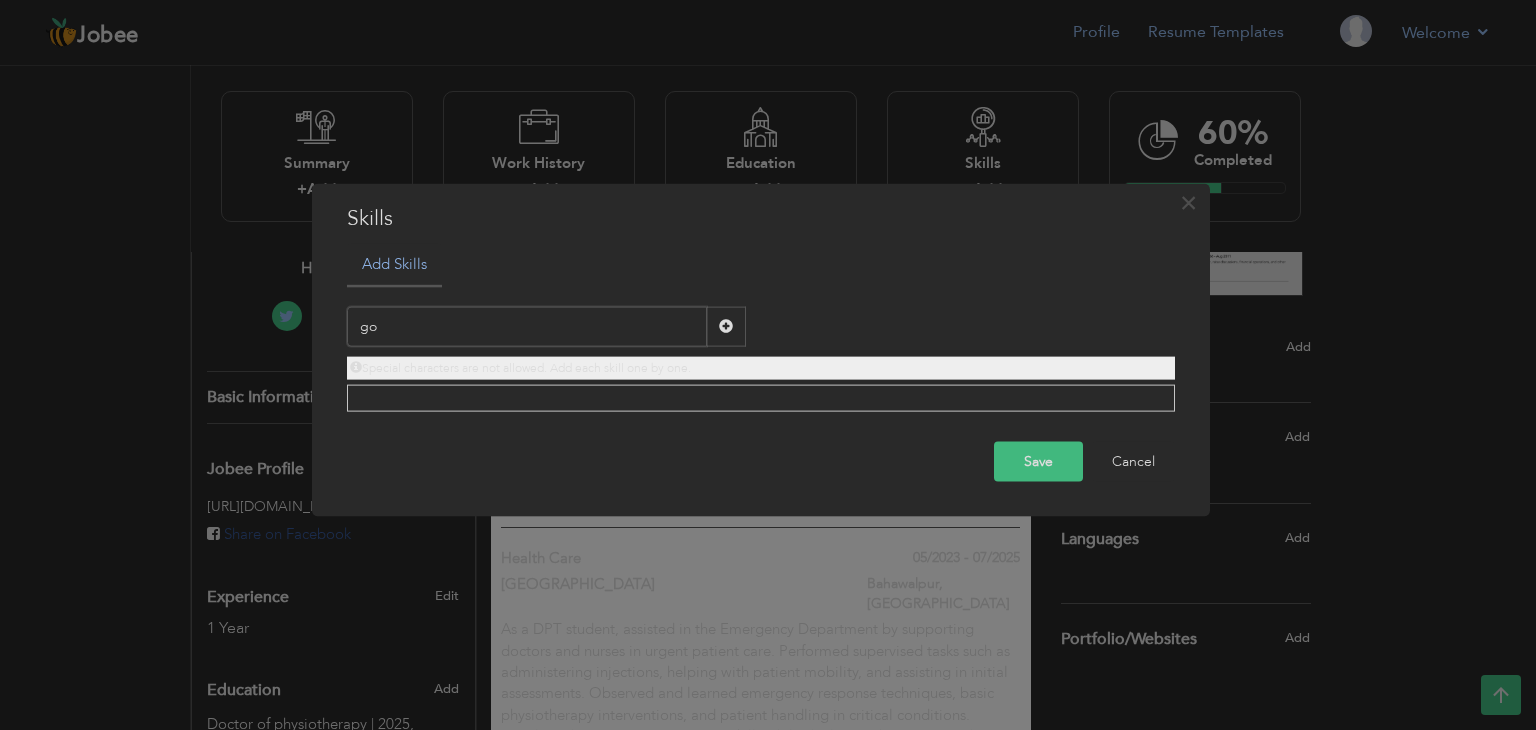 type on "g" 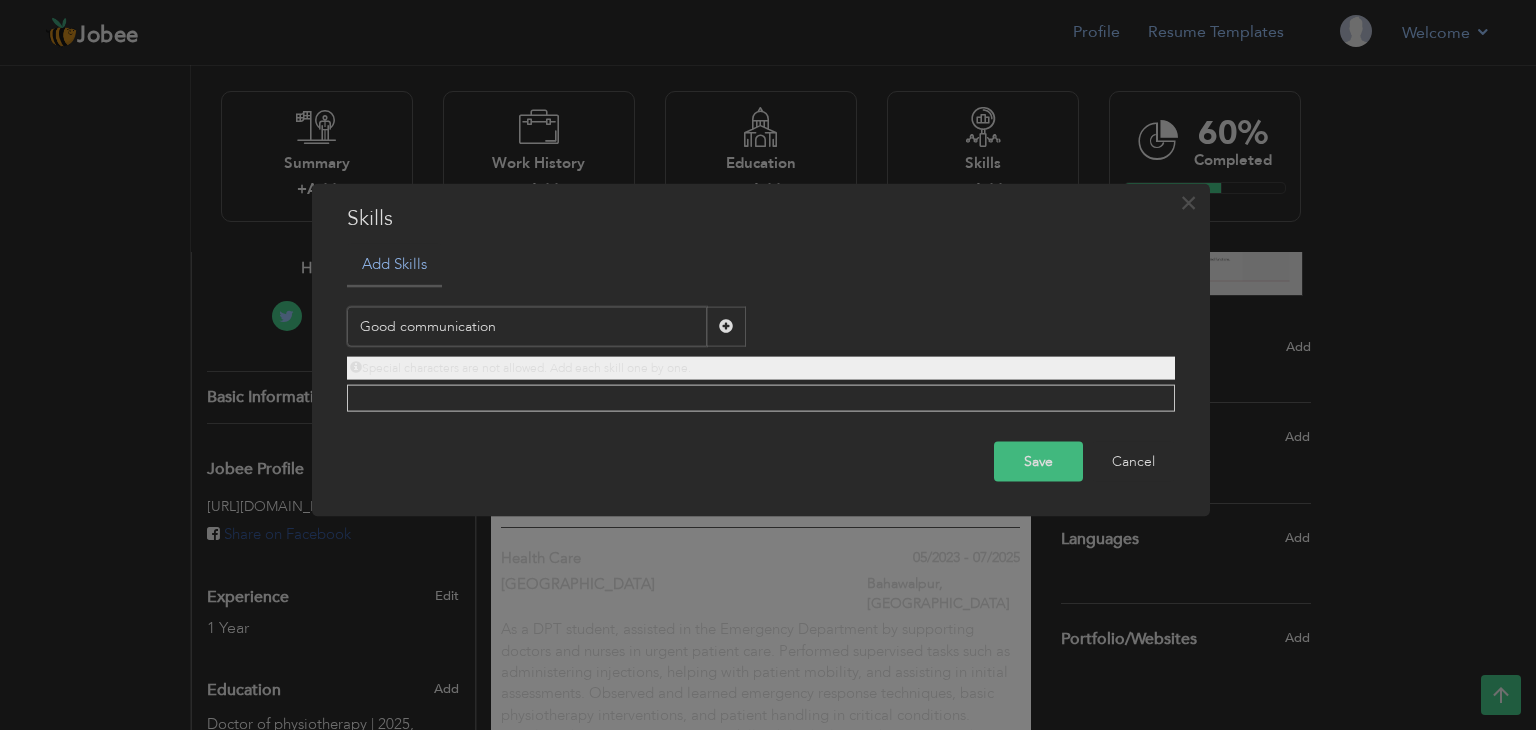 type on "Good communication" 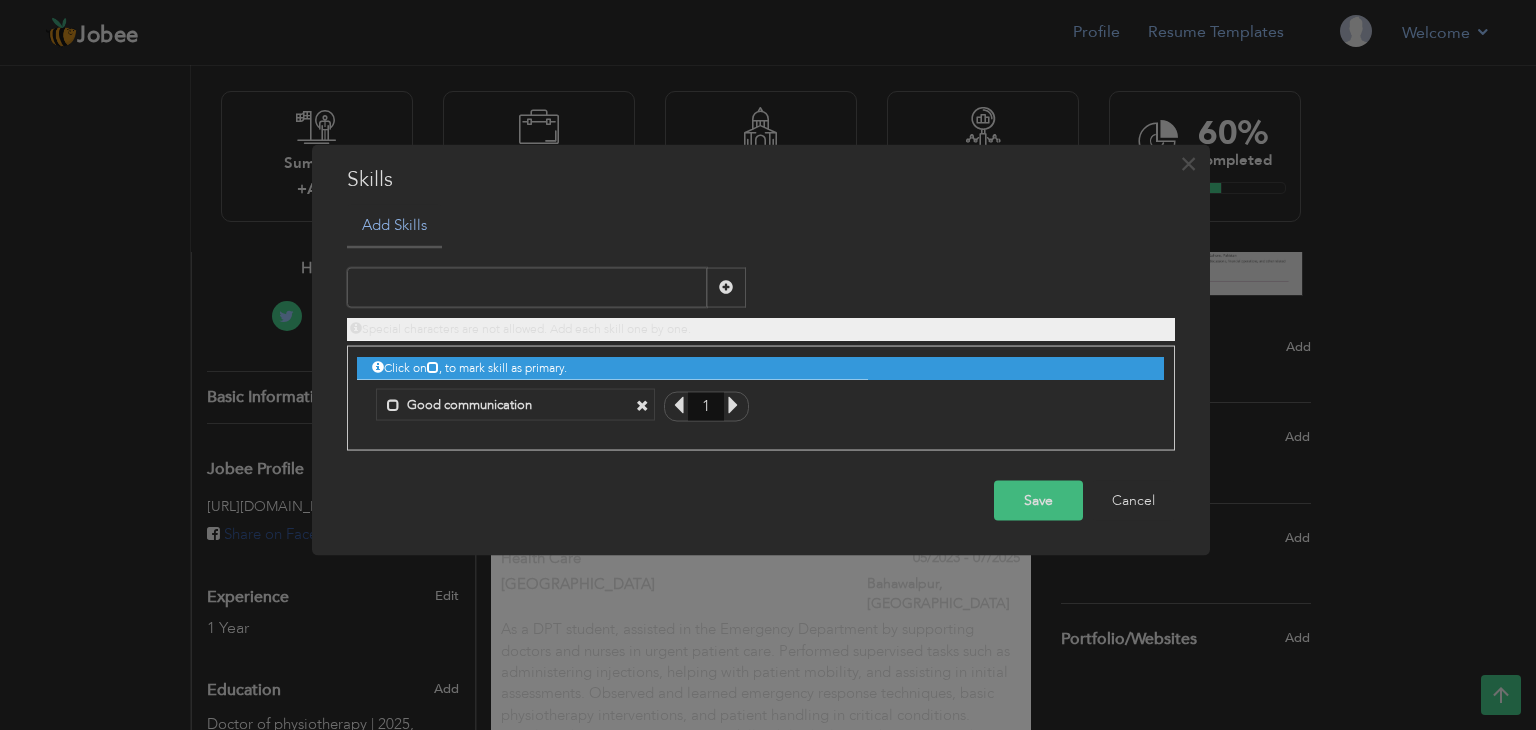 click at bounding box center (527, 287) 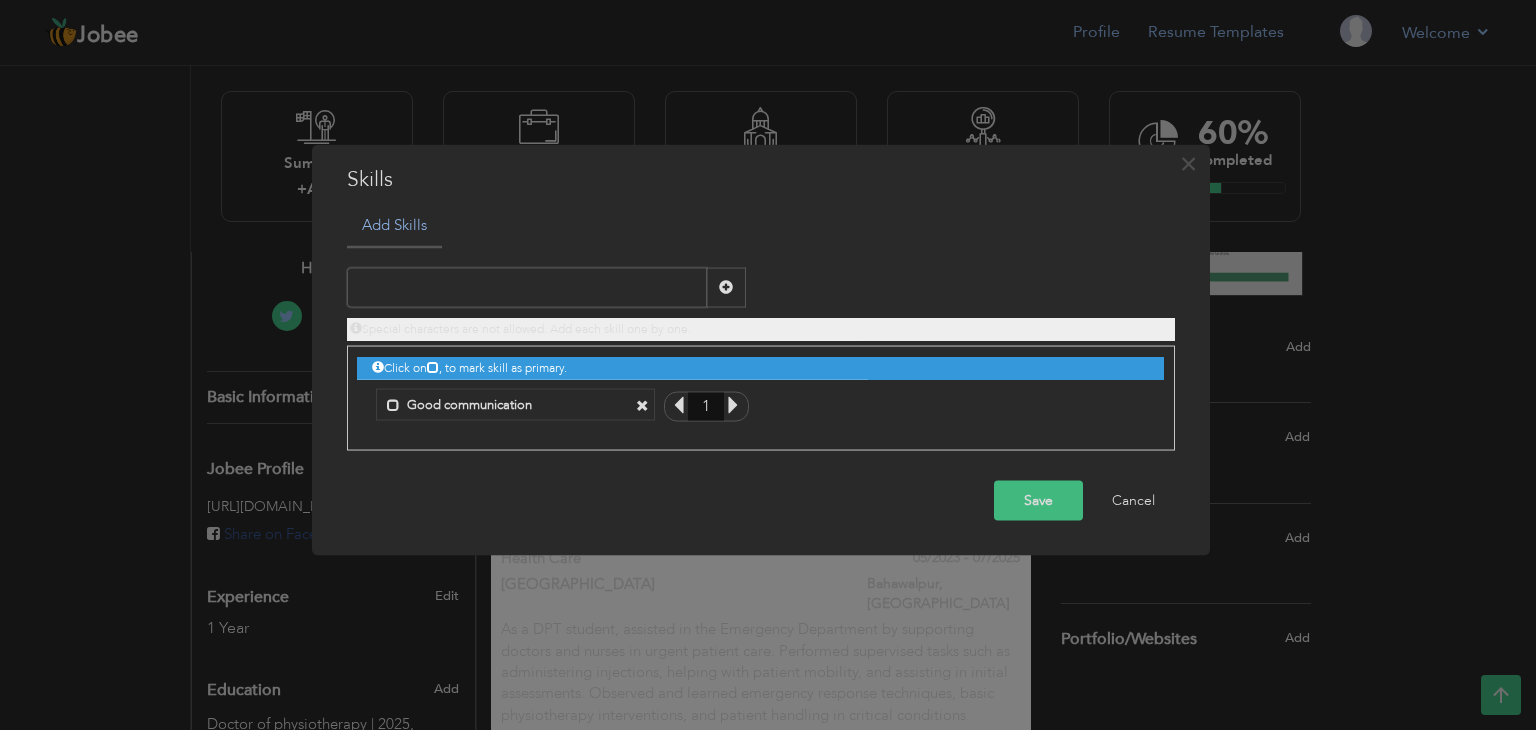type on "t" 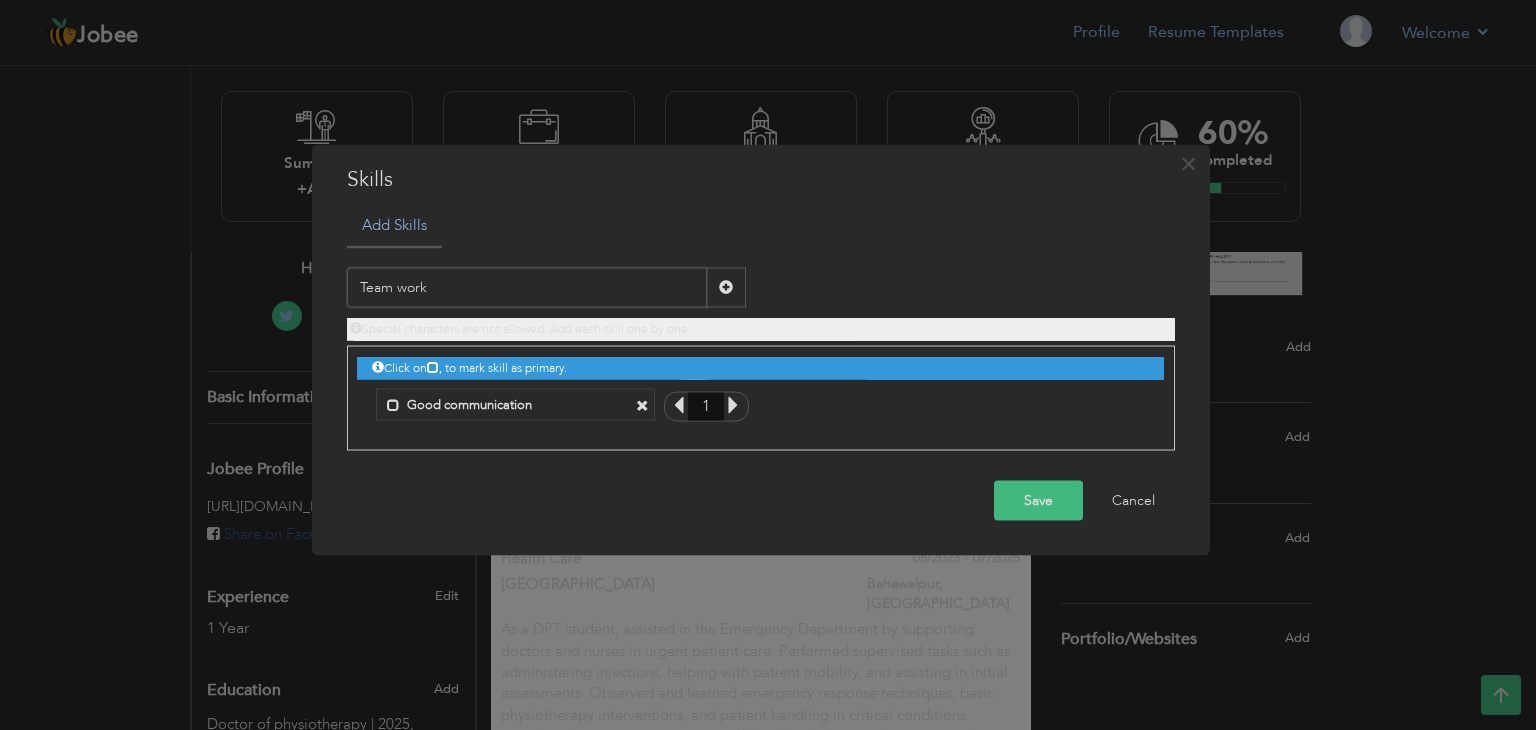 type on "Team work" 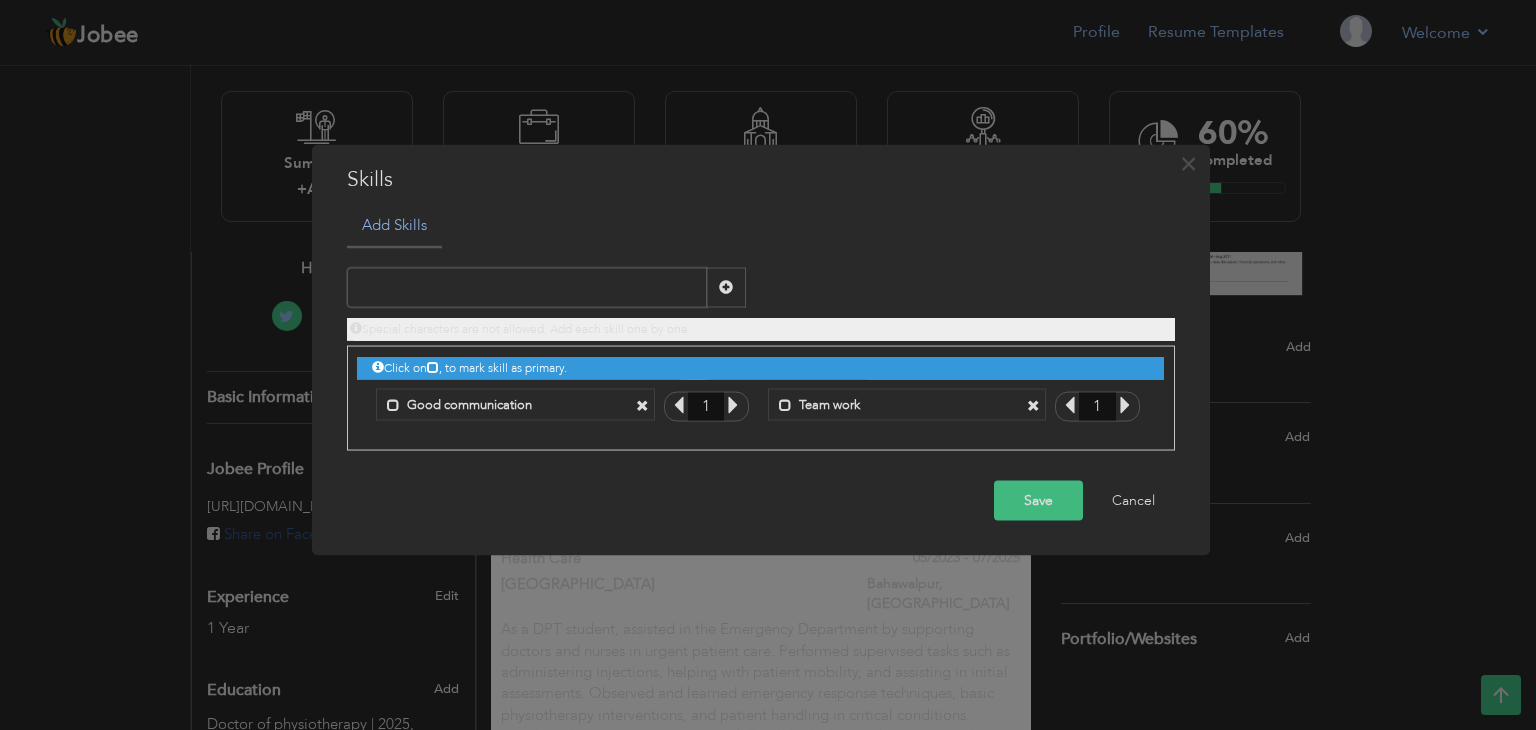 click at bounding box center [527, 287] 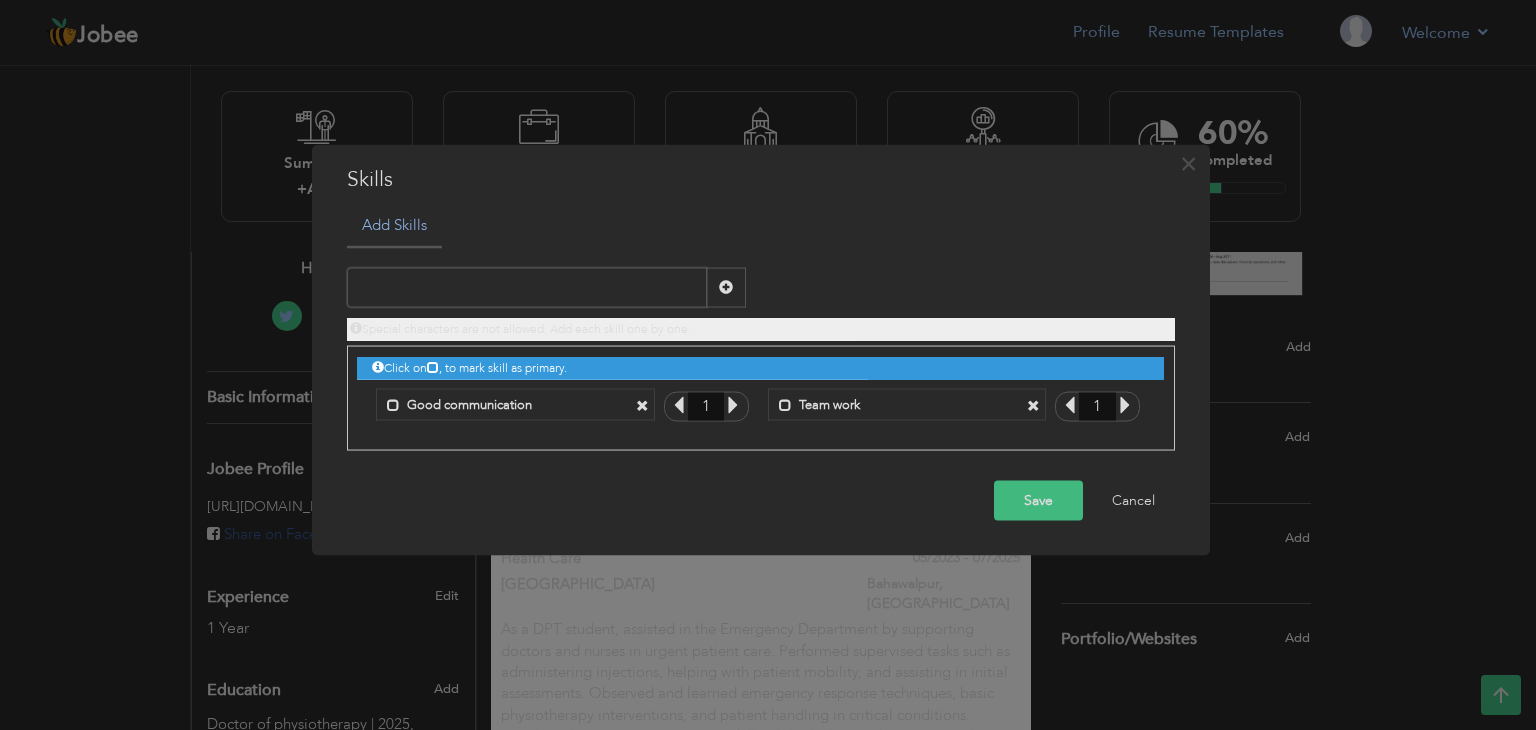 paste on "•	Leadership Skills" 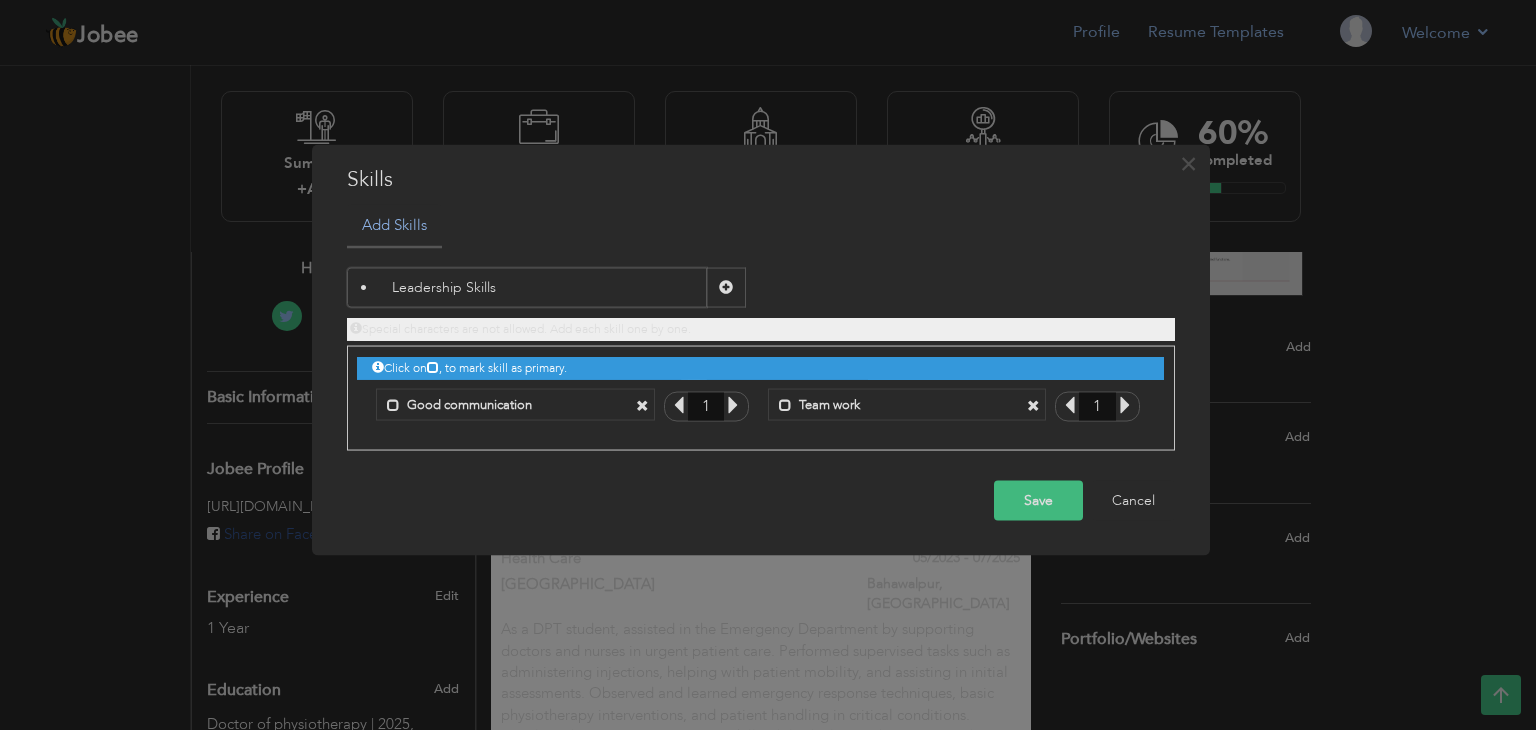 click on "•	Leadership Skills" at bounding box center [527, 287] 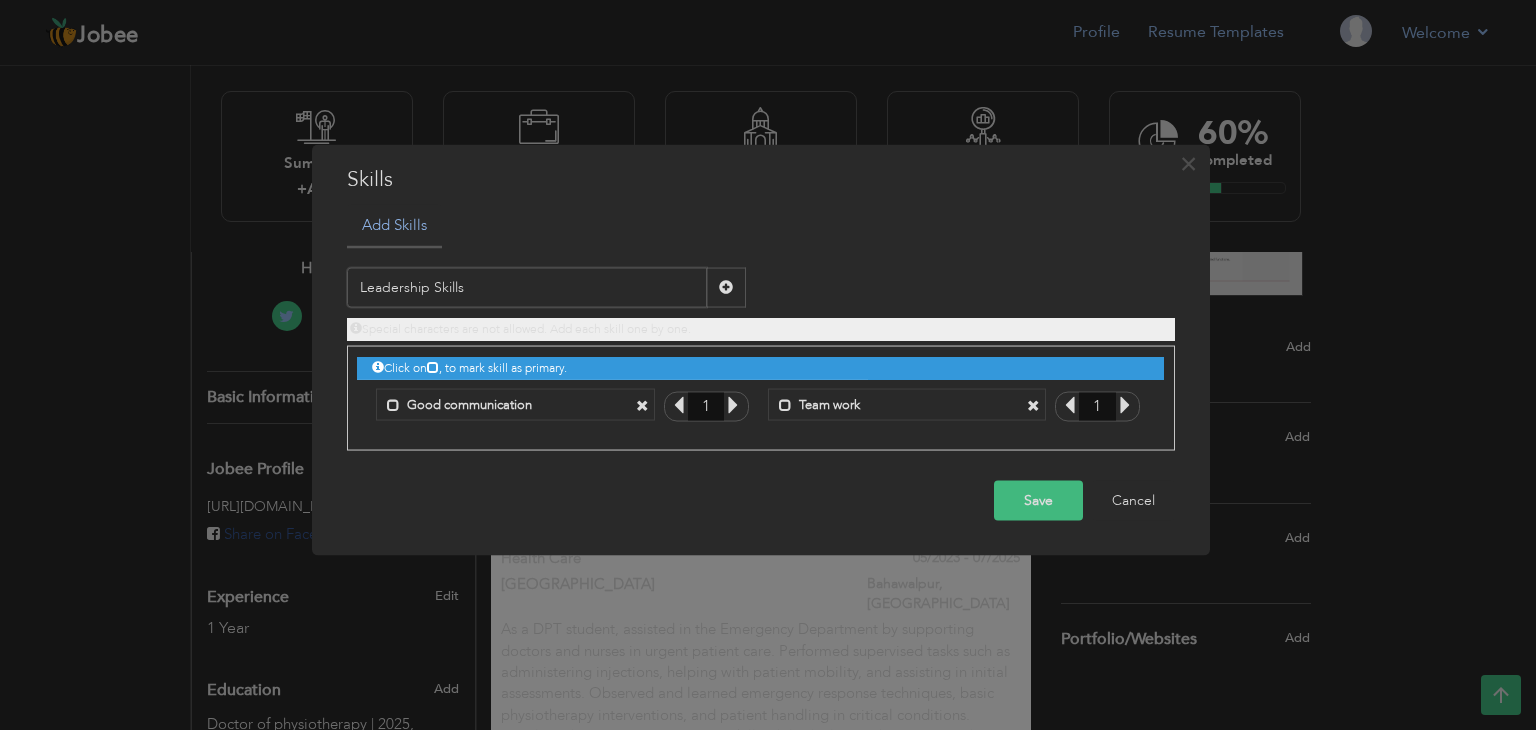 type on "Leadership Skills" 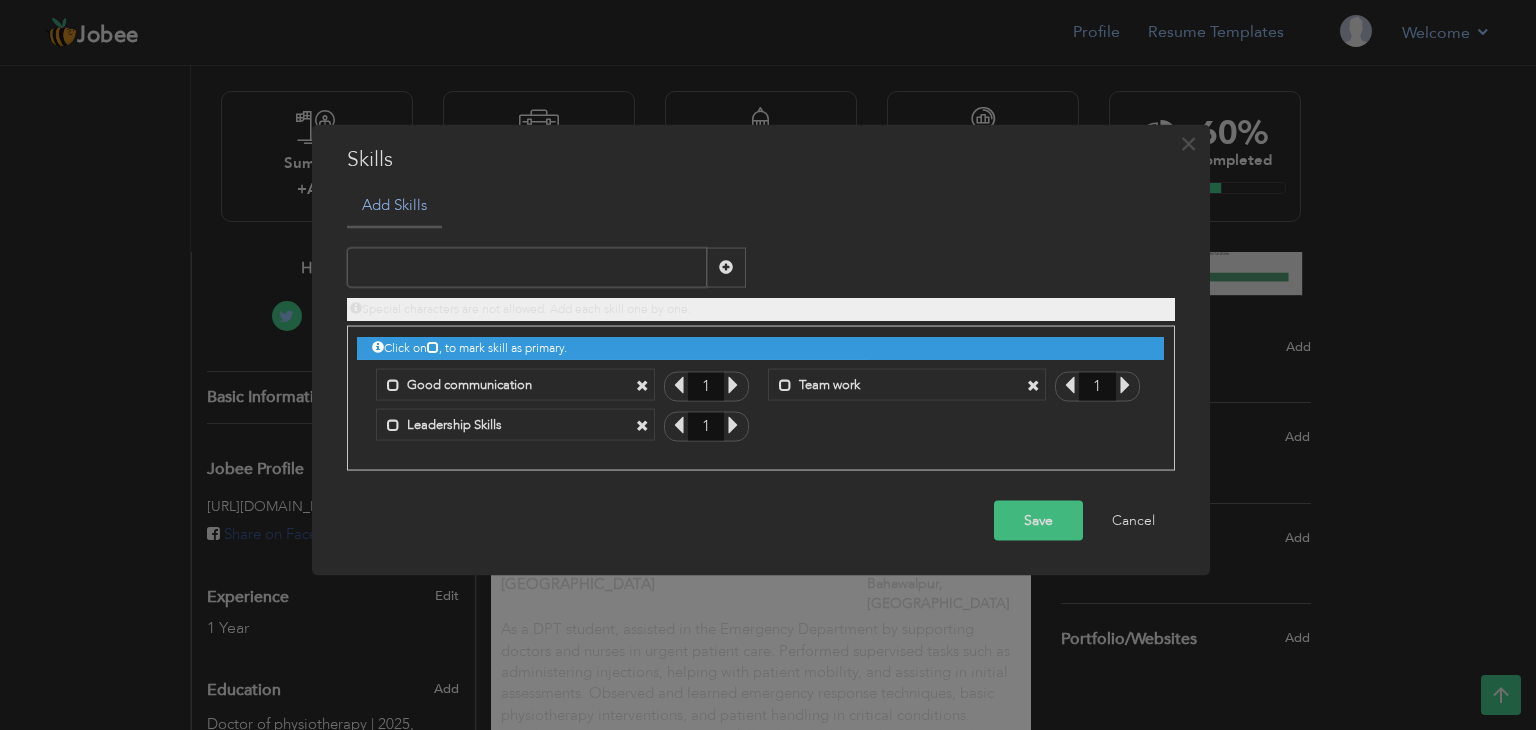 click at bounding box center [527, 267] 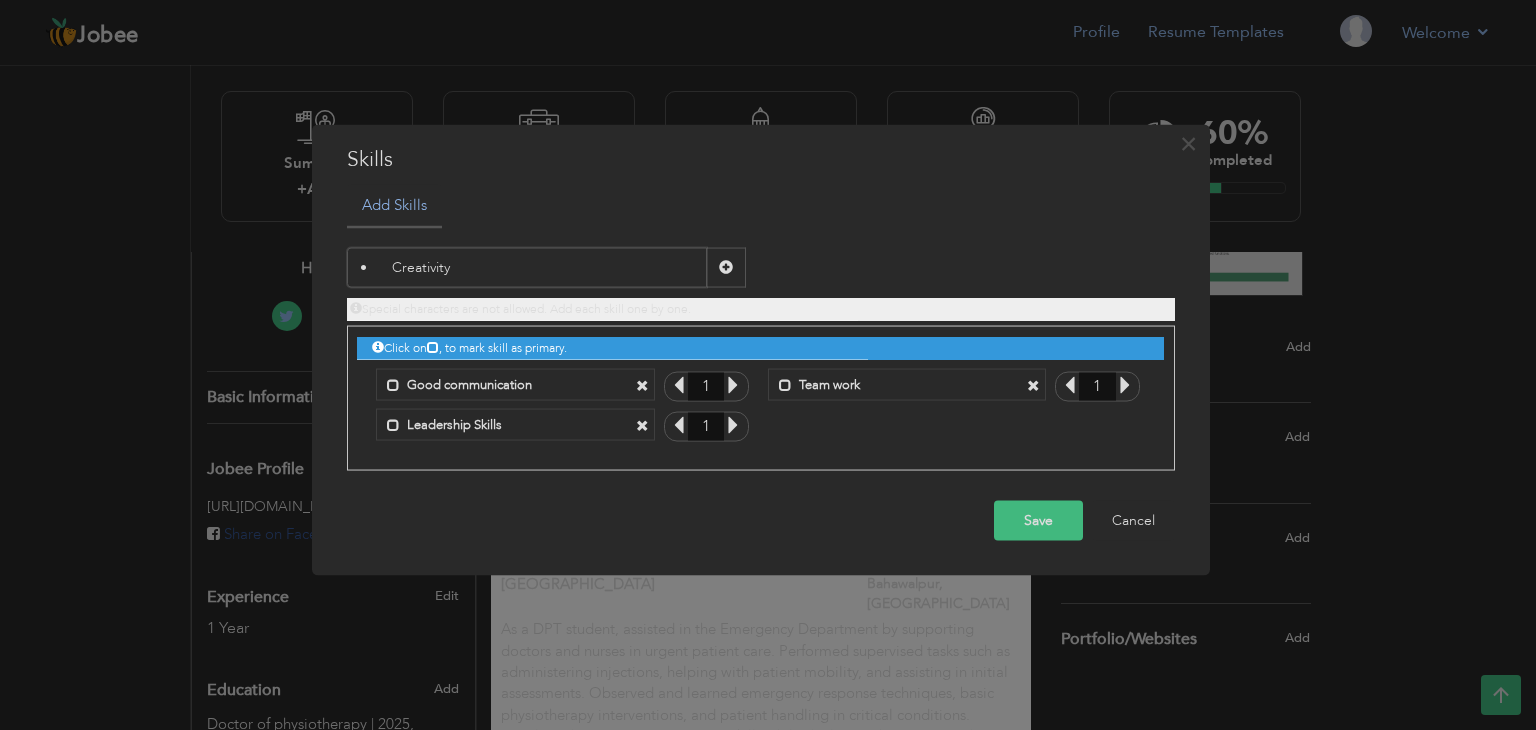 click on "•	Creativity" at bounding box center [527, 267] 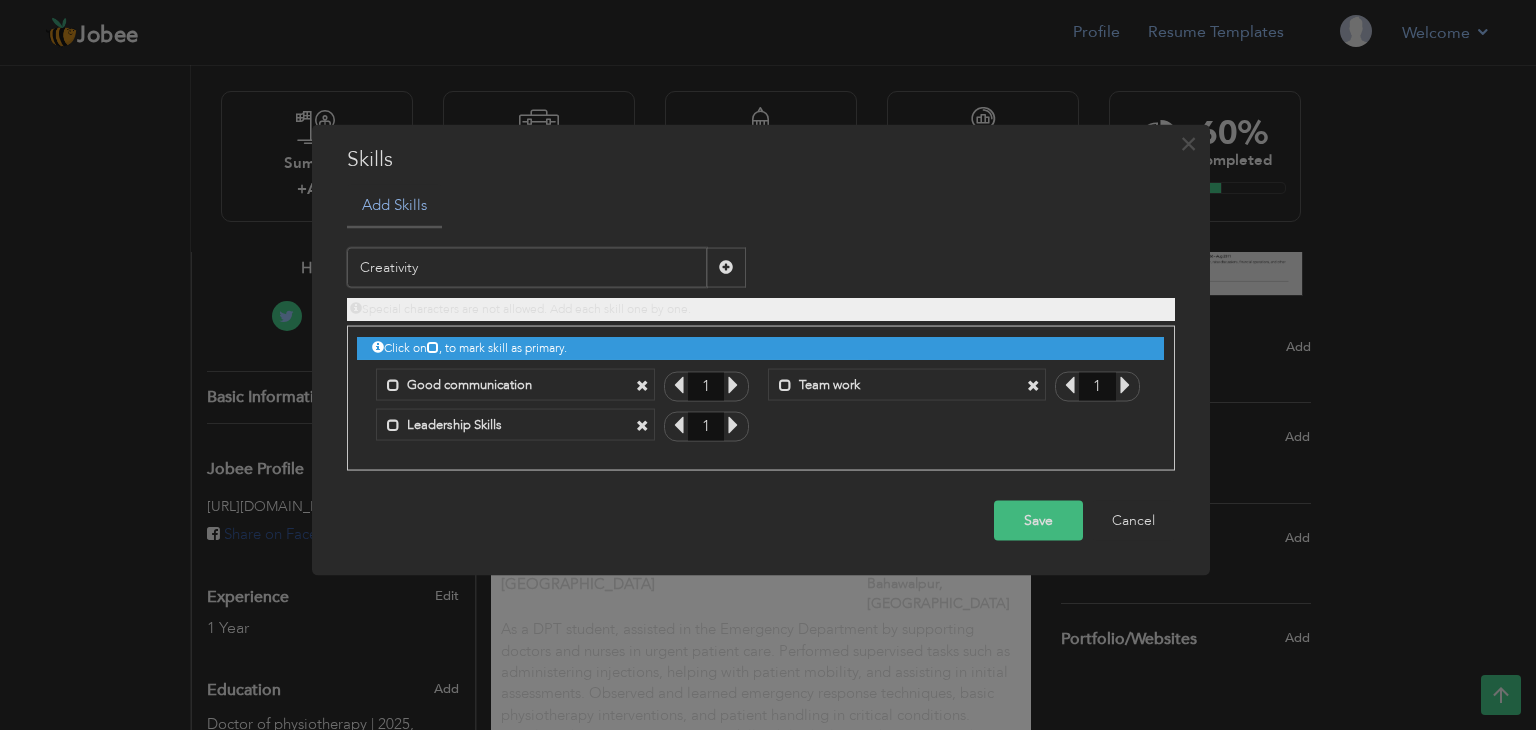 type on "Creativity" 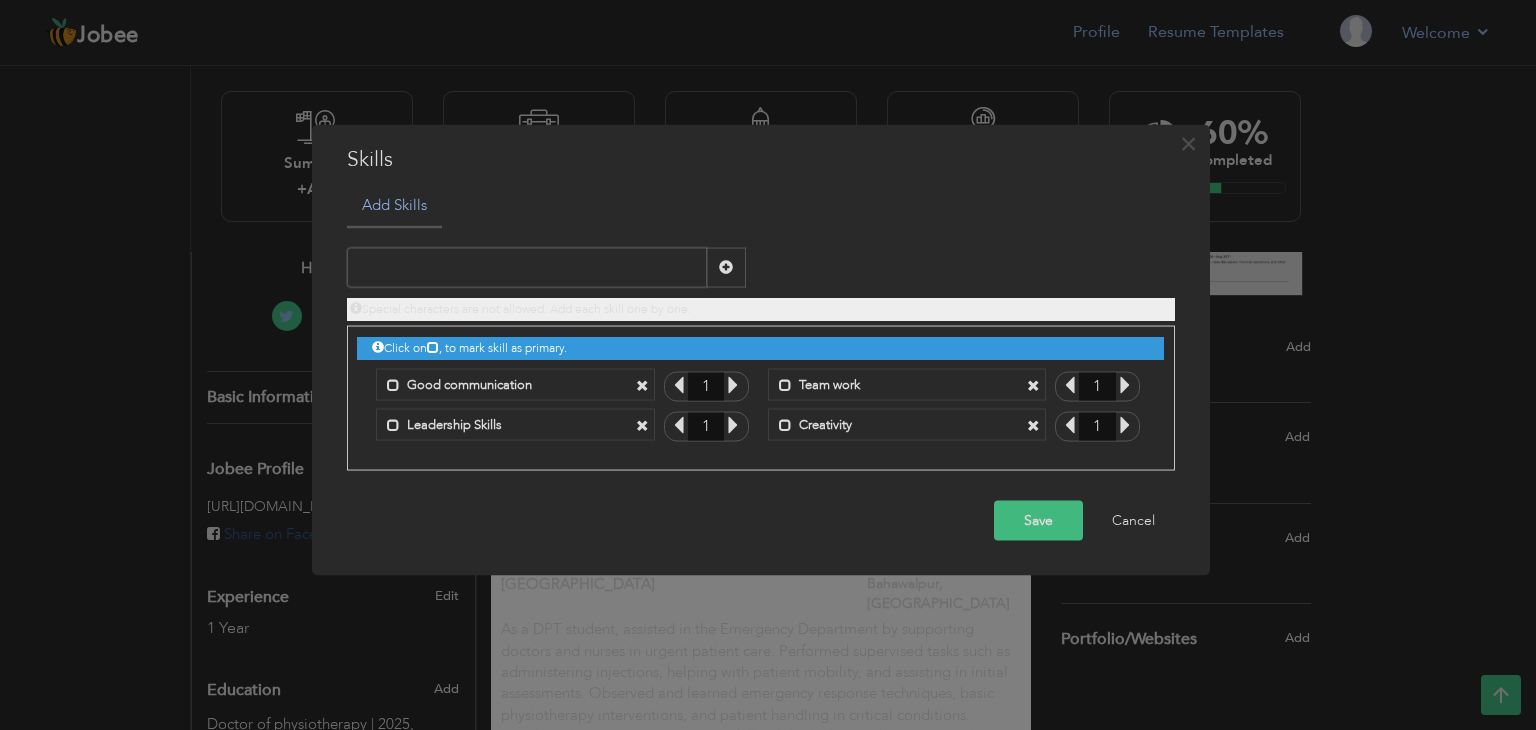 click at bounding box center (527, 267) 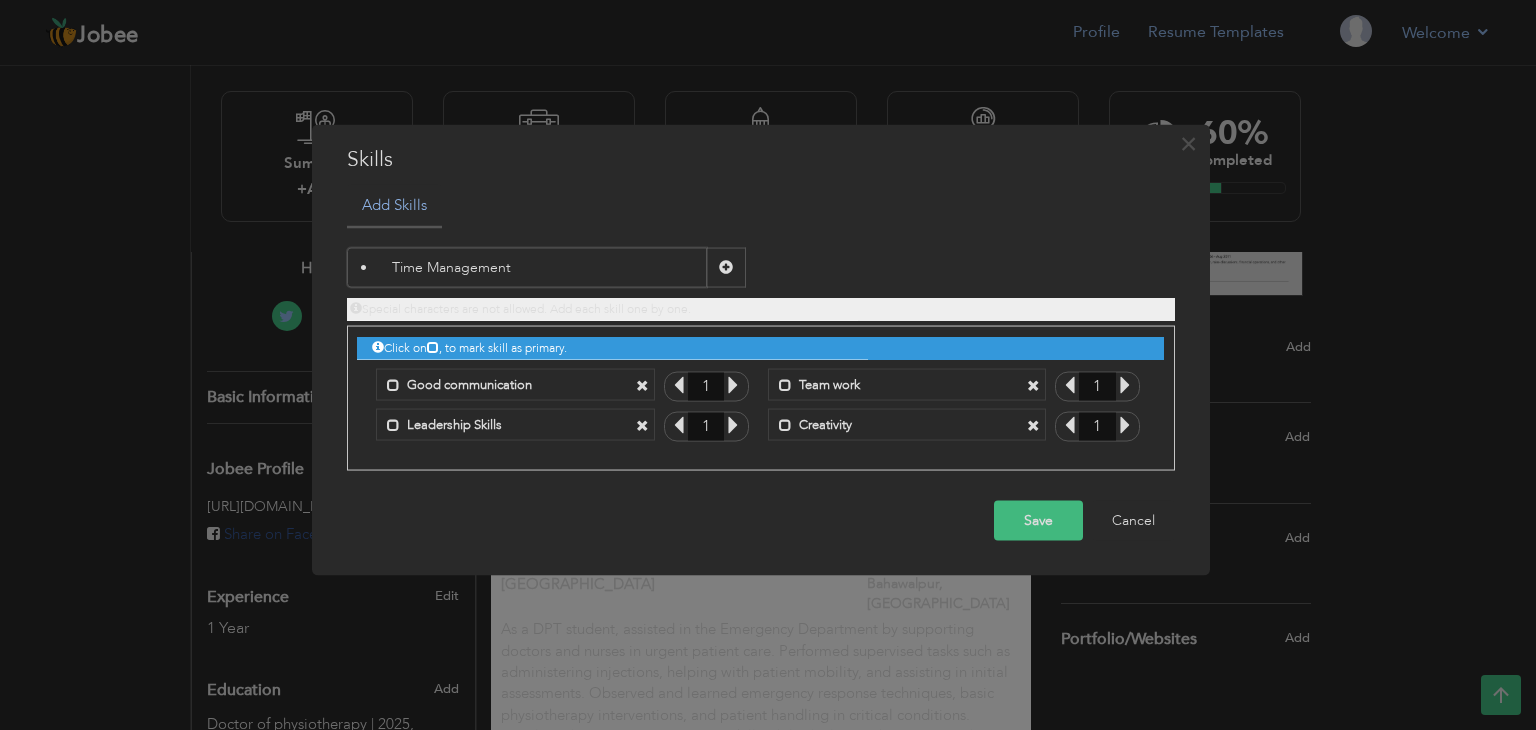 click on "•	Time Management" at bounding box center (527, 267) 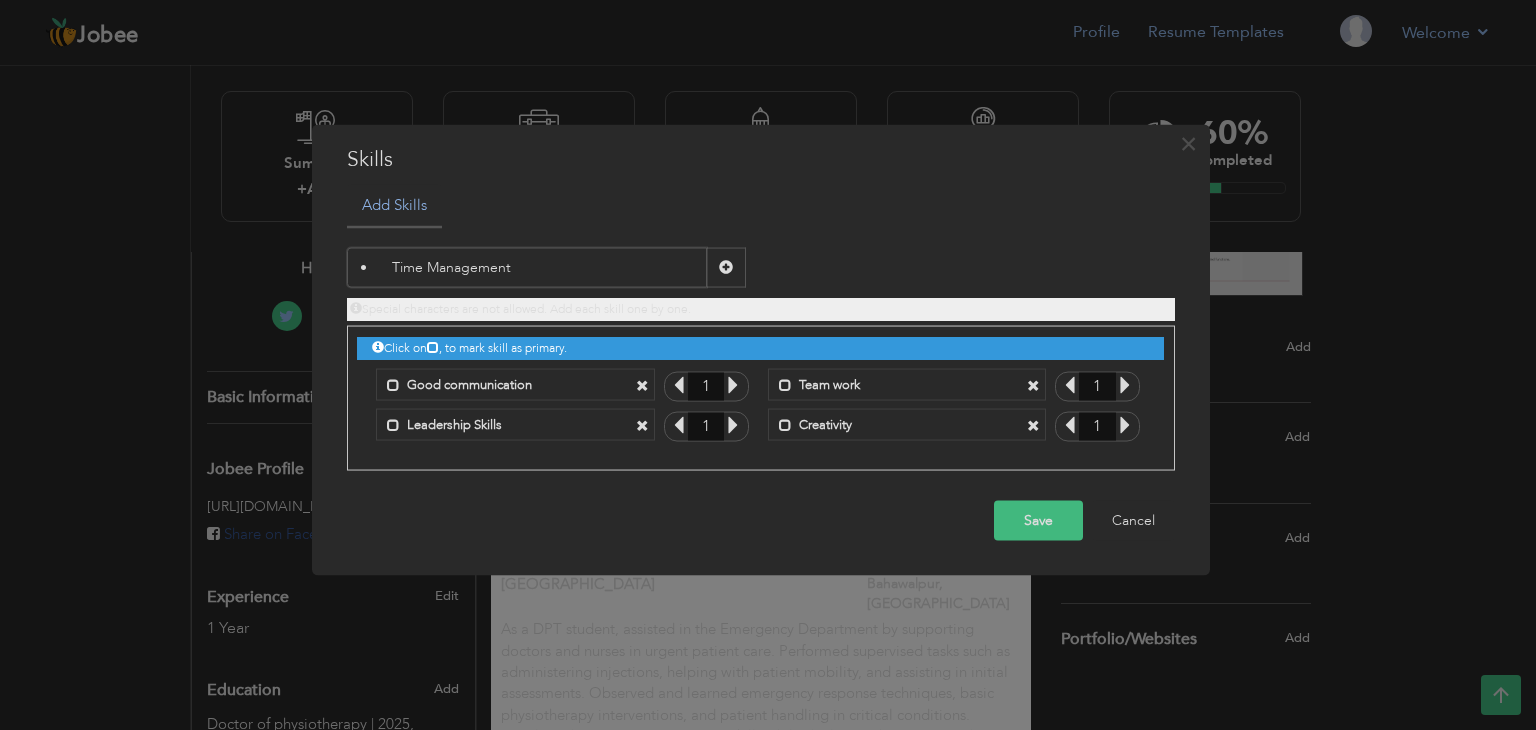 click on "•	Time Management" at bounding box center [527, 267] 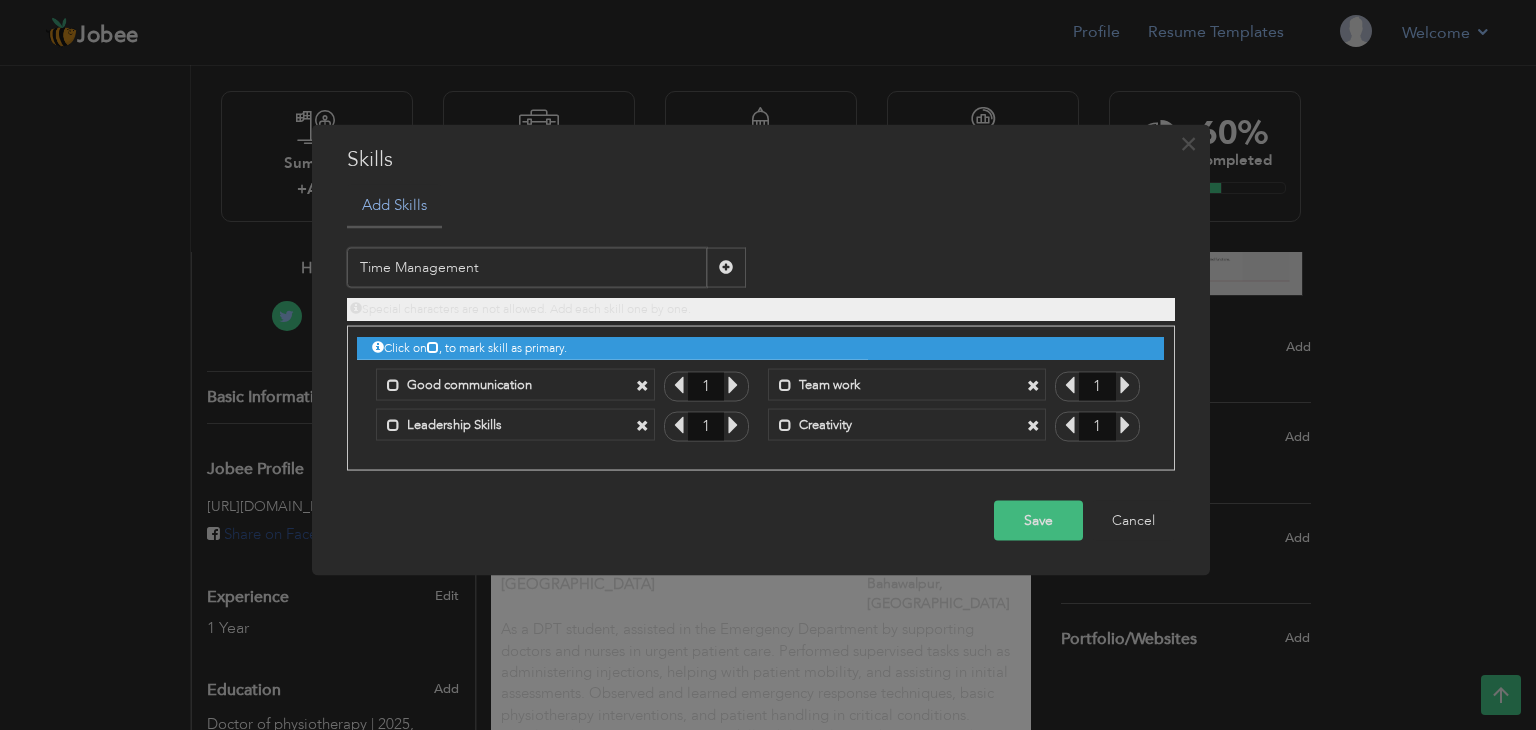 type on "Time Management" 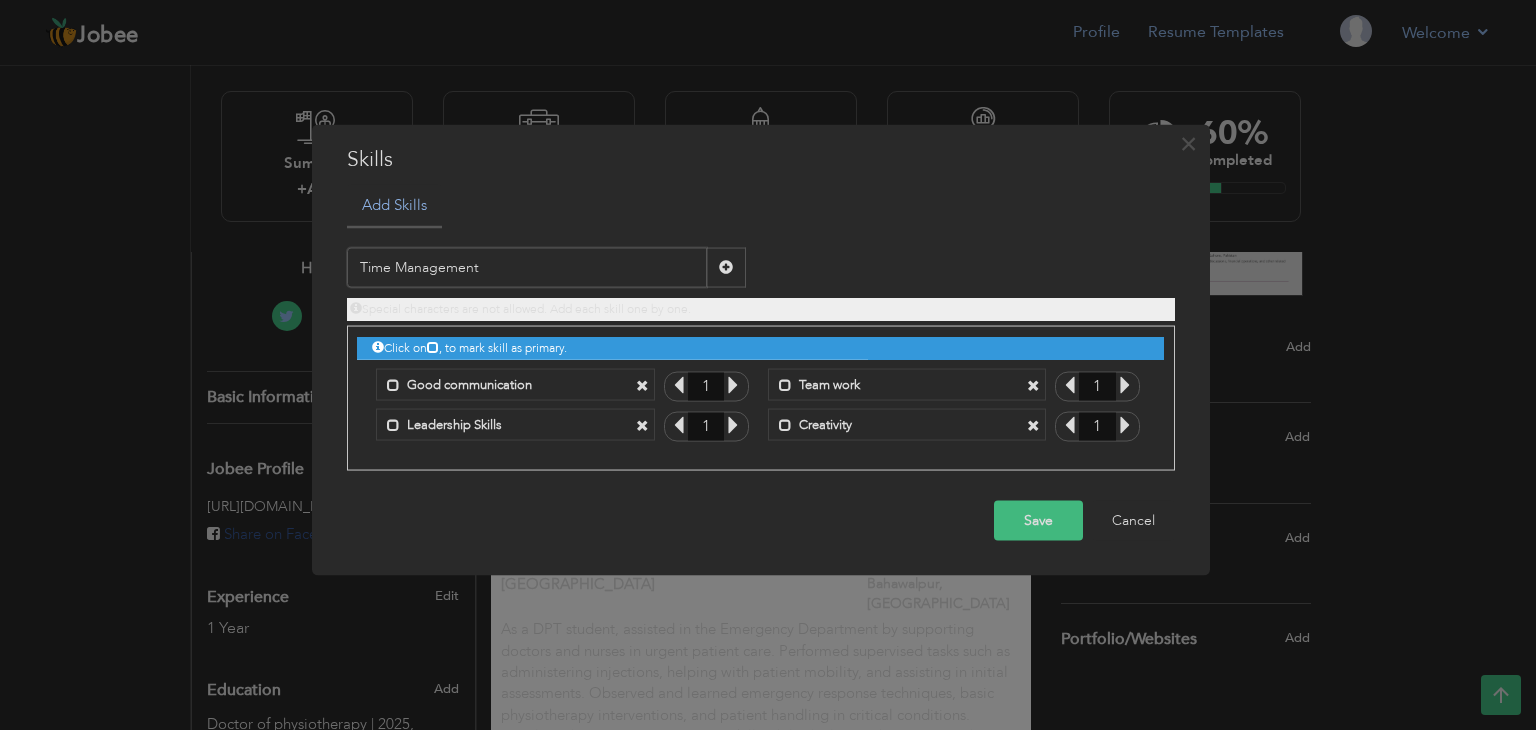 click at bounding box center [726, 267] 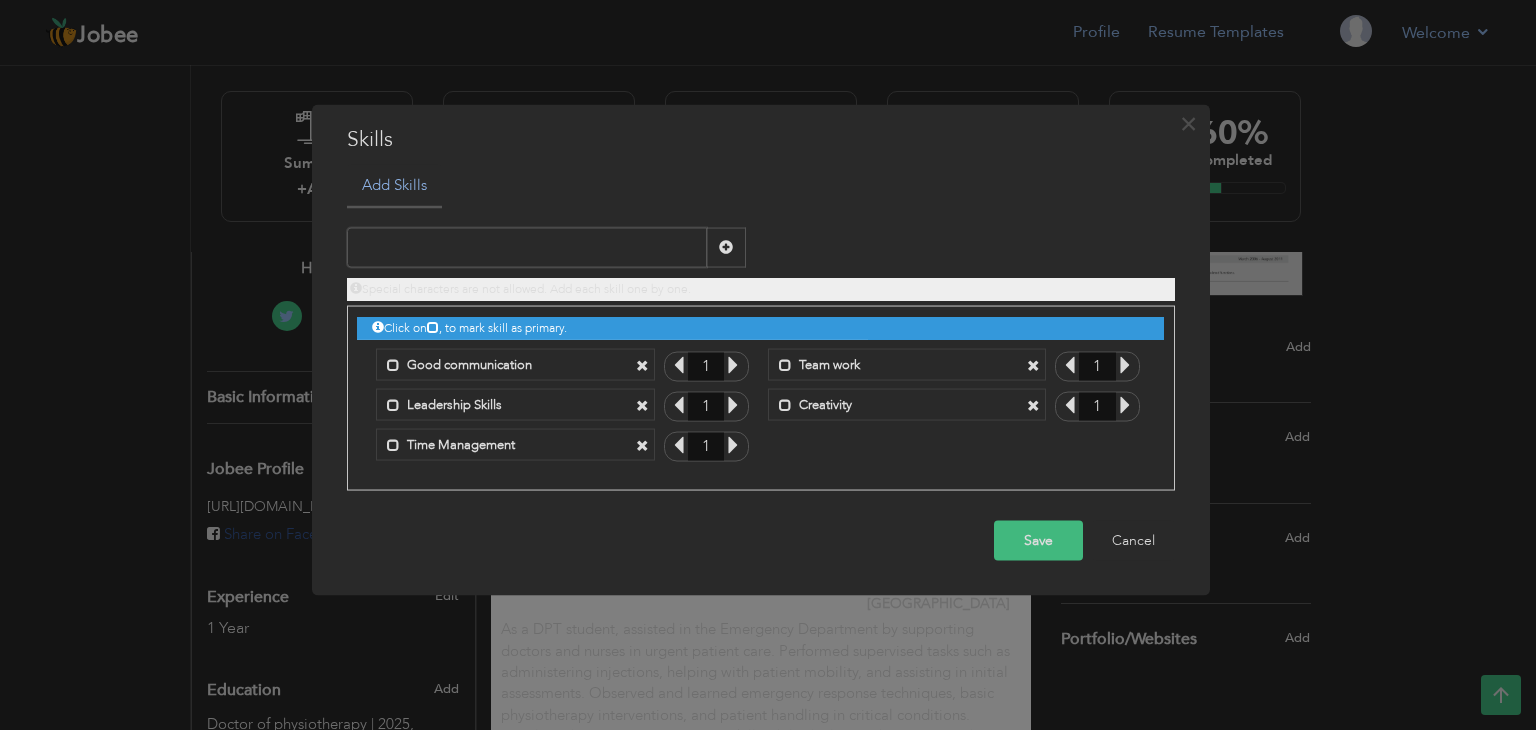 click at bounding box center [527, 247] 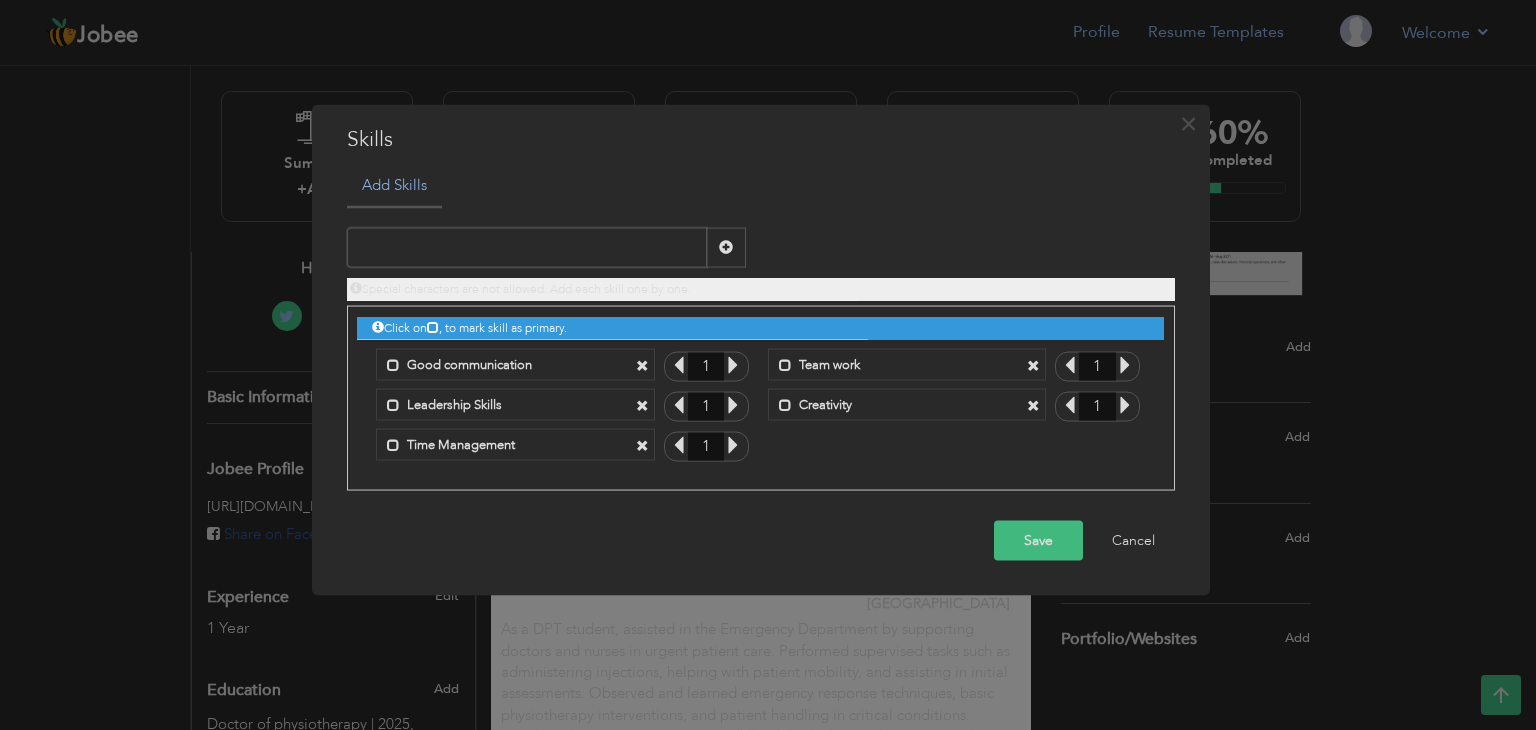 paste on "Patient Assessment Skills" 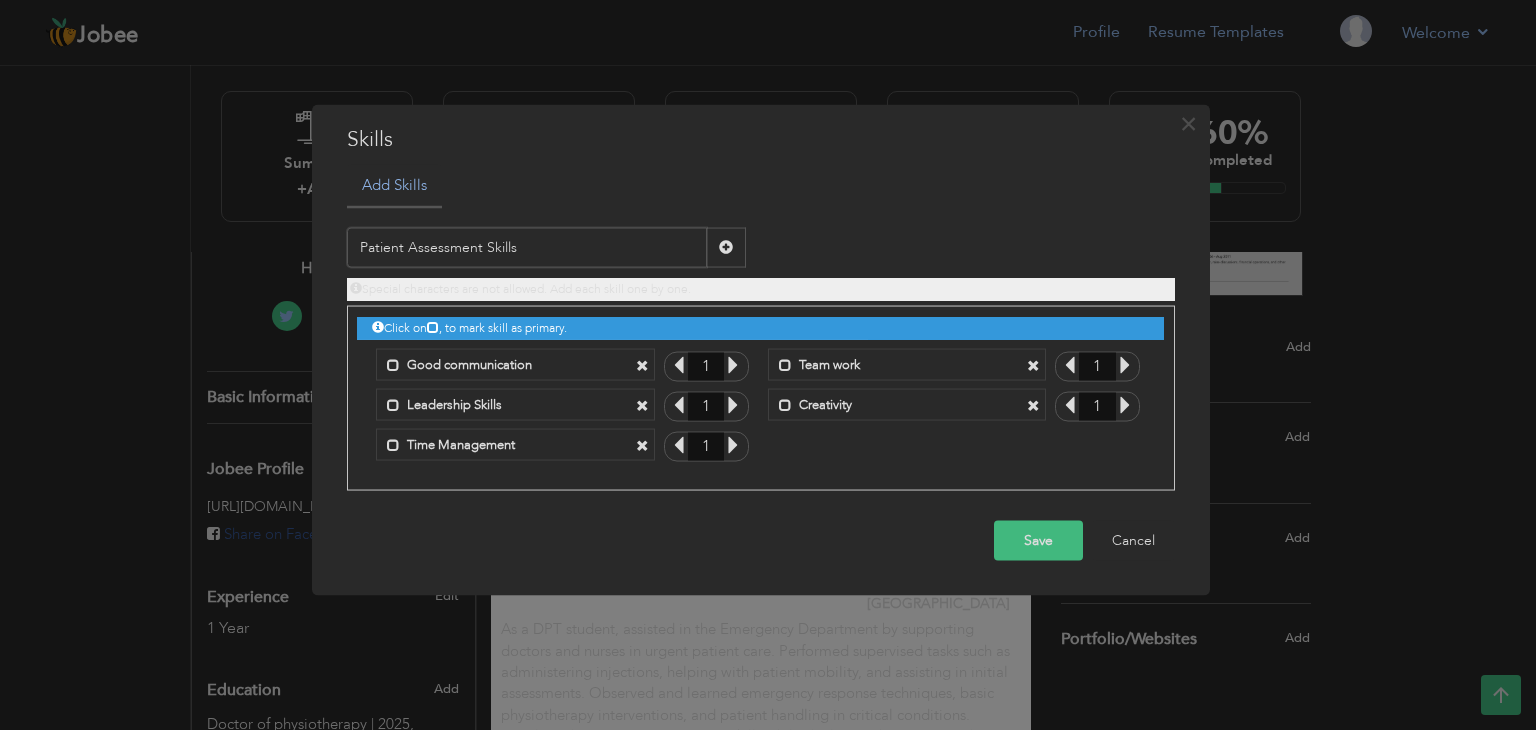 type on "Patient Assessment Skills" 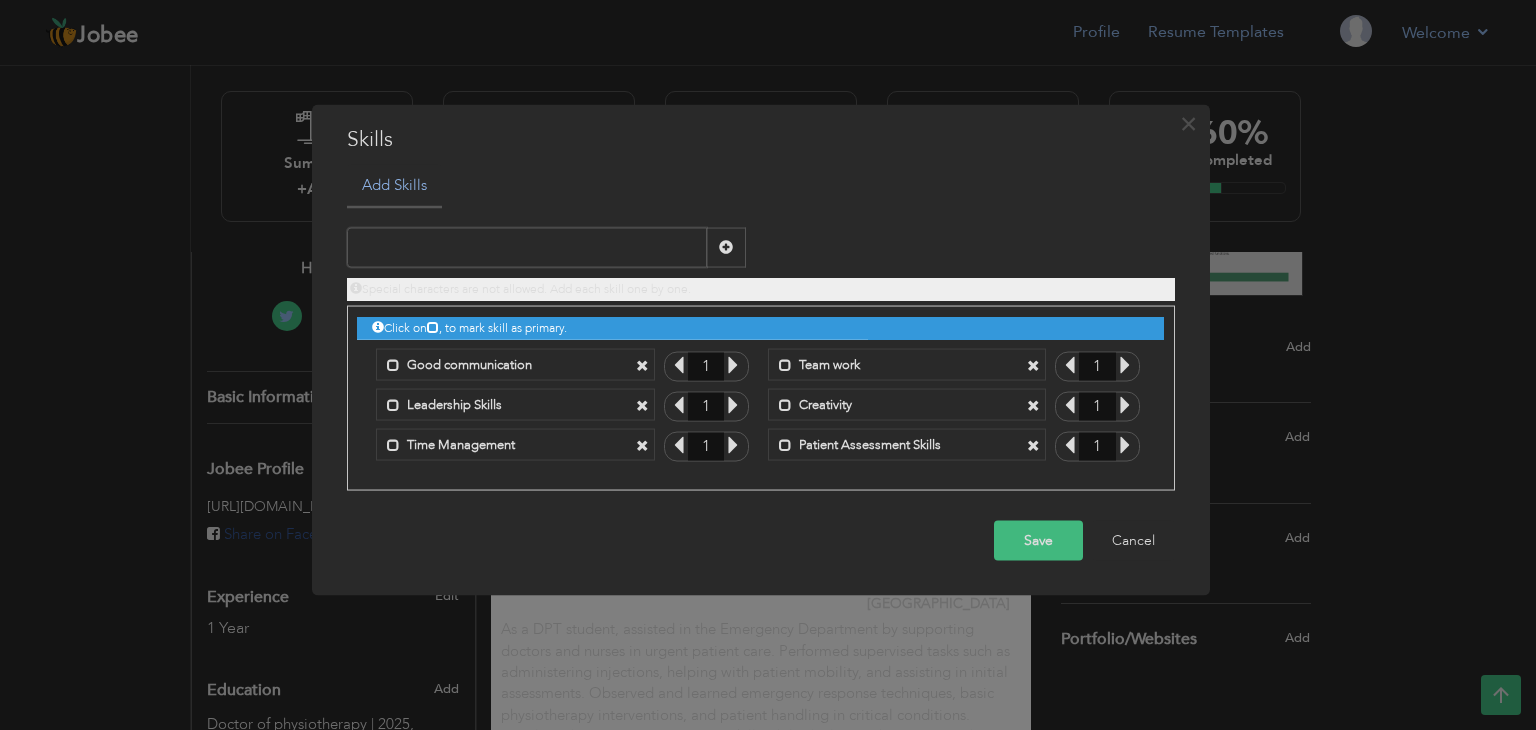 click at bounding box center (527, 247) 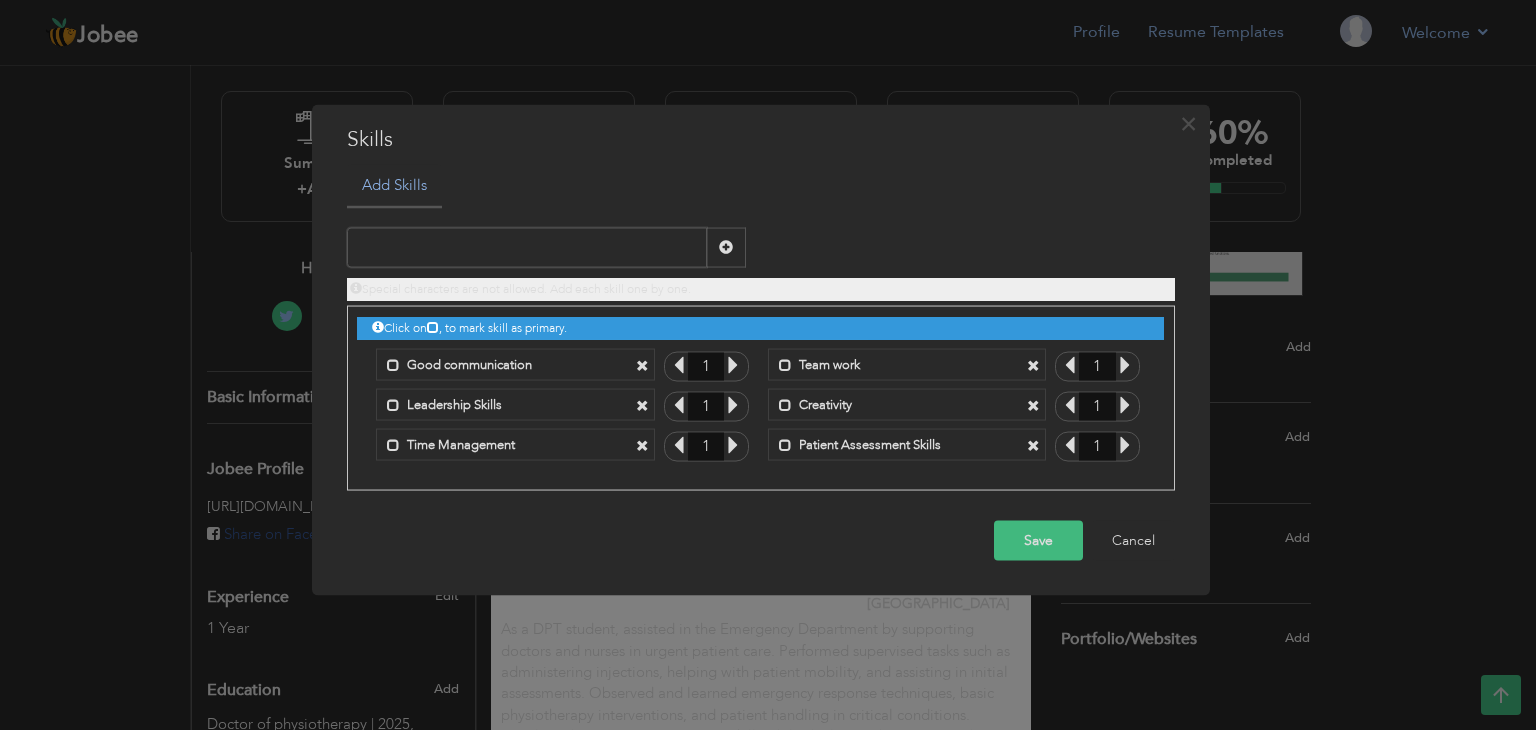 paste on "[MEDICAL_DATA] Techniques" 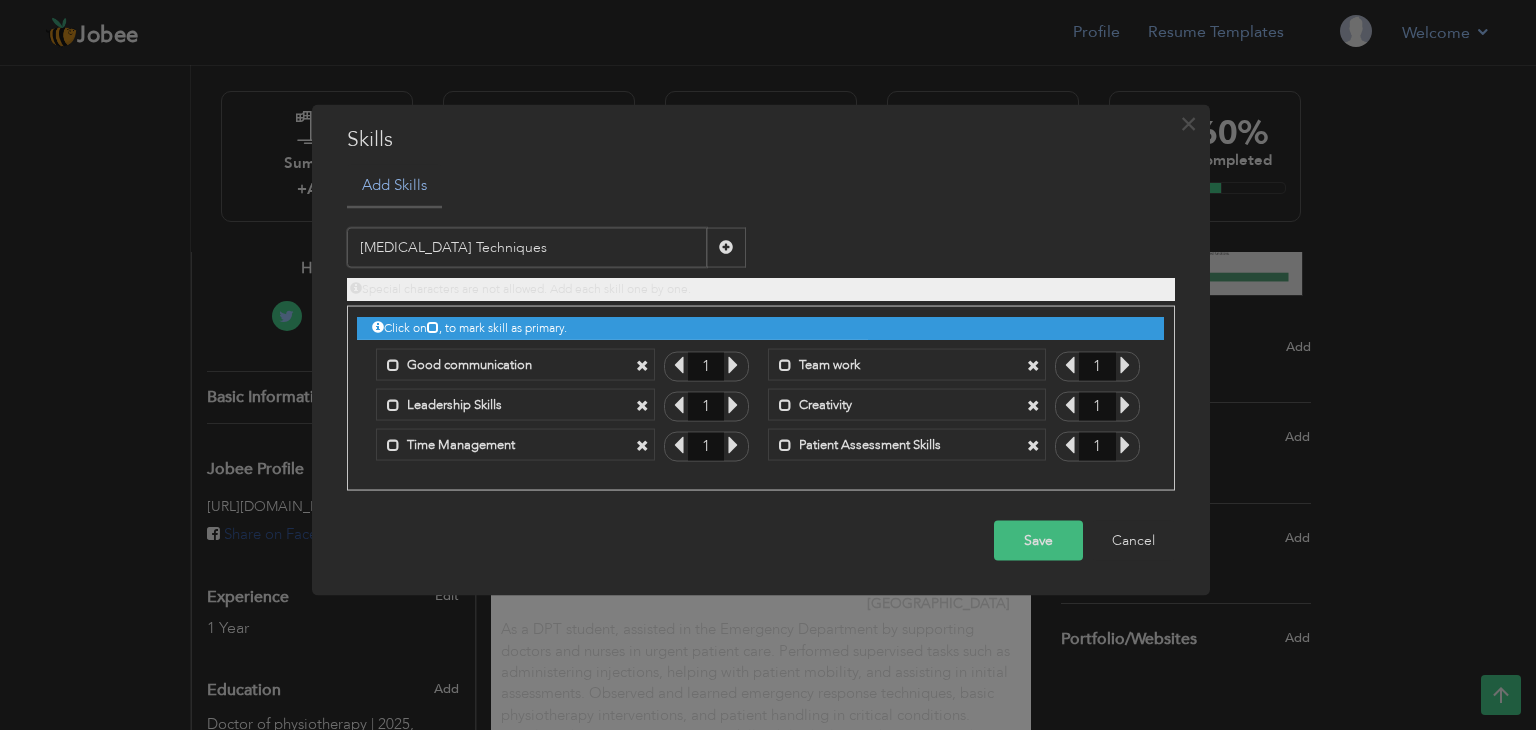 type on "[MEDICAL_DATA] Techniques" 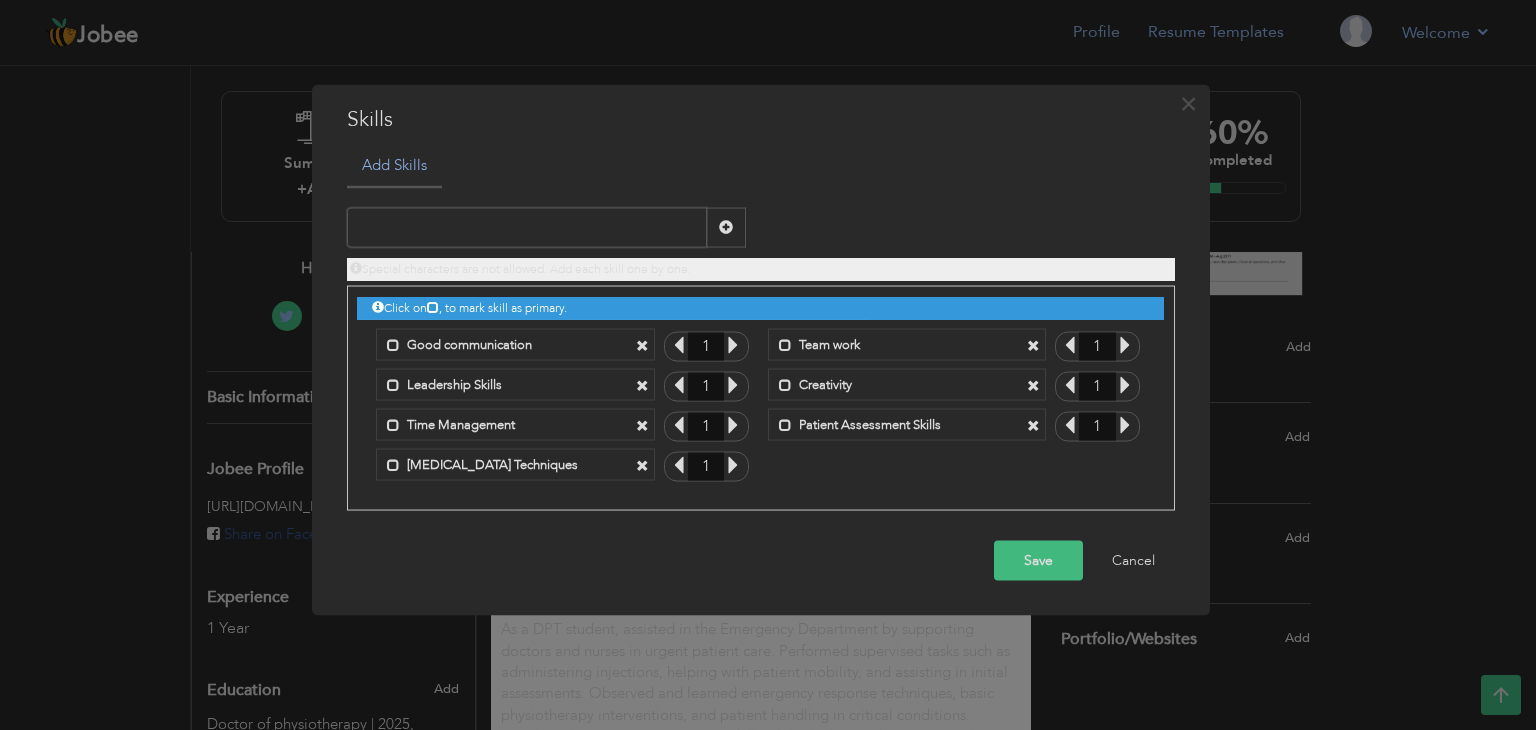 click at bounding box center (527, 227) 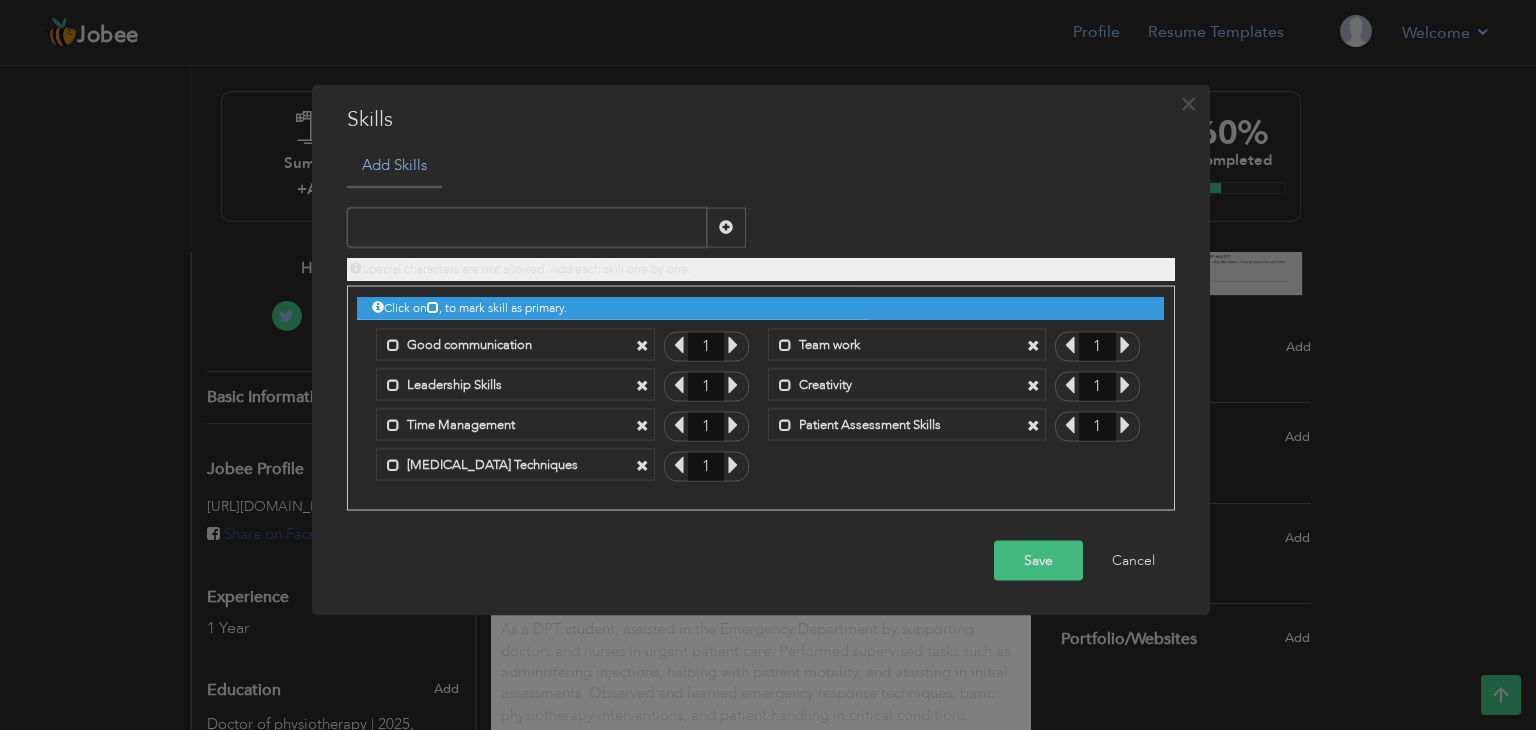 paste on "Exercise Prescription" 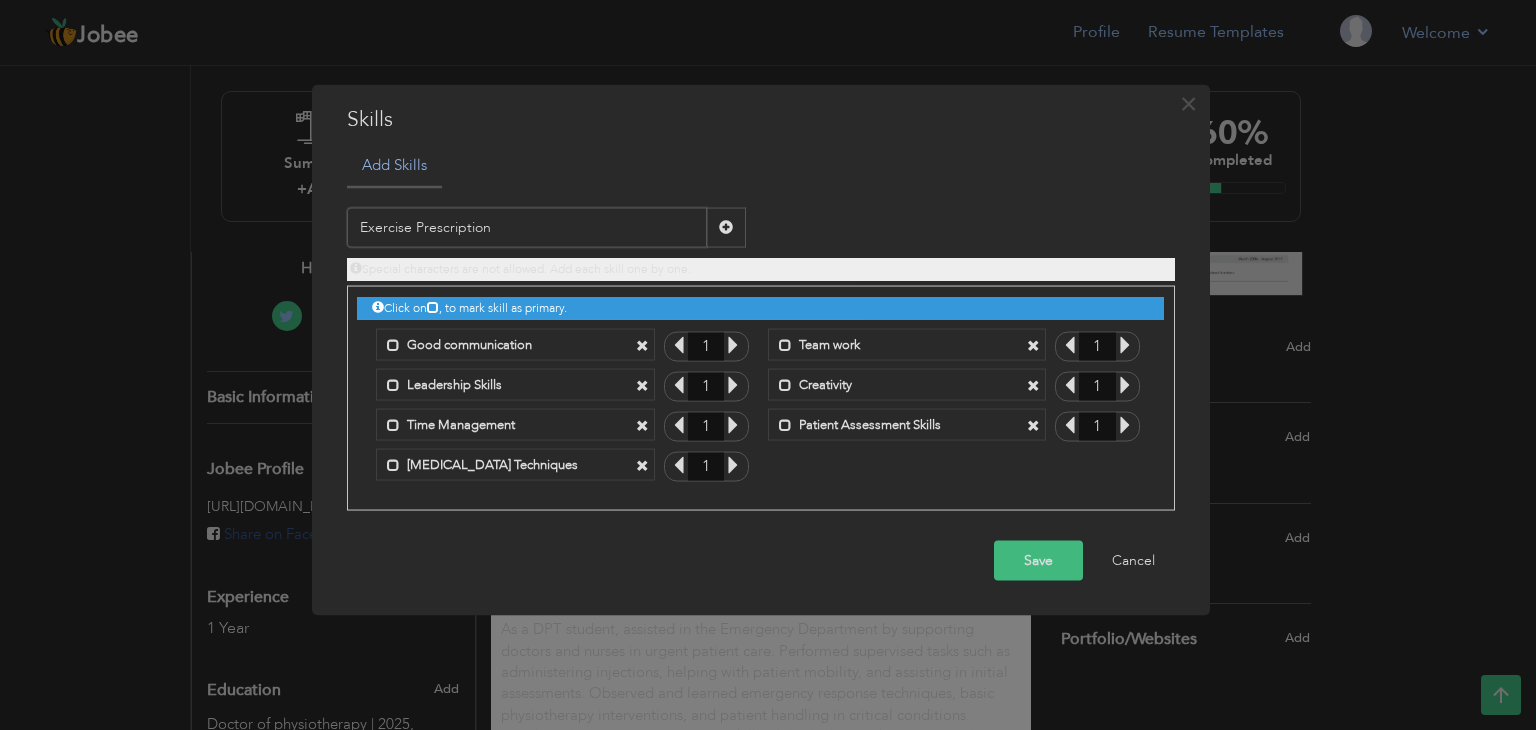 type on "Exercise Prescription" 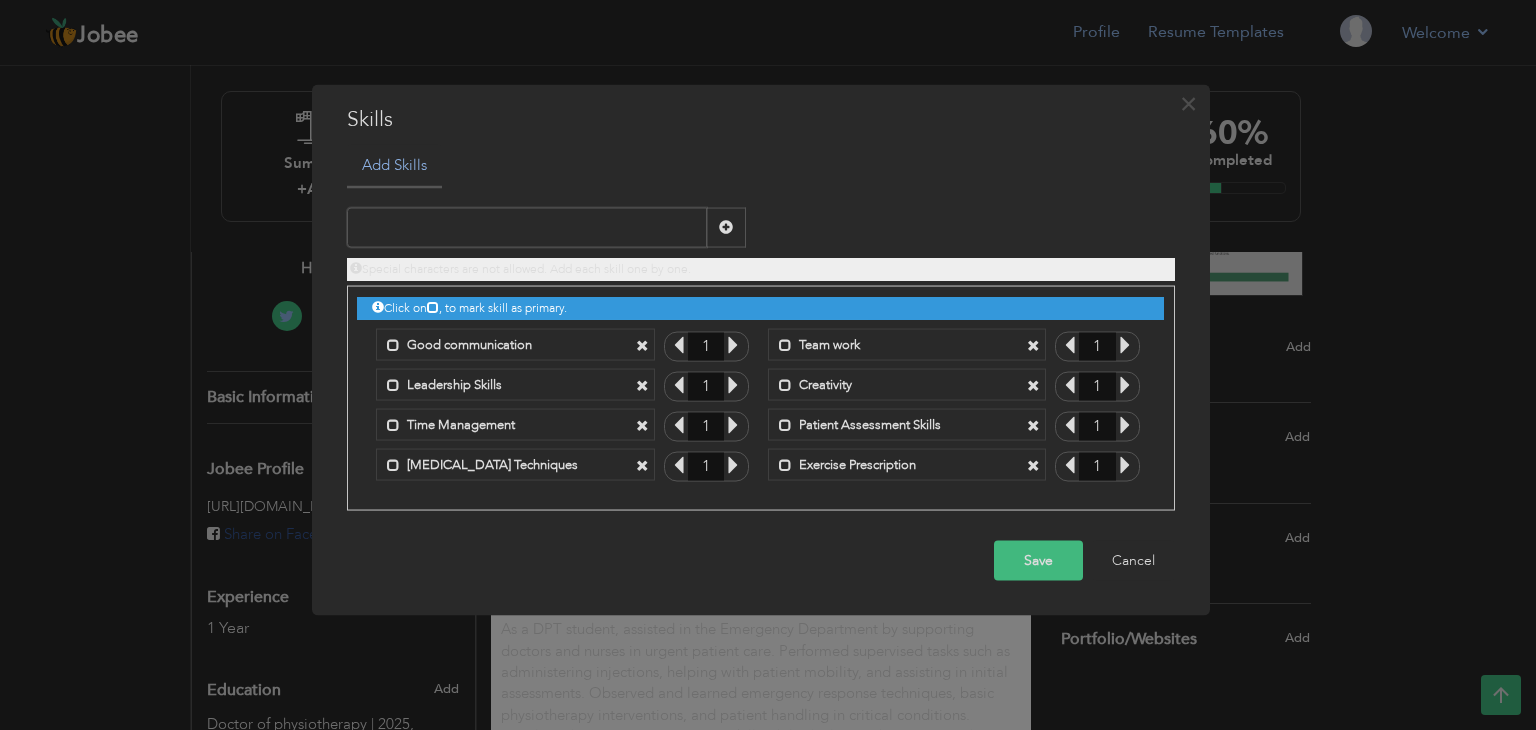 click at bounding box center [527, 227] 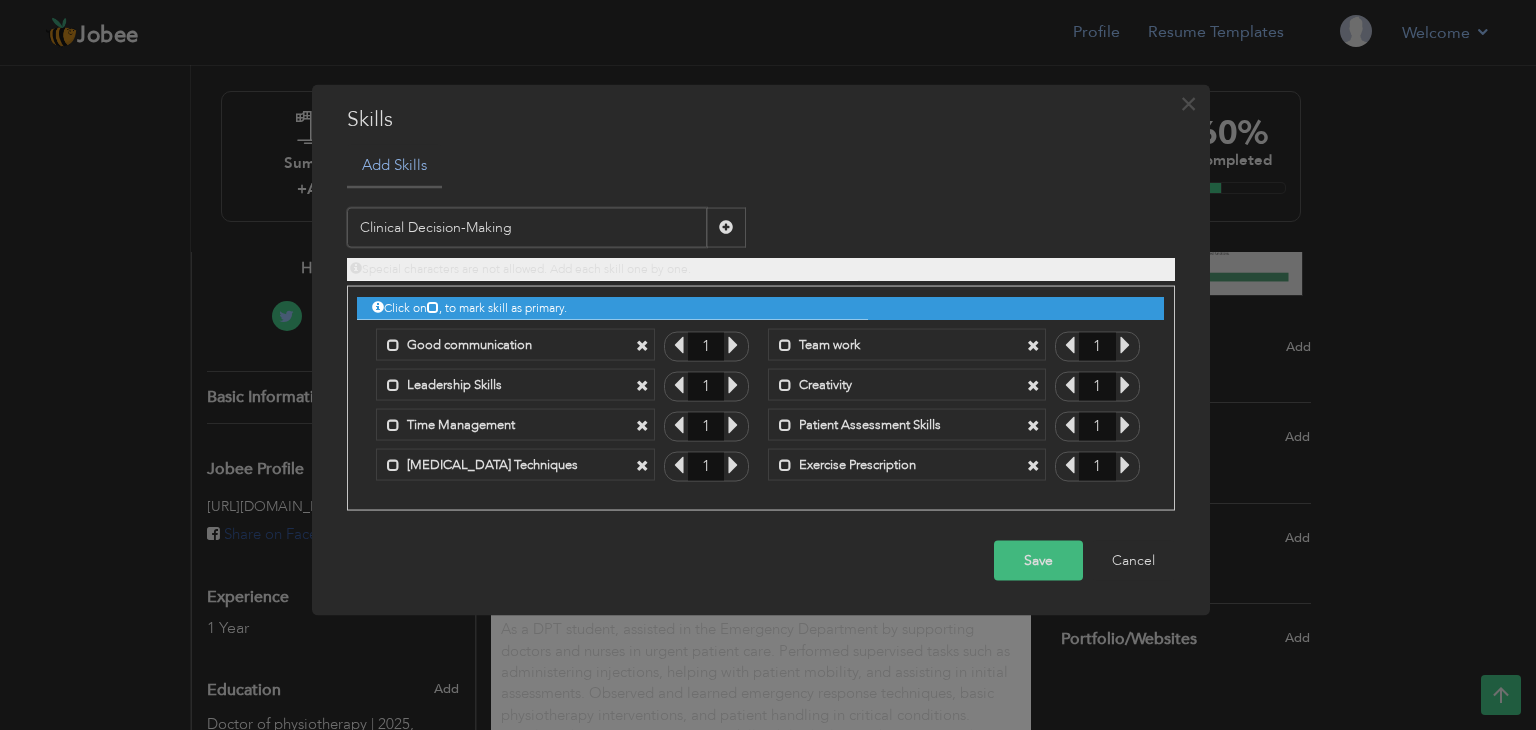 type on "Clinical Decision-Making" 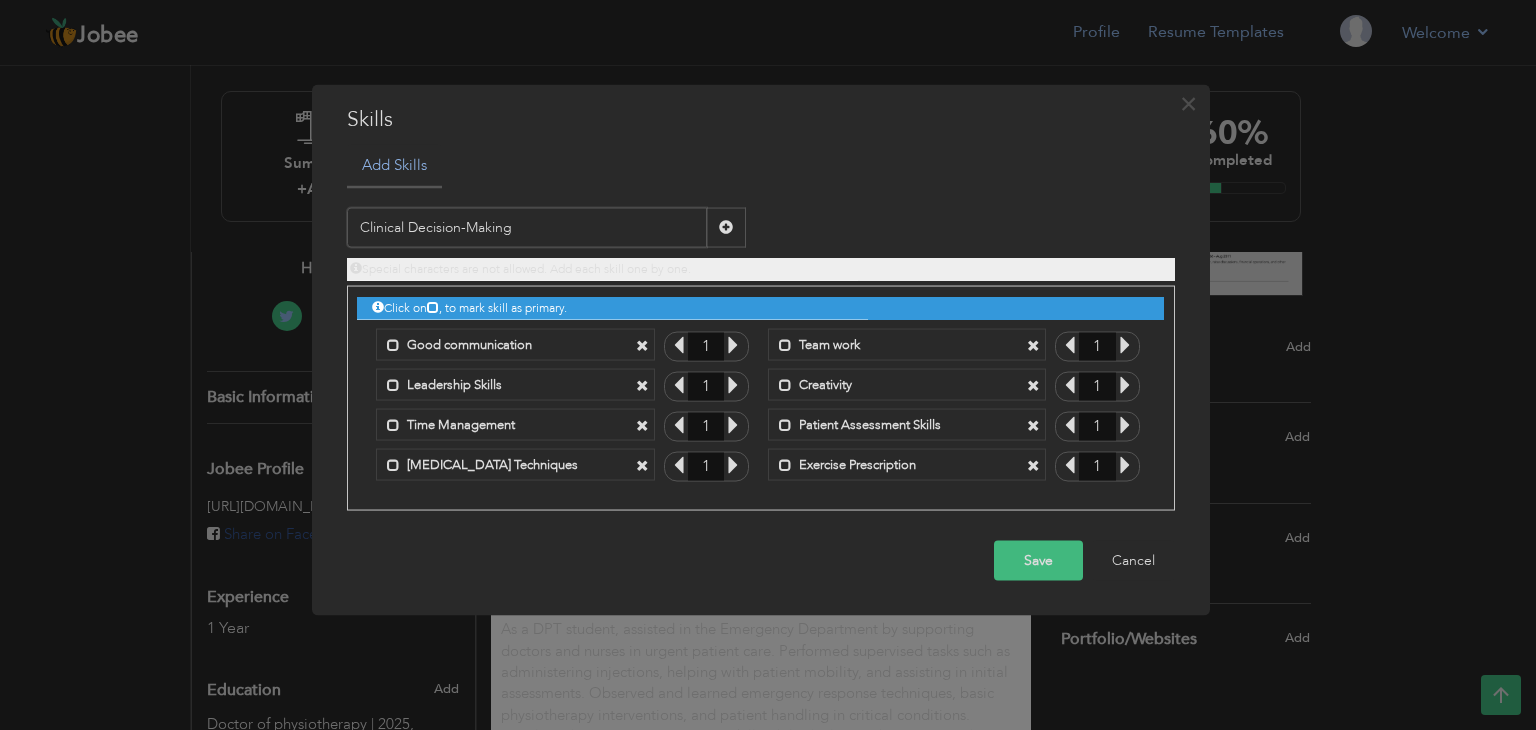 click at bounding box center [726, 227] 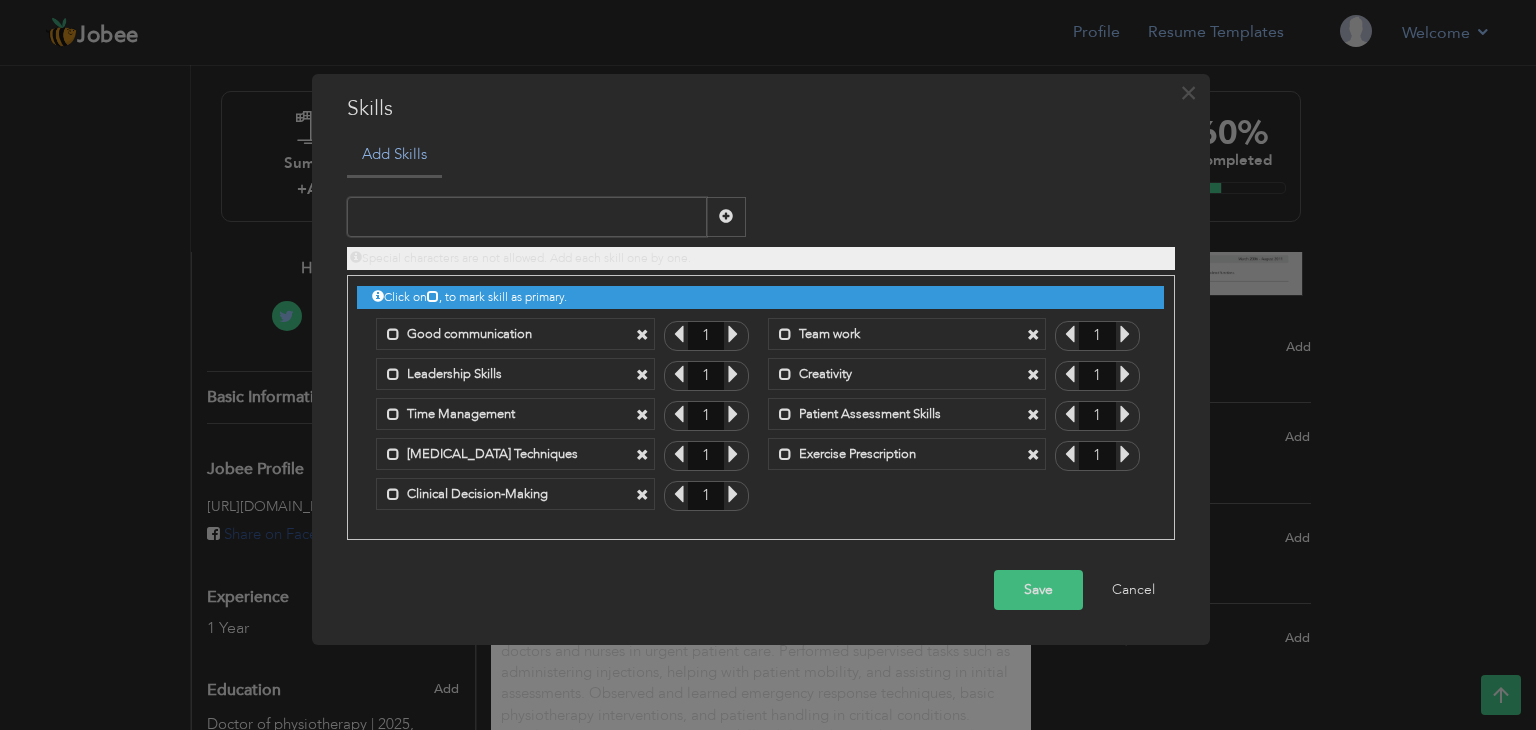 click at bounding box center [527, 217] 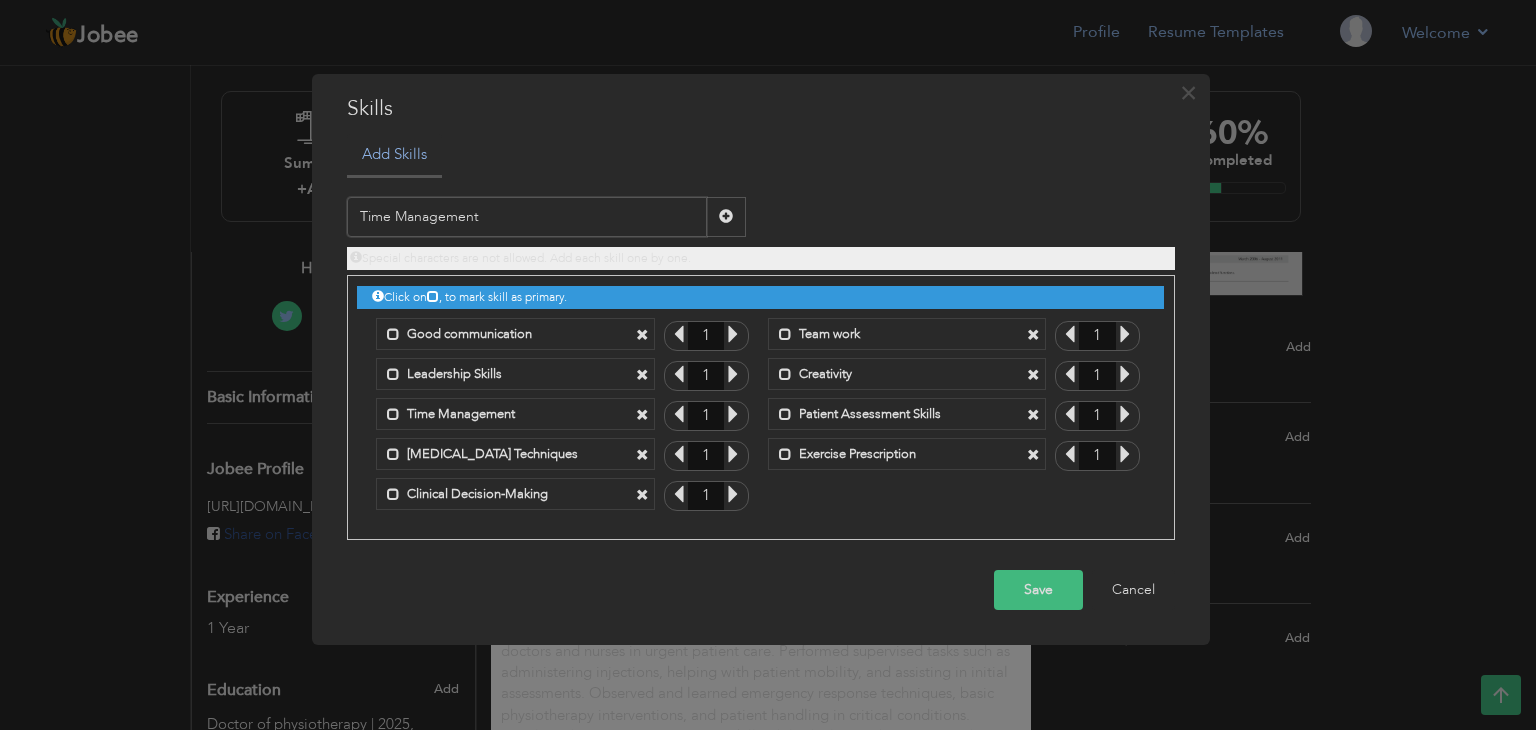type on "Time Management" 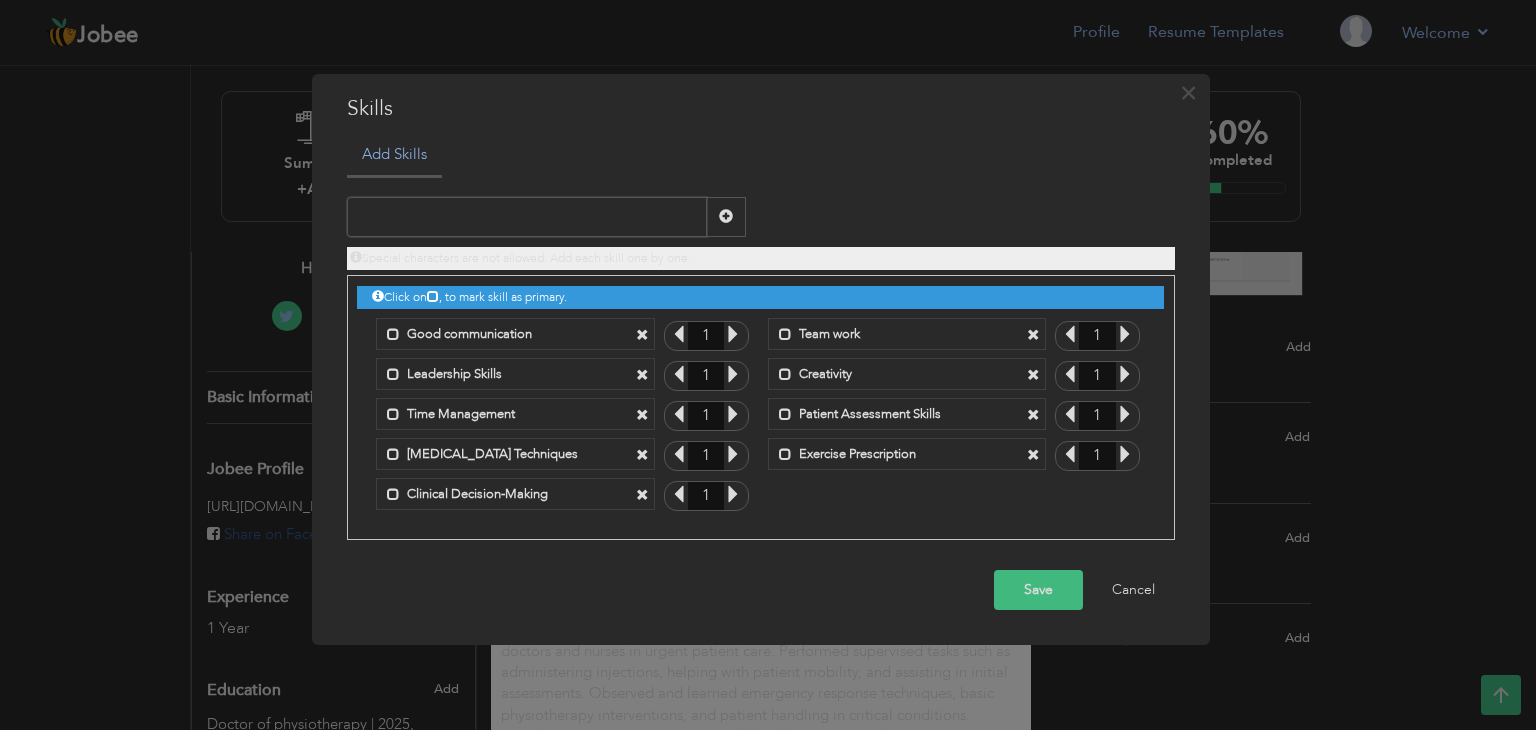 click at bounding box center (527, 217) 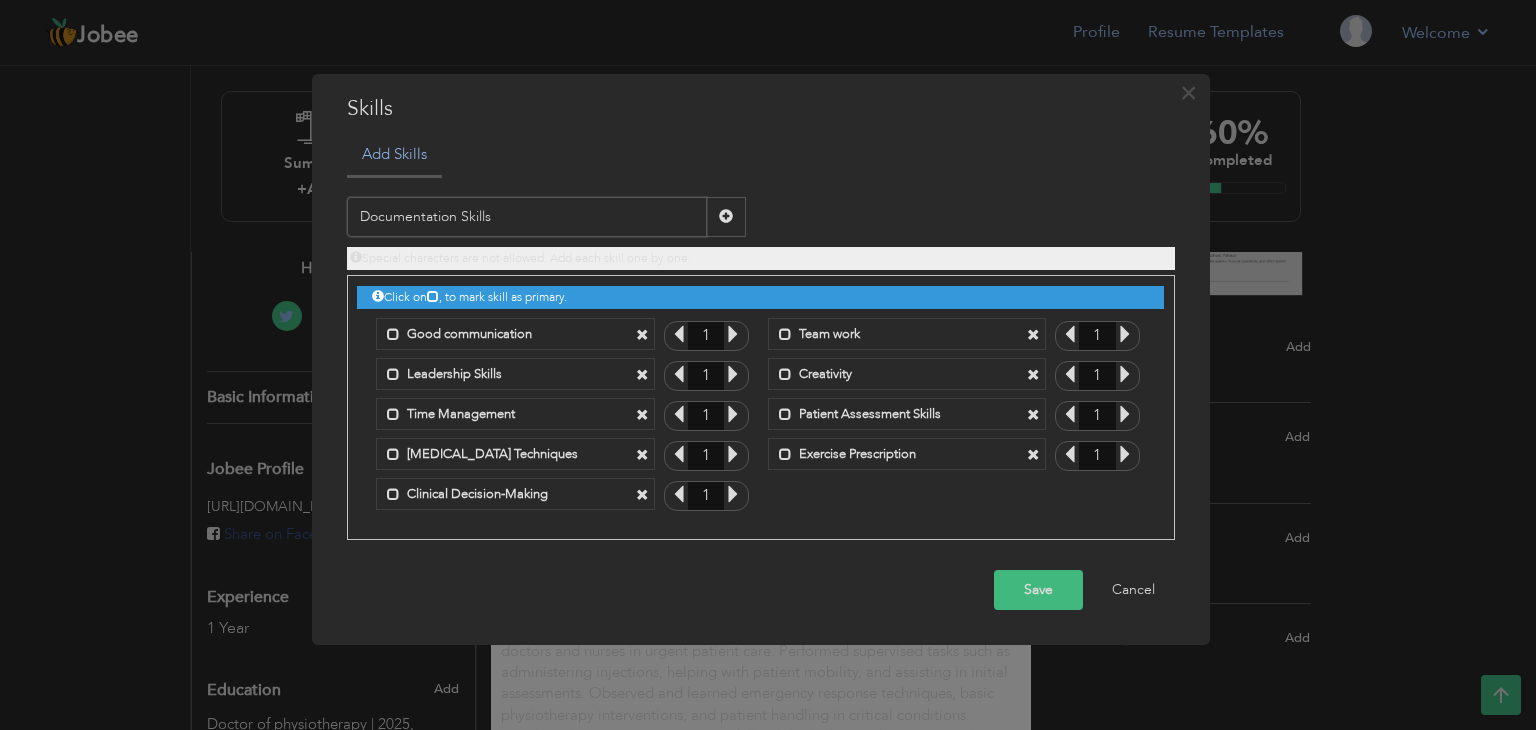 type on "Documentation Skills" 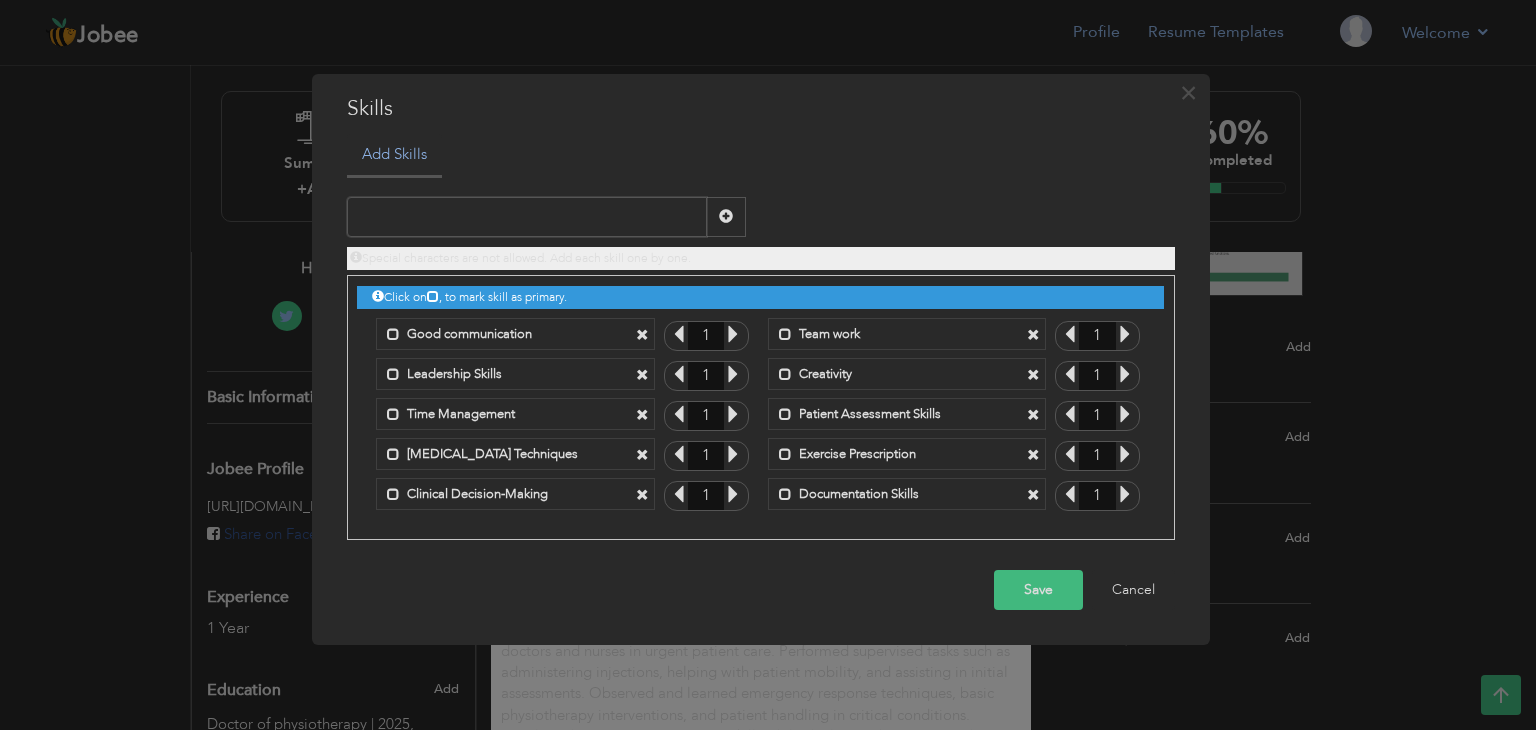 click at bounding box center (527, 217) 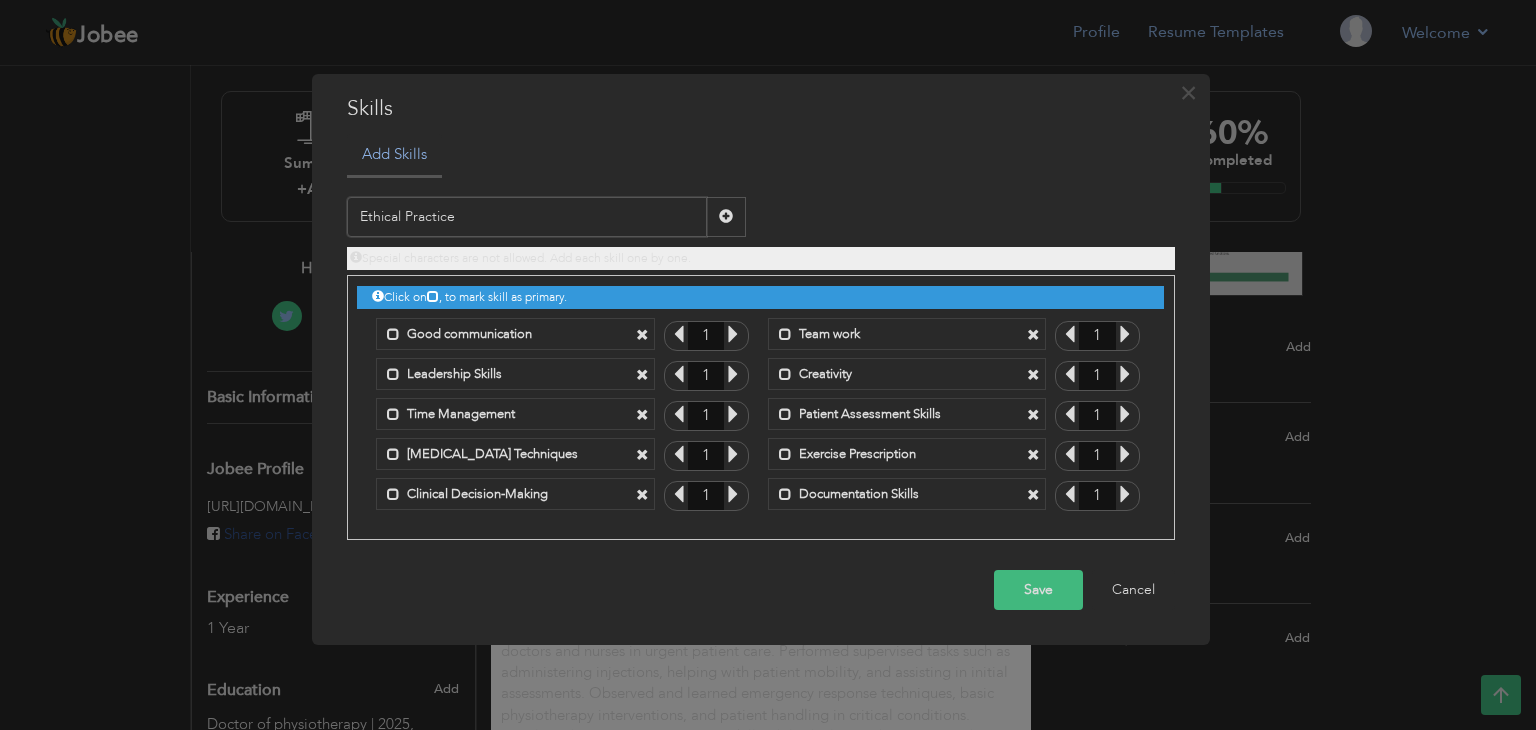 type on "Ethical Practice" 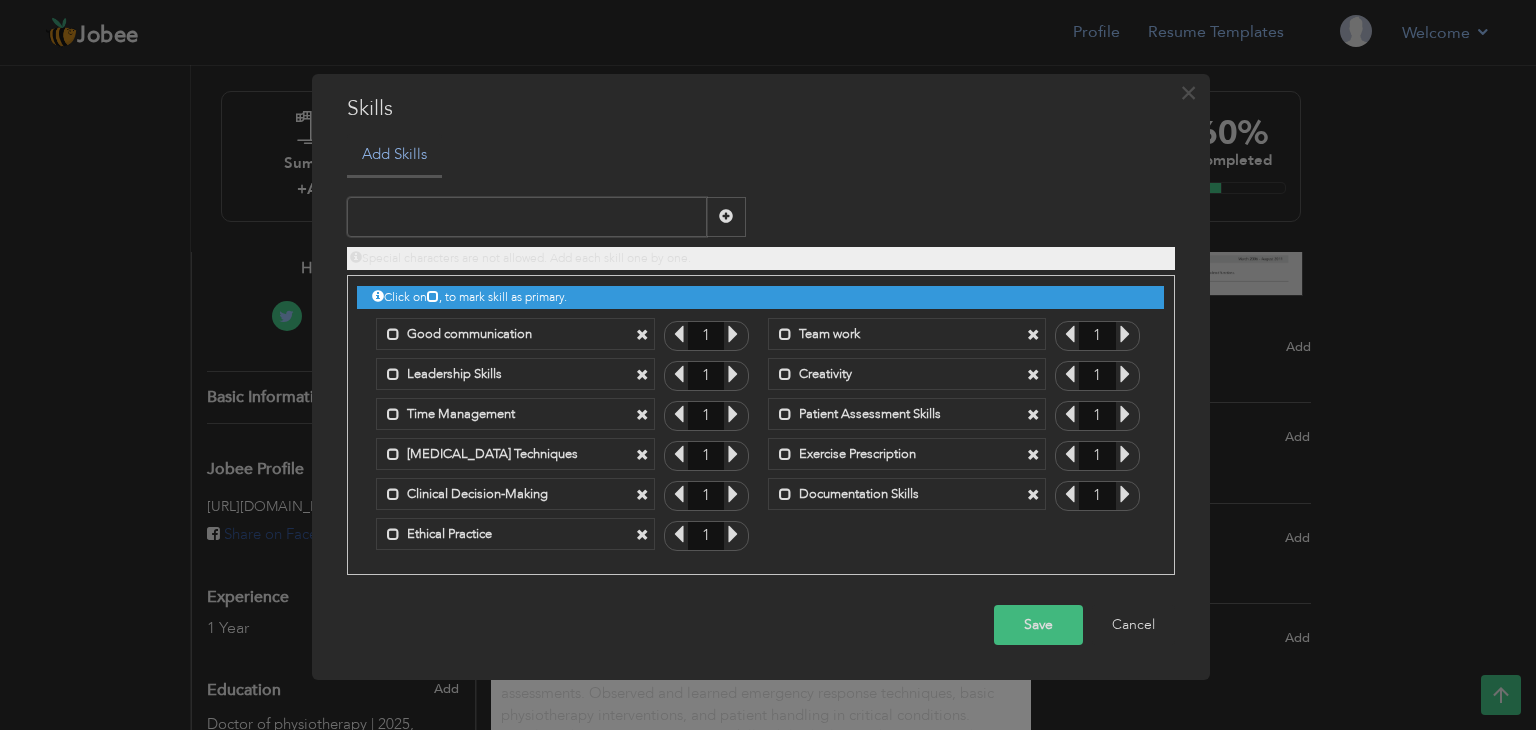 click on "Save" at bounding box center (1038, 625) 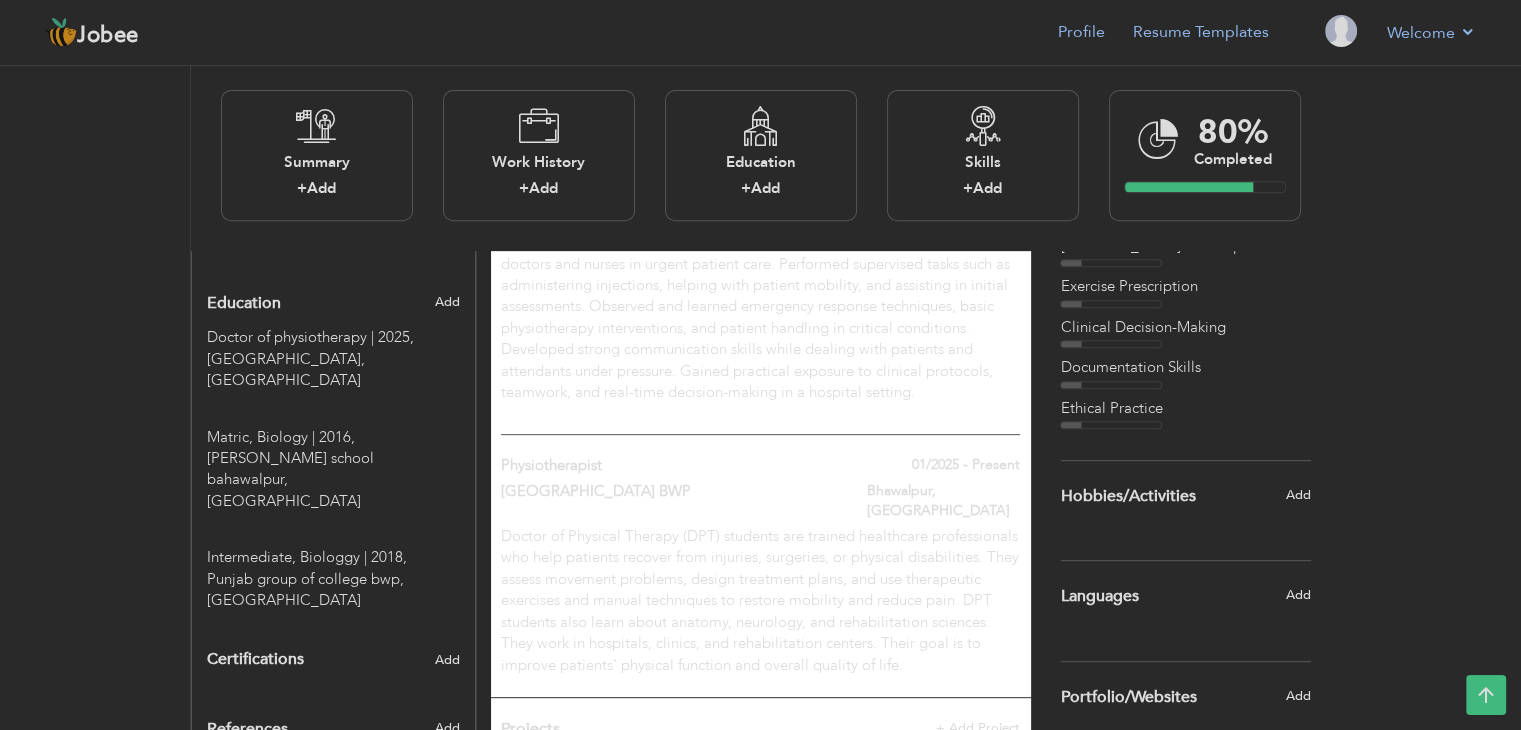 scroll, scrollTop: 829, scrollLeft: 0, axis: vertical 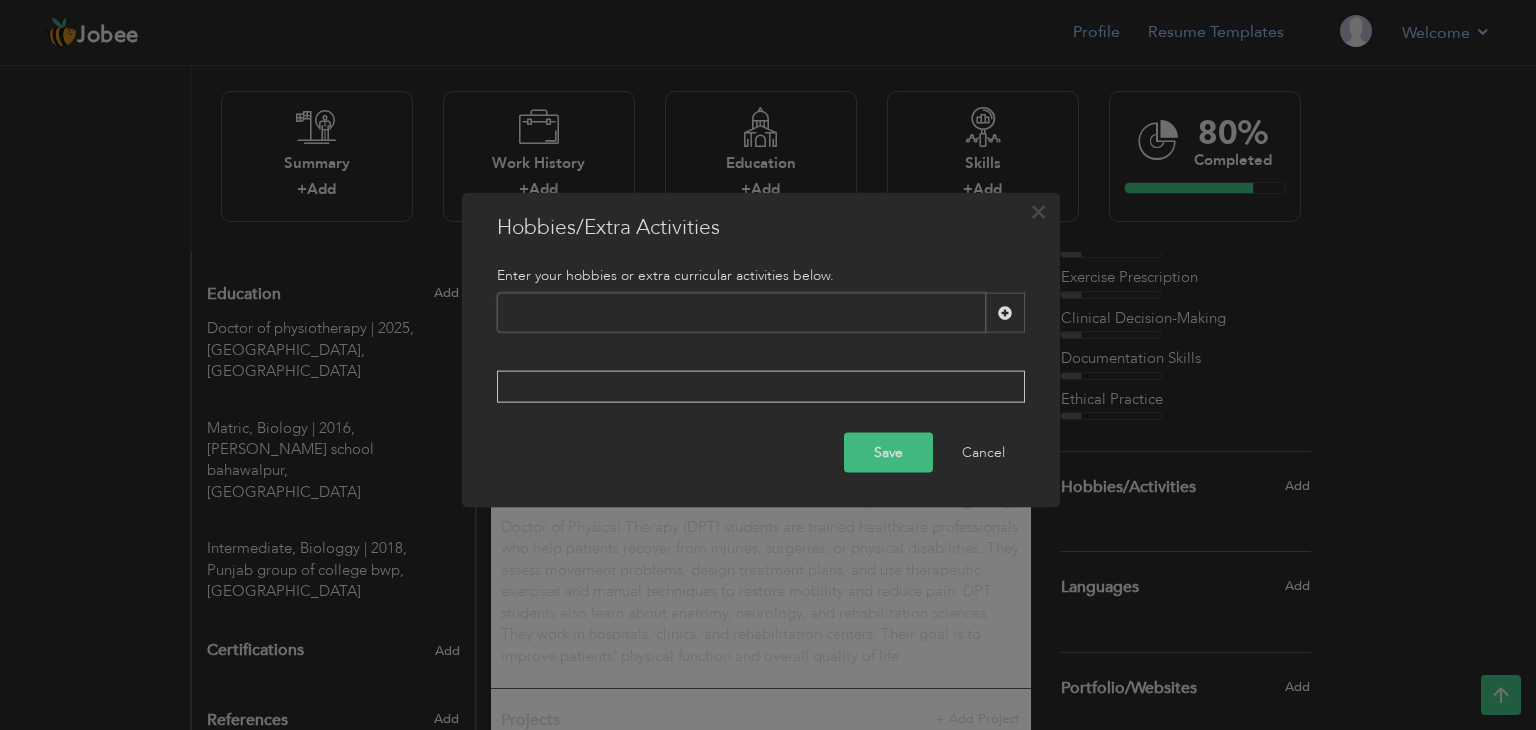 paste on "Fitness Training / Gym" 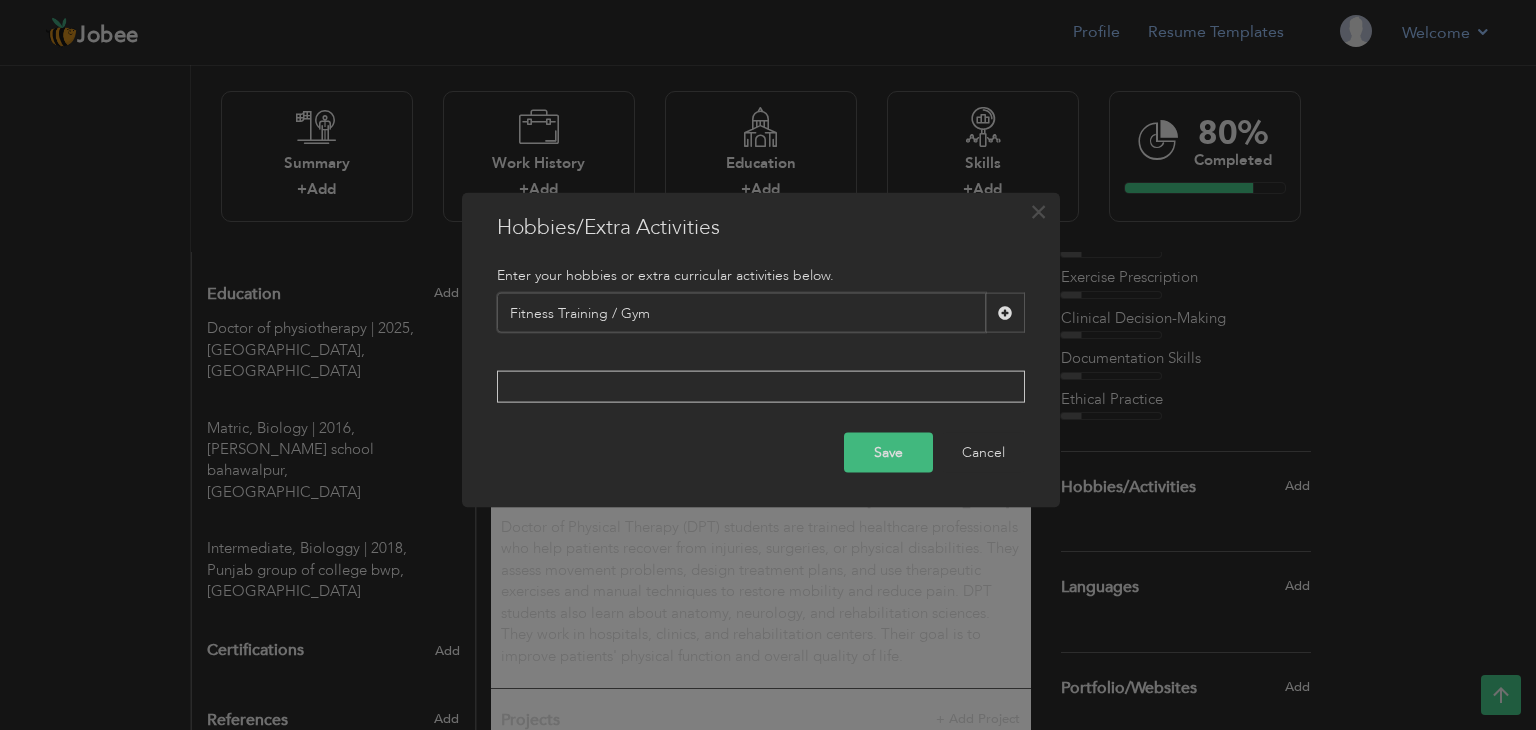 type on "Fitness Training / Gym" 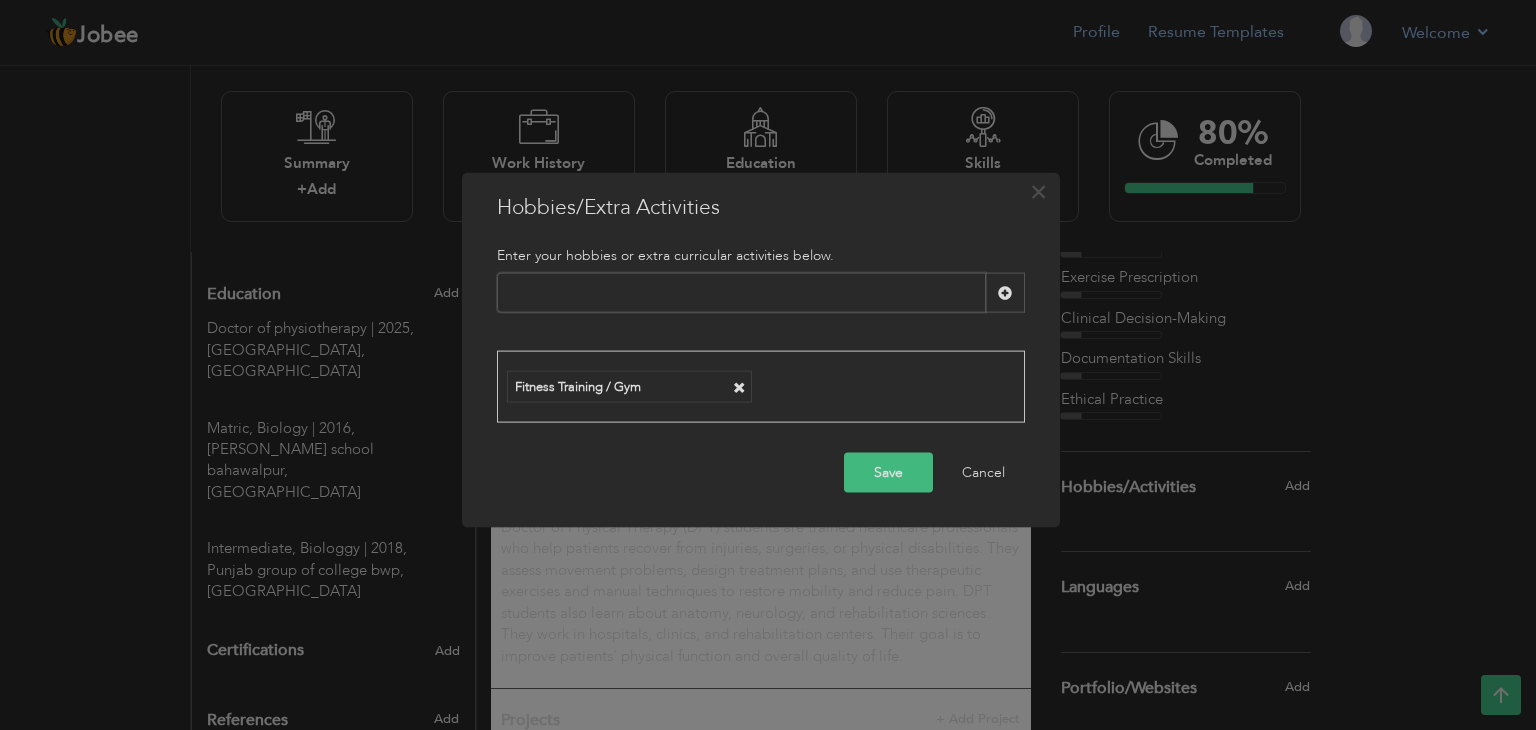 click at bounding box center [741, 293] 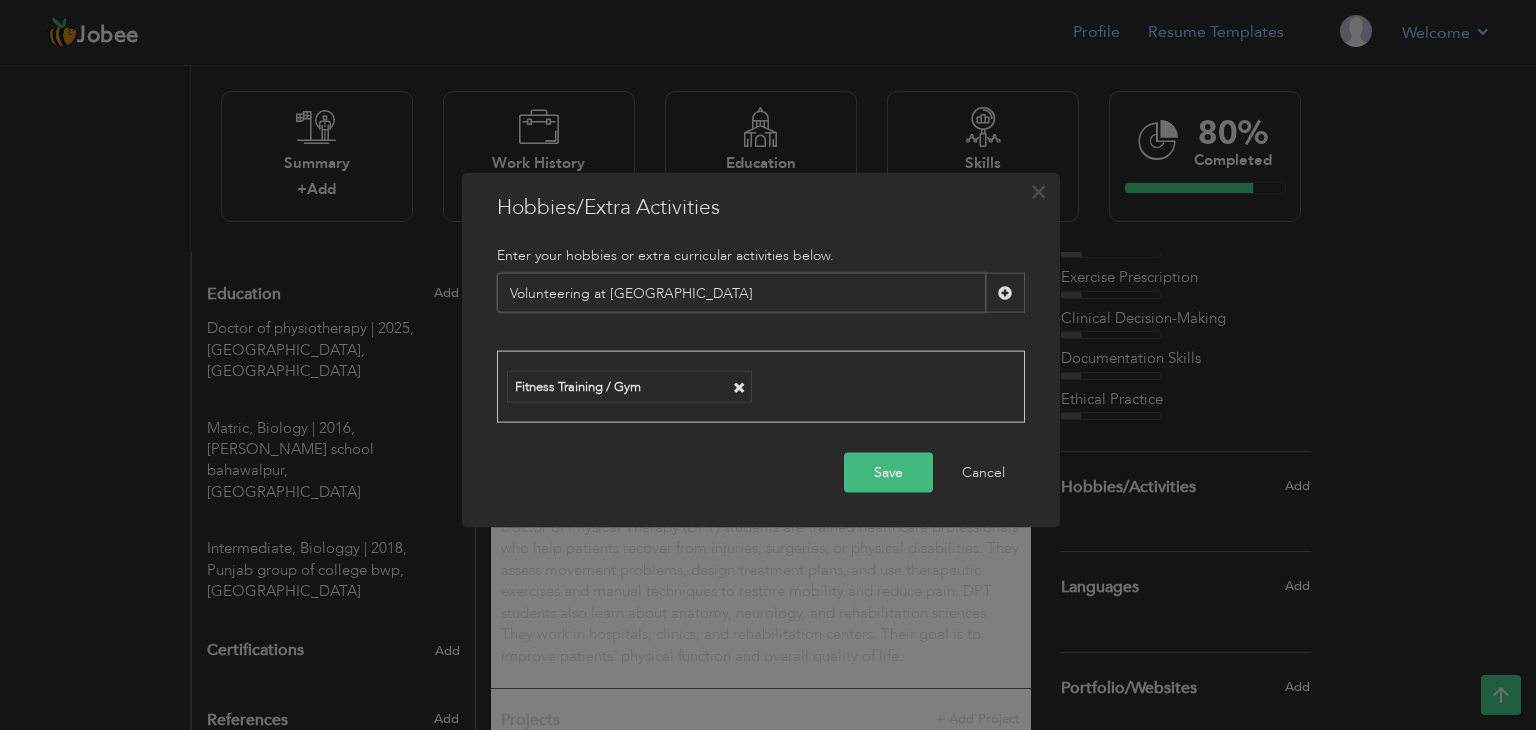 type on "Volunteering at [GEOGRAPHIC_DATA]" 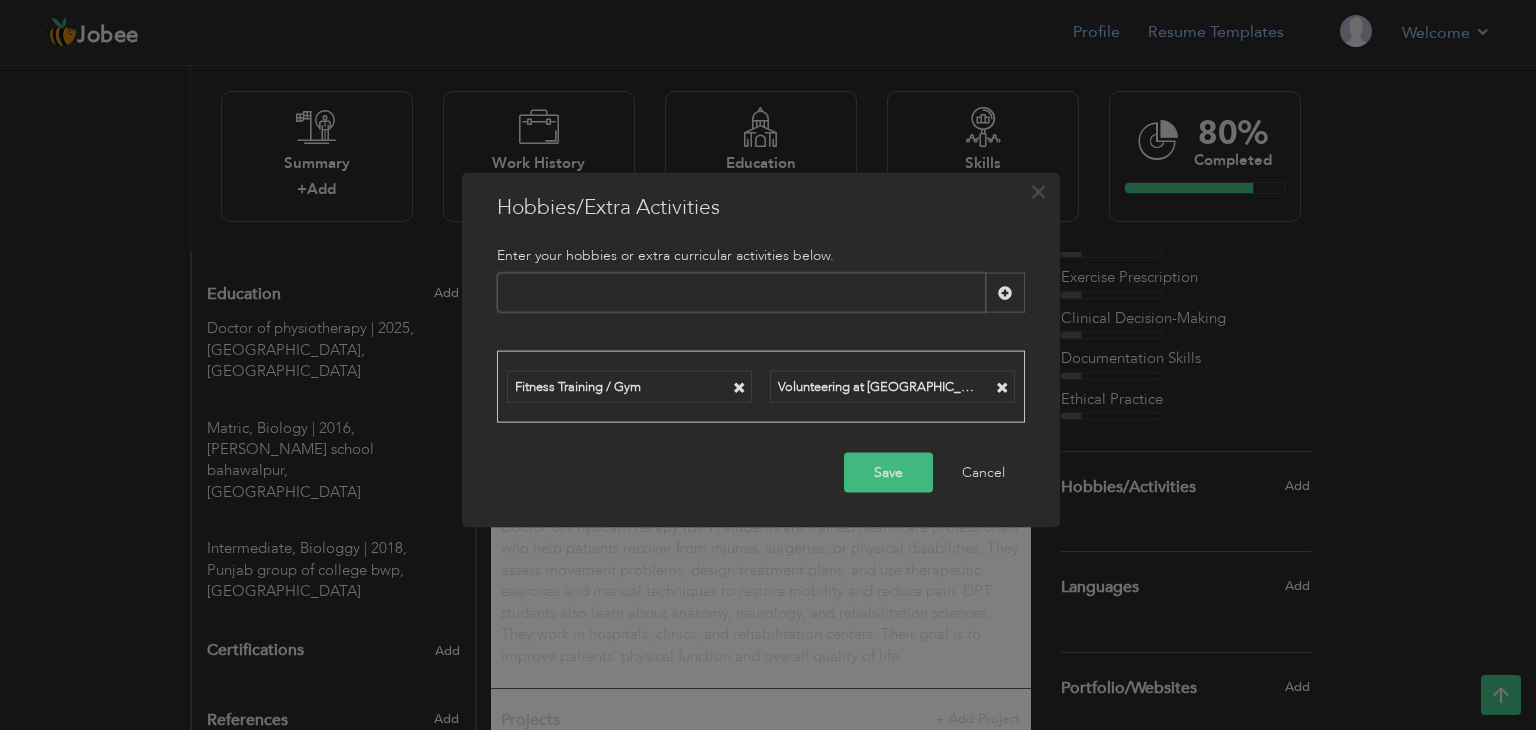 click at bounding box center (741, 293) 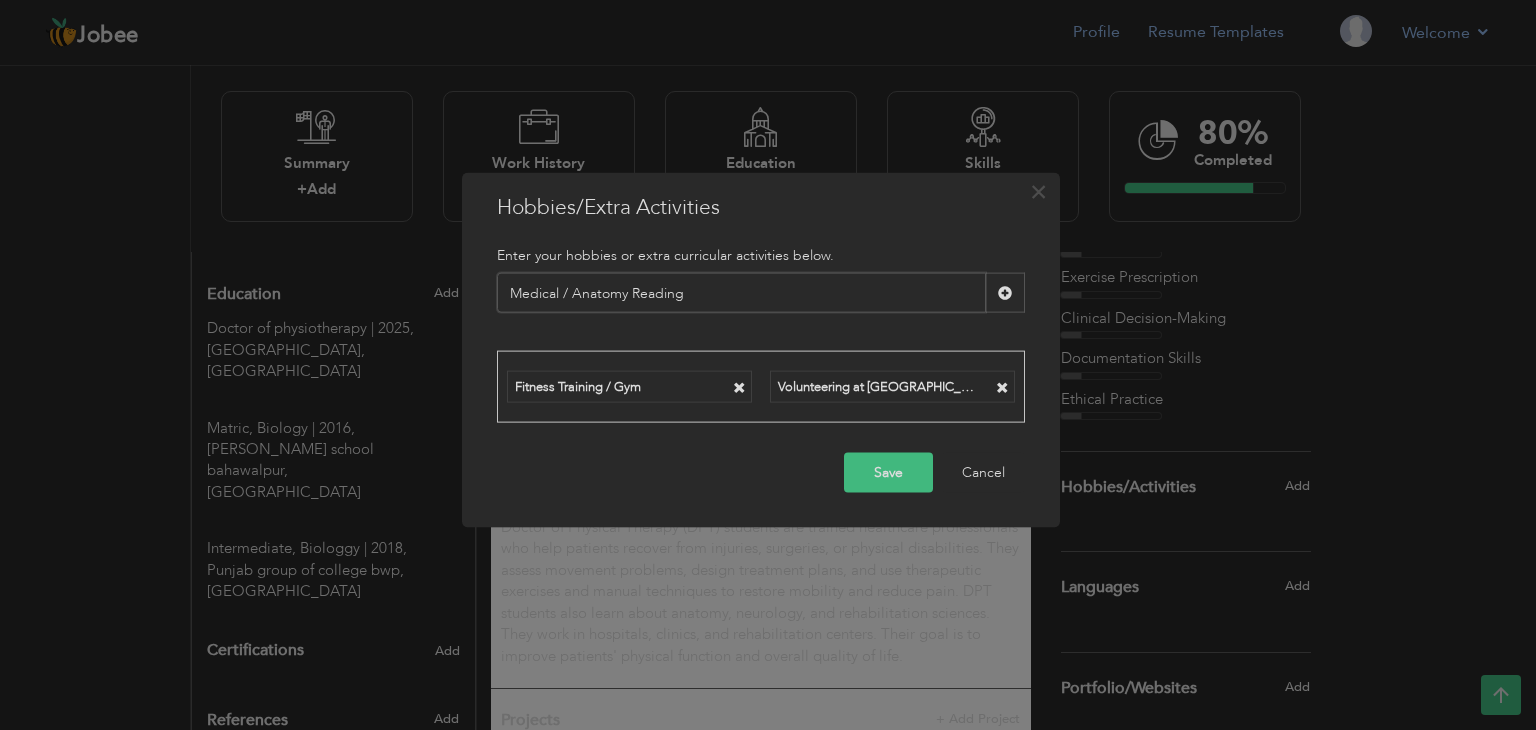 type on "Medical / Anatomy Reading" 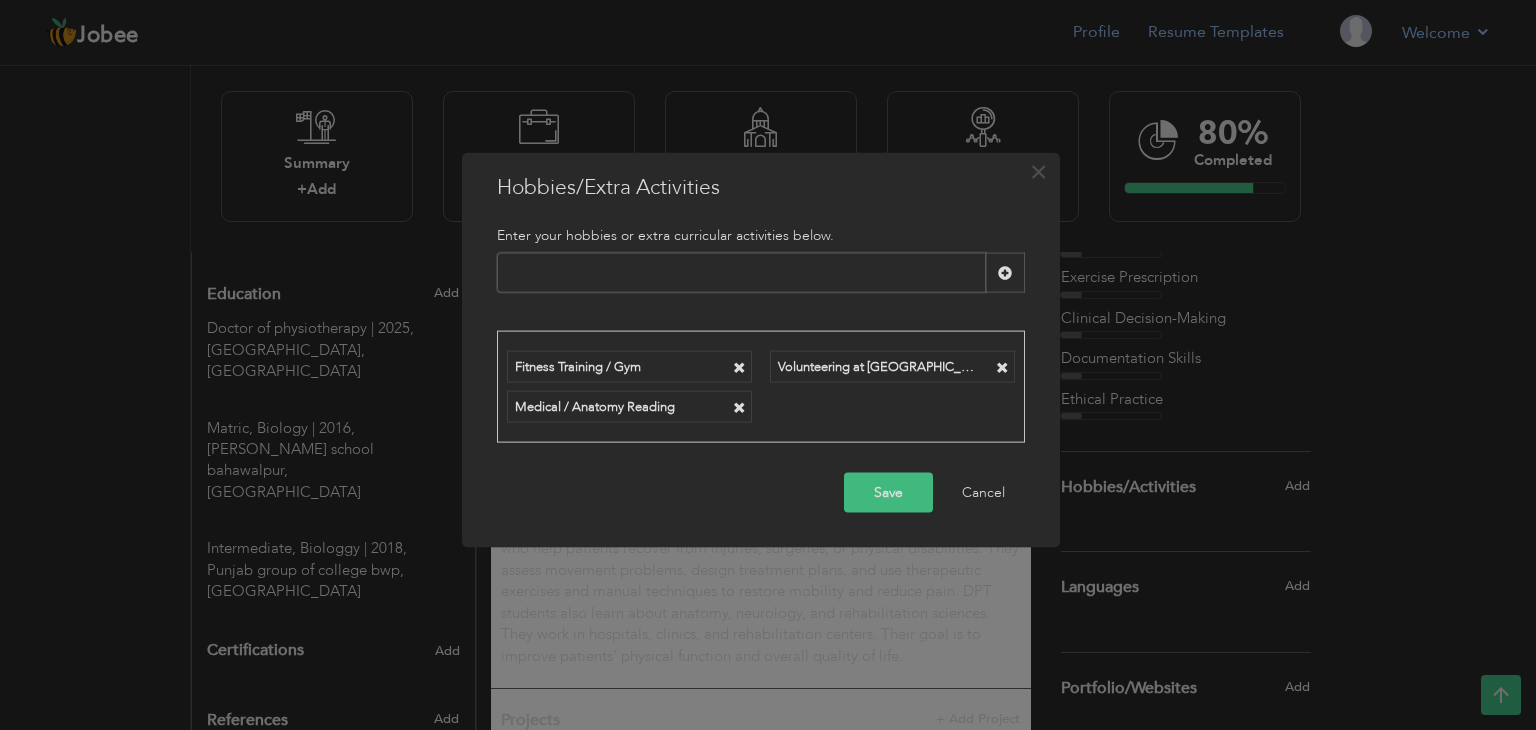 click at bounding box center (741, 273) 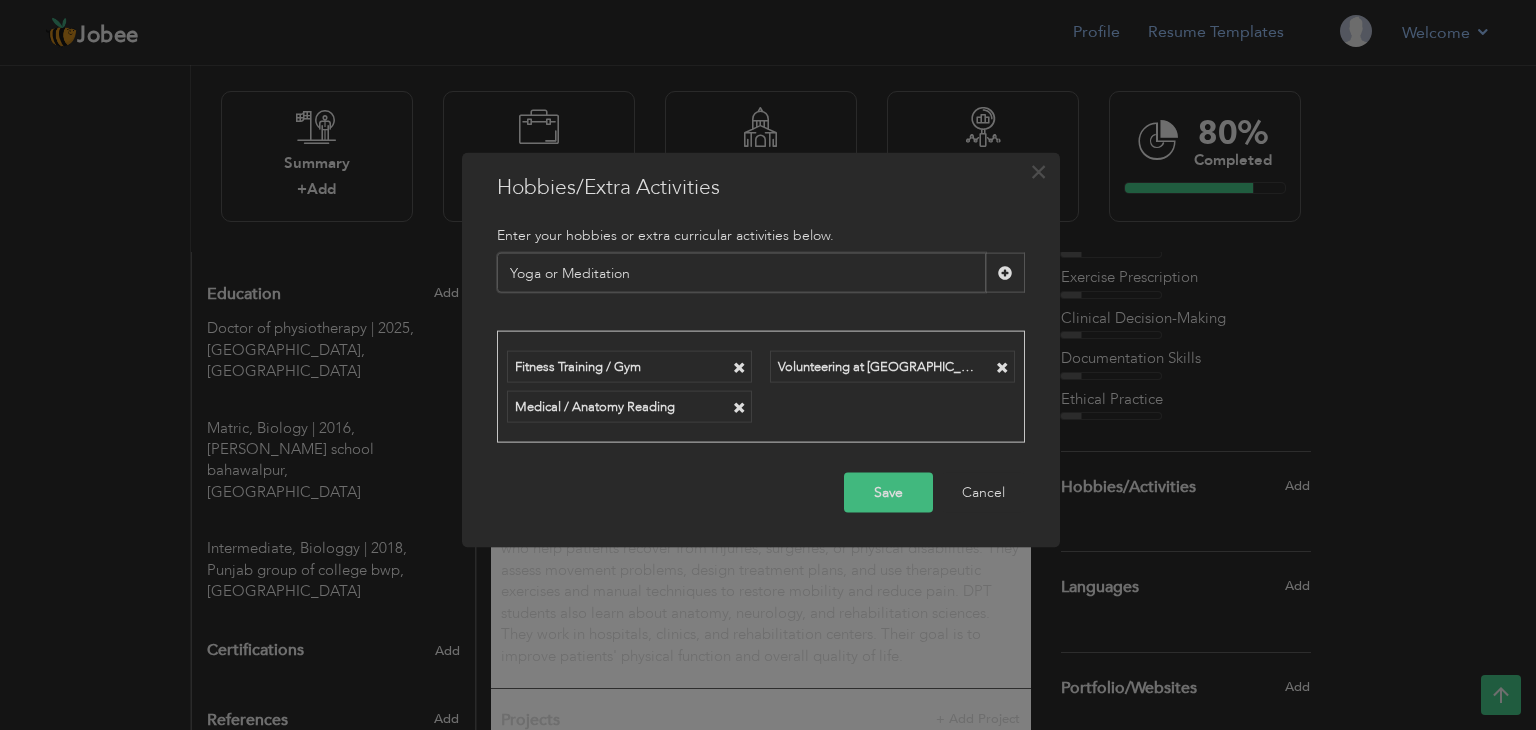type on "Yoga or Meditation" 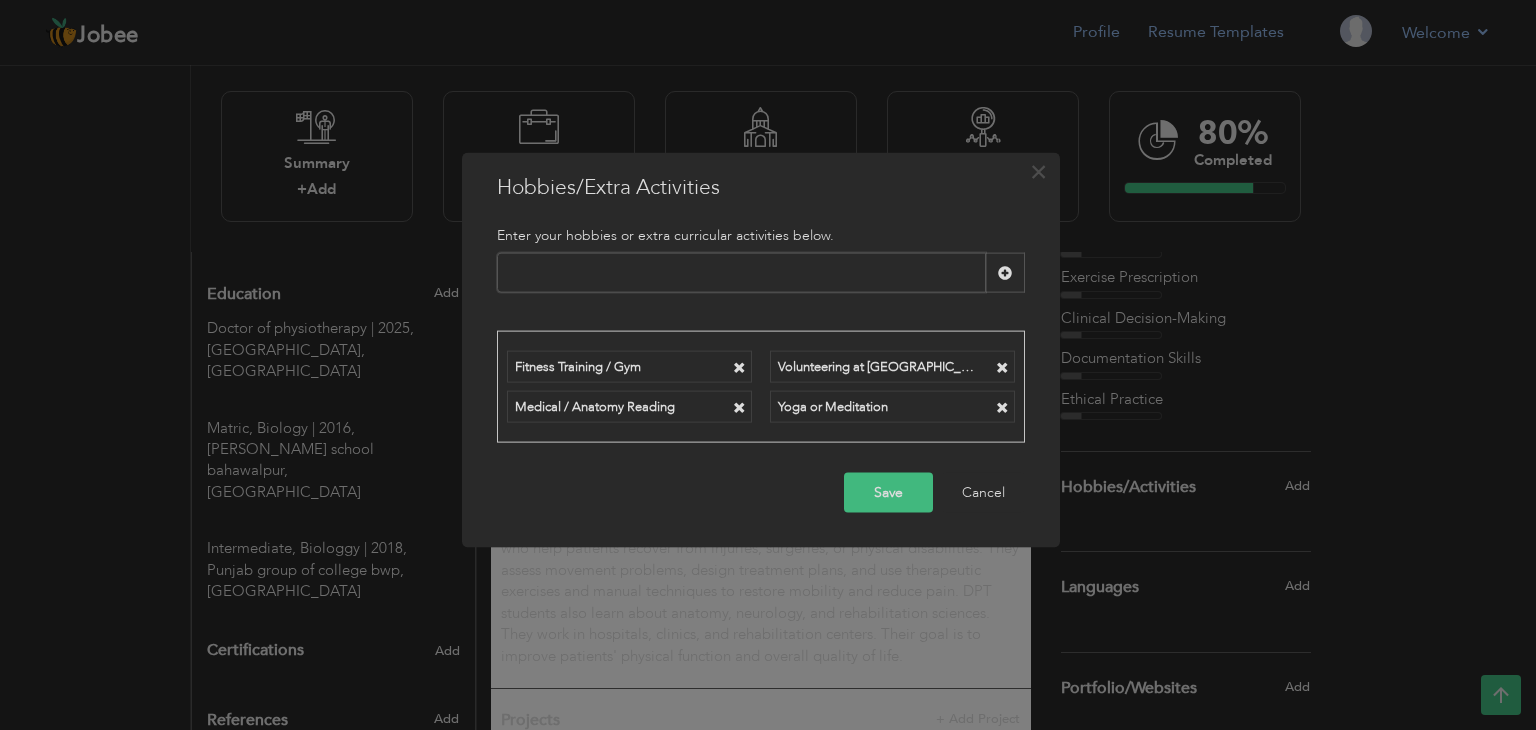 click at bounding box center (741, 273) 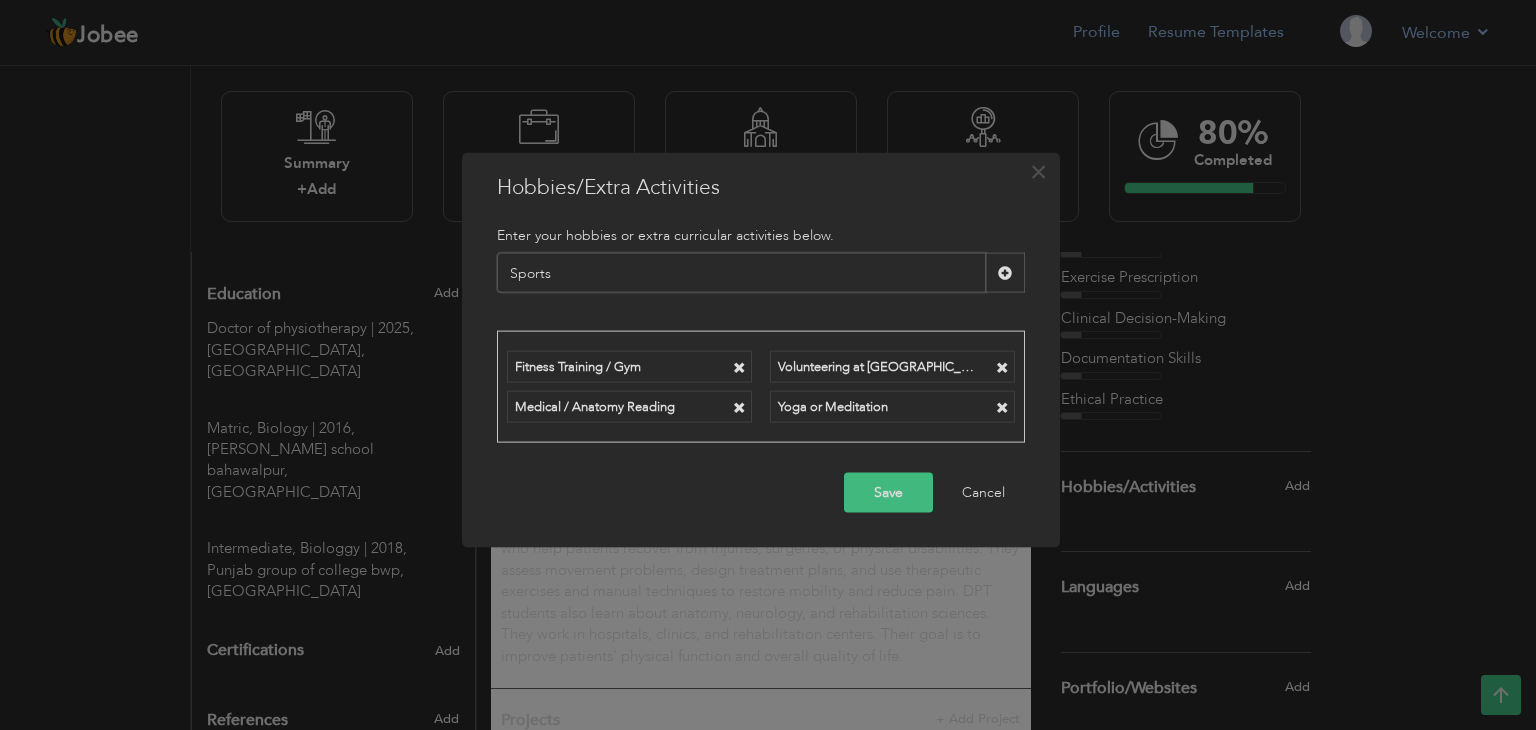 type on "Sports" 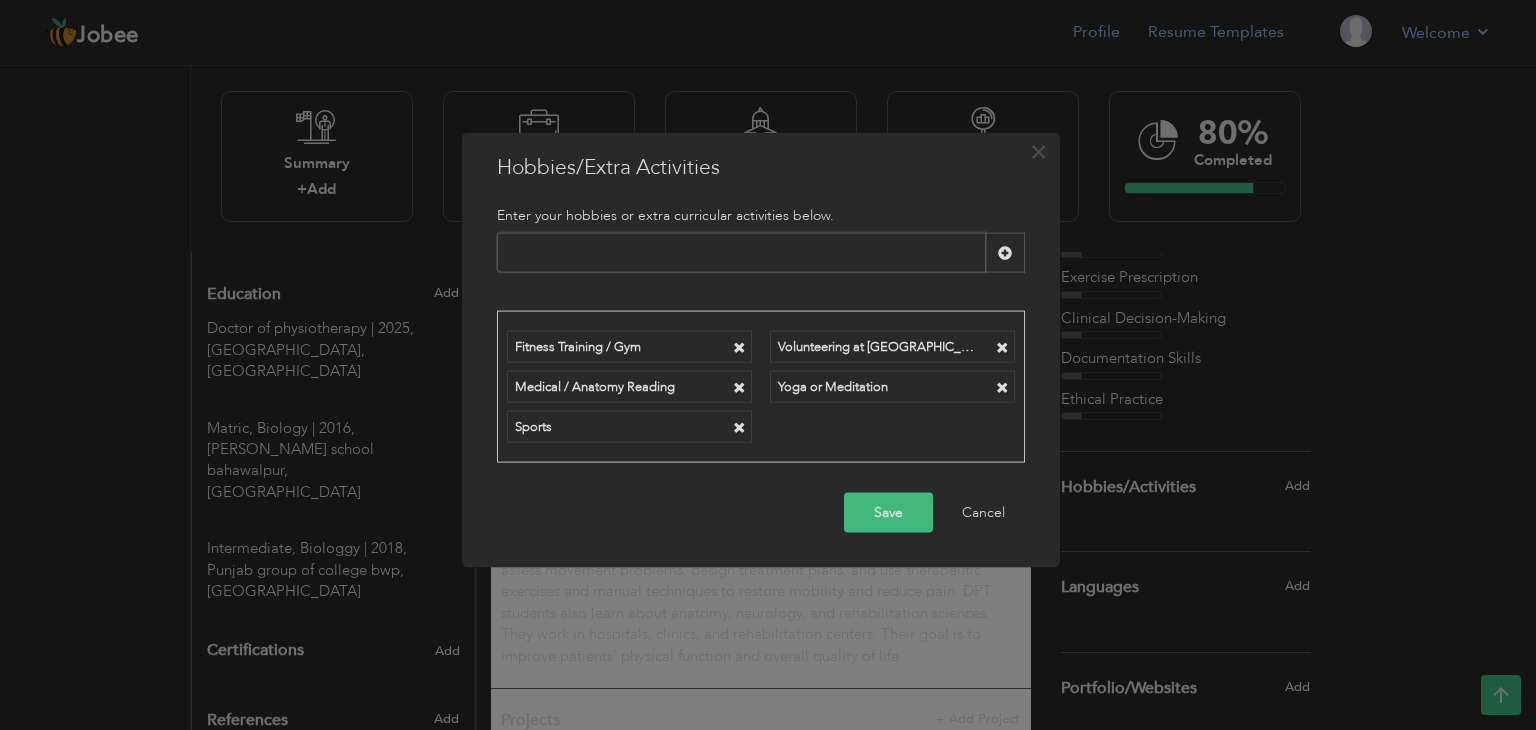 click at bounding box center (741, 253) 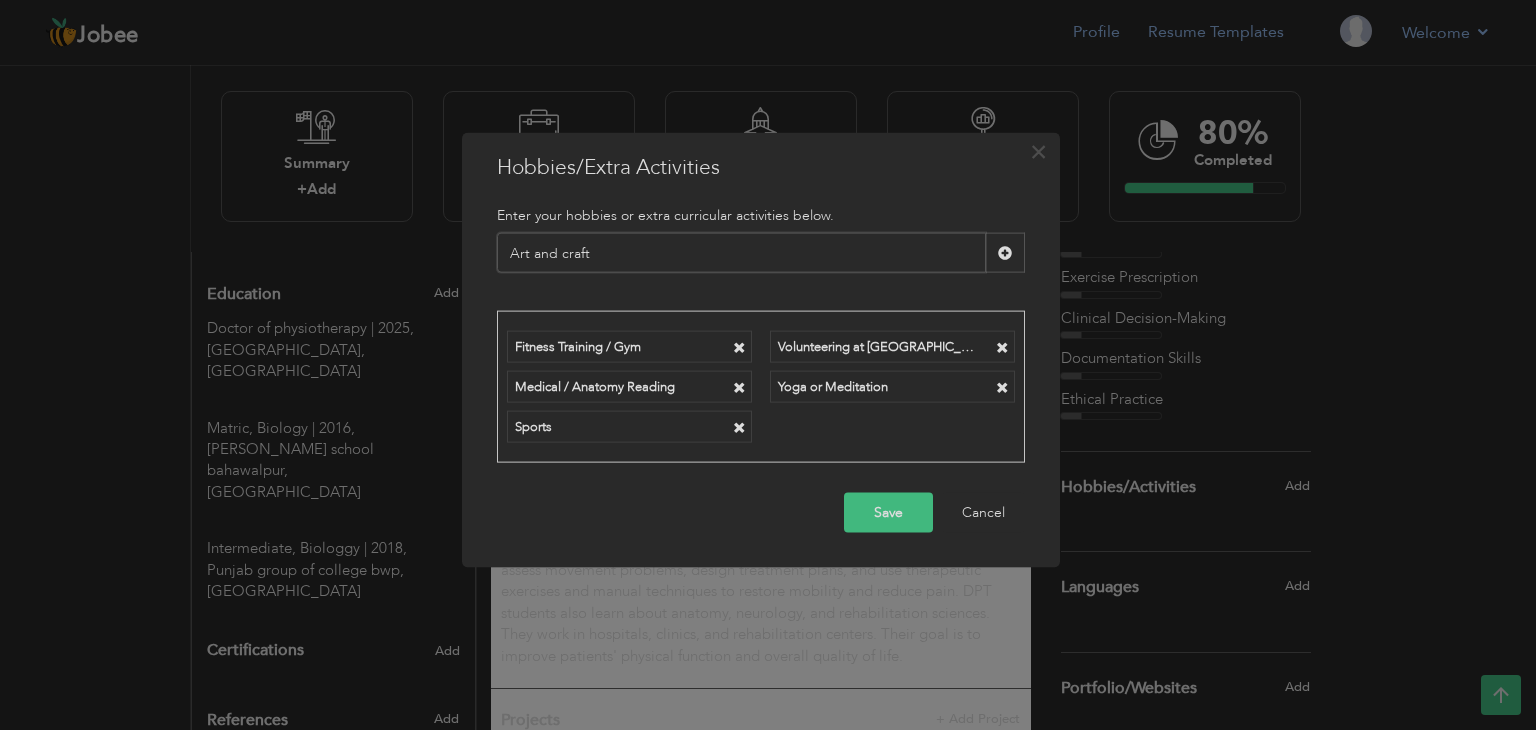 click on "Art and craft" at bounding box center (741, 253) 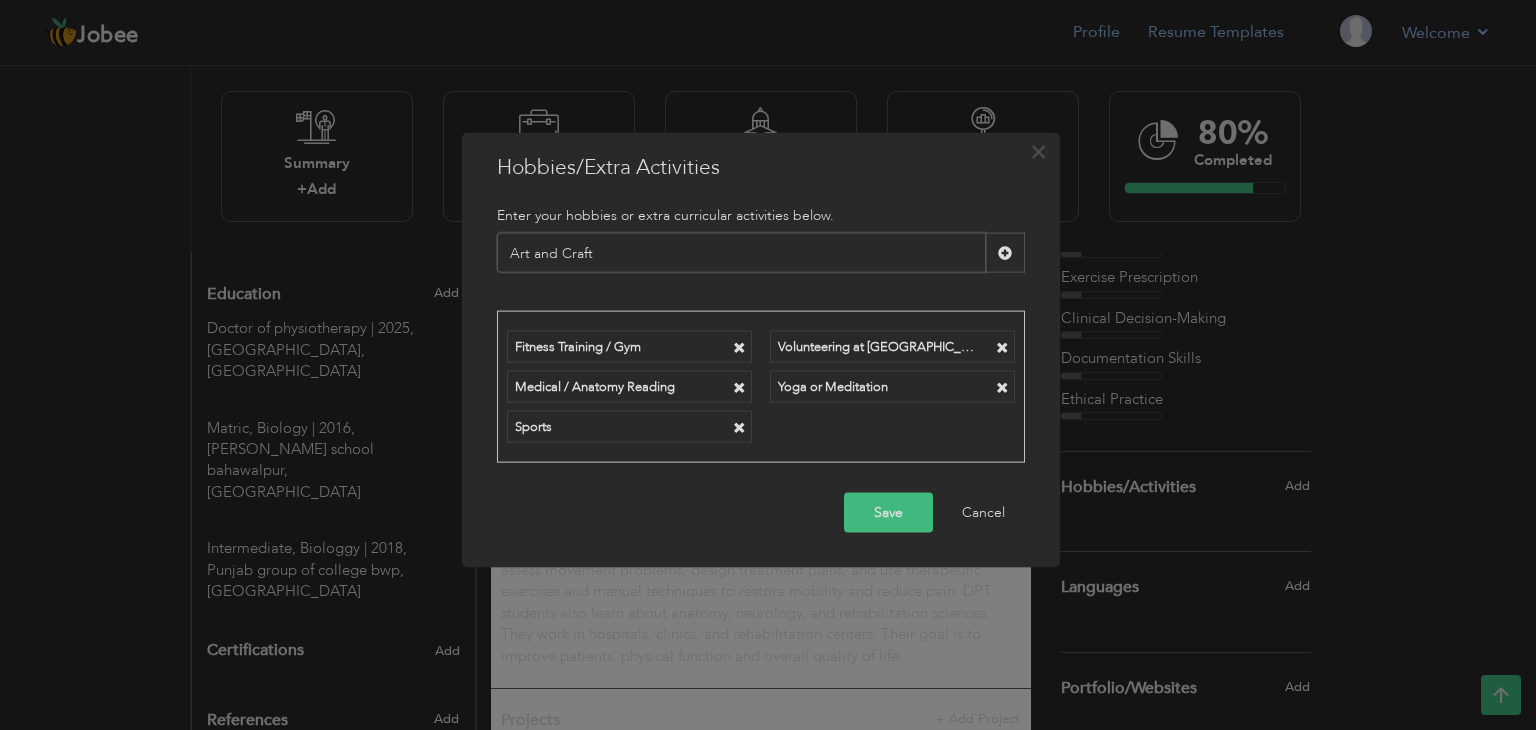type on "Art and Craft" 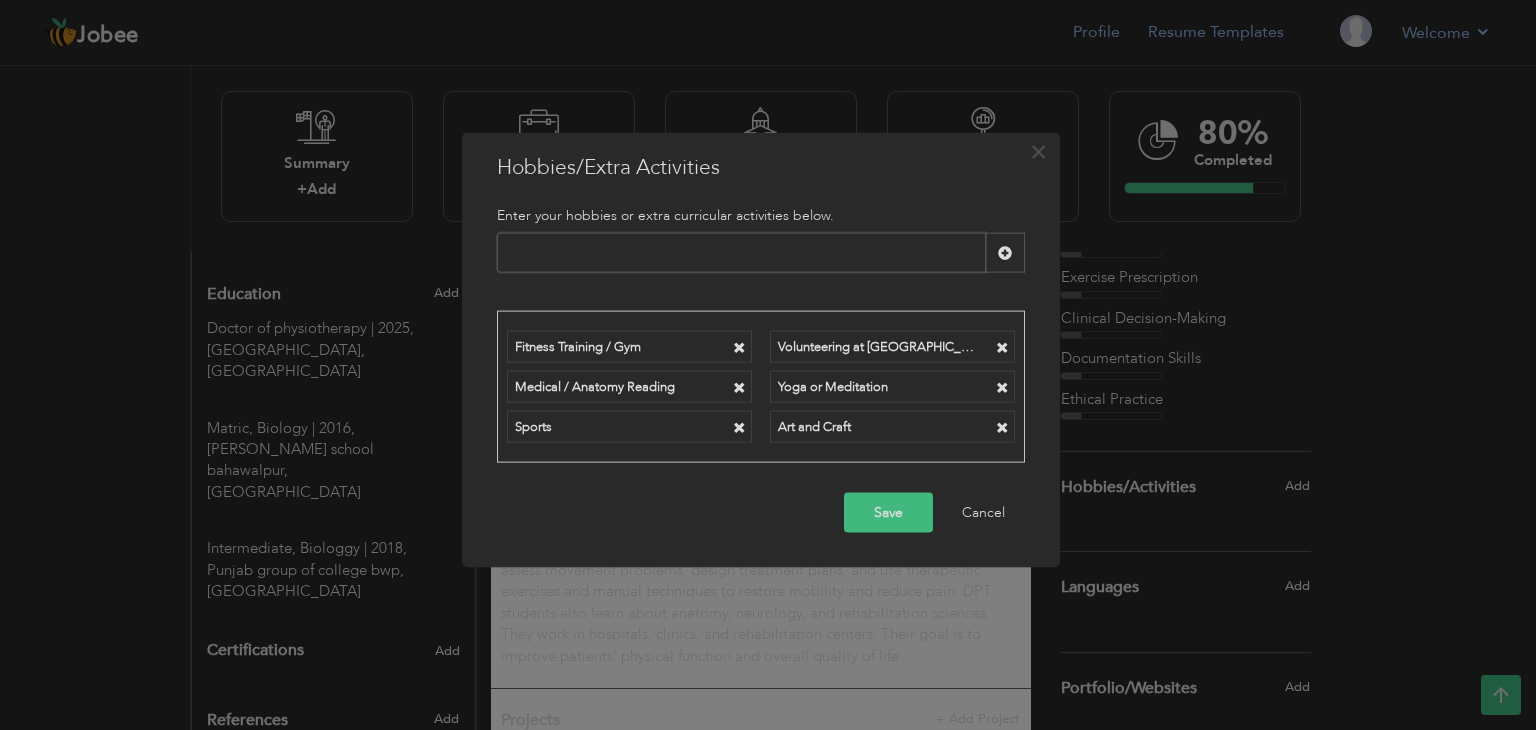 click on "Save
Cancel" at bounding box center (761, 512) 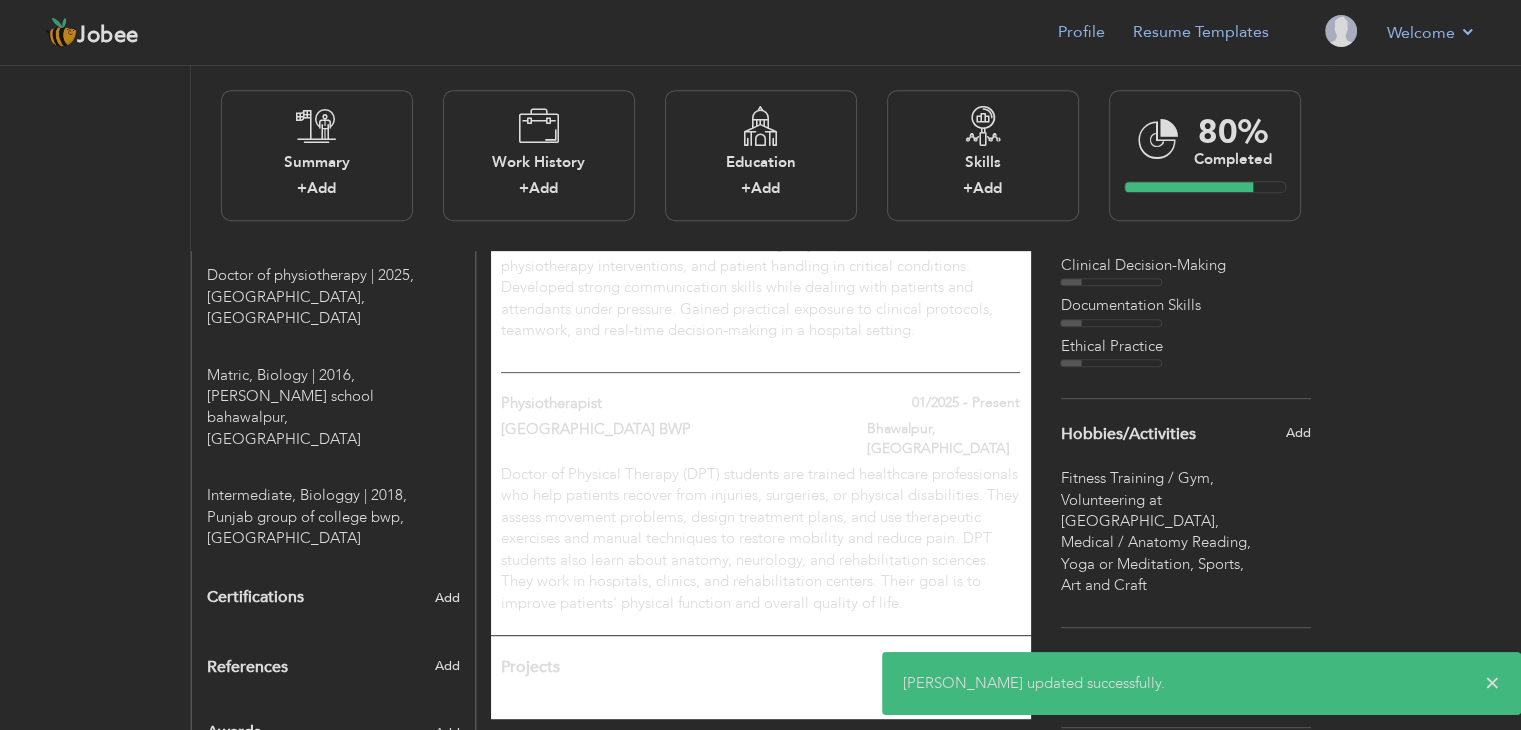 scroll, scrollTop: 1012, scrollLeft: 0, axis: vertical 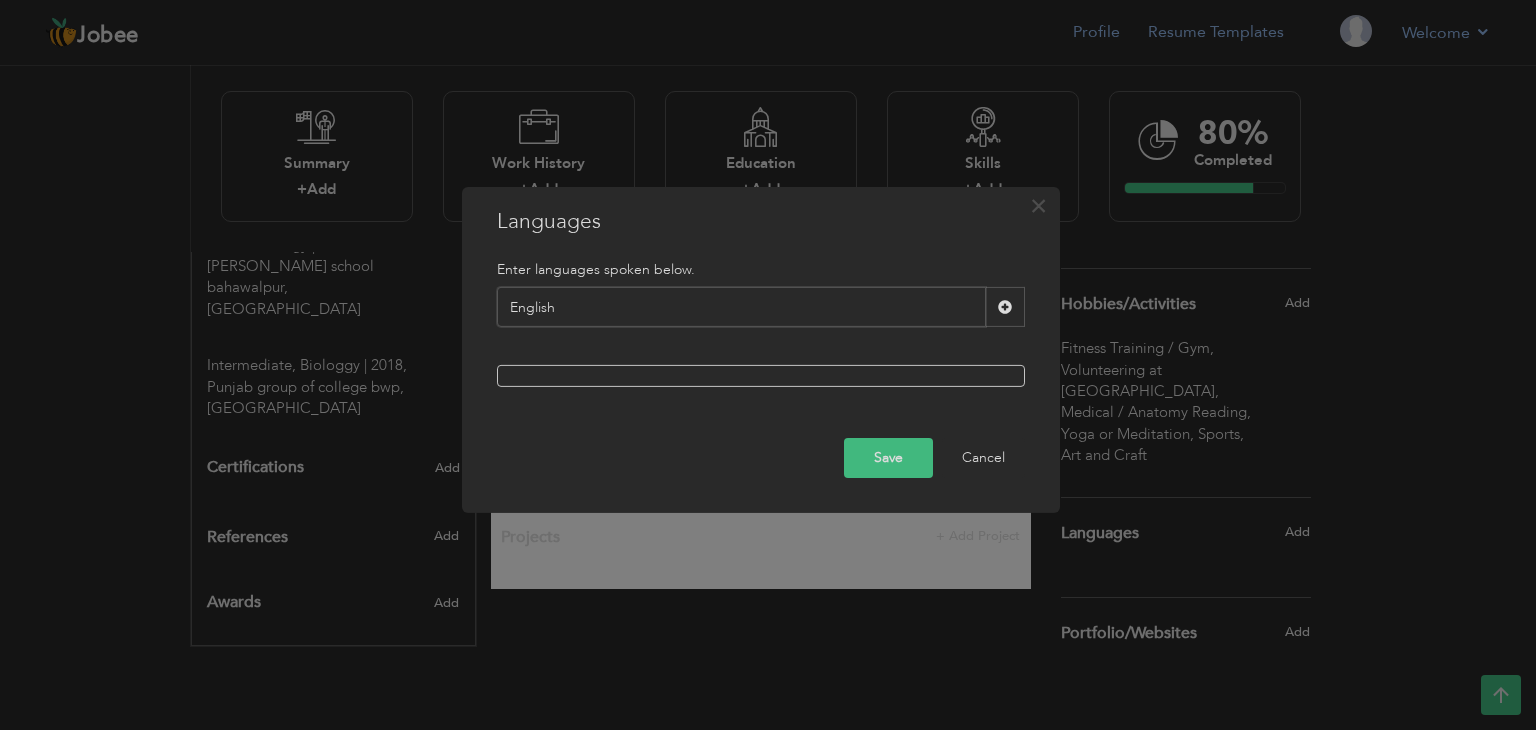type on "English" 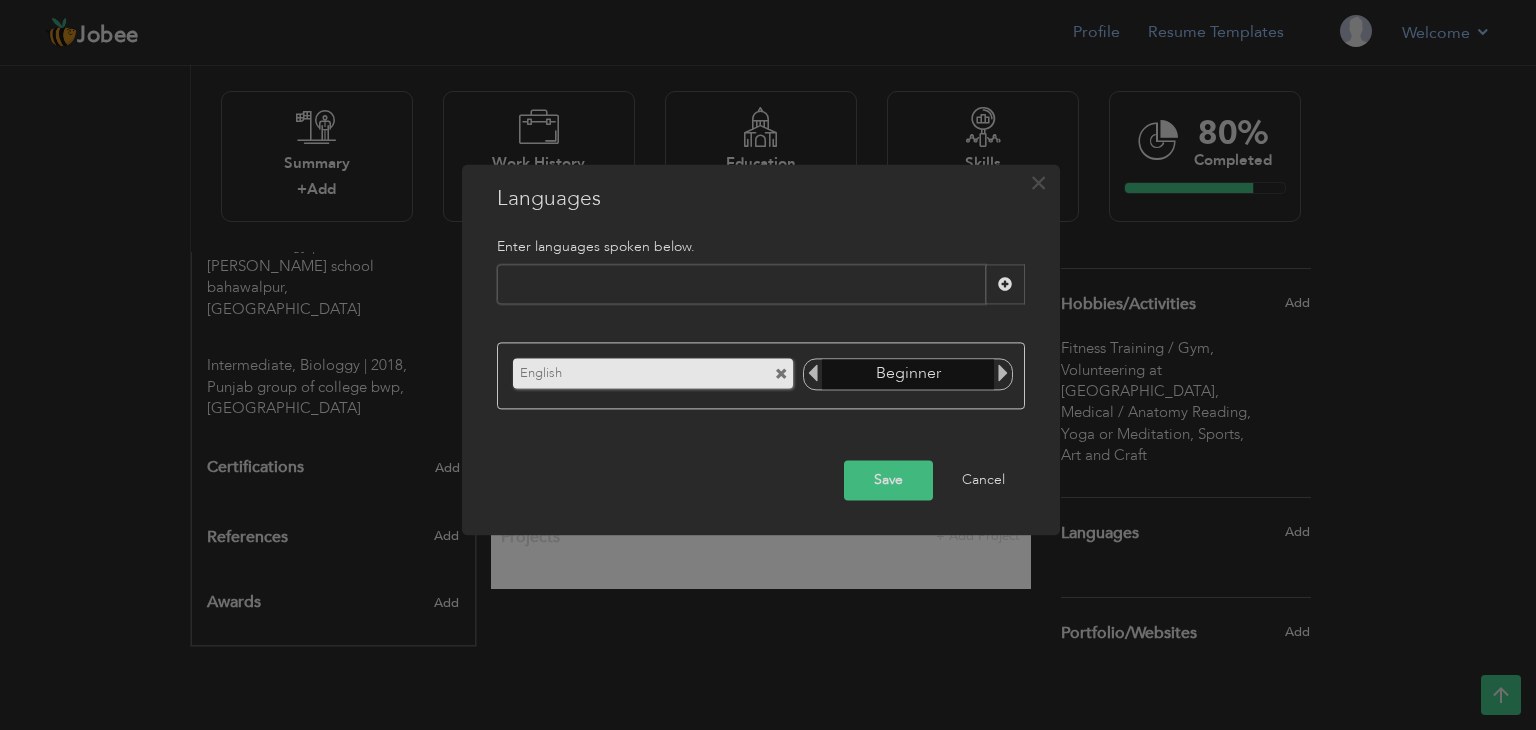 click at bounding box center [741, 285] 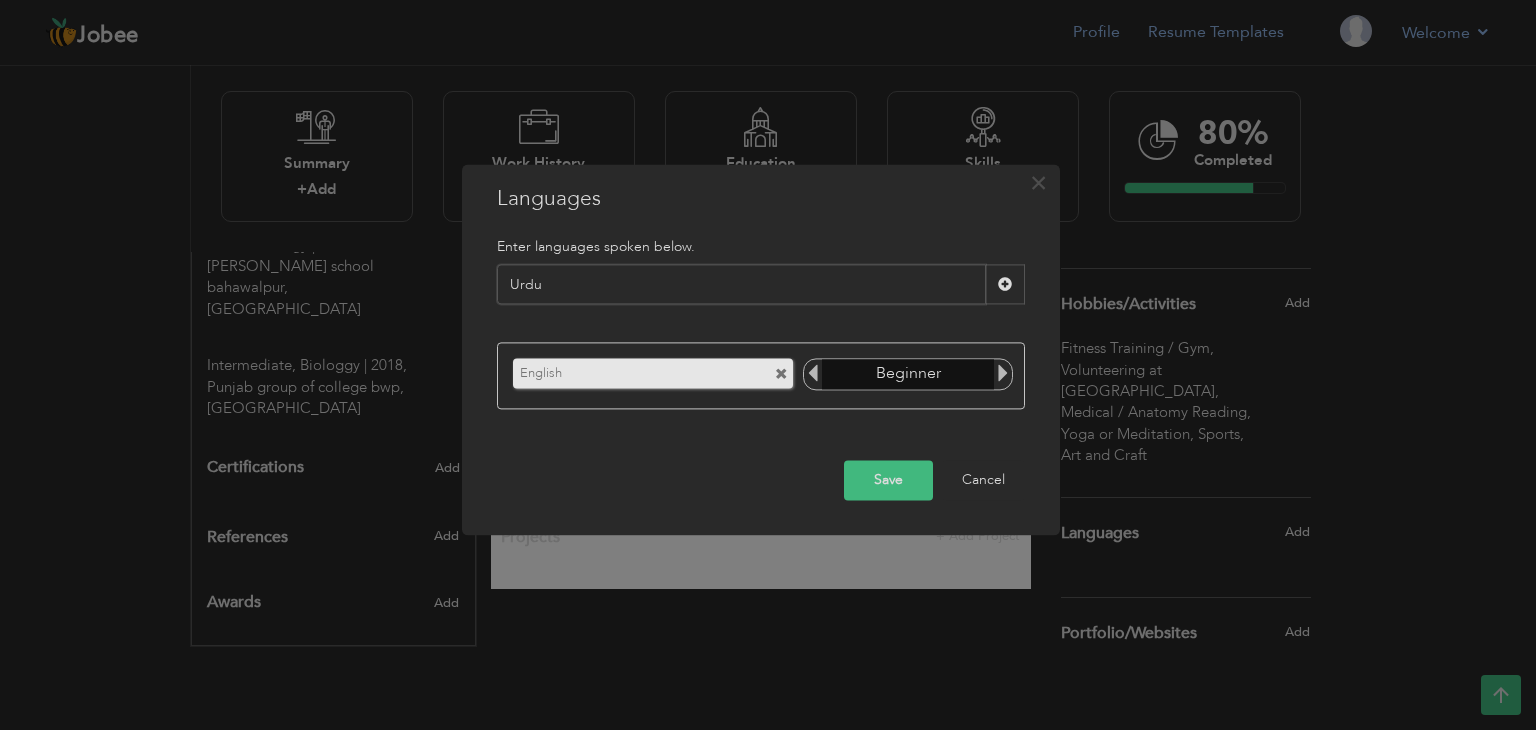 type on "Urdu" 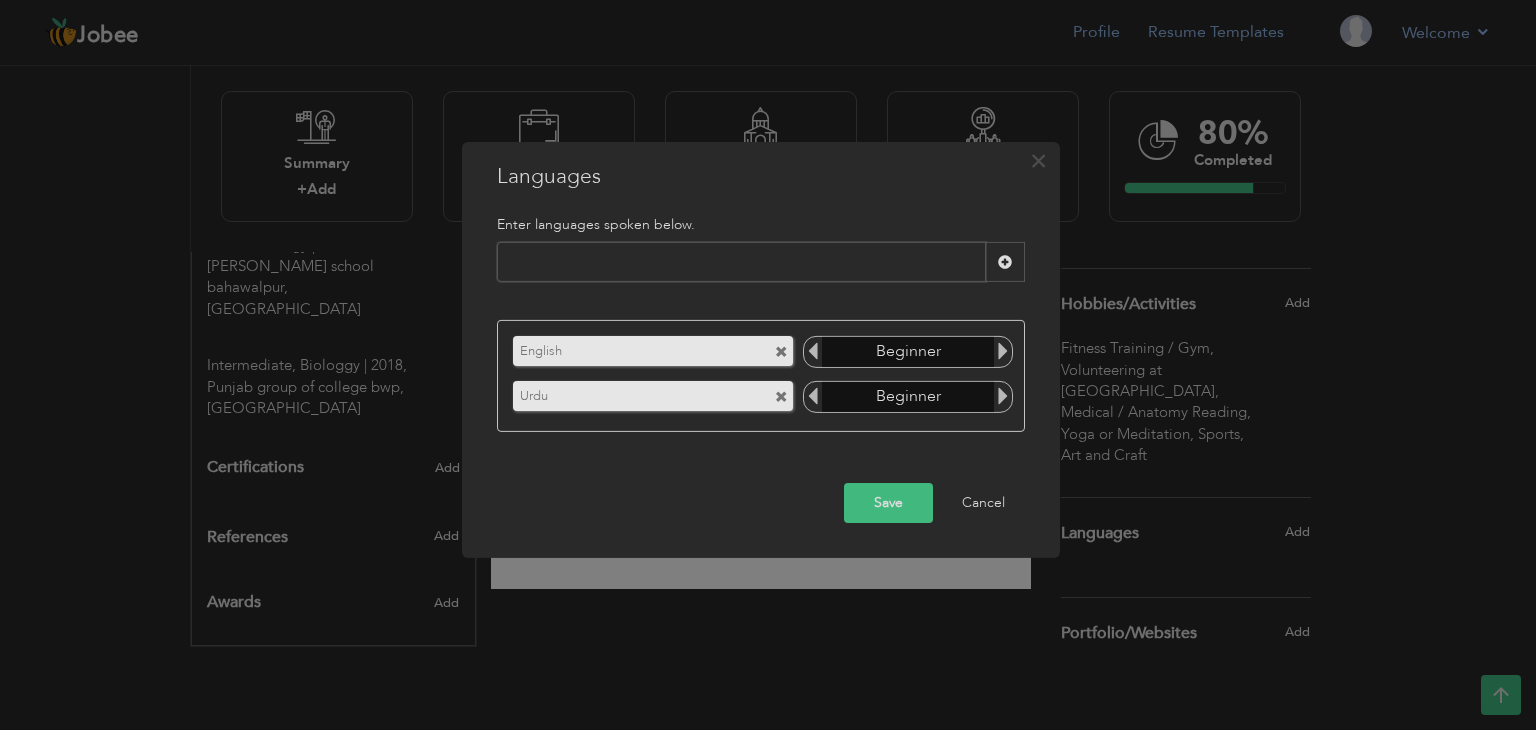 click at bounding box center (1003, 351) 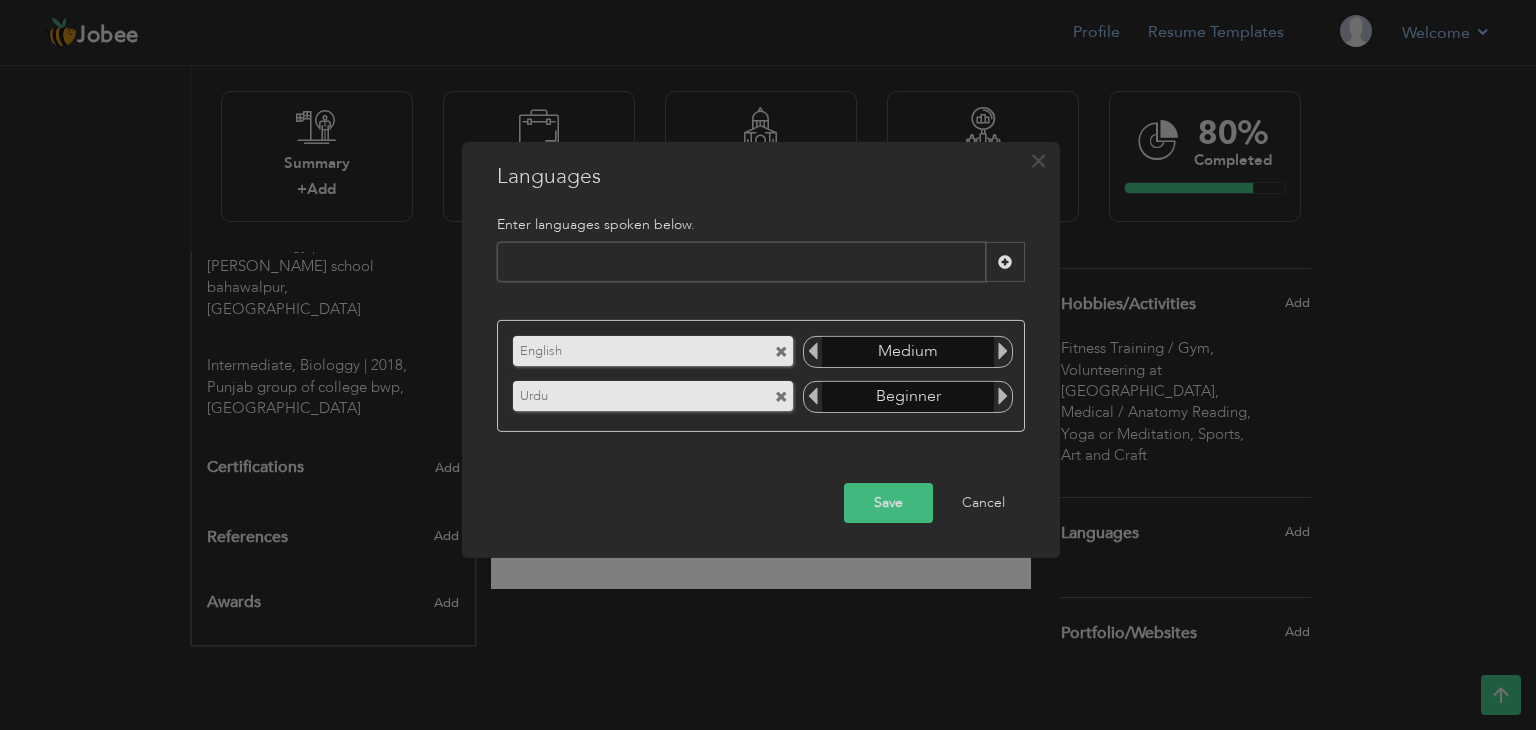 click at bounding box center [1003, 351] 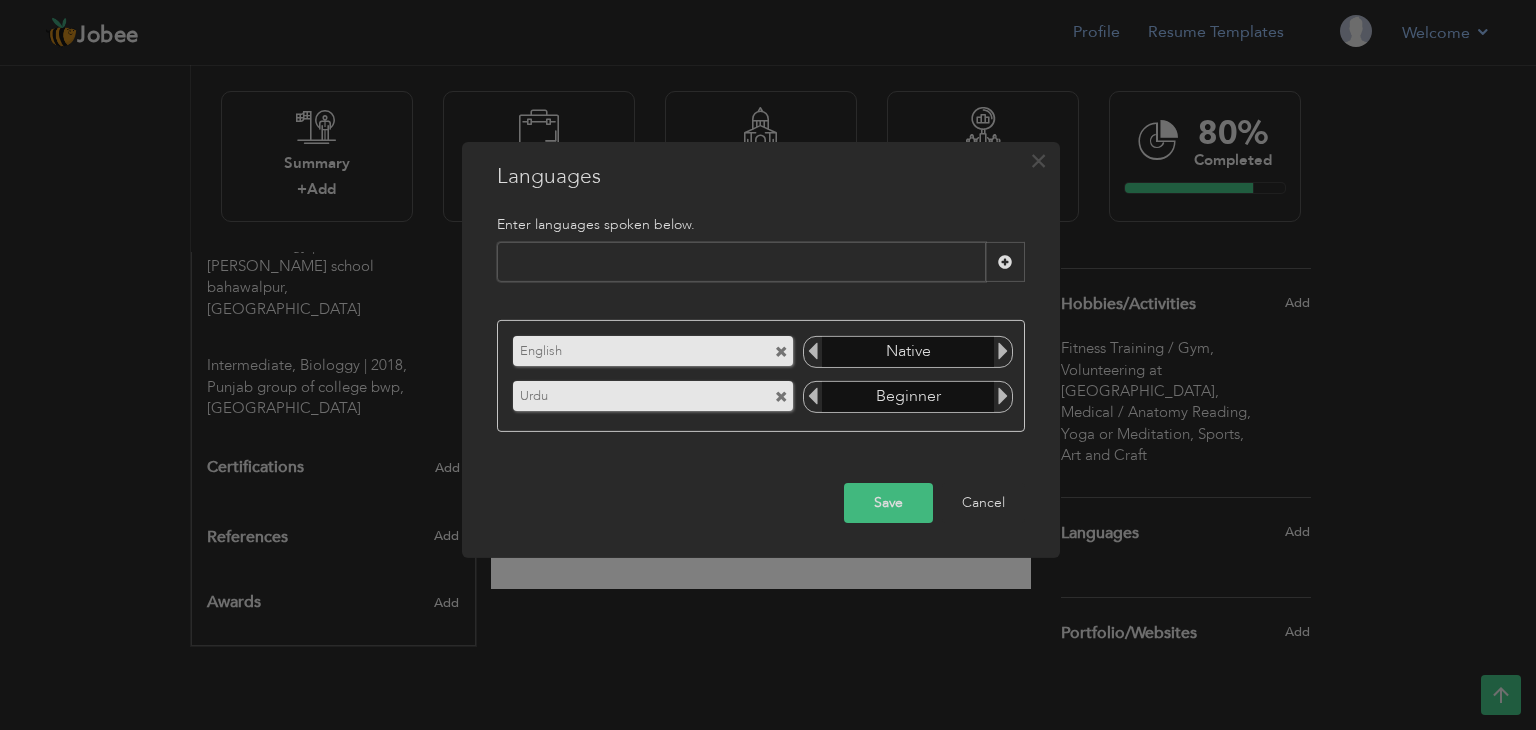 click at bounding box center [1003, 351] 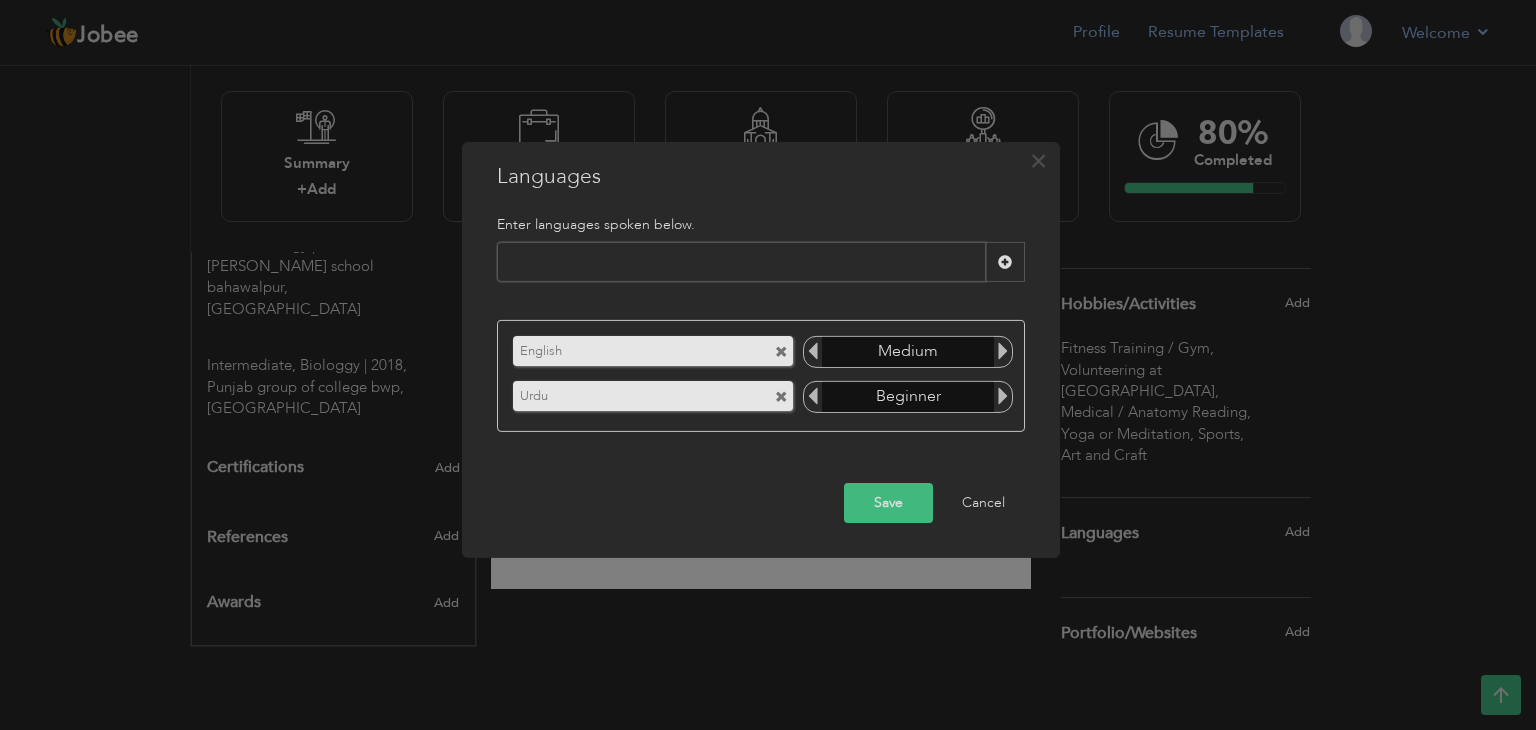 click at bounding box center (813, 351) 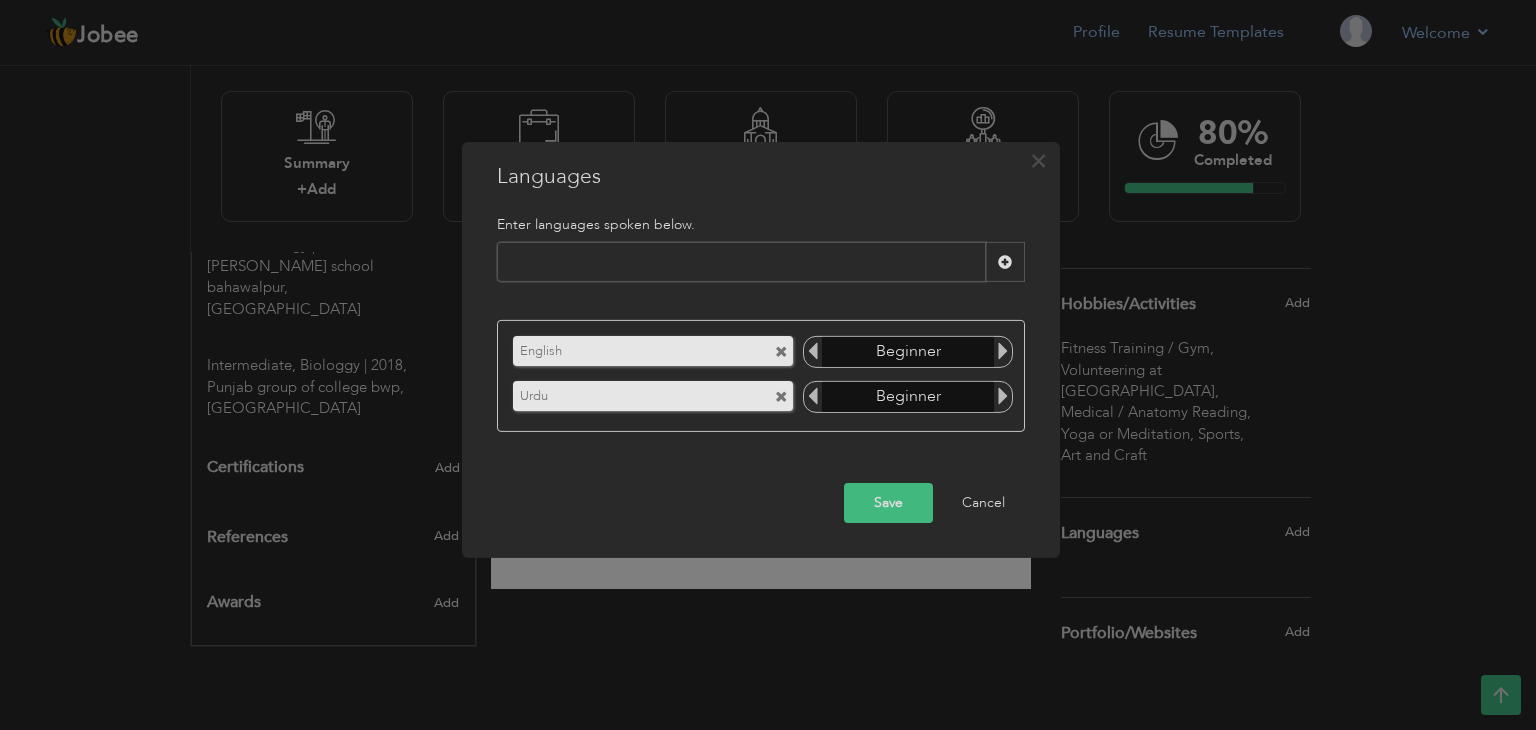 click at bounding box center [1003, 351] 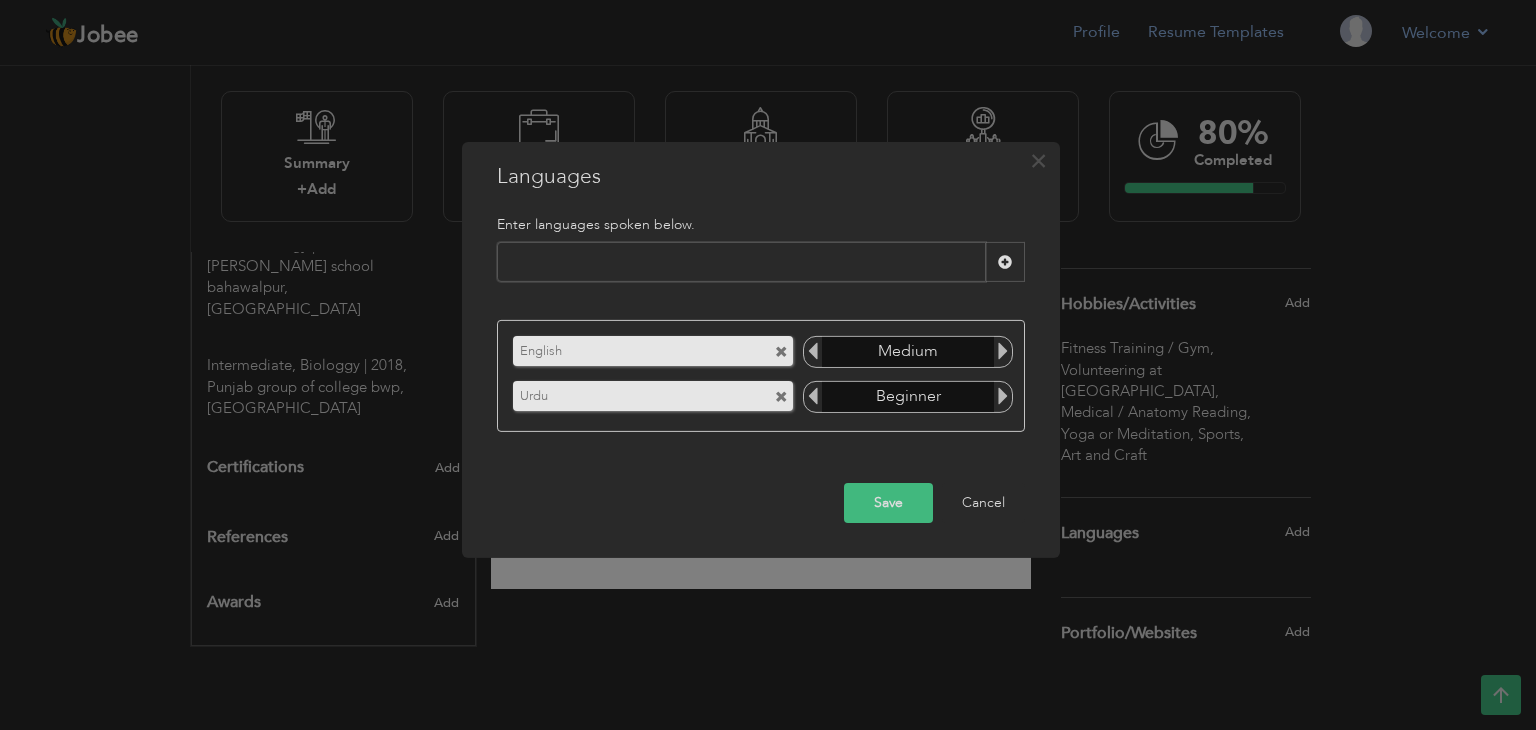 click at bounding box center (1003, 396) 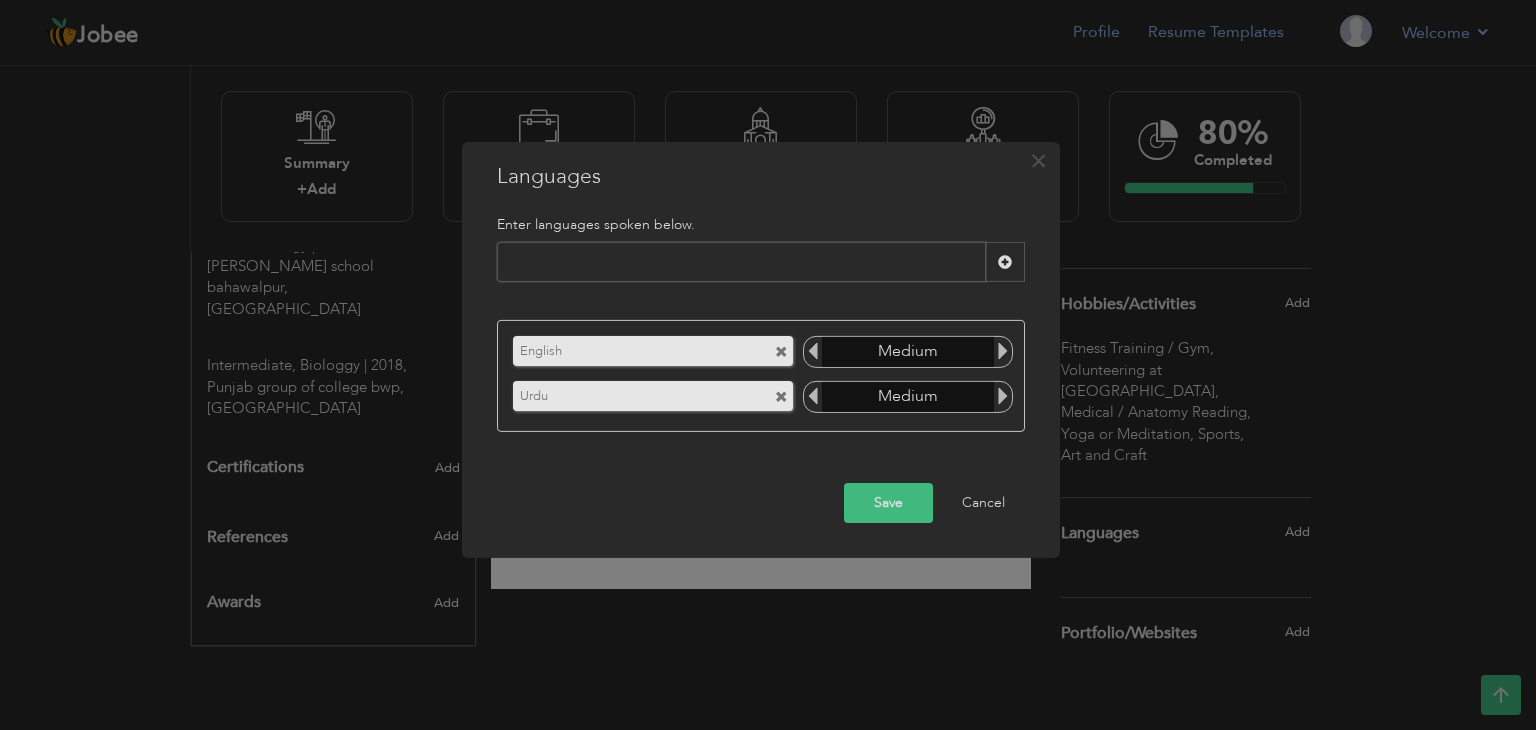 click at bounding box center (1003, 396) 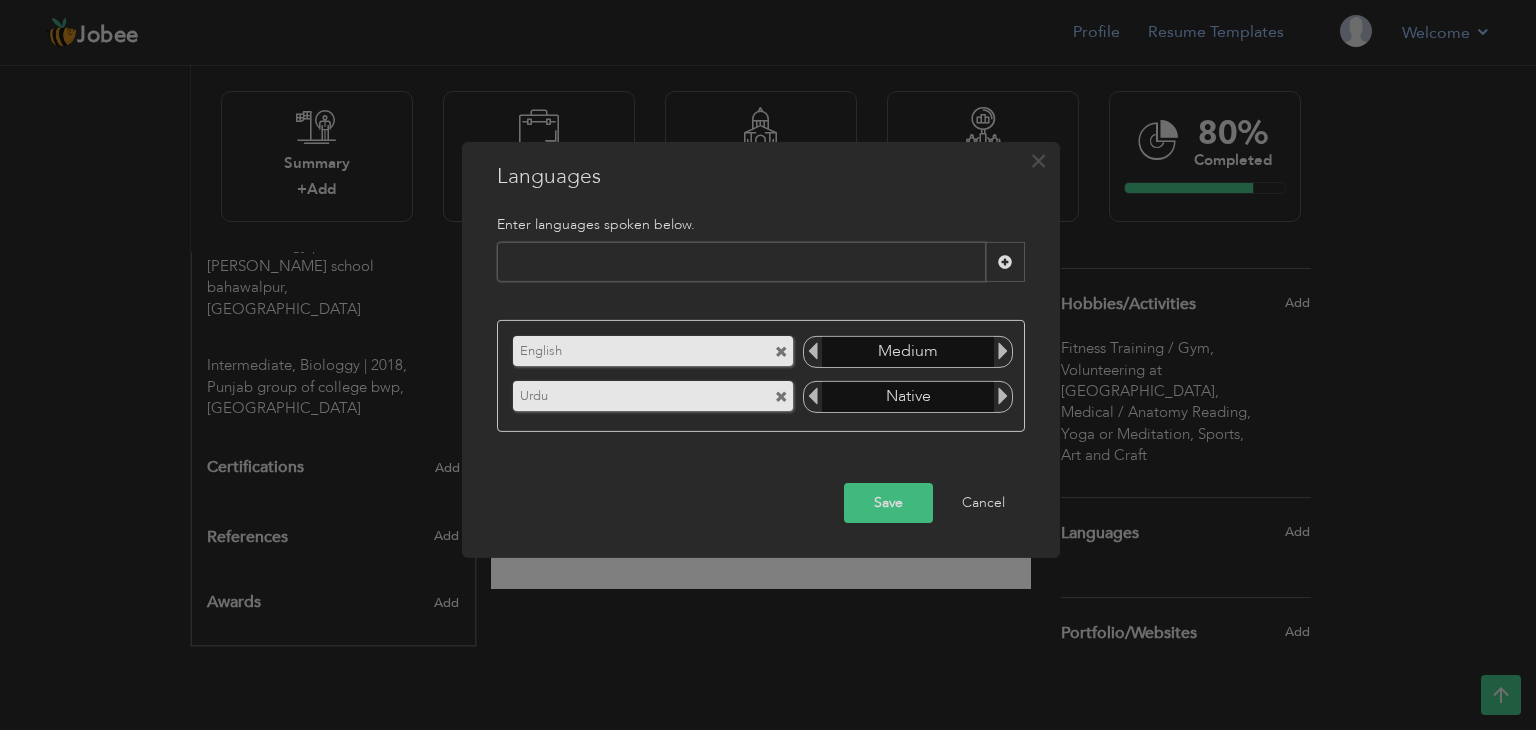 click at bounding box center [1003, 396] 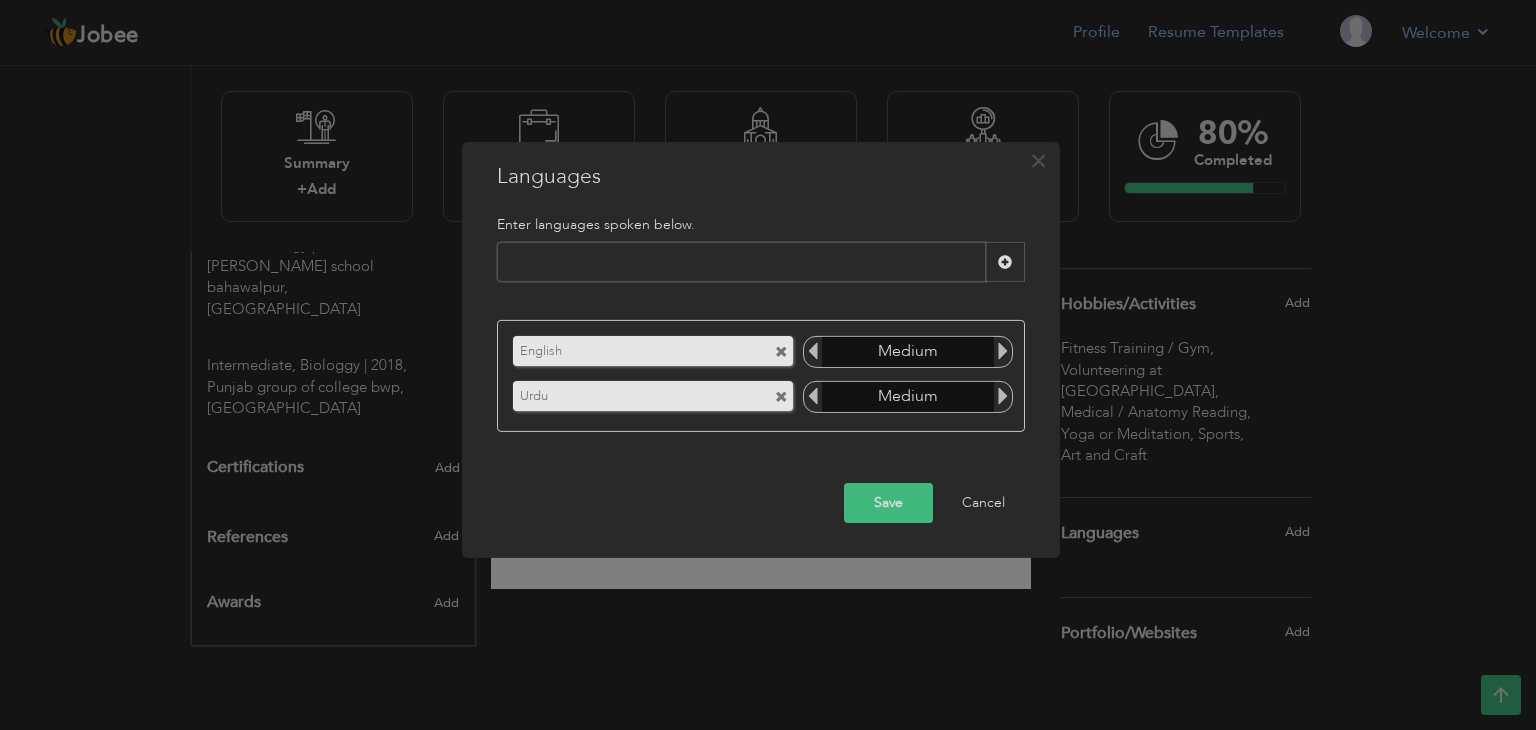 click at bounding box center (813, 396) 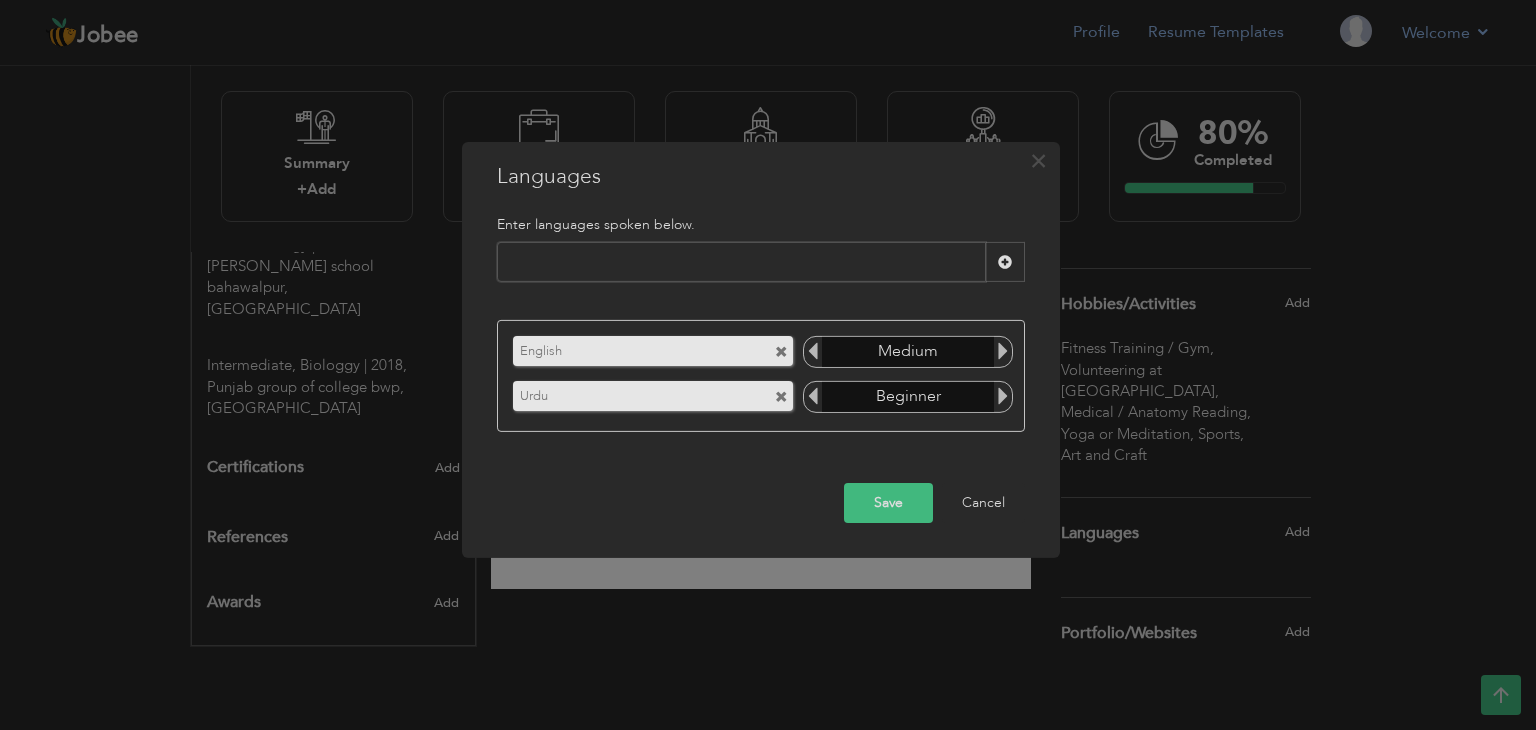 click at bounding box center (1003, 396) 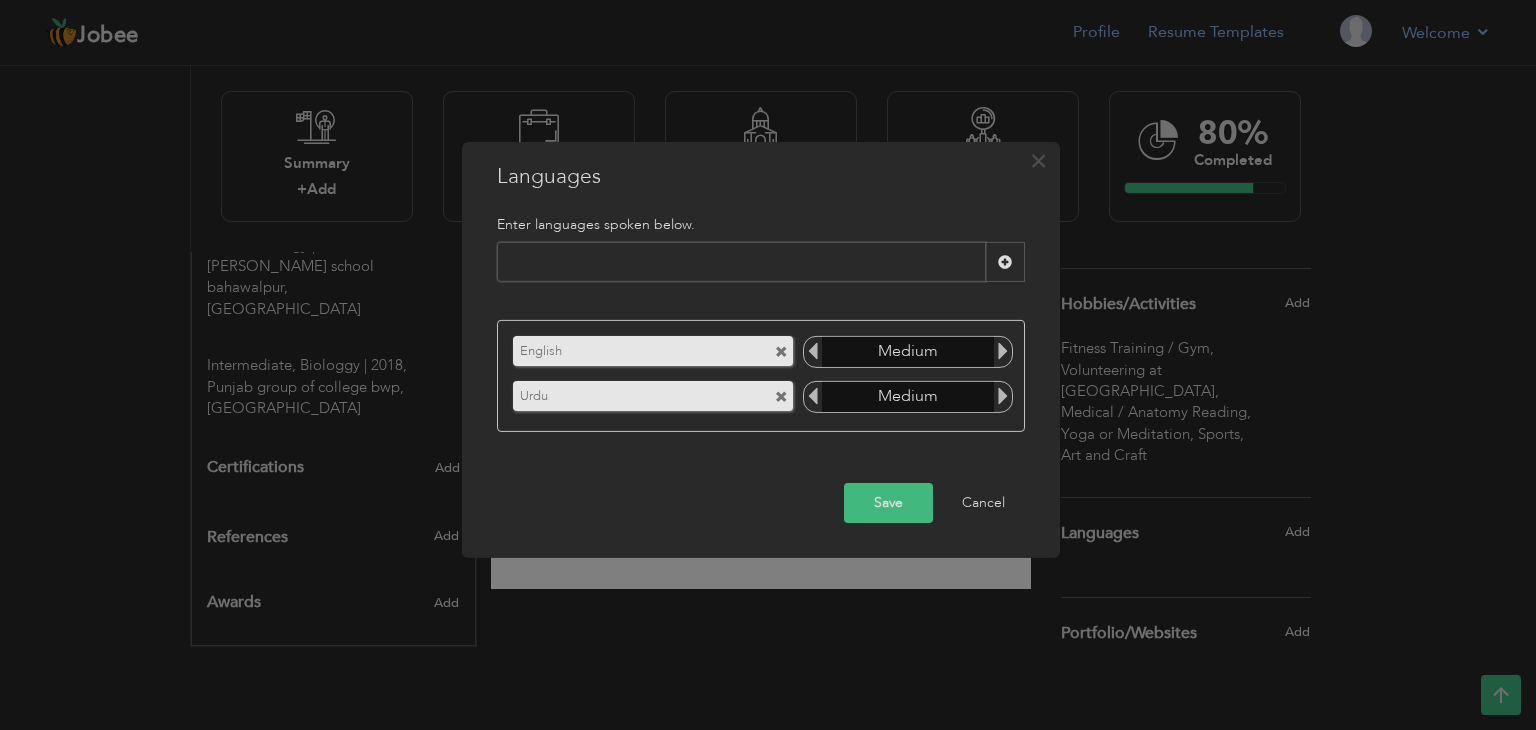 click at bounding box center [1003, 396] 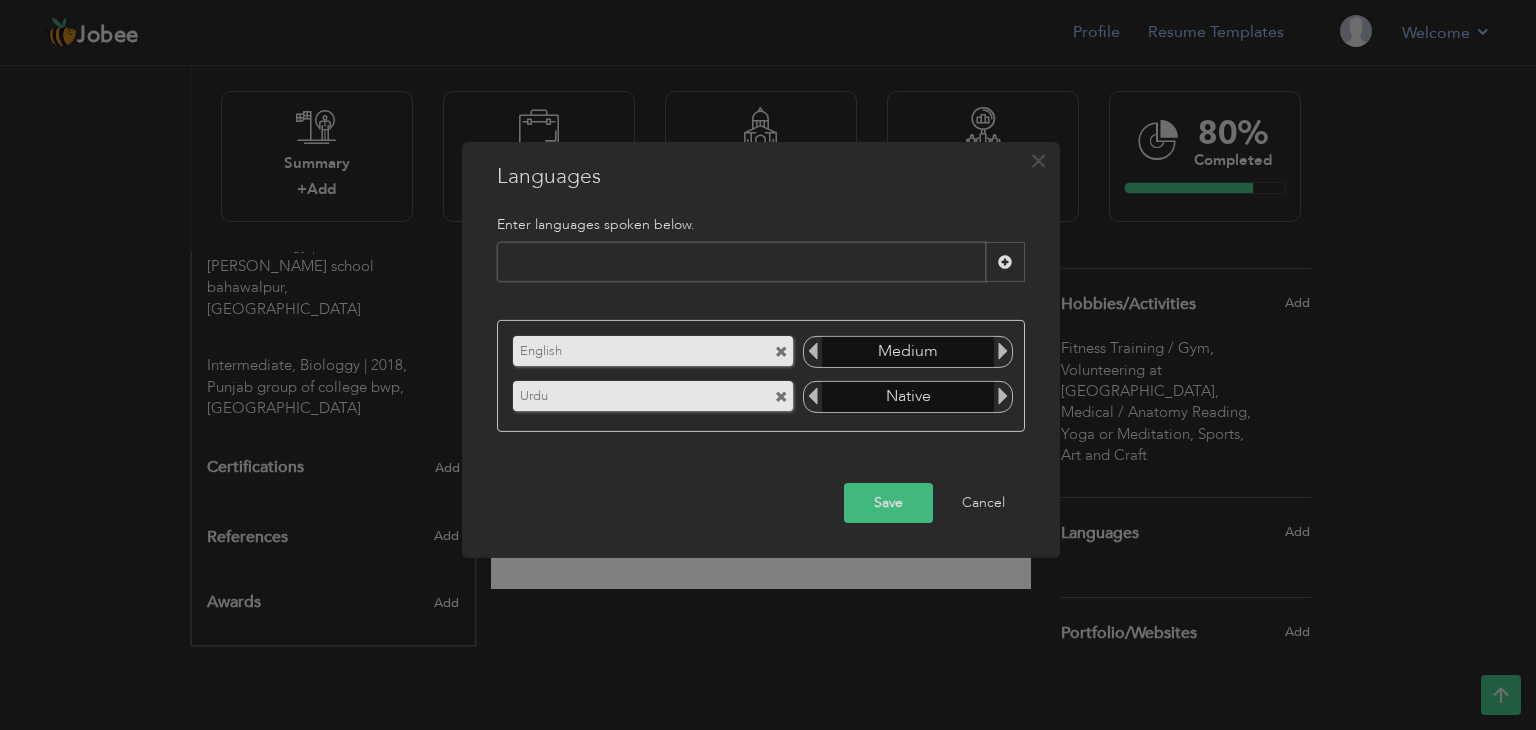 click at bounding box center [1003, 396] 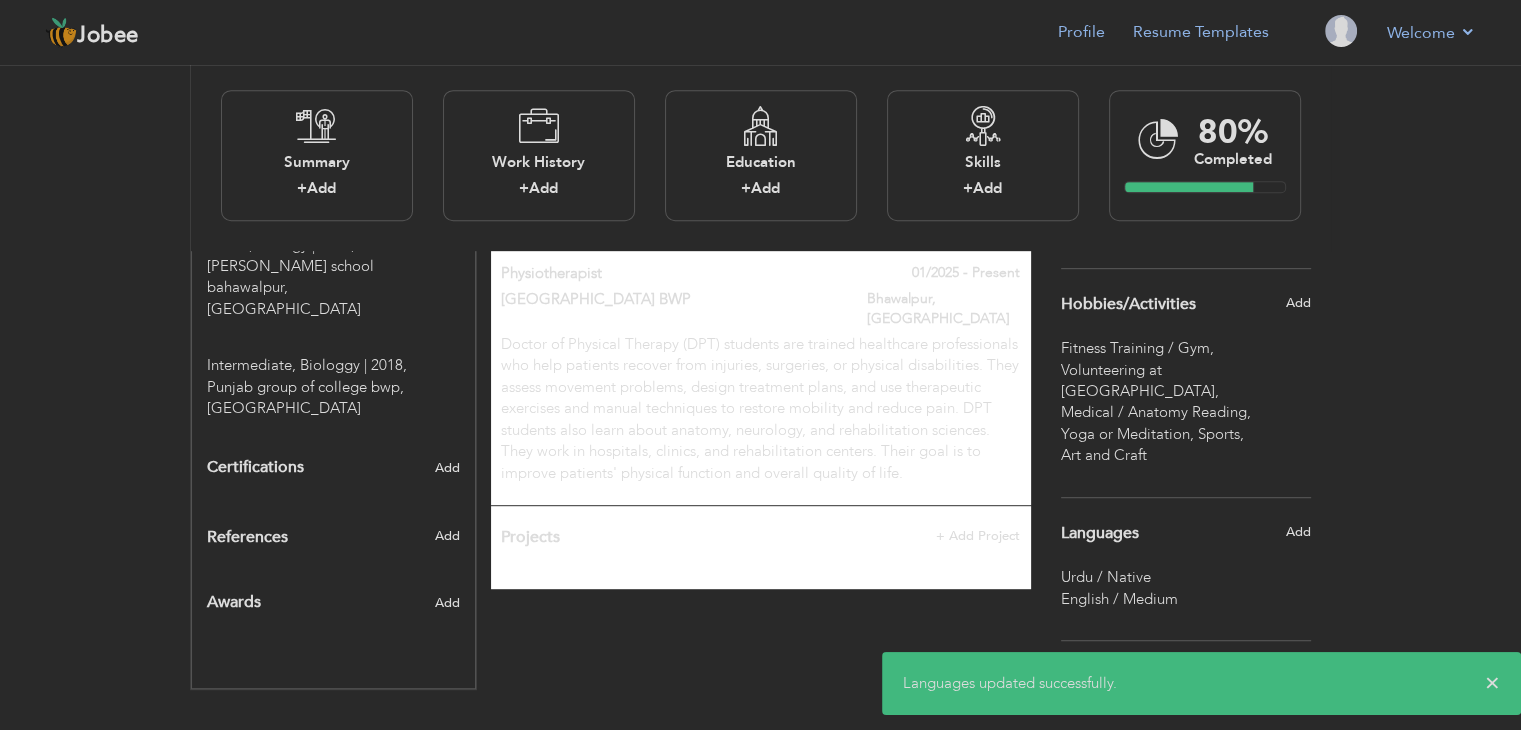 scroll, scrollTop: 1056, scrollLeft: 0, axis: vertical 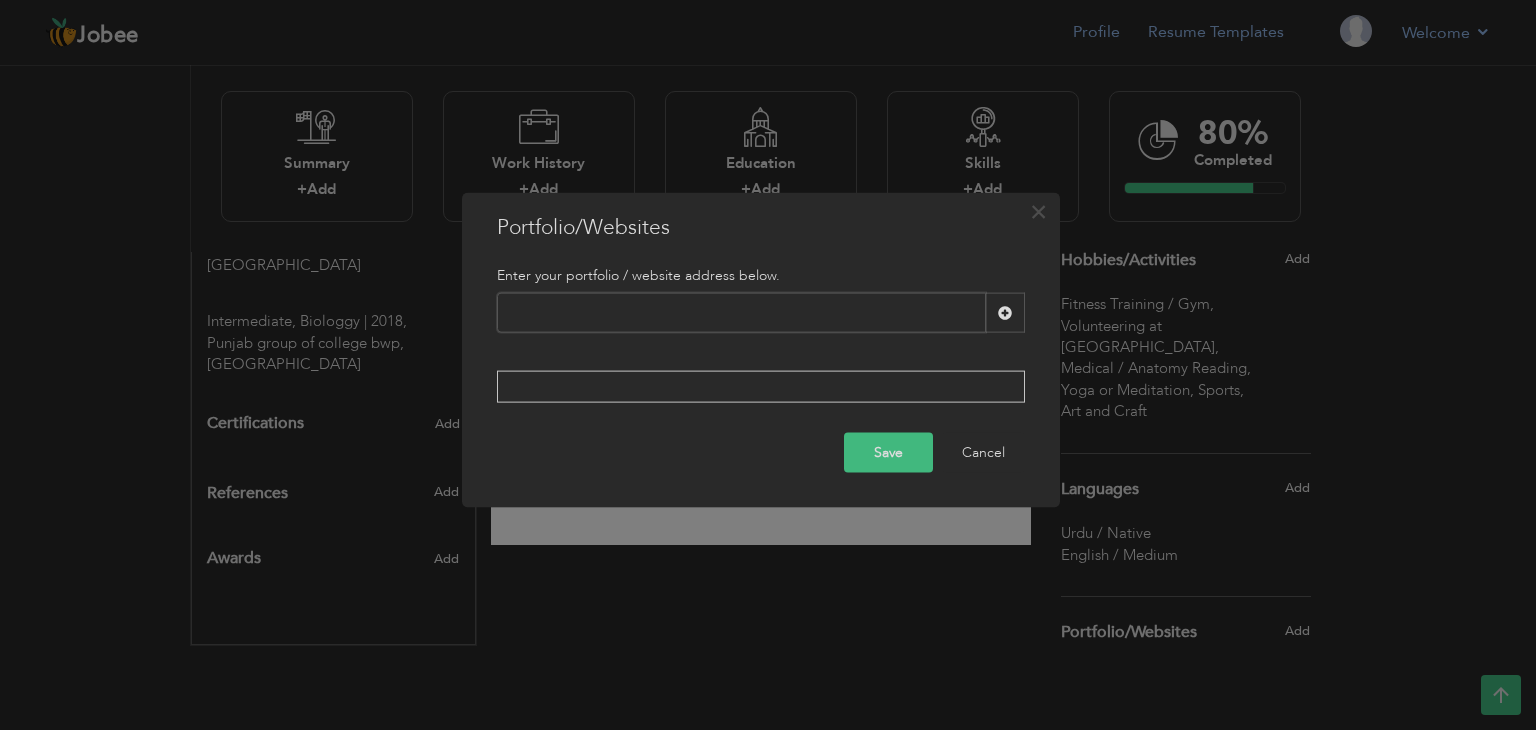 paste on "[DOMAIN_NAME][URL][PERSON_NAME]" 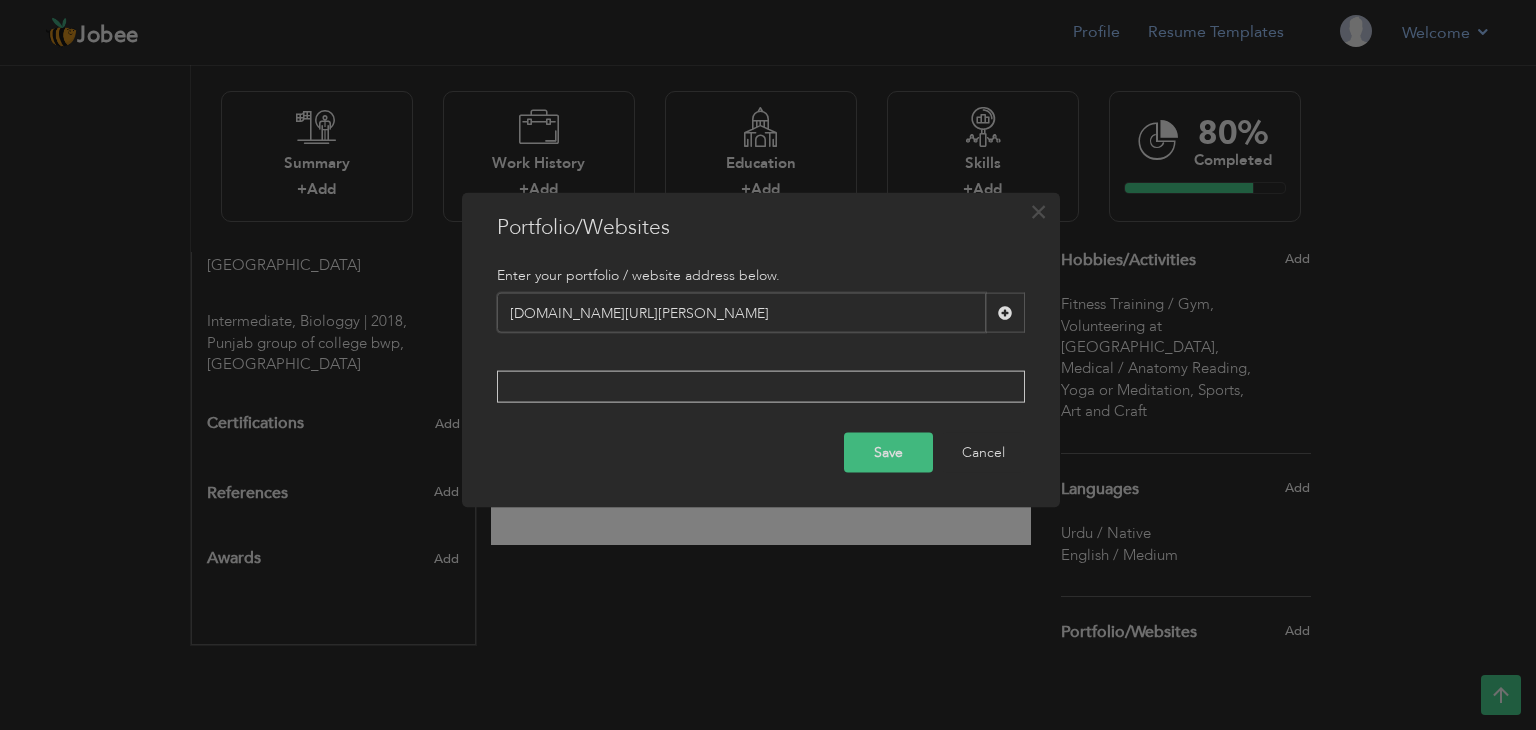 type on "[DOMAIN_NAME][URL][PERSON_NAME]" 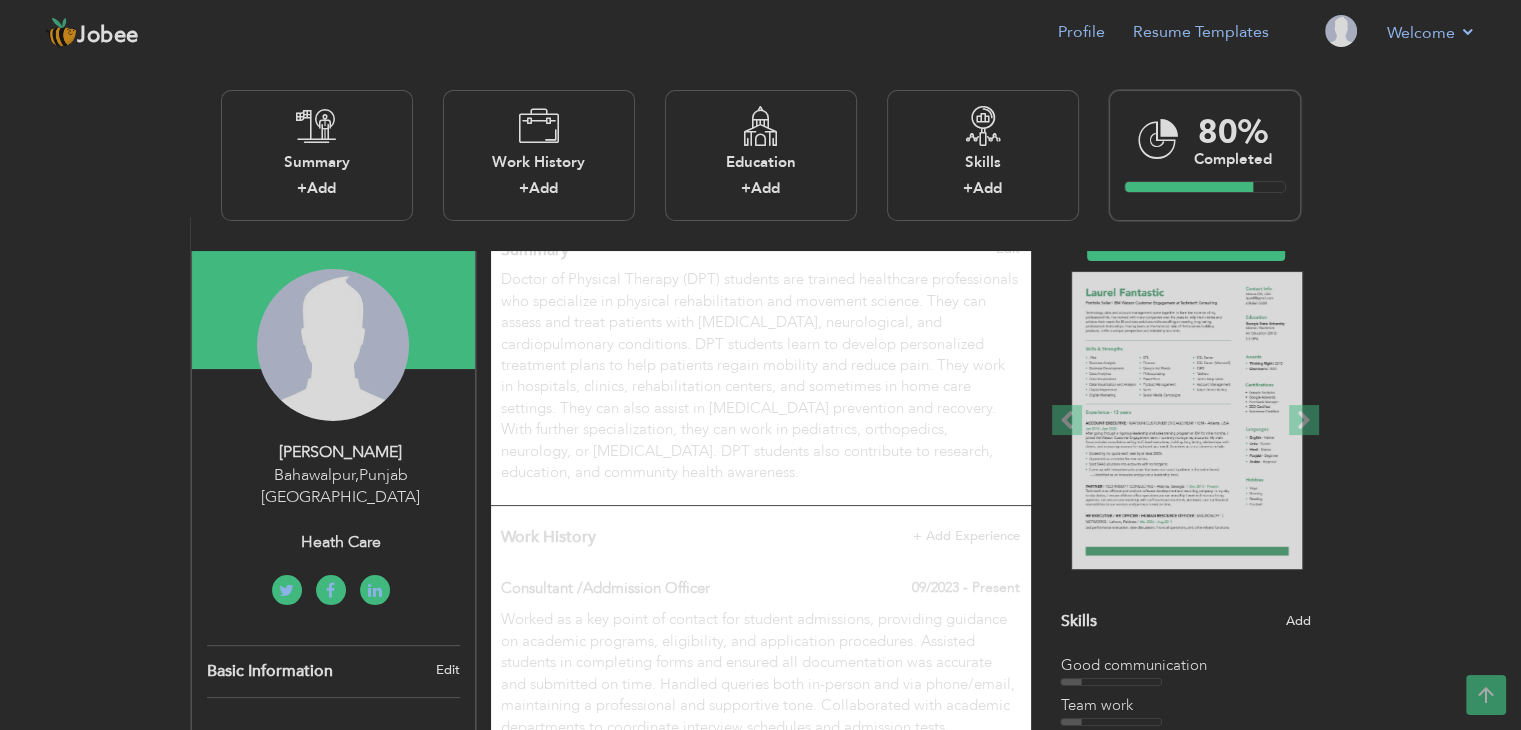 scroll, scrollTop: 0, scrollLeft: 0, axis: both 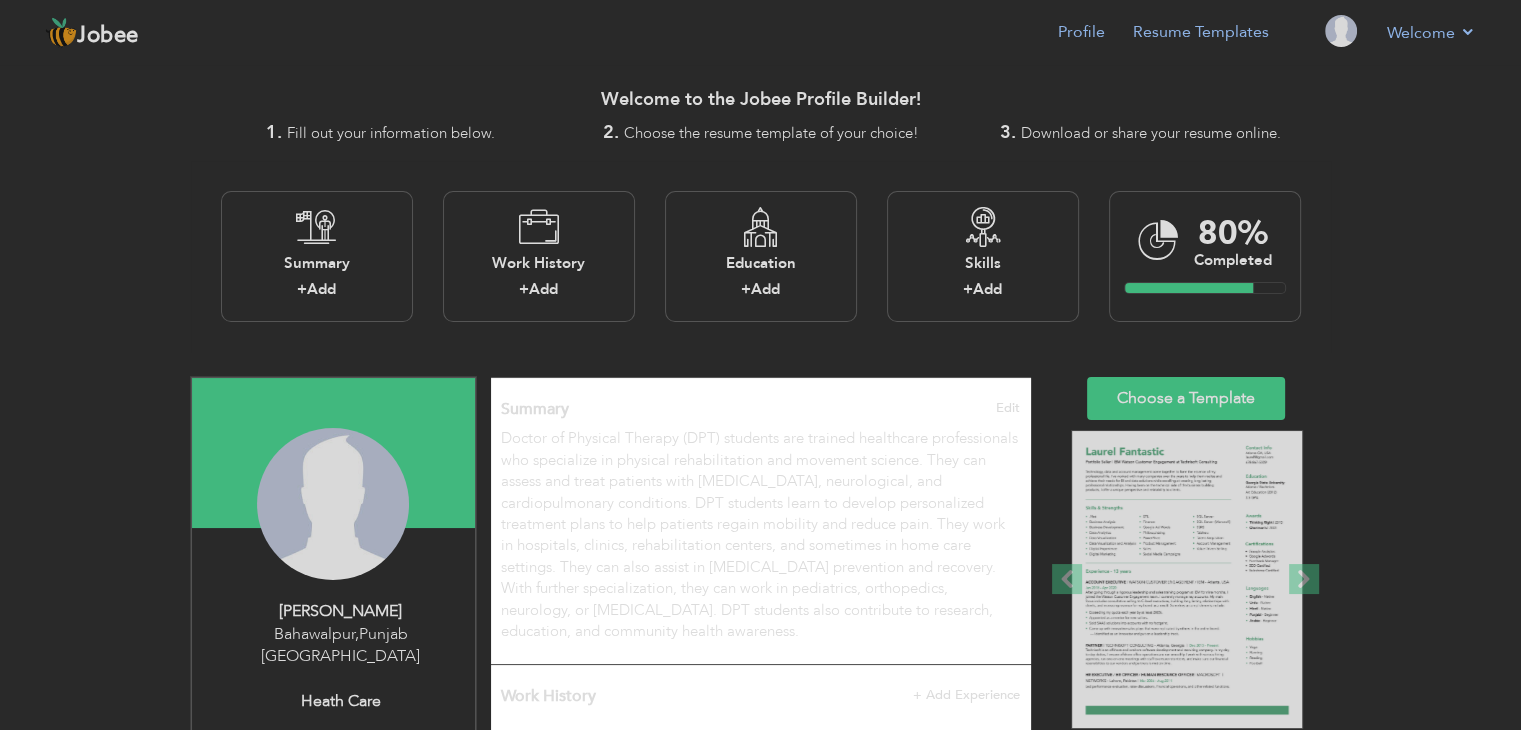click on "Change
Remove" at bounding box center [0, 0] 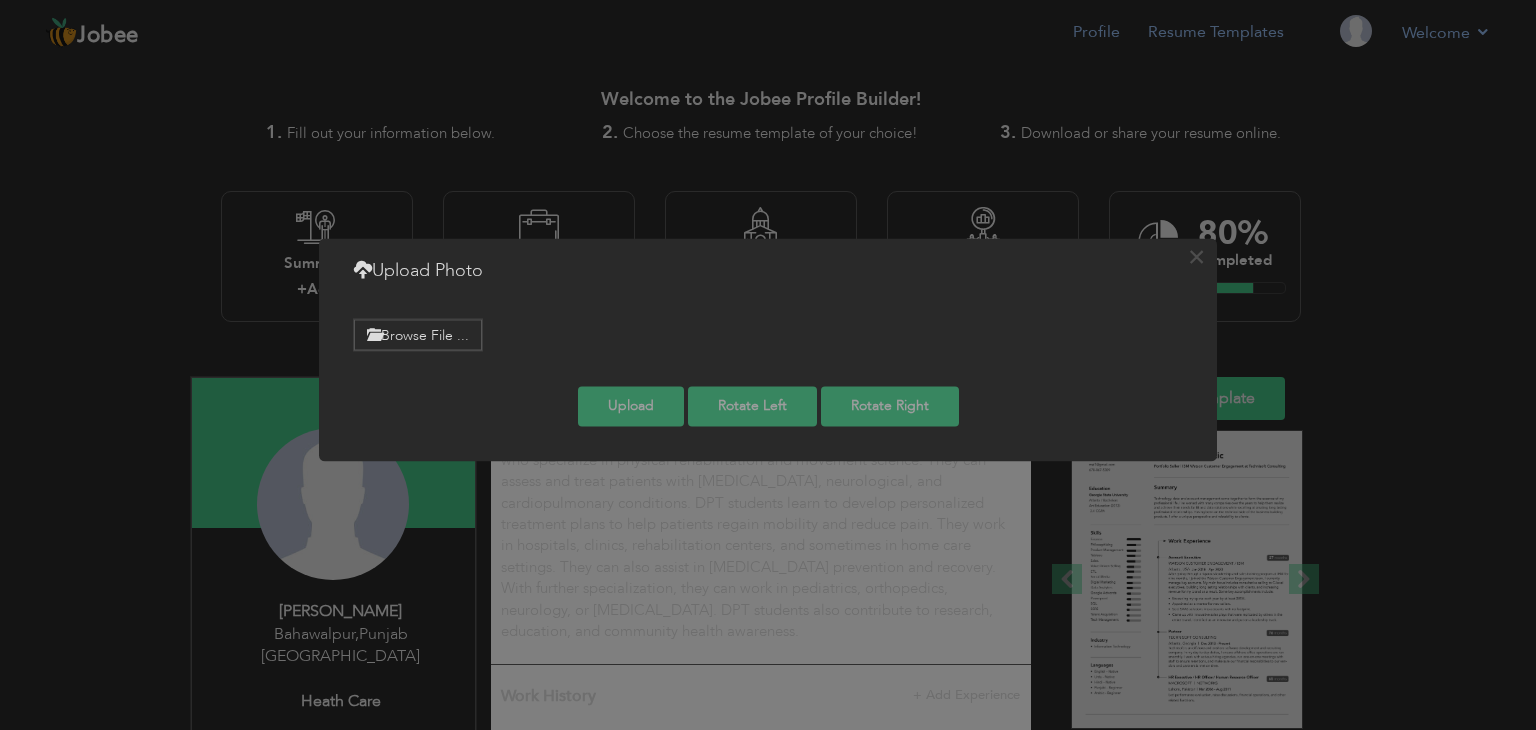 click on "Browse File ..." at bounding box center [418, 334] 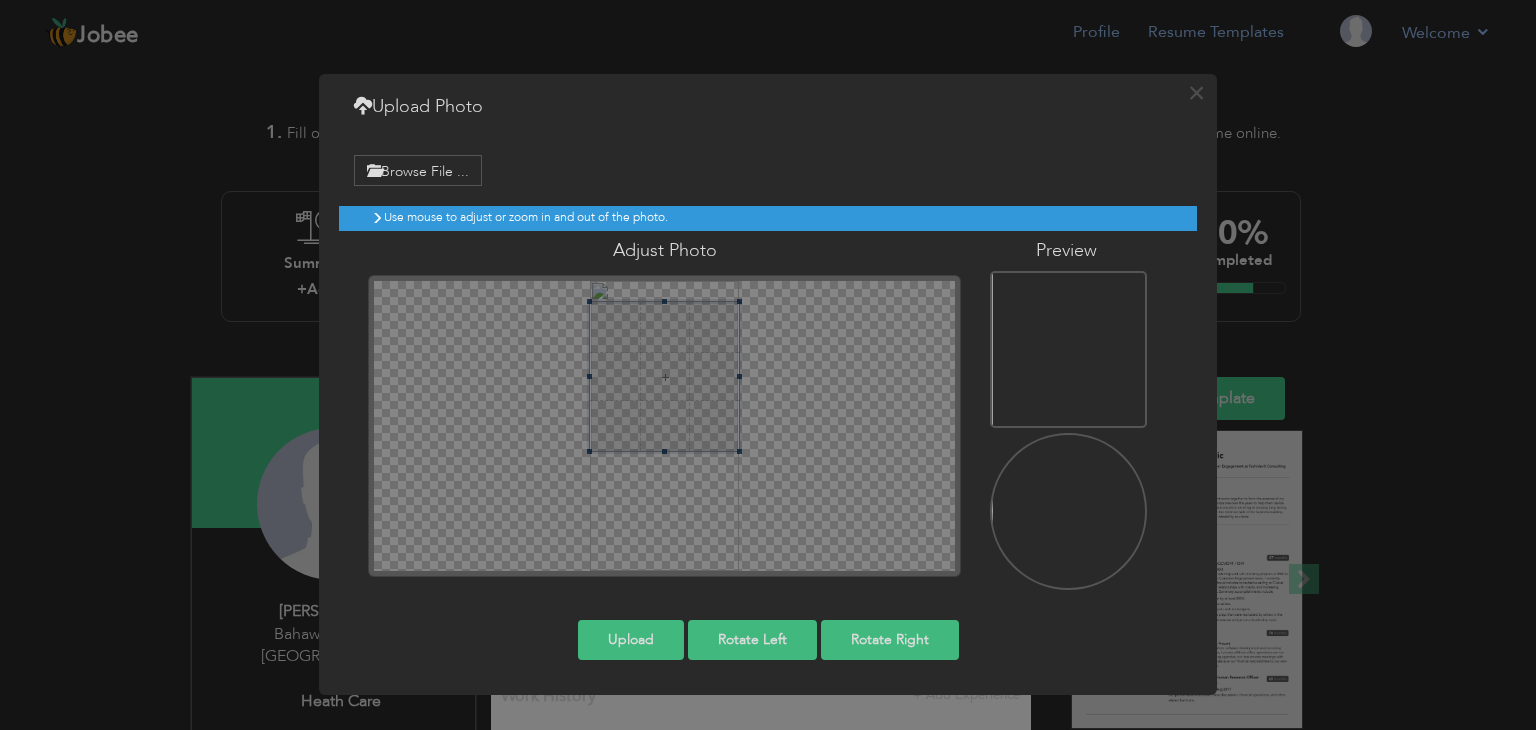 click on "Upload" at bounding box center (631, 640) 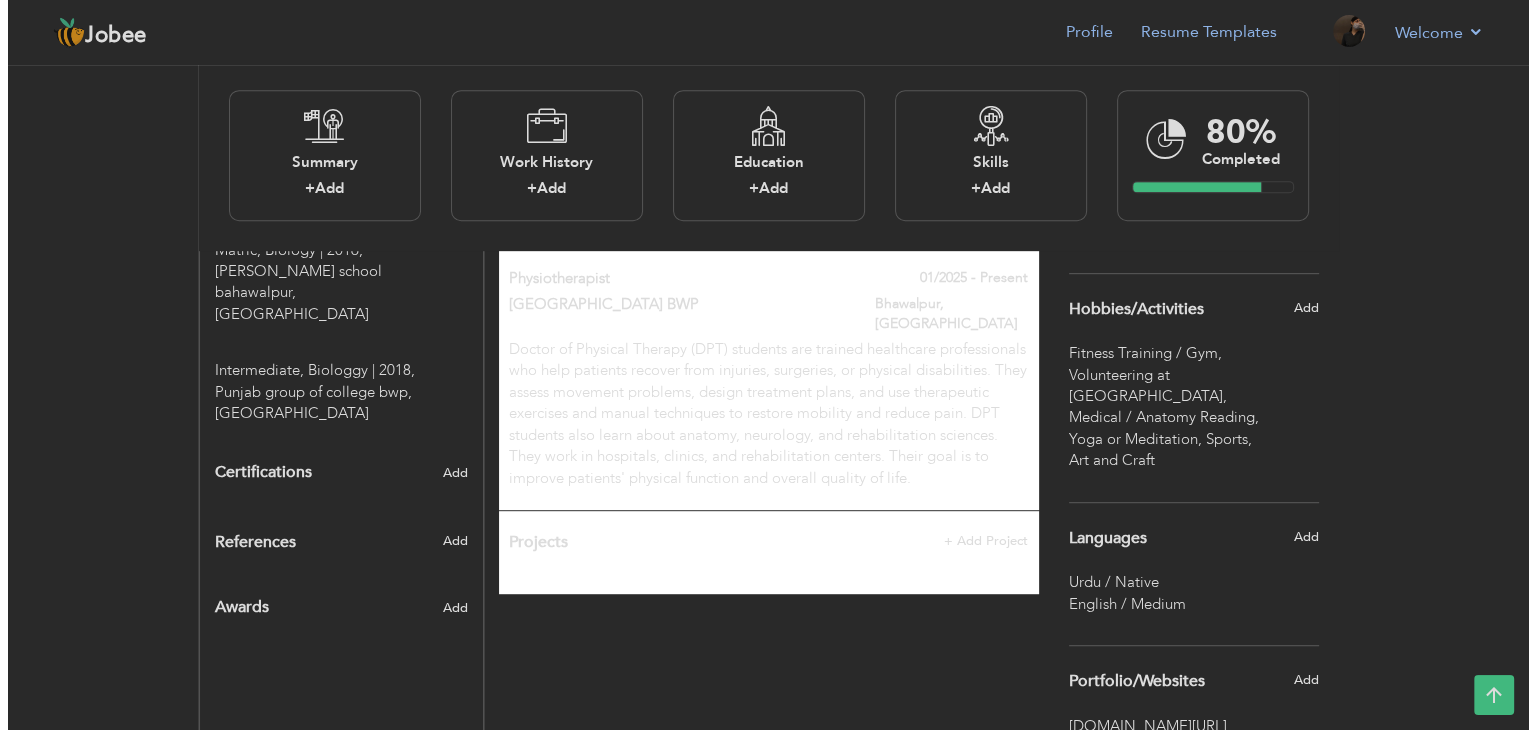 scroll, scrollTop: 1017, scrollLeft: 0, axis: vertical 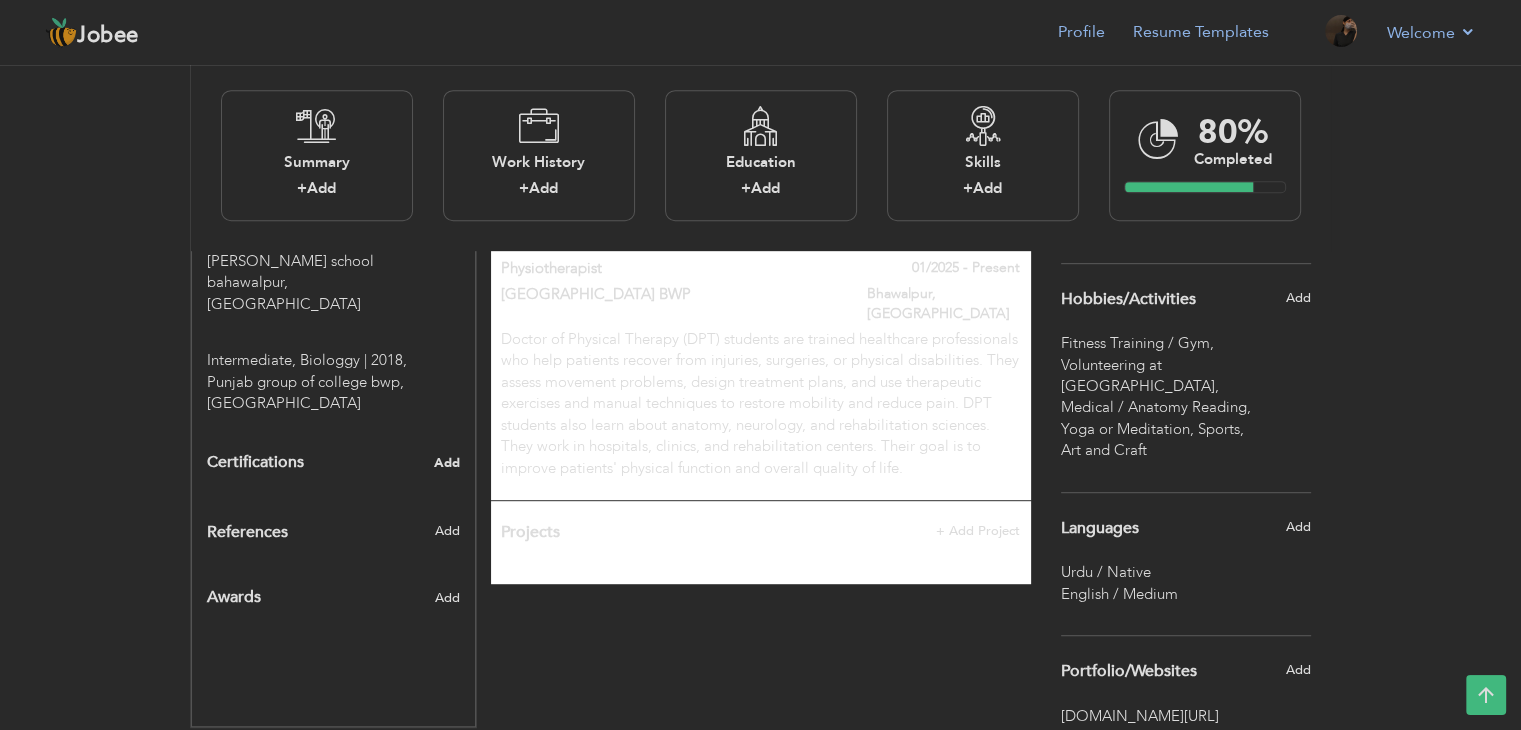 click on "Add" at bounding box center [447, 463] 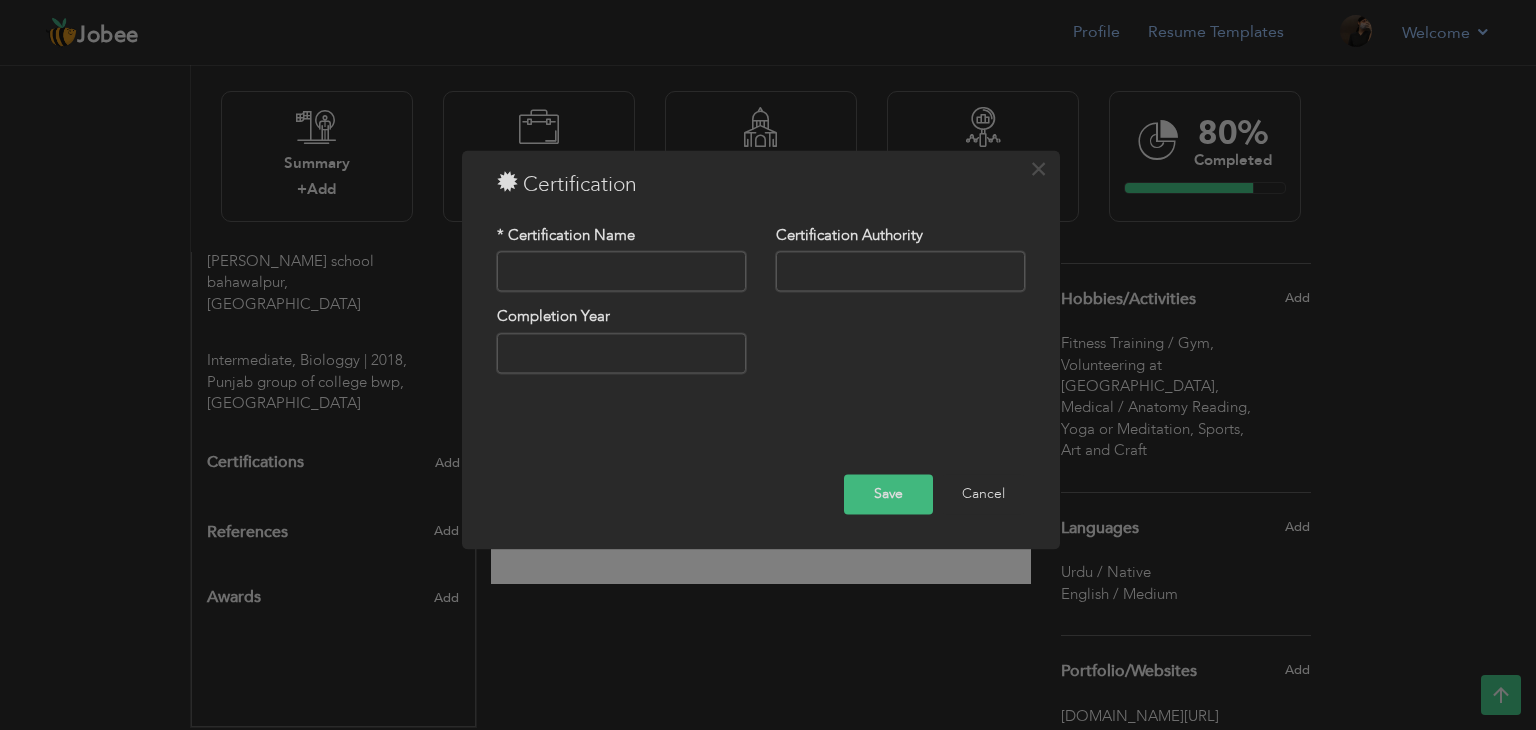 click at bounding box center (621, 272) 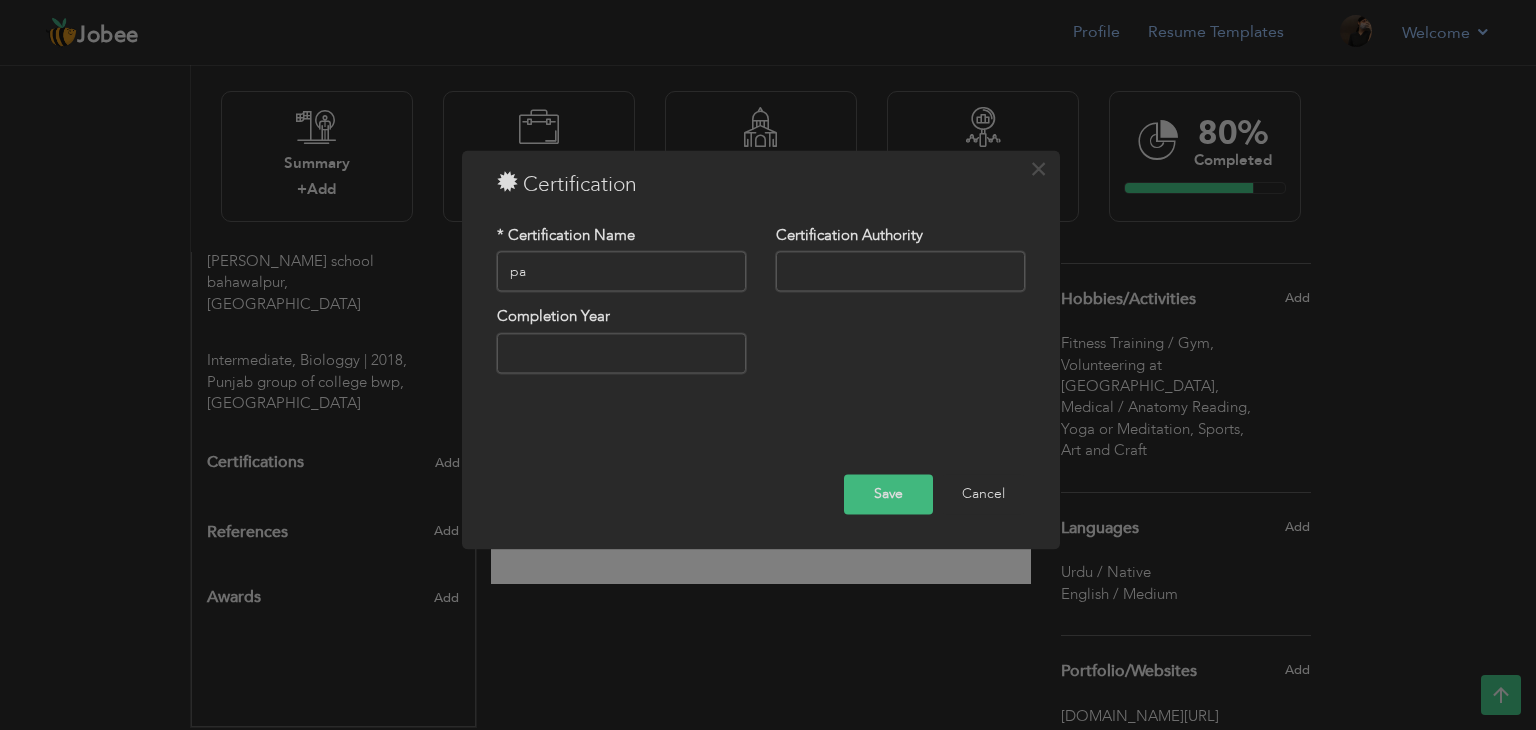 type on "p" 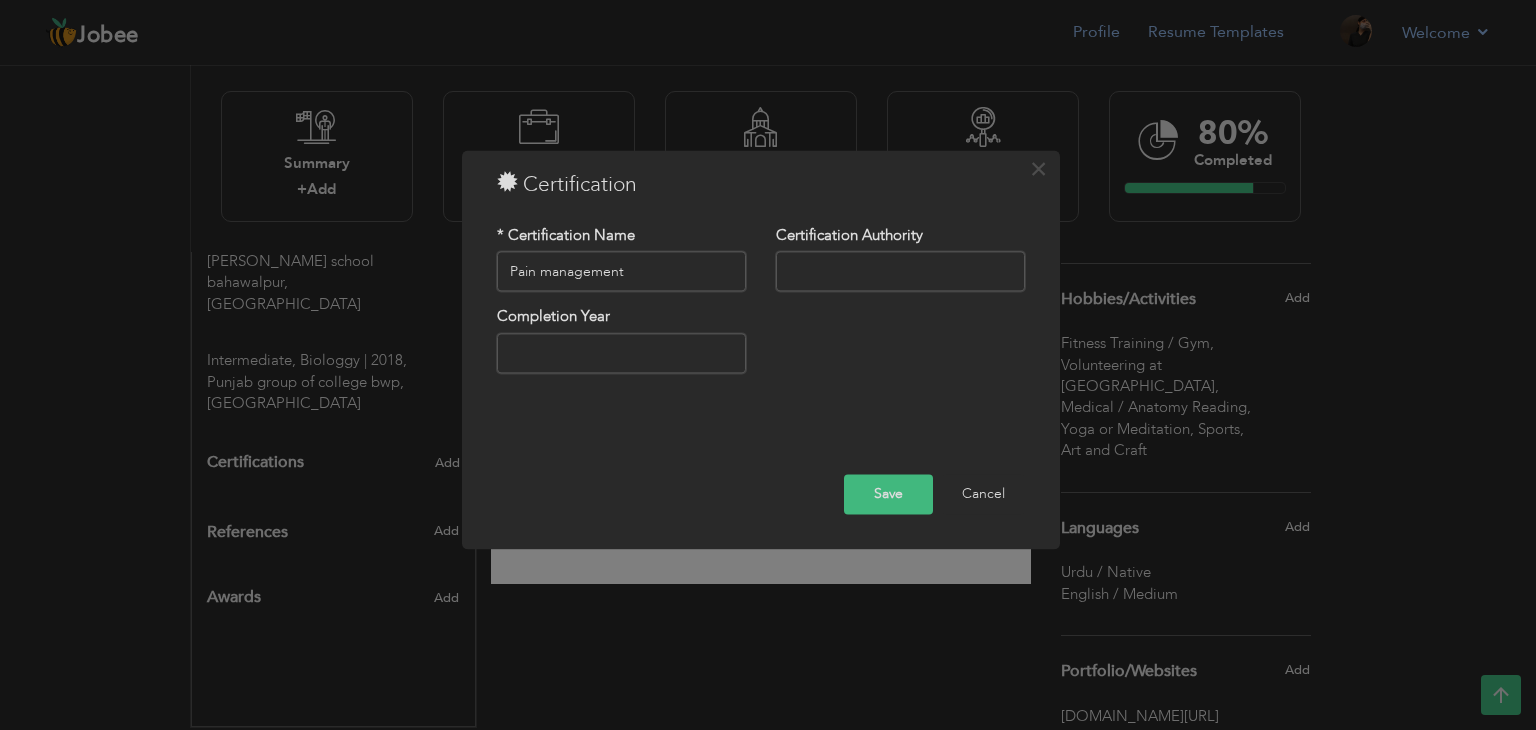 type on "Pain management" 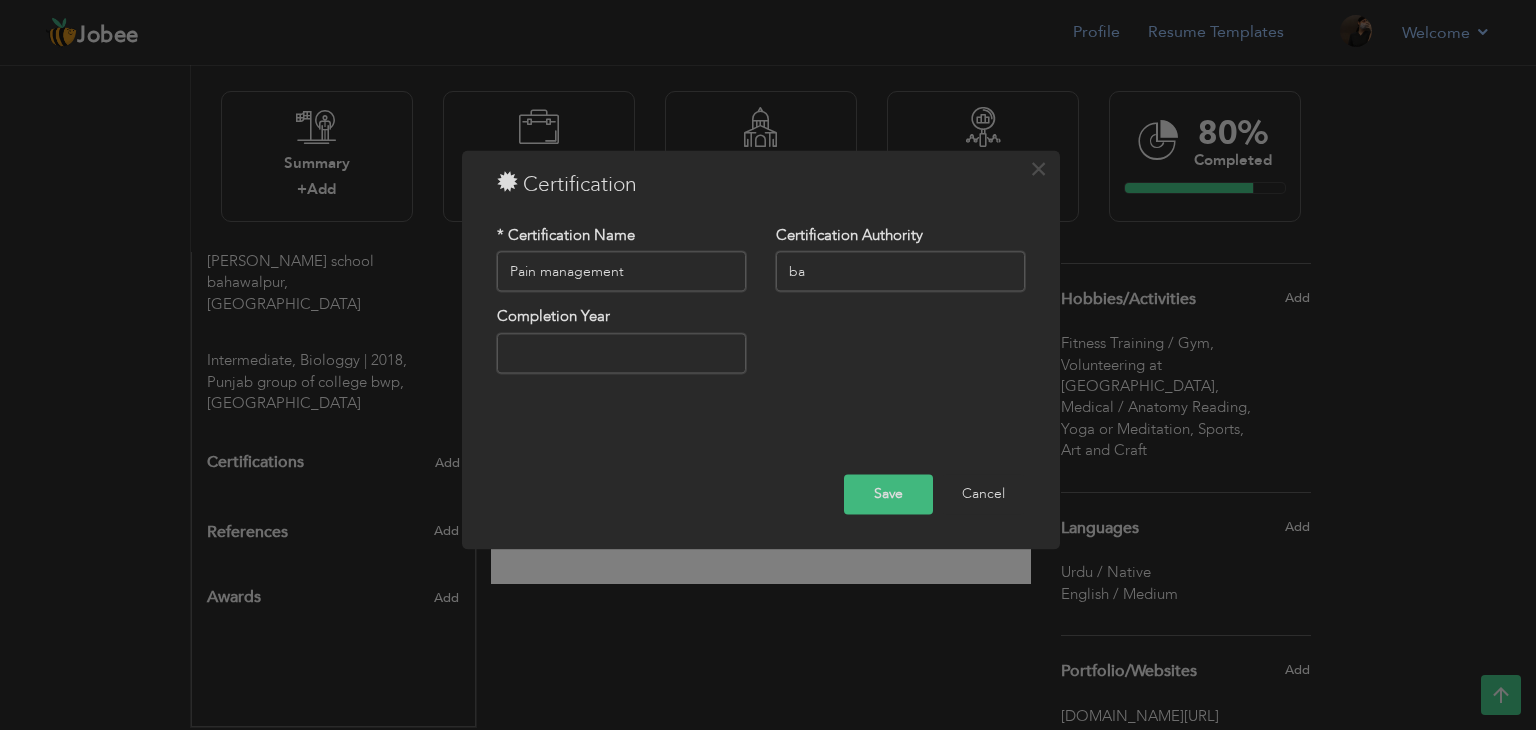 type on "b" 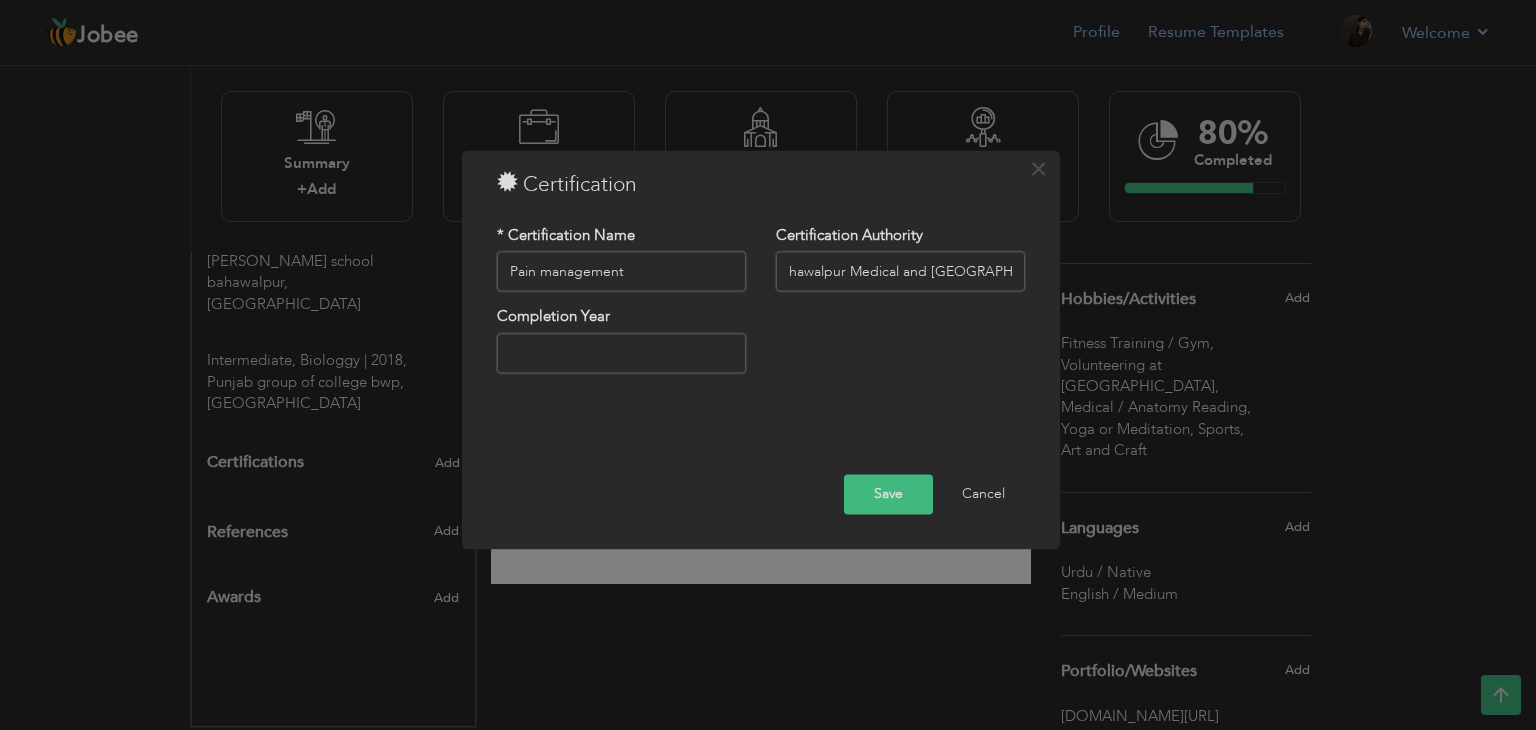 scroll, scrollTop: 0, scrollLeft: 23, axis: horizontal 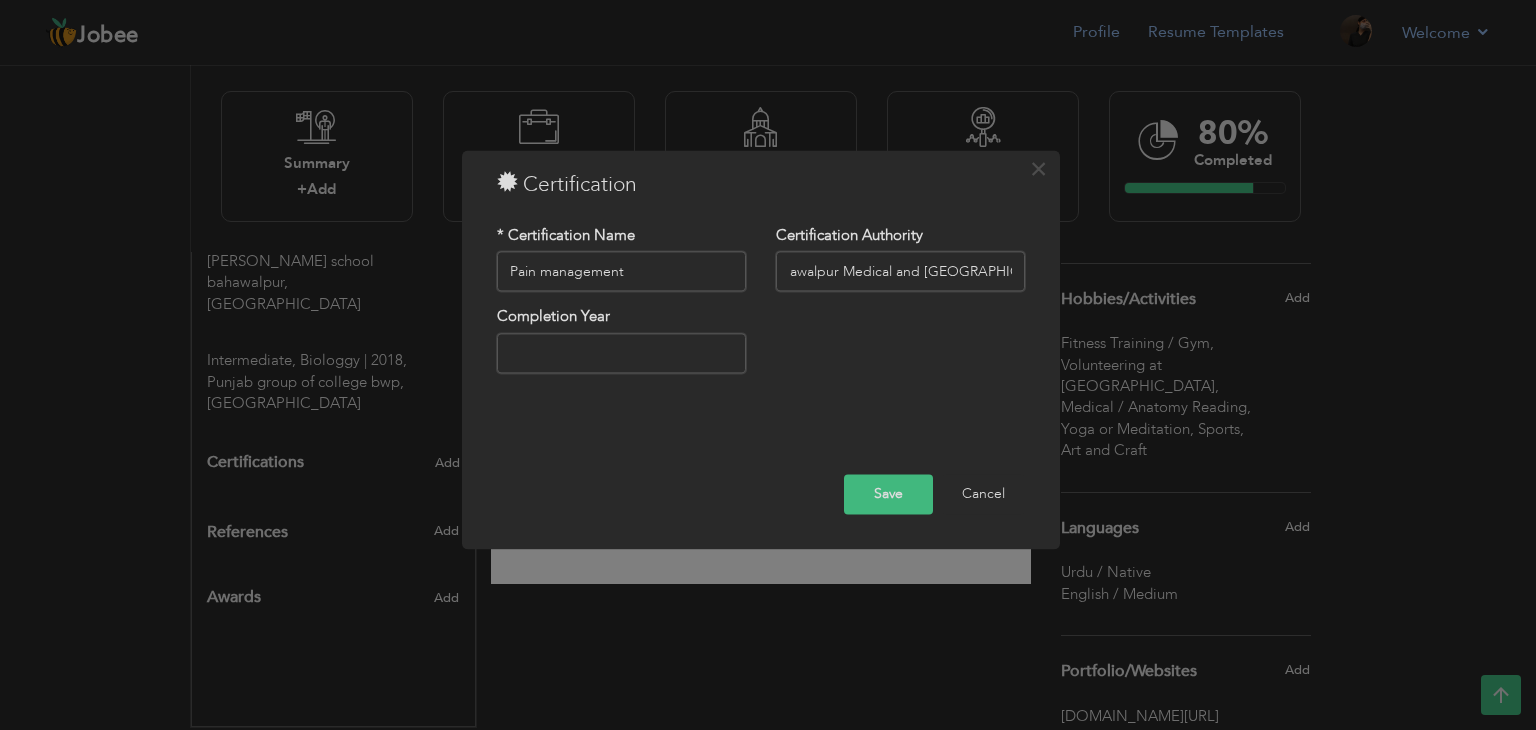 type on "Bahawalpur Medical and [GEOGRAPHIC_DATA]" 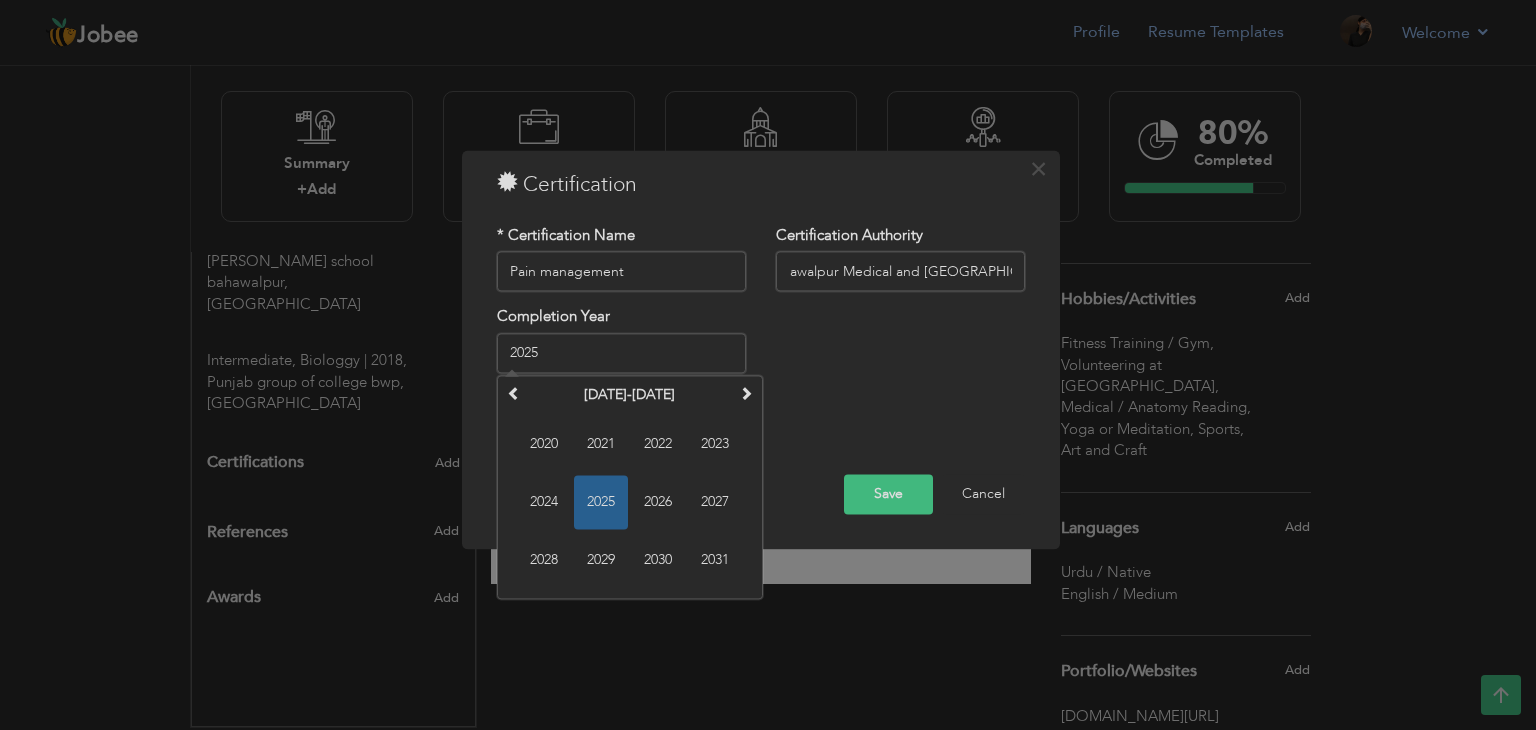 scroll, scrollTop: 0, scrollLeft: 0, axis: both 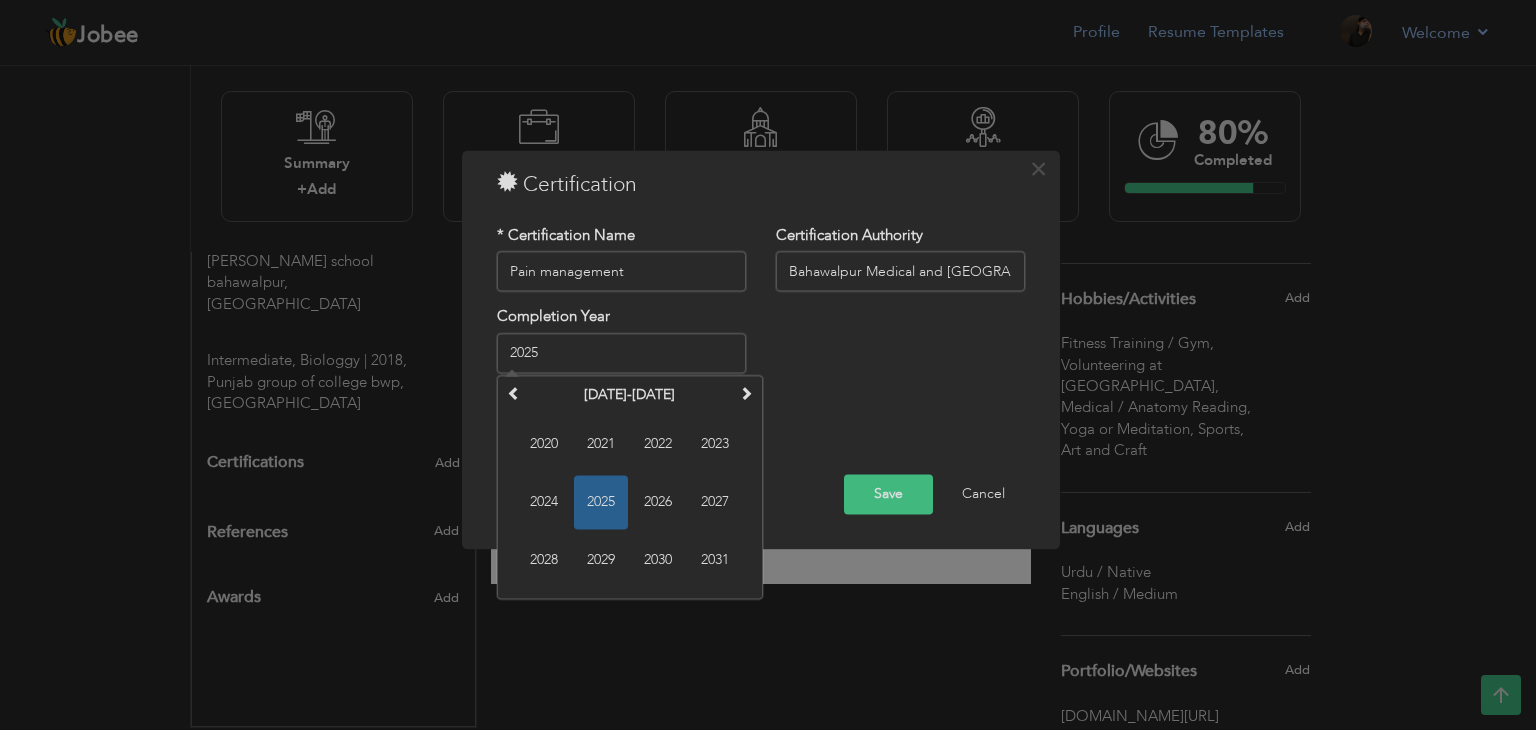 click on "2025" at bounding box center [621, 353] 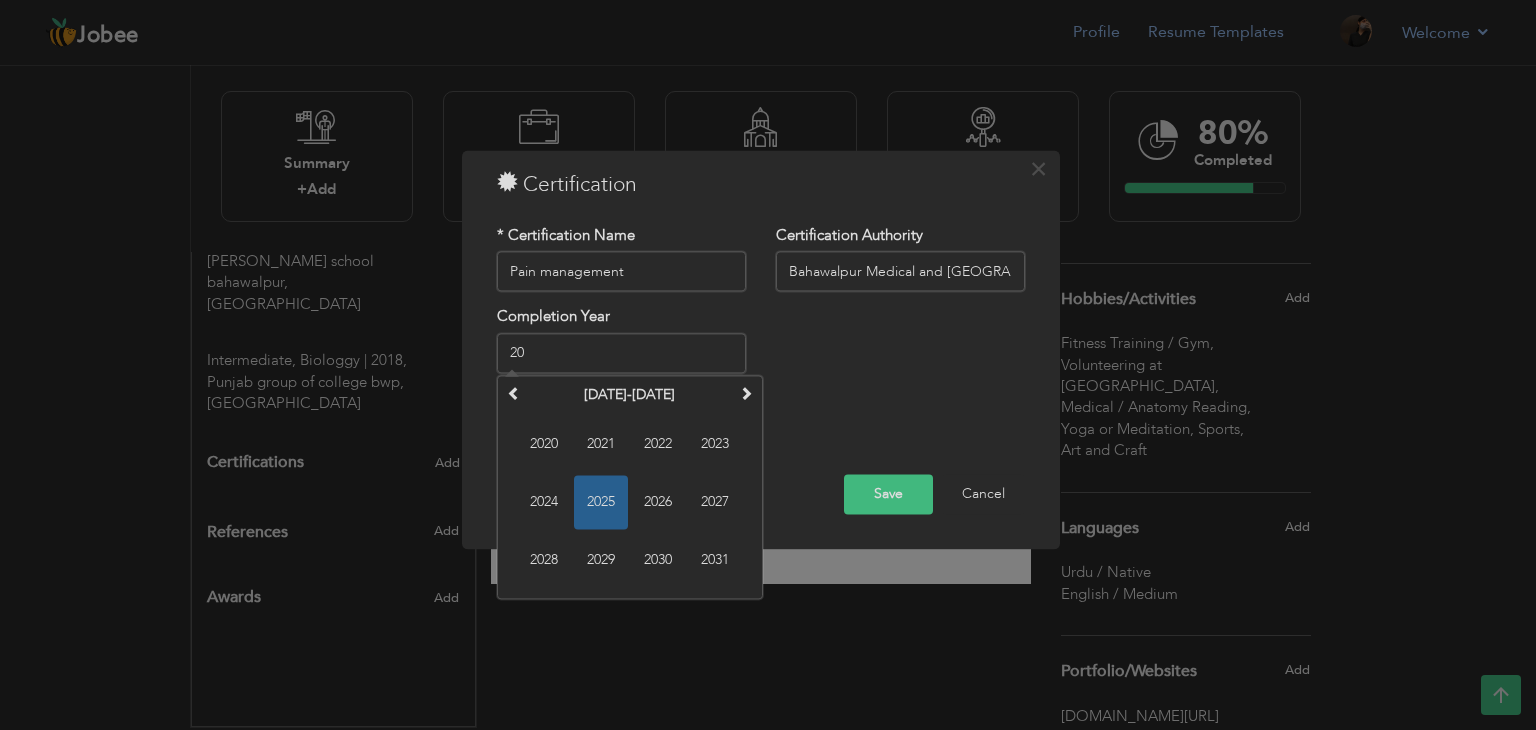type on "2" 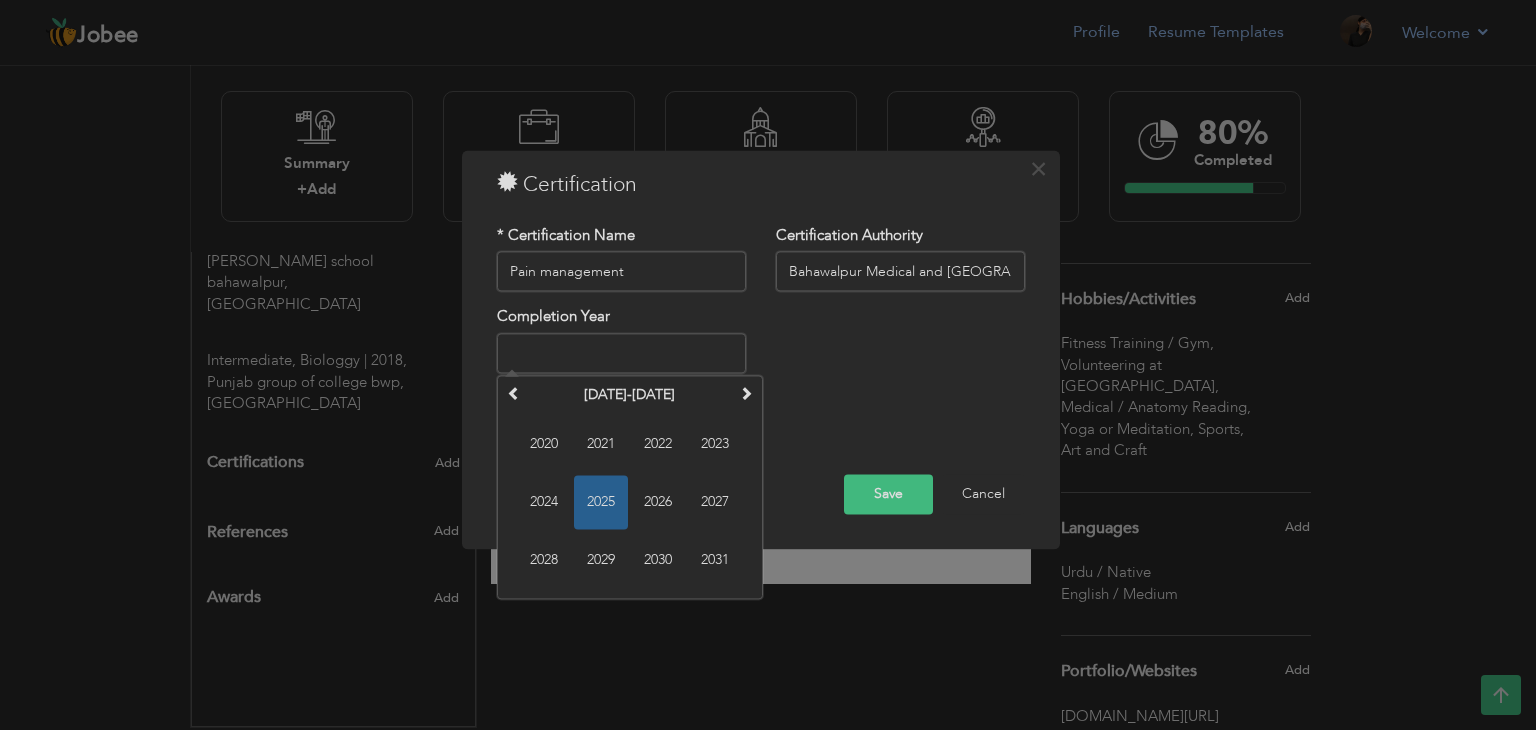 type 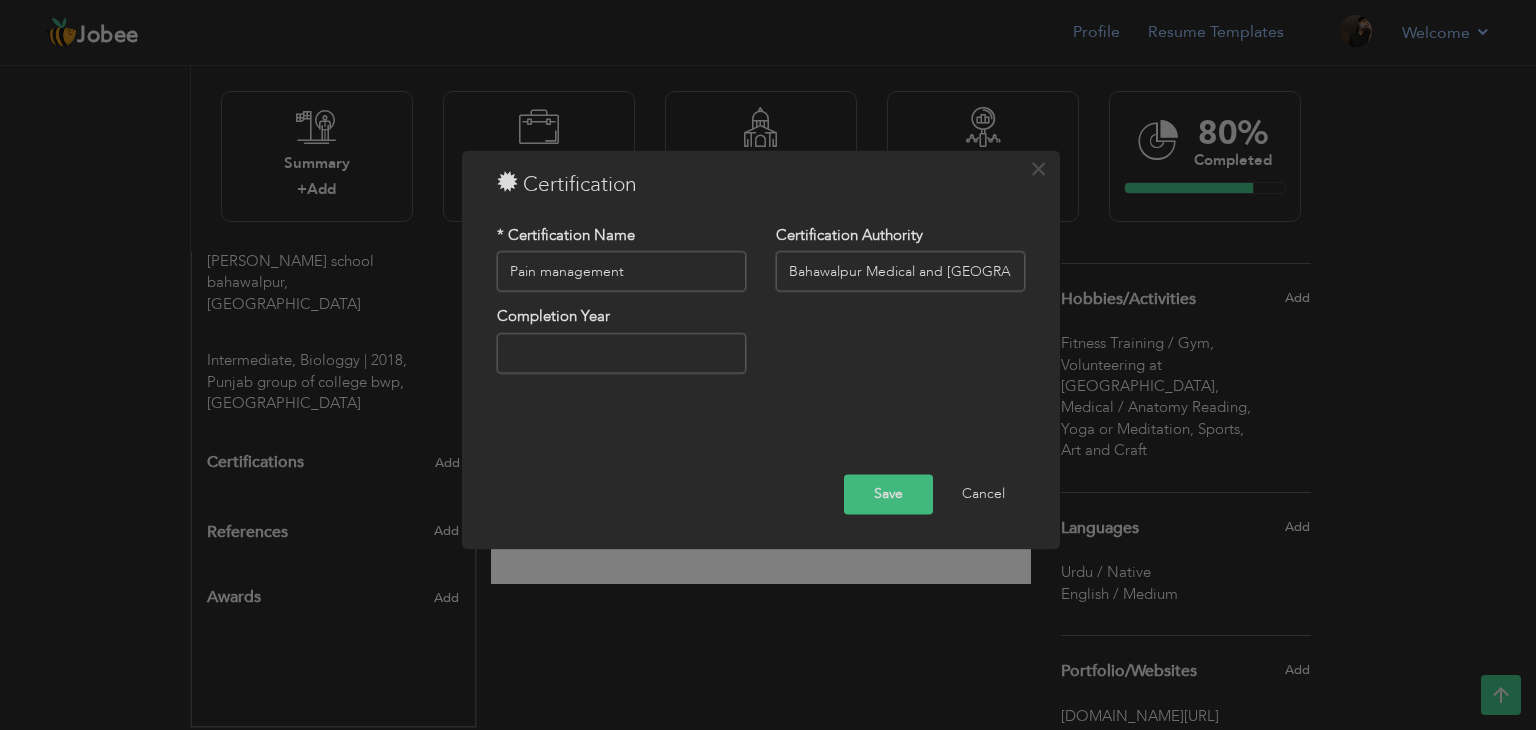 click on "Save" at bounding box center [888, 495] 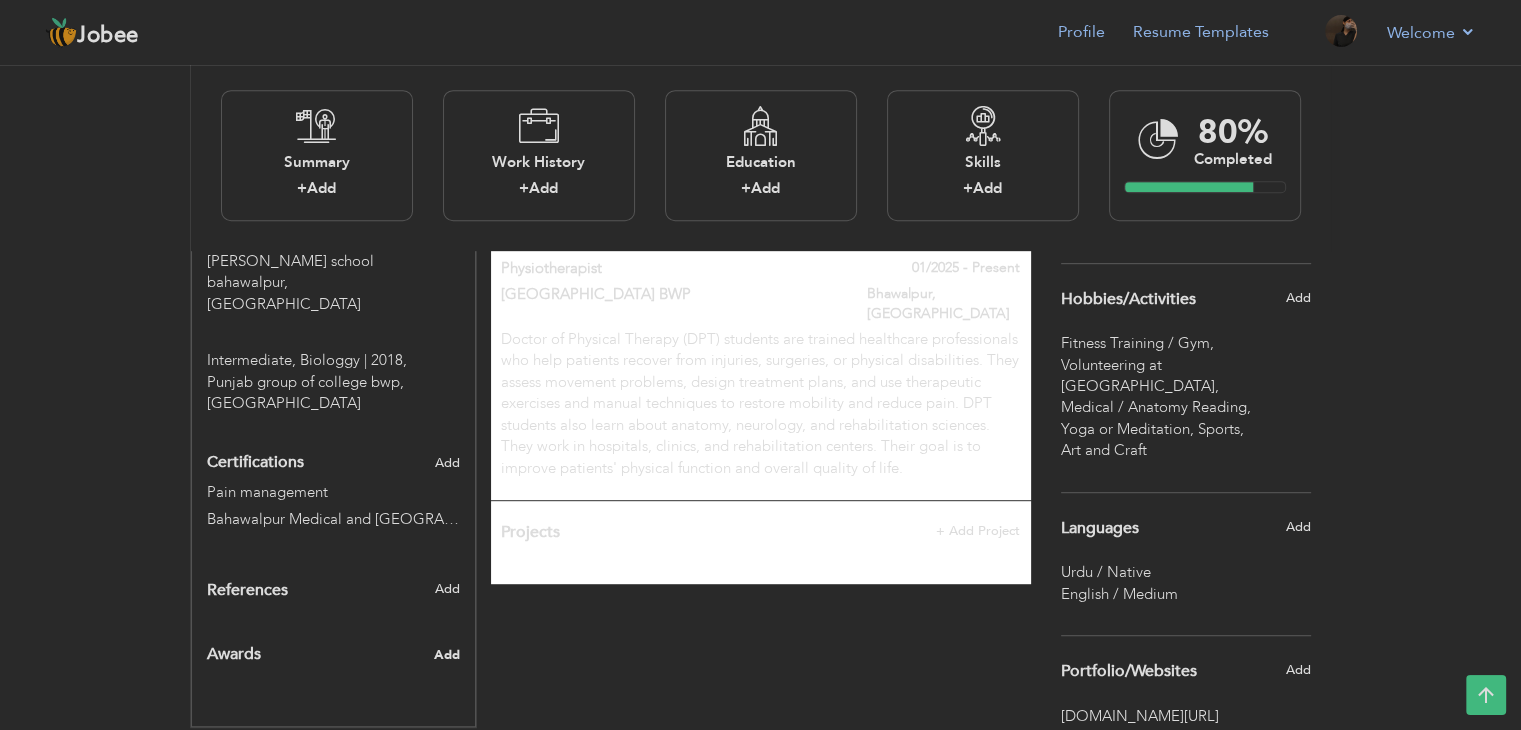 click on "Add" at bounding box center (446, 655) 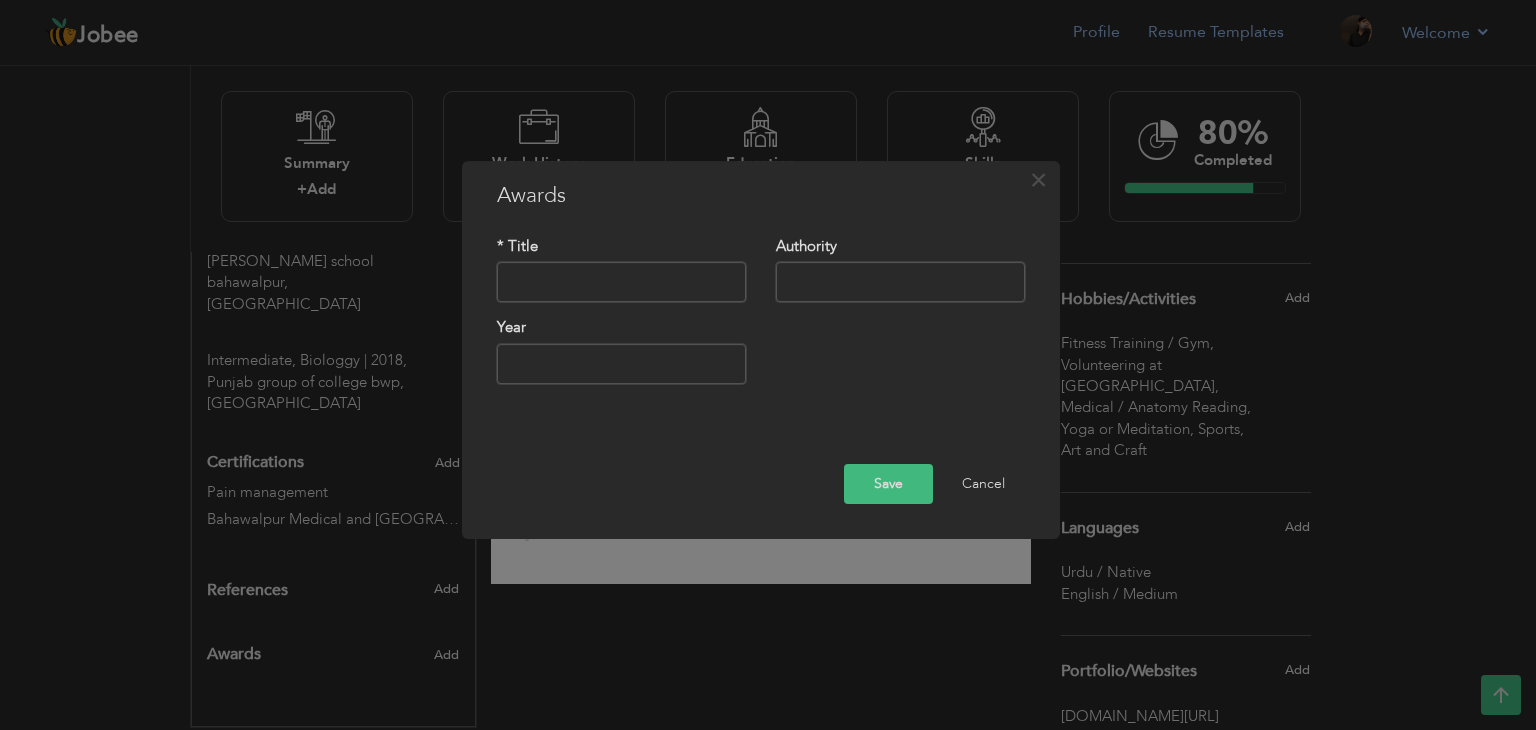 paste on "Sports Excellence Award" 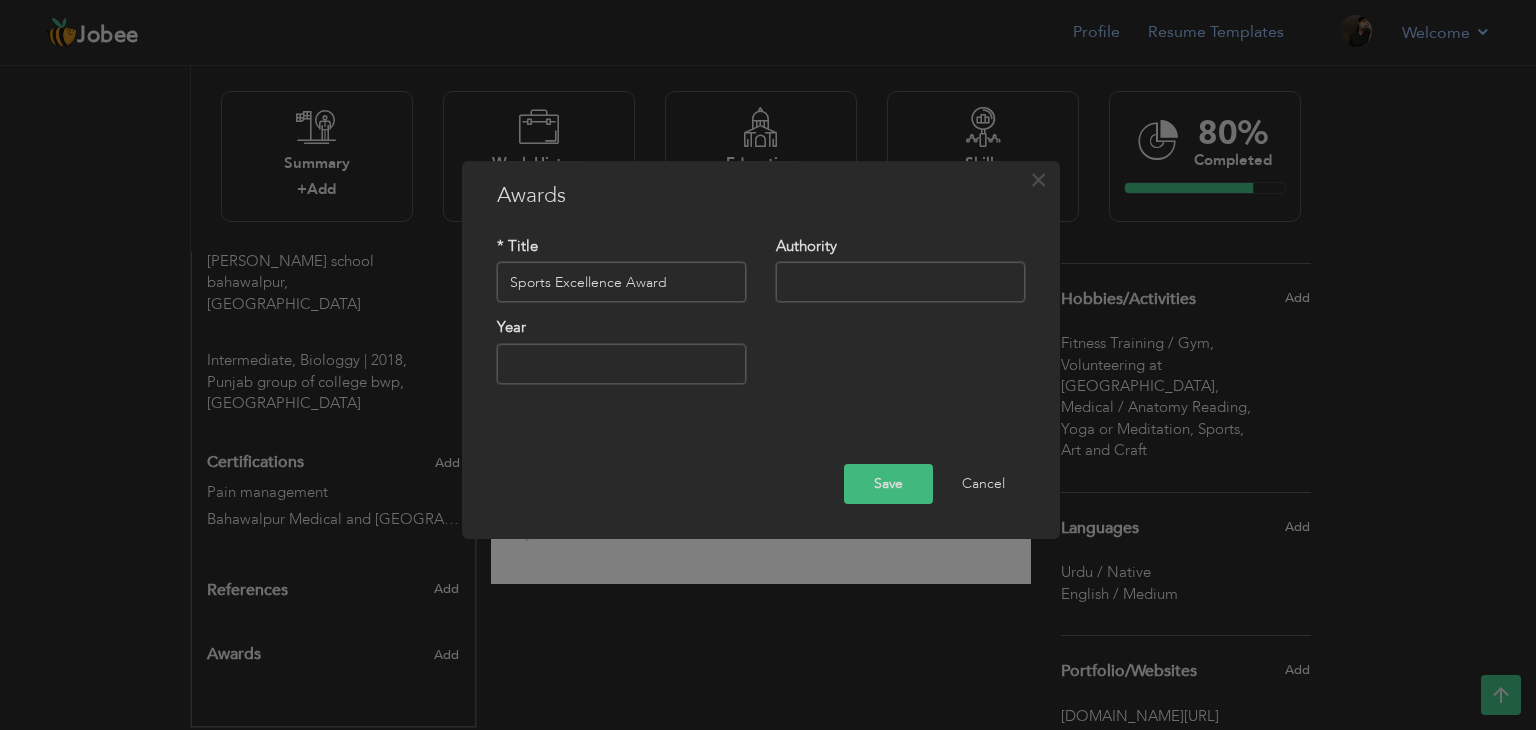 type on "Sports Excellence Award" 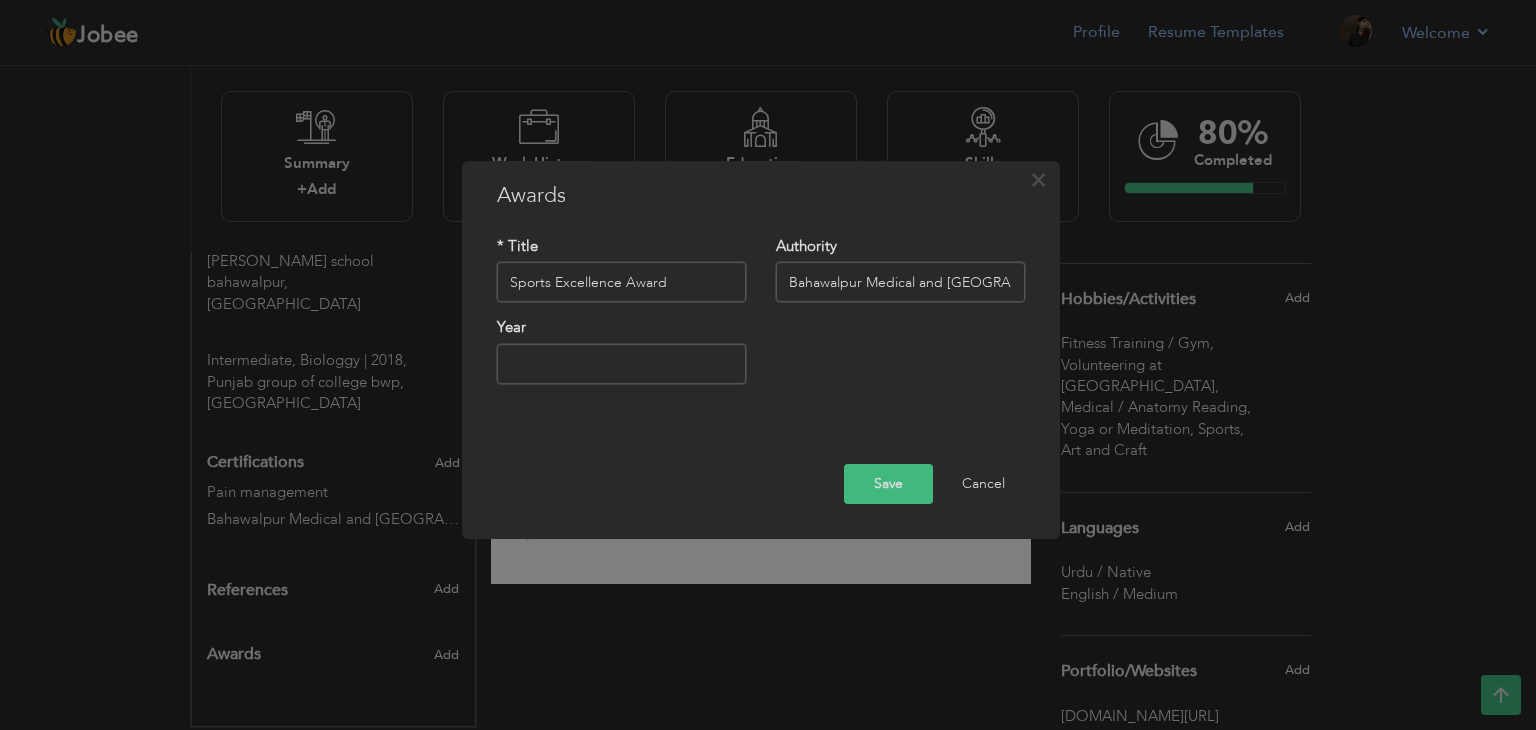 scroll, scrollTop: 0, scrollLeft: 26, axis: horizontal 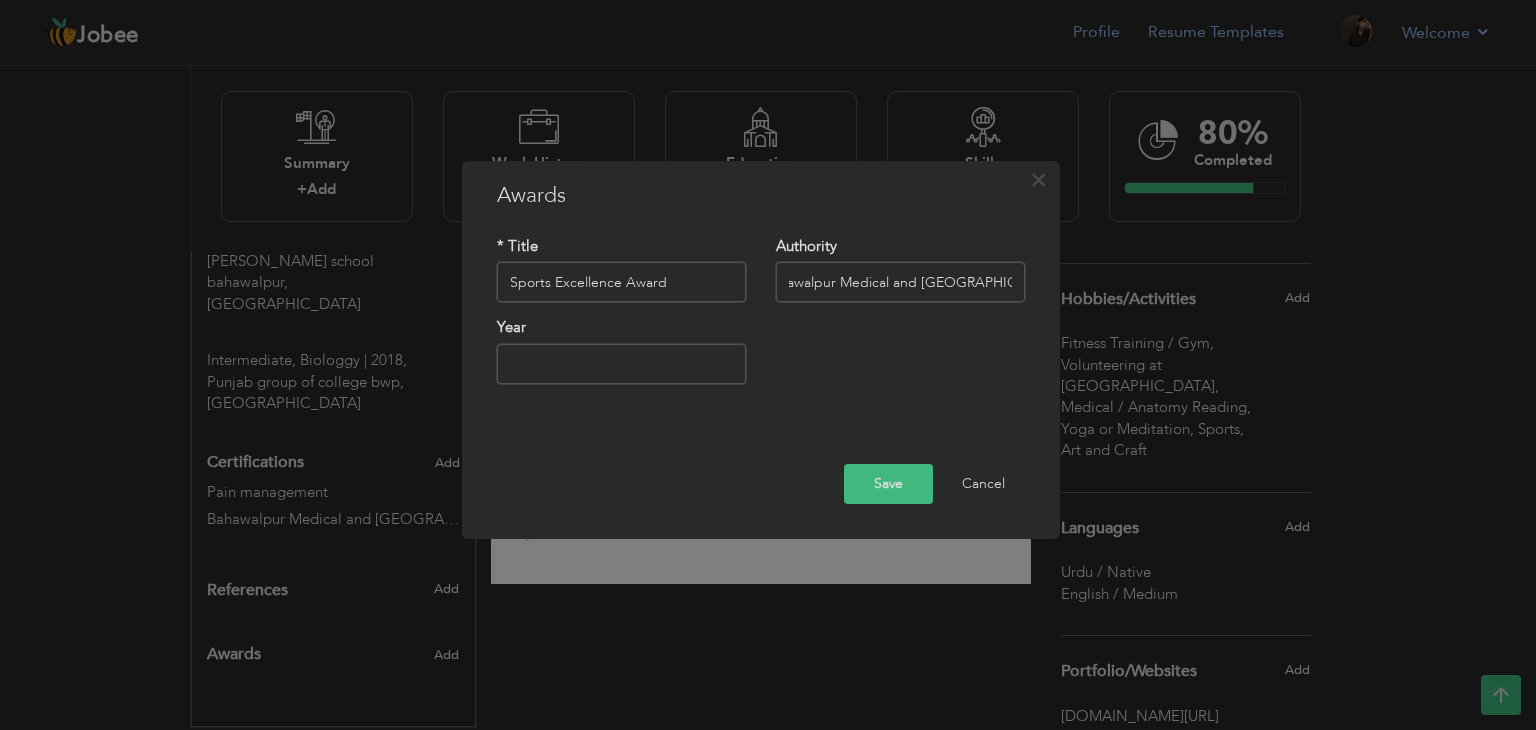 type on "Bahawalpur Medical and [GEOGRAPHIC_DATA]" 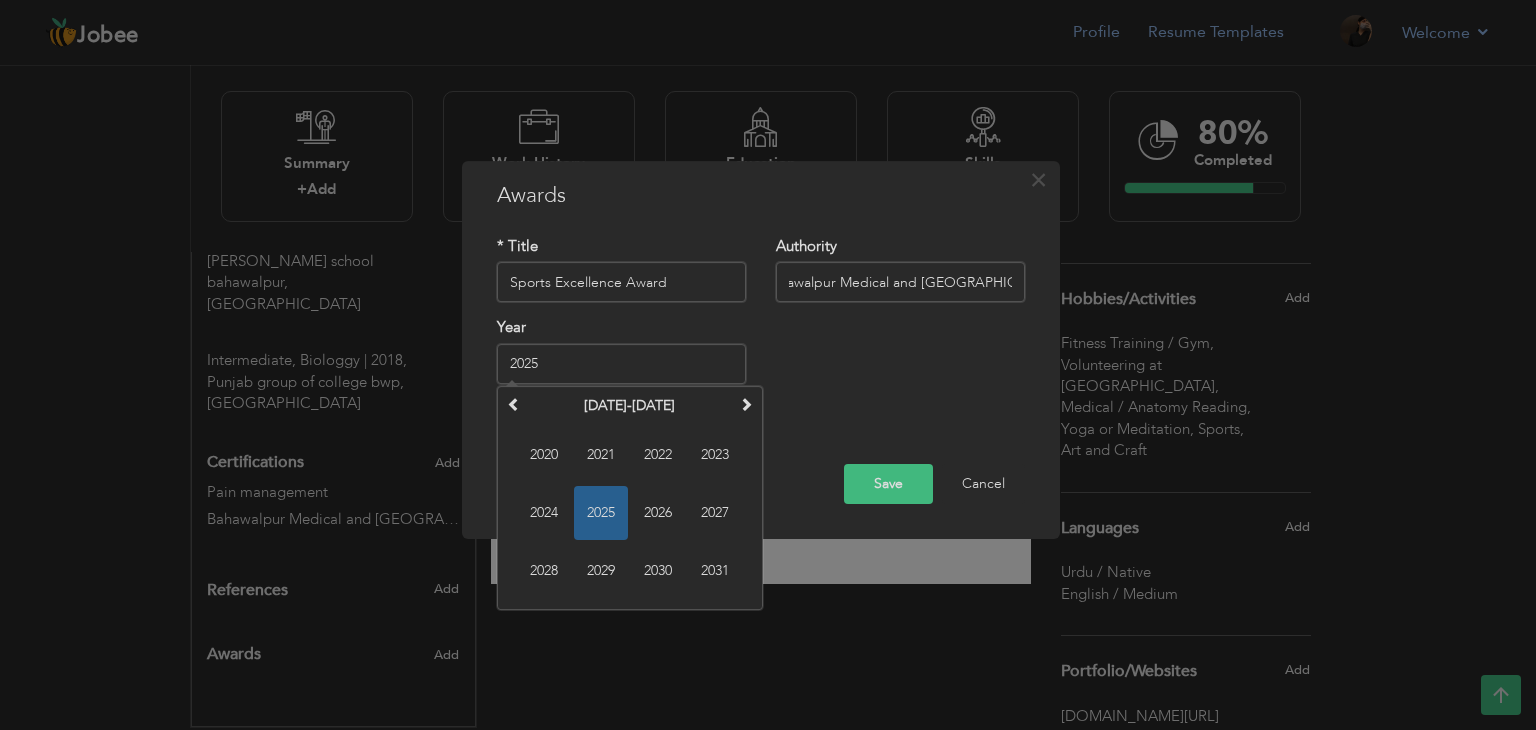 scroll, scrollTop: 0, scrollLeft: 0, axis: both 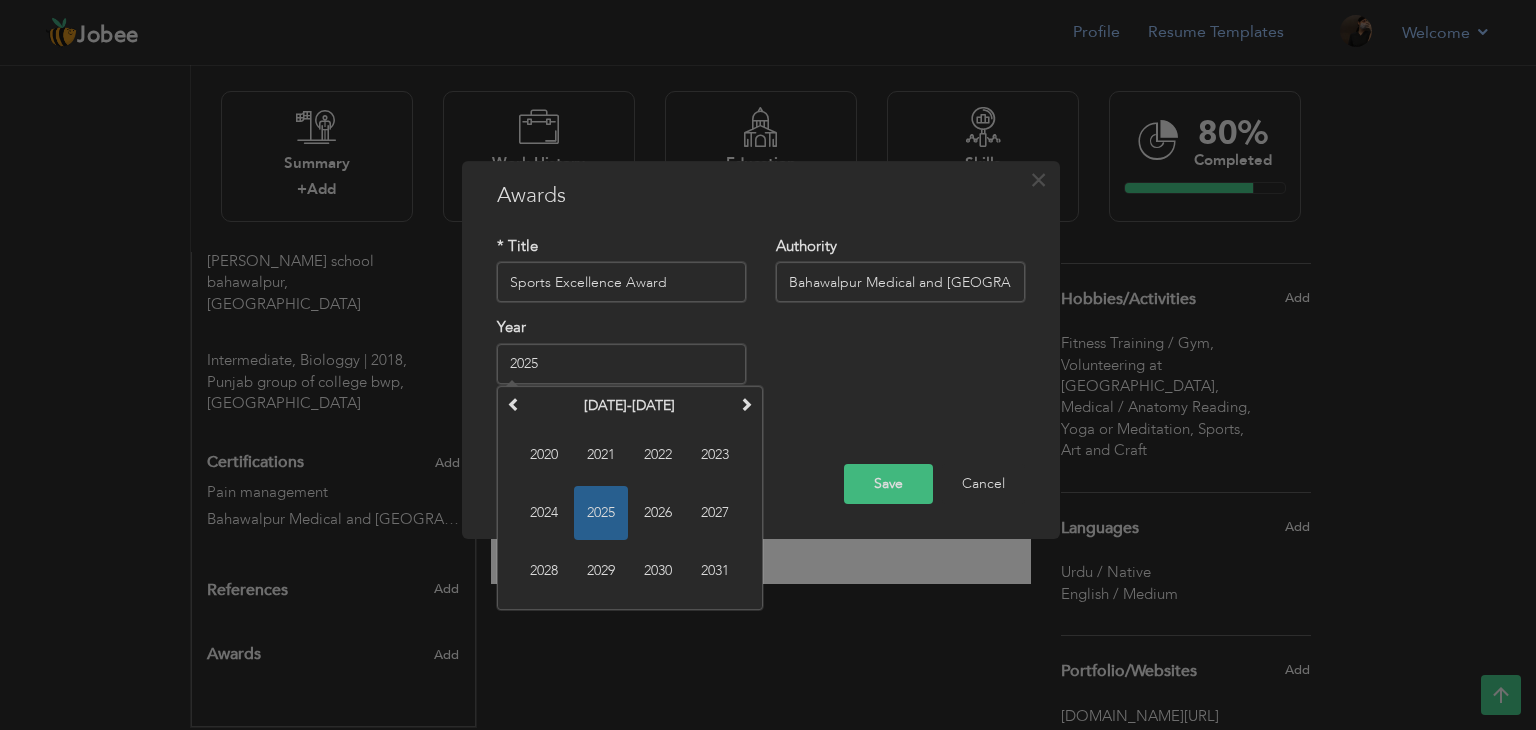 click on "2025" at bounding box center (621, 364) 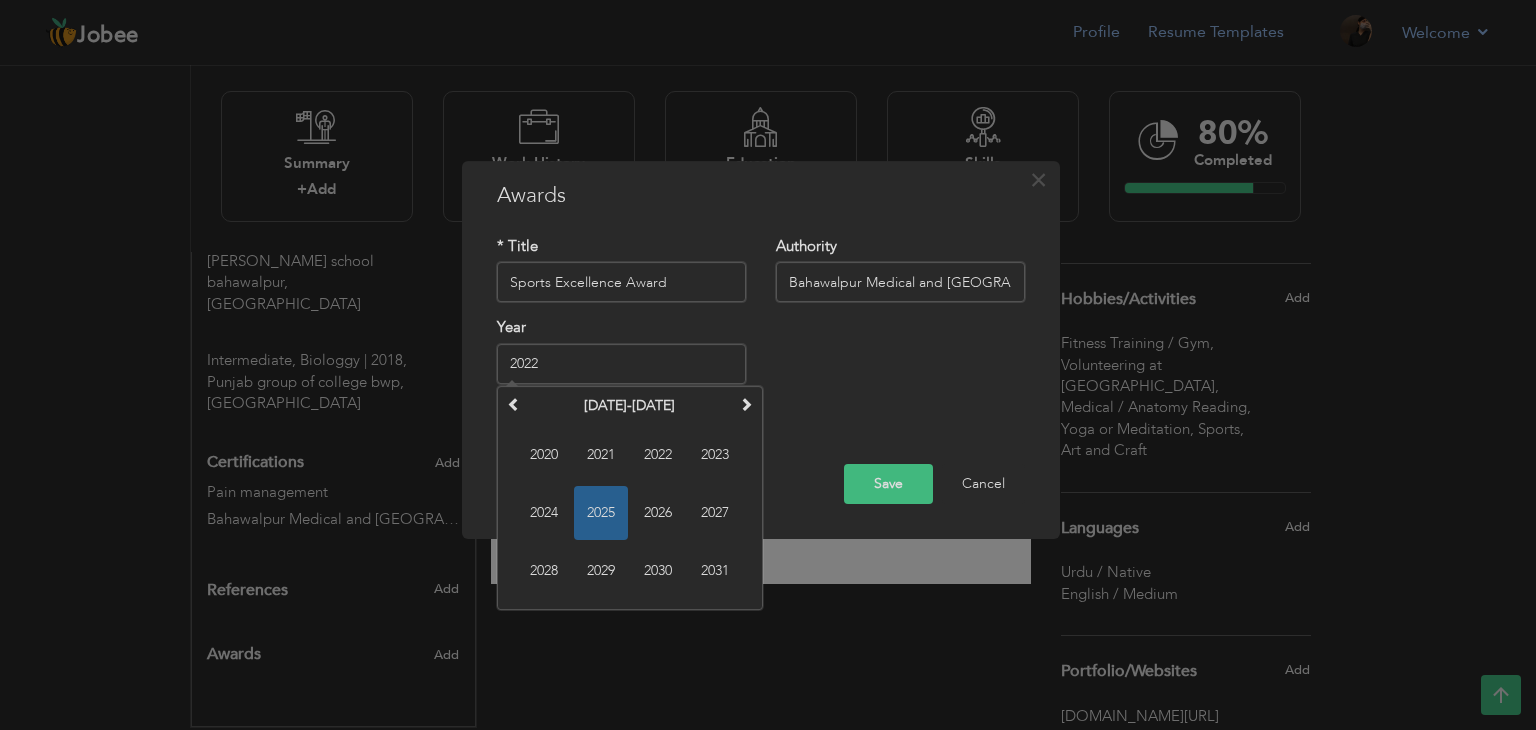 type on "2022" 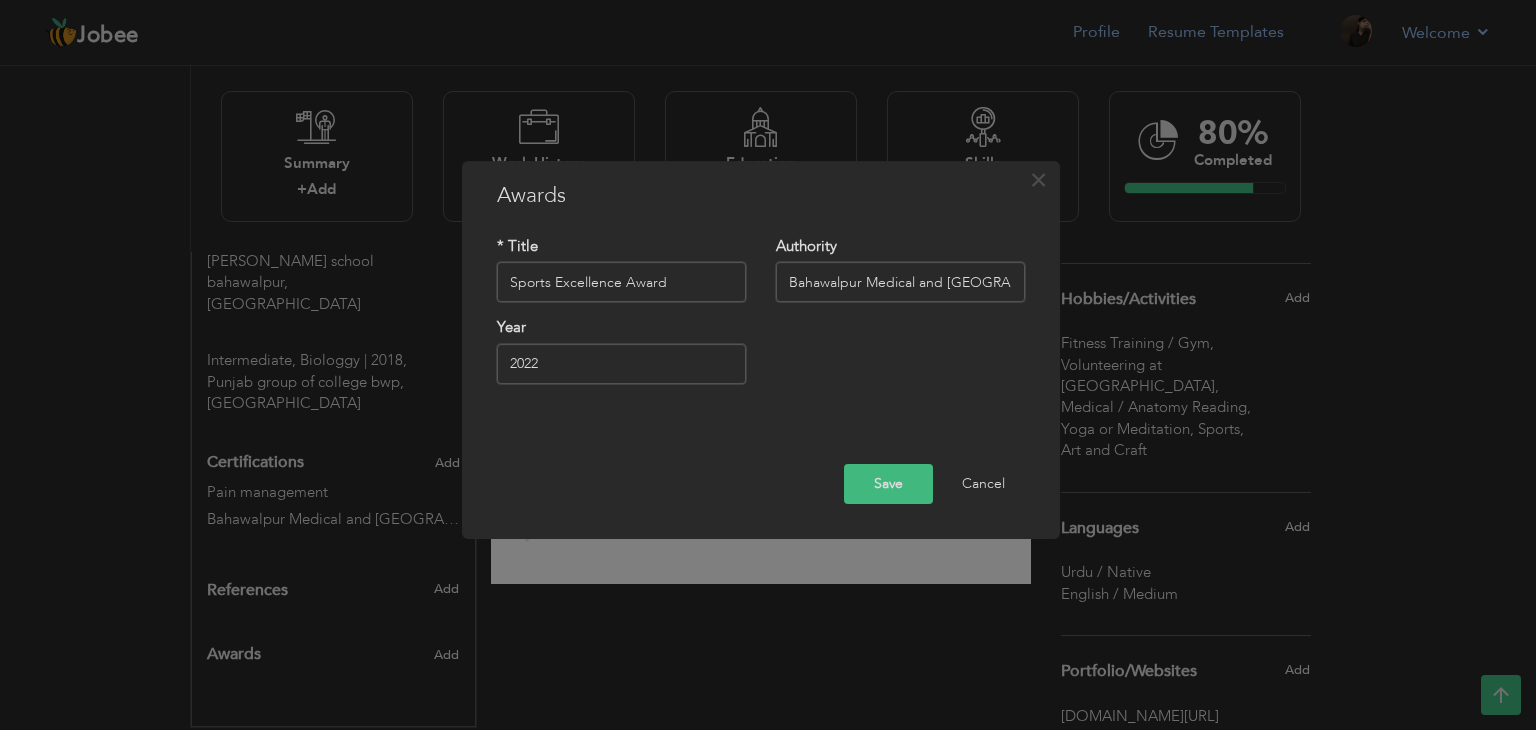 click on "Save" at bounding box center [888, 484] 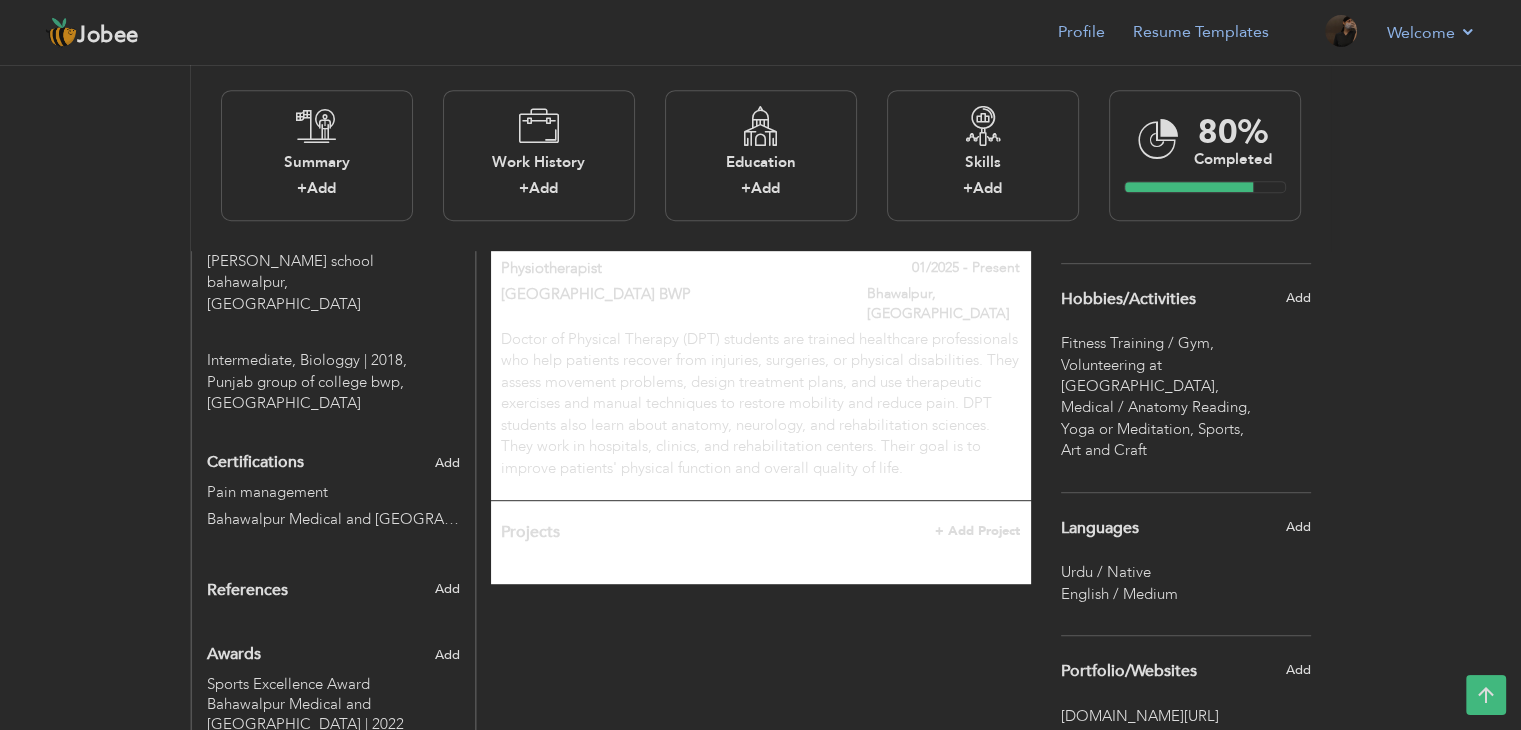 click on "+ Add Project" at bounding box center [977, 531] 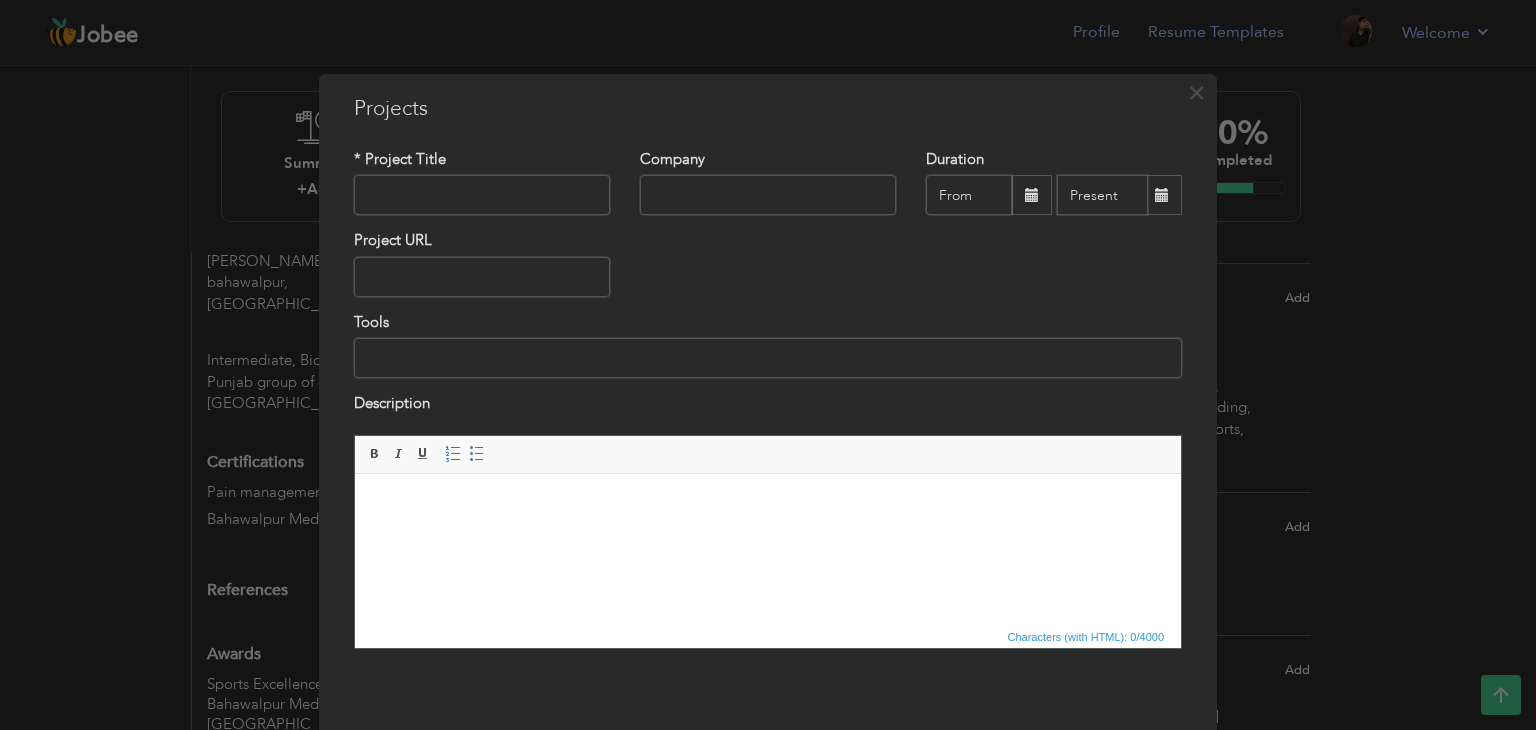 paste on "Assessment and Rehabilitation of Spinal Cord Injuries" 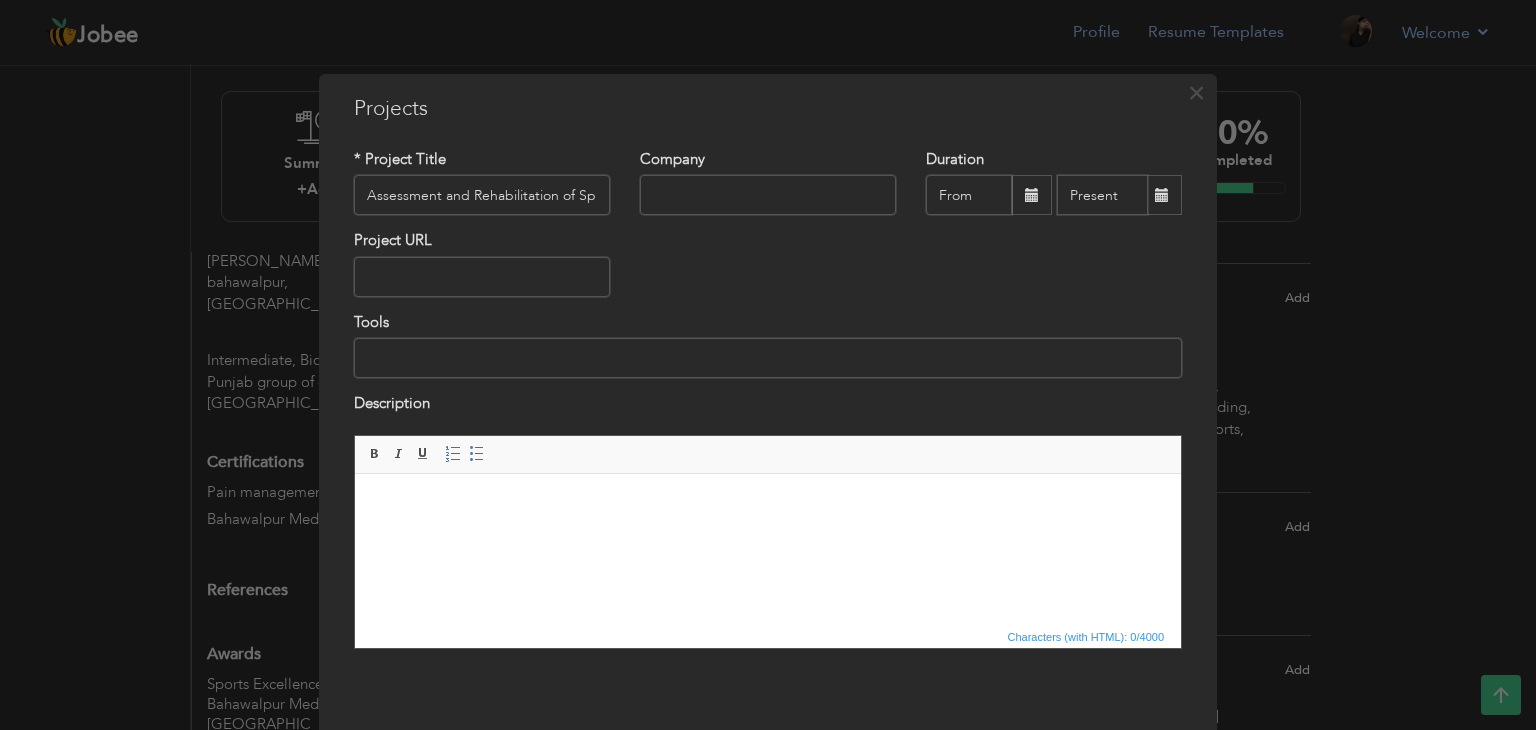 scroll, scrollTop: 0, scrollLeft: 100, axis: horizontal 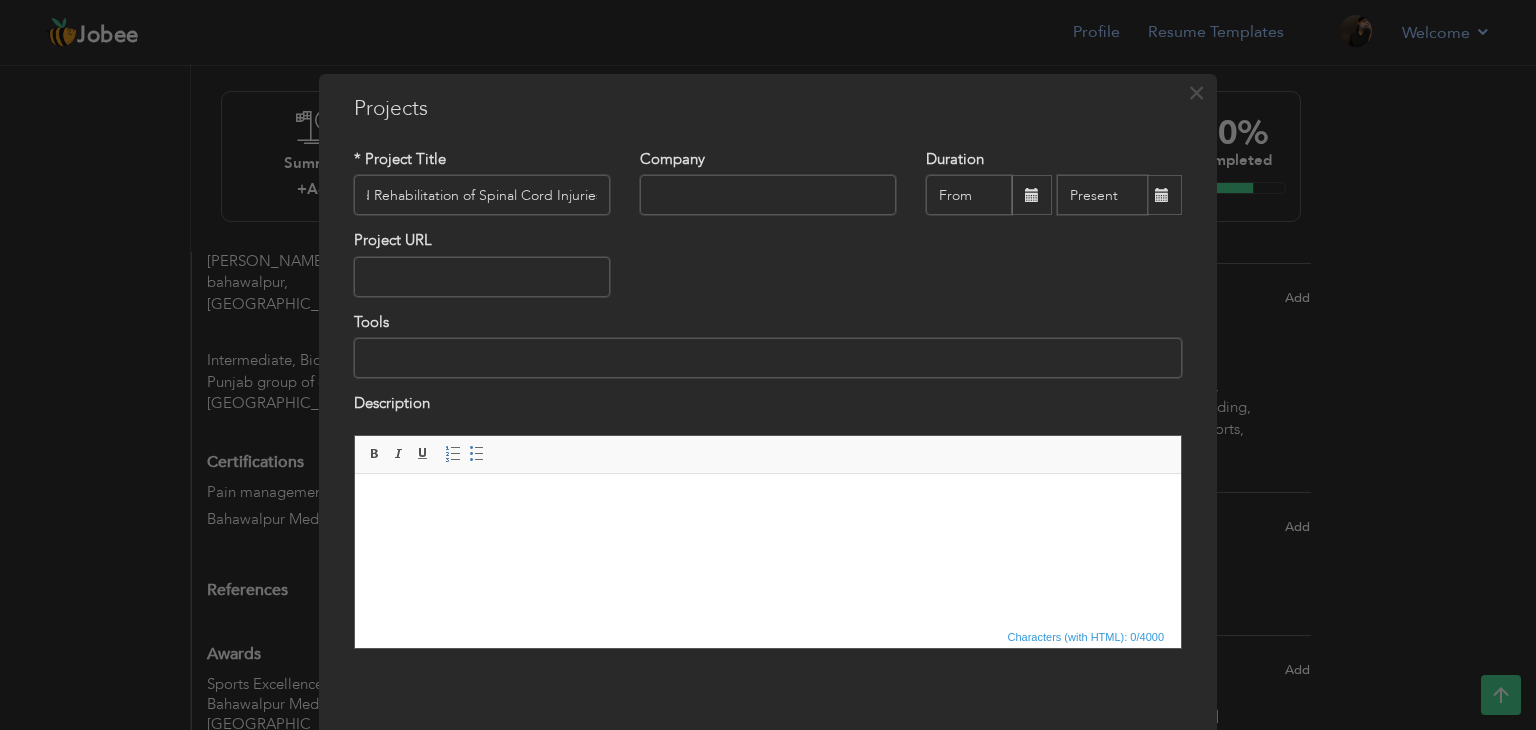 type on "Assessment and Rehabilitation of Spinal Cord Injuries" 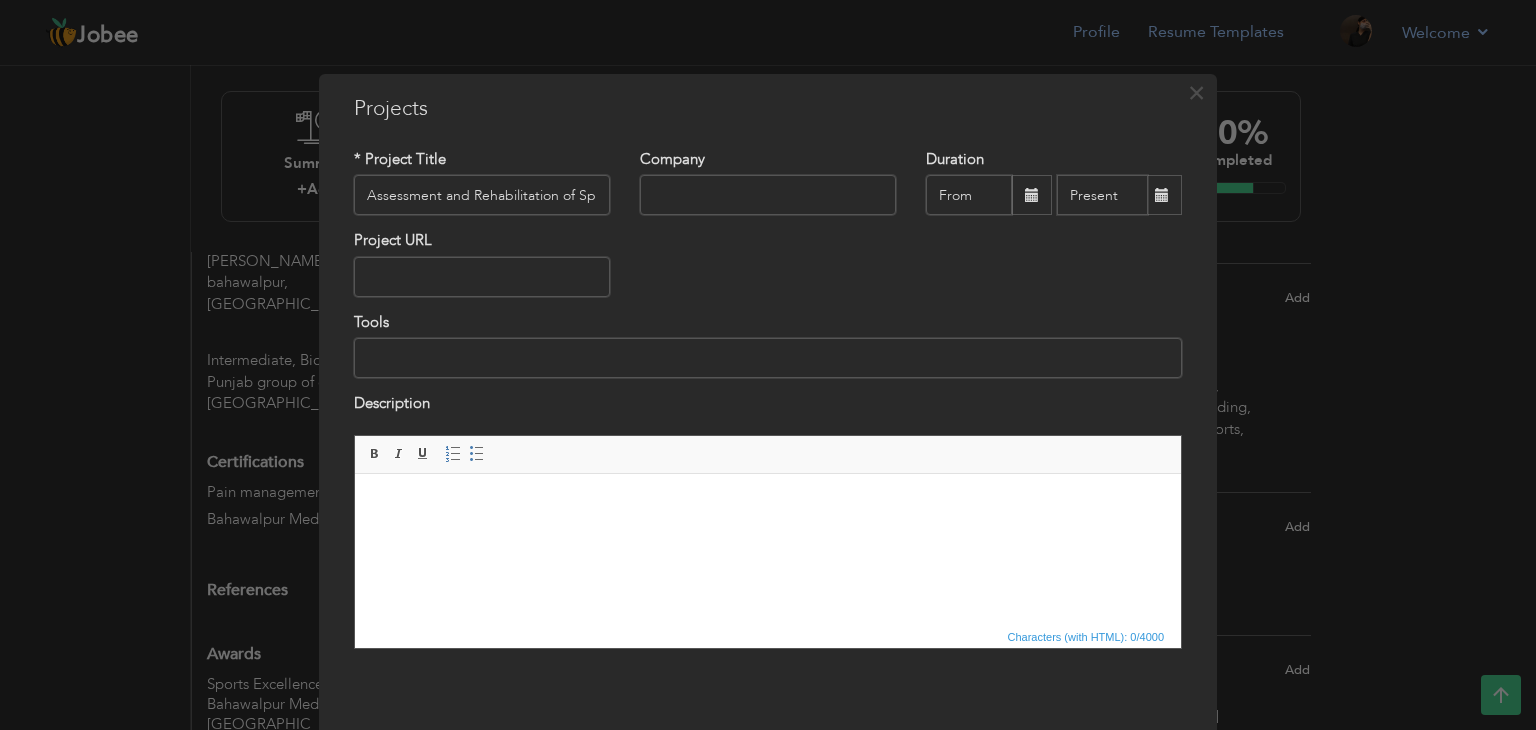 click at bounding box center (768, 358) 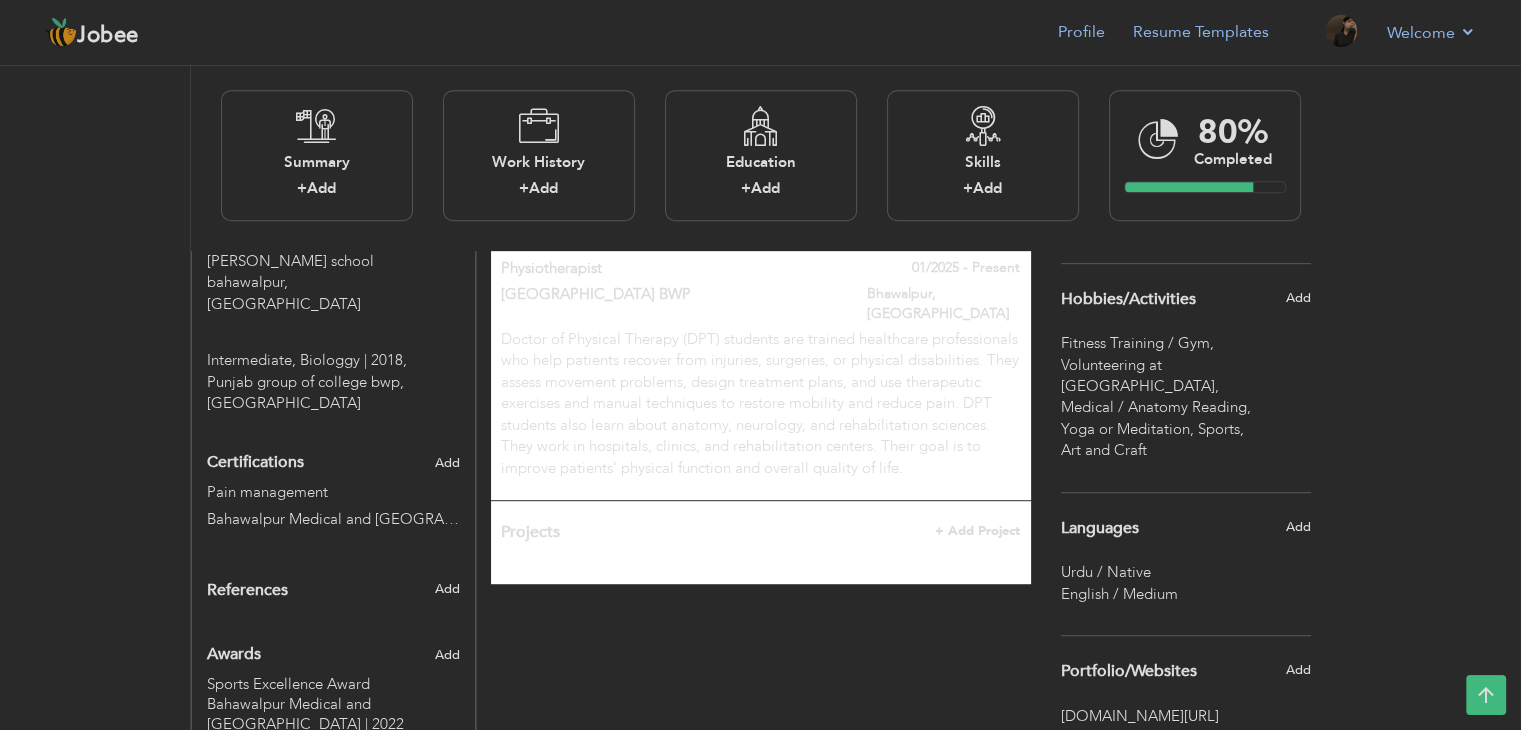 click on "+ Add Project" at bounding box center (977, 531) 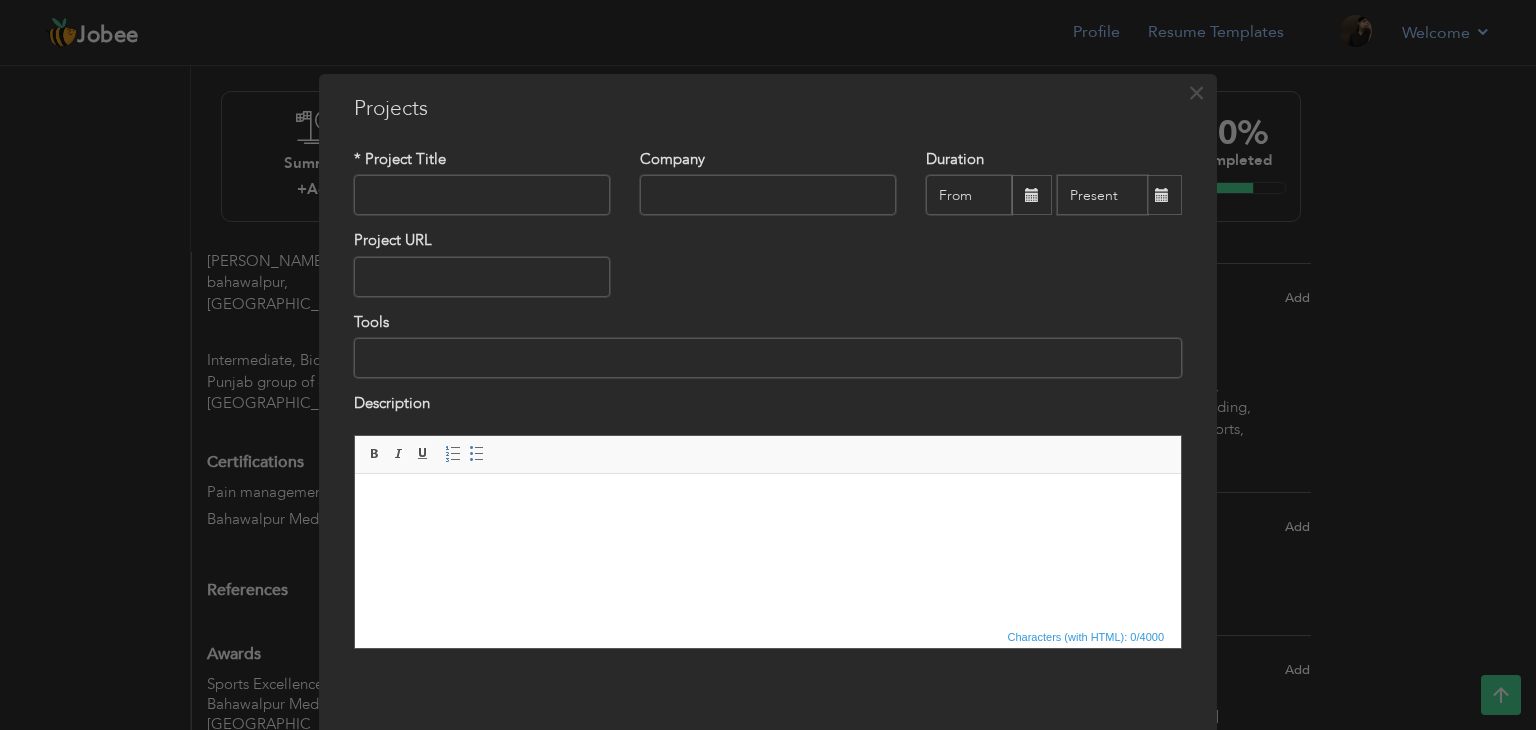 paste on "Assessment and Rehabilitation of Spinal Cord Injuries" 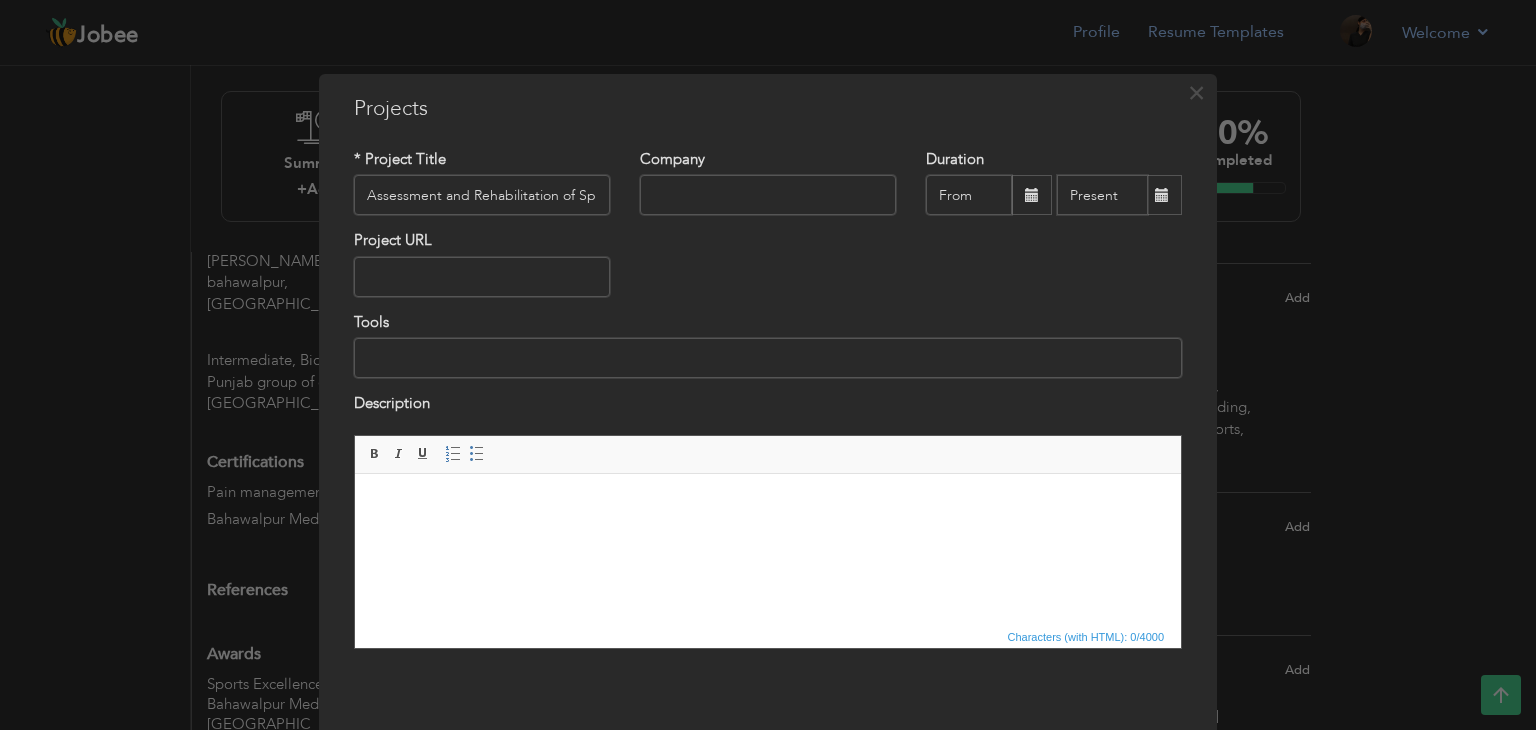 scroll, scrollTop: 0, scrollLeft: 100, axis: horizontal 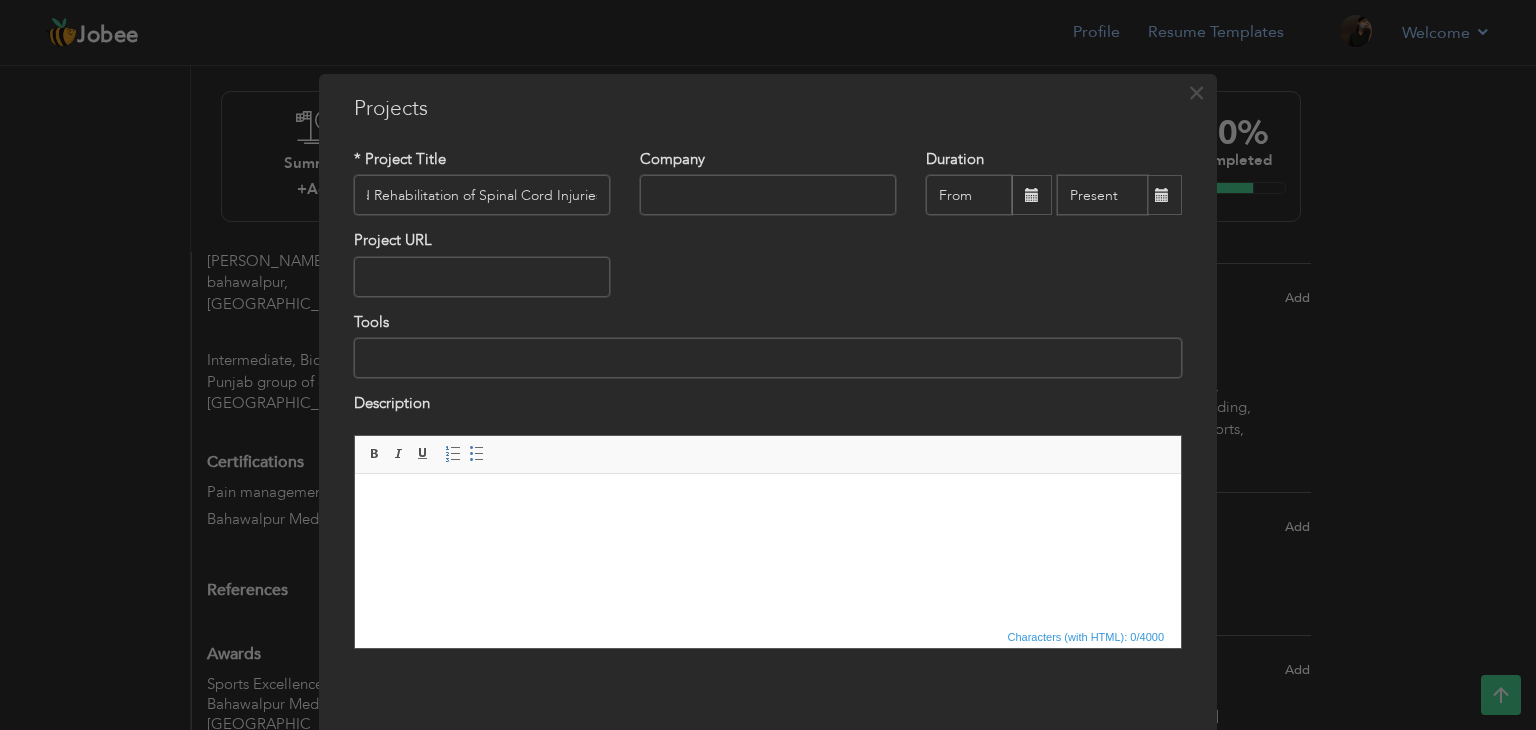 type on "Assessment and Rehabilitation of Spinal Cord Injuries" 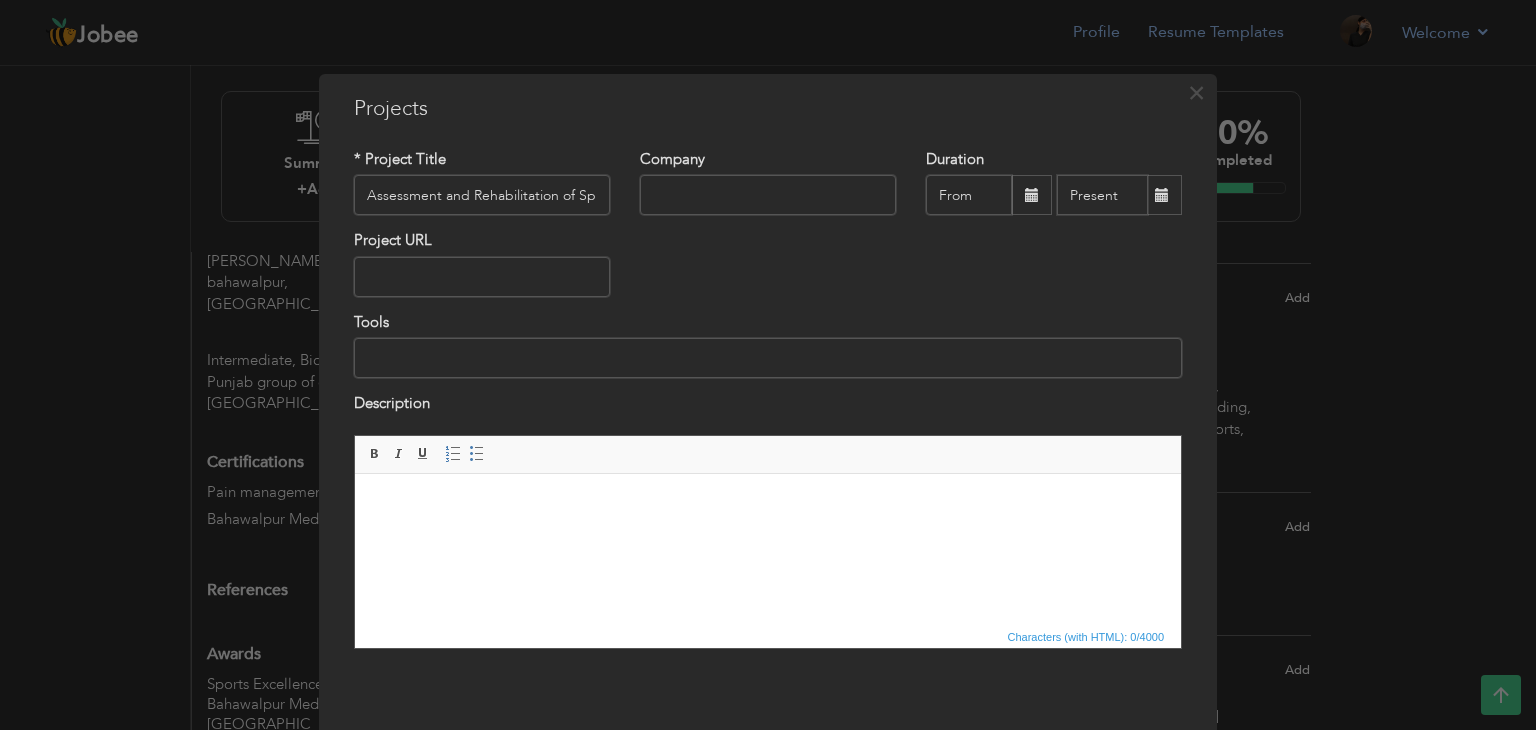 click at bounding box center (768, 358) 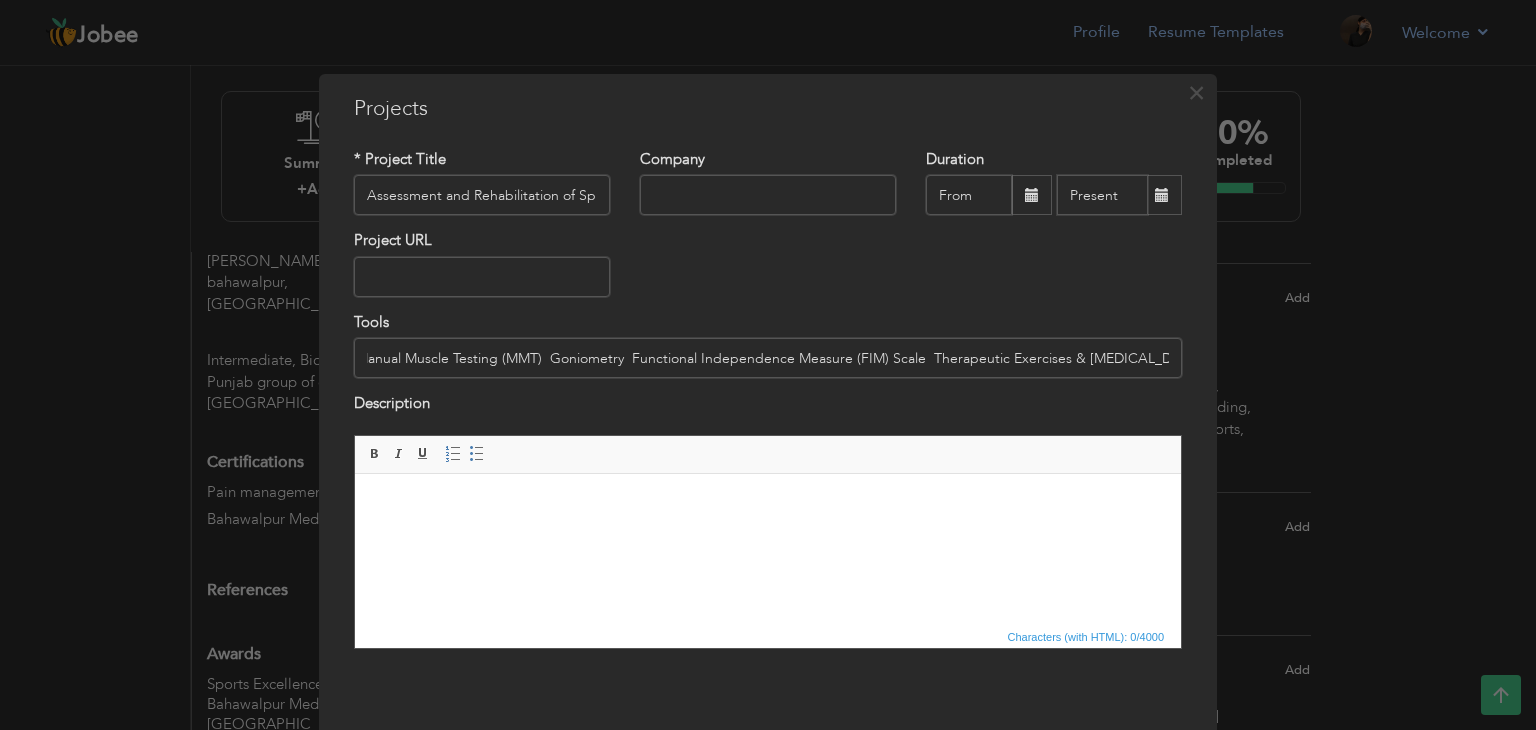 scroll, scrollTop: 0, scrollLeft: 0, axis: both 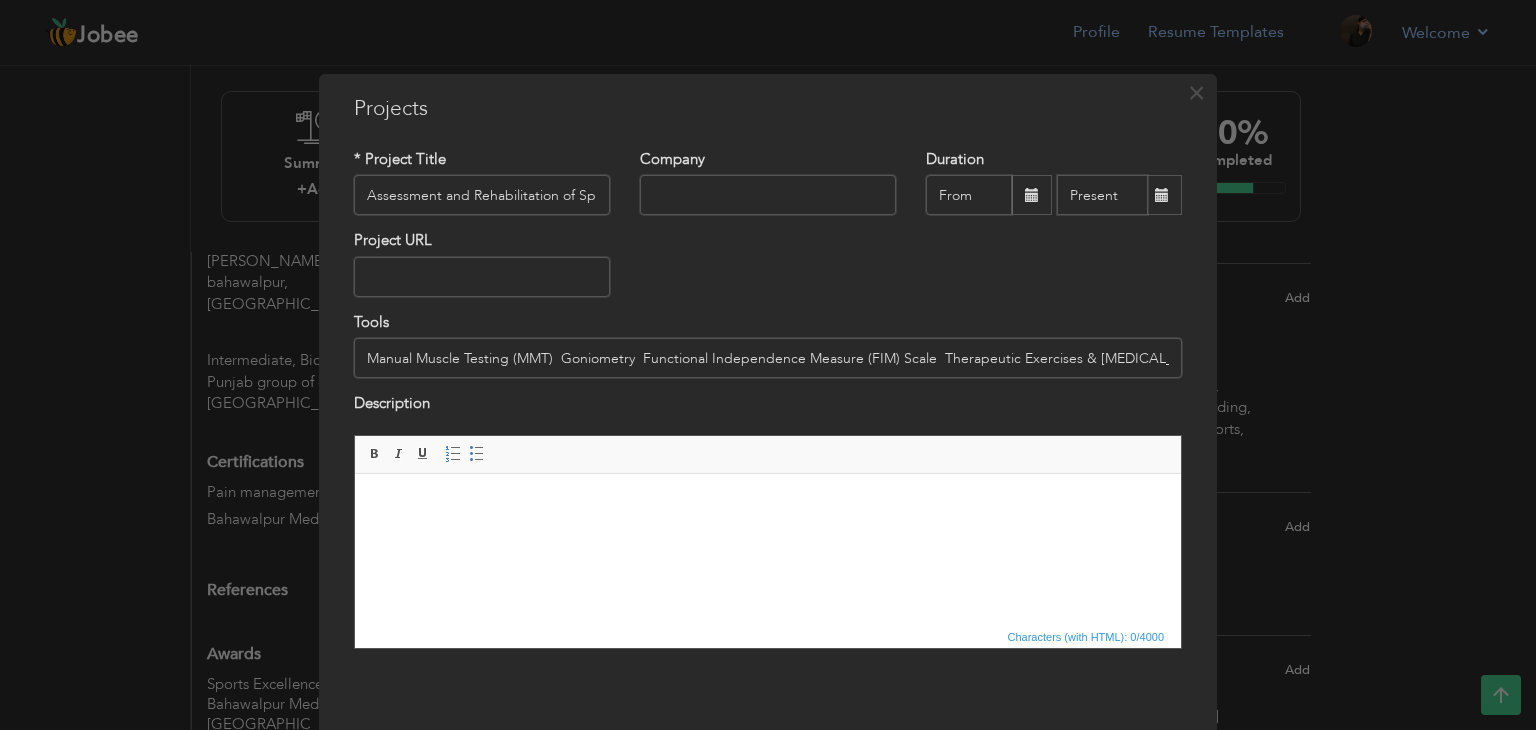 click on "Manual Muscle Testing (MMT)  Goniometry  Functional Independence Measure (FIM) Scale  Therapeutic Exercises & Electrotherapy  Patient Education Module" at bounding box center [768, 358] 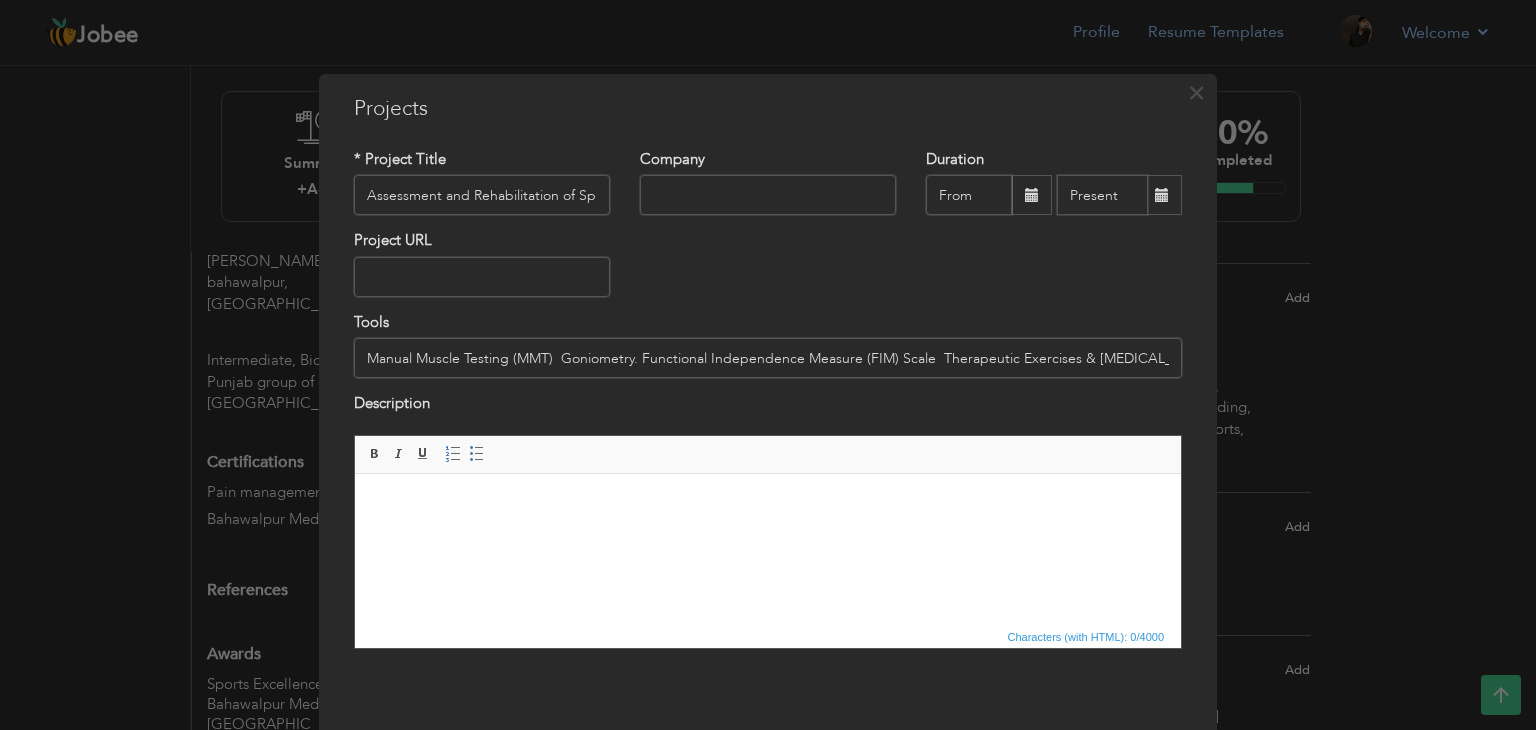 click on "Manual Muscle Testing (MMT)  Goniometry. Functional Independence Measure (FIM) Scale  Therapeutic Exercises & Electrotherapy  Patient Education Module" at bounding box center [768, 358] 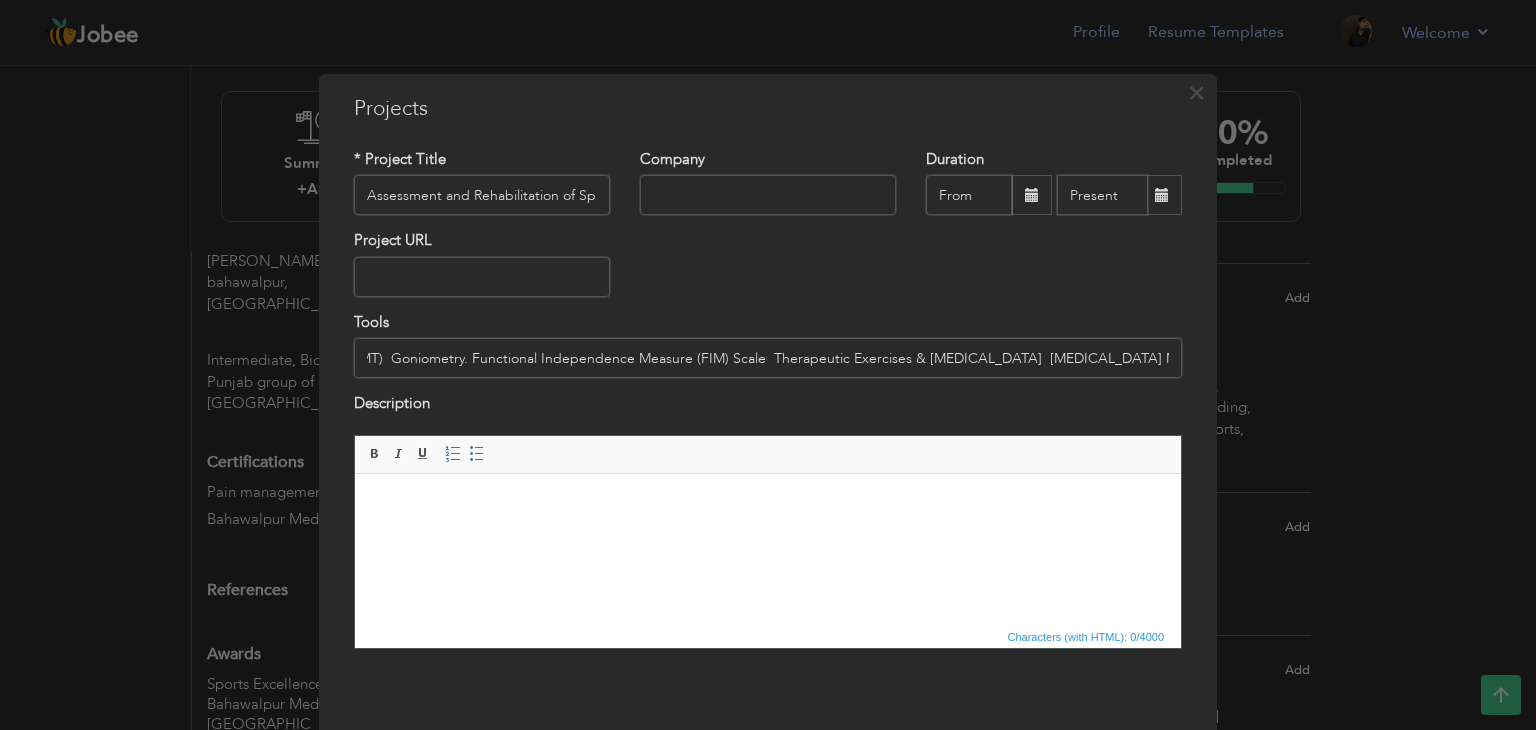 scroll, scrollTop: 0, scrollLeft: 176, axis: horizontal 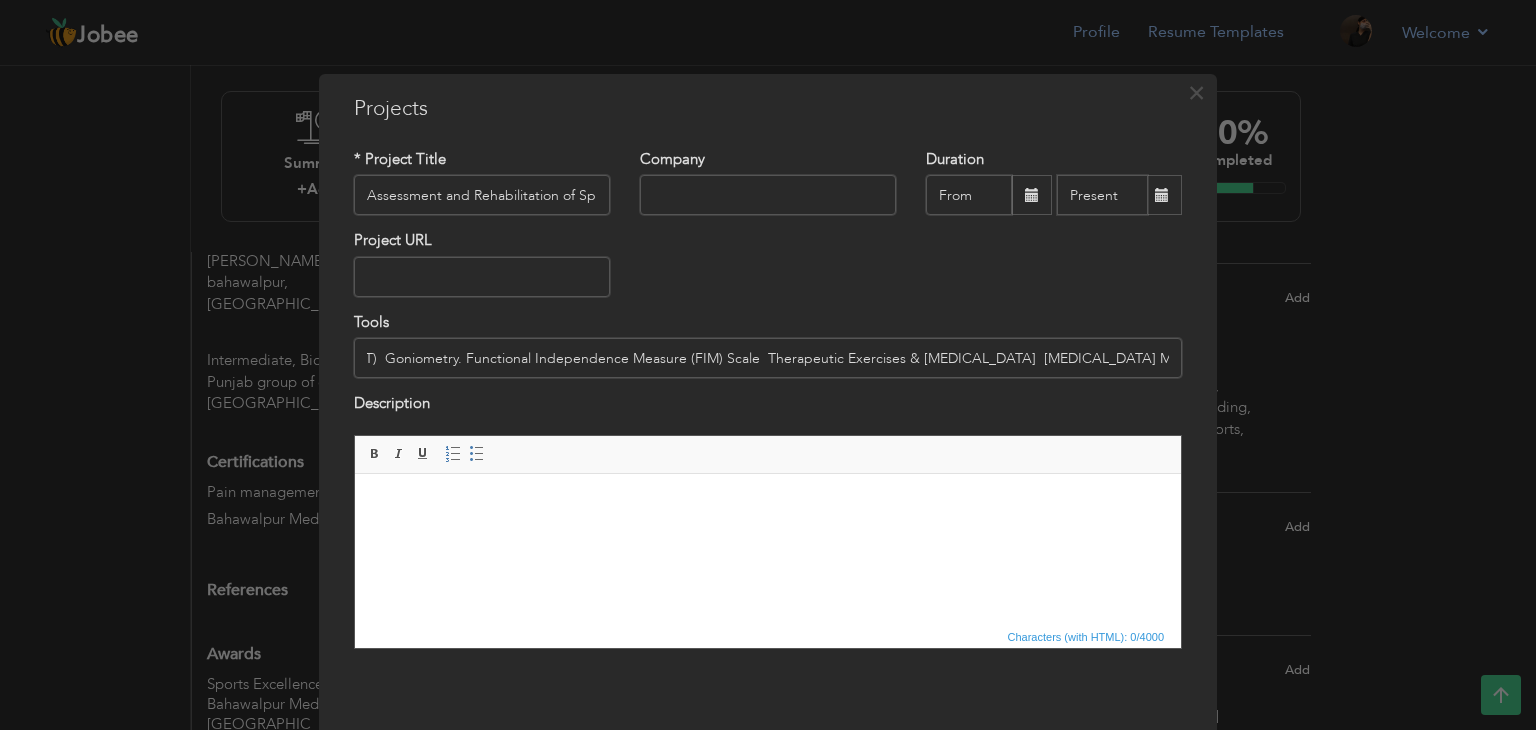 click on "Manual Muscle Testing (MMT)  Goniometry. Functional Independence Measure (FIM) Scale  Therapeutic Exercises & Electrotherapy  Patient Education Module" at bounding box center (768, 358) 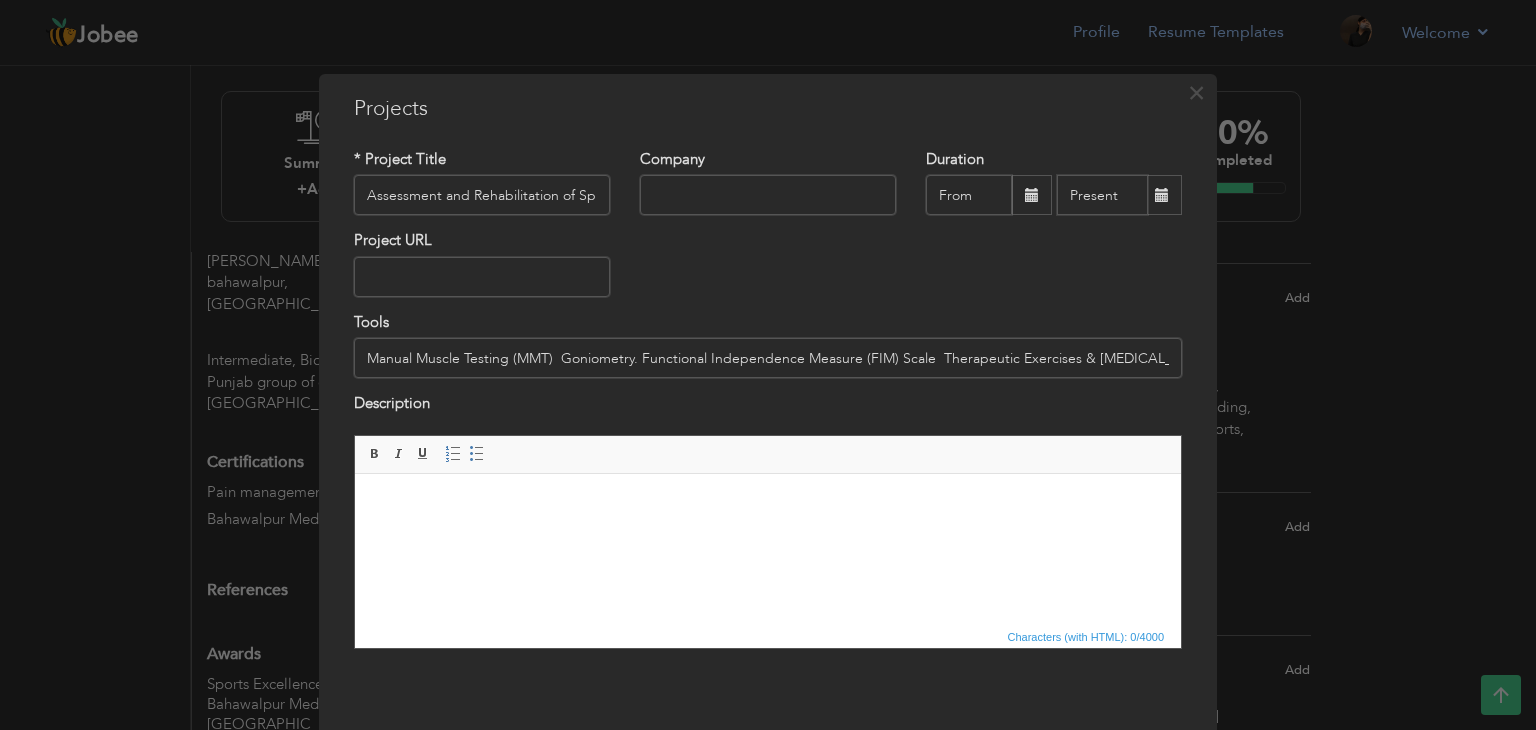click at bounding box center (768, 503) 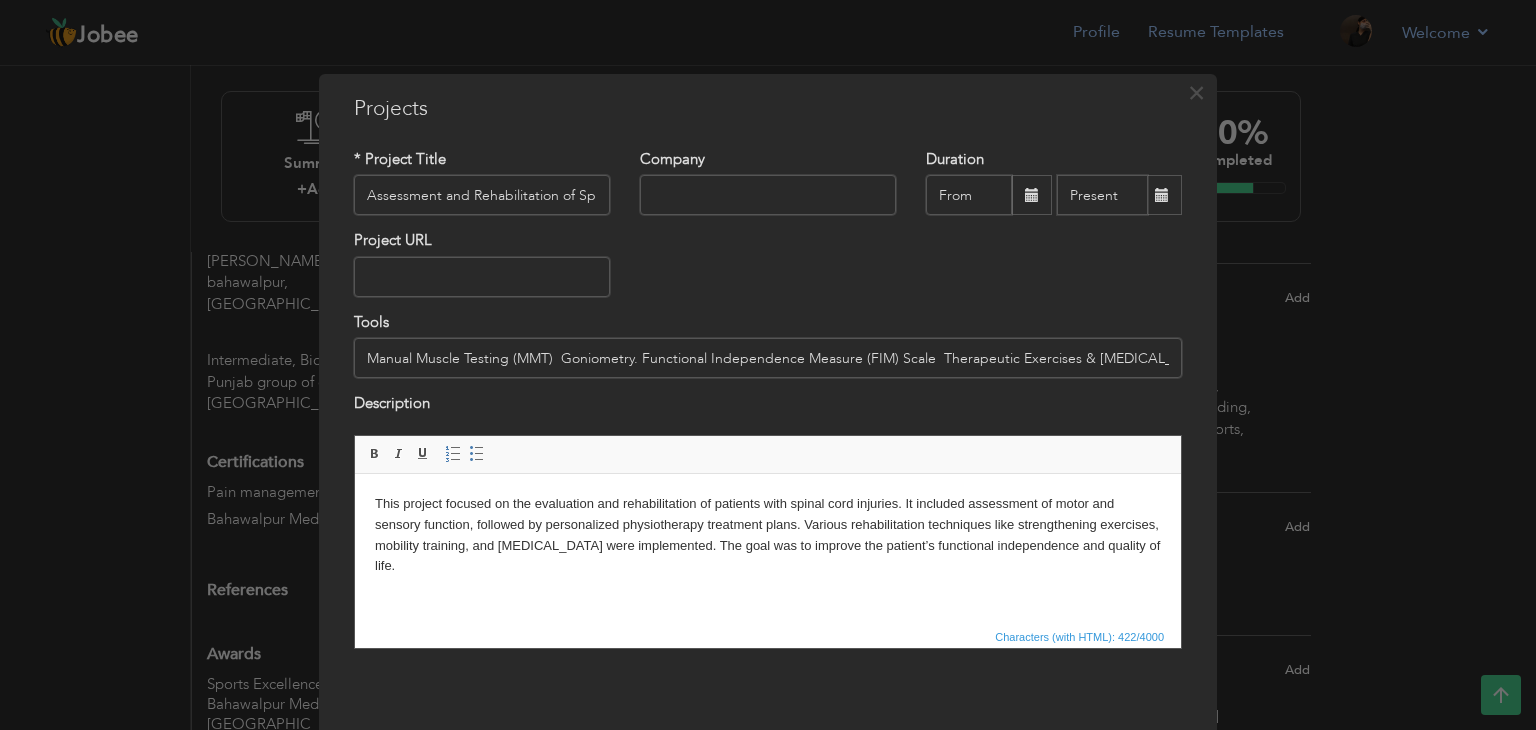 click on "Manual Muscle Testing (MMT)  Goniometry. Functional Independence Measure (FIM) Scale  Therapeutic Exercises & Electrotherapy  Patient Education Module" at bounding box center [768, 358] 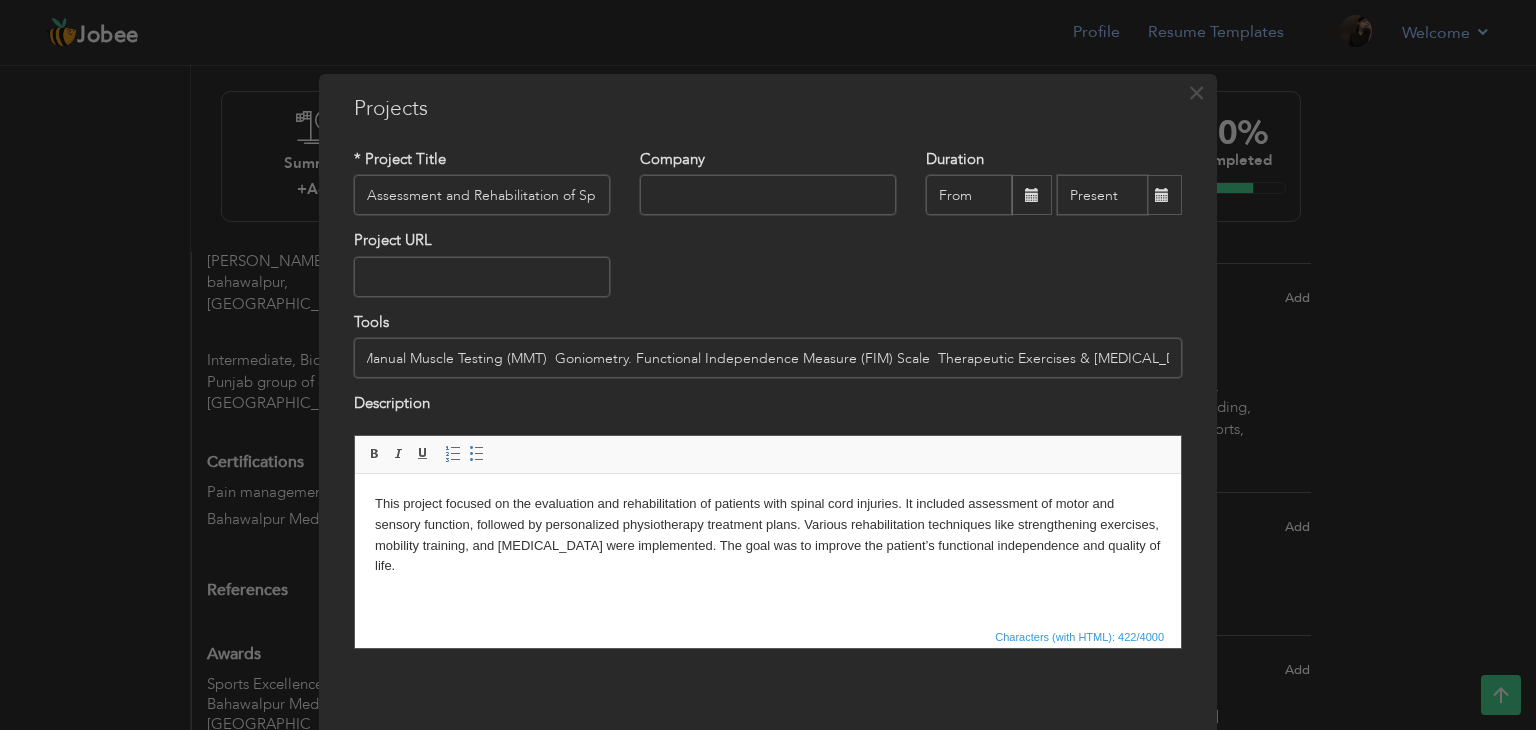 scroll, scrollTop: 0, scrollLeft: 0, axis: both 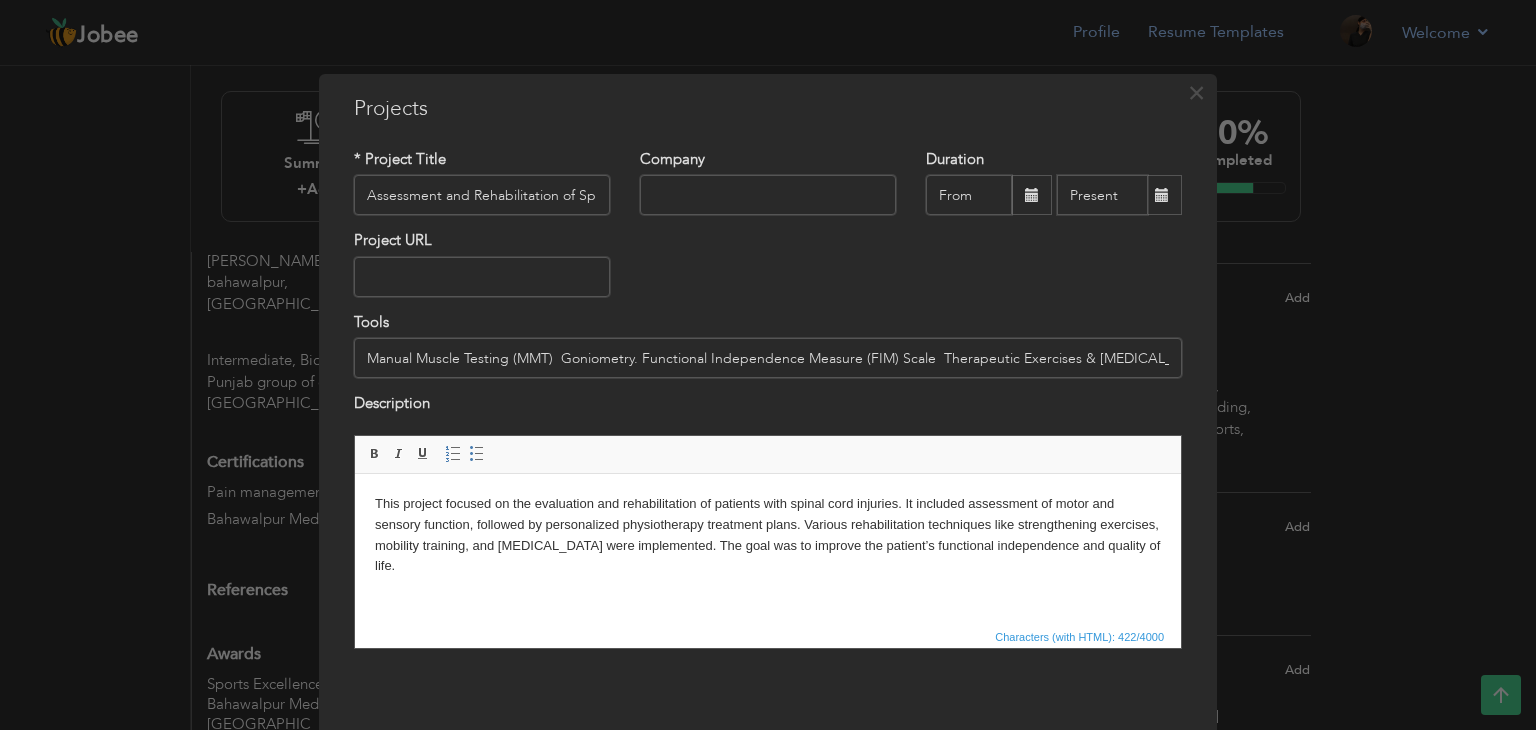 drag, startPoint x: 1163, startPoint y: 361, endPoint x: 325, endPoint y: 361, distance: 838 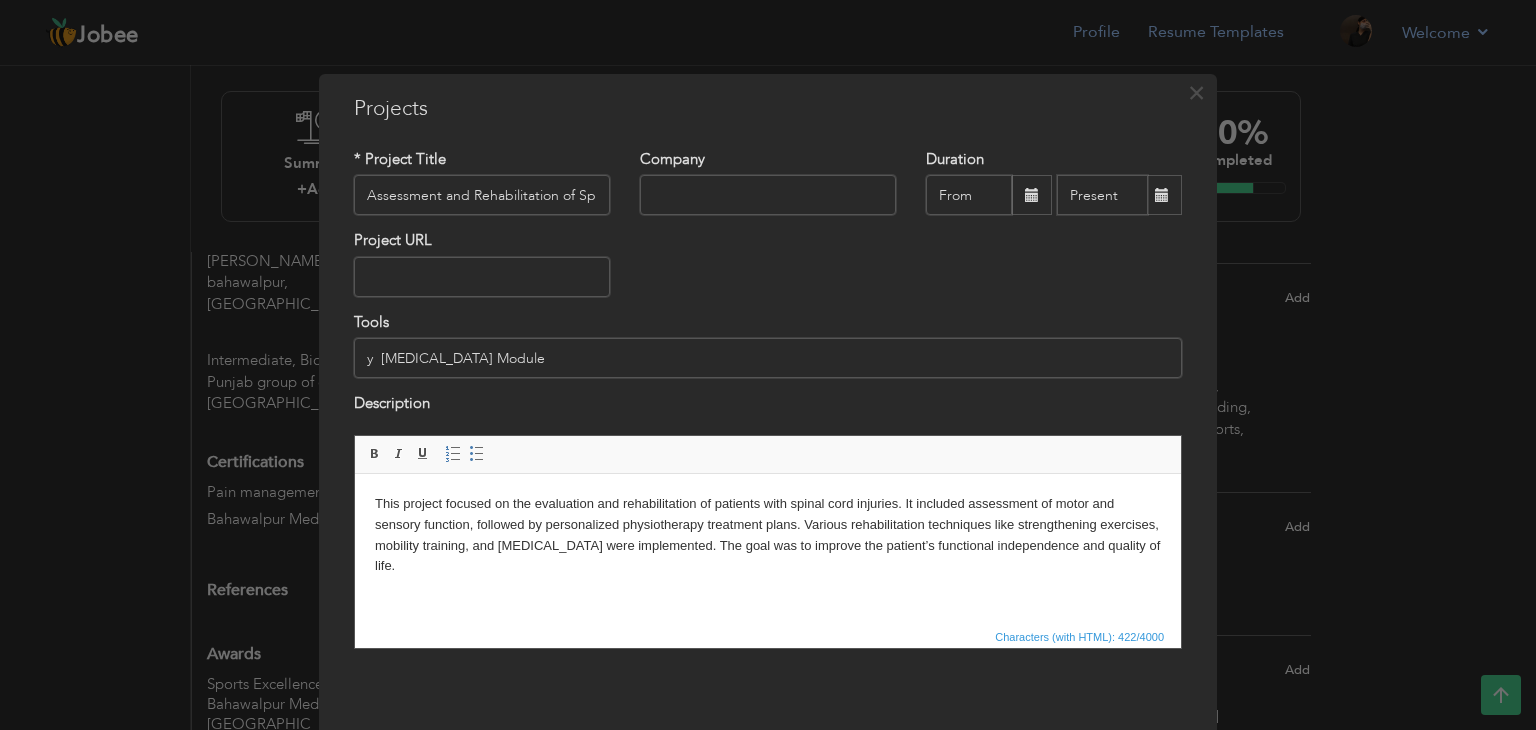 click on "y  Patient Education Module" at bounding box center [768, 358] 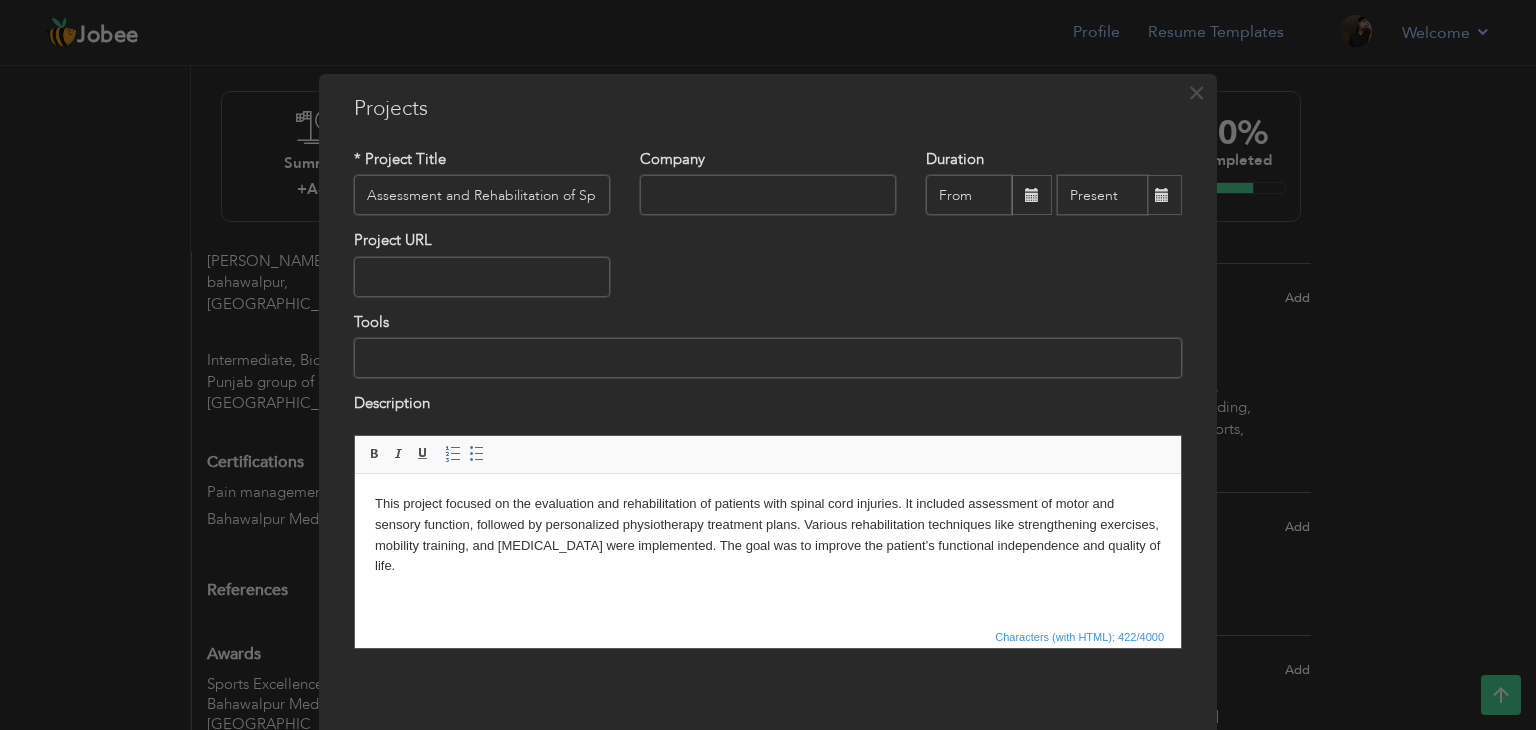 paste on "Functional Independence Measure (FIM) Scale" 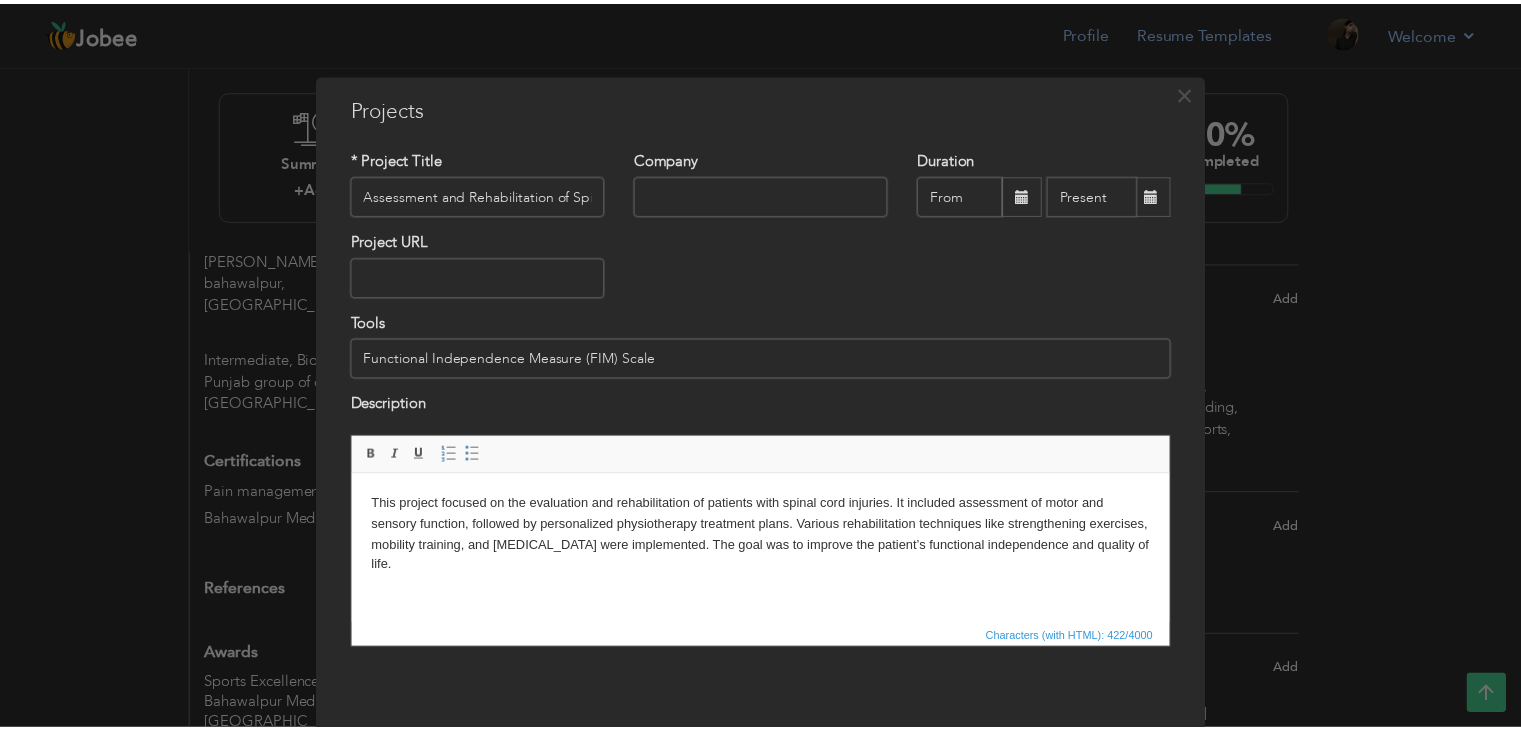 scroll, scrollTop: 80, scrollLeft: 0, axis: vertical 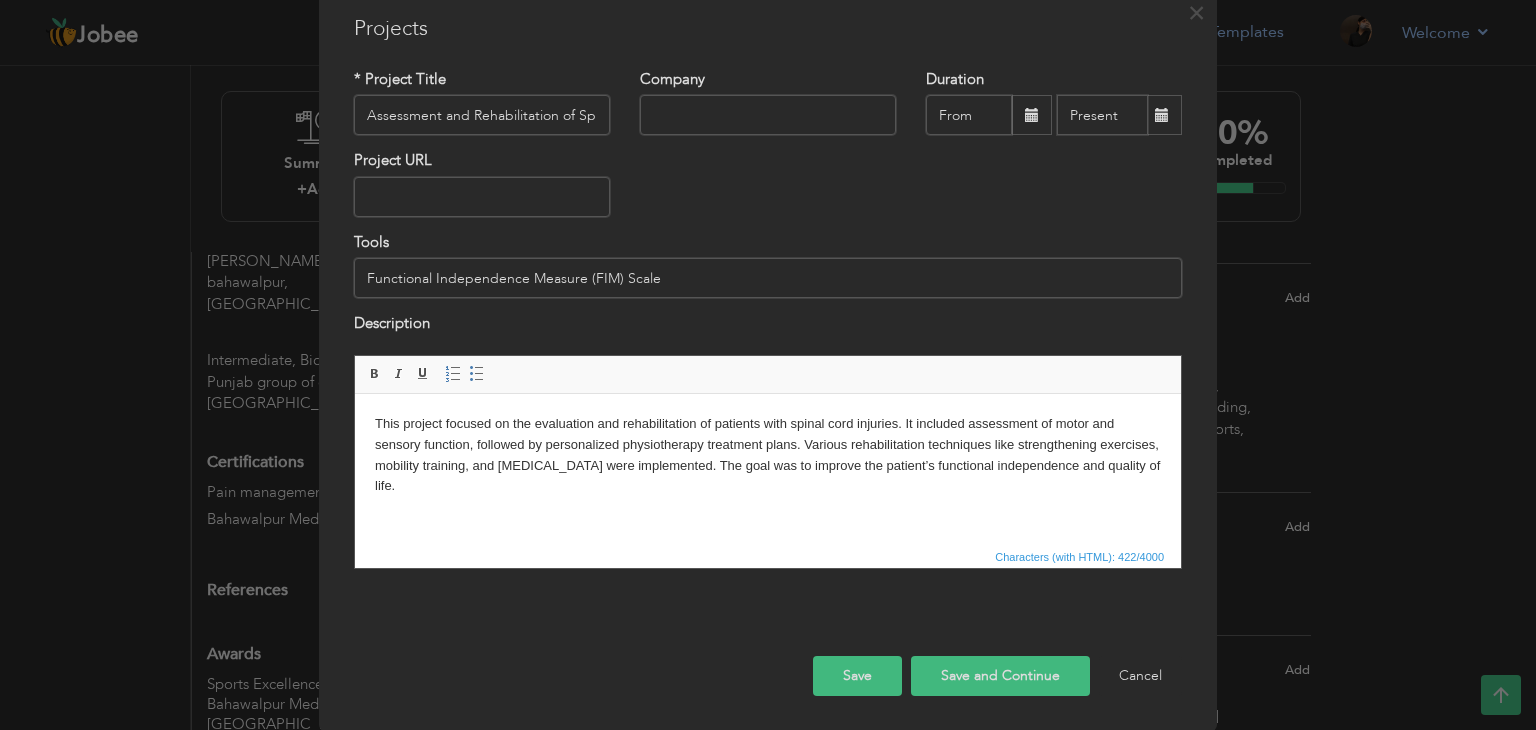type on "Functional Independence Measure (FIM) Scale" 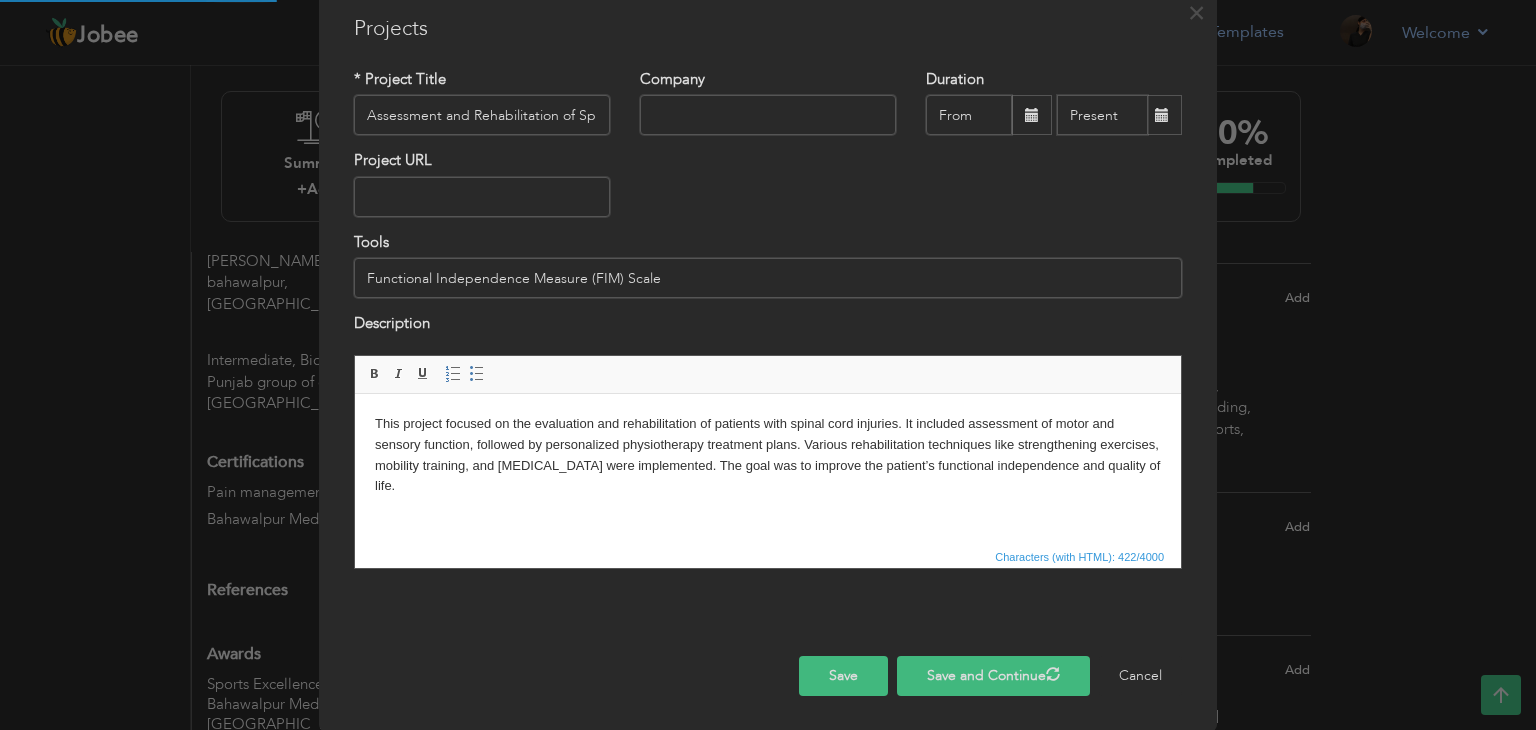 type 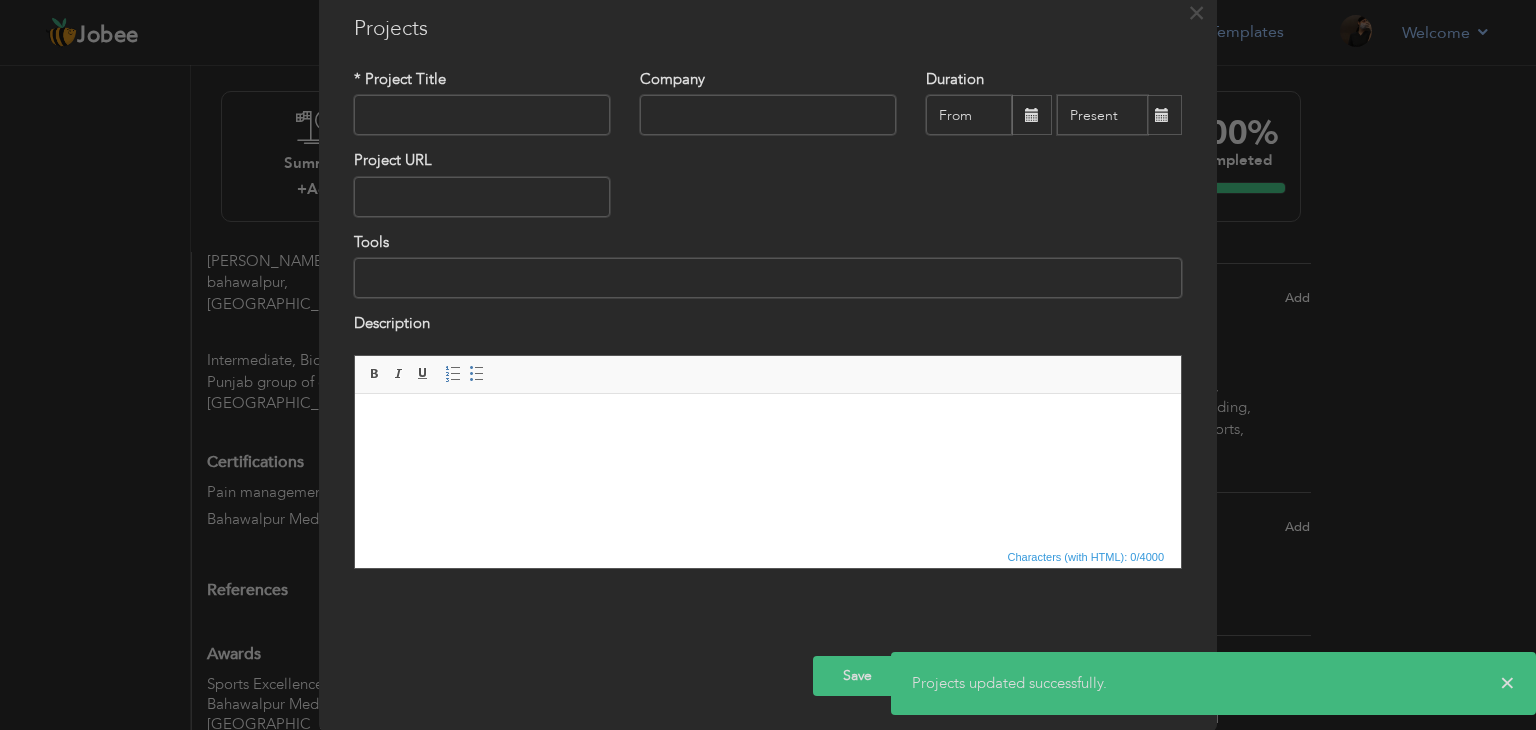 click on "×
Projects
* Project Title
Company
Duration Project URL Tools Description" at bounding box center [768, 365] 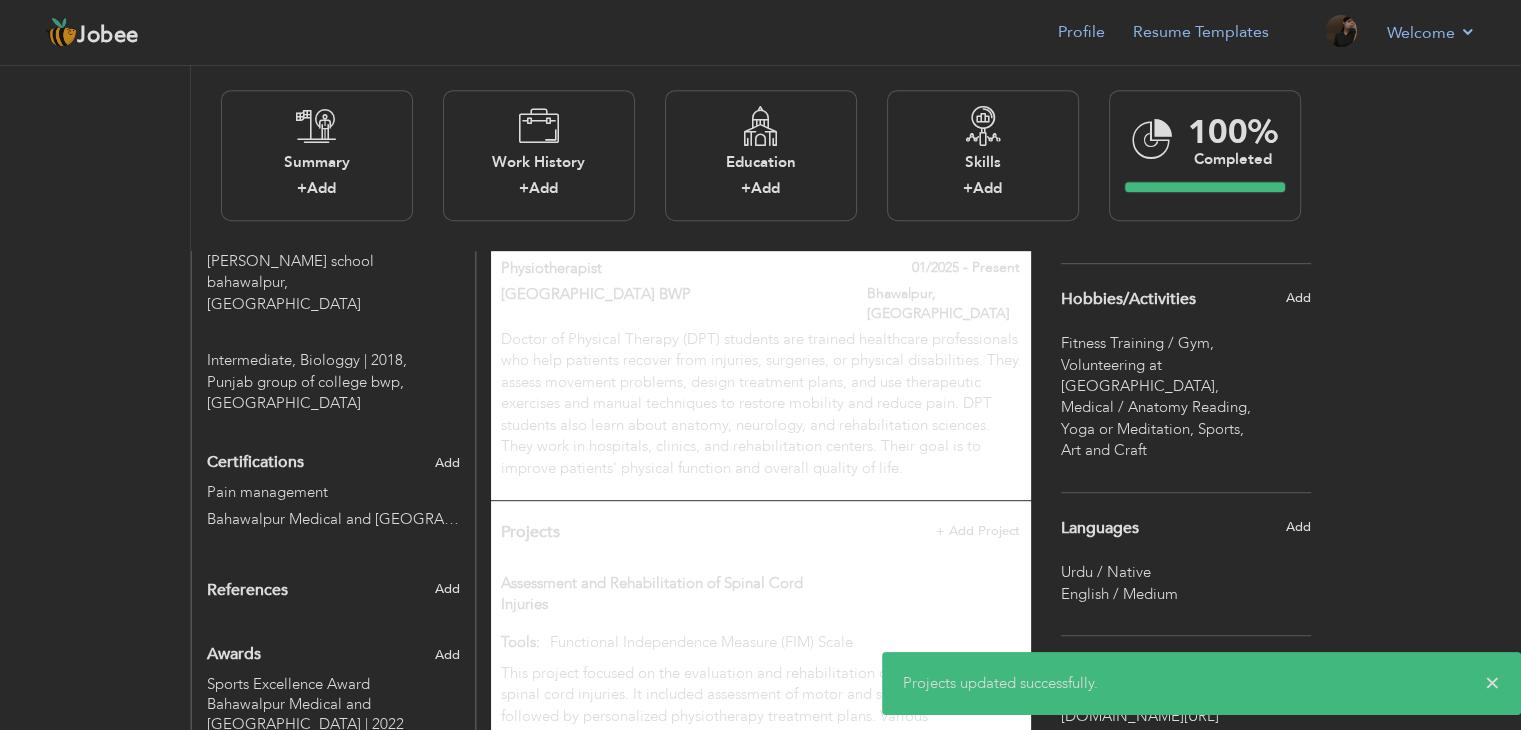 click on "×" at bounding box center (1492, 683) 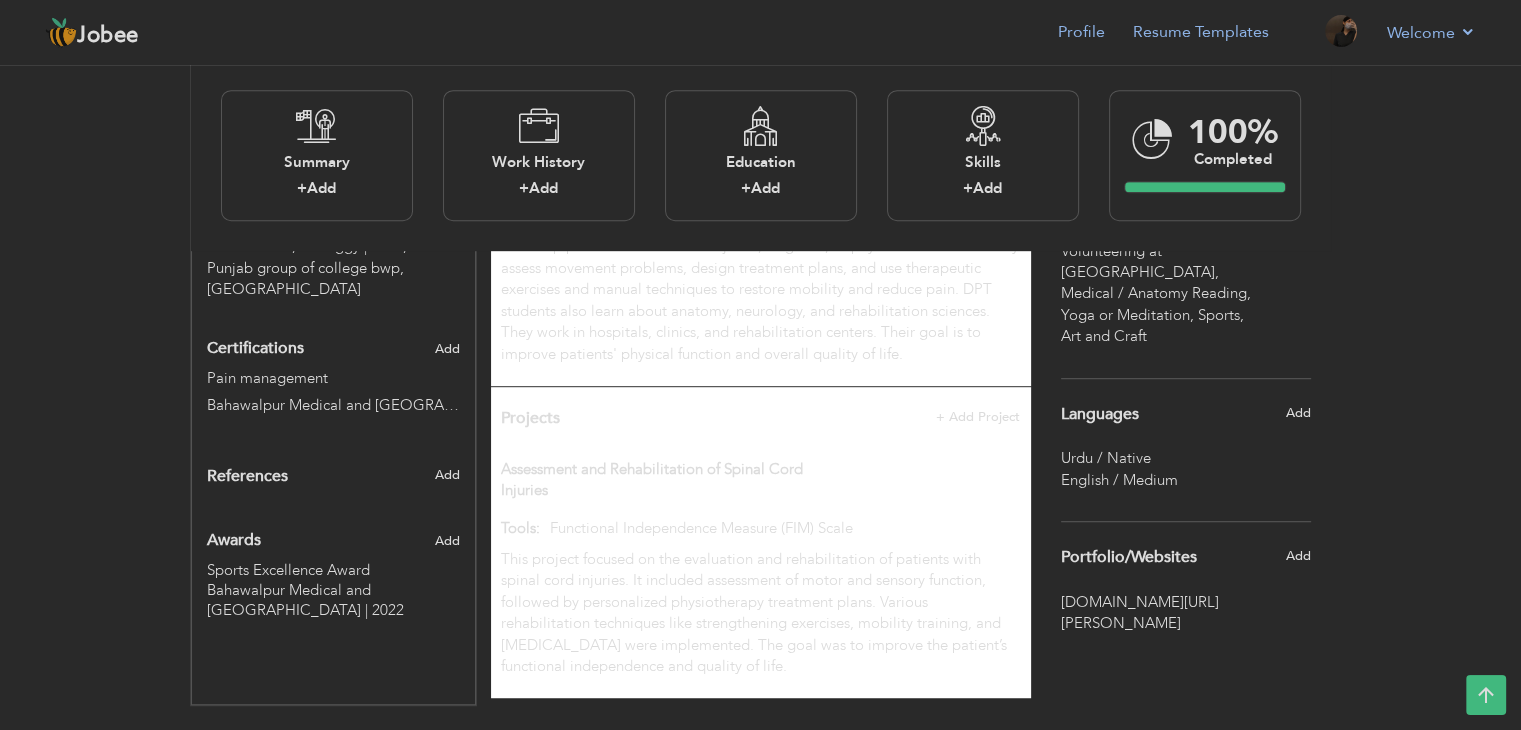 scroll, scrollTop: 1160, scrollLeft: 0, axis: vertical 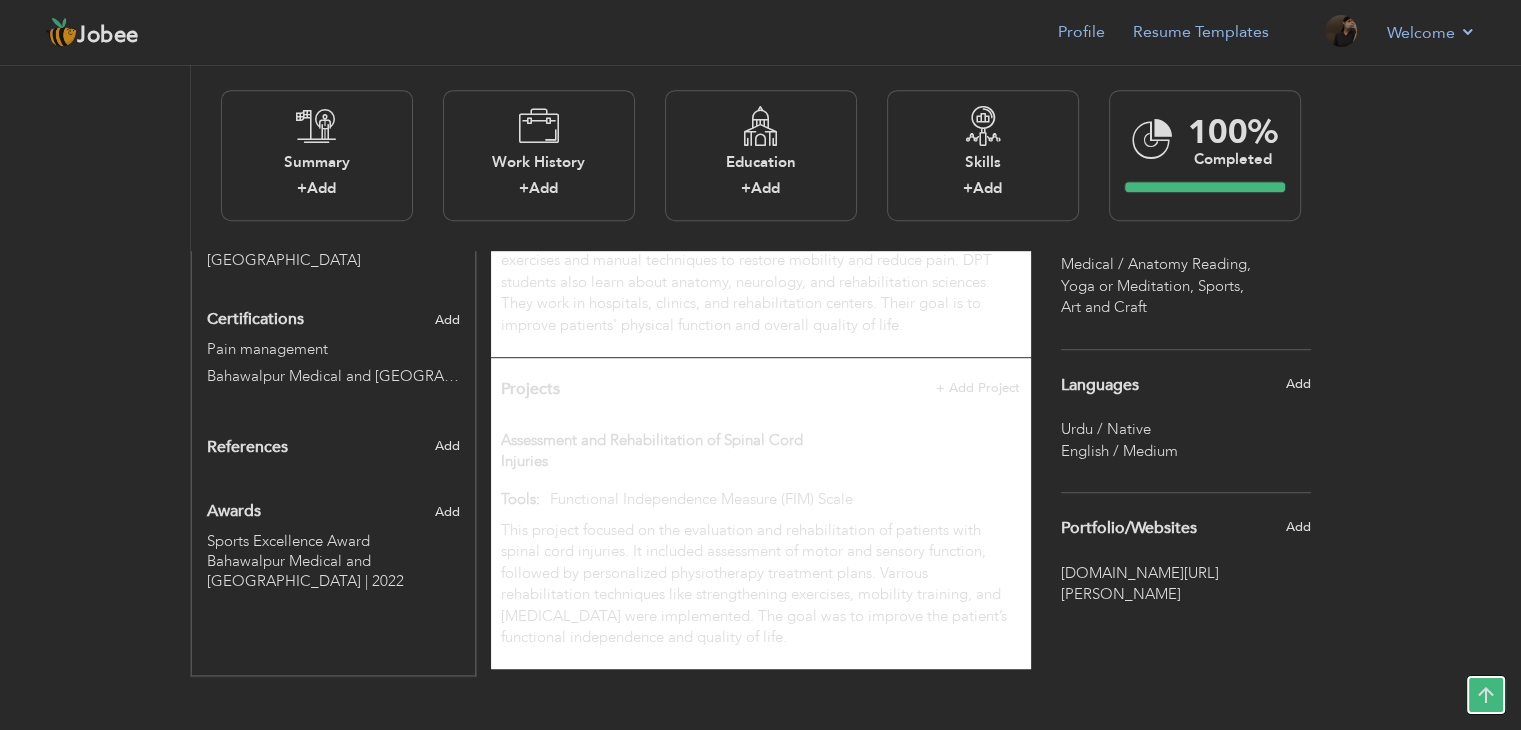 click at bounding box center [1486, 695] 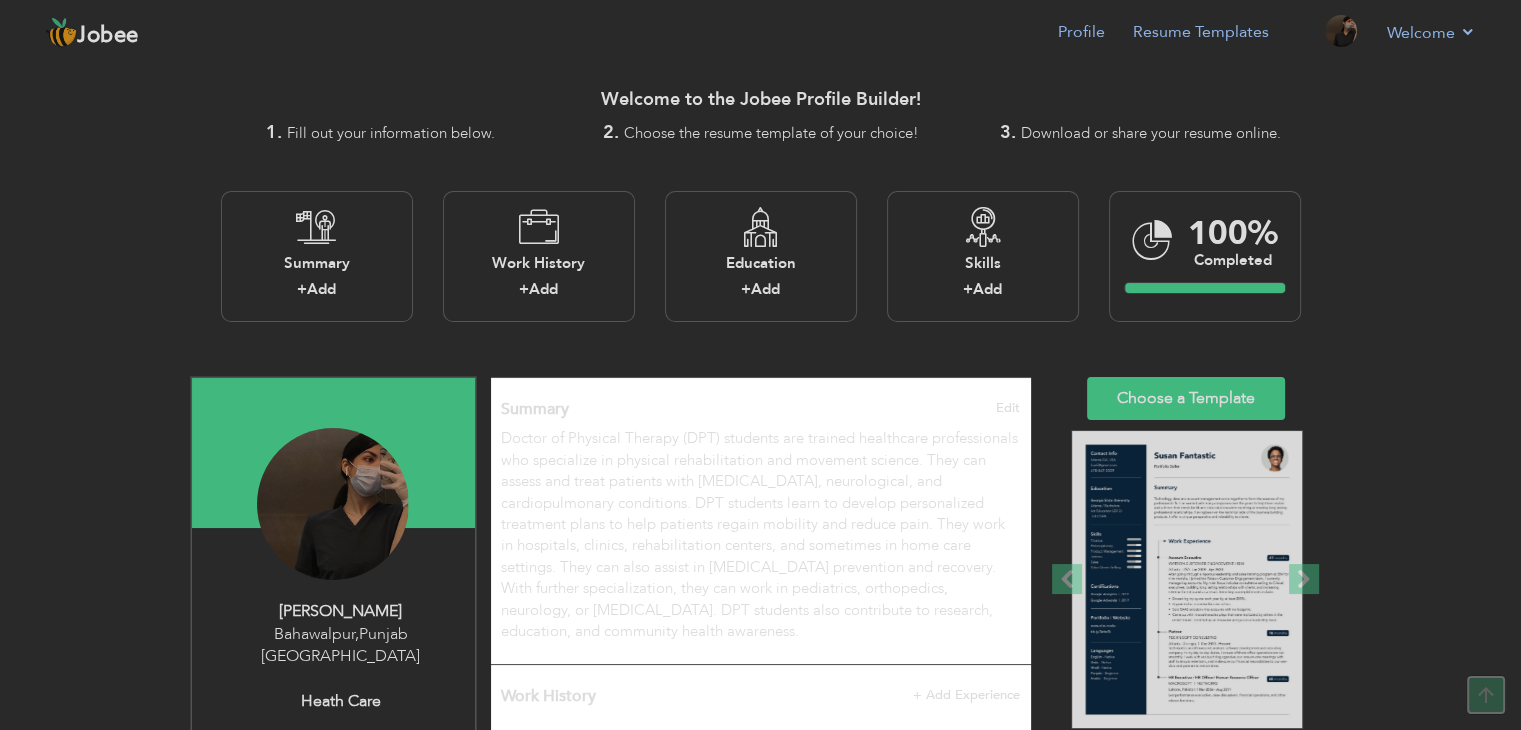 scroll, scrollTop: 0, scrollLeft: 0, axis: both 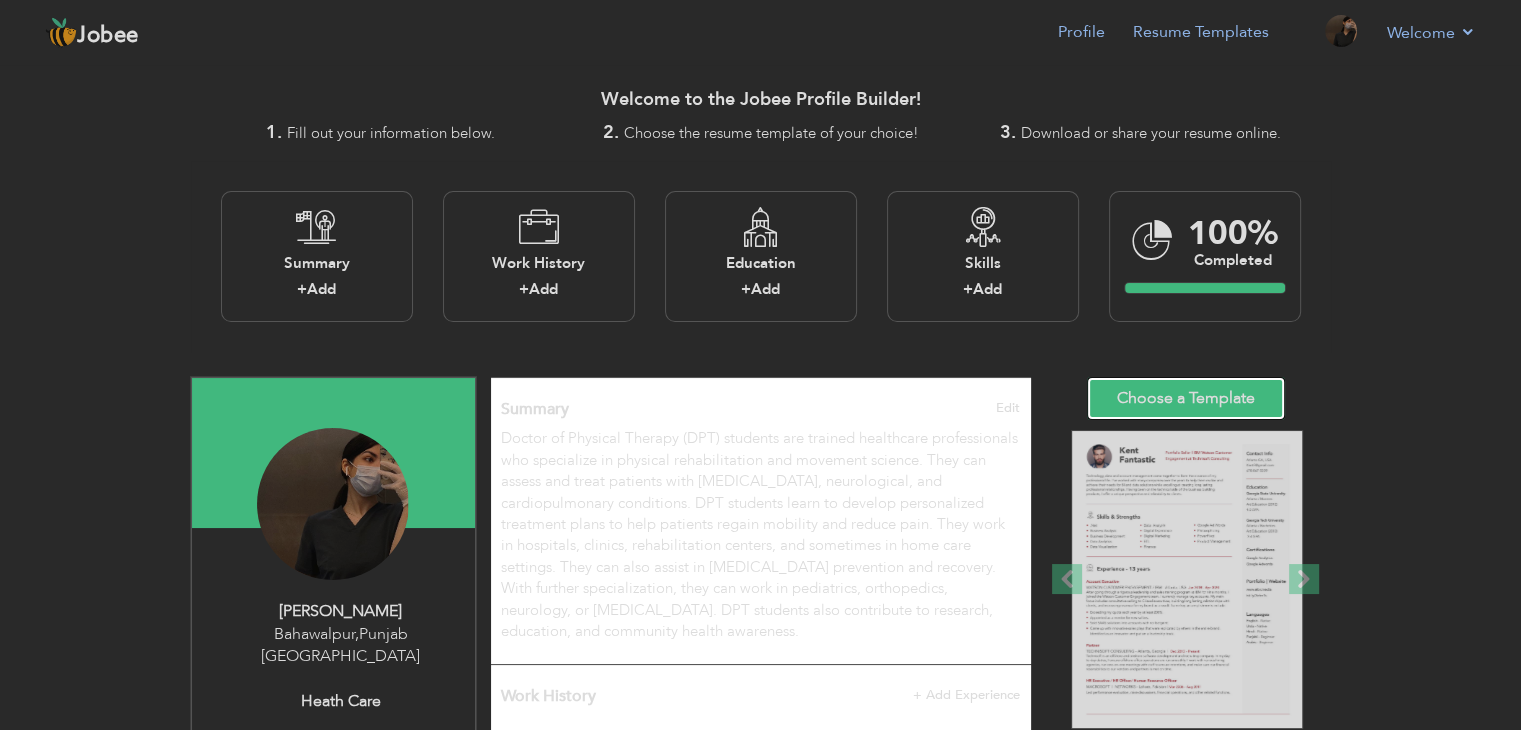 click on "Choose a Template" at bounding box center (1186, 398) 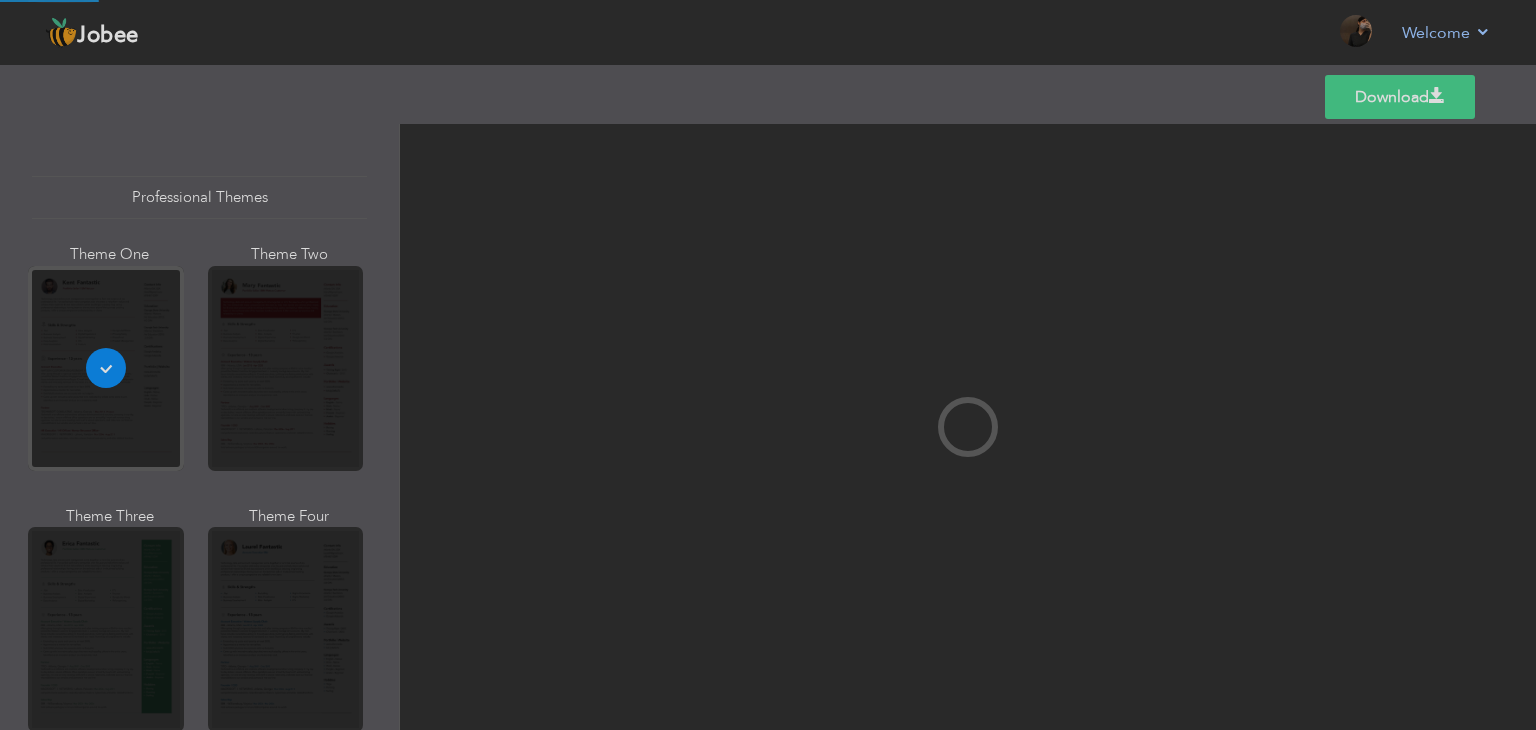 scroll, scrollTop: 0, scrollLeft: 0, axis: both 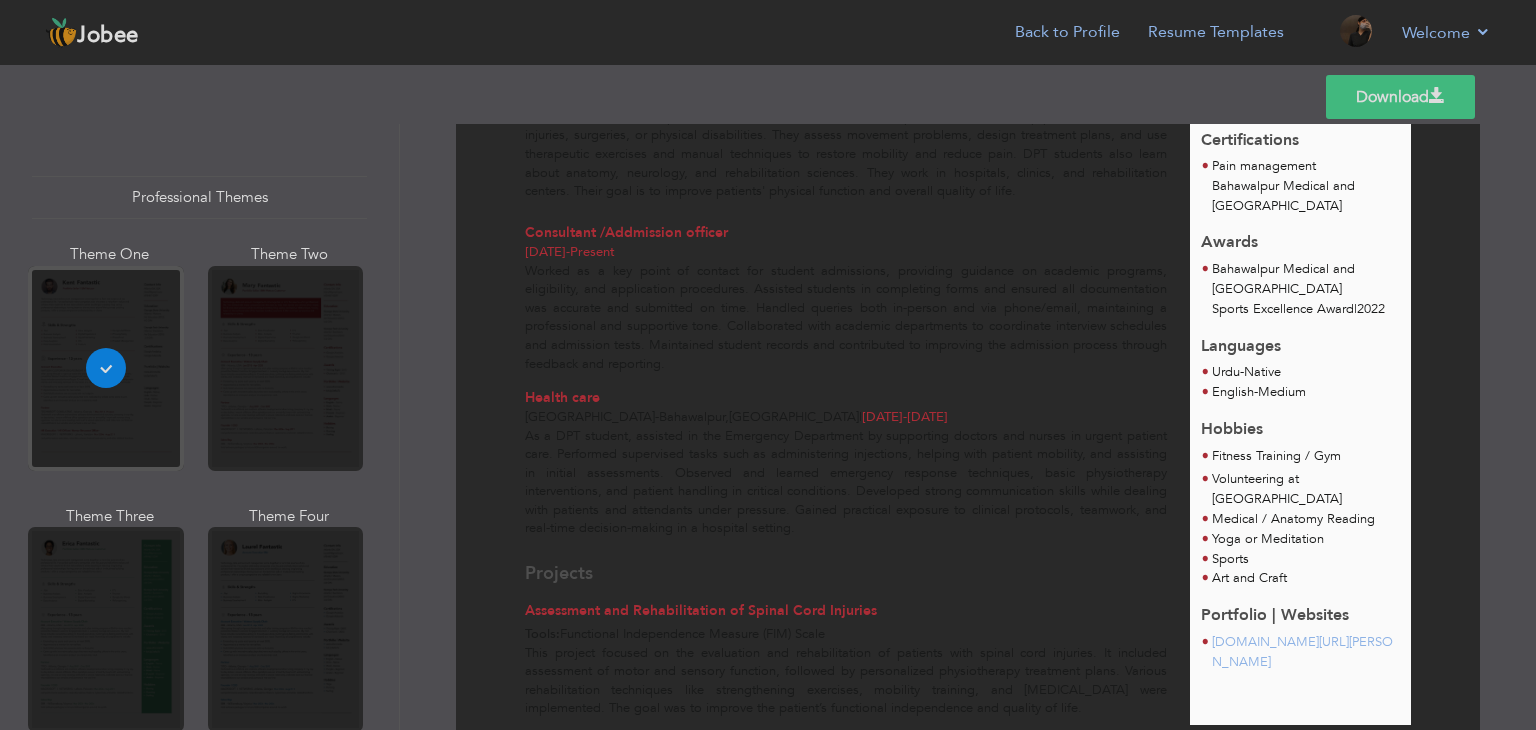 click on "Professional Themes
Theme One
Theme Two
Theme Three
Theme Four" at bounding box center [768, 427] 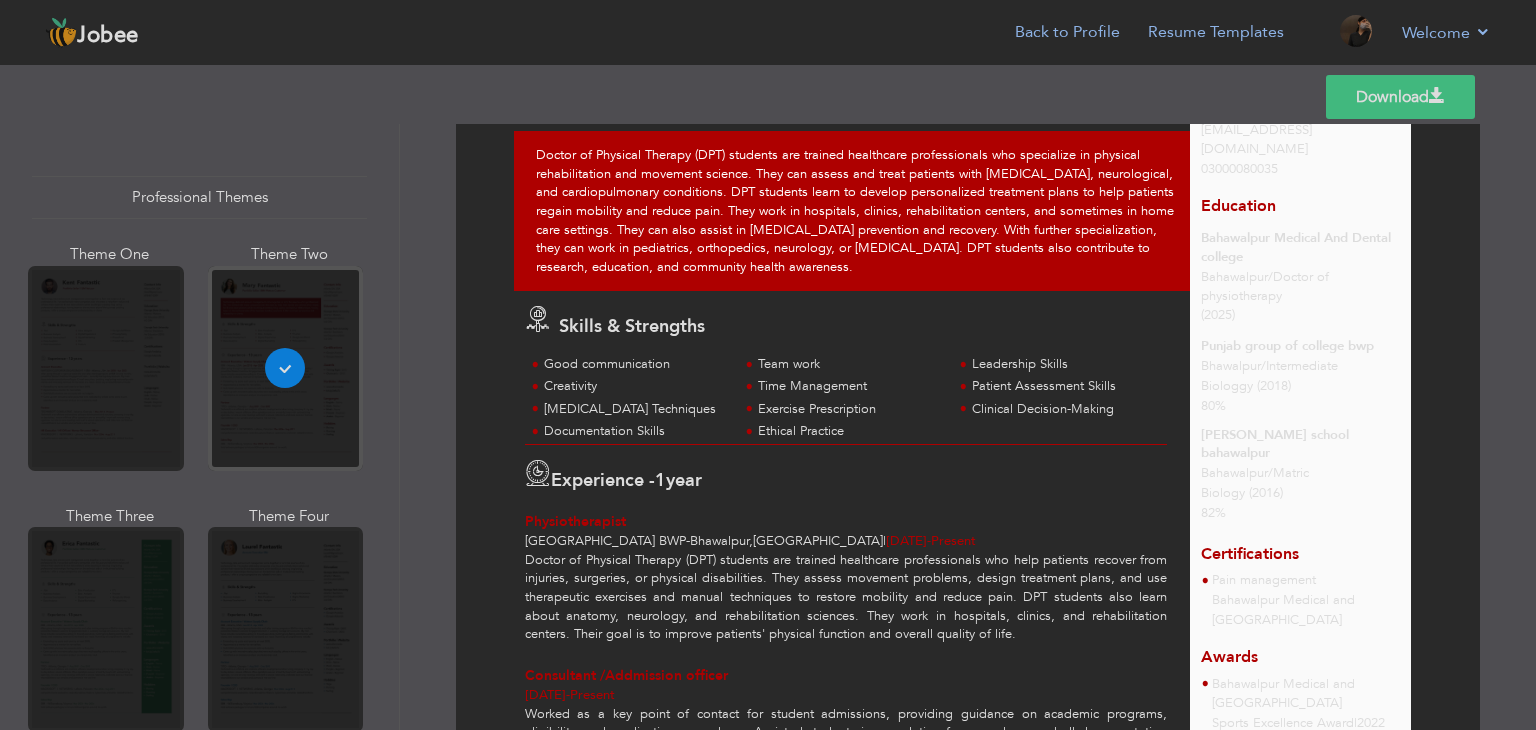 scroll, scrollTop: 154, scrollLeft: 0, axis: vertical 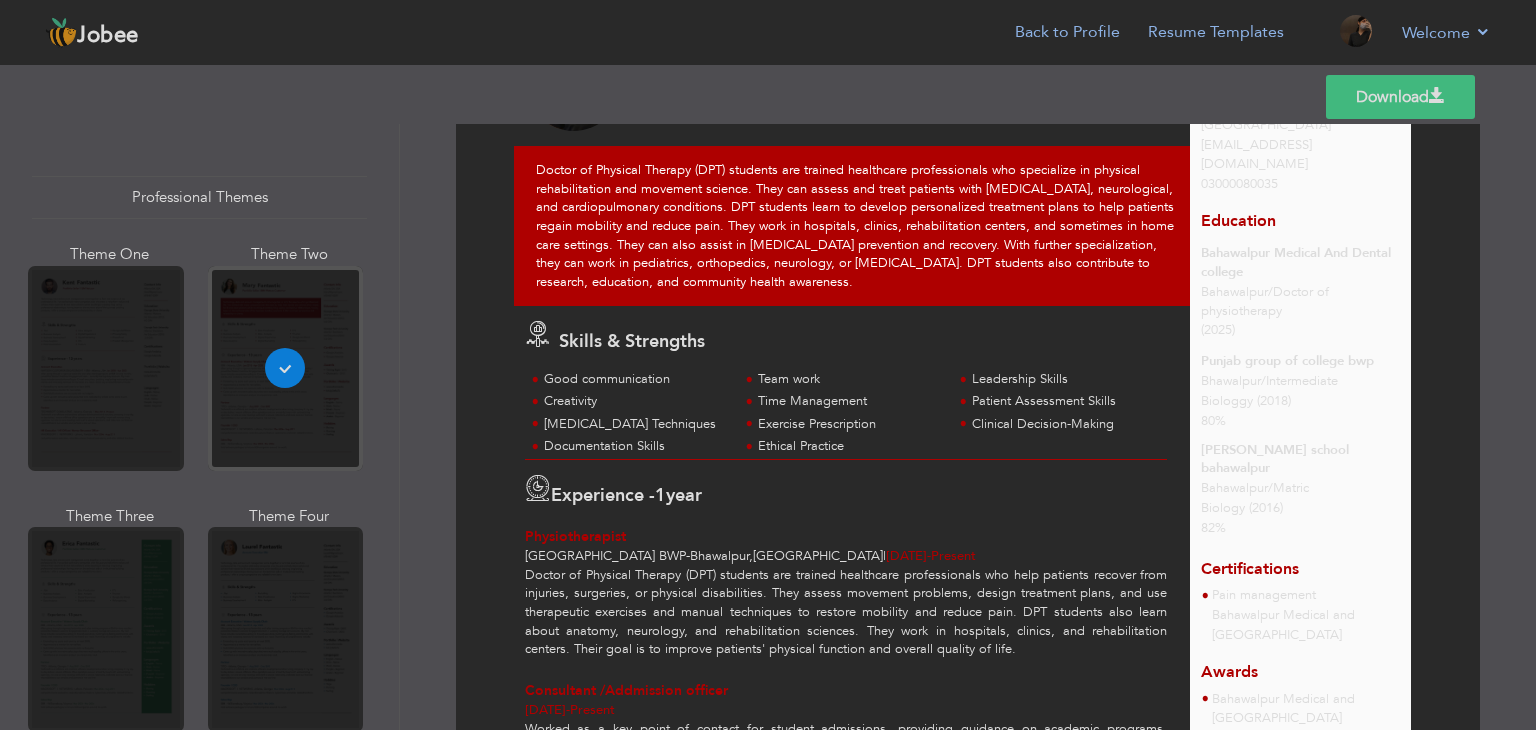 click on "Professional Themes
Theme One
Theme Two
Theme Three
Theme Four" at bounding box center [768, 427] 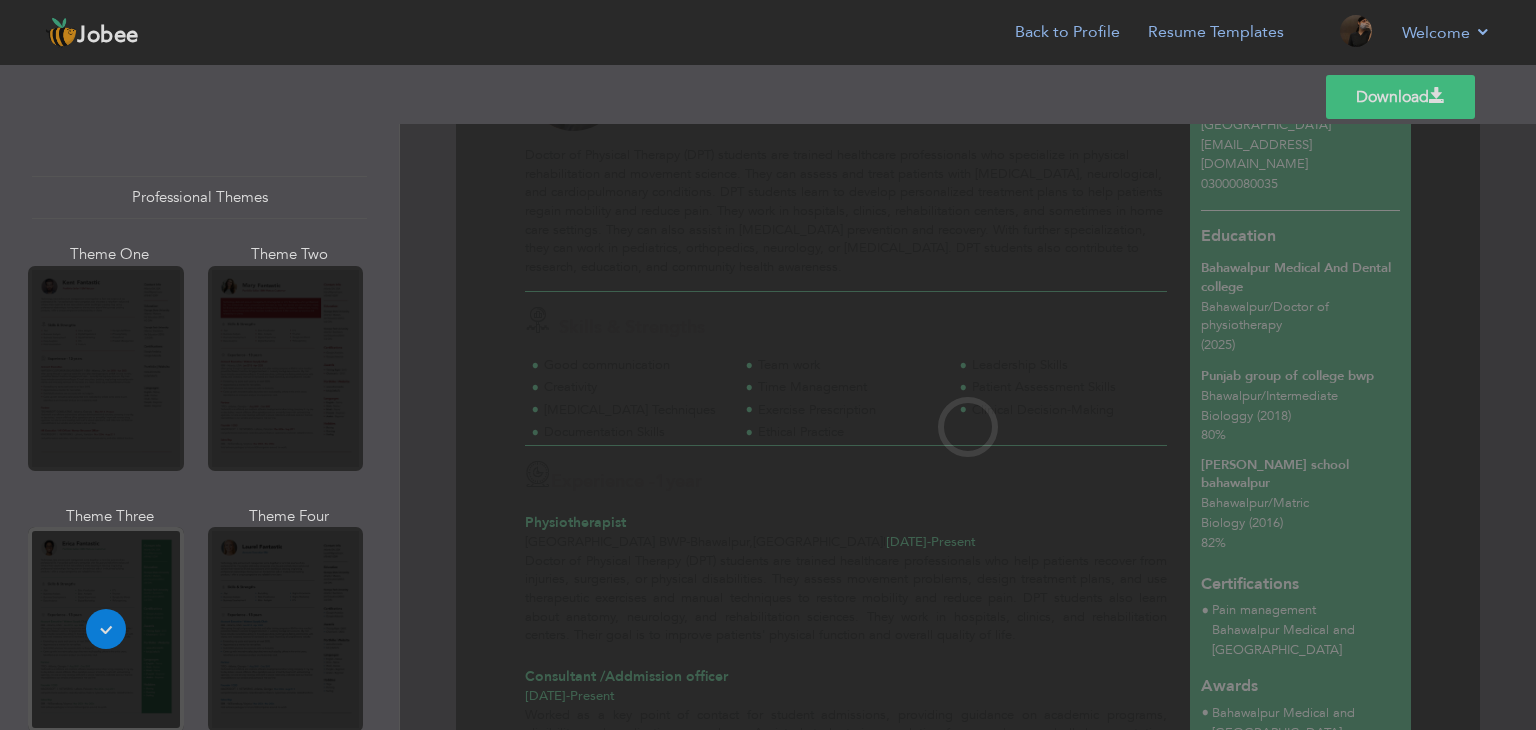 scroll, scrollTop: 0, scrollLeft: 0, axis: both 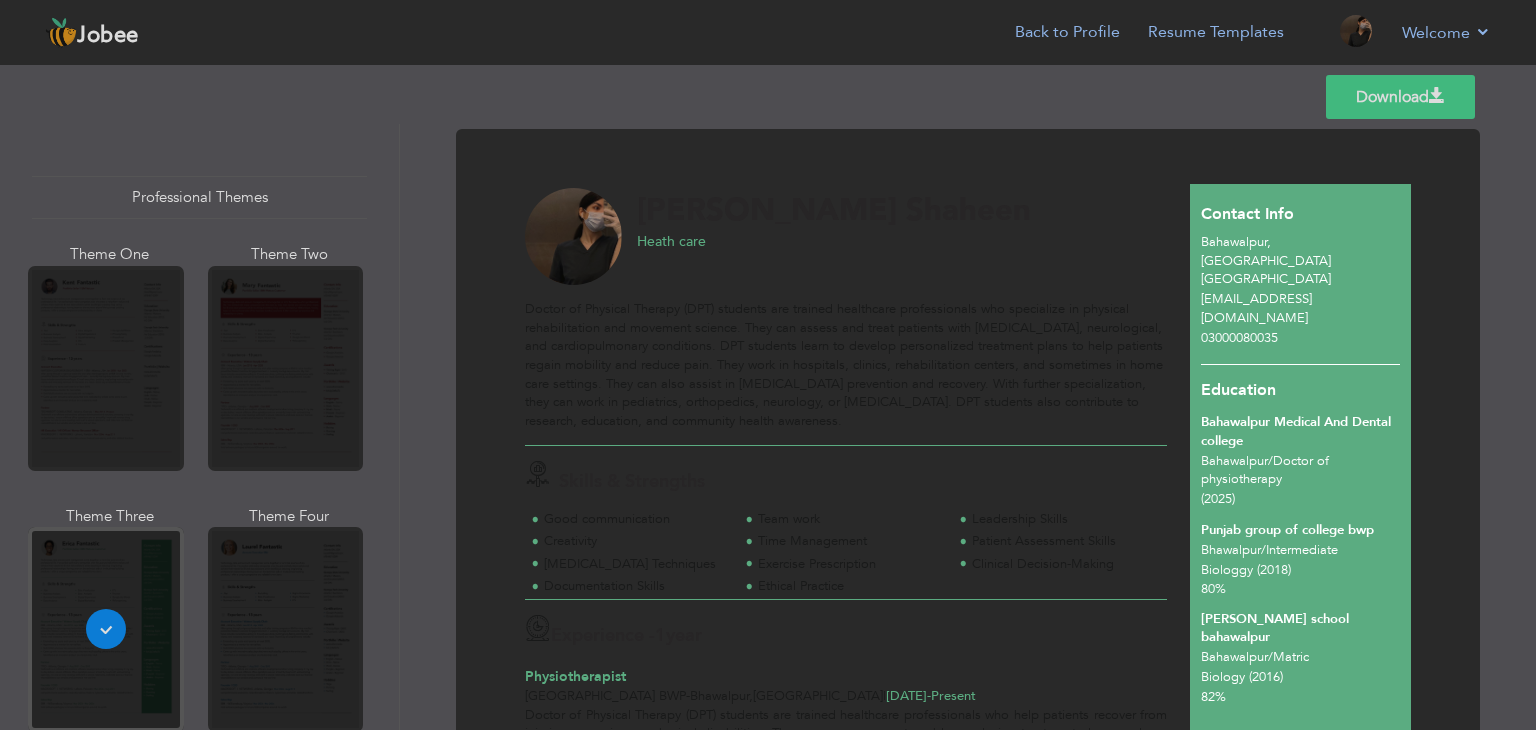 click on "Heath care" at bounding box center (895, 242) 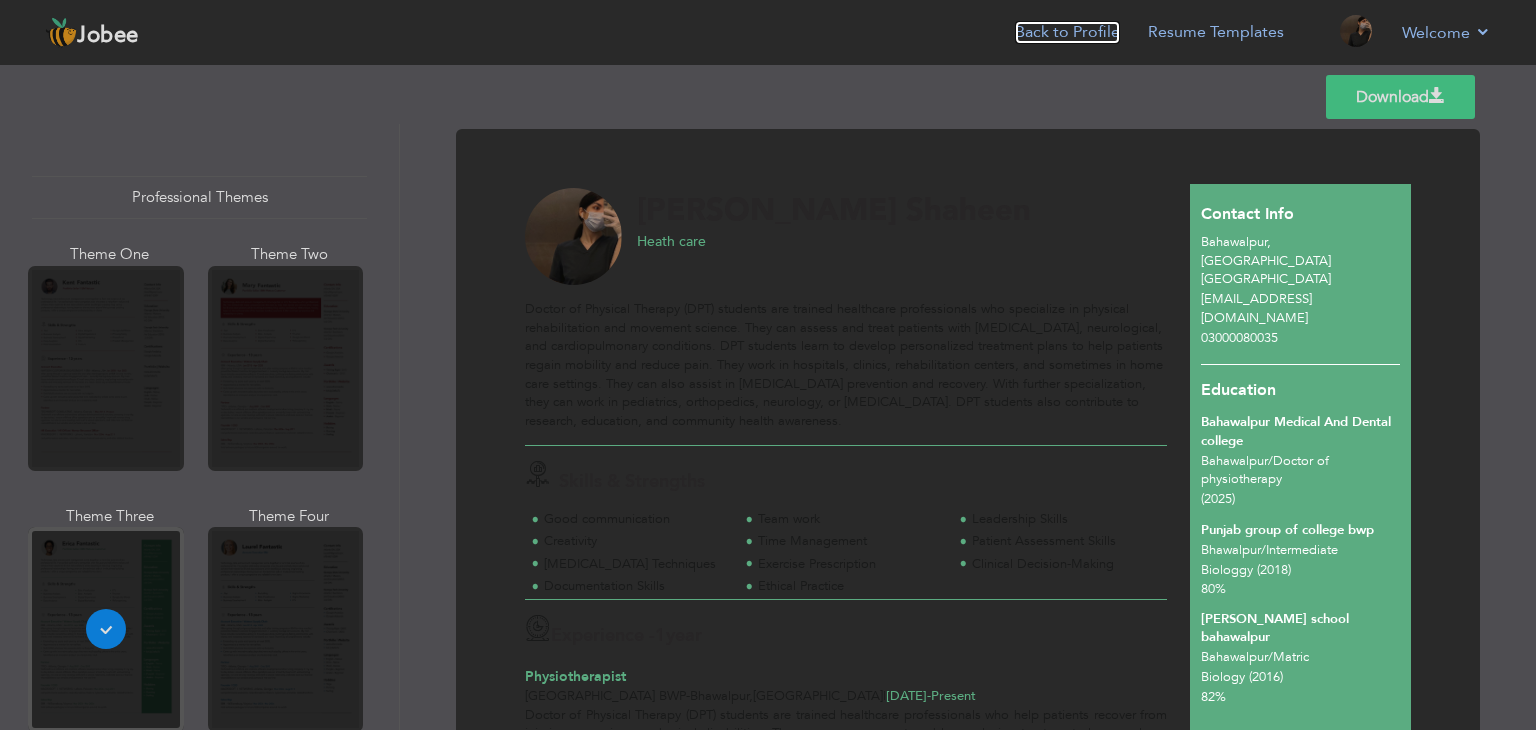 click on "Back to Profile" at bounding box center (1067, 32) 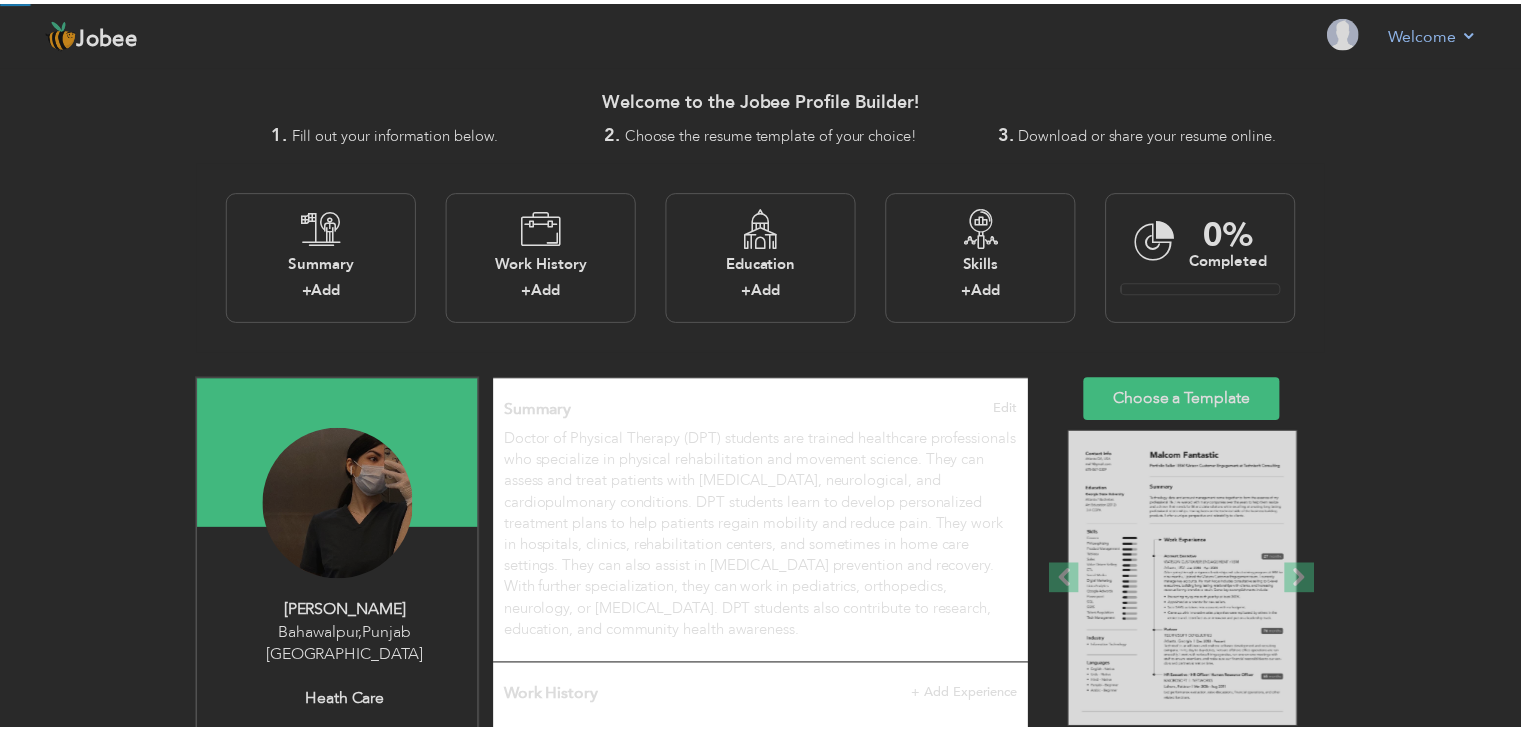 scroll, scrollTop: 0, scrollLeft: 0, axis: both 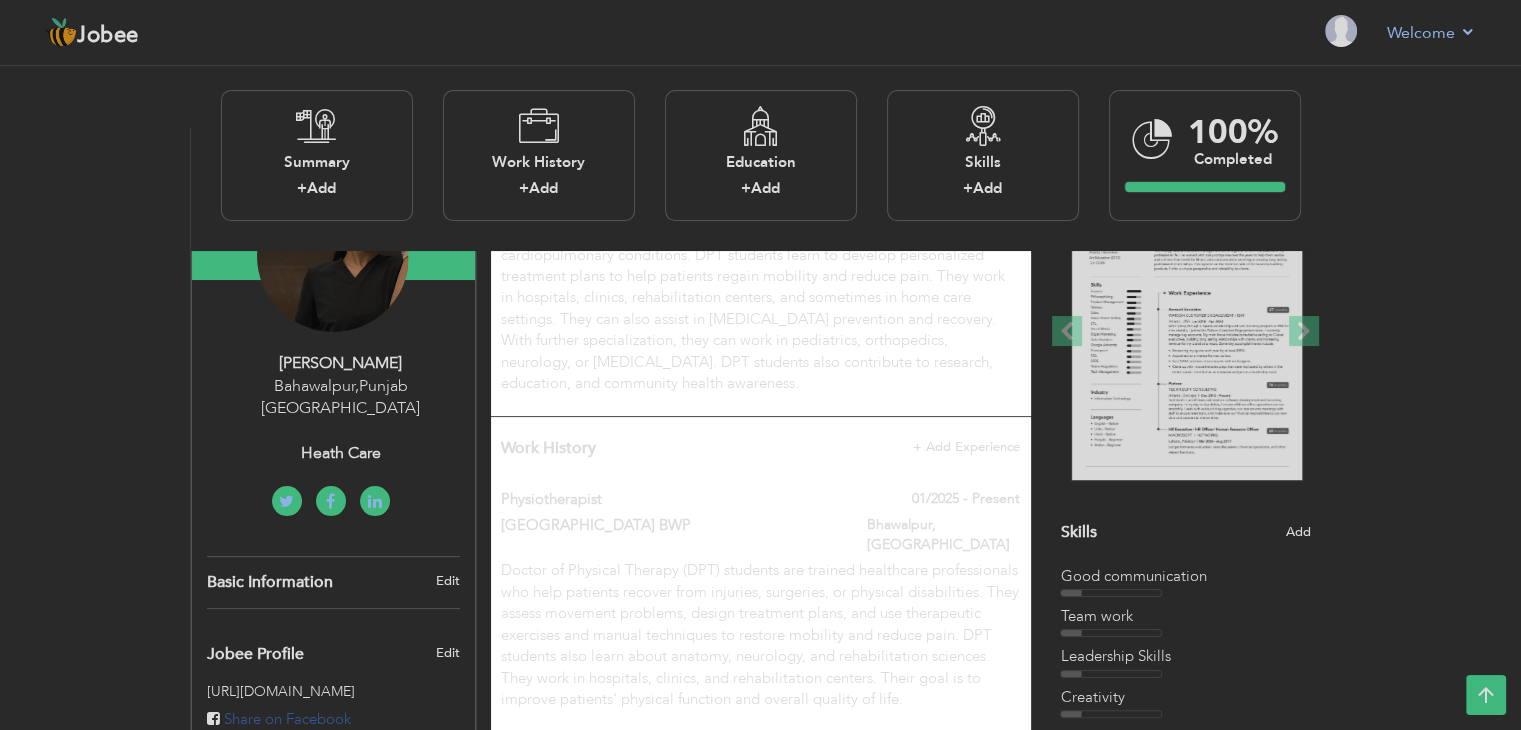 type on "[PERSON_NAME]" 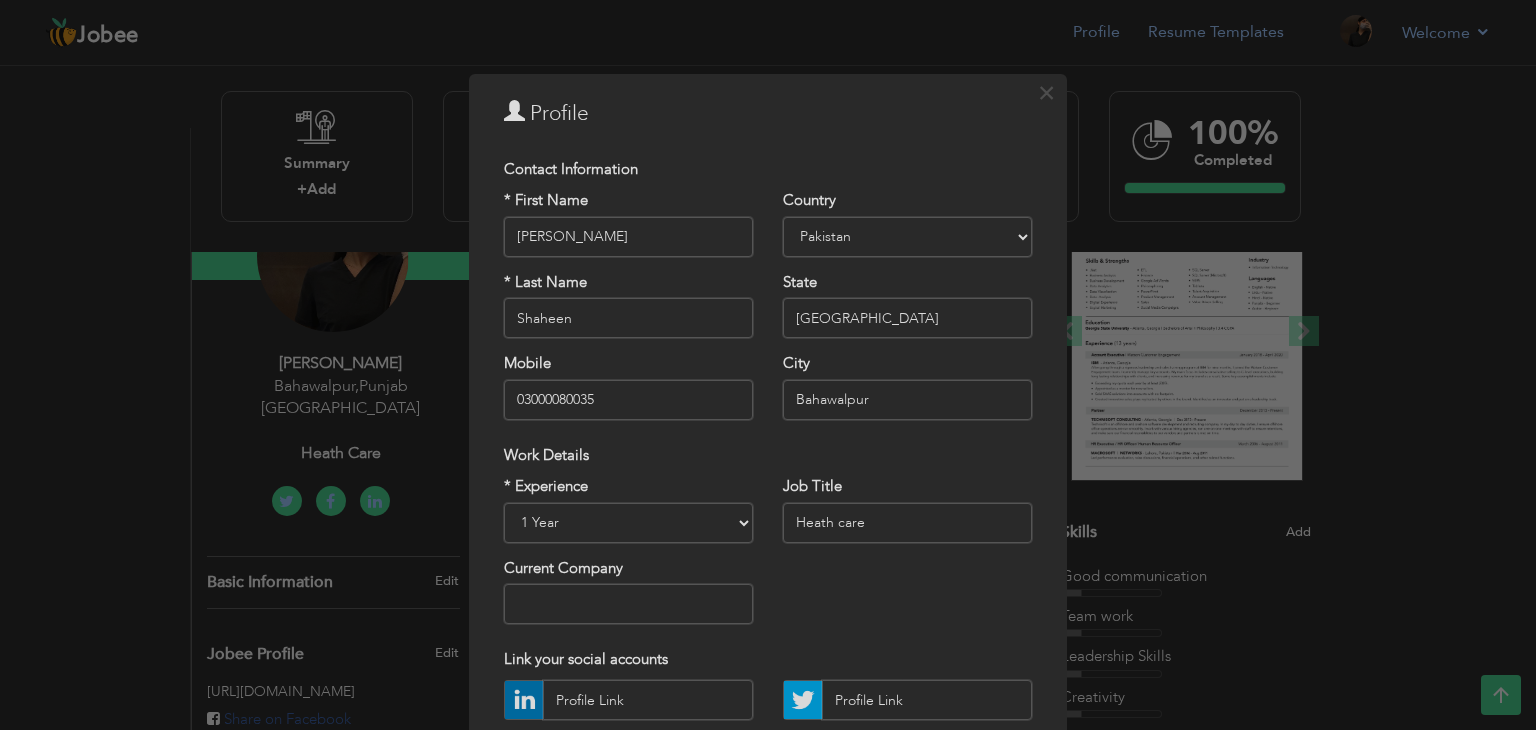 click on "Heath care" at bounding box center [907, 523] 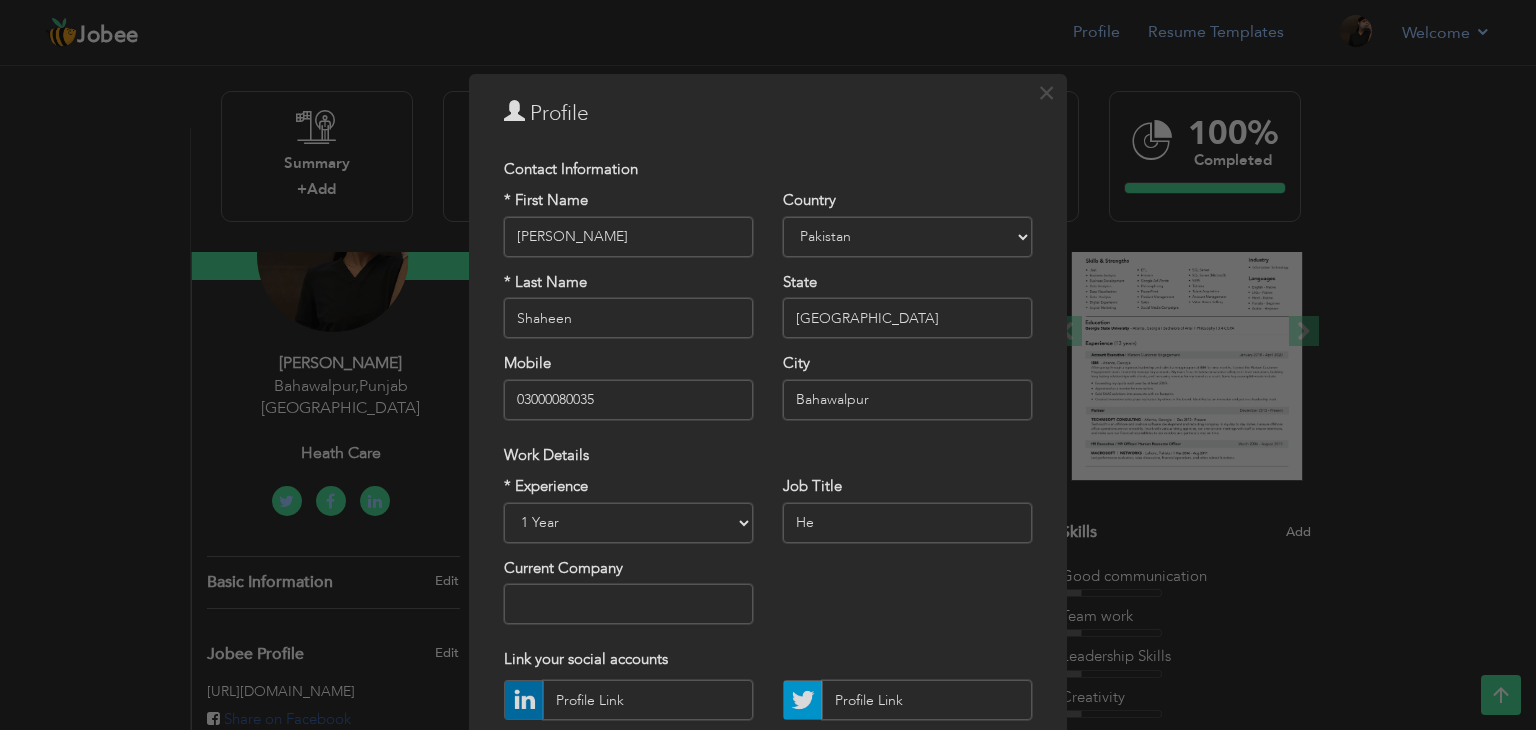 type on "H" 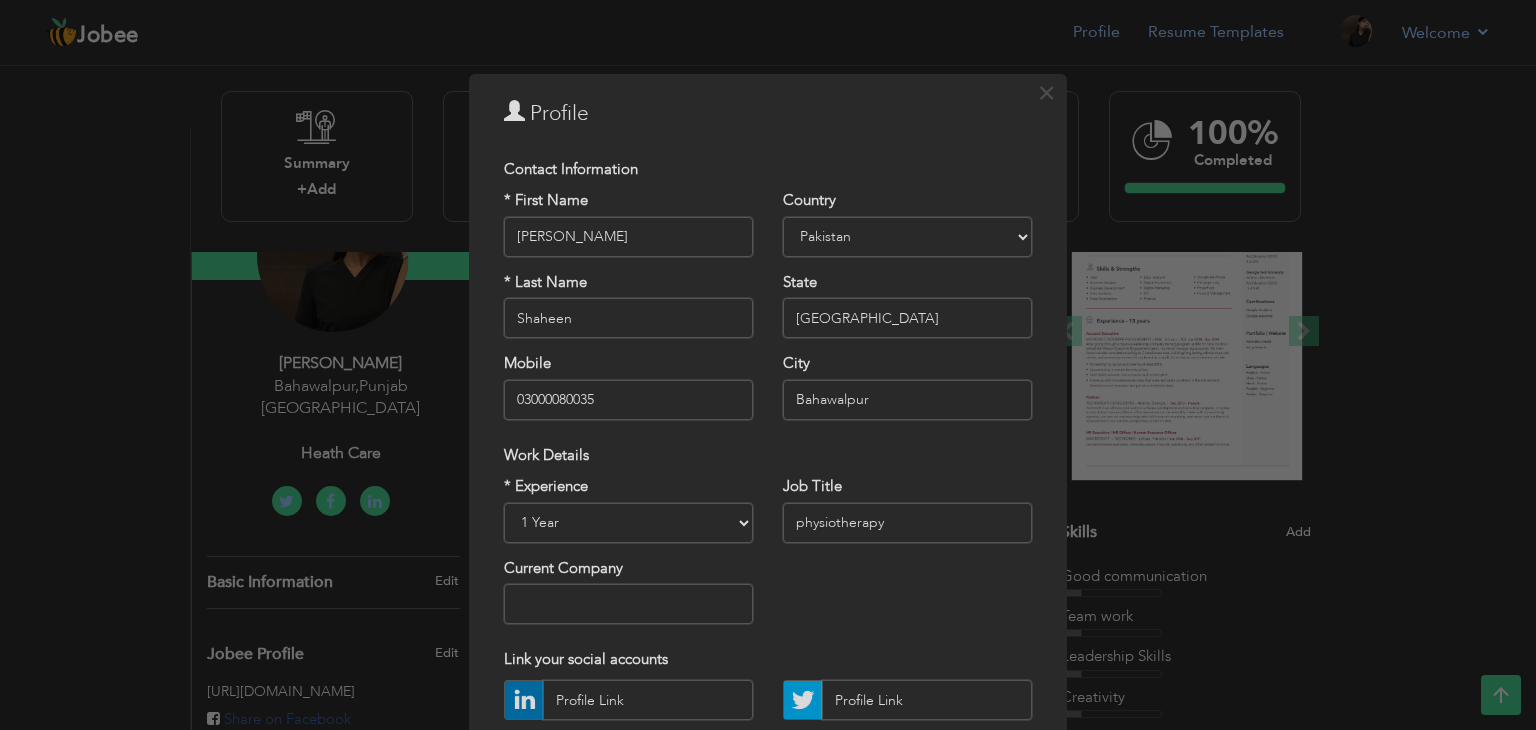 click on "physiotherapy" at bounding box center (907, 523) 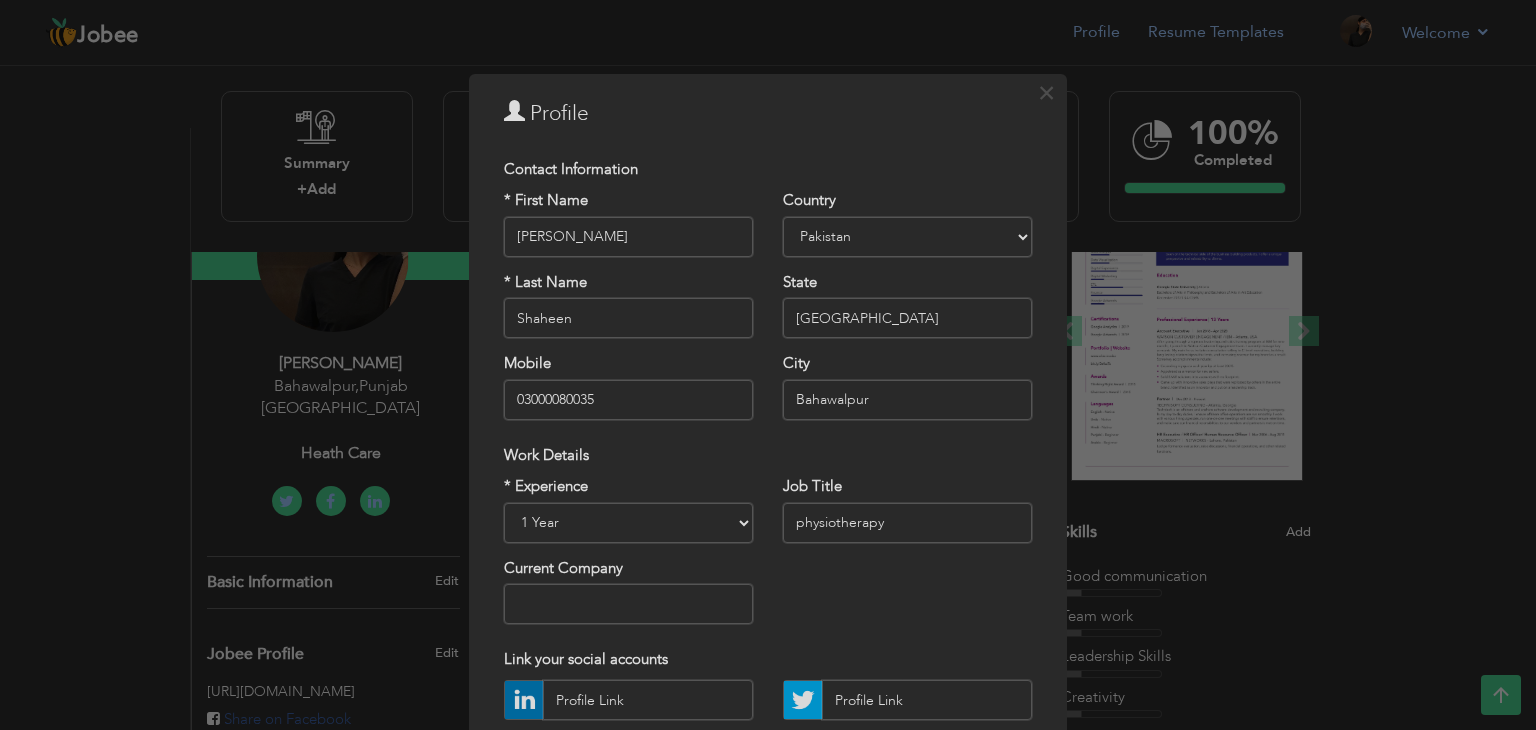 click on "physiotherapy" at bounding box center [907, 523] 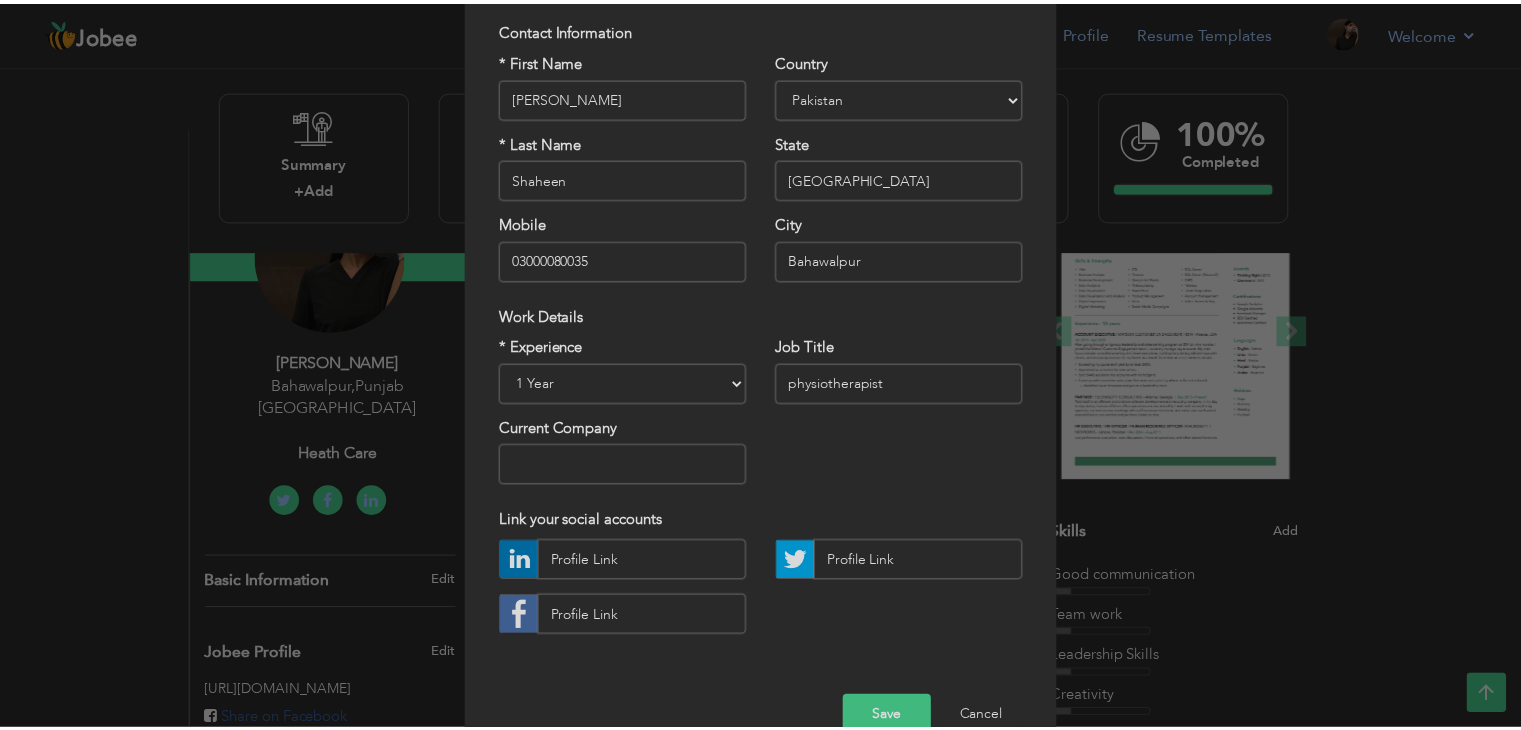 scroll, scrollTop: 181, scrollLeft: 0, axis: vertical 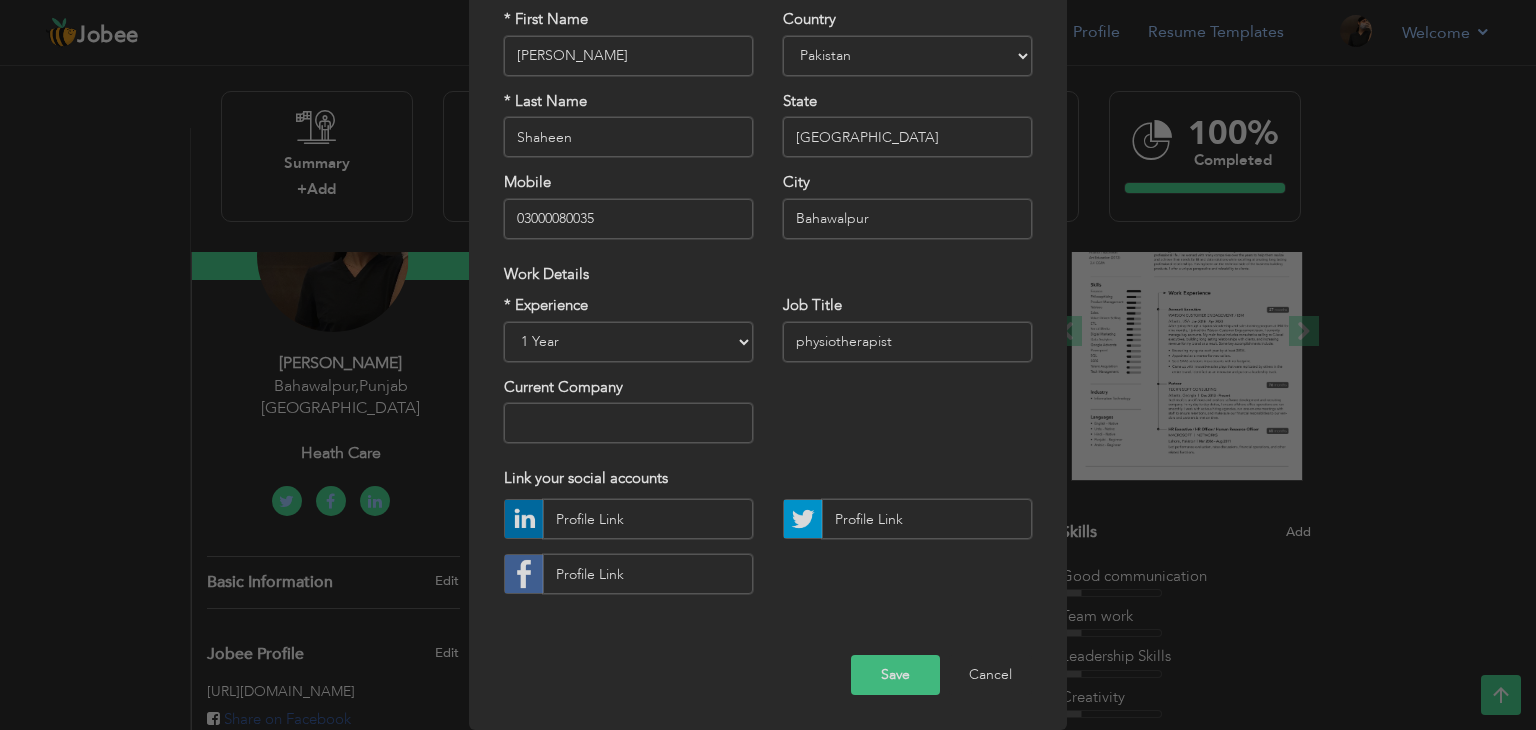 type on "physiotherapist" 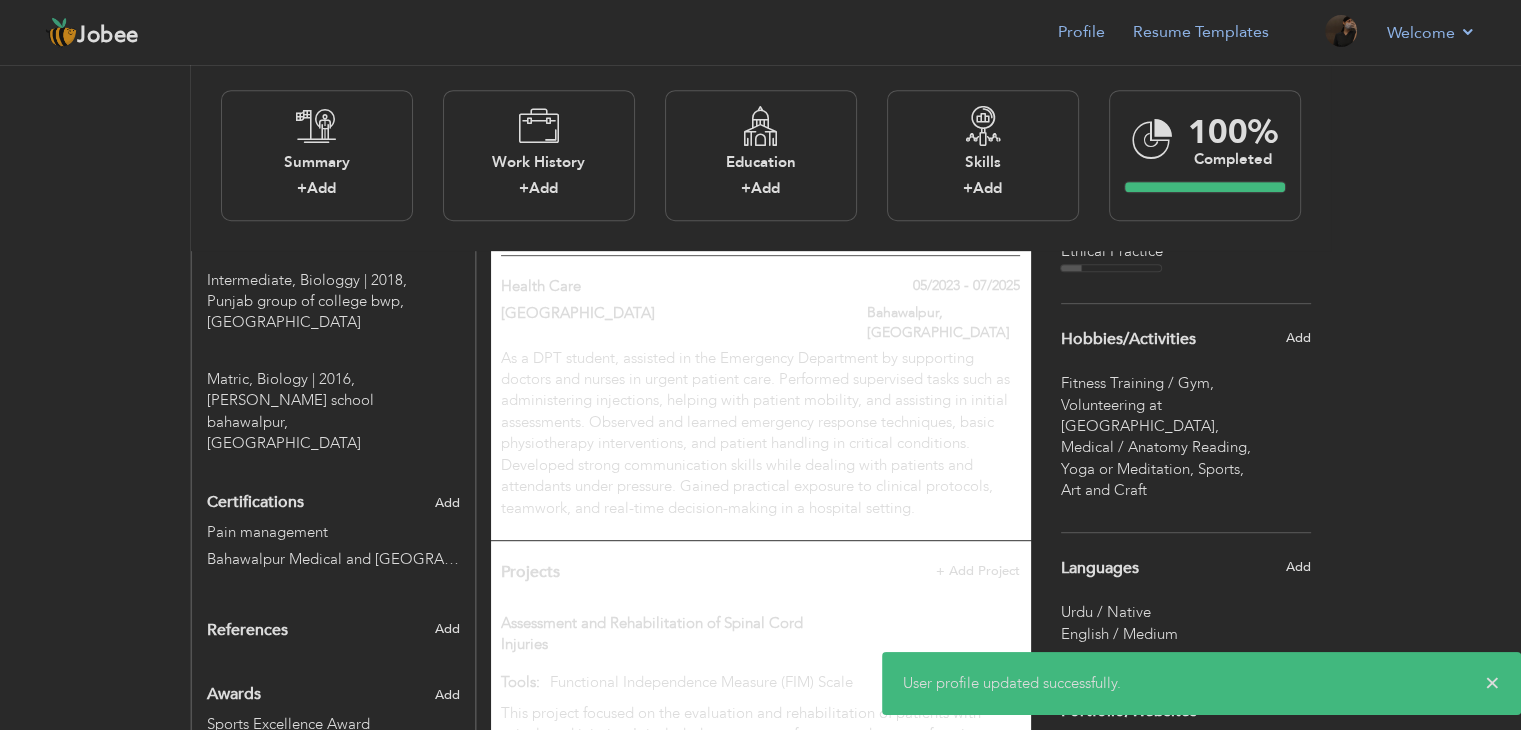 scroll, scrollTop: 1160, scrollLeft: 0, axis: vertical 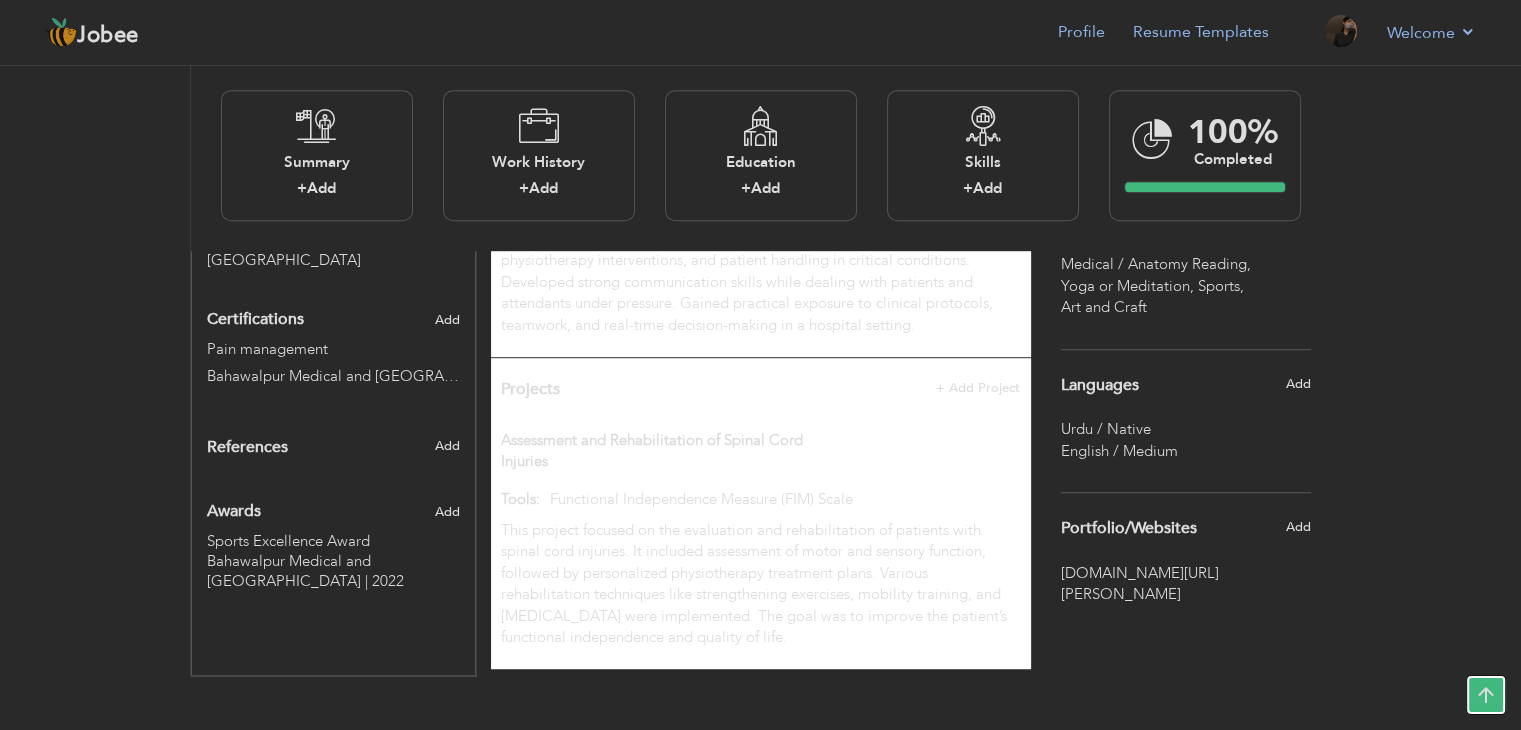 click at bounding box center [1486, 695] 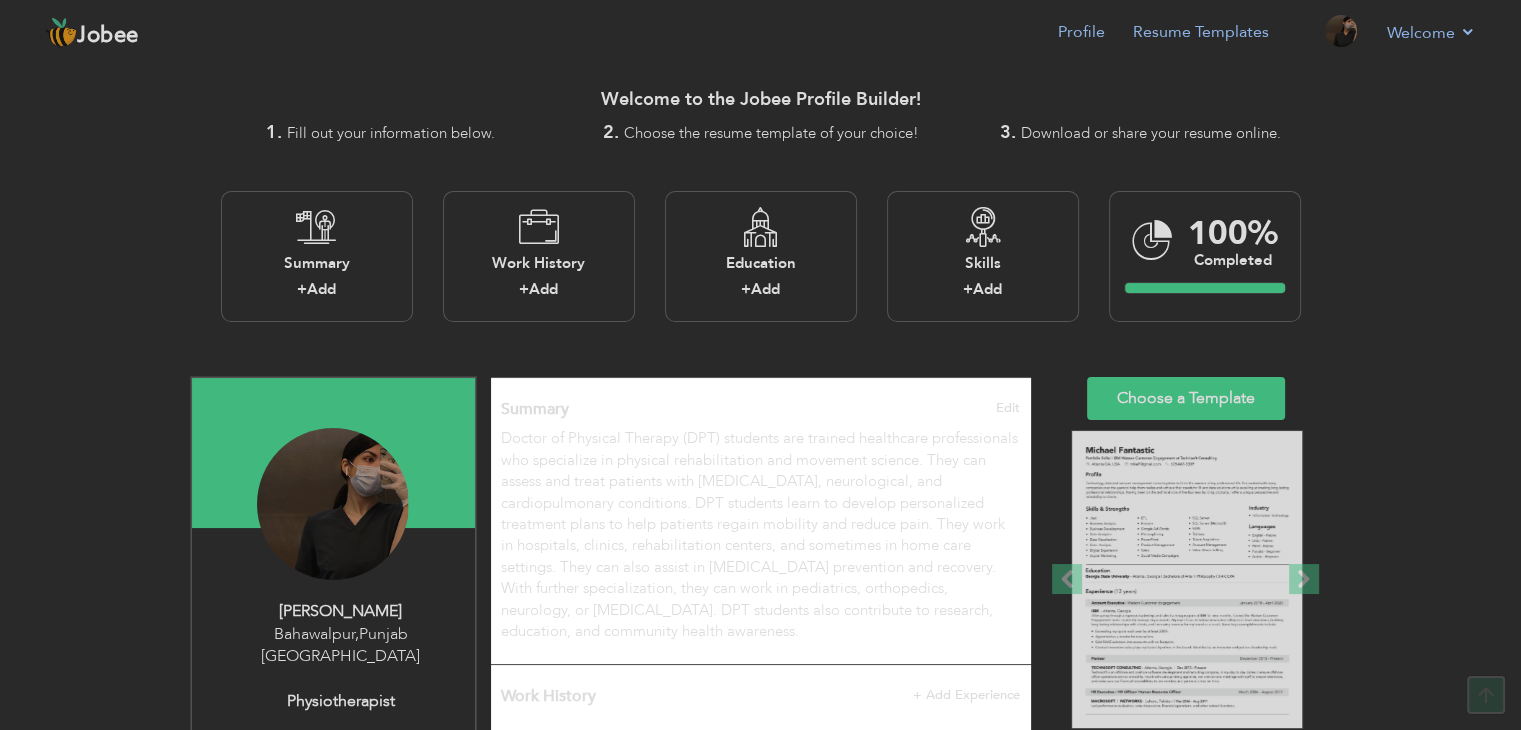 scroll, scrollTop: 0, scrollLeft: 0, axis: both 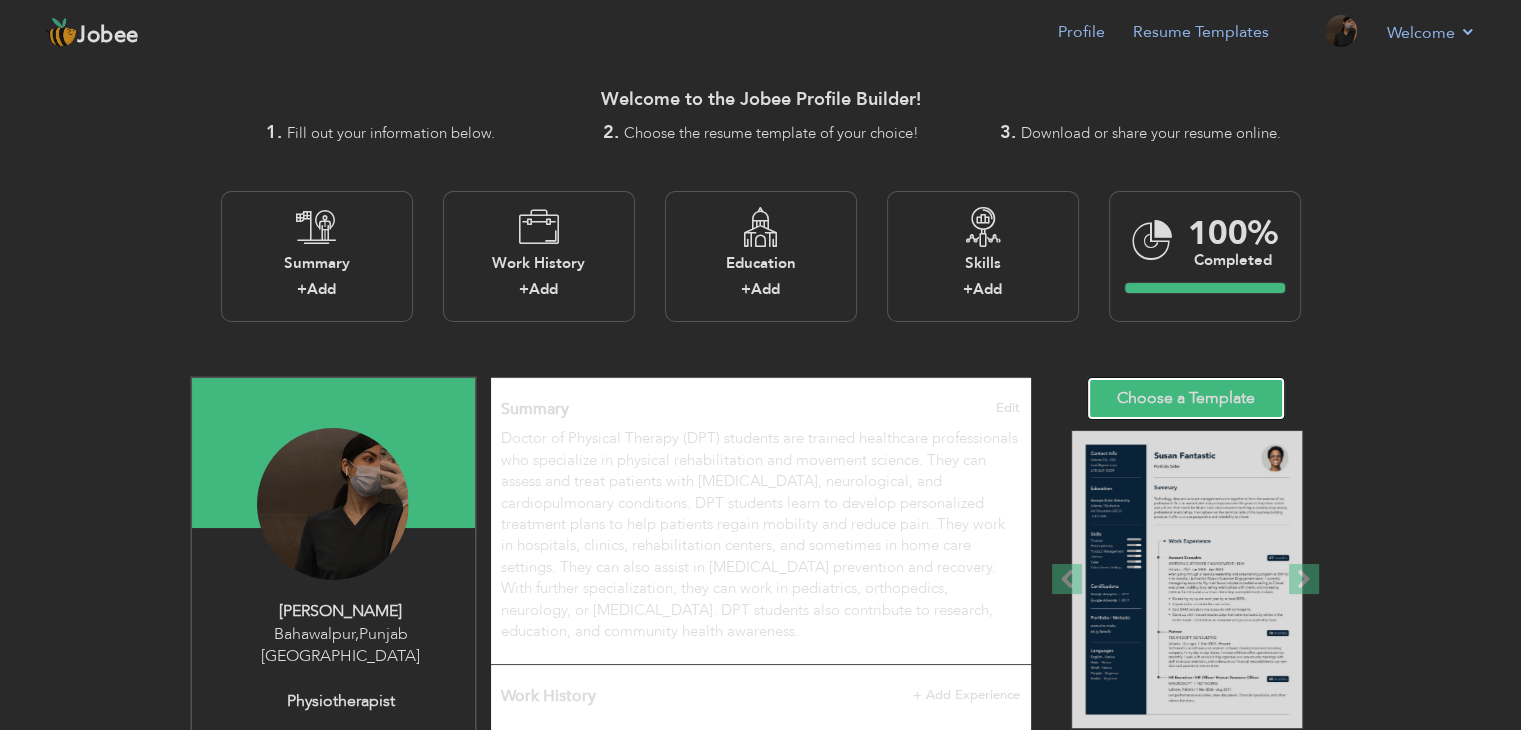 click on "Choose a Template" at bounding box center (1186, 398) 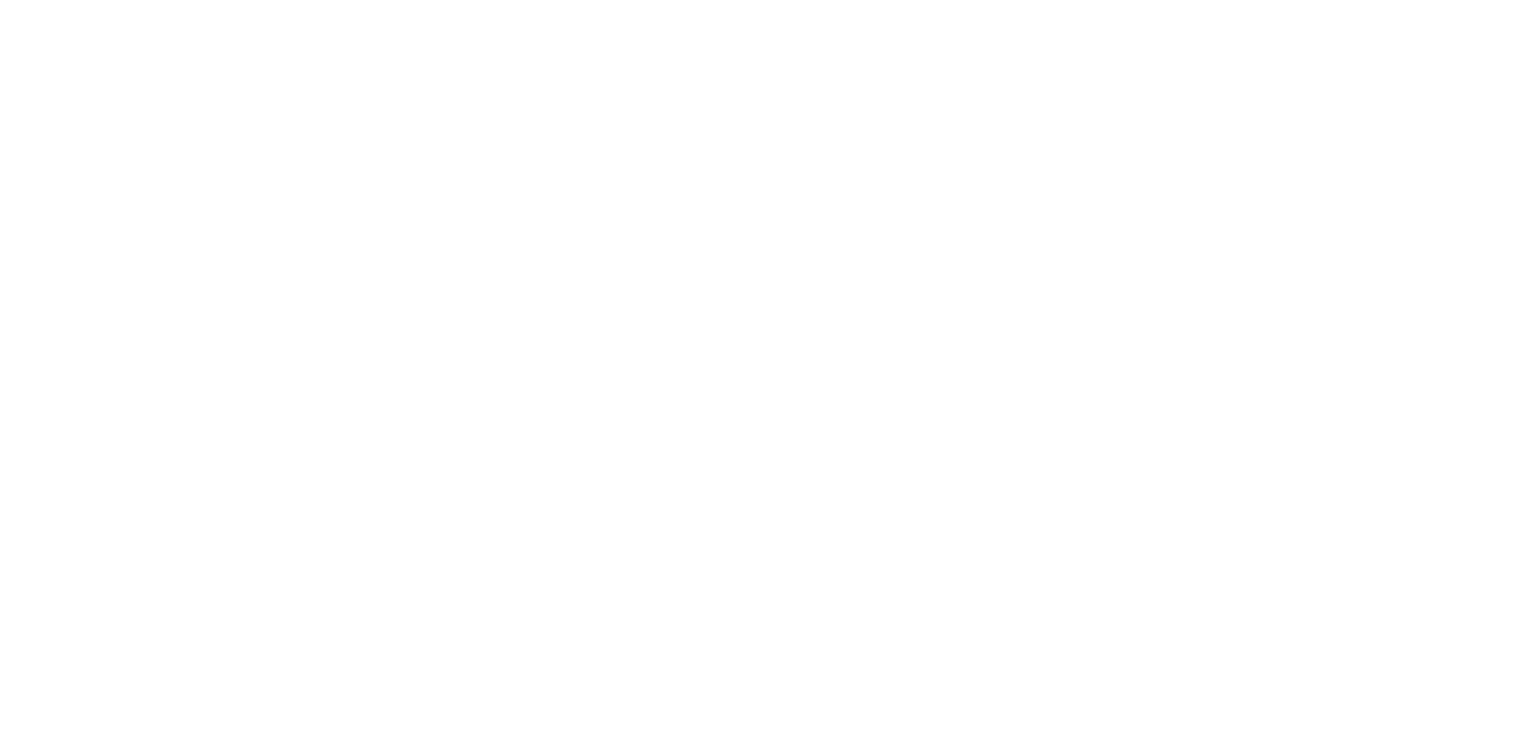 scroll, scrollTop: 0, scrollLeft: 0, axis: both 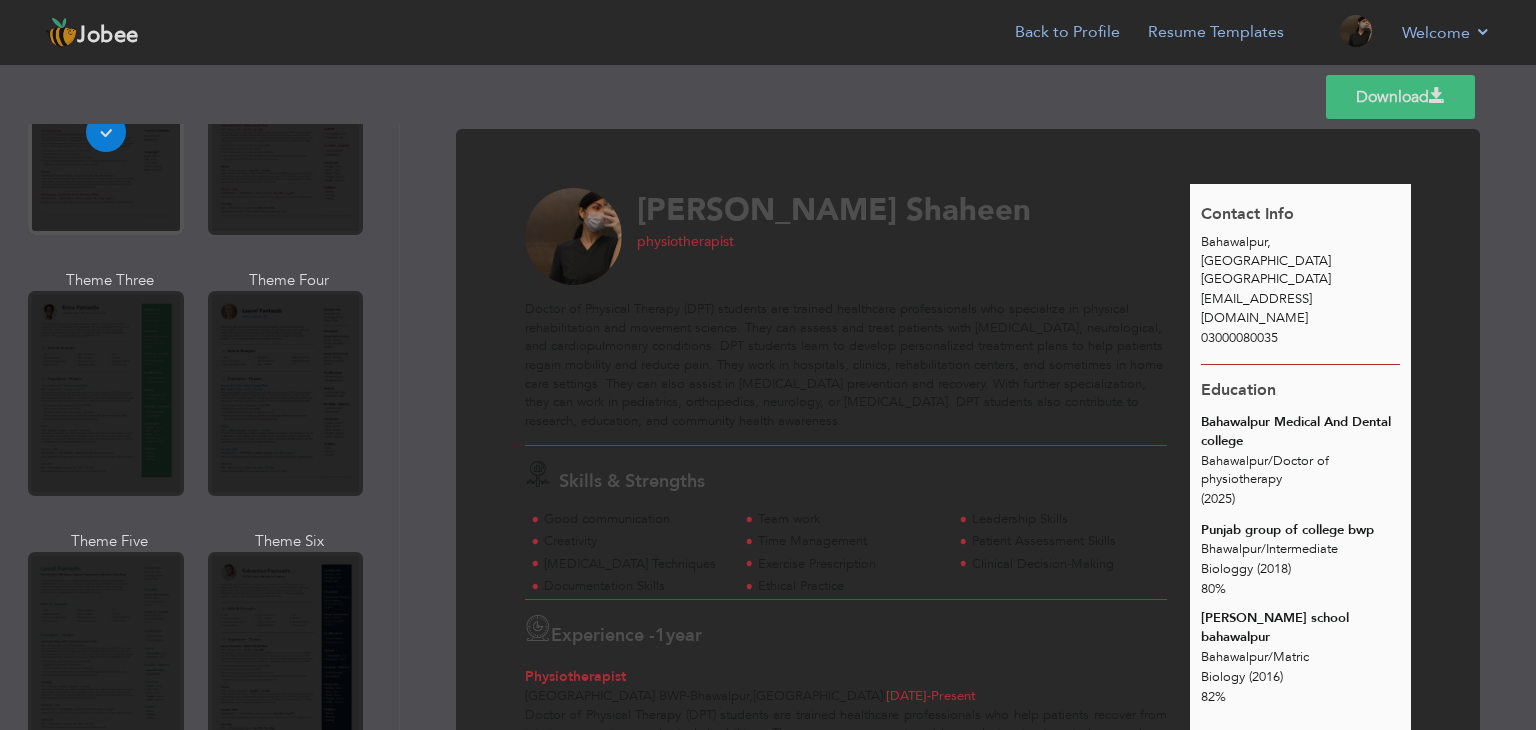 click on "Professional Themes
Theme One
Theme Two
Theme Three
Theme Four" at bounding box center [768, 427] 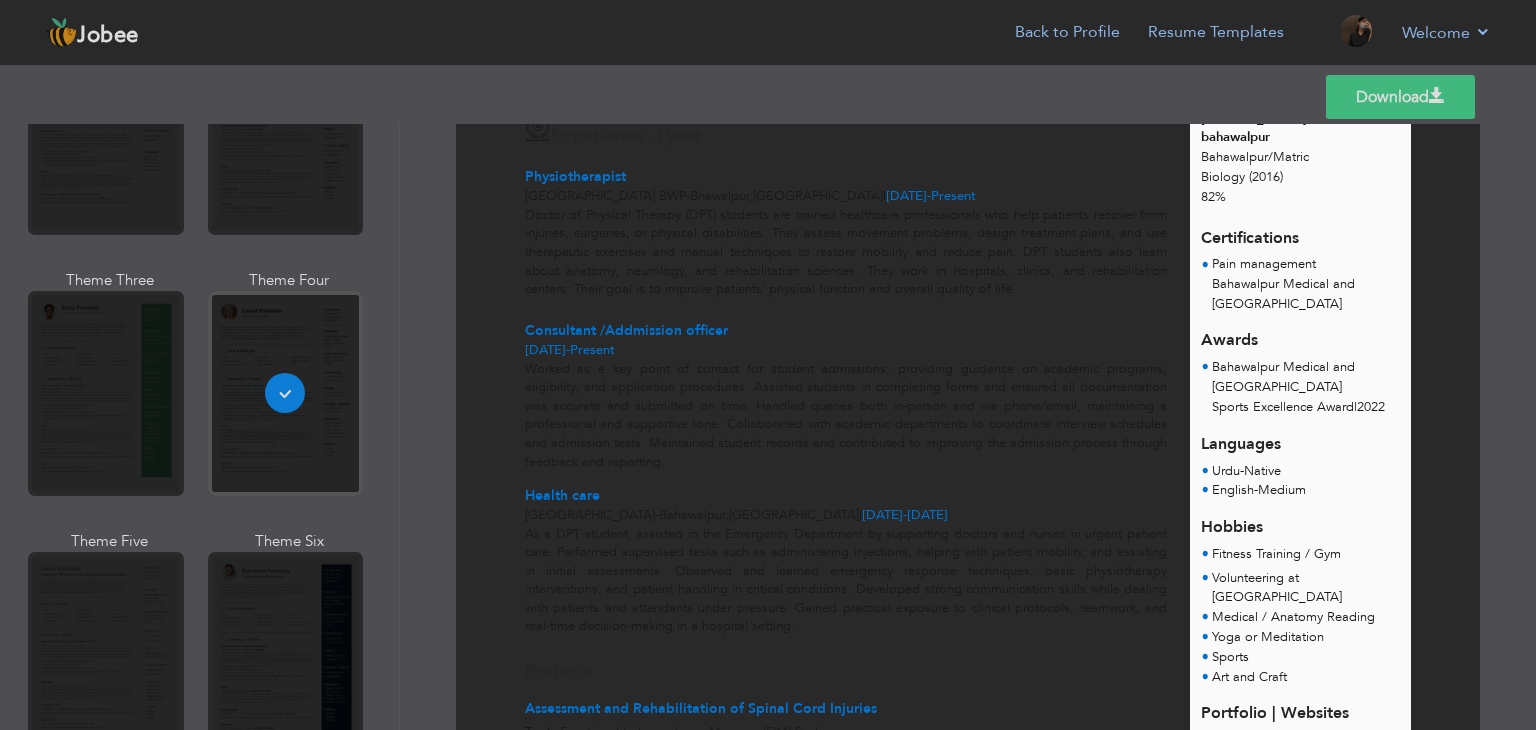 scroll, scrollTop: 0, scrollLeft: 0, axis: both 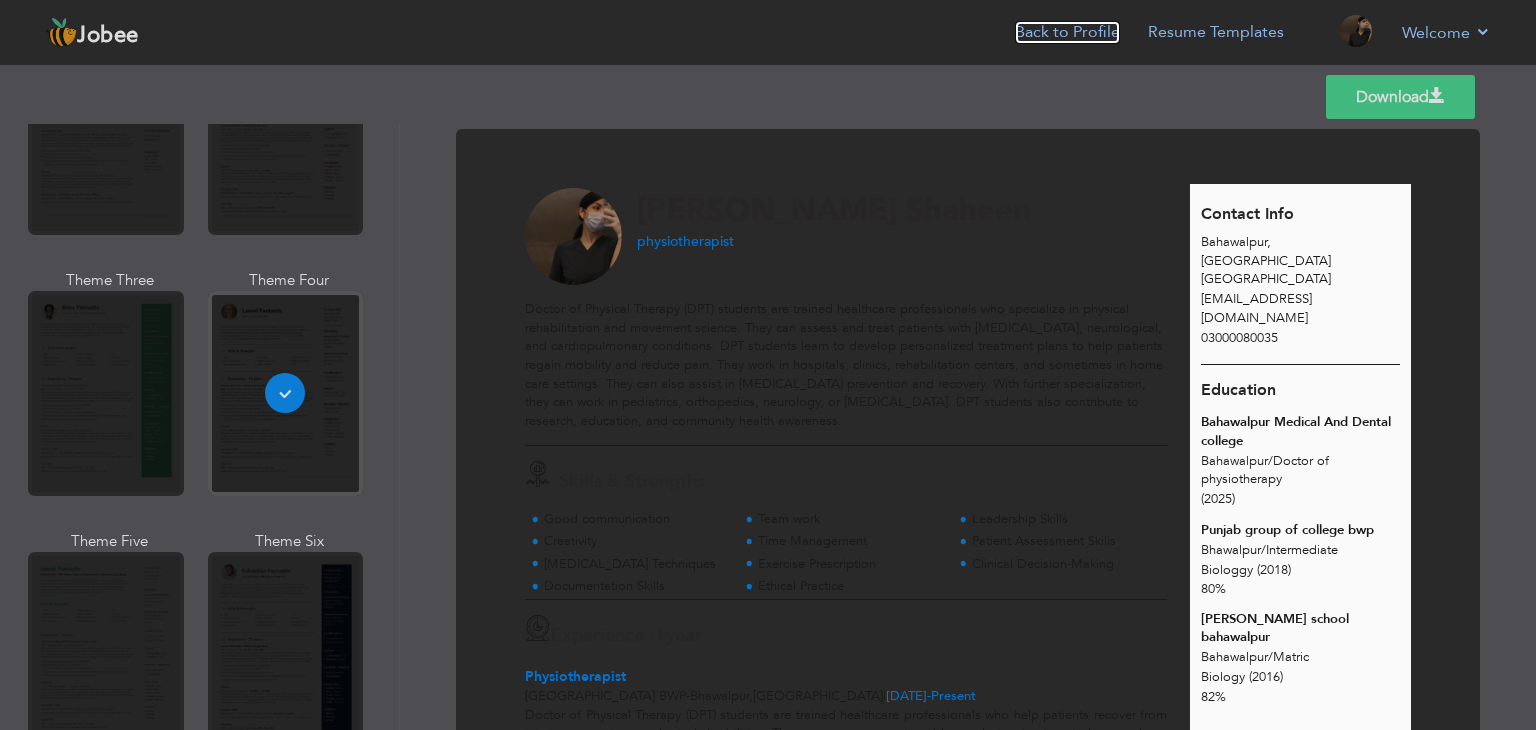click on "Back to Profile" at bounding box center (1067, 32) 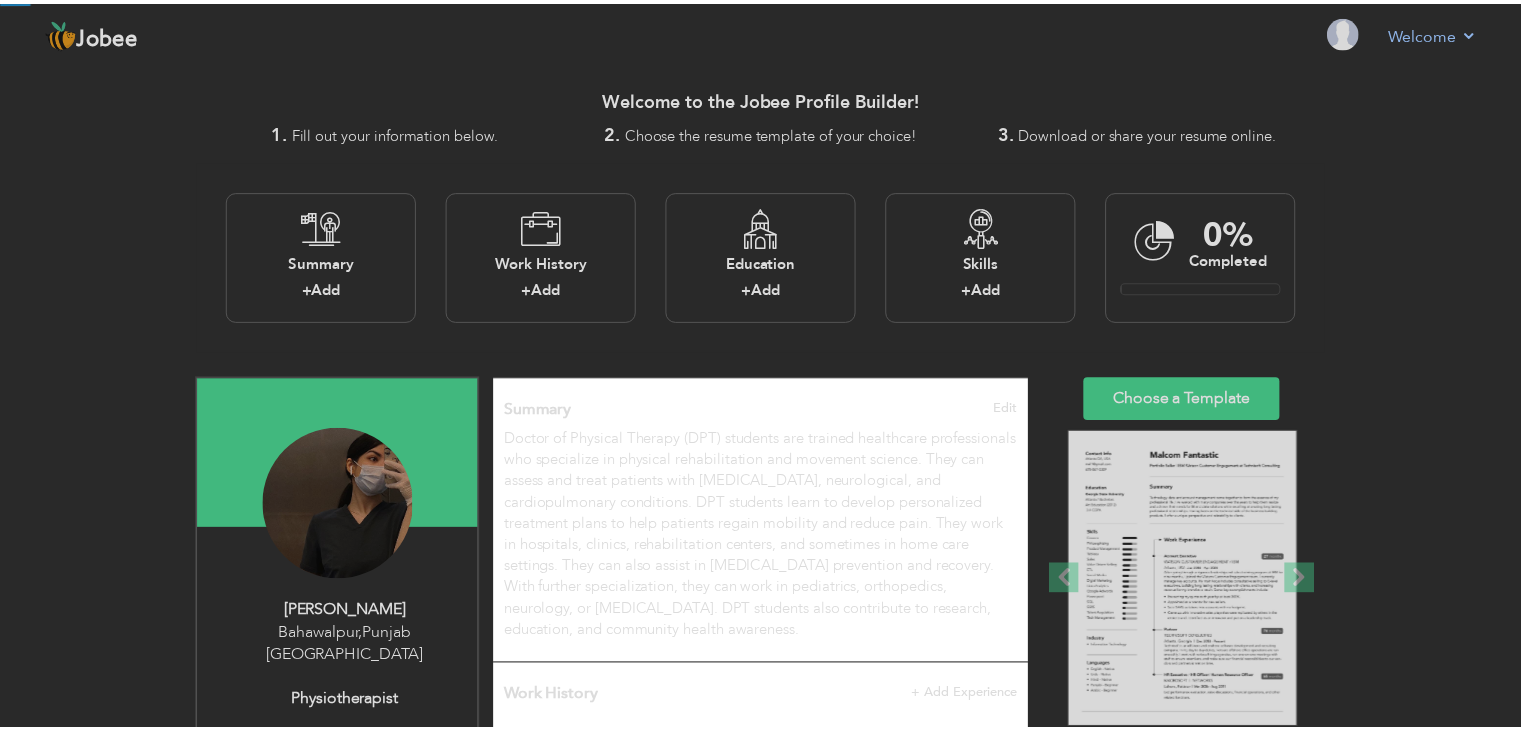 scroll, scrollTop: 0, scrollLeft: 0, axis: both 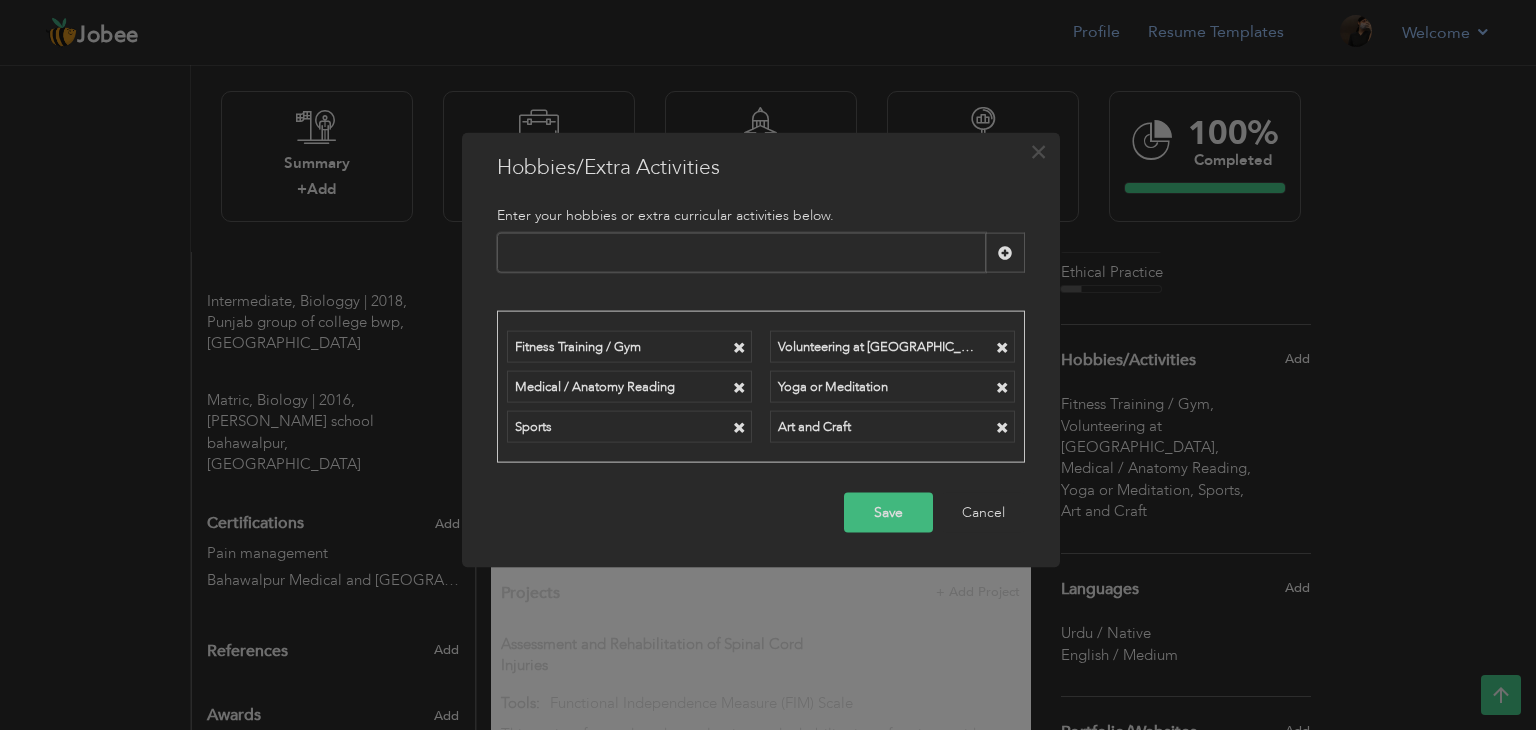 click on "Fitness Training / Gym" at bounding box center [629, 346] 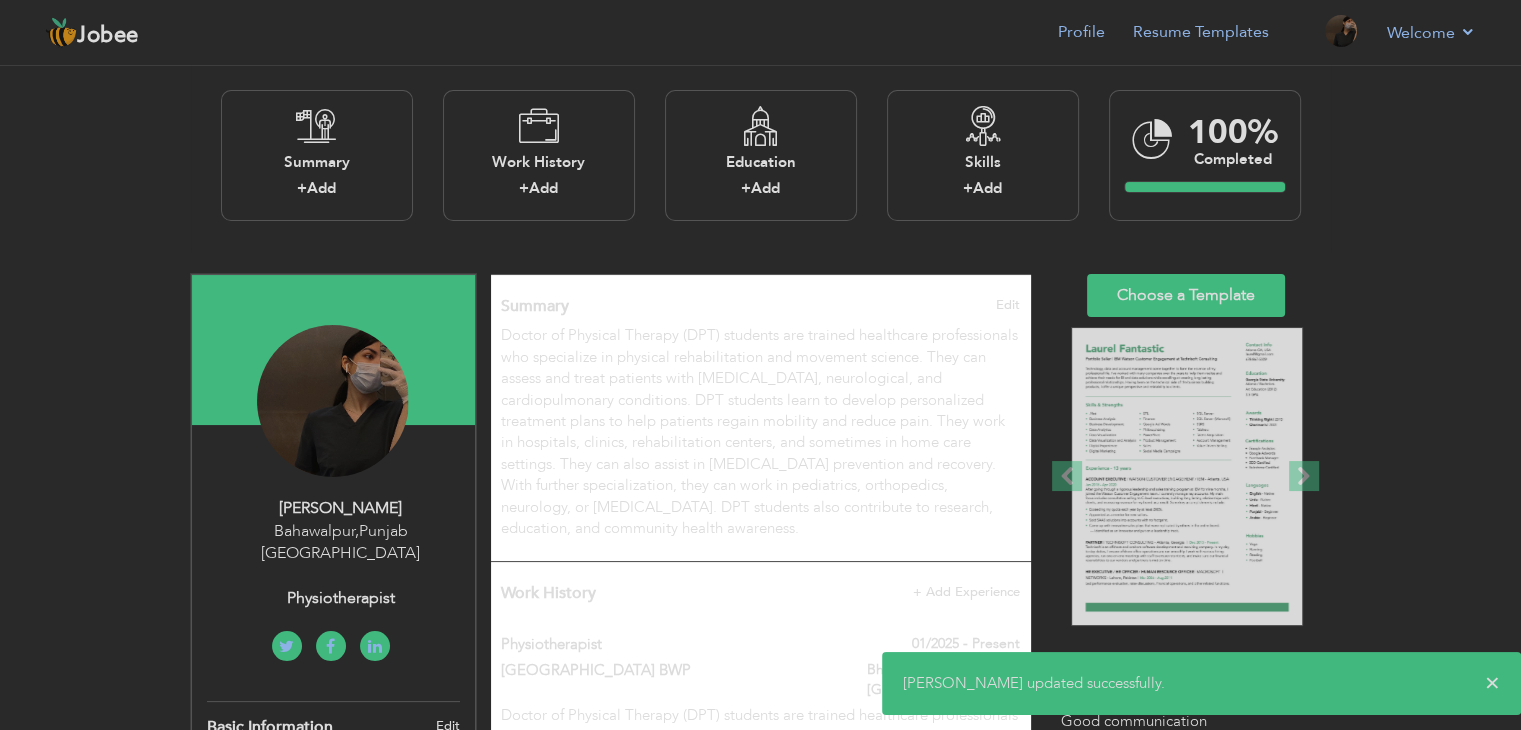 scroll, scrollTop: 0, scrollLeft: 0, axis: both 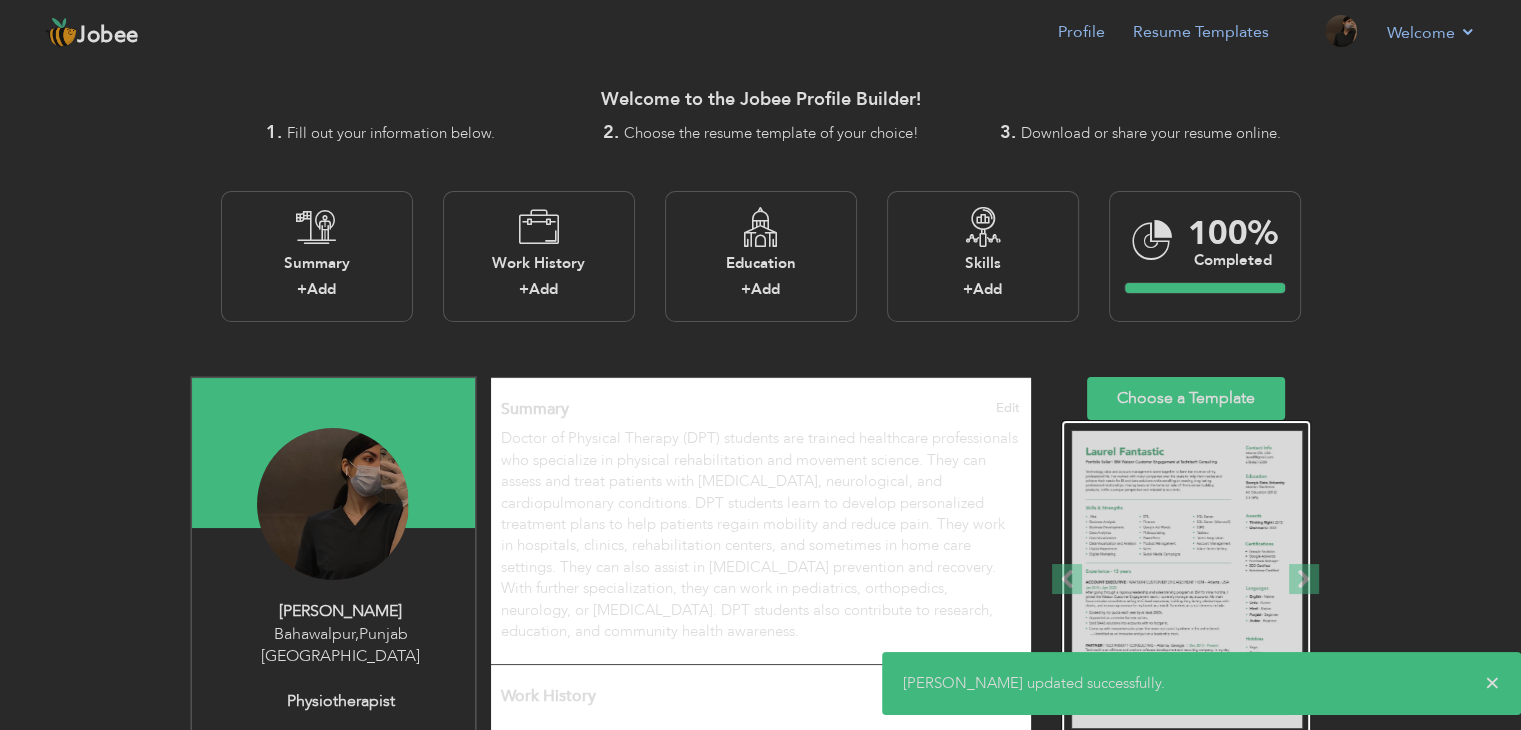 click at bounding box center (1187, 580) 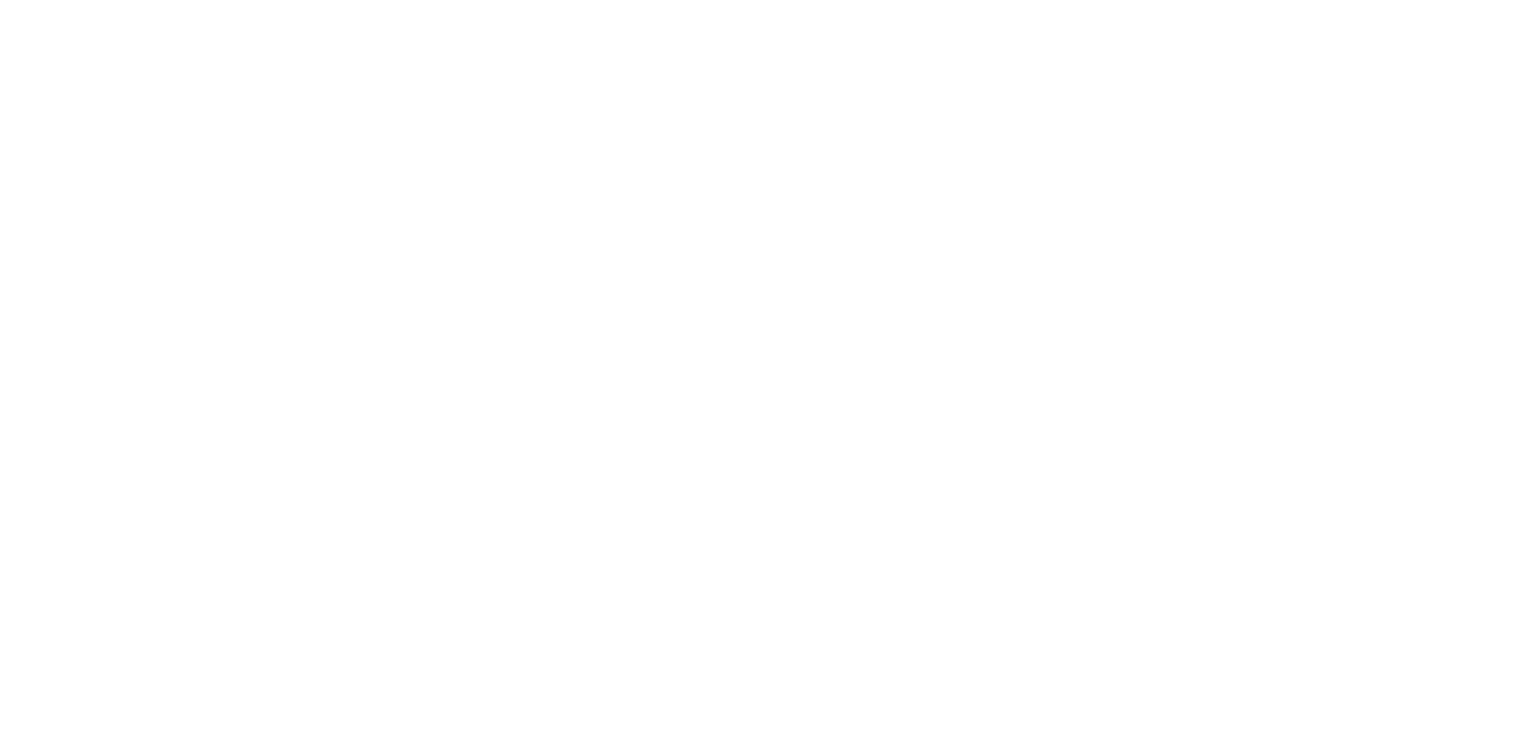 scroll, scrollTop: 0, scrollLeft: 0, axis: both 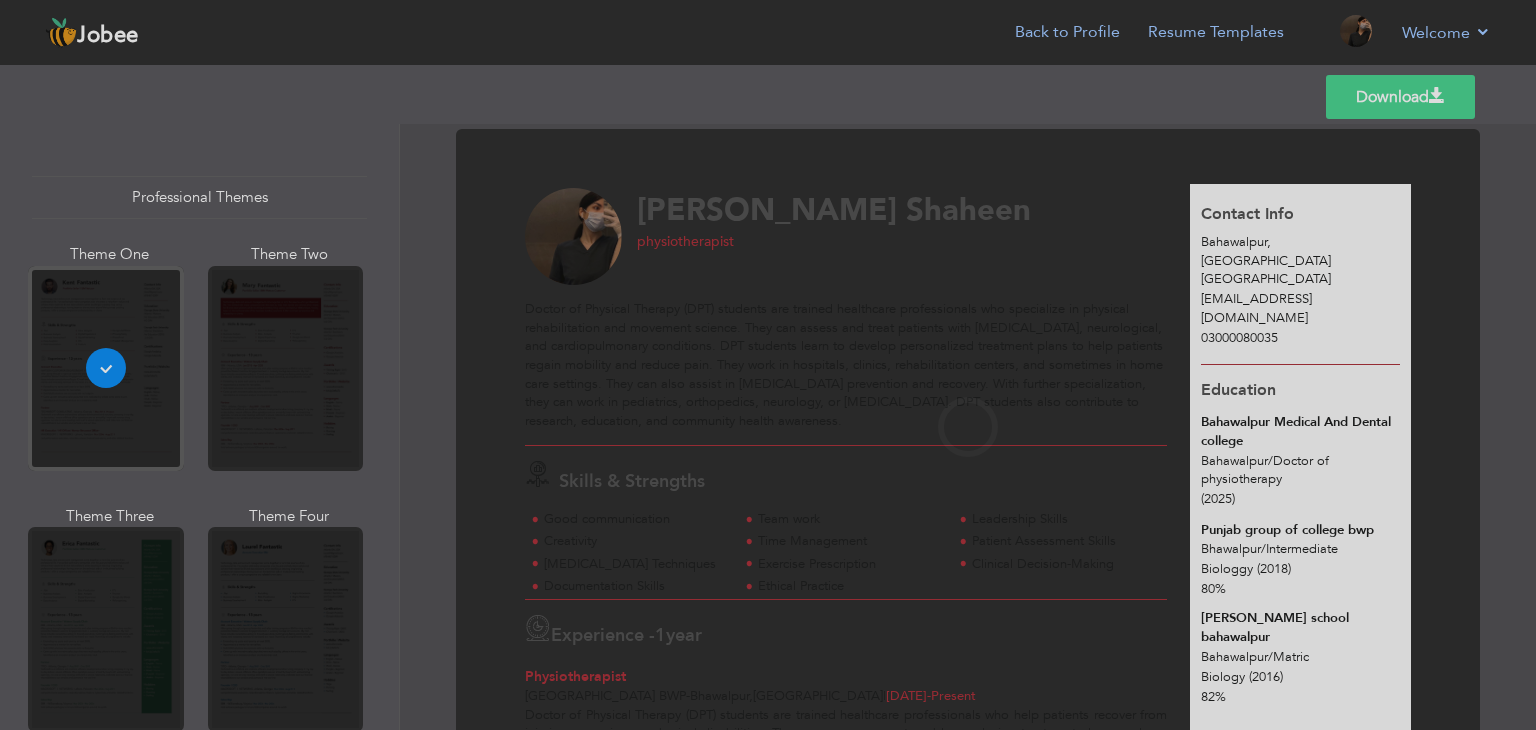 click on "Professional Themes
Theme One
Theme Two
Theme Three
Theme Four" at bounding box center (768, 427) 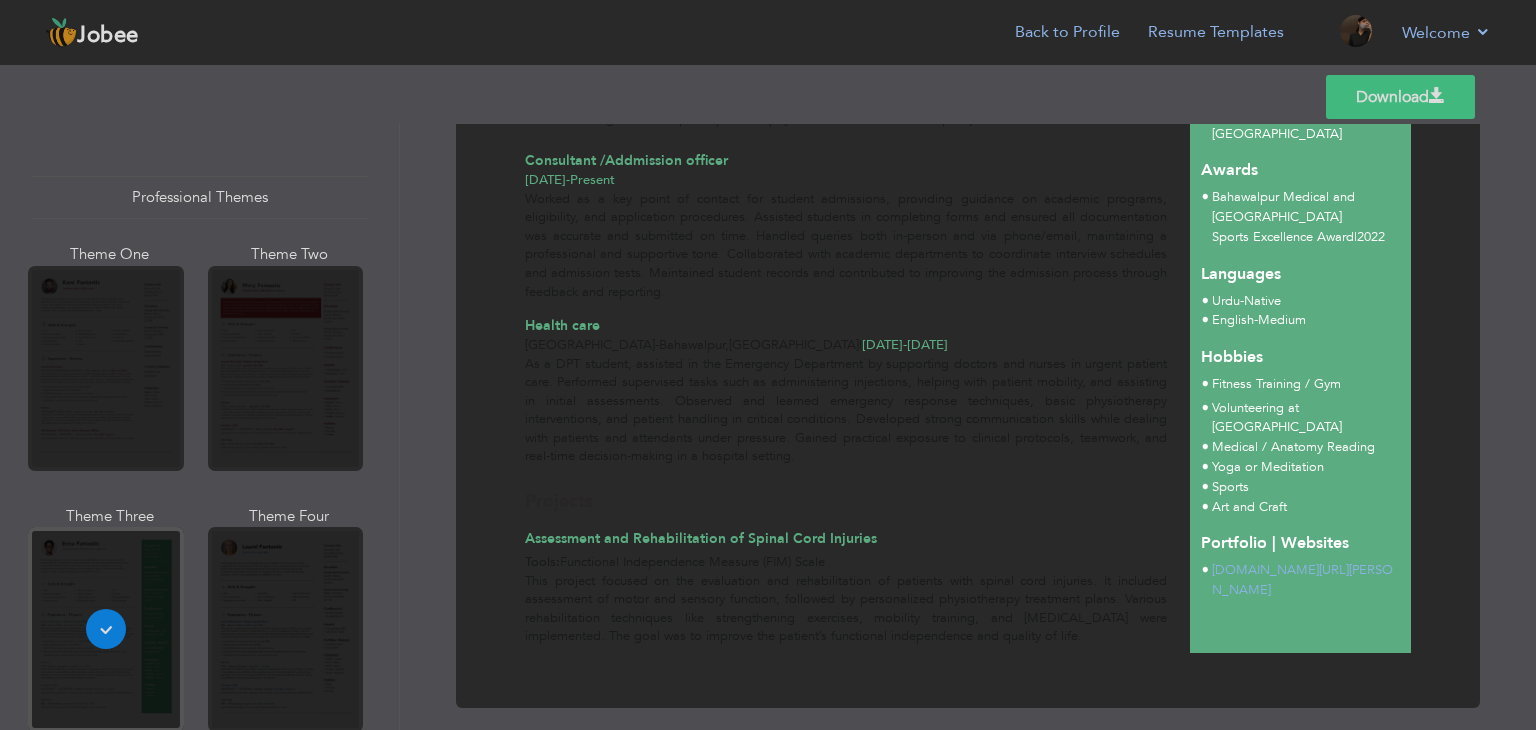 scroll, scrollTop: 687, scrollLeft: 0, axis: vertical 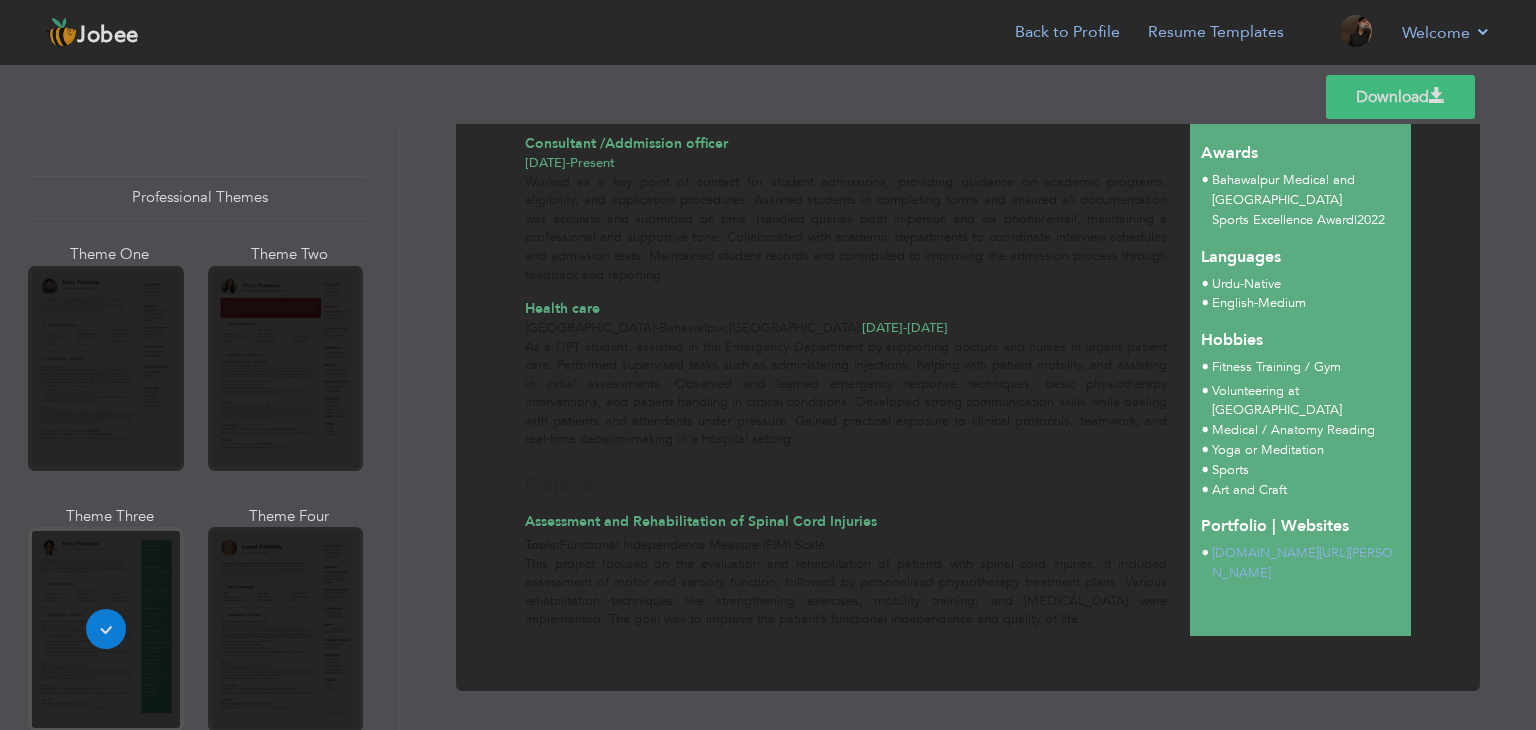 click on "Professional Themes
Theme One
Theme Two
Theme Three
Theme Four" at bounding box center (768, 427) 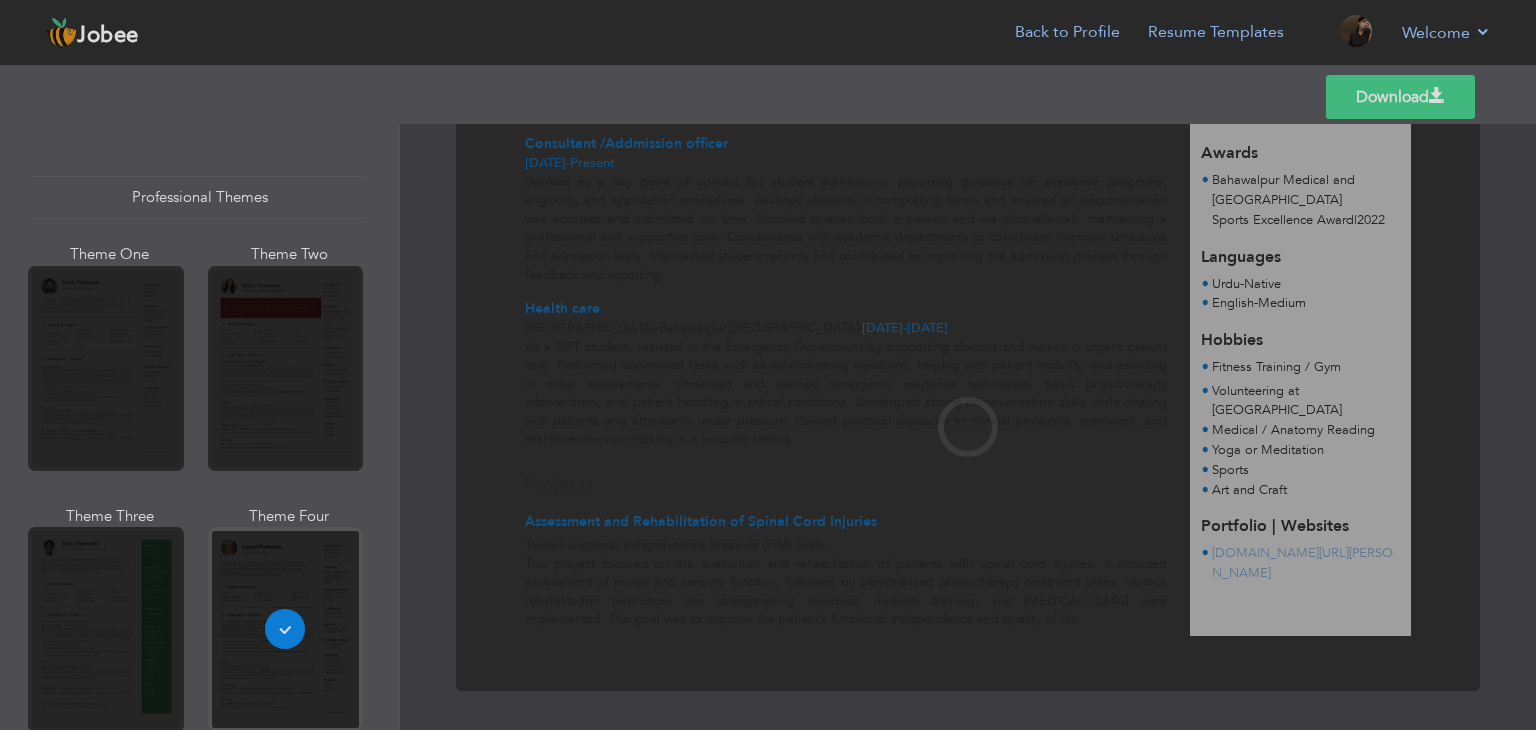 scroll, scrollTop: 0, scrollLeft: 0, axis: both 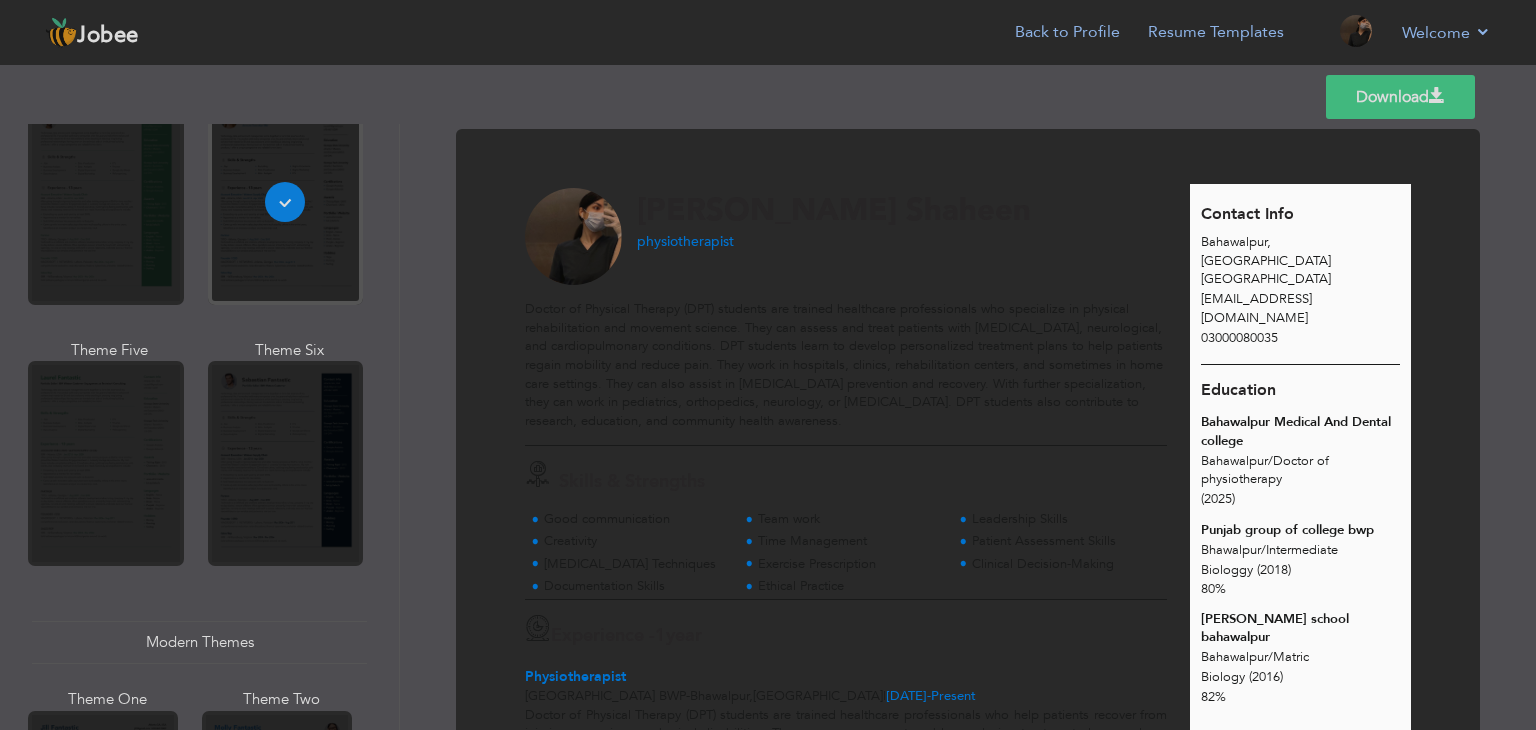 click on "Professional Themes
Theme One
Theme Two
Theme Three
Theme Four" at bounding box center (768, 427) 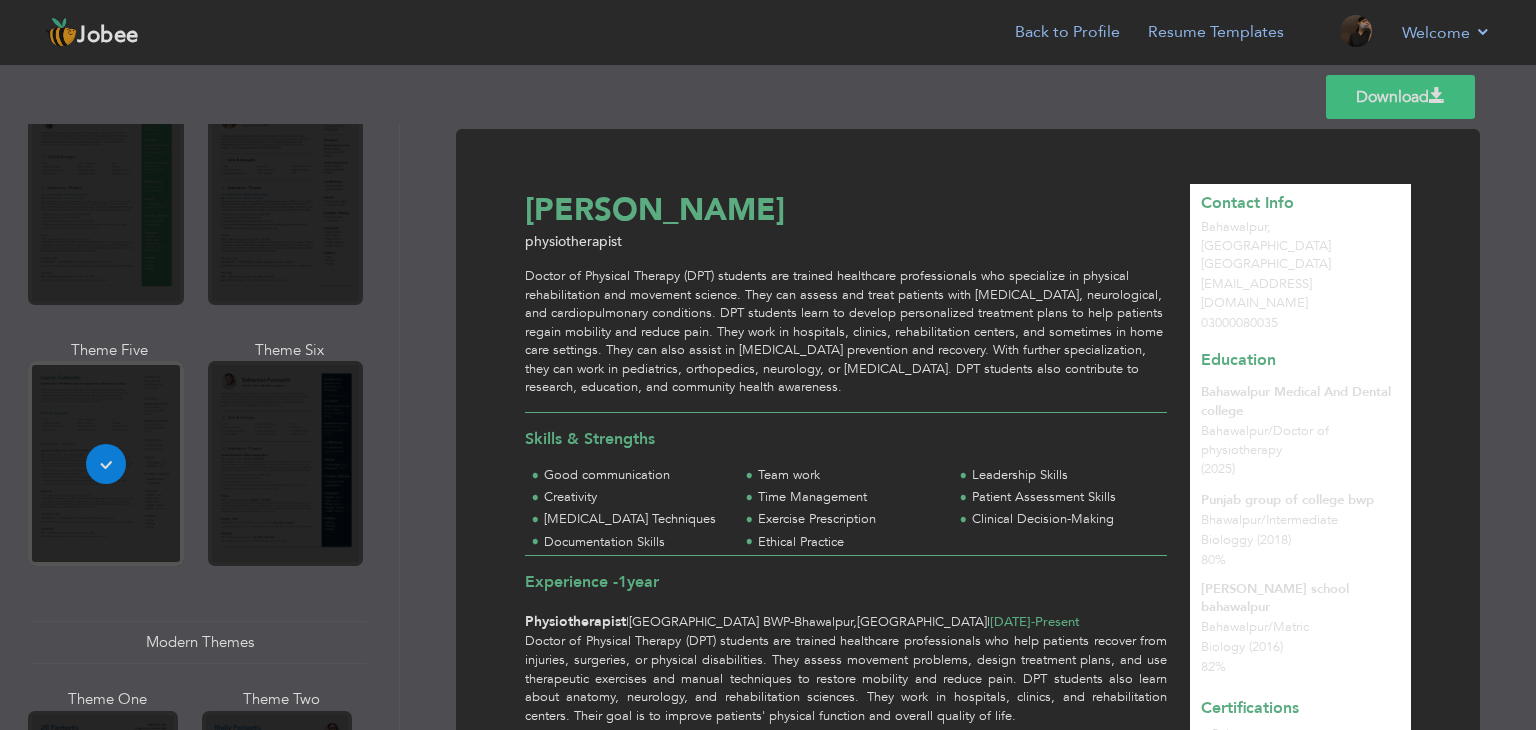 click on "Professional Themes
Theme One
Theme Two
Theme Three
Theme Four" at bounding box center [768, 427] 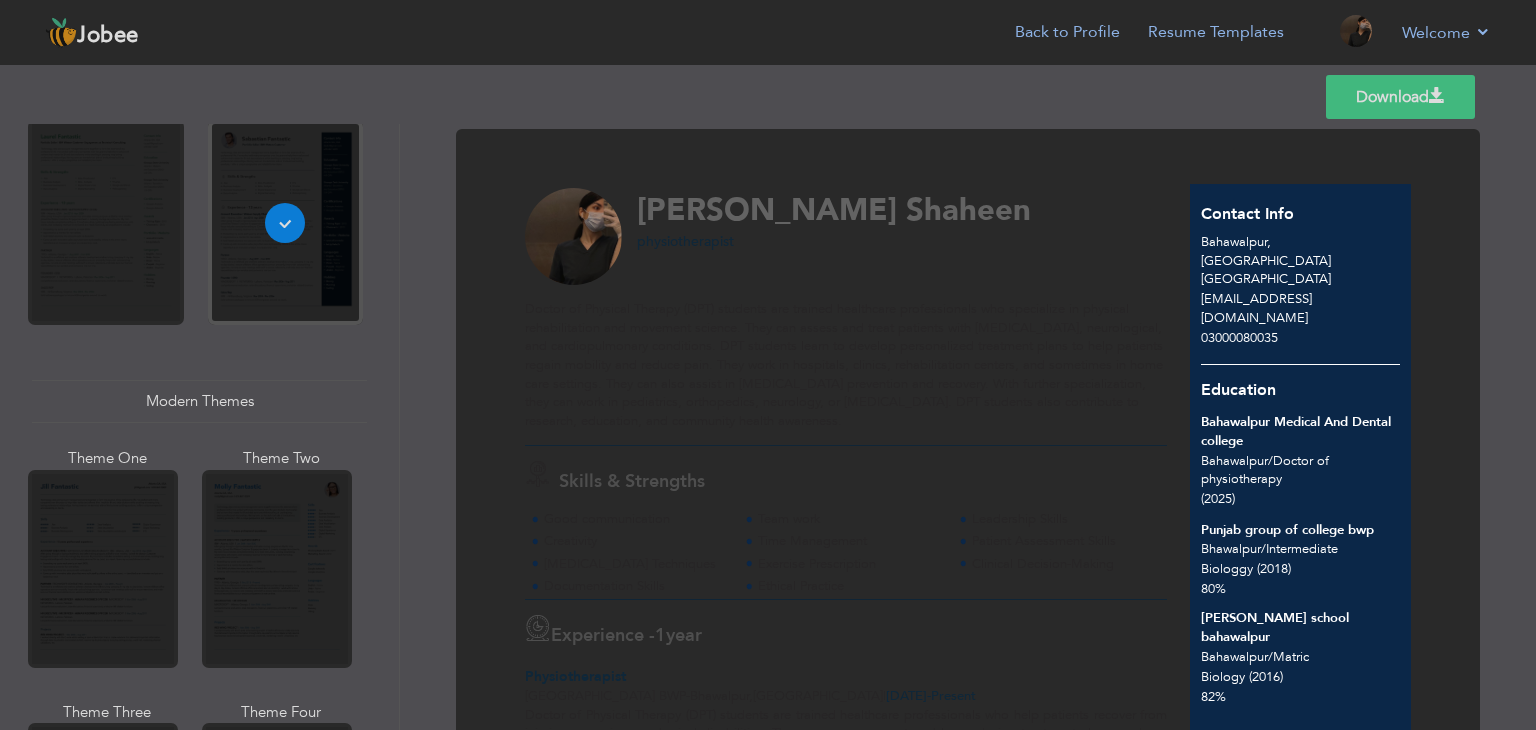 scroll, scrollTop: 670, scrollLeft: 0, axis: vertical 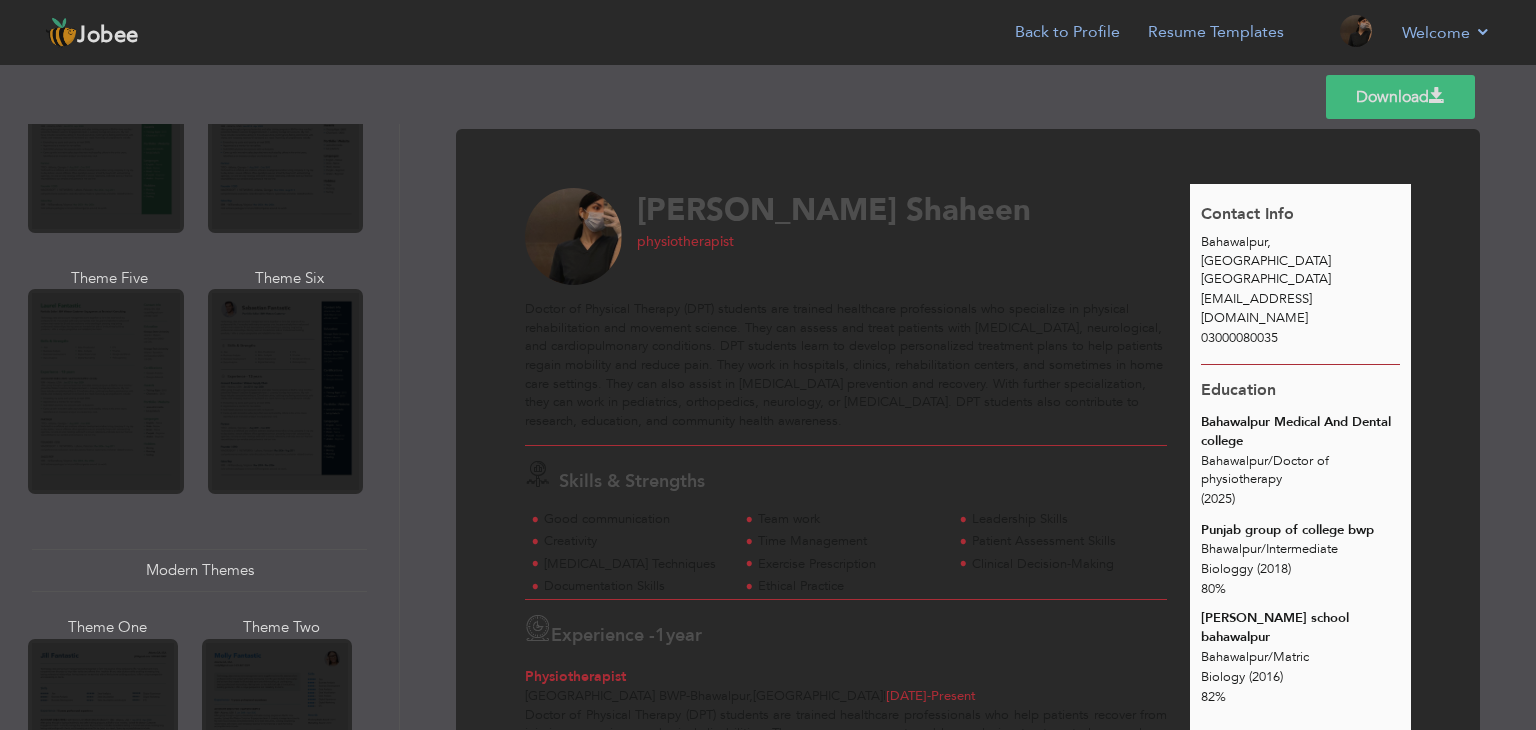click on "Professional Themes
Theme One
Theme Two
Theme Three
Theme Four" at bounding box center [768, 427] 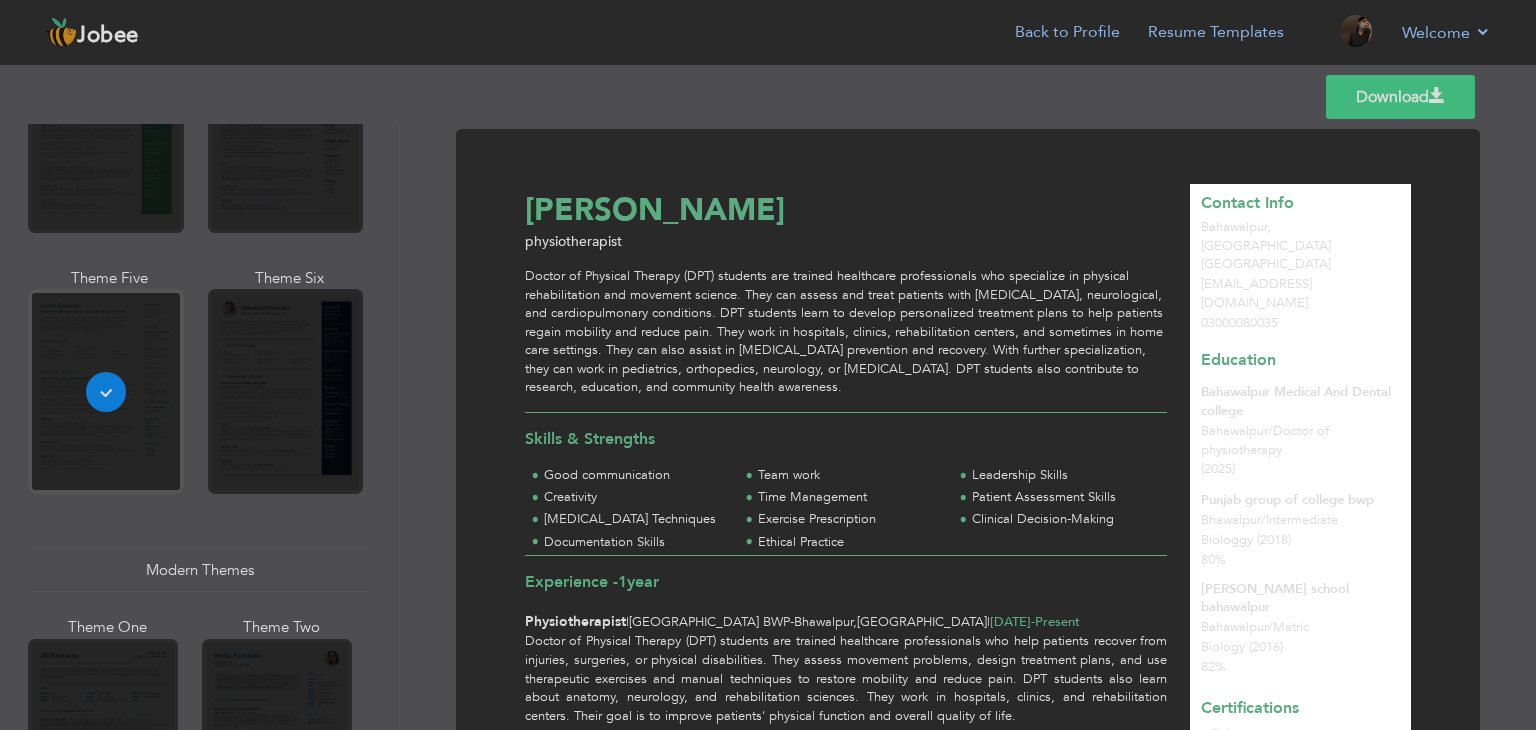 click on "Professional Themes
Theme One
Theme Two
Theme Three
Theme Four" at bounding box center (768, 427) 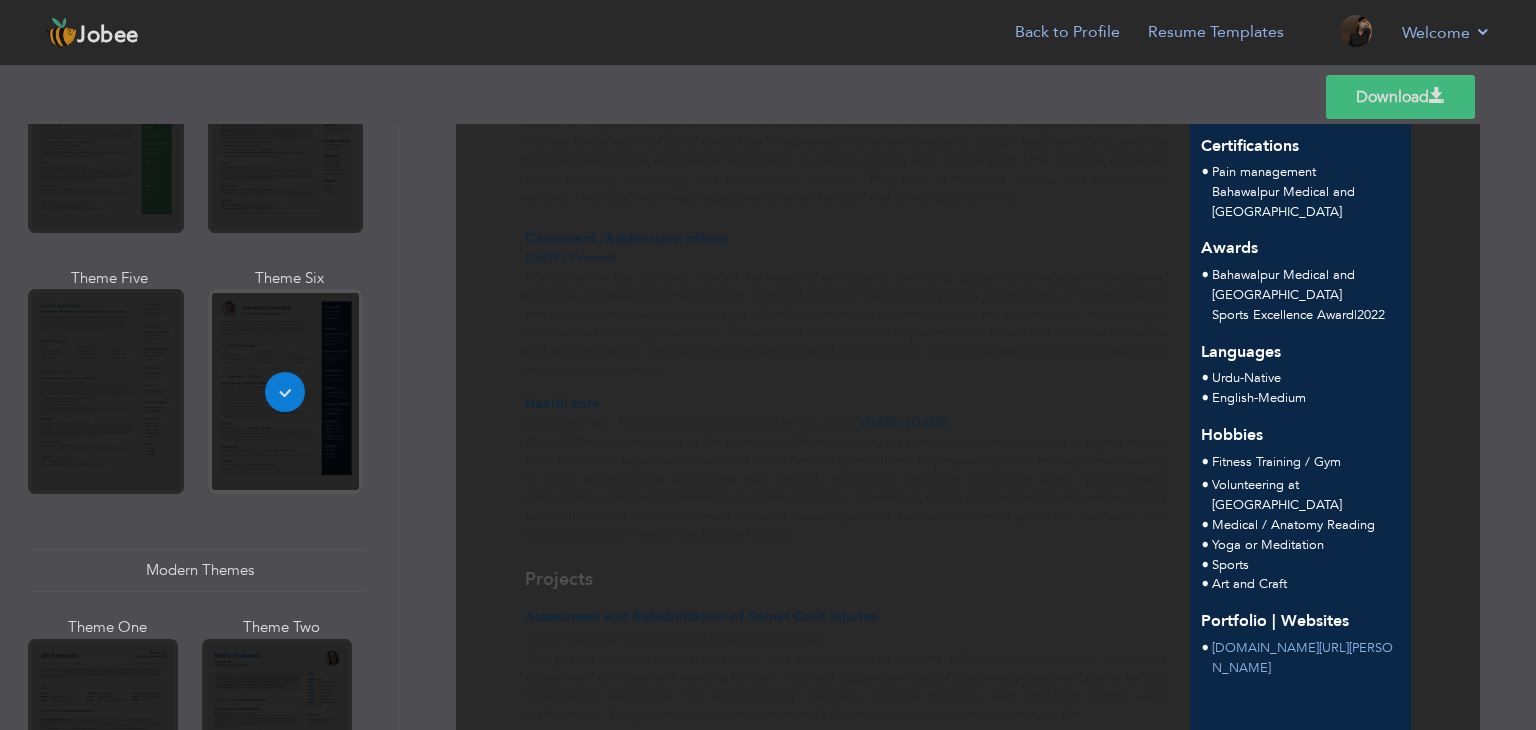 scroll, scrollTop: 687, scrollLeft: 0, axis: vertical 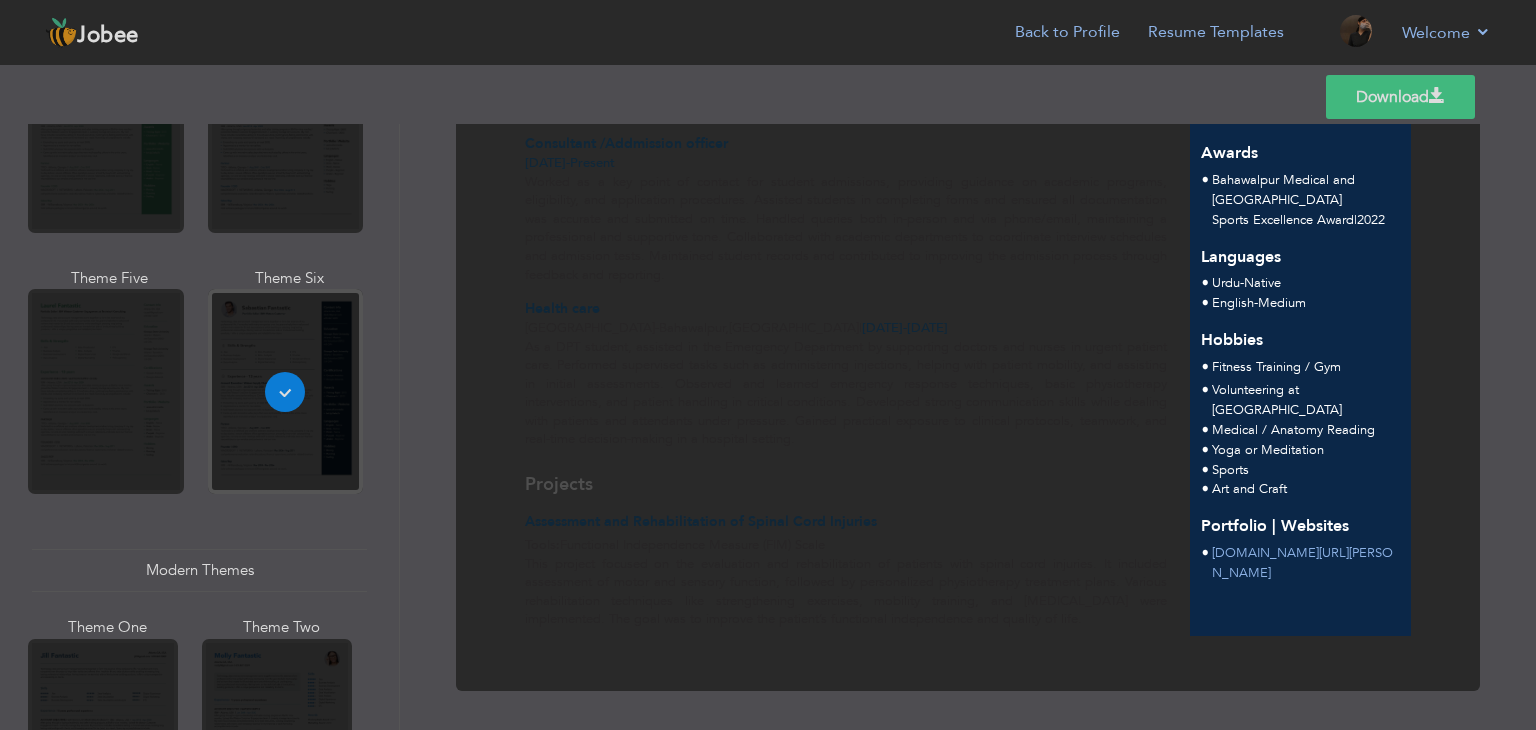 click on "Professional Themes
Theme One
Theme Two
Theme Three
Theme Four" at bounding box center [768, 427] 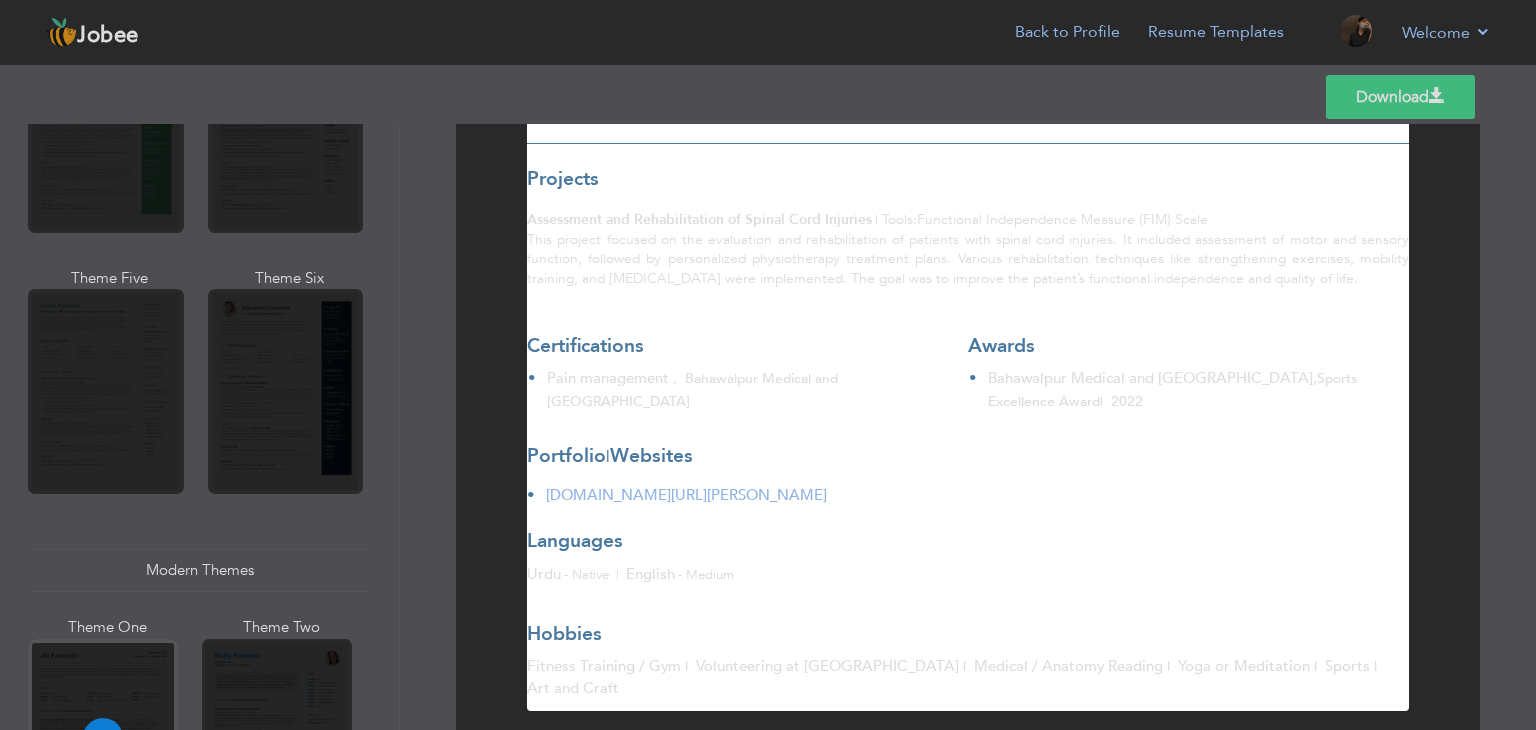 scroll, scrollTop: 1227, scrollLeft: 0, axis: vertical 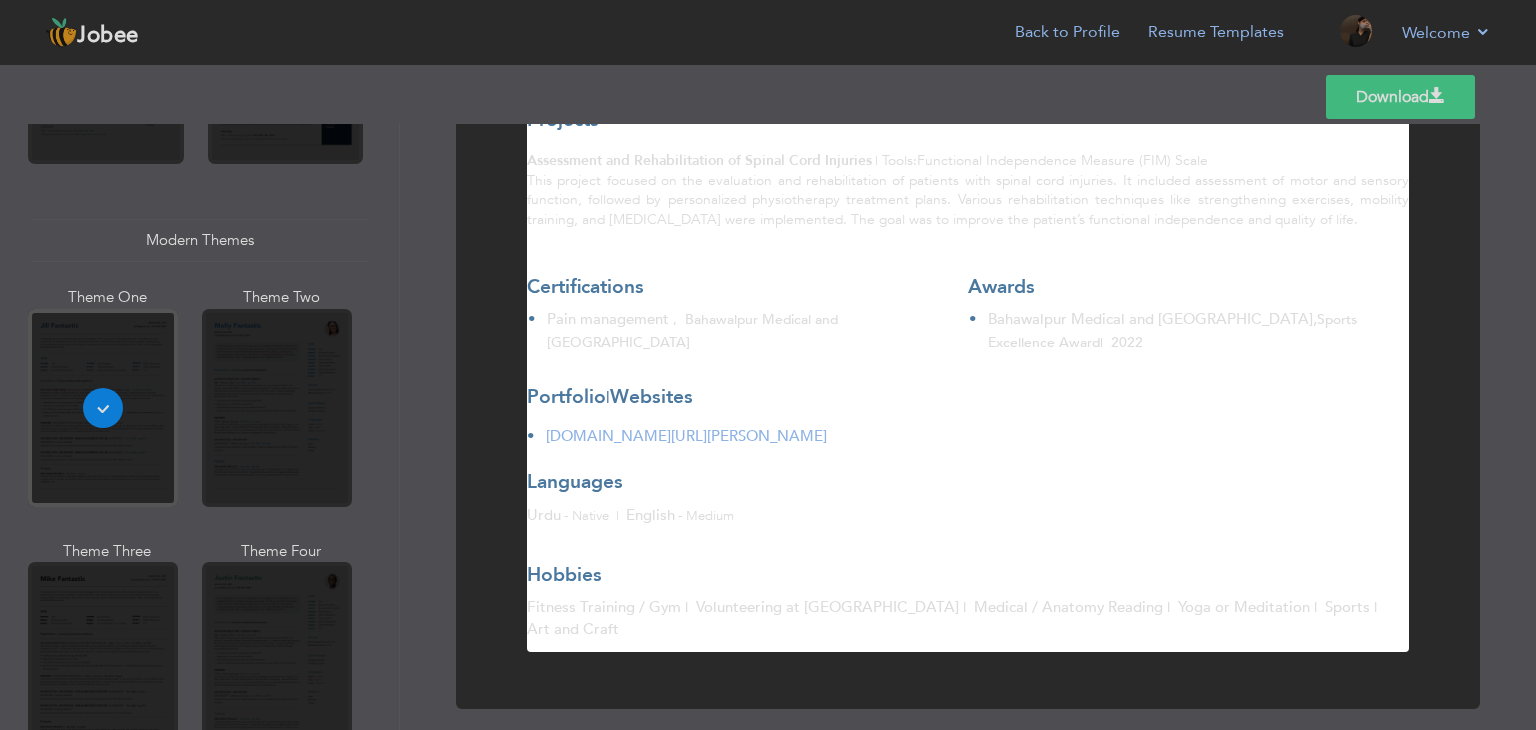 click on "Professional Themes
Theme One
Theme Two
Theme Three
Theme Four" at bounding box center [768, 427] 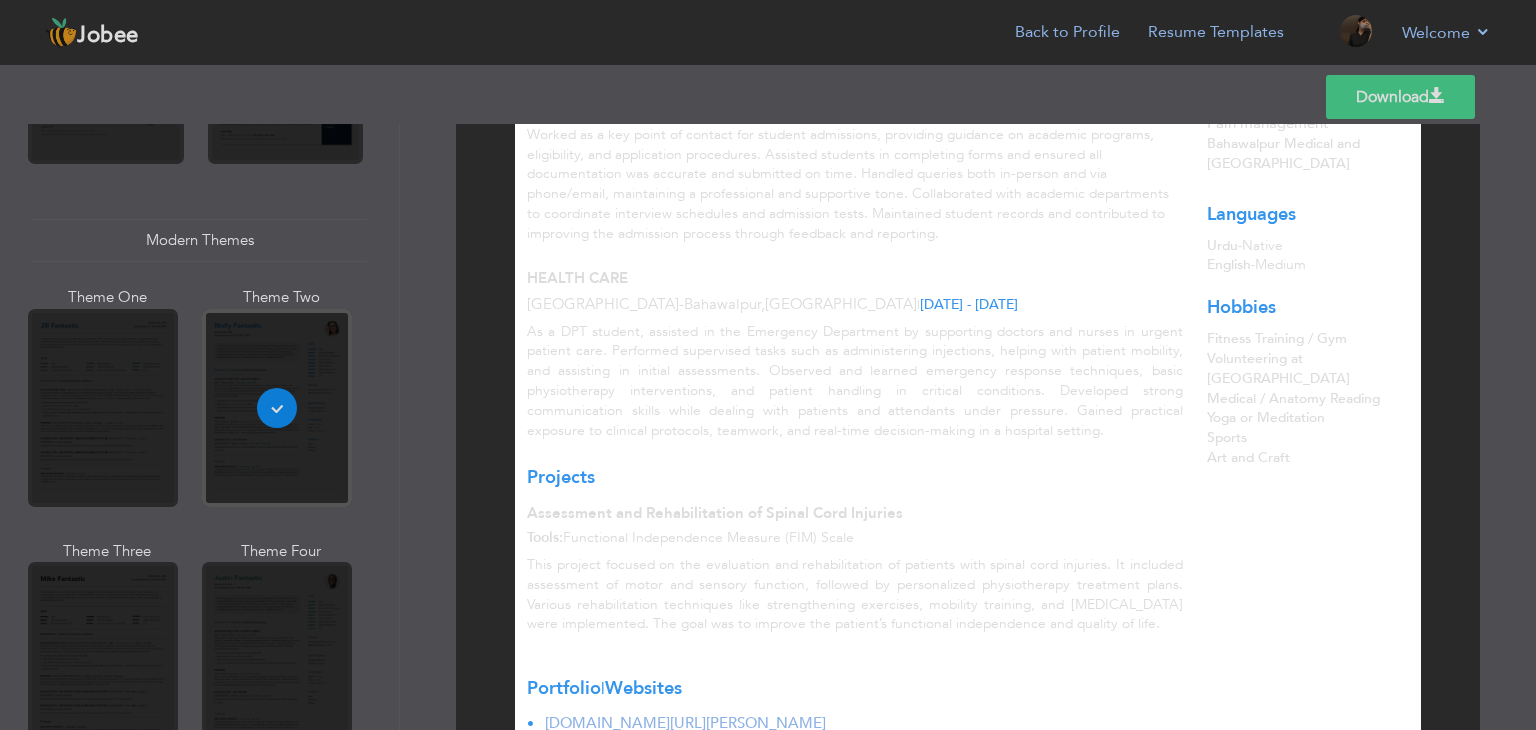 scroll, scrollTop: 728, scrollLeft: 0, axis: vertical 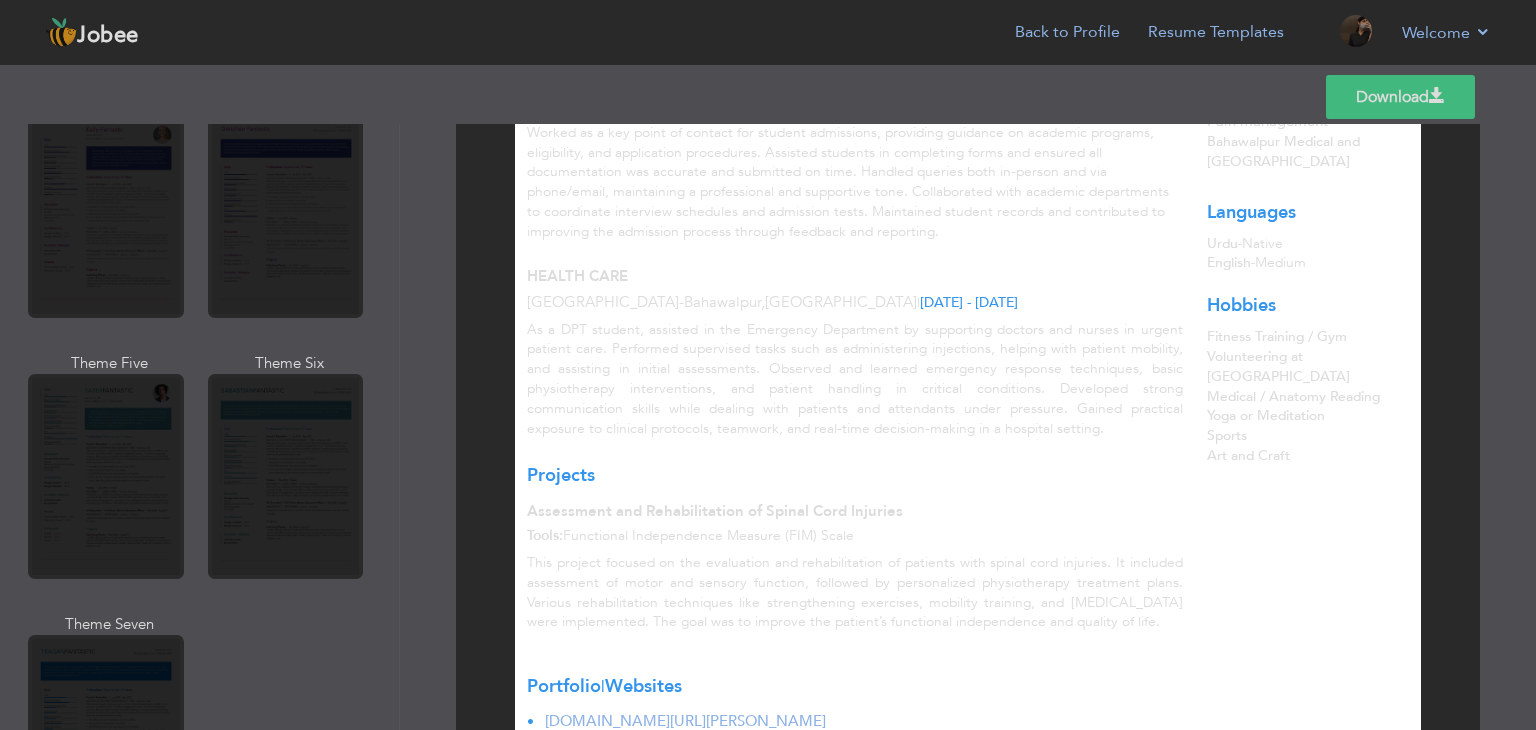 click on "Professional Themes
Theme One
Theme Two
Theme Three
Theme Four" at bounding box center [768, 427] 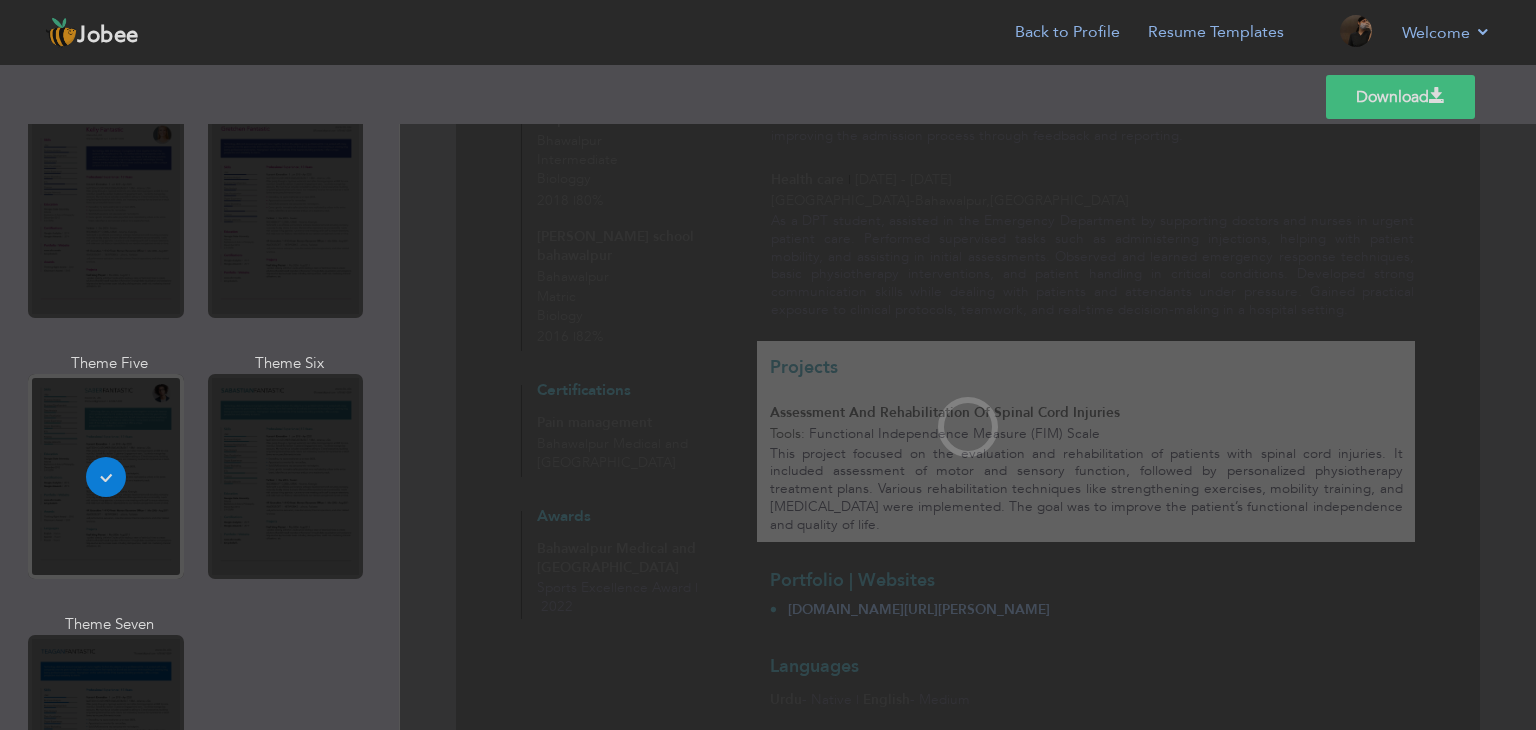 scroll, scrollTop: 0, scrollLeft: 0, axis: both 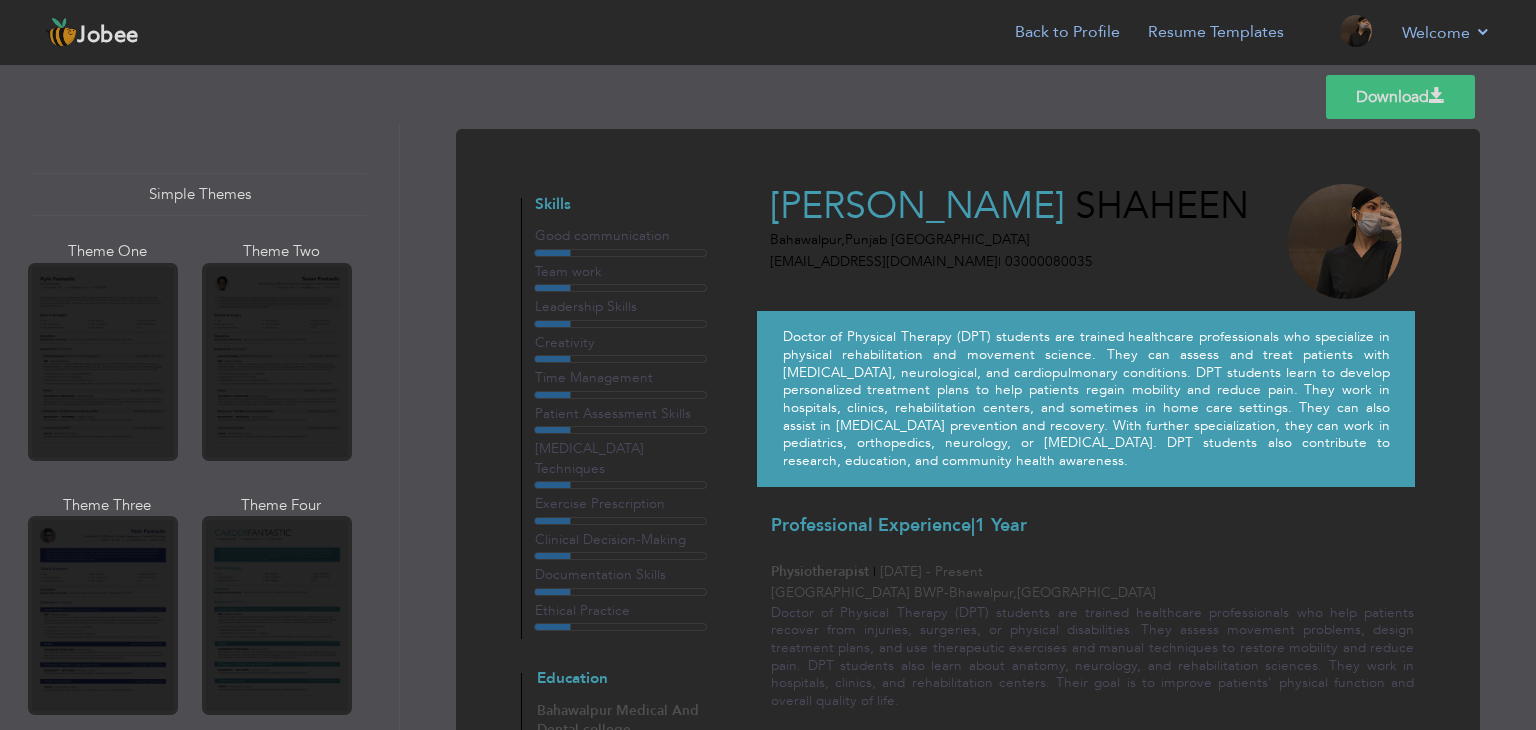 click on "Professional Themes
Theme One
Theme Two
Theme Three
Theme Four" at bounding box center (768, 427) 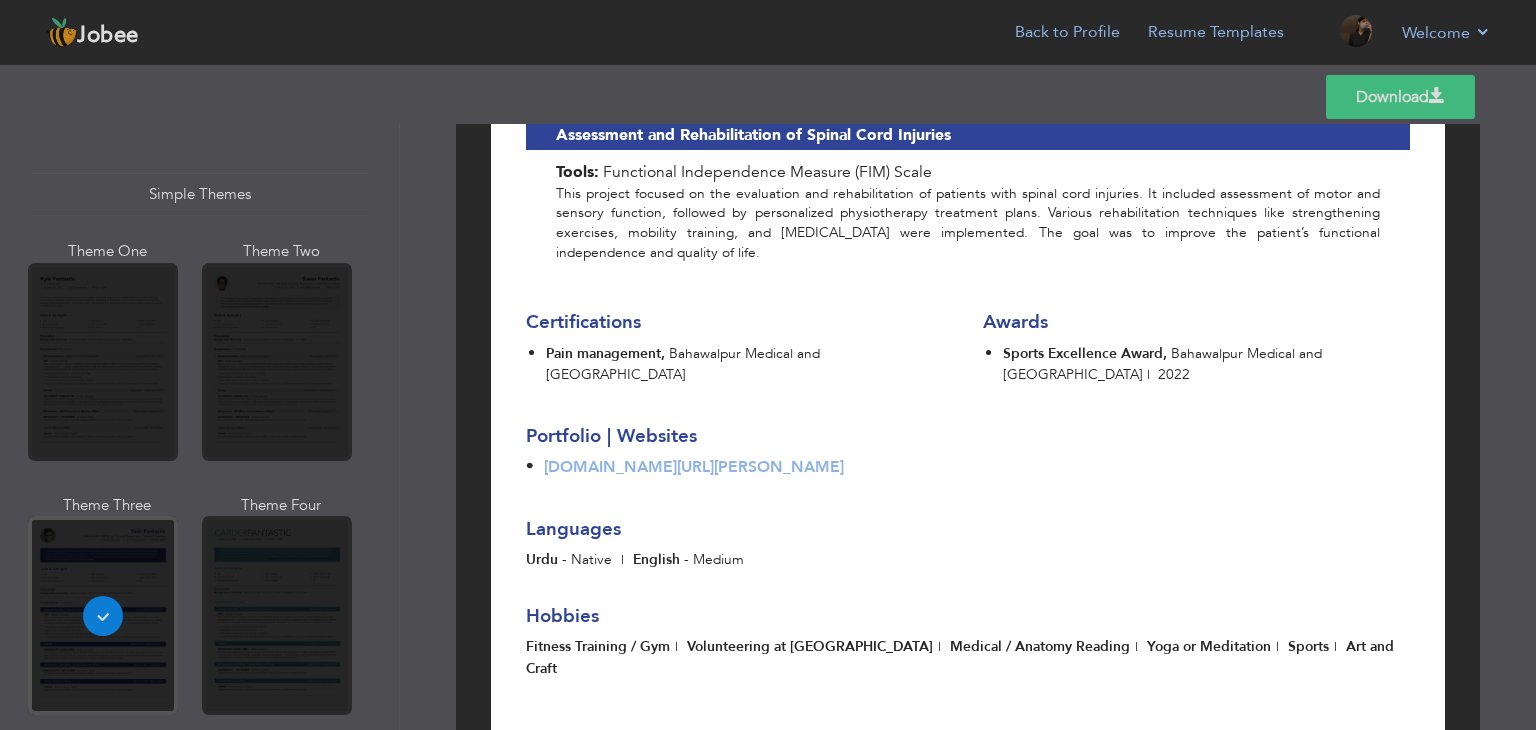 scroll, scrollTop: 1355, scrollLeft: 0, axis: vertical 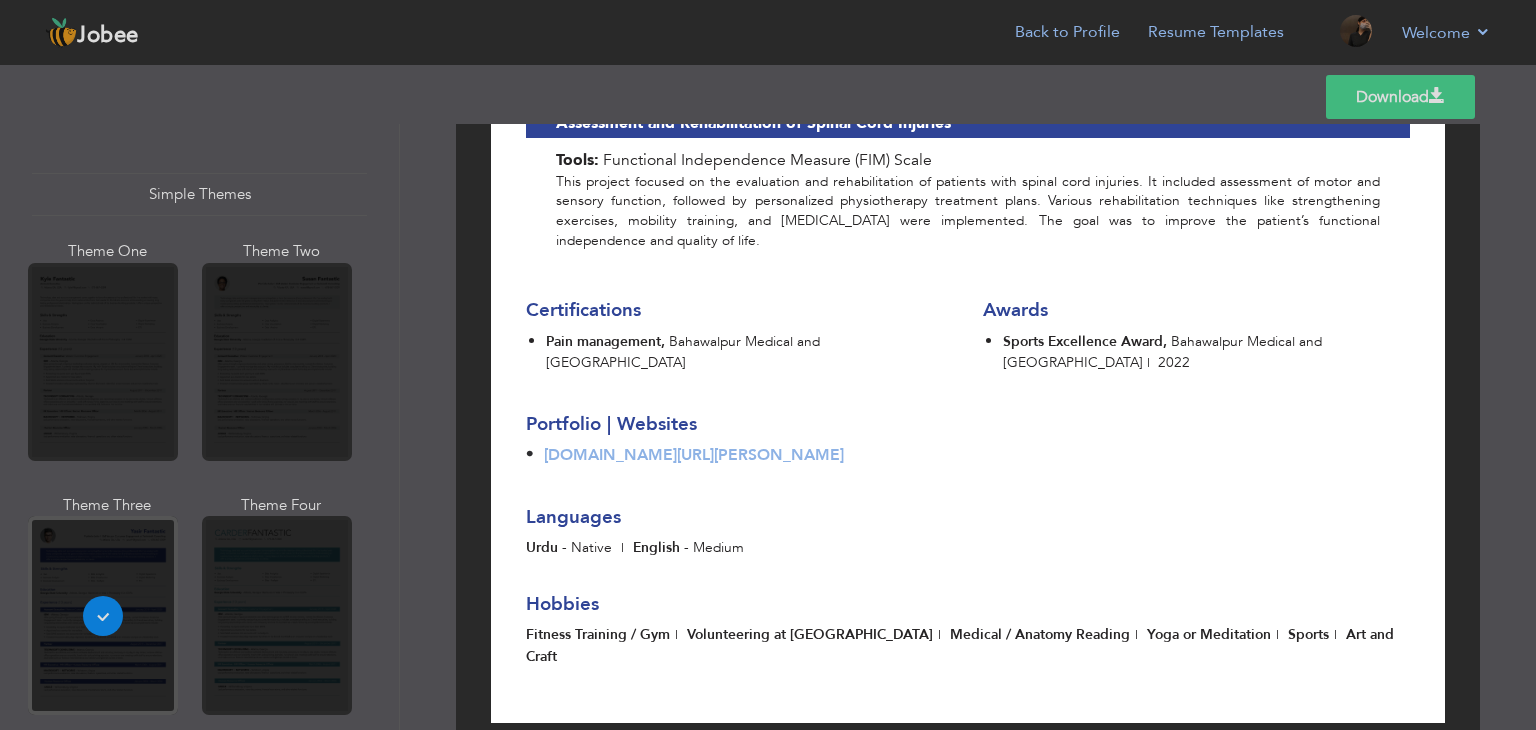 click on "Professional Themes
Theme One
Theme Two
Theme Three
Theme Four" at bounding box center [768, 427] 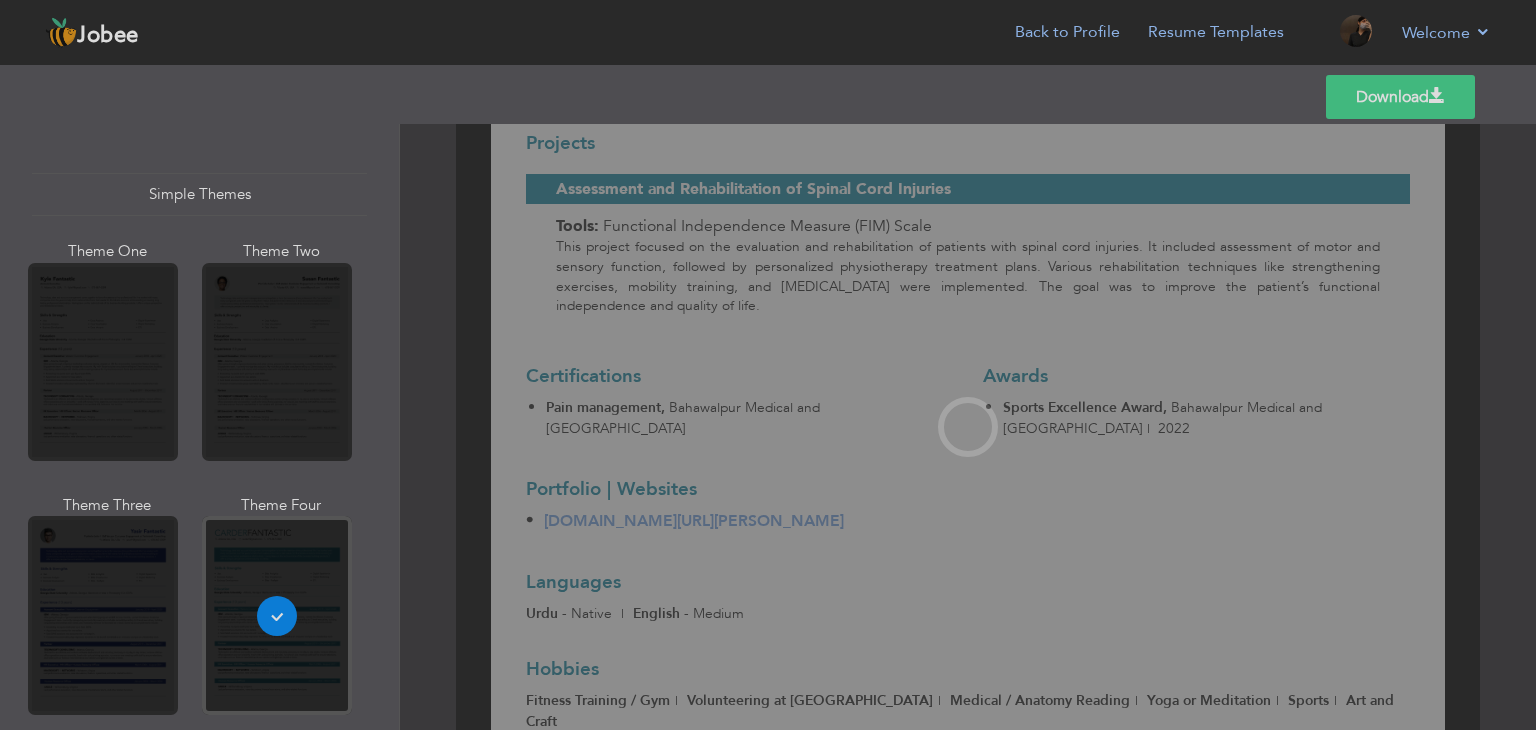 scroll, scrollTop: 0, scrollLeft: 0, axis: both 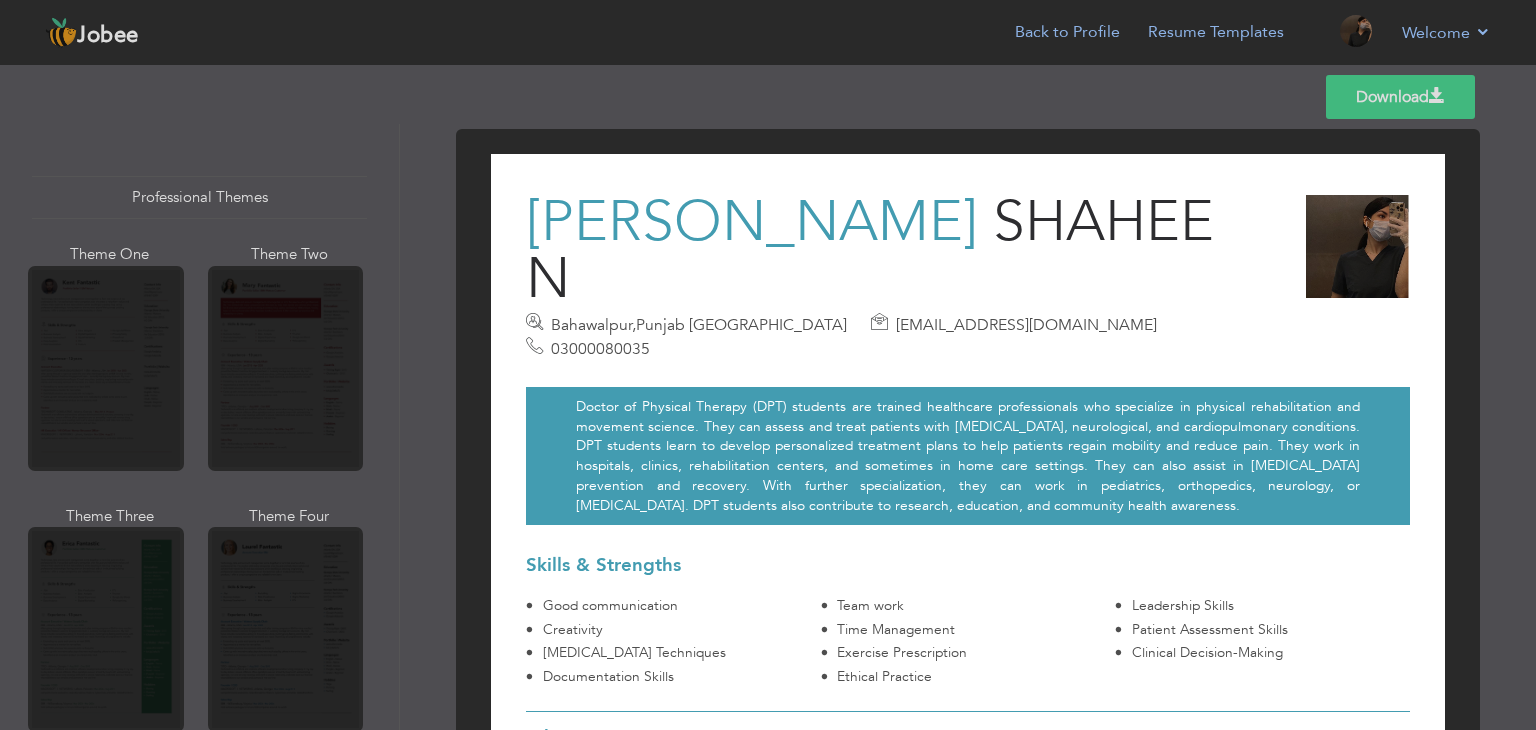 click on "Professional Themes
Theme One
Theme Two
Theme Three
Theme Four" at bounding box center [768, 427] 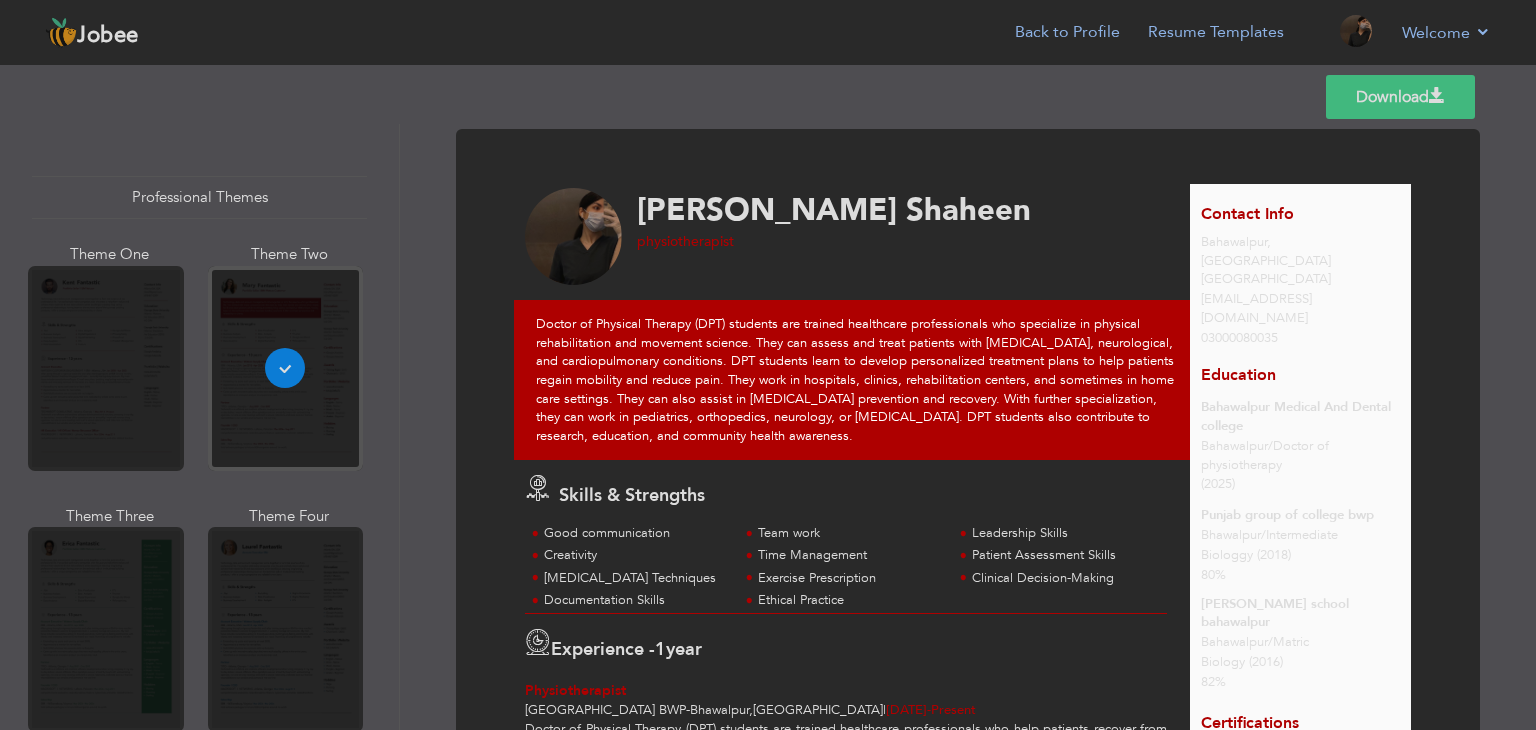 click on "Professional Themes
Theme One
Theme Two
Theme Three
Theme Four" at bounding box center [768, 427] 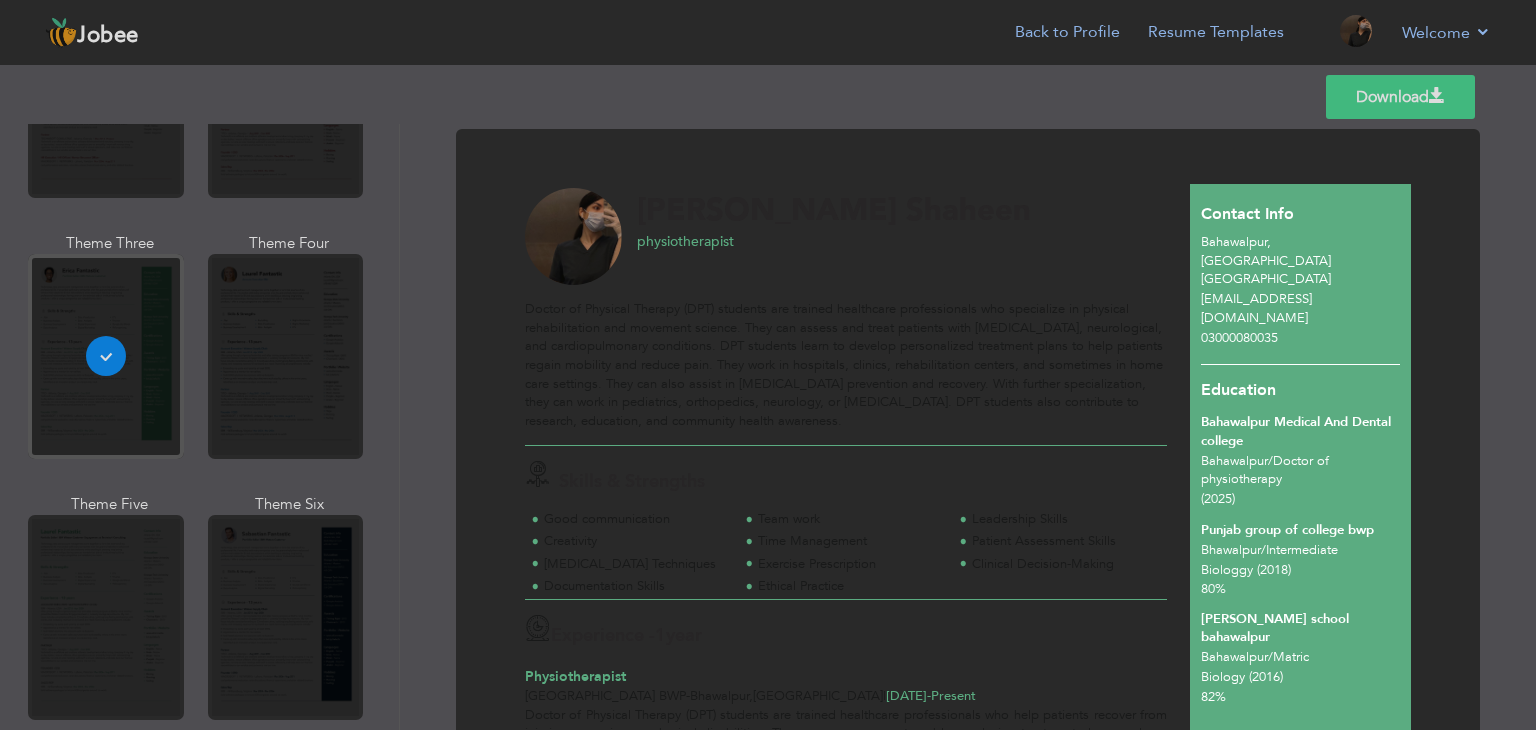 scroll, scrollTop: 280, scrollLeft: 0, axis: vertical 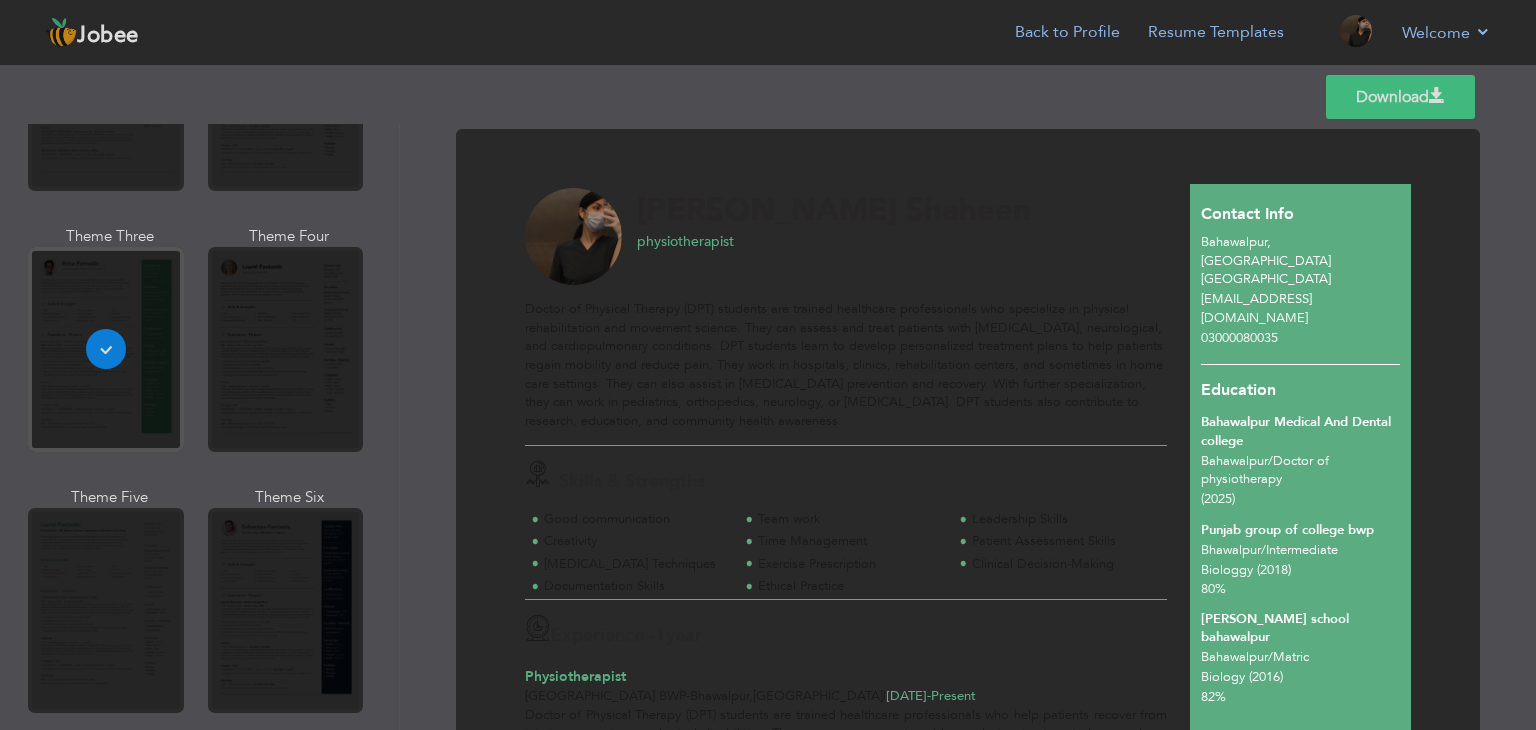 click on "Professional Themes
Theme One
Theme Two
Theme Three
Theme Four" at bounding box center (768, 427) 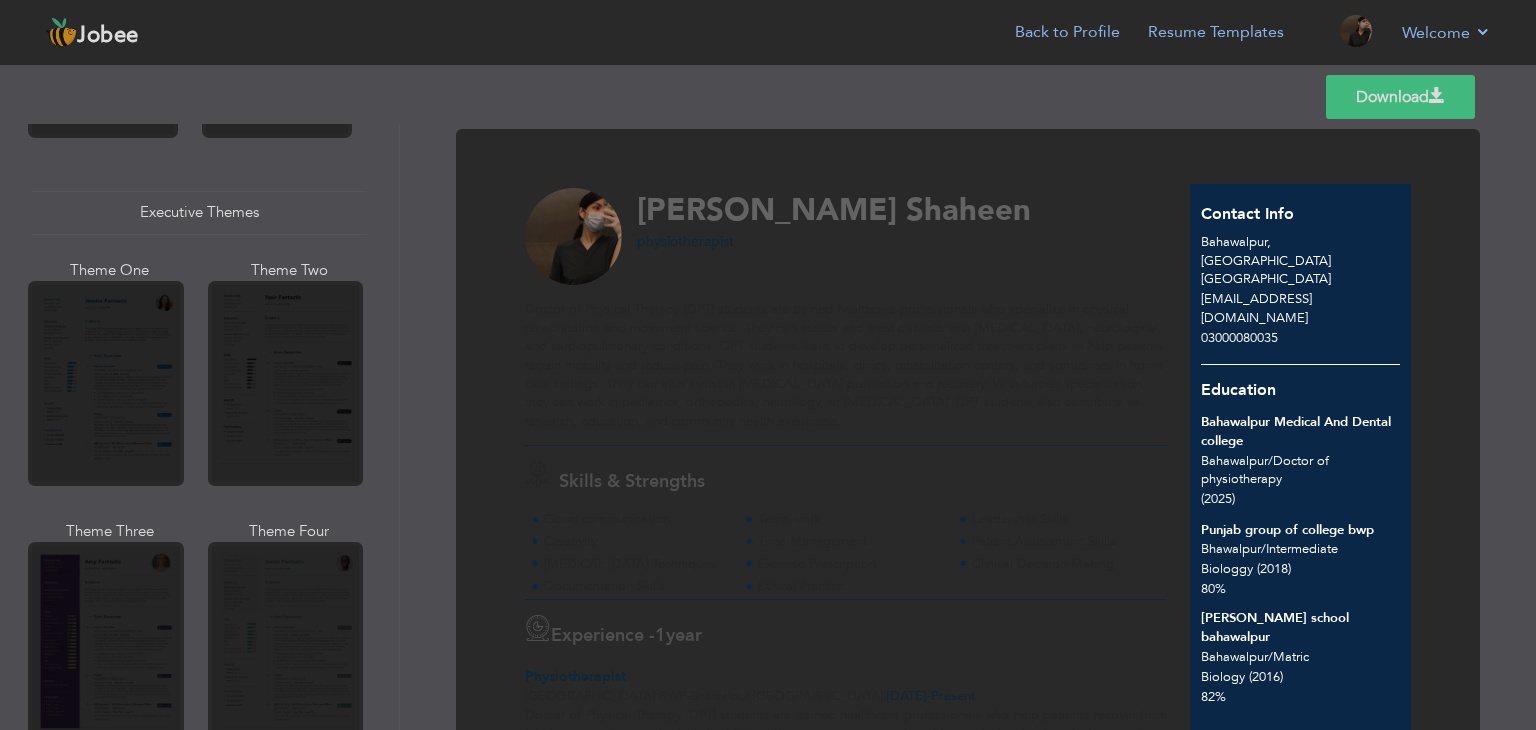 scroll, scrollTop: 1469, scrollLeft: 0, axis: vertical 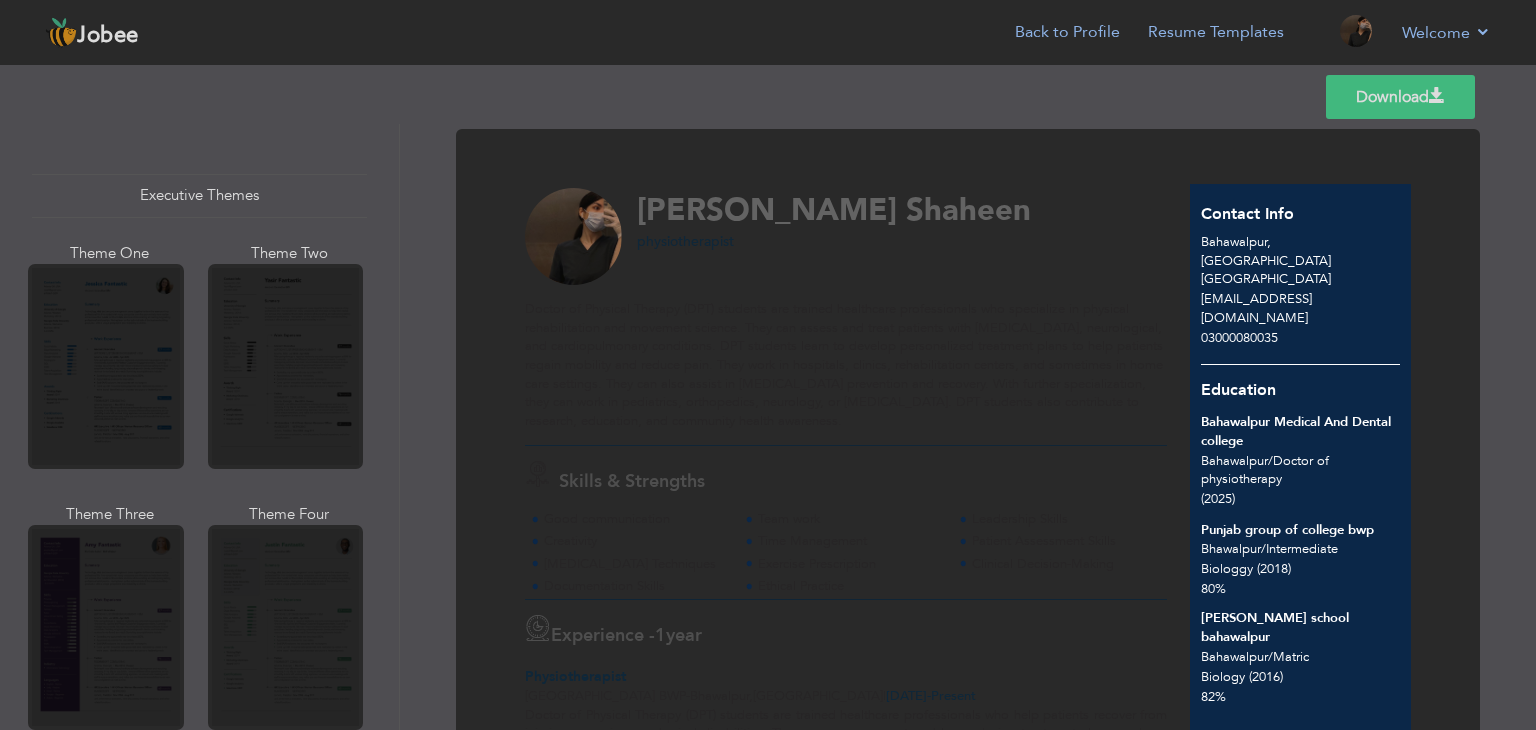 click on "Professional Themes
Theme One
Theme Two
Theme Three
Theme Four" at bounding box center (768, 427) 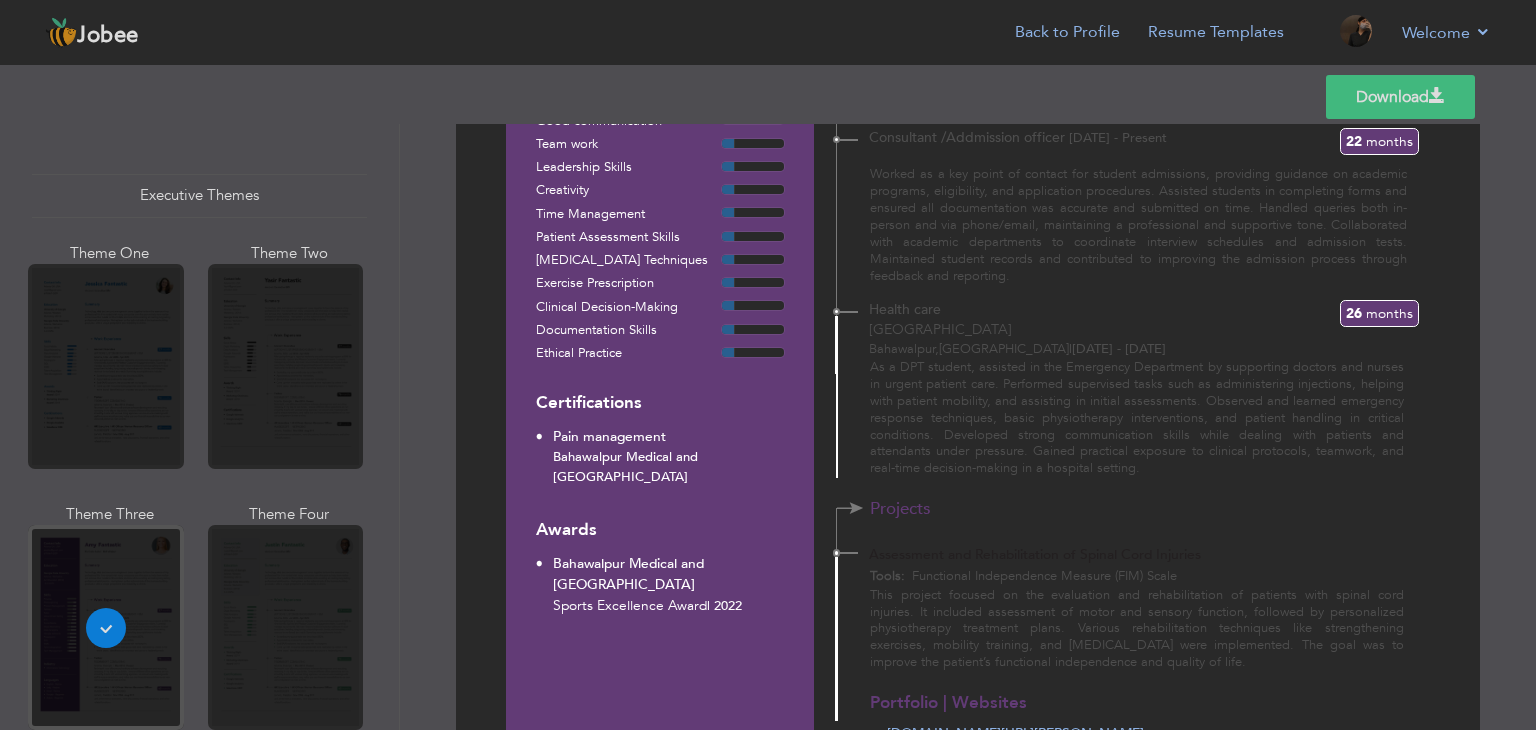scroll, scrollTop: 624, scrollLeft: 0, axis: vertical 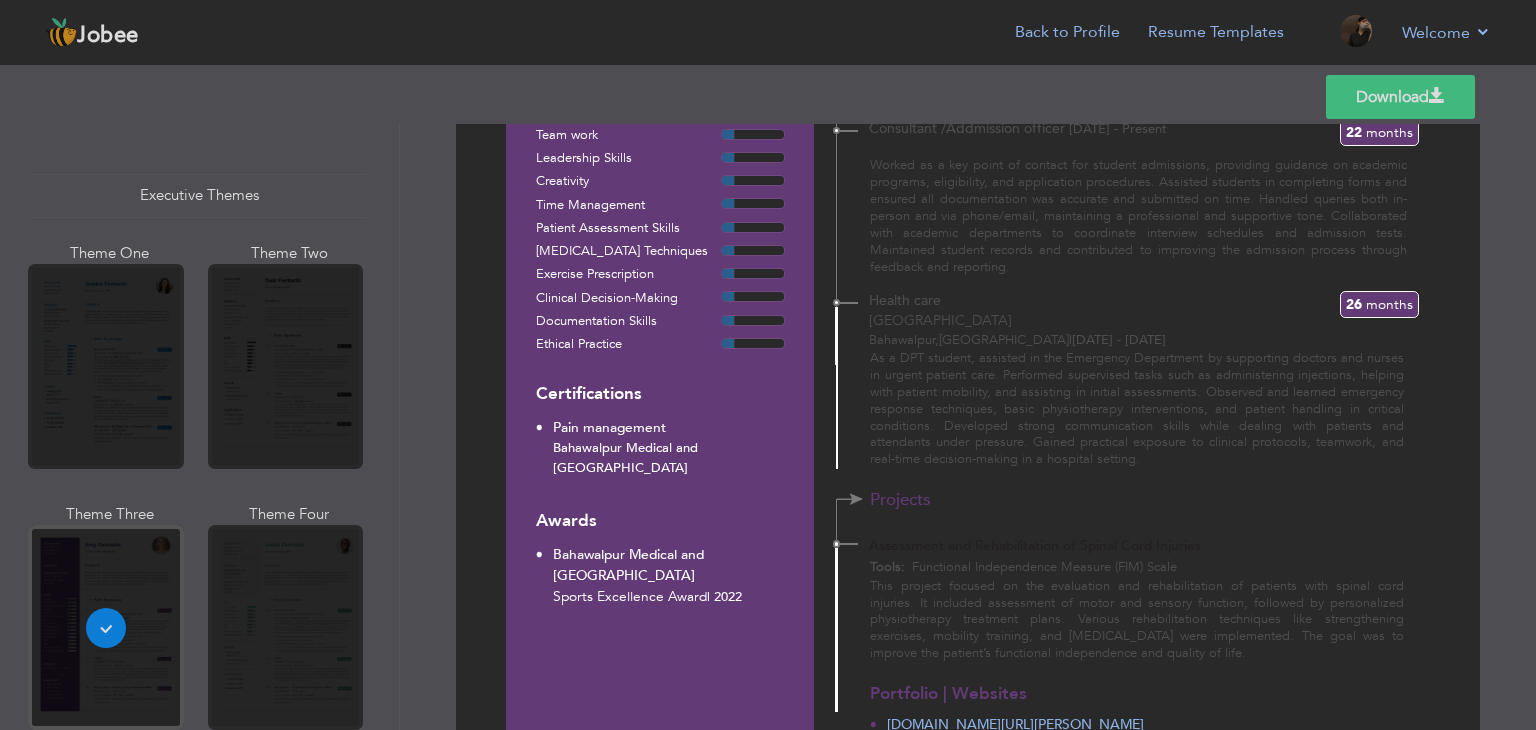 click on "Professional Themes
Theme One
Theme Two
Theme Three
Theme Four" at bounding box center (768, 427) 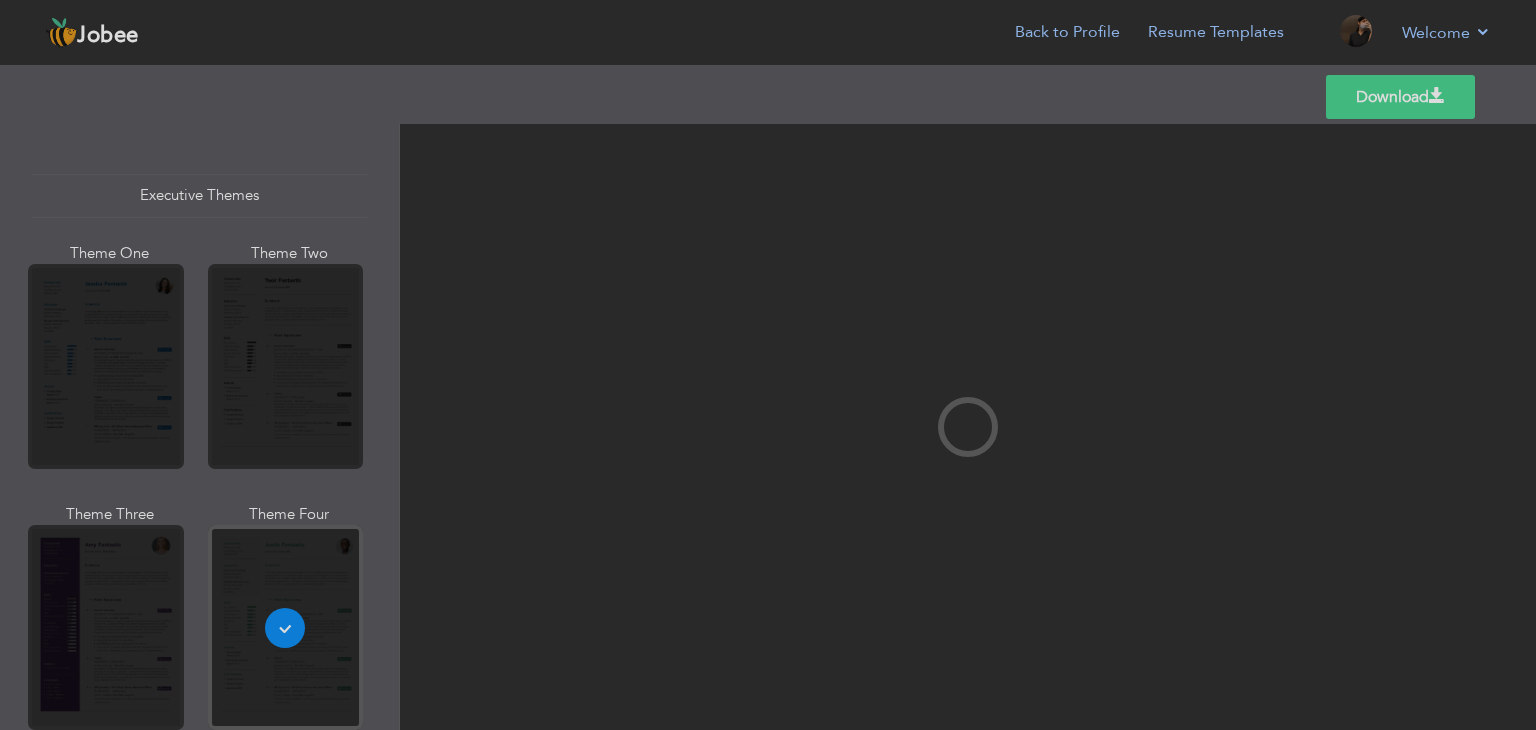 scroll, scrollTop: 0, scrollLeft: 0, axis: both 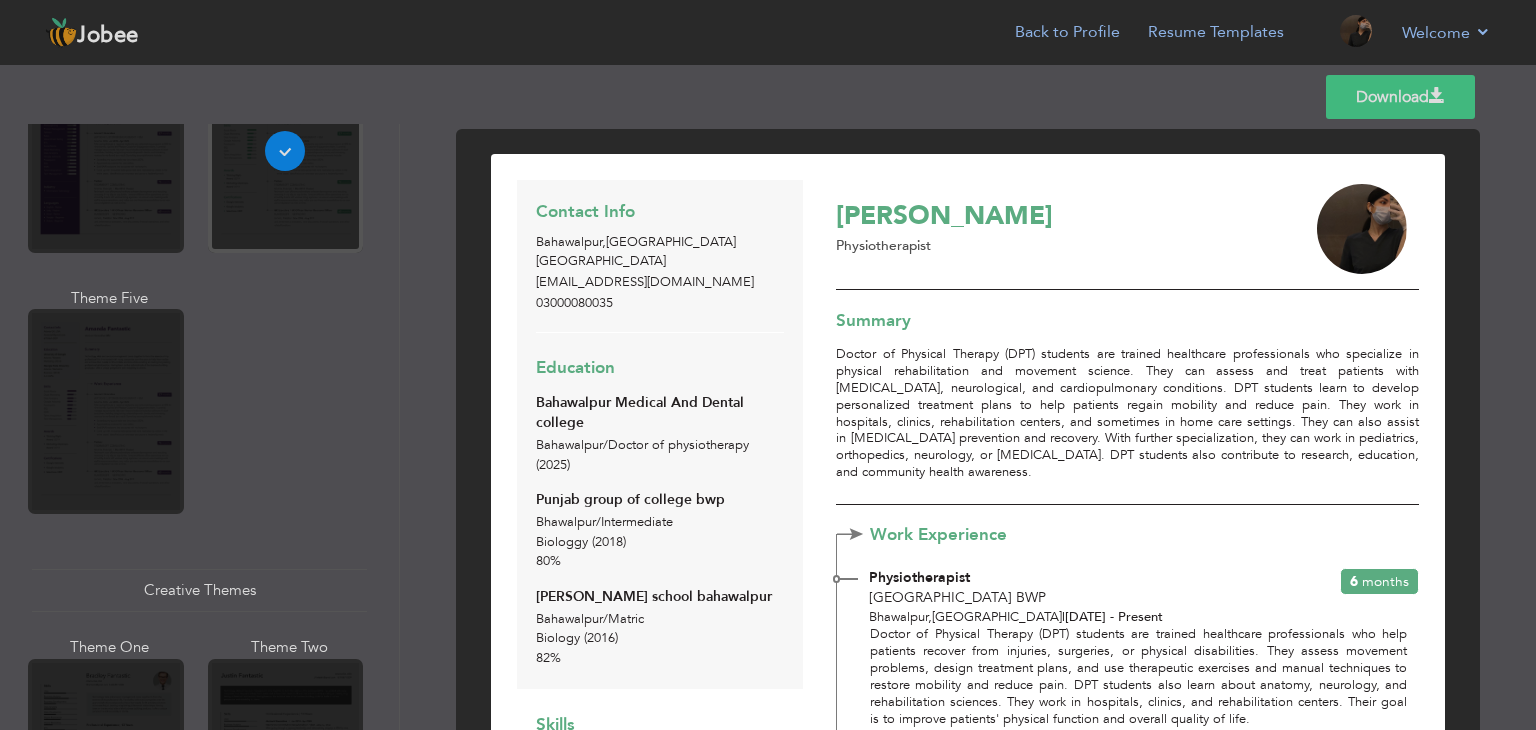 click on "Professional Themes
Theme One
Theme Two
Theme Three
Theme Four" at bounding box center [768, 427] 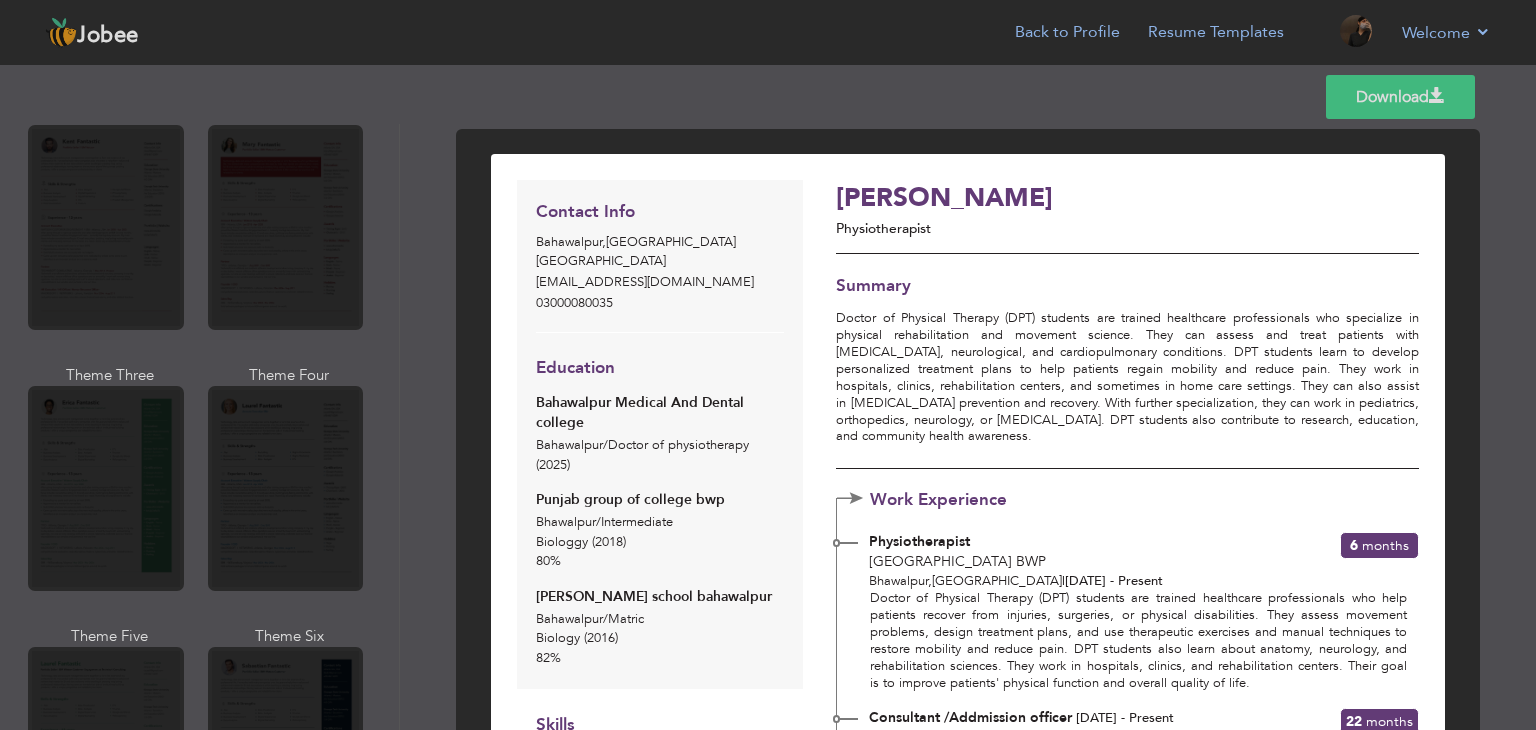 scroll, scrollTop: 151, scrollLeft: 0, axis: vertical 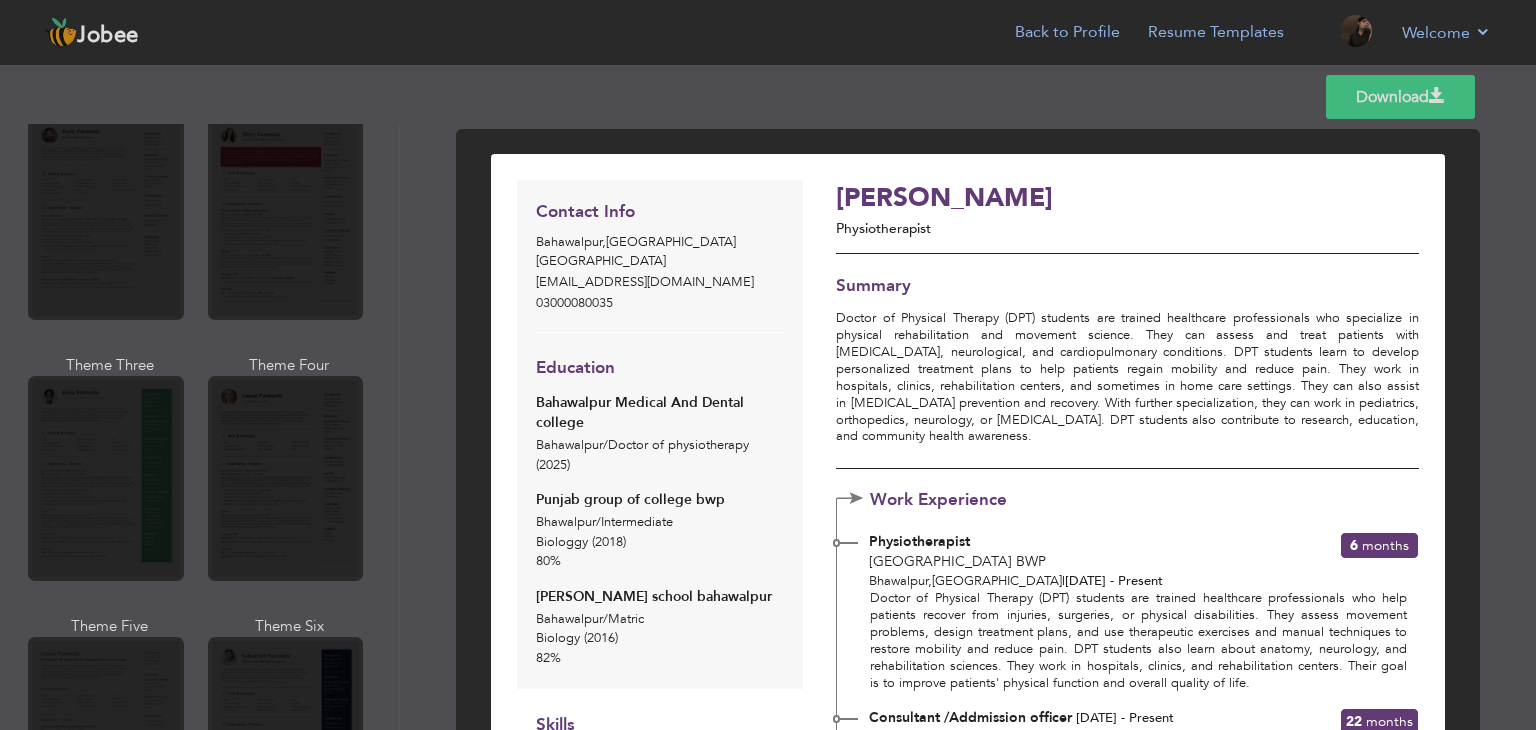 click on "Professional Themes
Theme One
Theme Two
Theme Three
Theme Four" at bounding box center [768, 427] 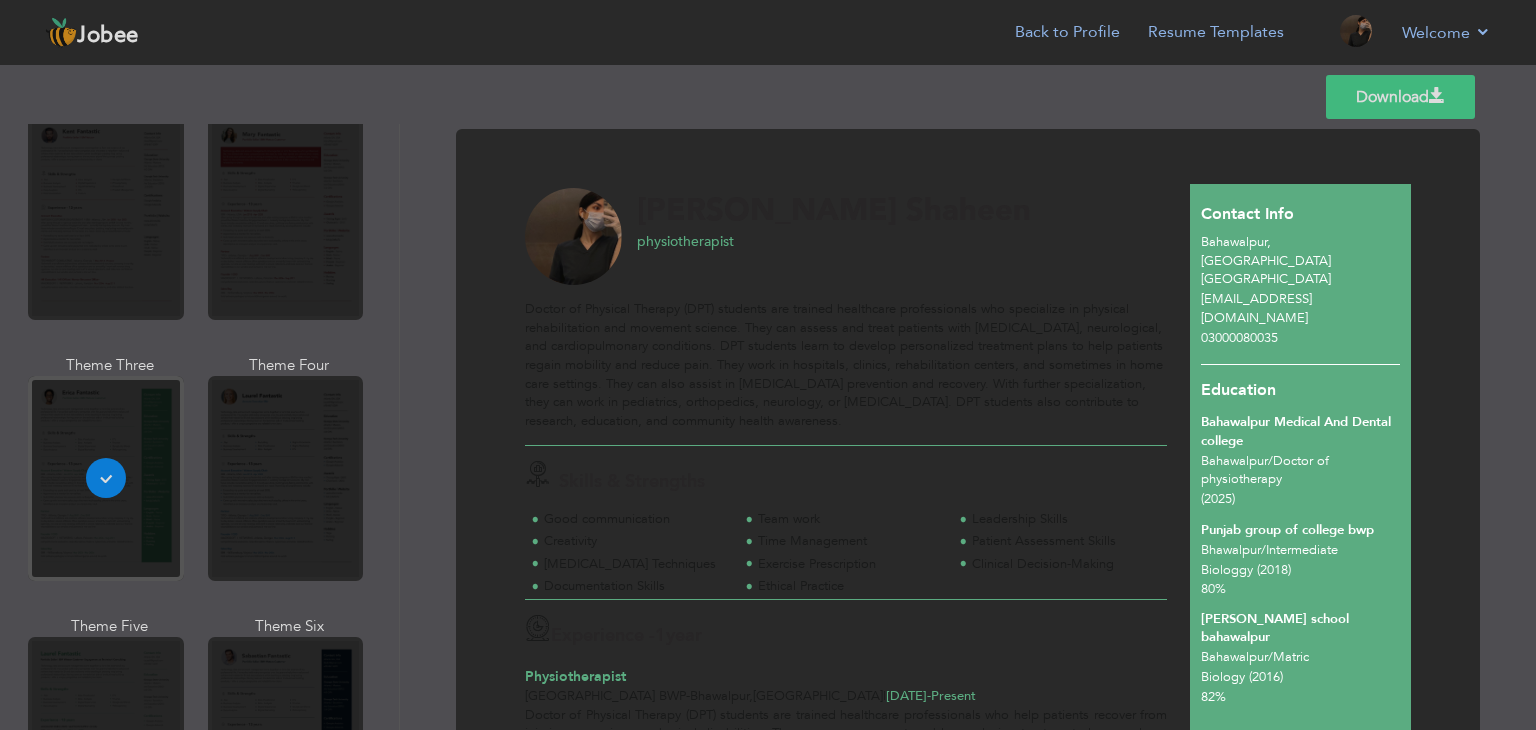 click on "Professional Themes
Theme One
Theme Two
Theme Three
Theme Four" at bounding box center (768, 427) 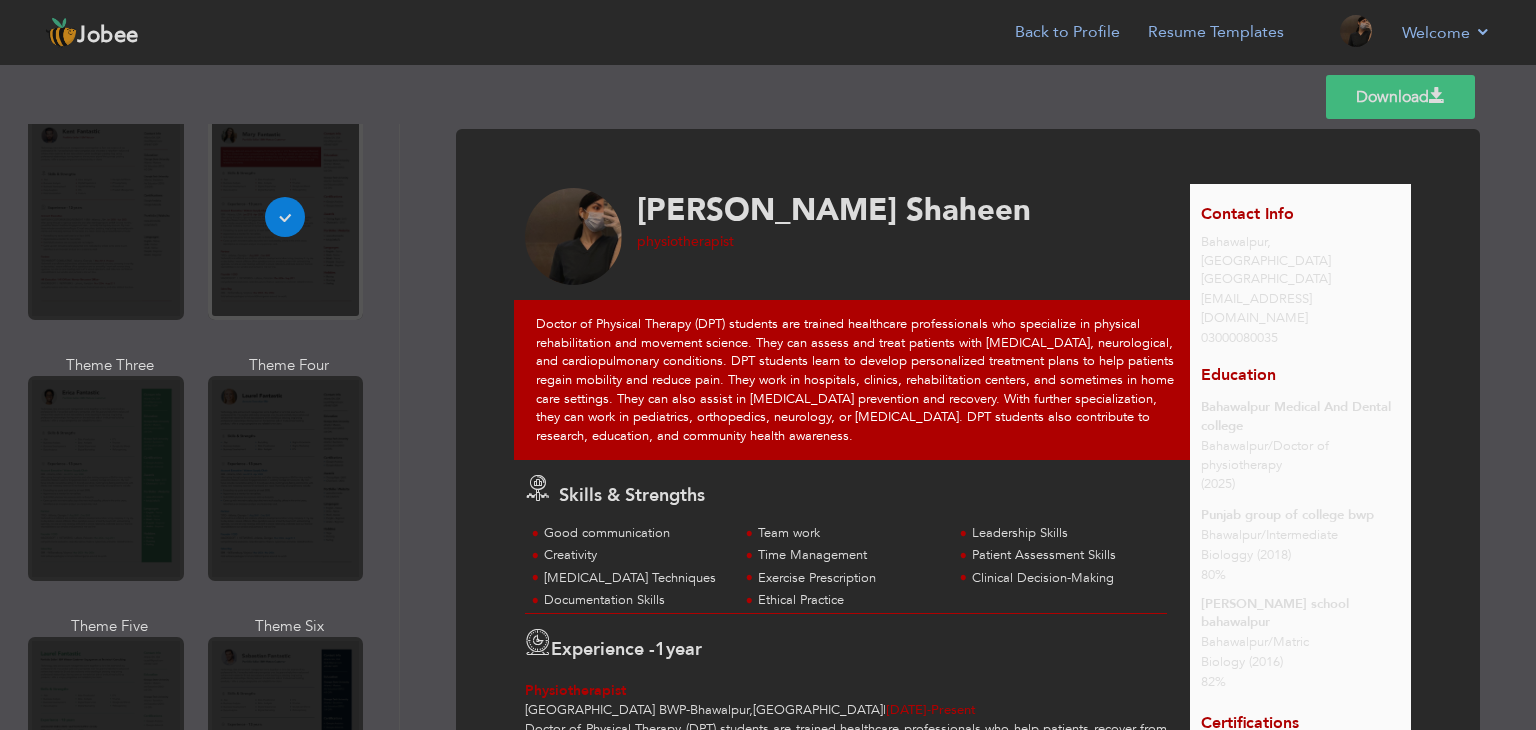 click on "Professional Themes
Theme One
Theme Two
Theme Three
Theme Four" at bounding box center (768, 427) 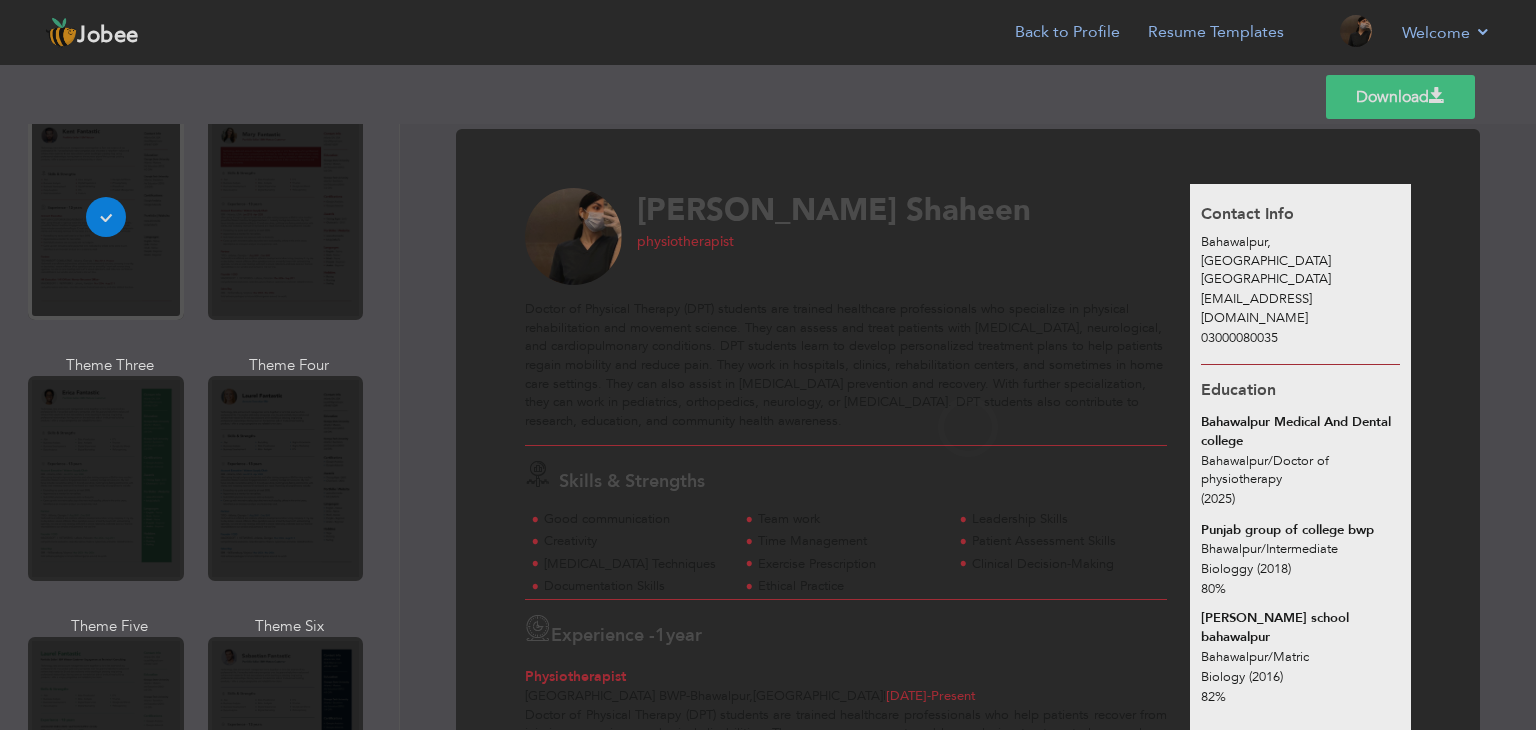 scroll, scrollTop: 0, scrollLeft: 0, axis: both 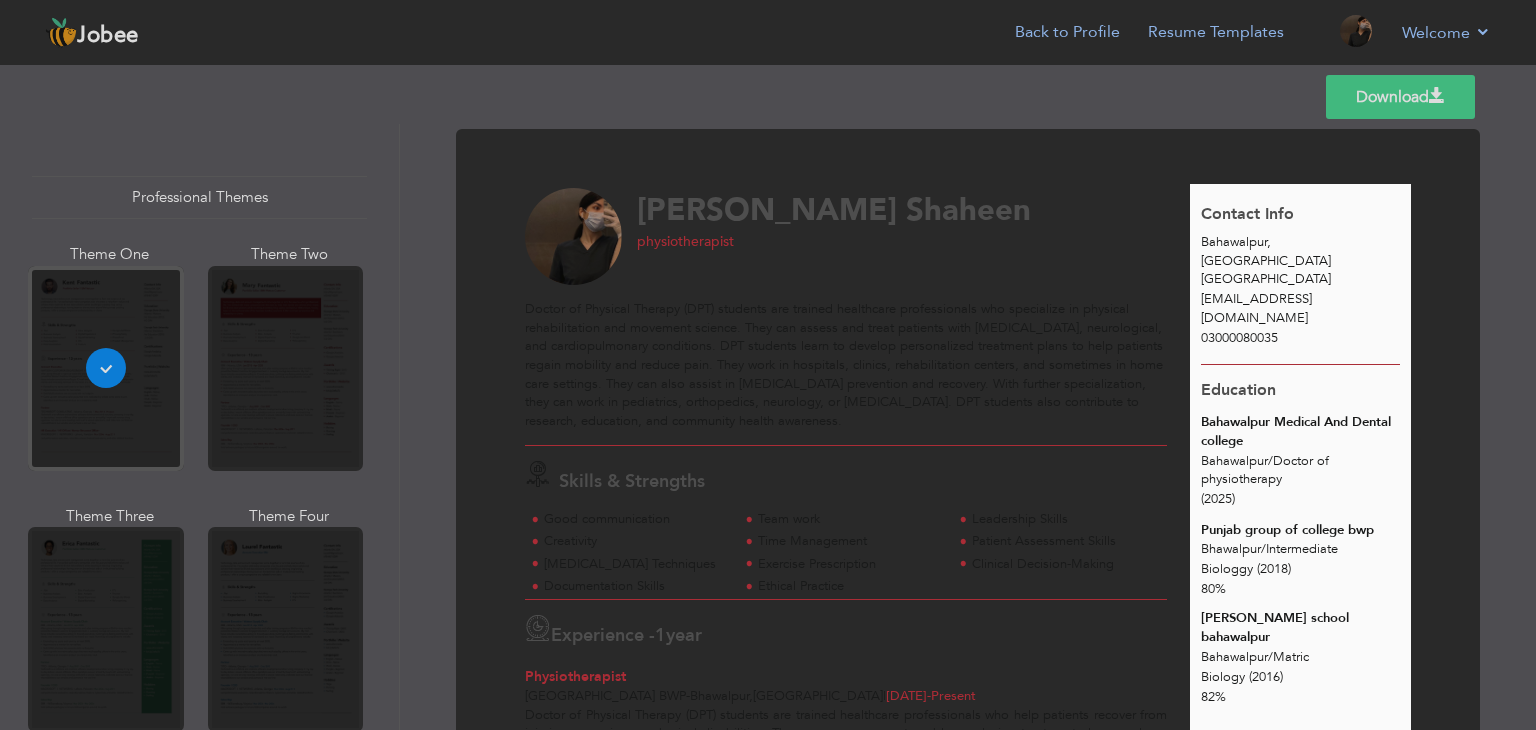 click on "Professional Themes" at bounding box center (199, 197) 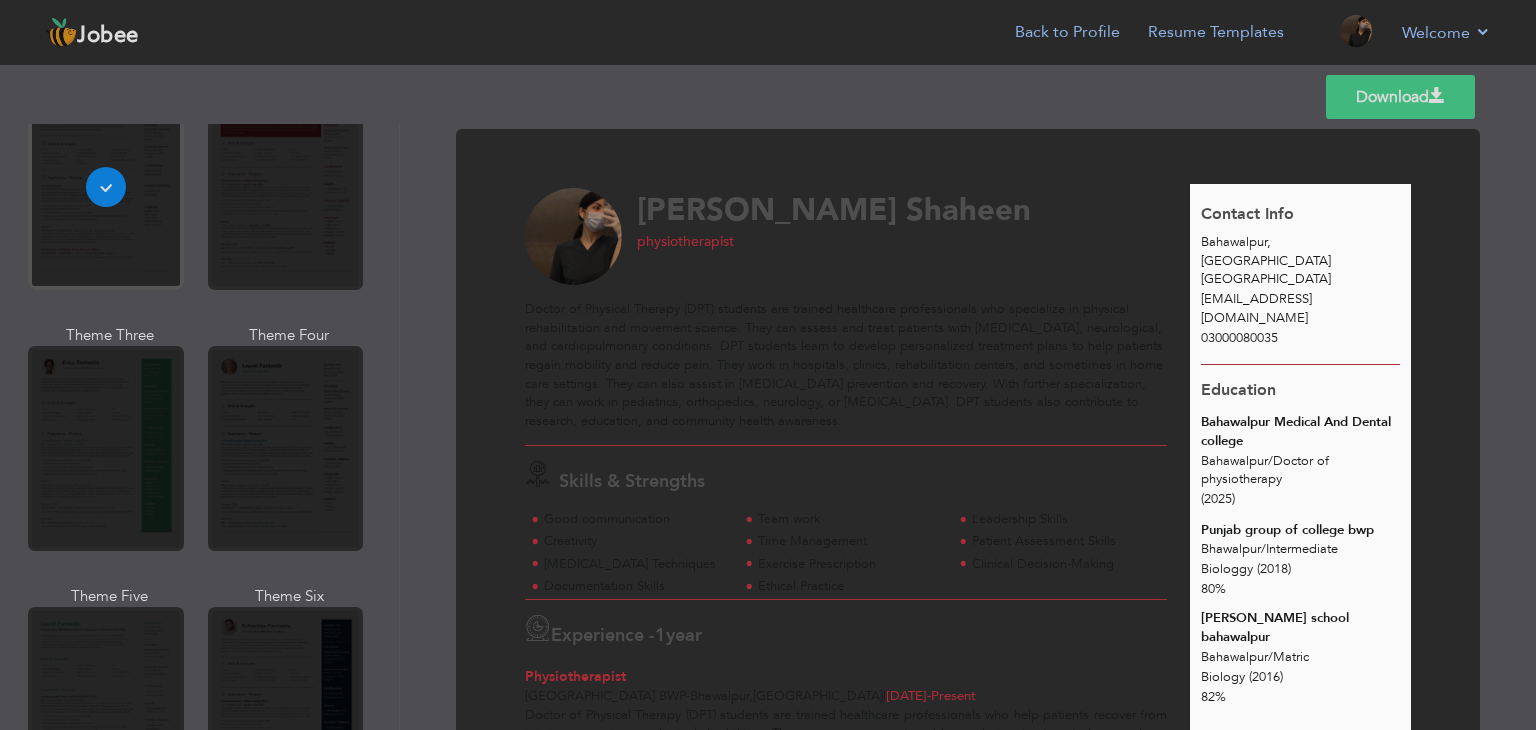 scroll, scrollTop: 192, scrollLeft: 0, axis: vertical 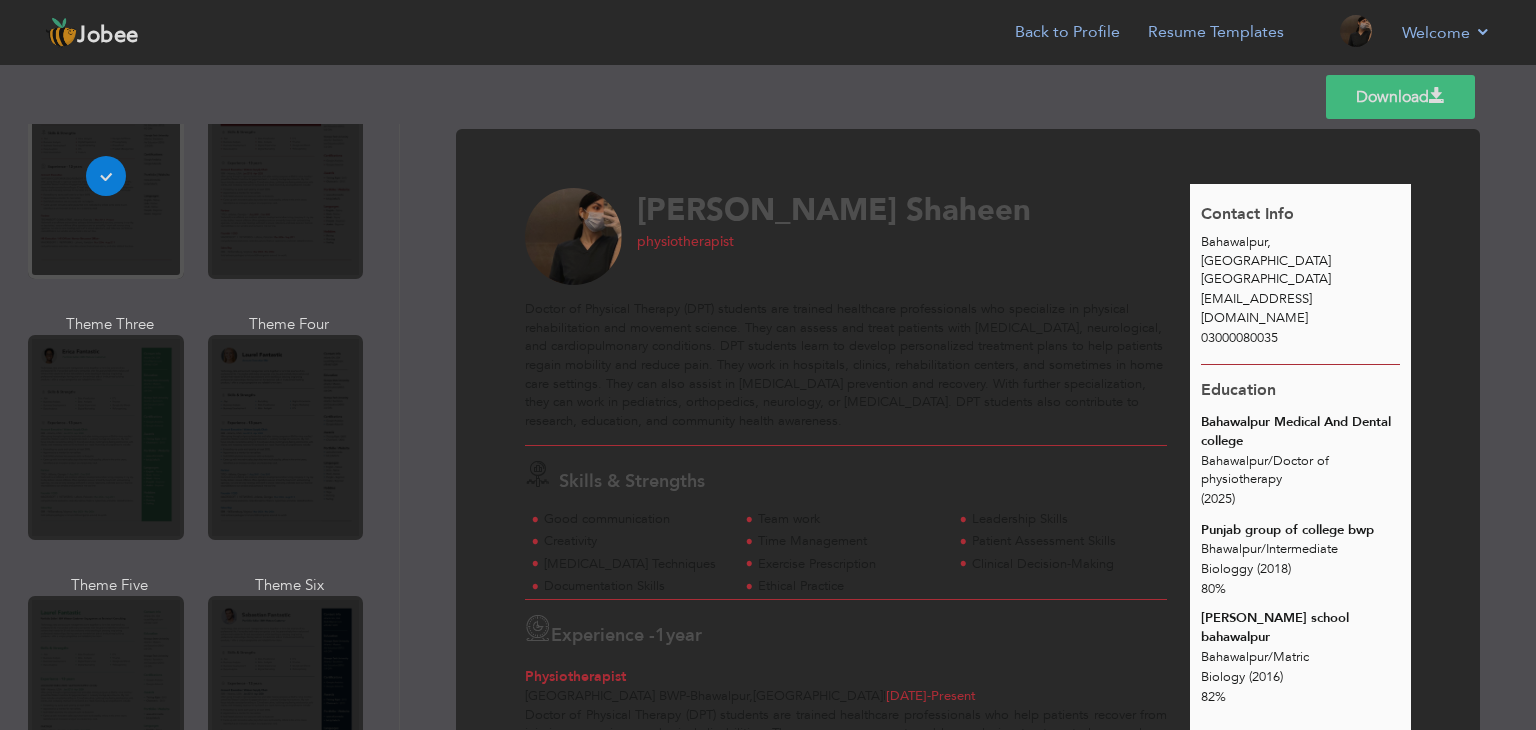 click on "Professional Themes
Theme One
Theme Two
Theme Three
Theme Four" at bounding box center (768, 427) 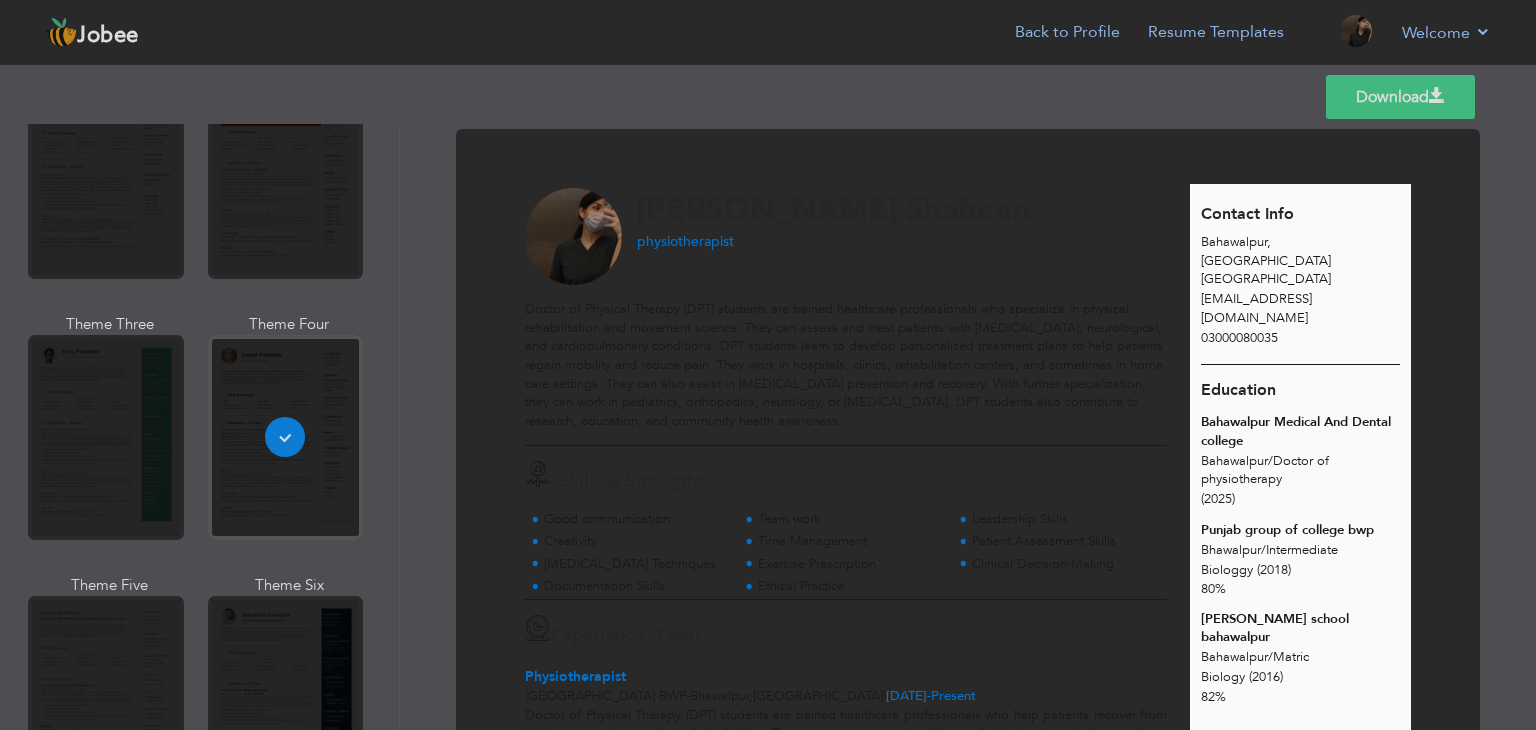 click on "Professional Themes
Theme One
Theme Two
Theme Three
Theme Four" at bounding box center (768, 427) 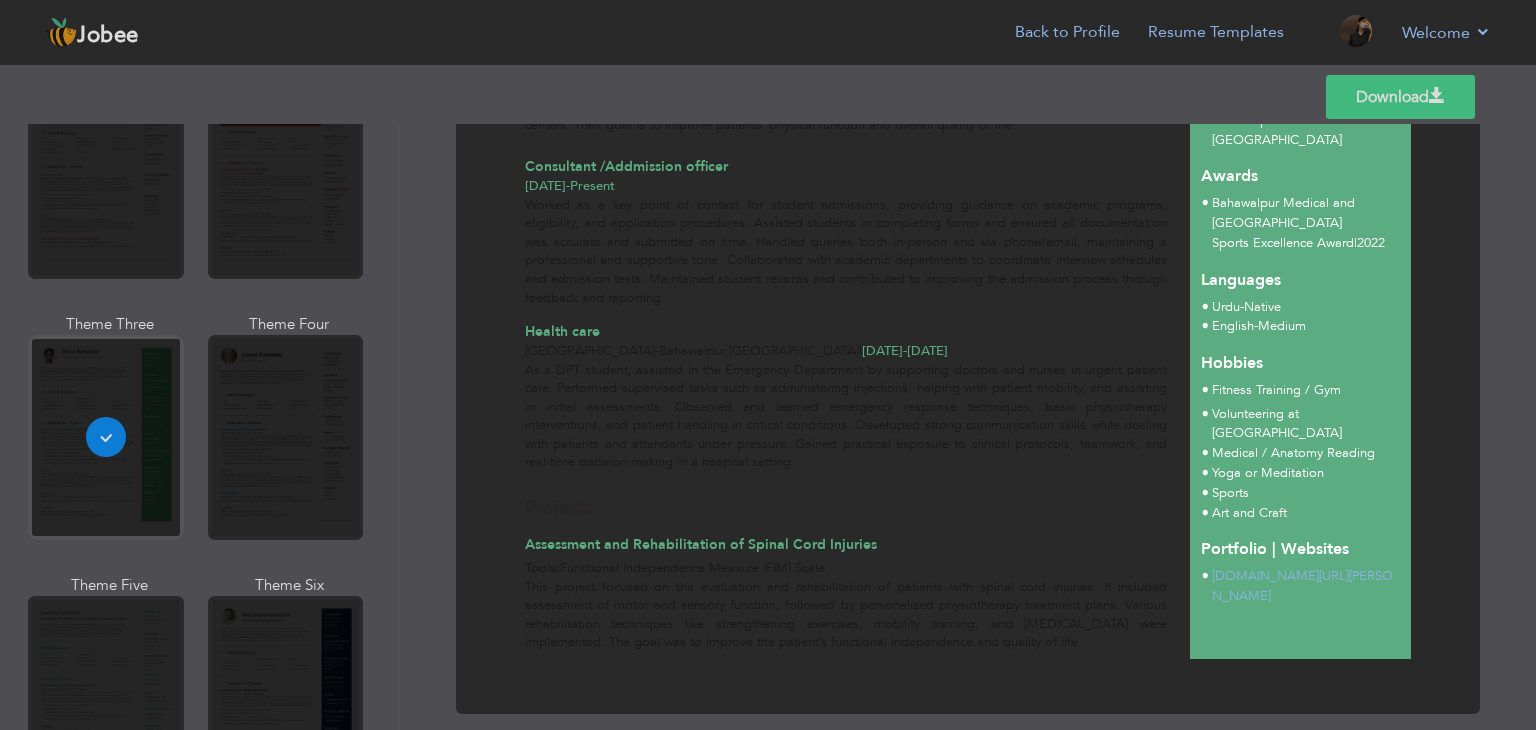 scroll, scrollTop: 681, scrollLeft: 0, axis: vertical 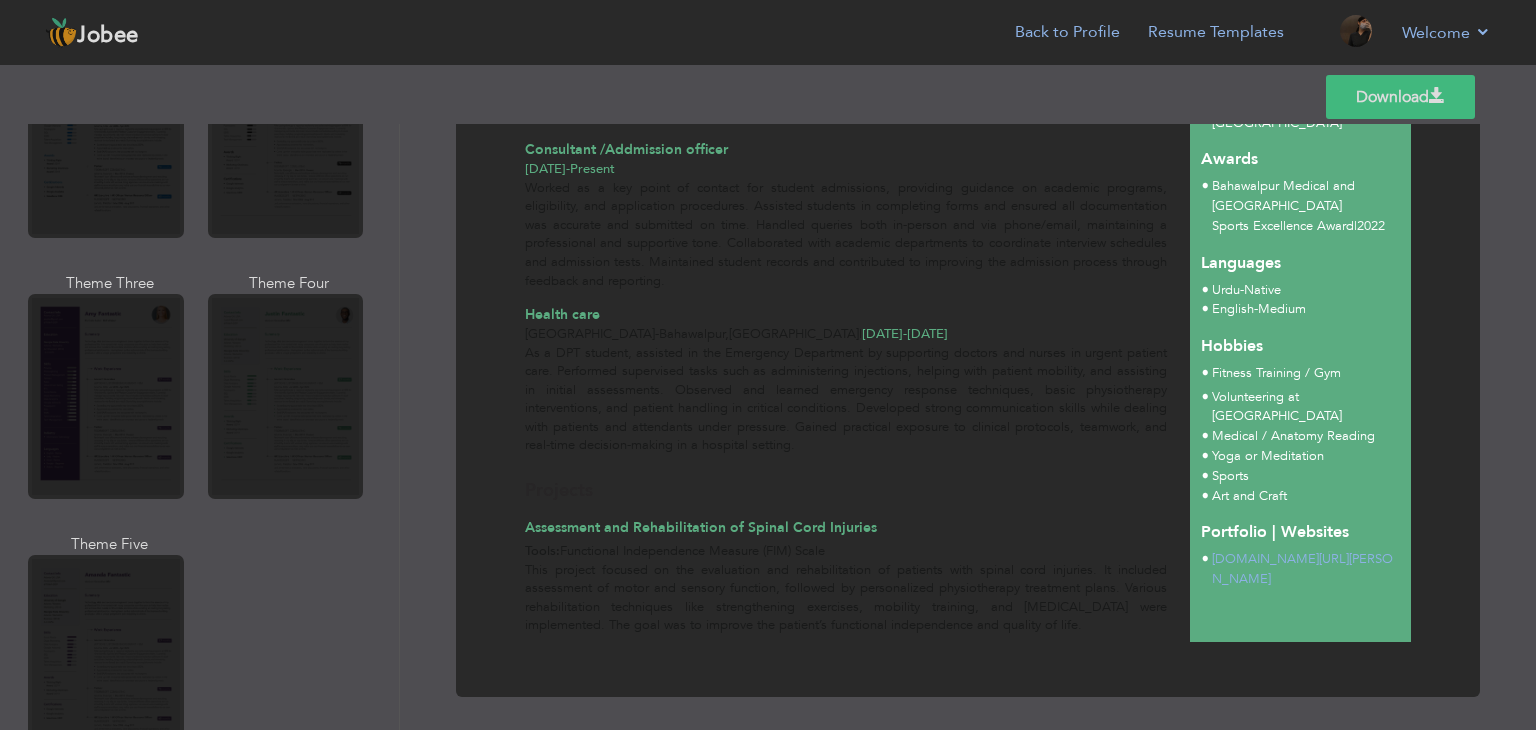 click on "Professional Themes
Theme One
Theme Two
Theme Three
Theme Four" at bounding box center [768, 427] 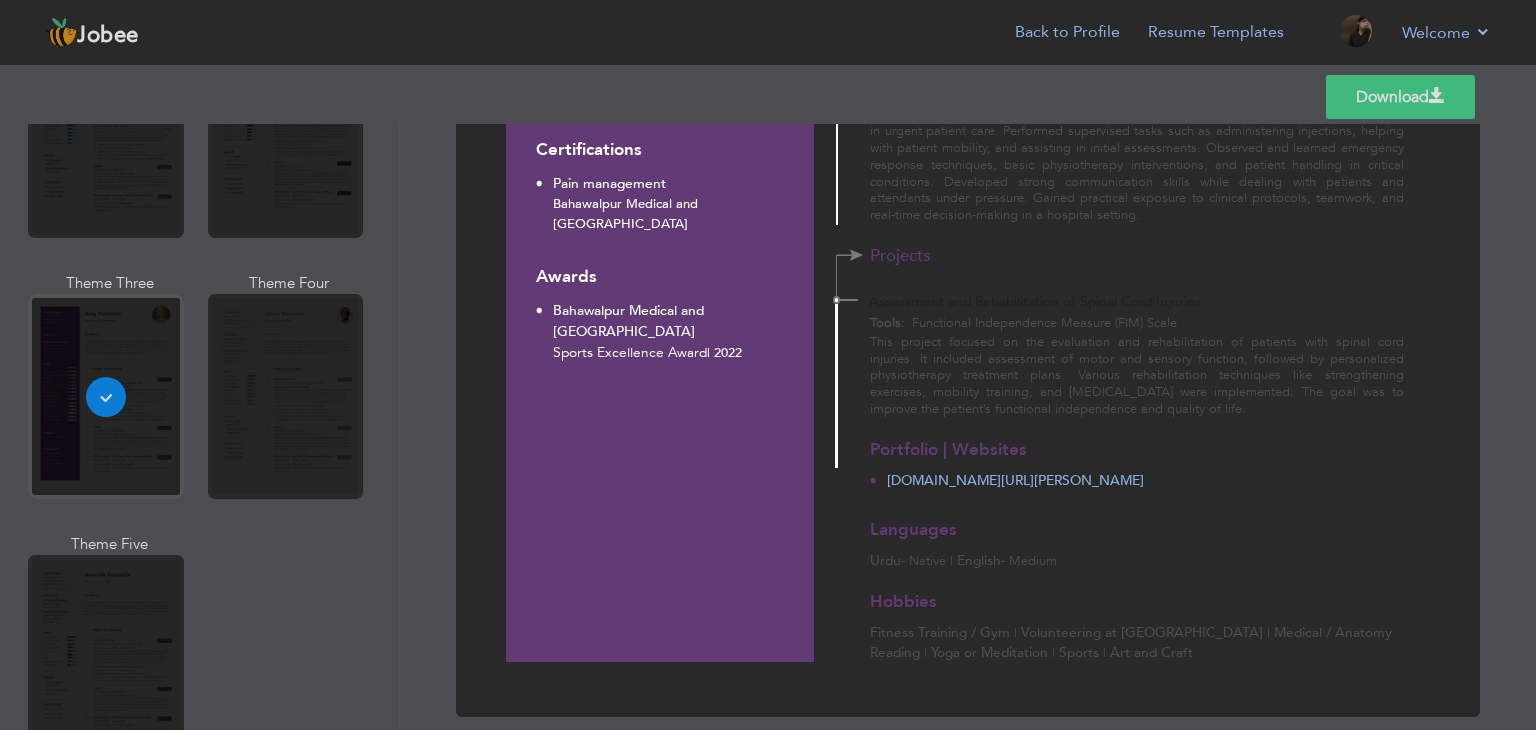 scroll, scrollTop: 868, scrollLeft: 0, axis: vertical 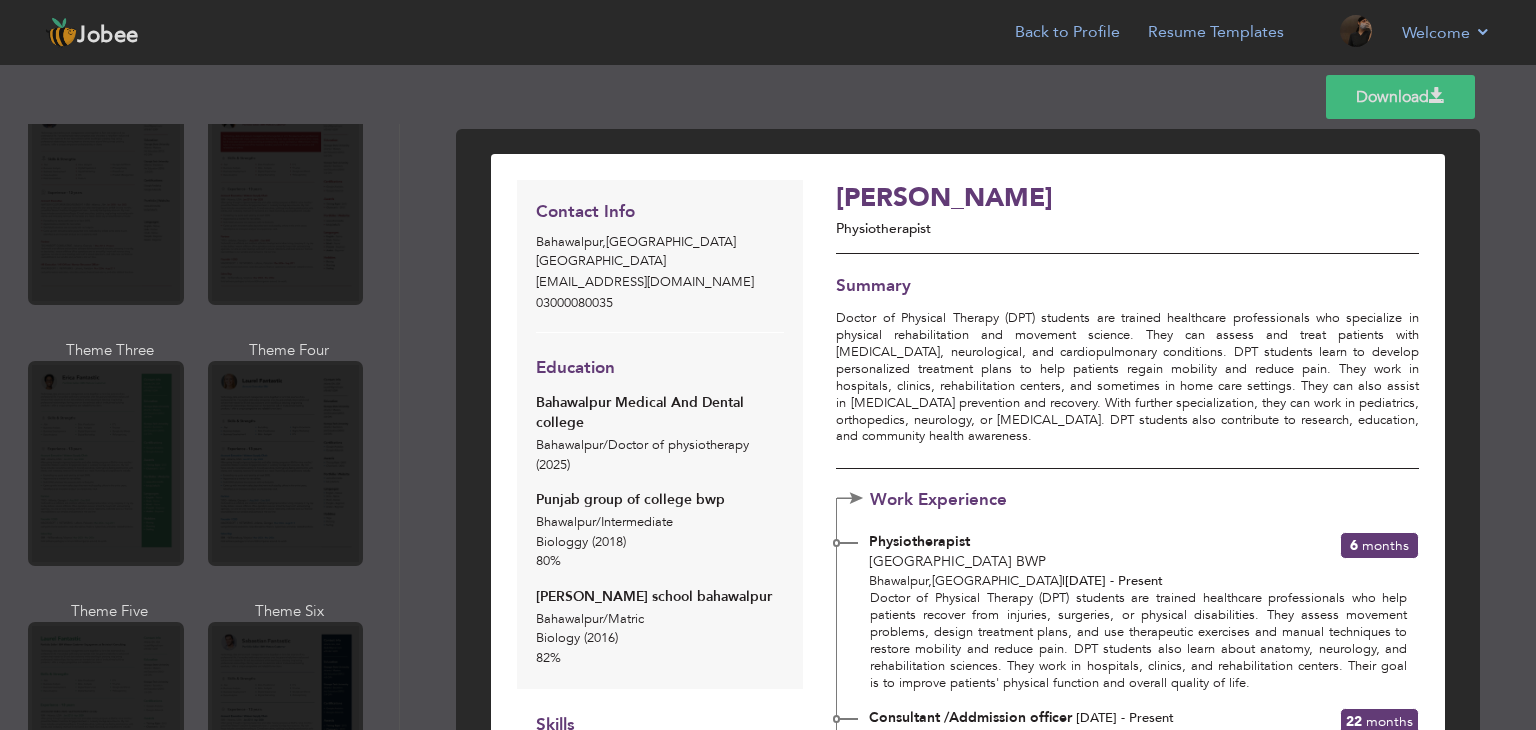 click on "Professional Themes
Theme One
Theme Two
Theme Three
Theme Four" at bounding box center (768, 427) 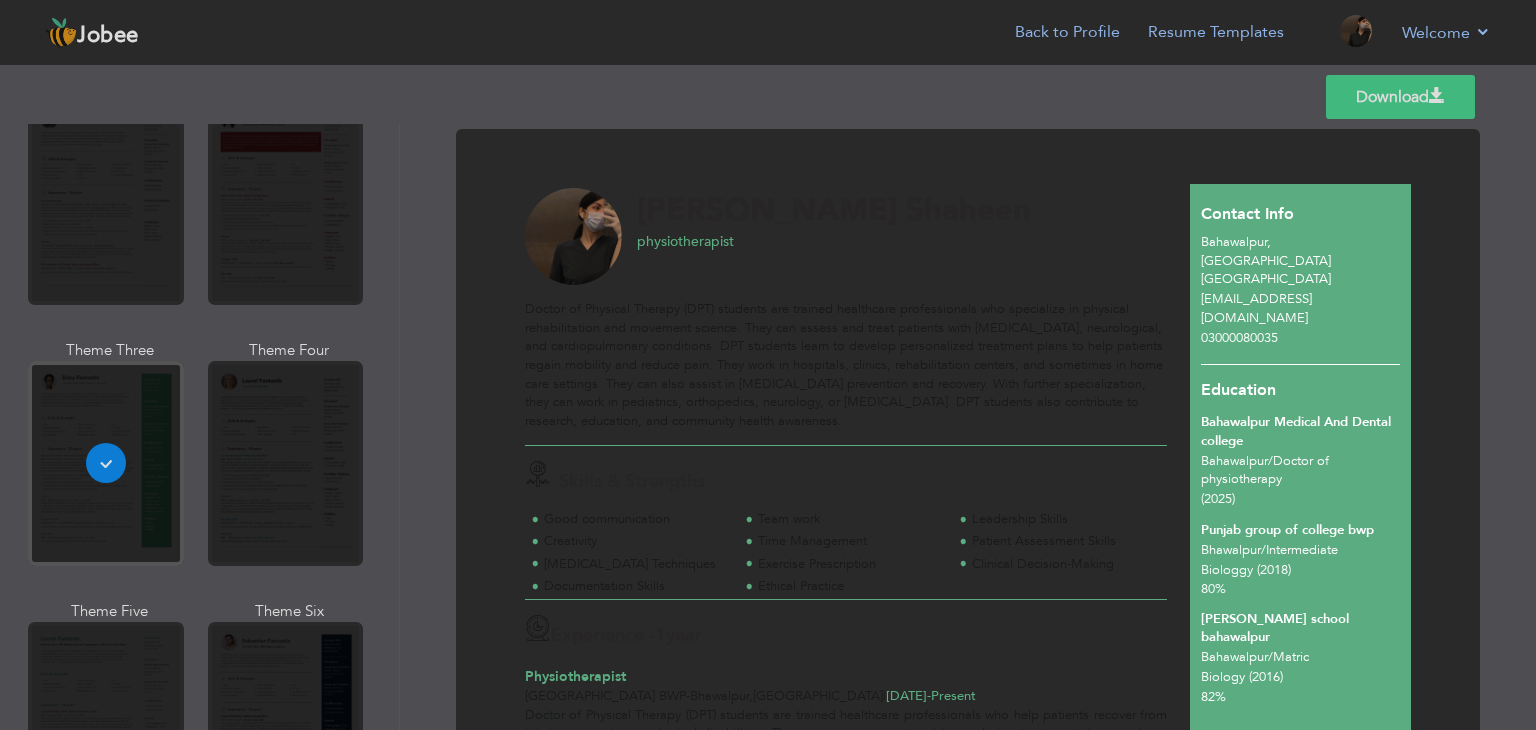 click on "Download" at bounding box center (1400, 97) 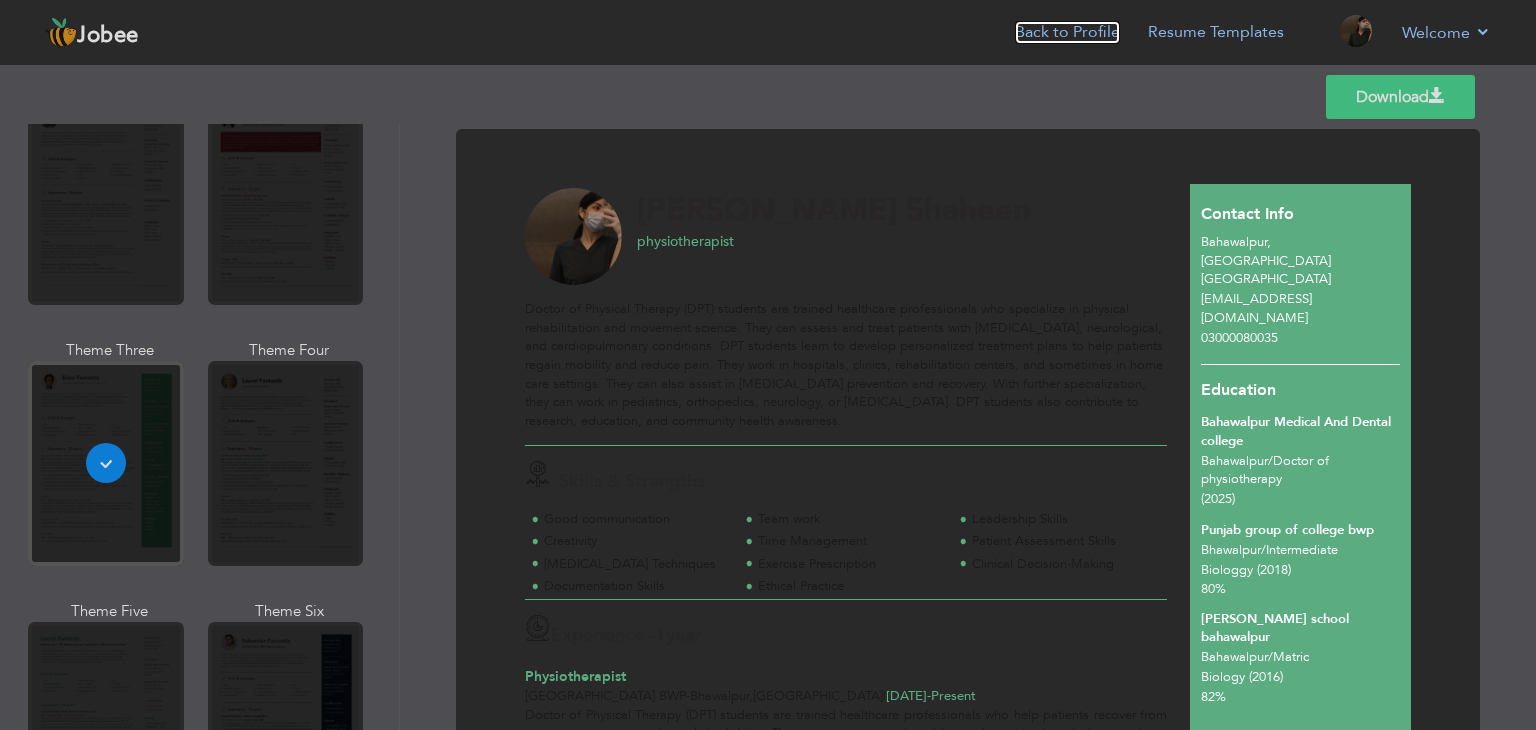 click on "Back to Profile" at bounding box center [1067, 32] 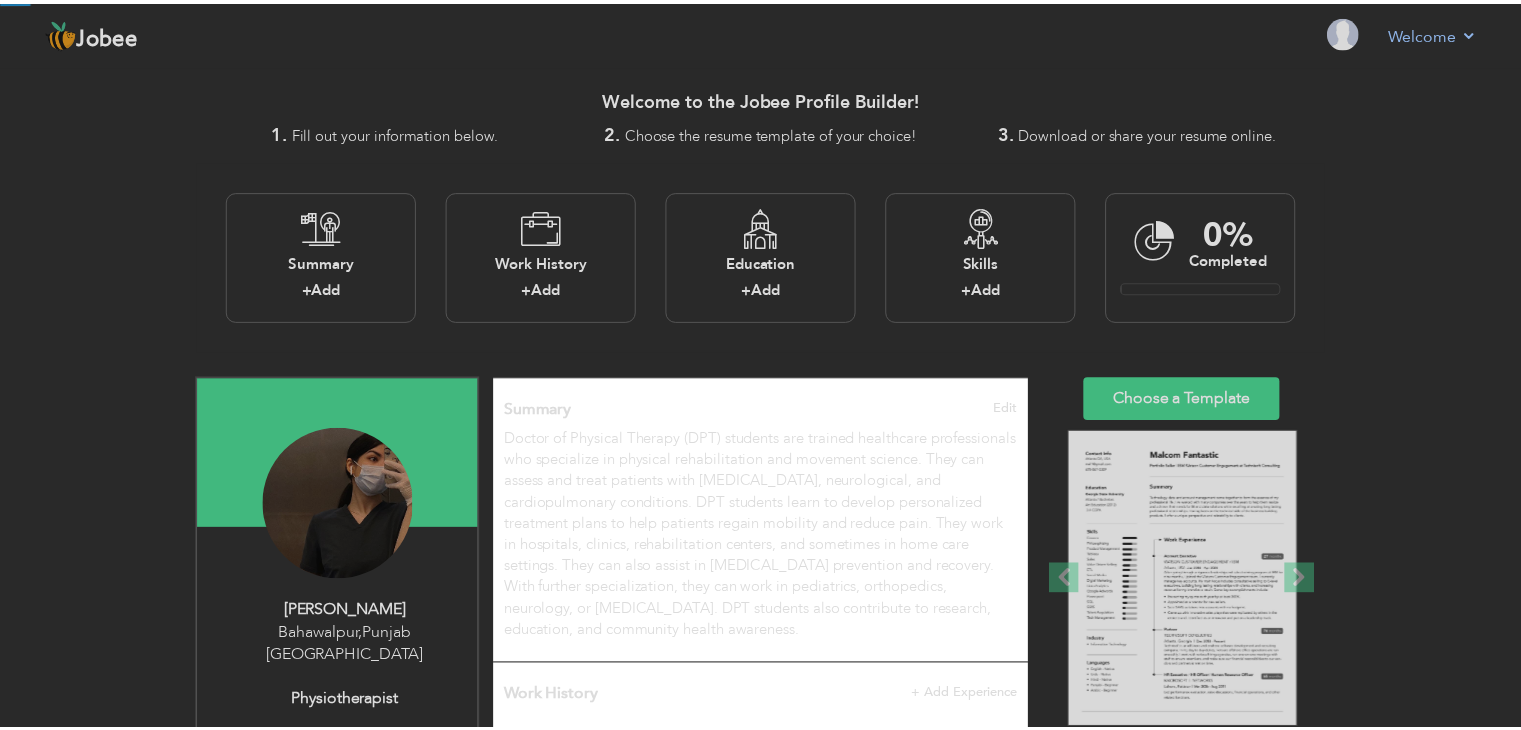 scroll, scrollTop: 0, scrollLeft: 0, axis: both 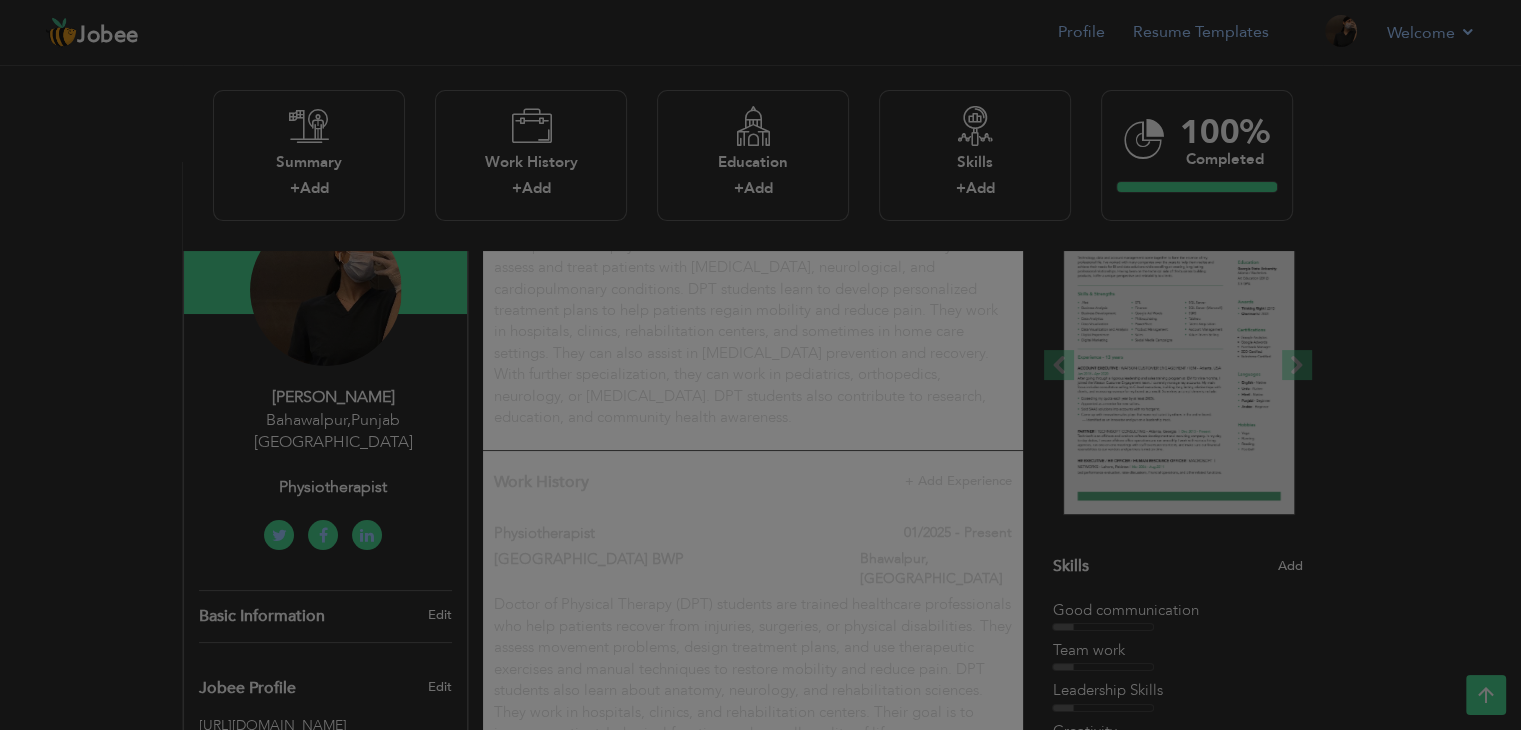 type on "Physiotherapist" 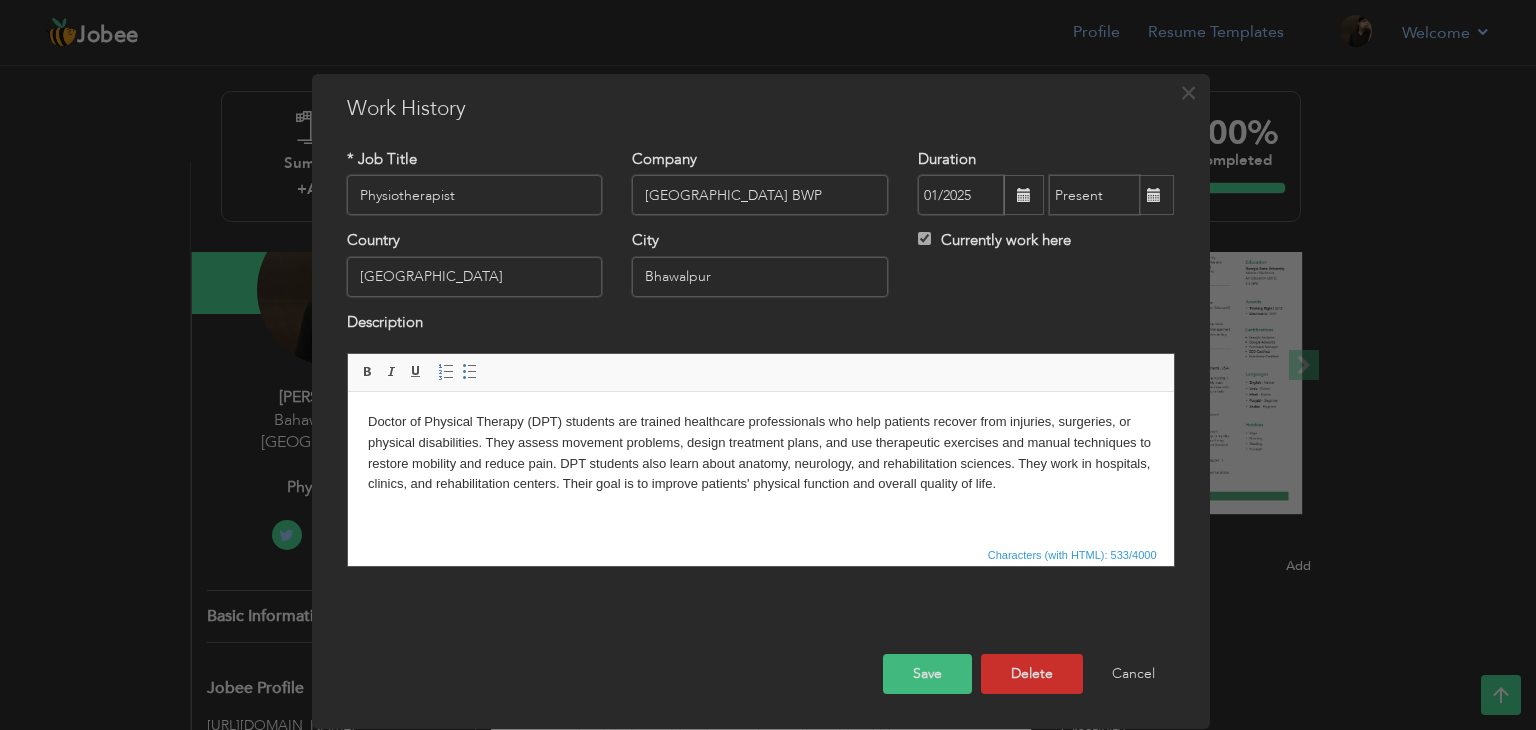 click on "Bhawalpur" at bounding box center [760, 277] 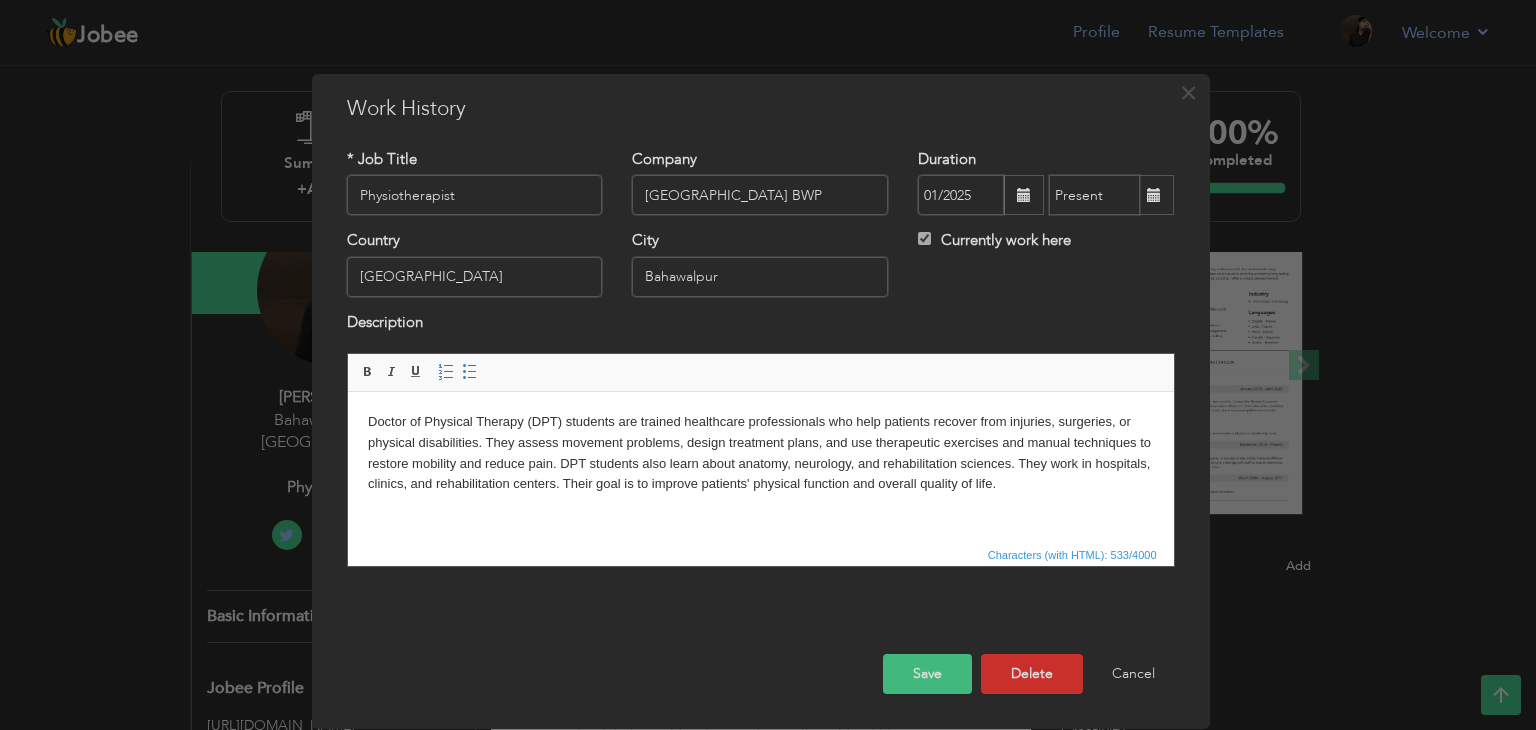 type on "Bahawalpur" 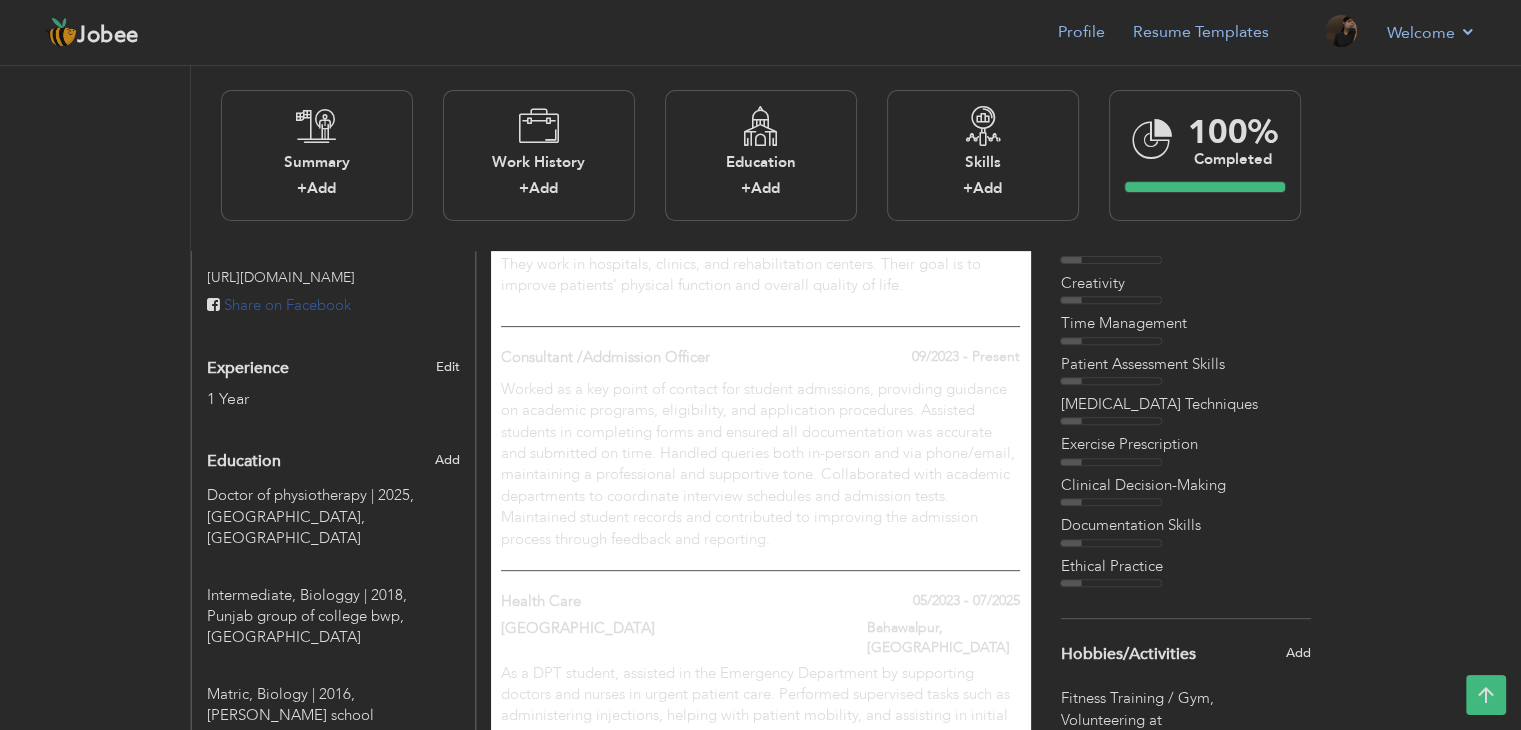 scroll, scrollTop: 658, scrollLeft: 0, axis: vertical 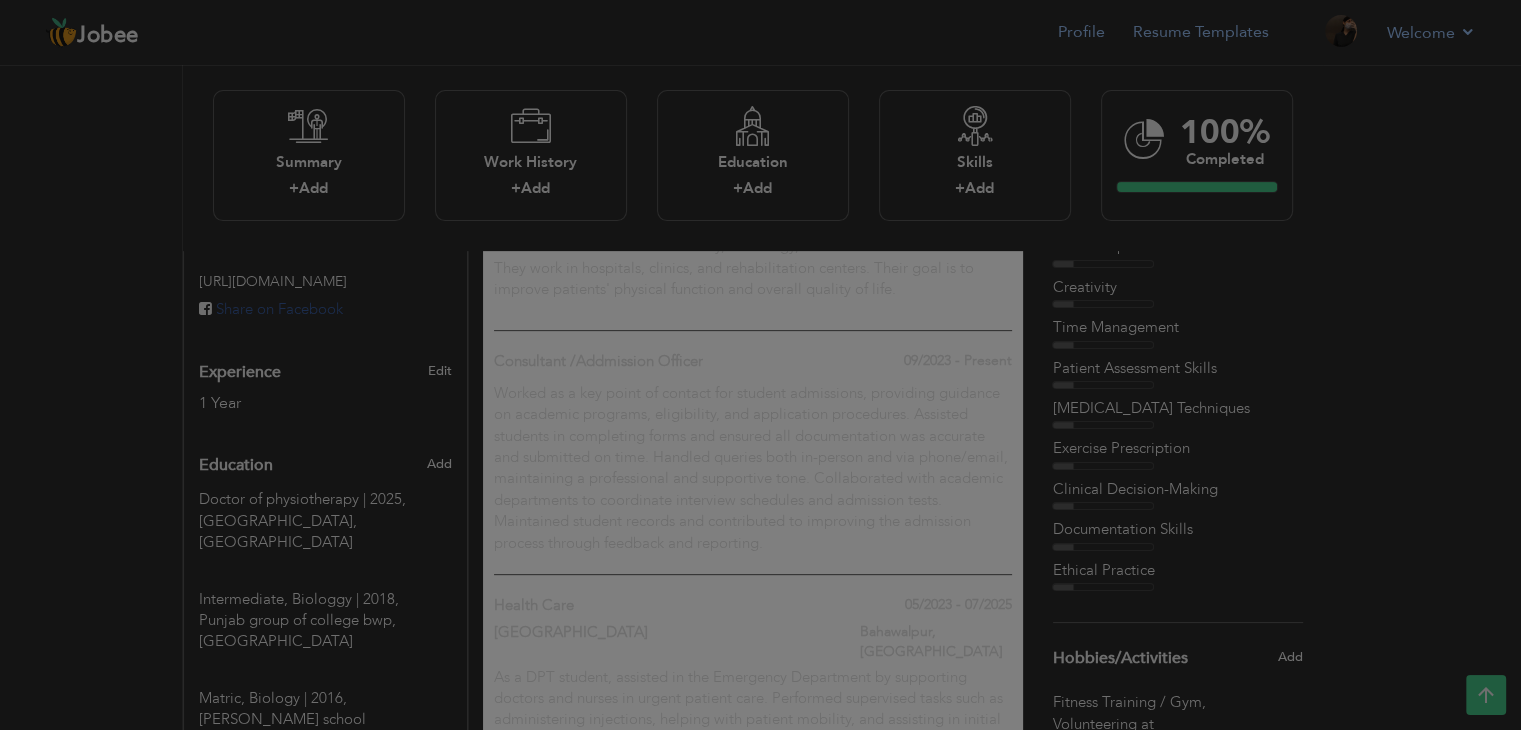 type on "Consultant /Addmission officer" 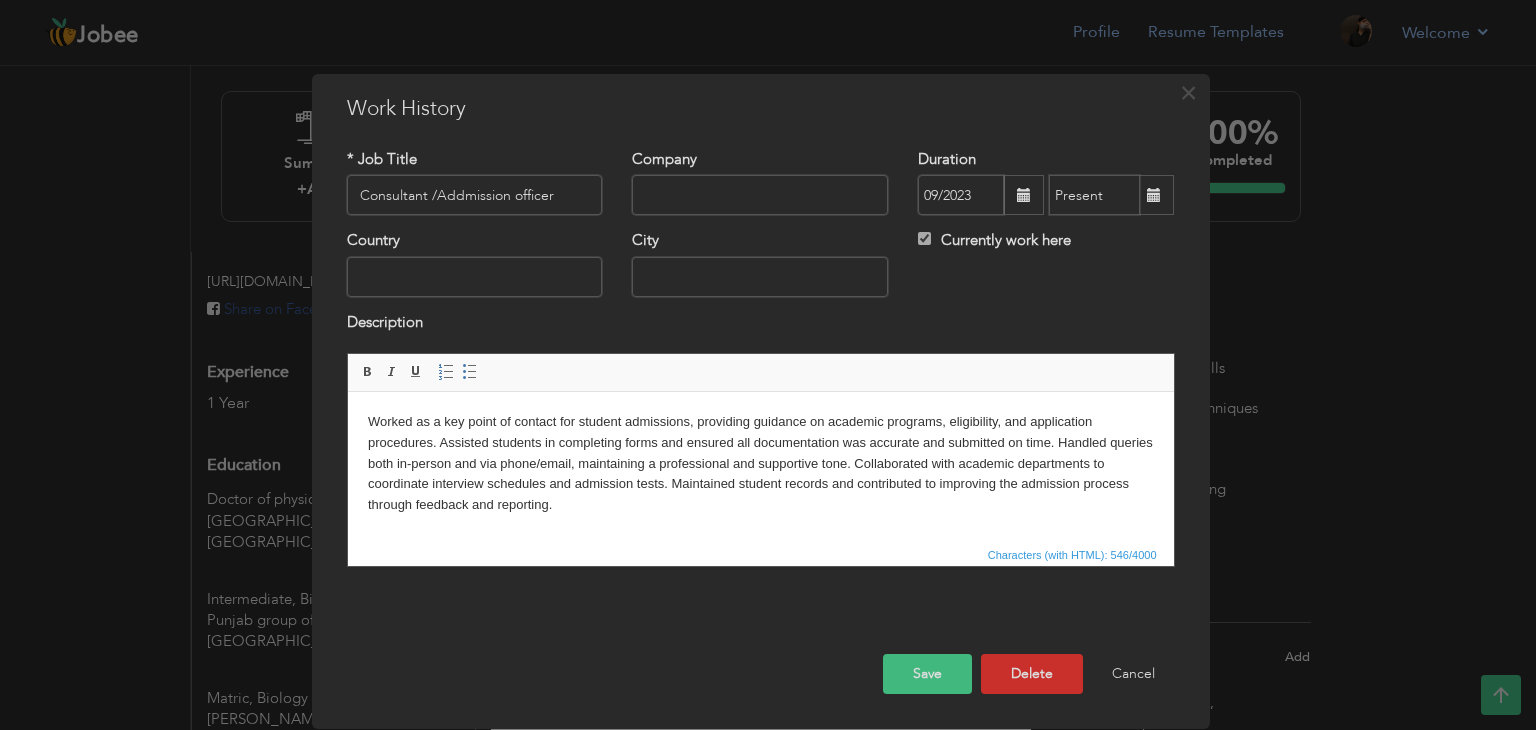 click on "Consultant /Addmission officer" at bounding box center (475, 195) 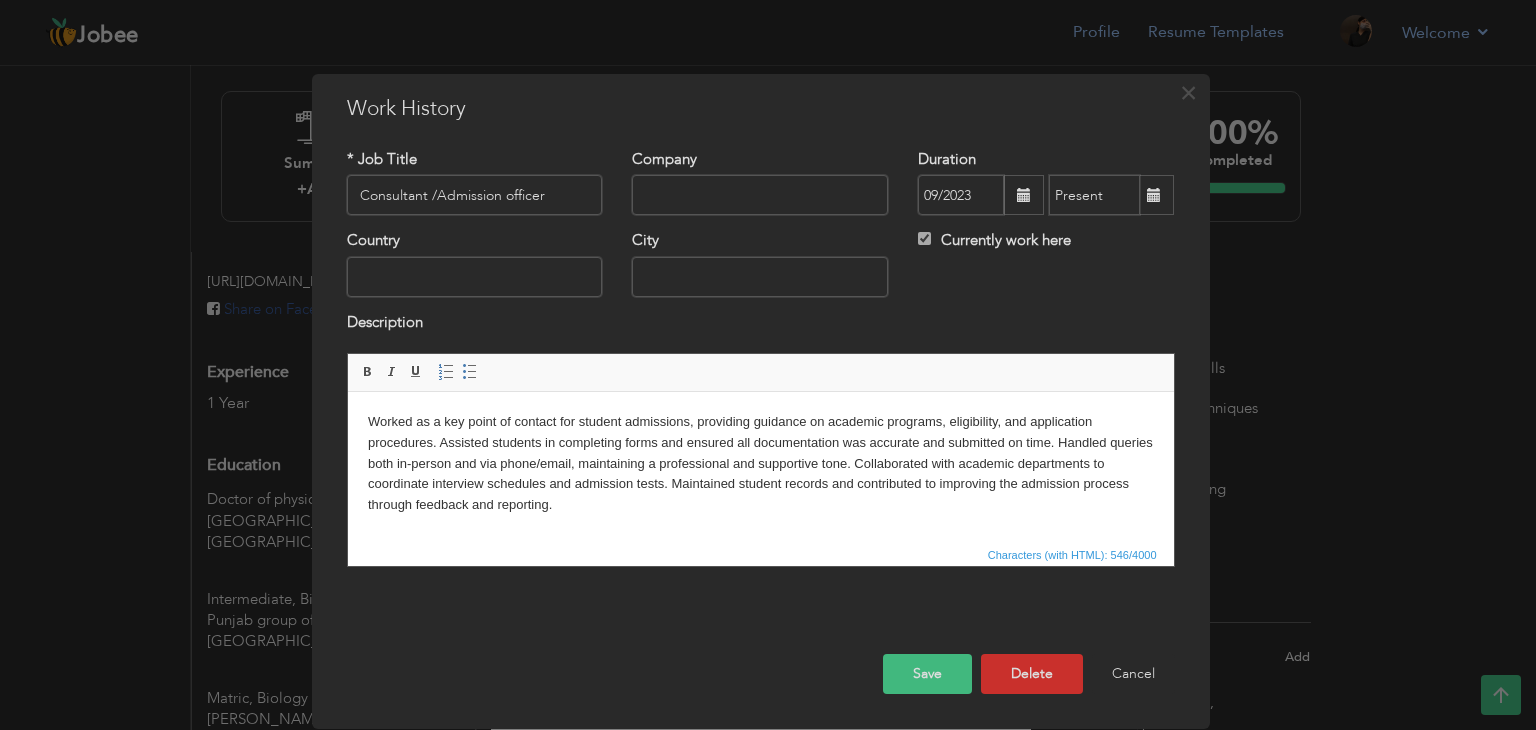 type on "Consultant /Admission officer" 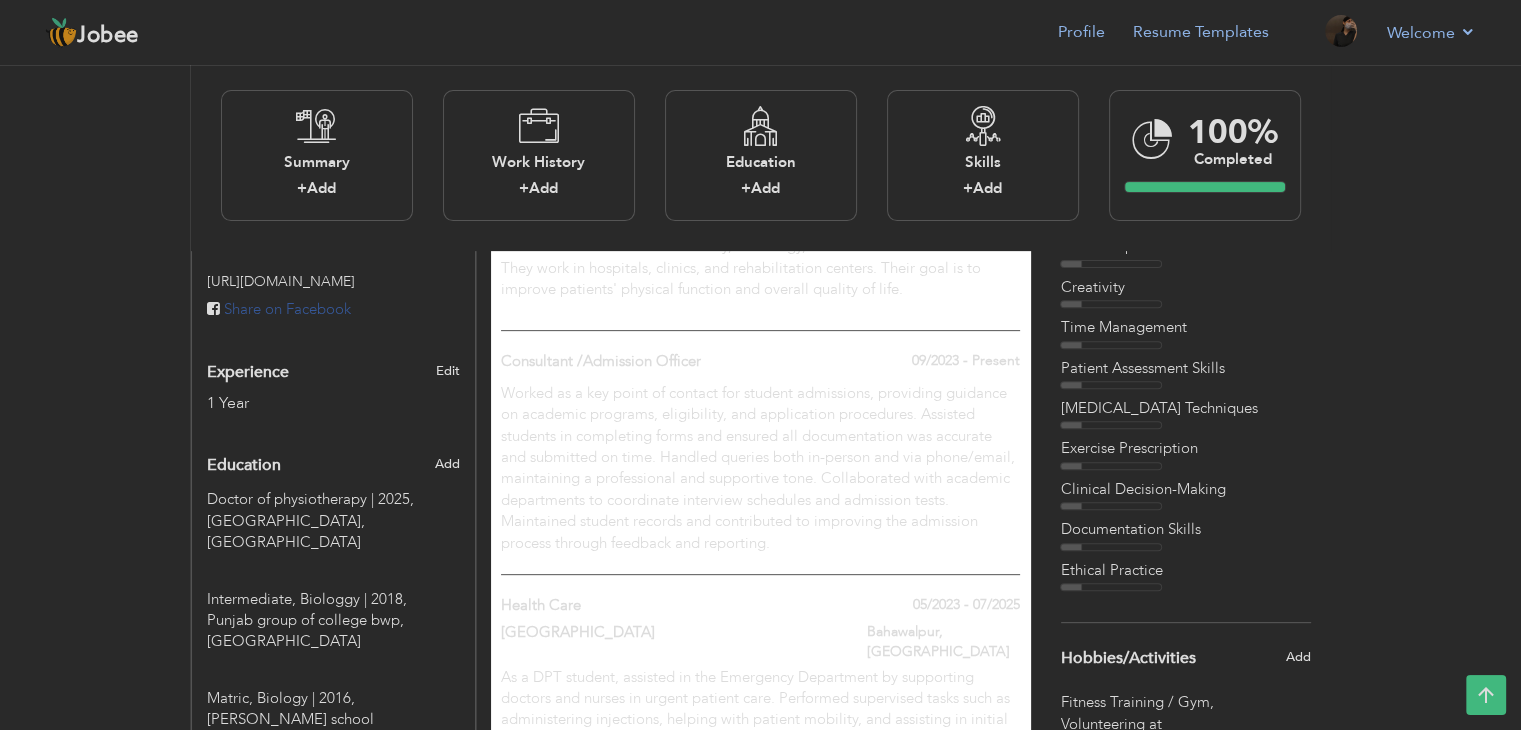type on "Matric" 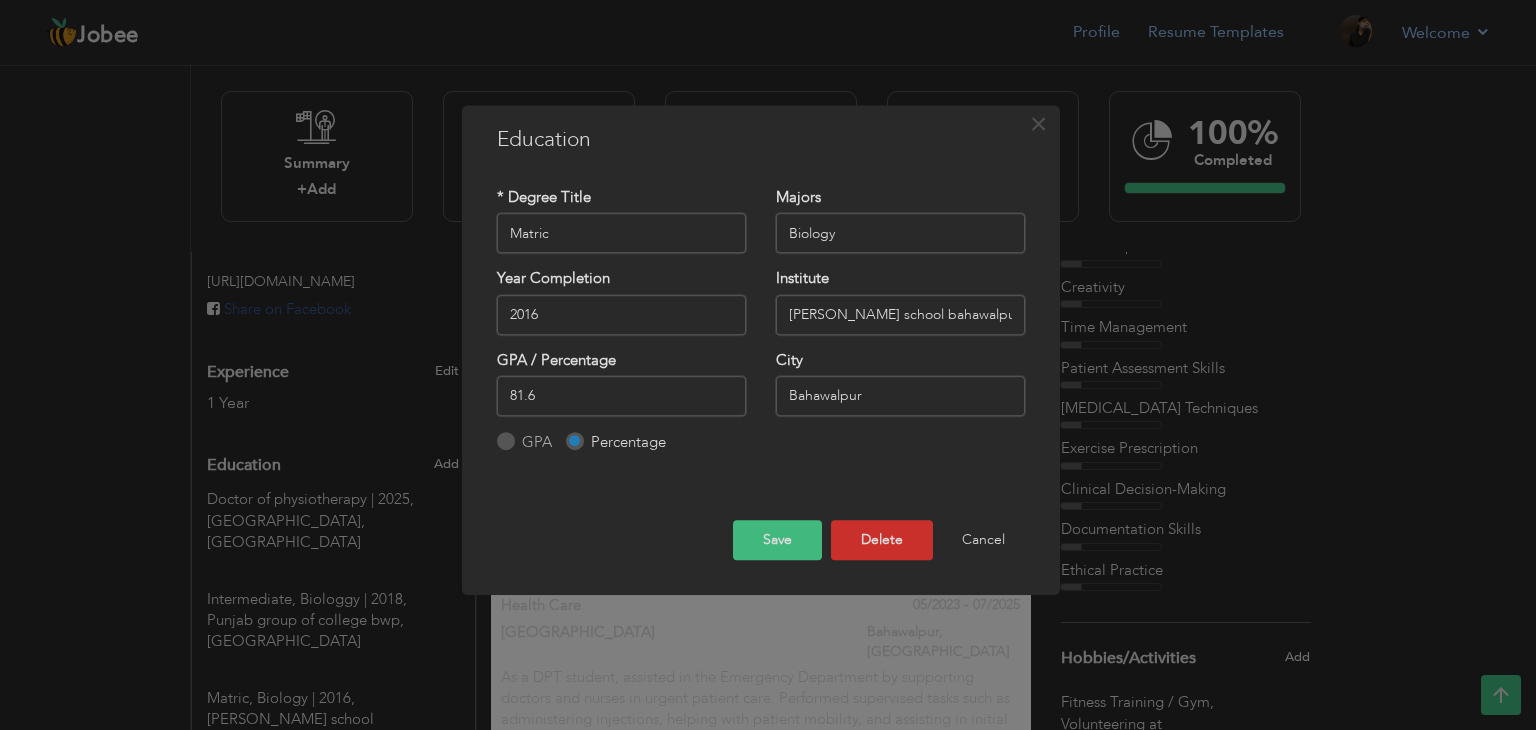 click on "×
Education
* Degree Title
Matric
Majors
Biology
Year Completion" at bounding box center (768, 365) 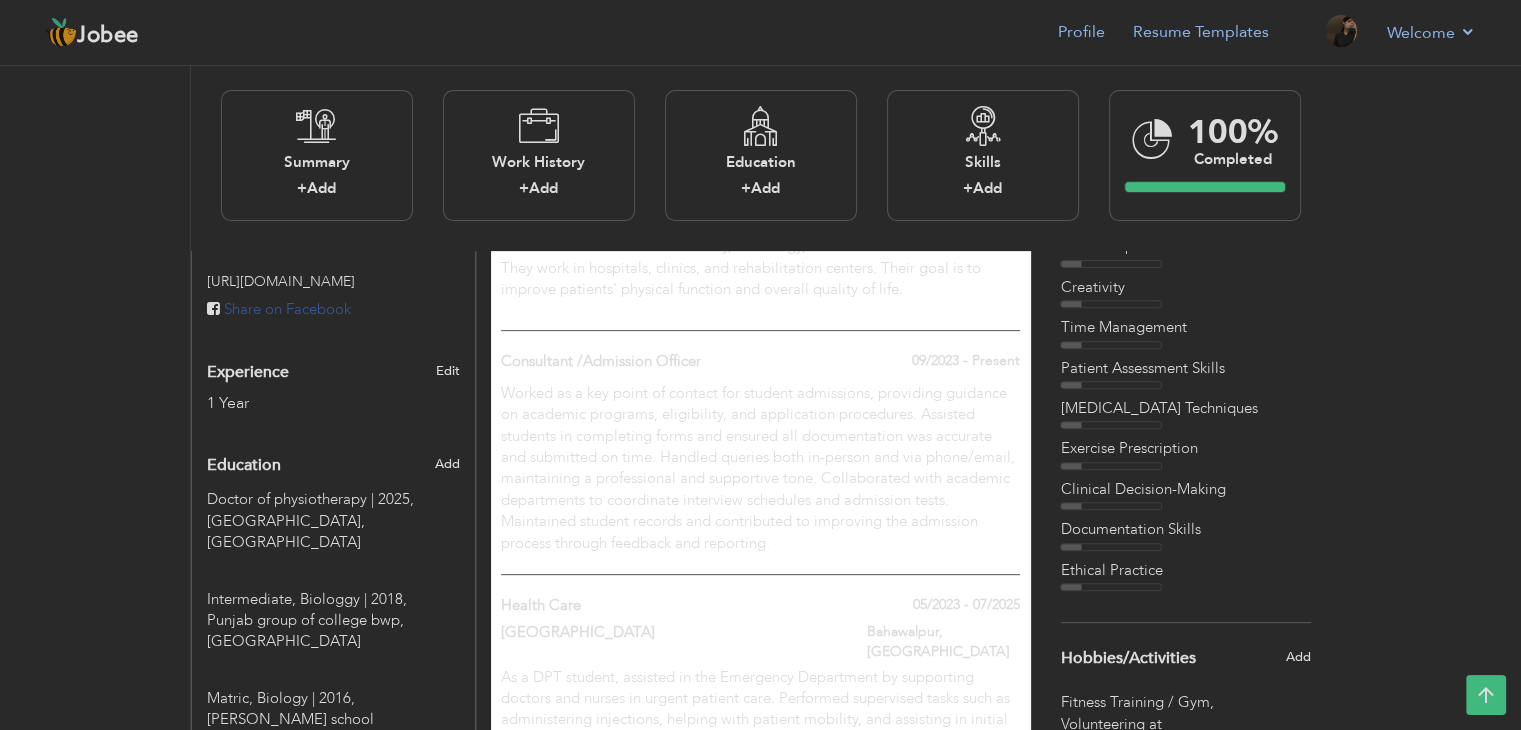 type on "Intermediate" 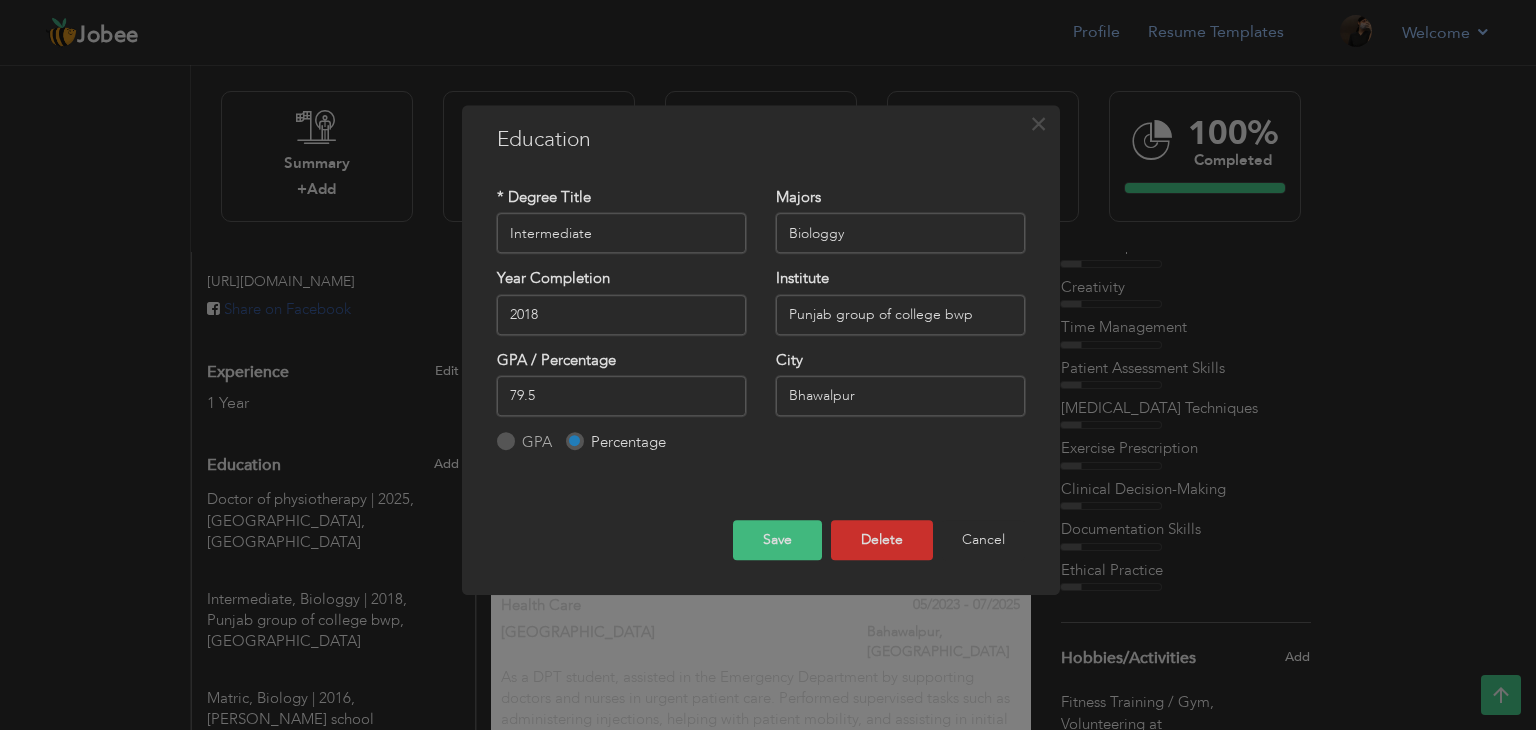 click on "Biologgy" at bounding box center [900, 233] 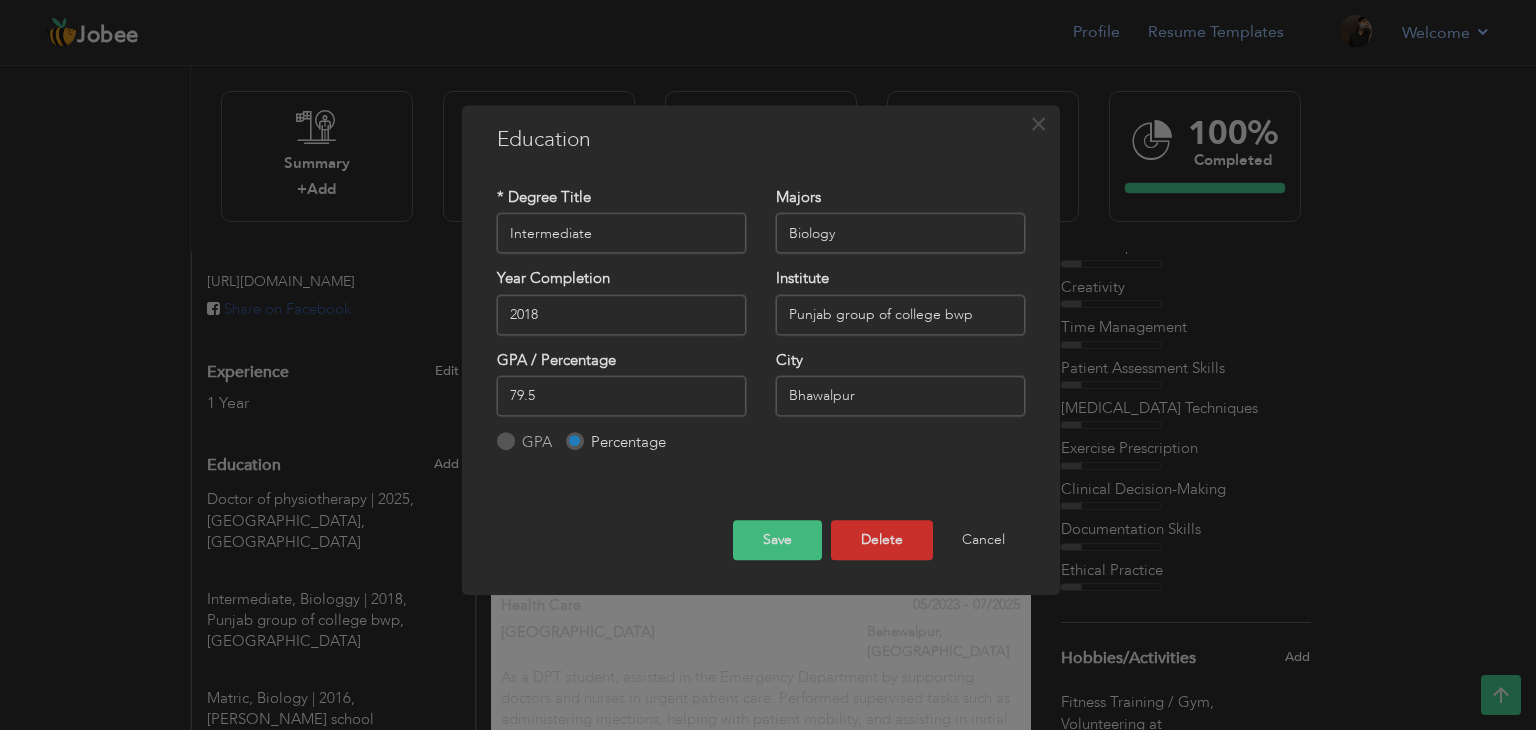 type on "Biology" 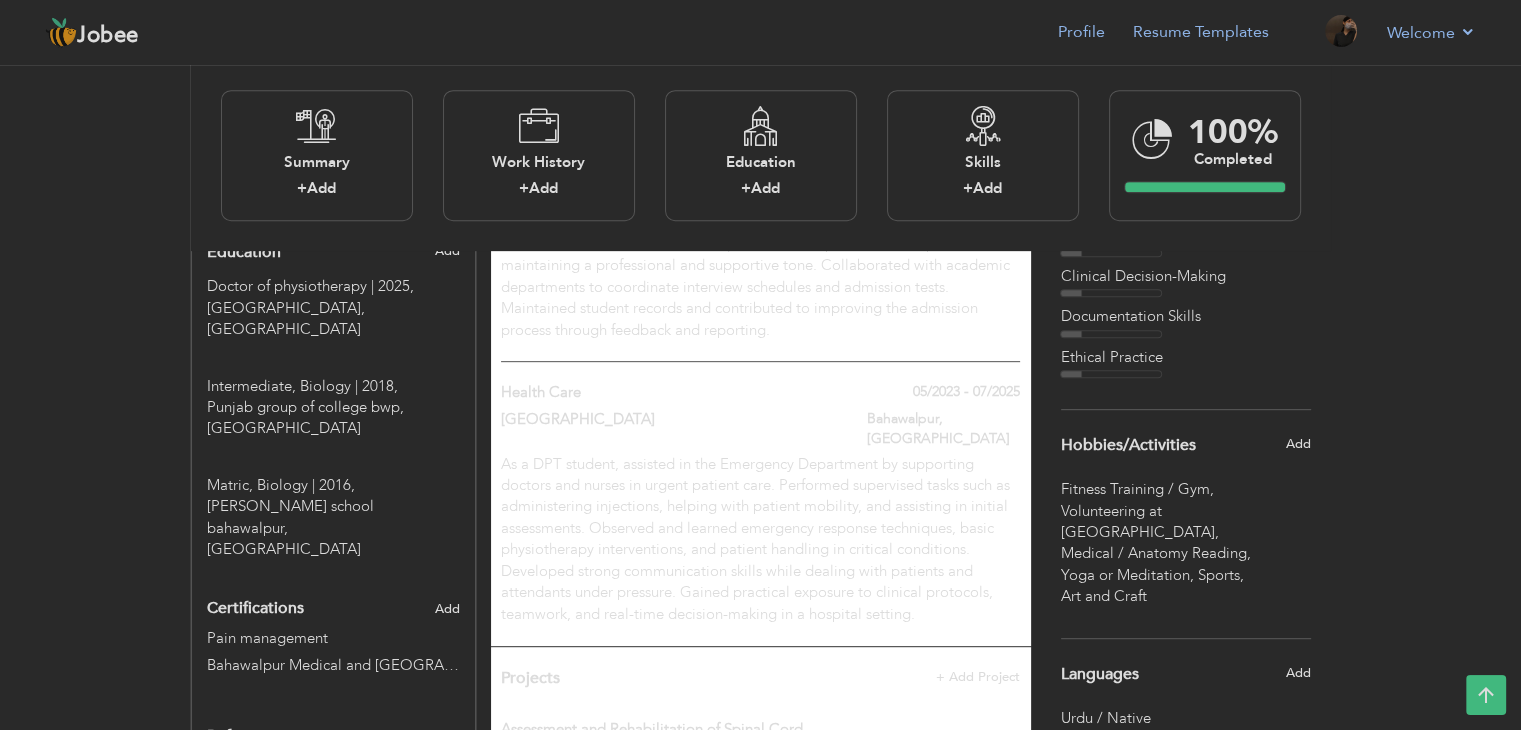 scroll, scrollTop: 872, scrollLeft: 0, axis: vertical 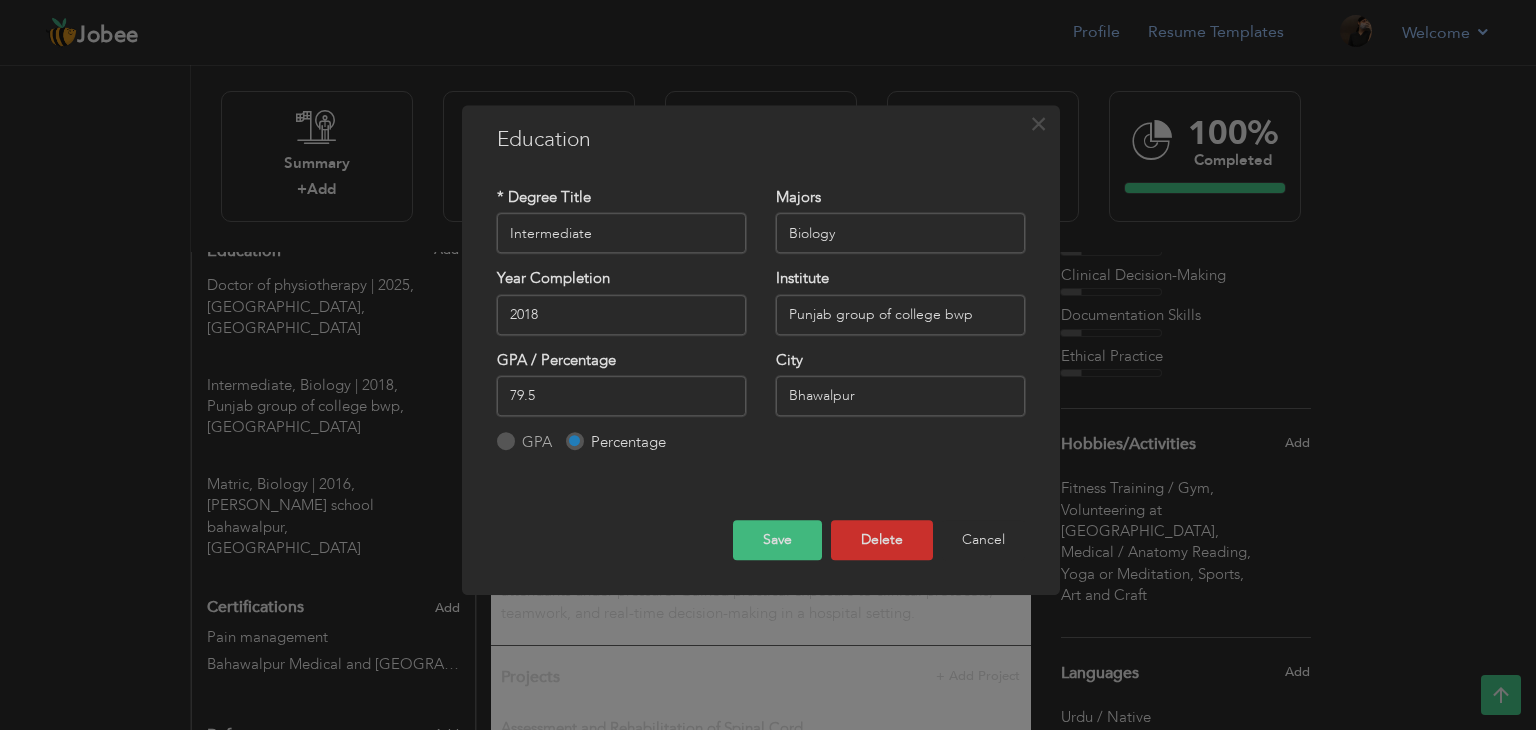 click on "Bhawalpur" at bounding box center (900, 396) 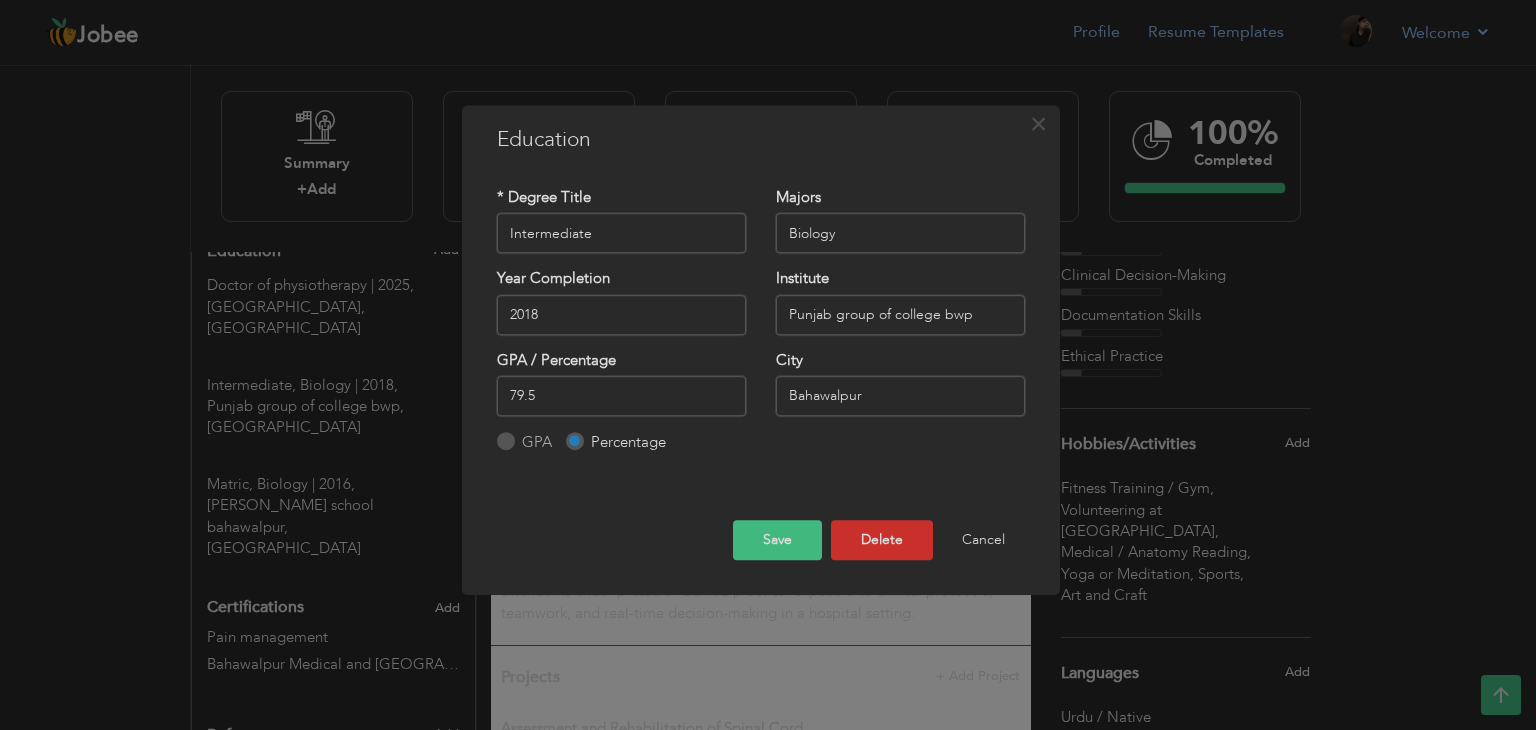 type on "Bahawalpur" 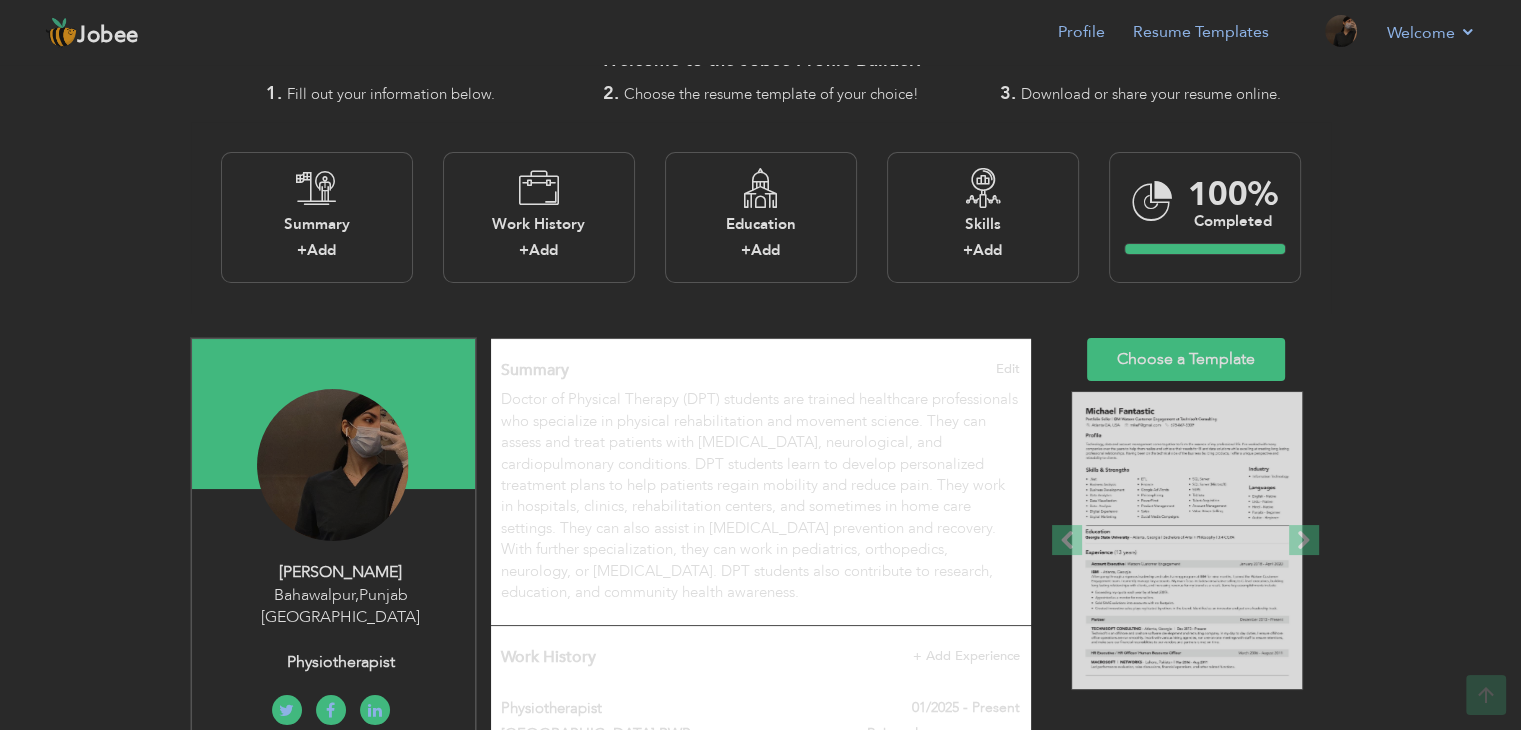 scroll, scrollTop: 38, scrollLeft: 0, axis: vertical 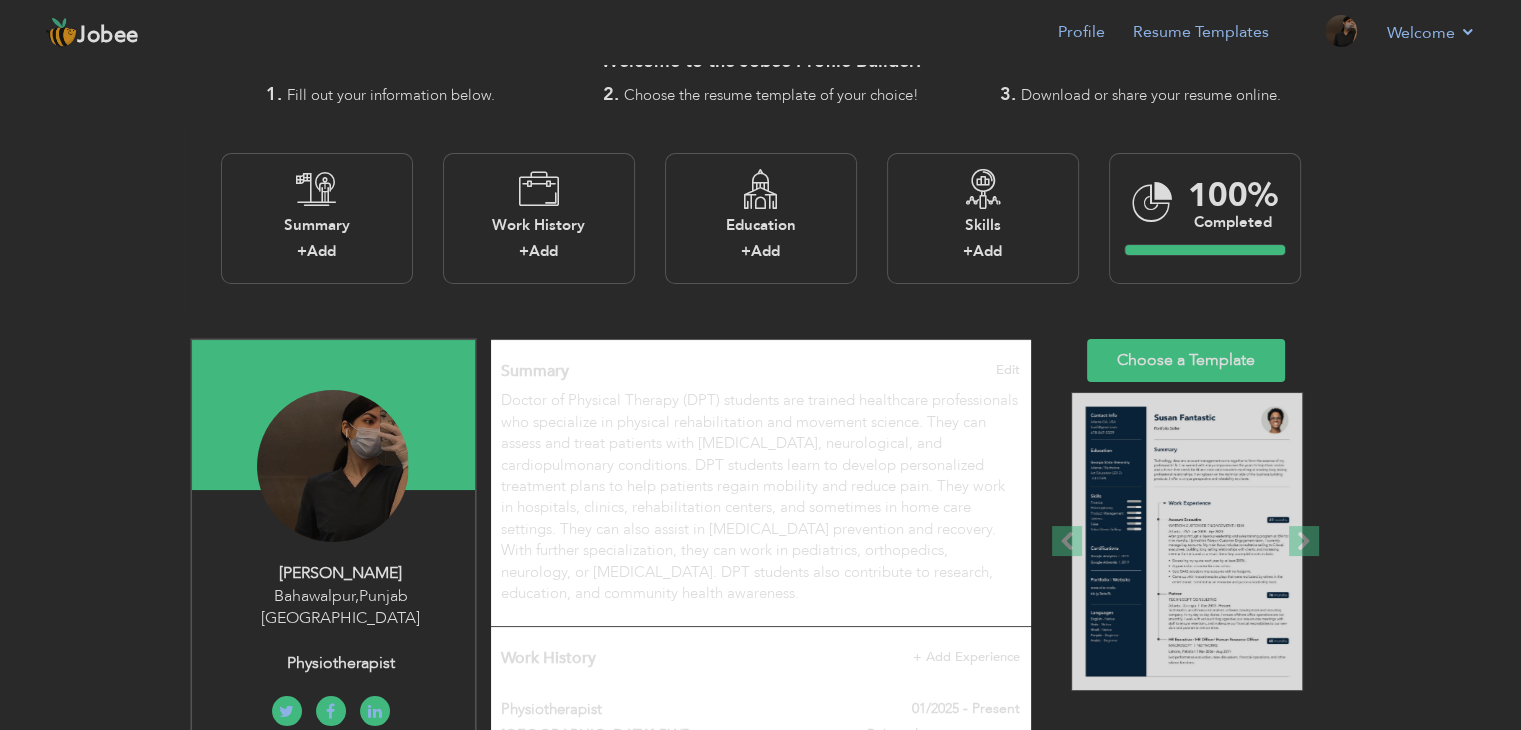 click at bounding box center [0, 0] 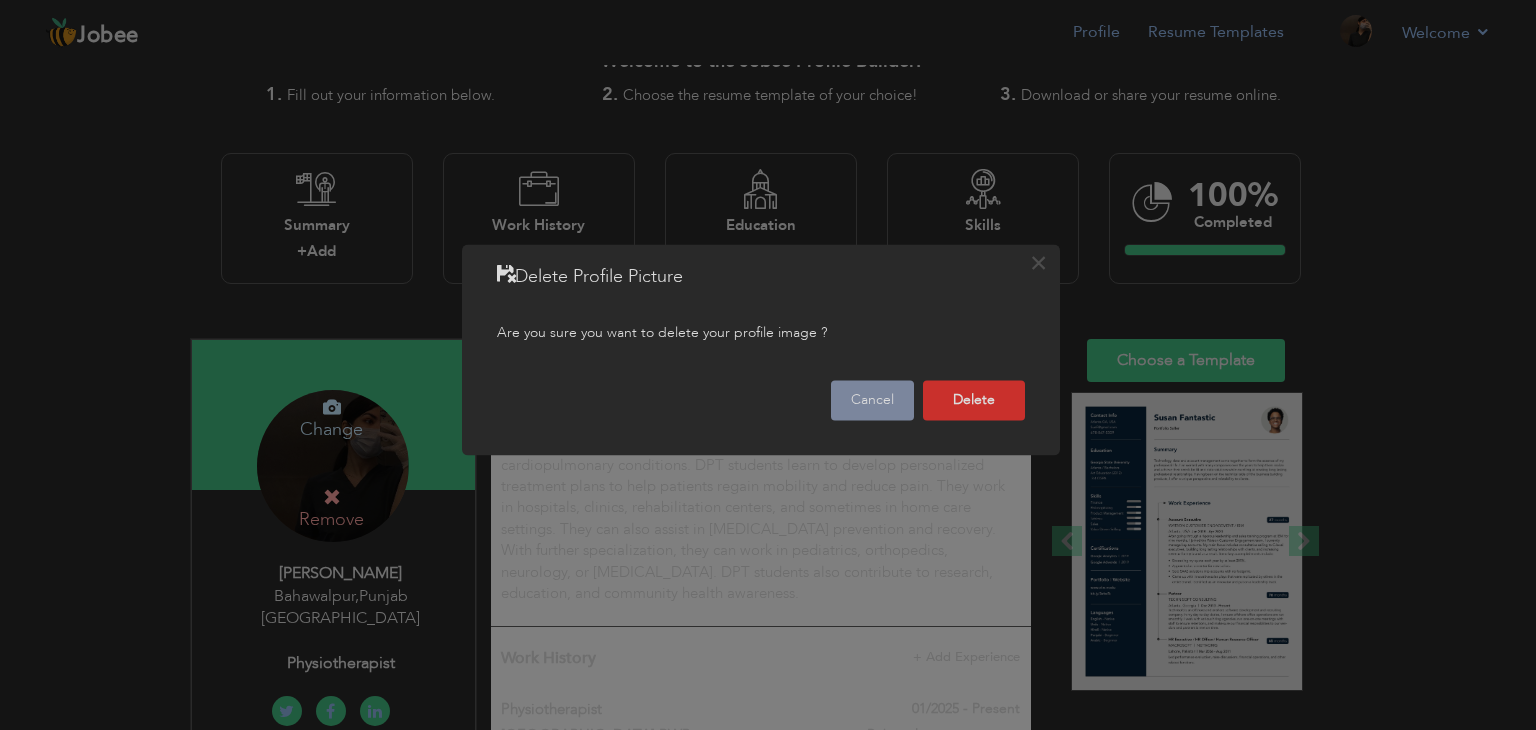 click on "Cancel" at bounding box center (872, 401) 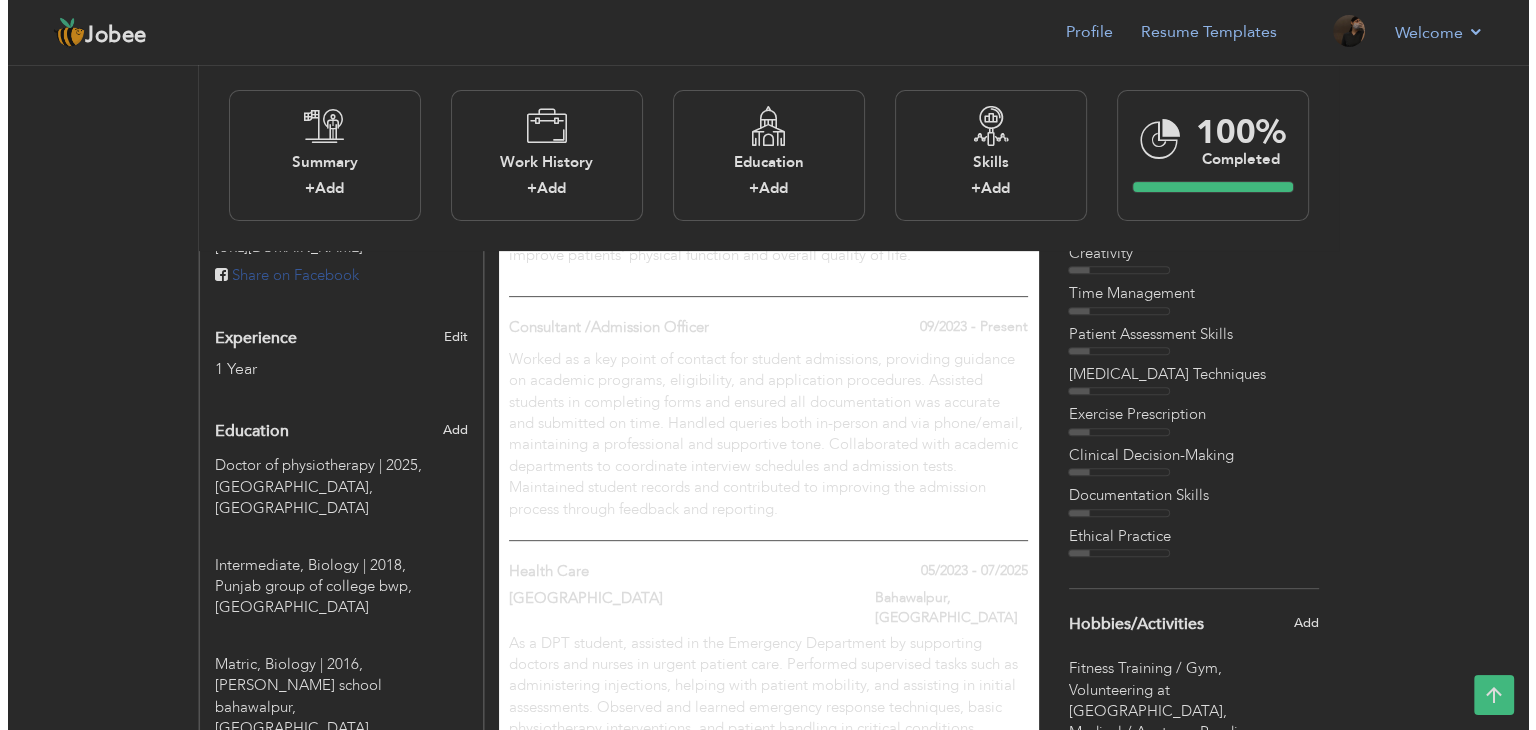 scroll, scrollTop: 693, scrollLeft: 0, axis: vertical 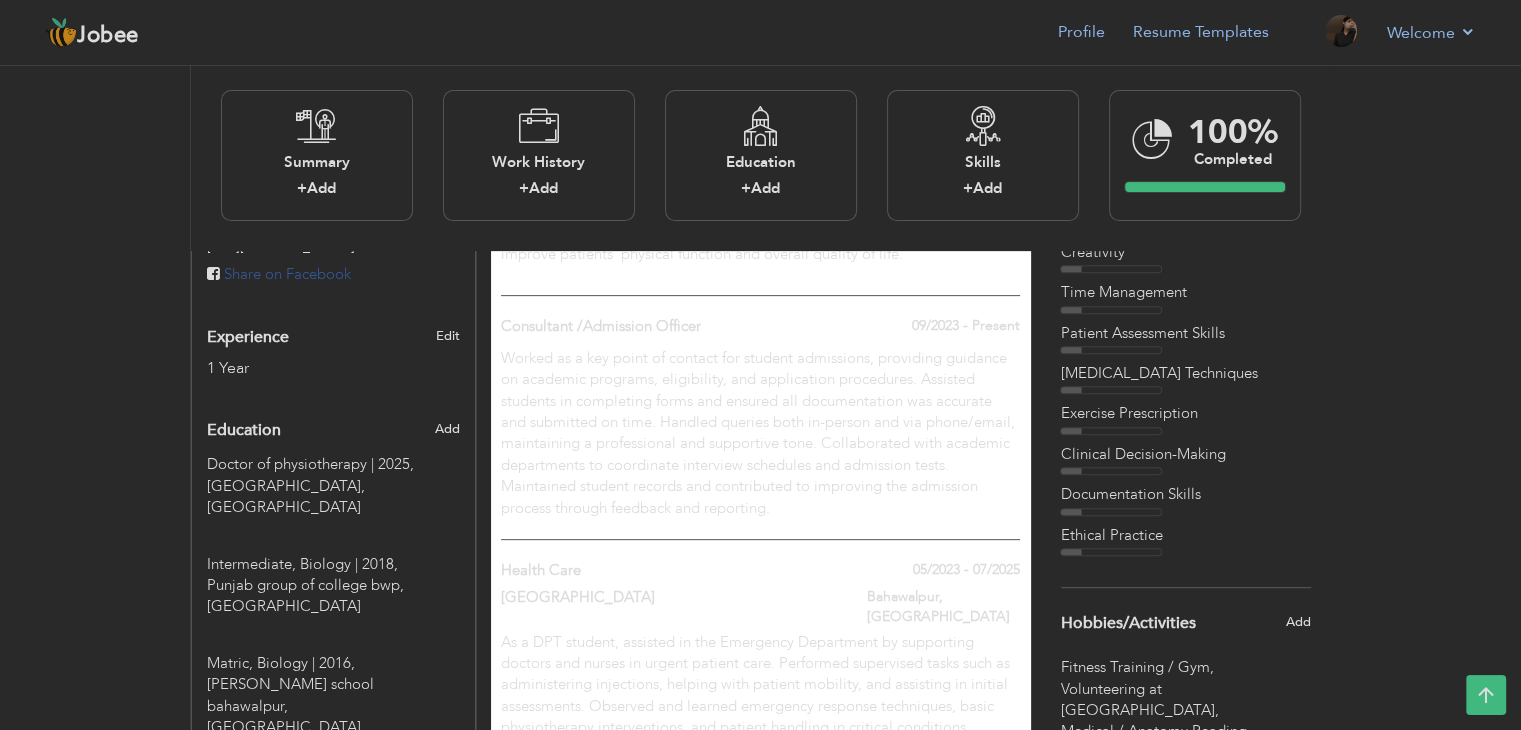 type on "Doctor of physiotherapy" 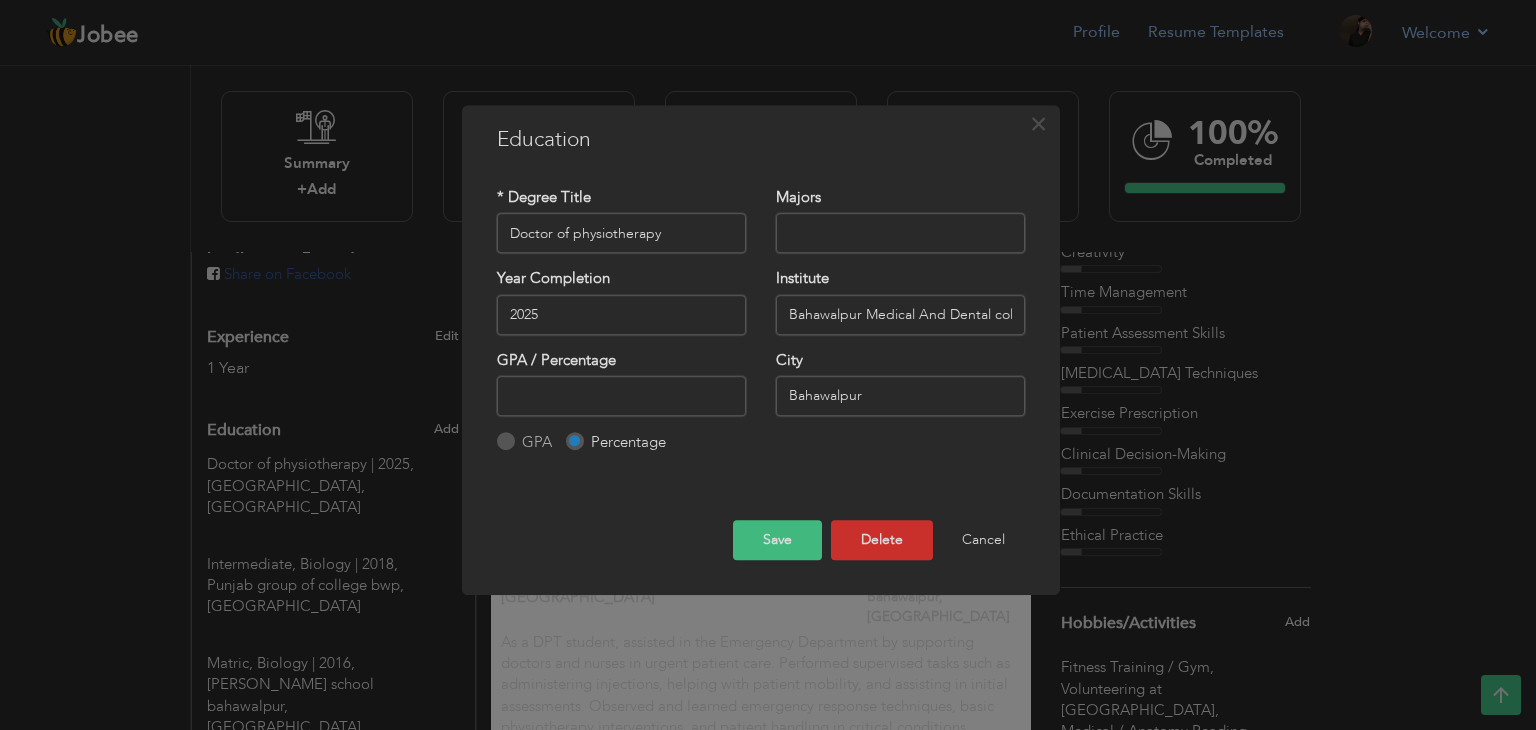 click on "Bahawalpur Medical And Dental college" at bounding box center [900, 315] 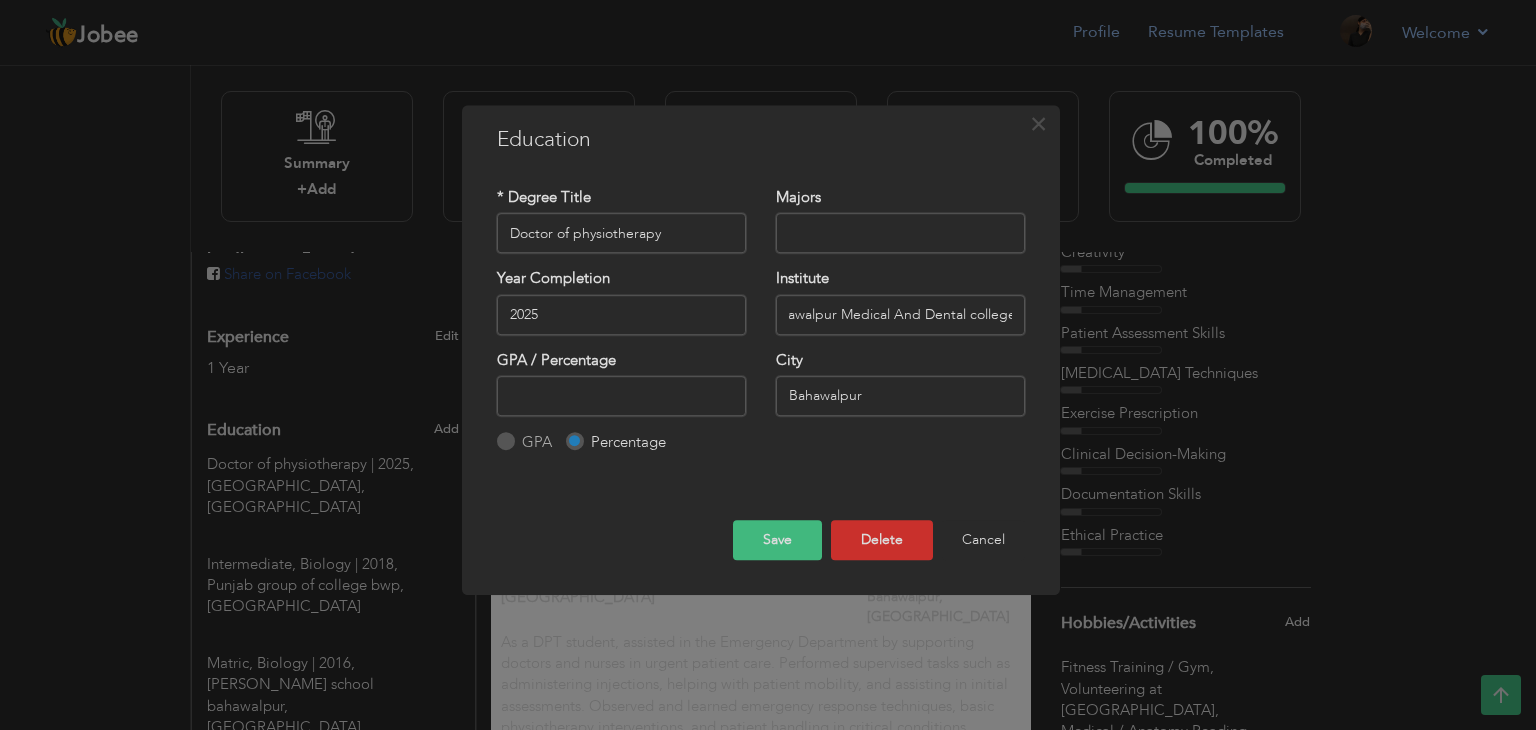 drag, startPoint x: 790, startPoint y: 313, endPoint x: 1074, endPoint y: 309, distance: 284.02817 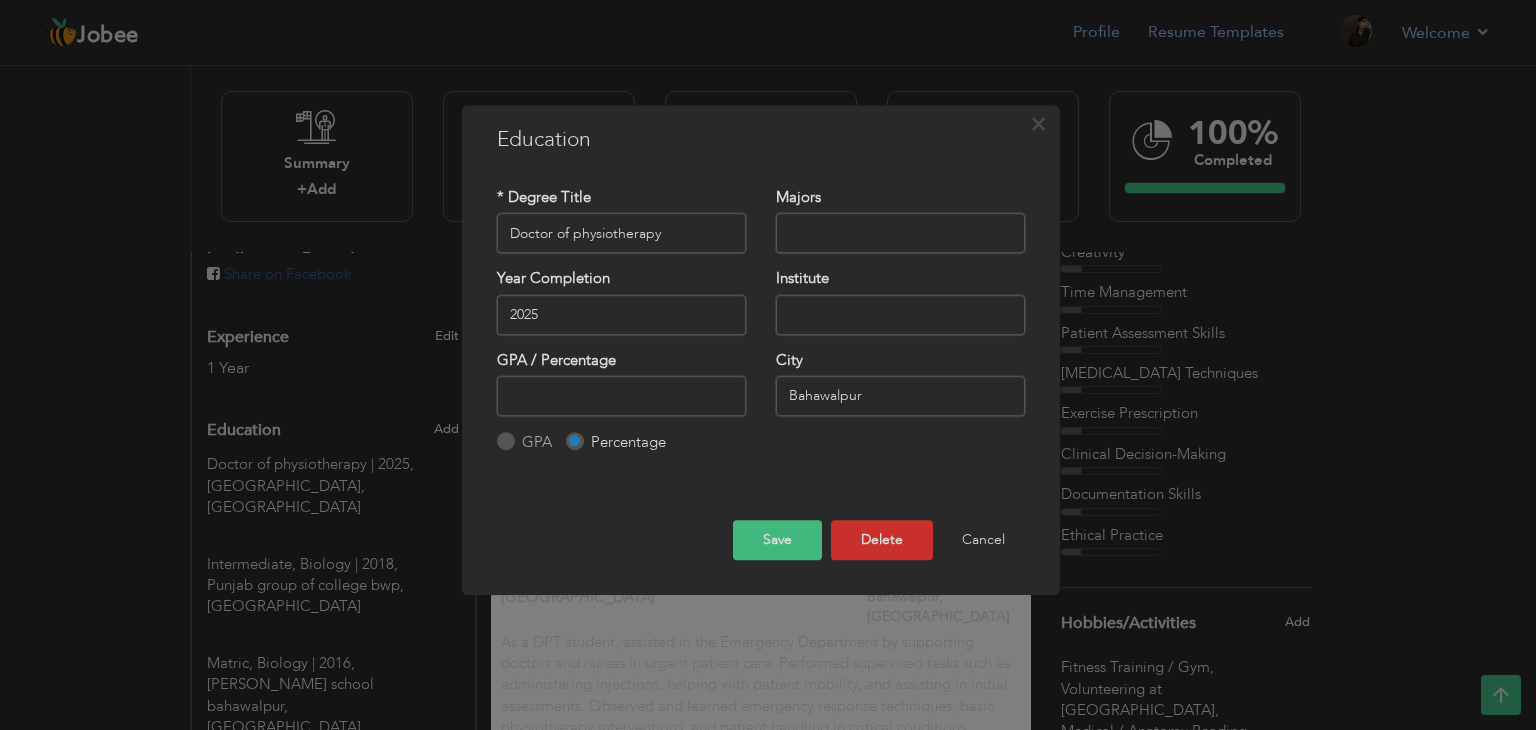 scroll, scrollTop: 0, scrollLeft: 0, axis: both 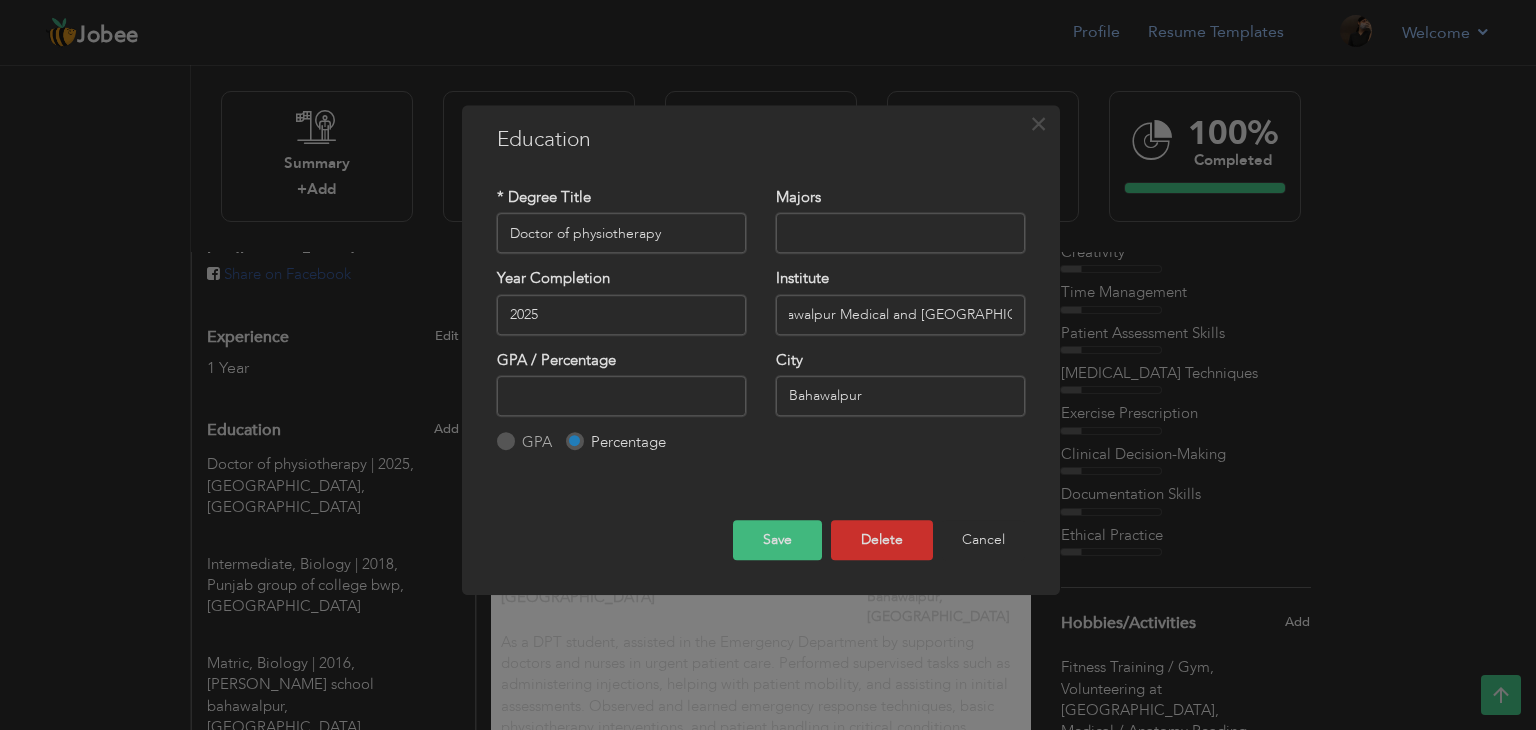type on "Bahawalpur Medical and [GEOGRAPHIC_DATA]" 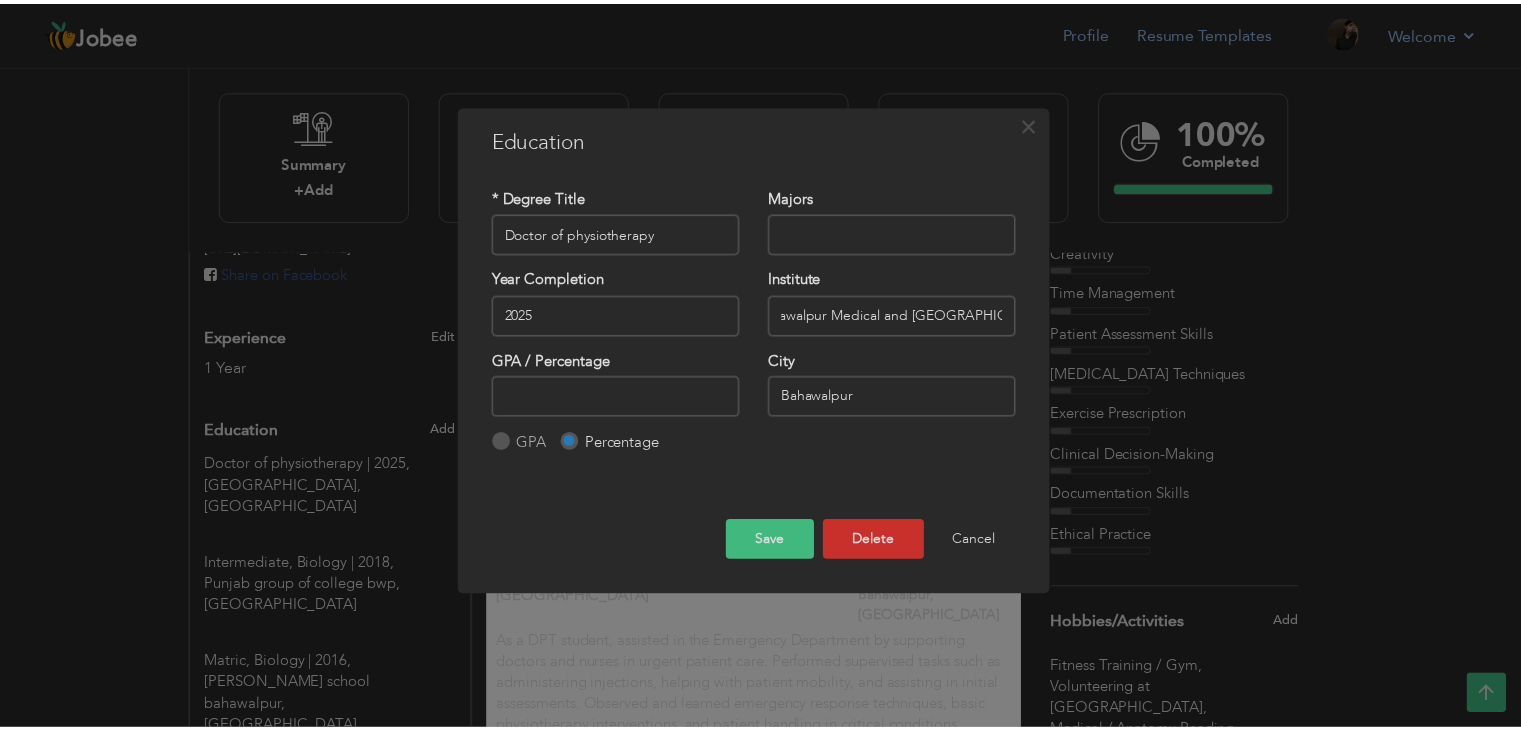 scroll, scrollTop: 0, scrollLeft: 0, axis: both 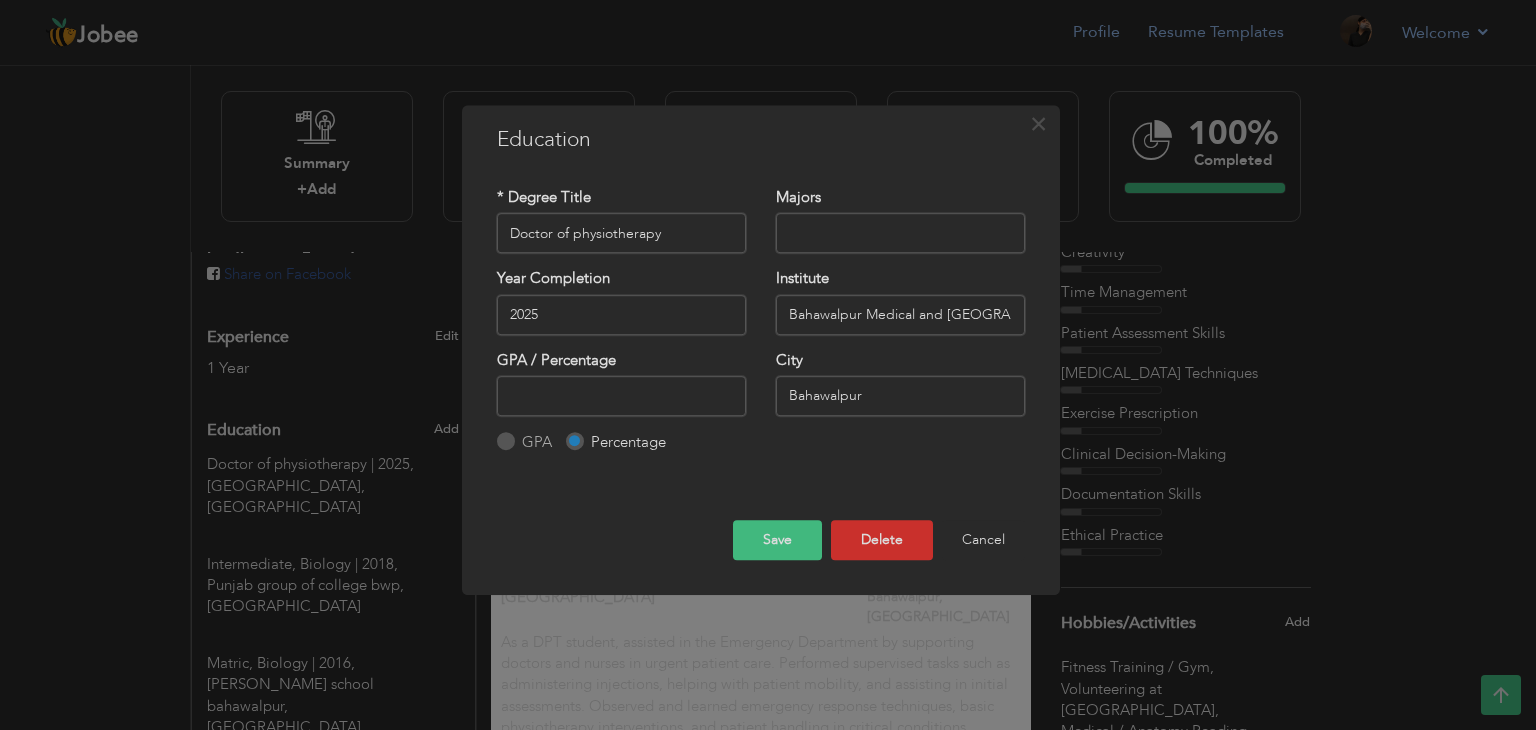 click on "Save" at bounding box center [777, 540] 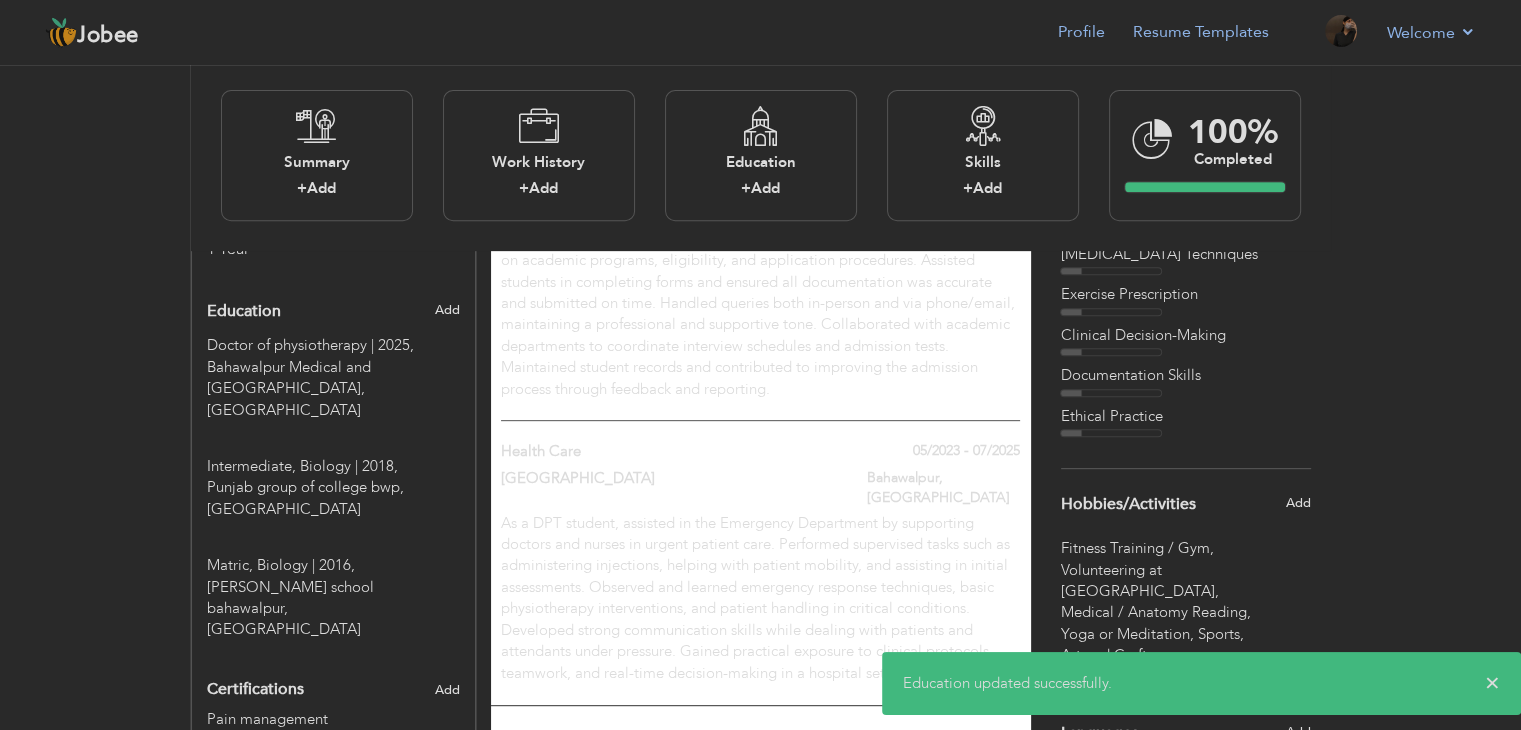 scroll, scrollTop: 817, scrollLeft: 0, axis: vertical 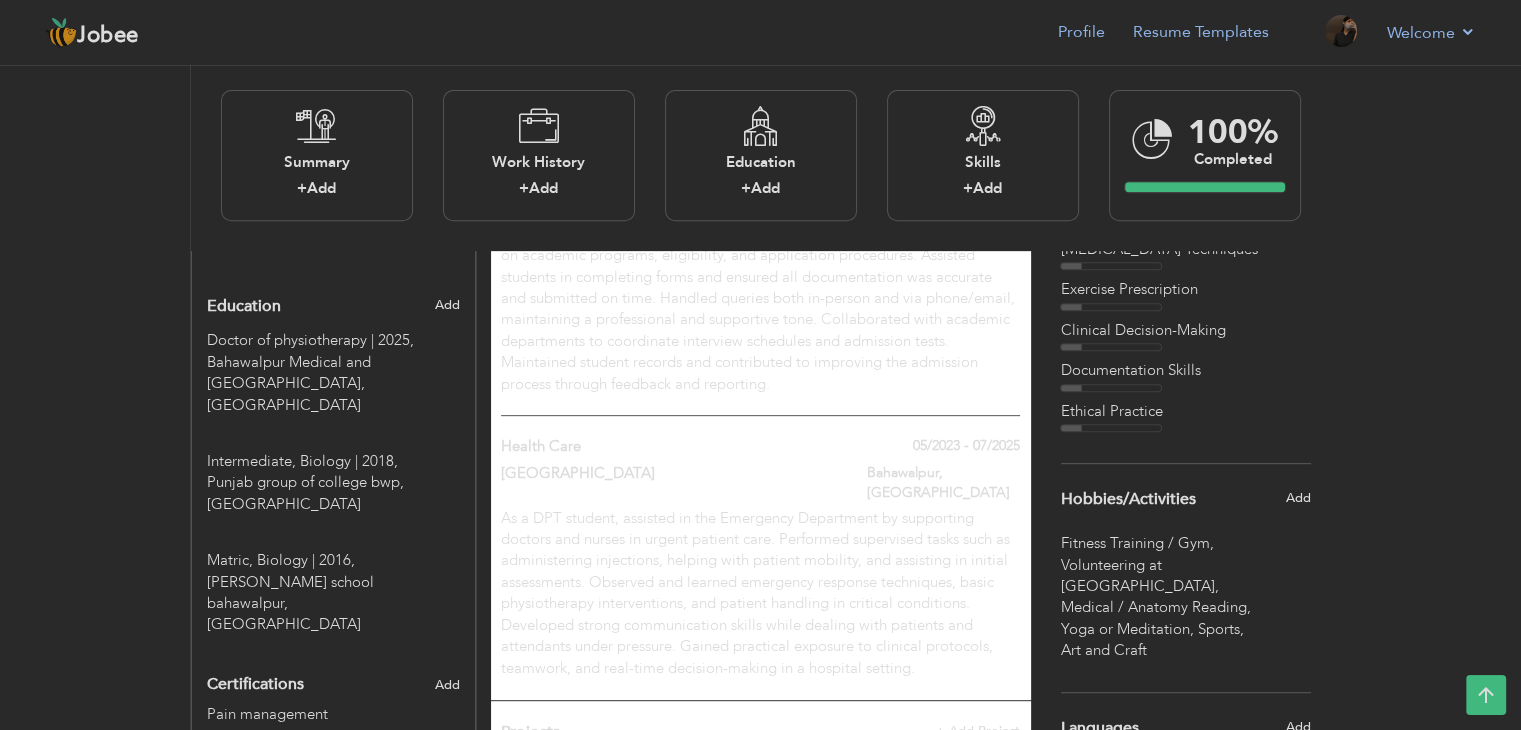 type on "Matric" 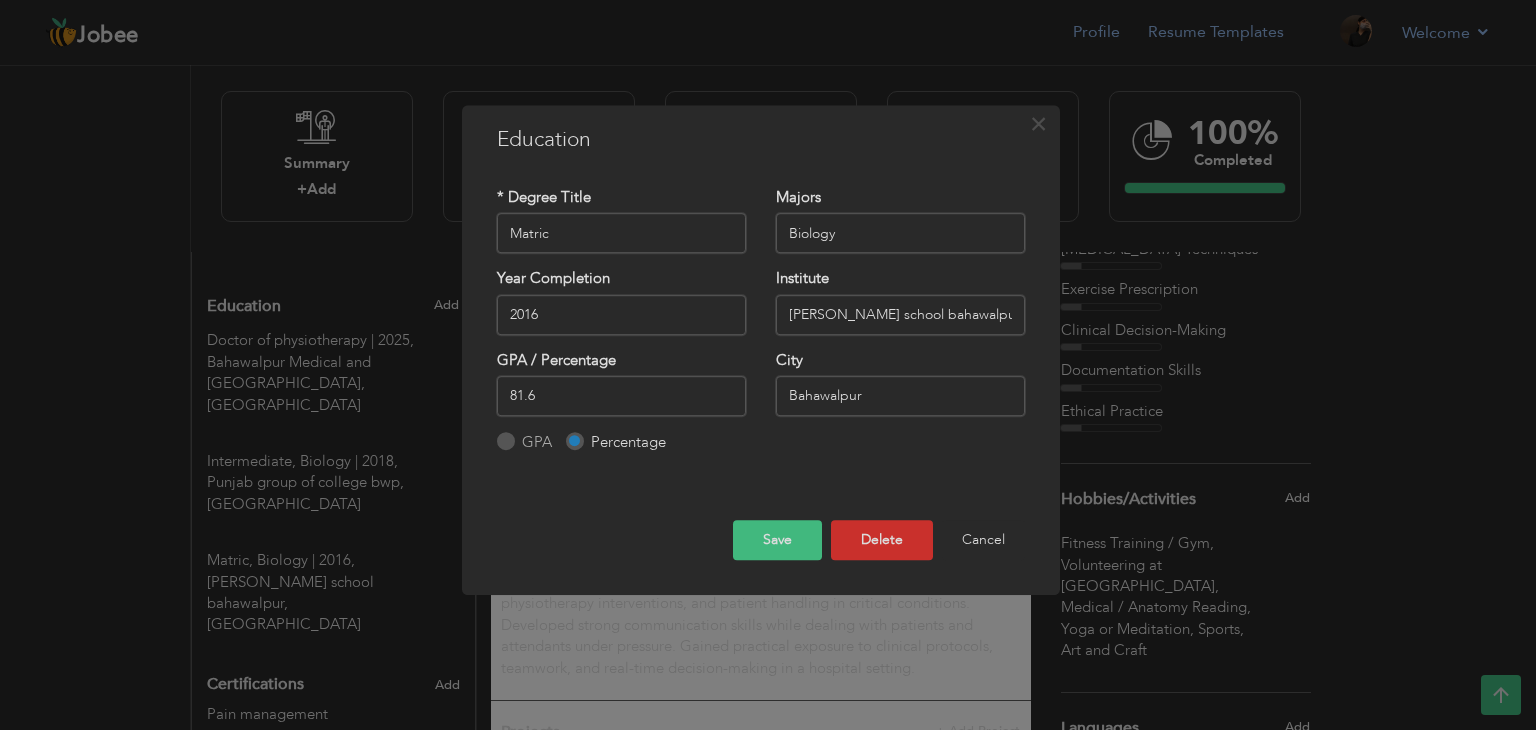 click on "AL Farooq school bahawalpur" at bounding box center (900, 315) 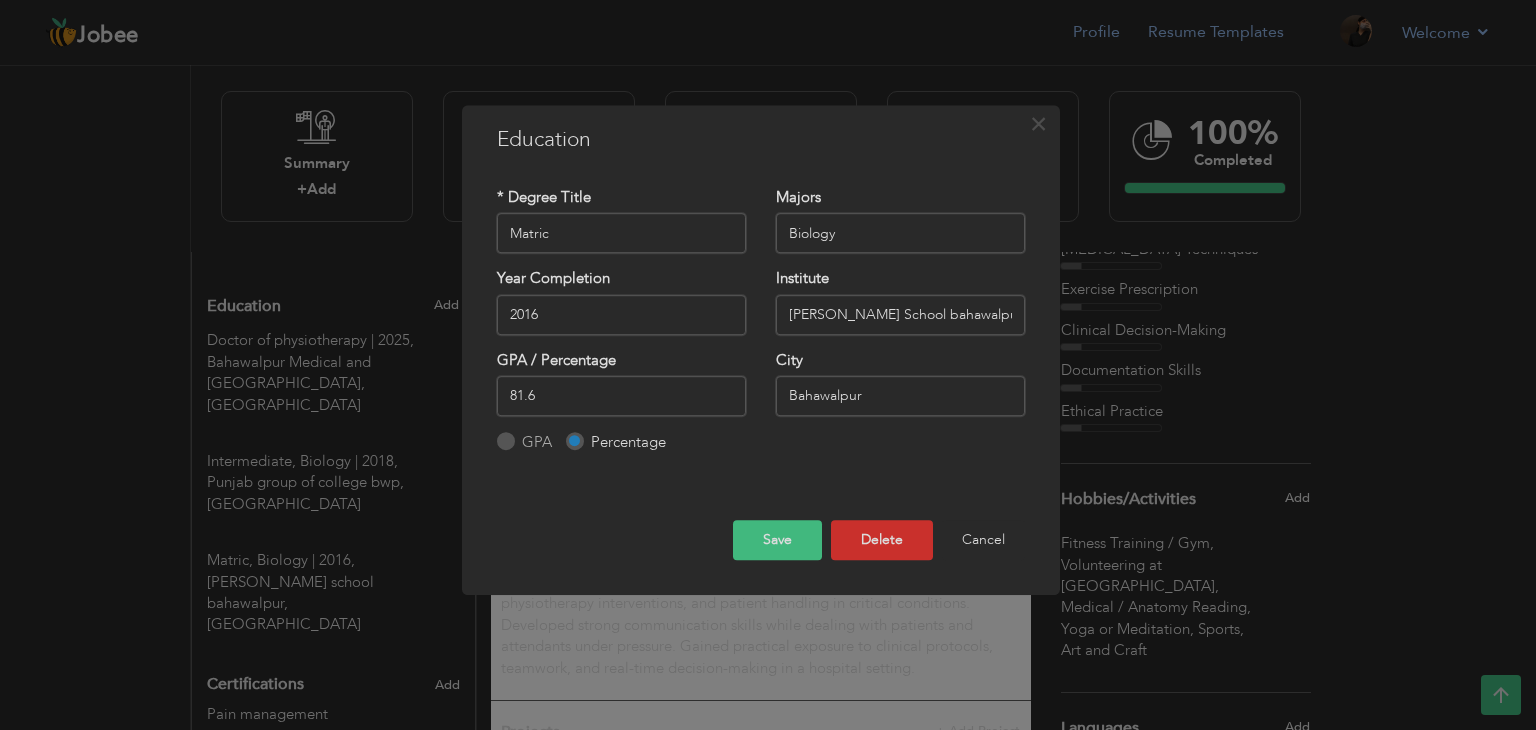 click on "AL Farooq School bahawalpur" at bounding box center [900, 315] 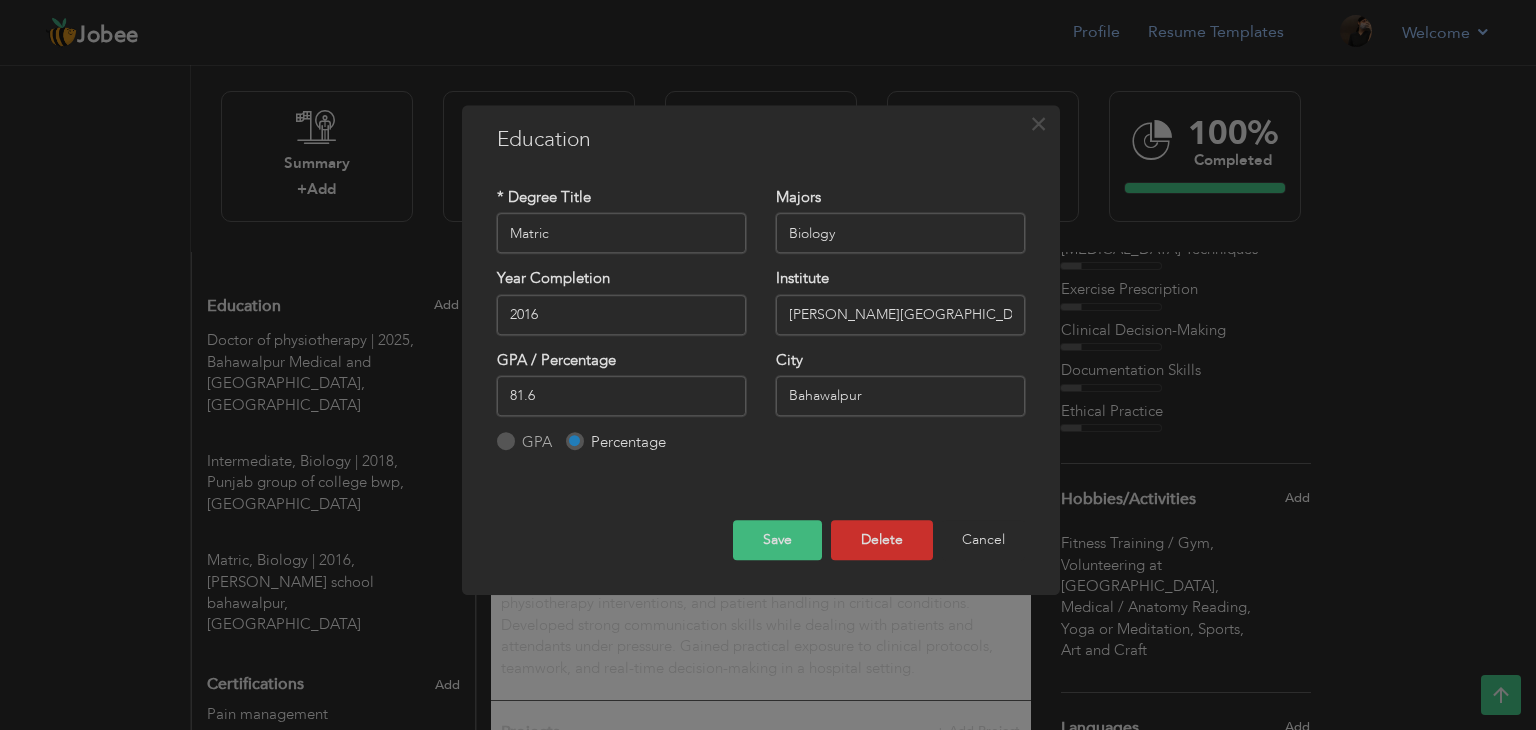 type on "[PERSON_NAME][GEOGRAPHIC_DATA] [GEOGRAPHIC_DATA]" 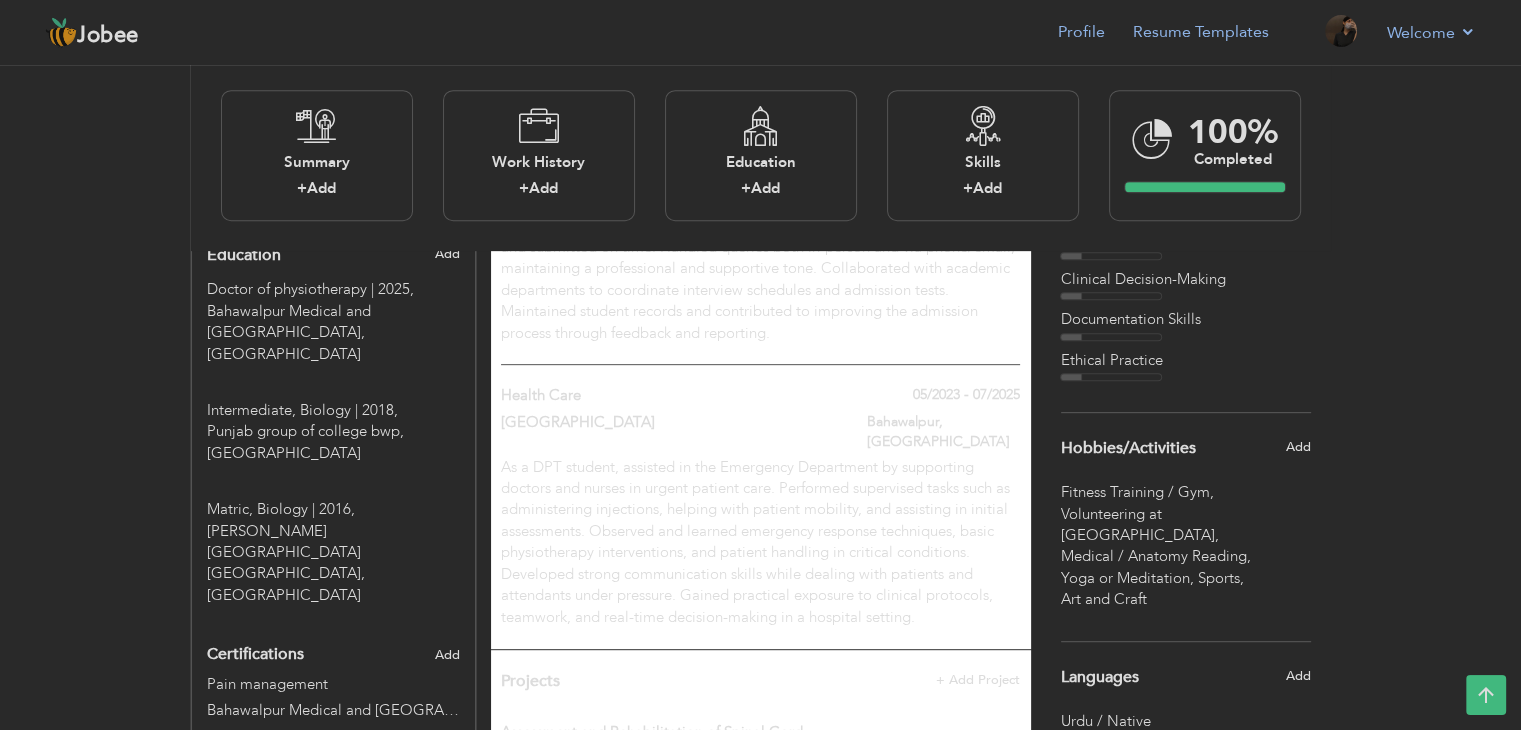 scroll, scrollTop: 873, scrollLeft: 0, axis: vertical 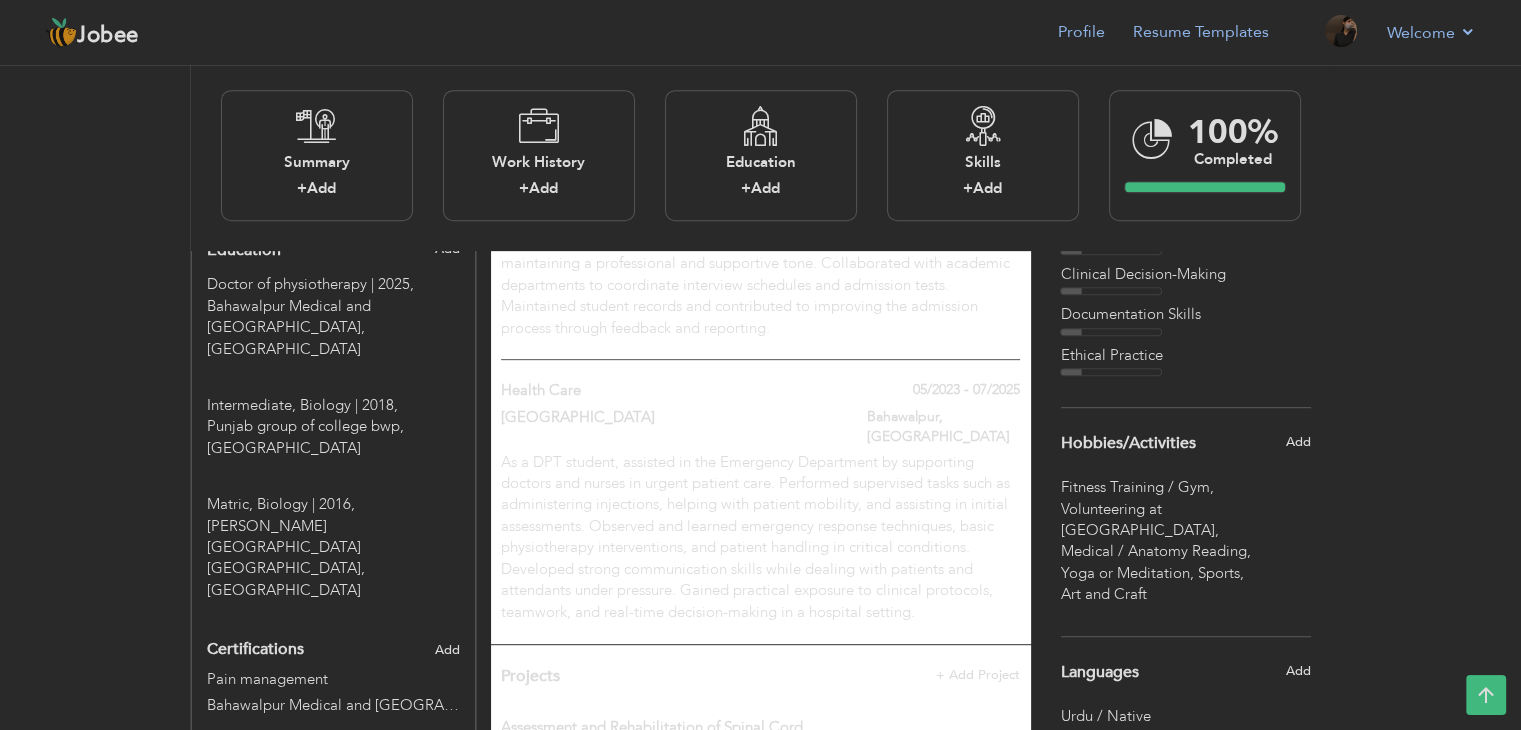 click on "Volunteering at Rehab Cen ," at bounding box center [1186, 520] 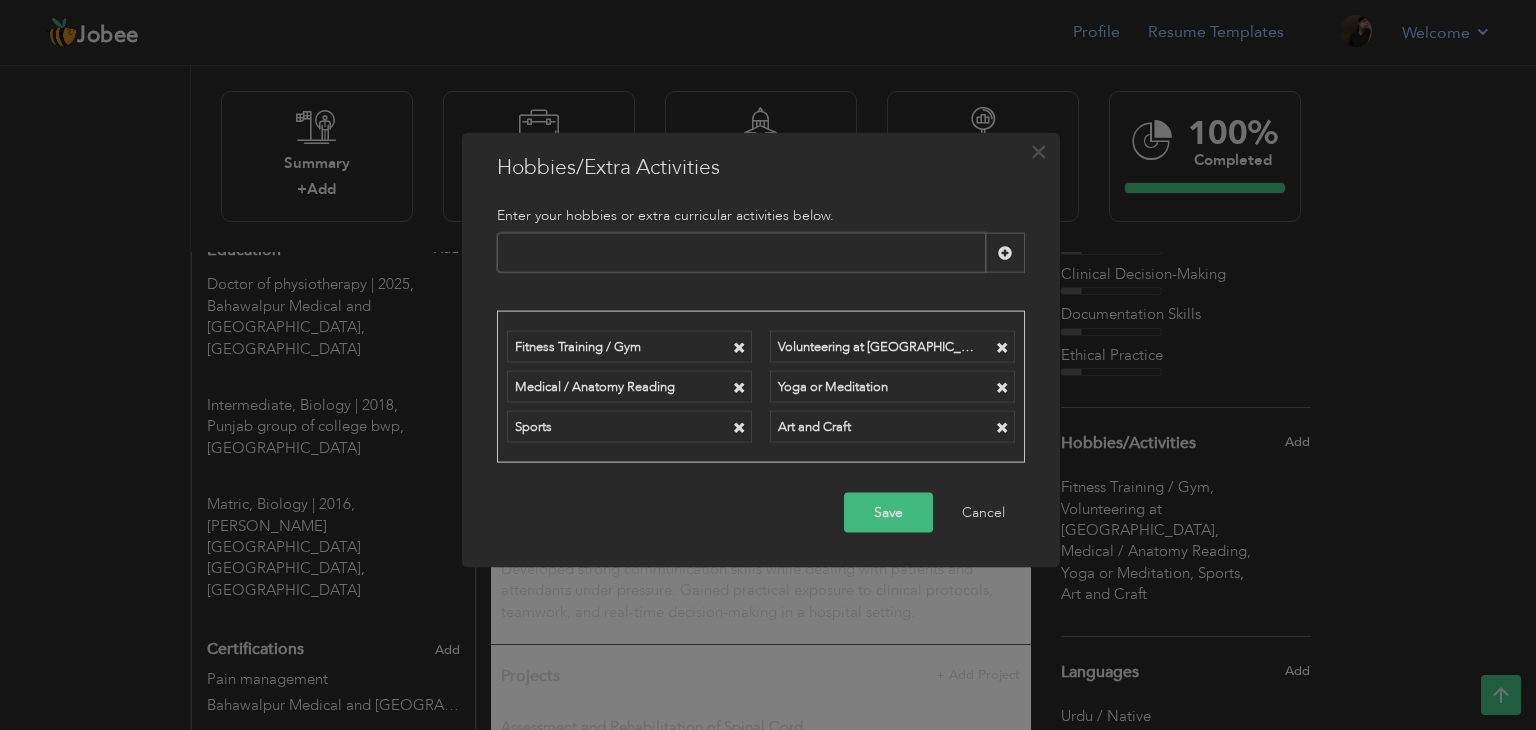 click at bounding box center (1002, 347) 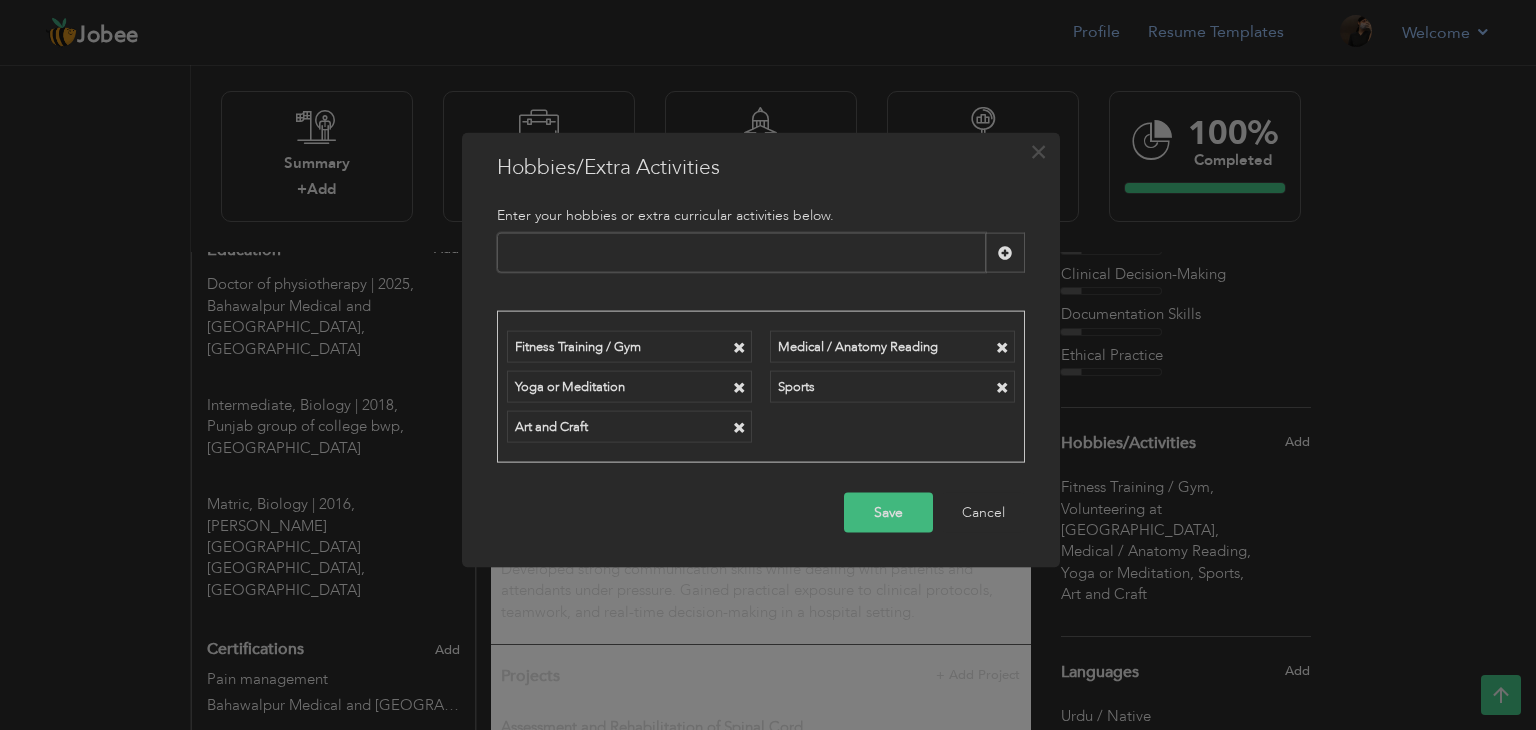 click at bounding box center (741, 253) 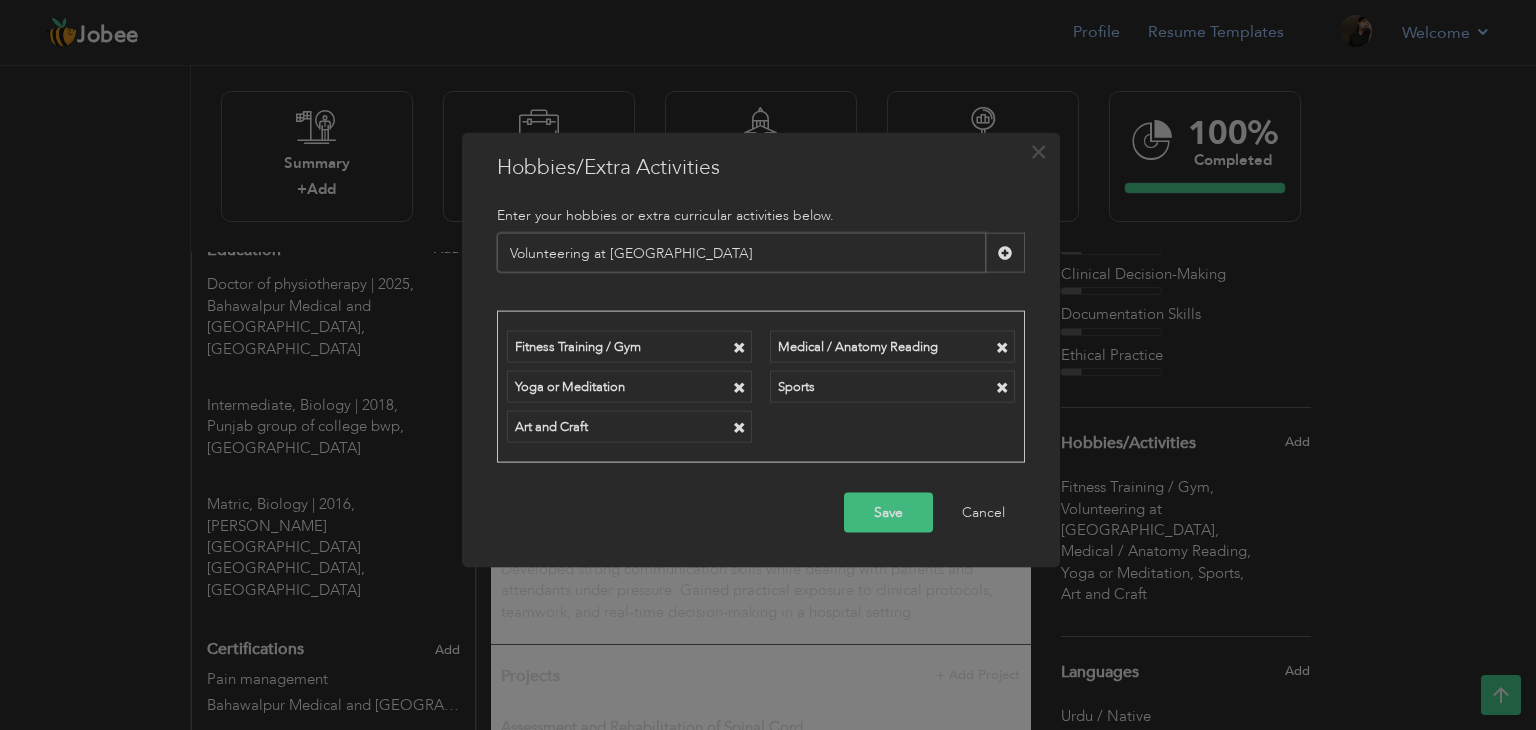 type on "Volunteering at [GEOGRAPHIC_DATA]" 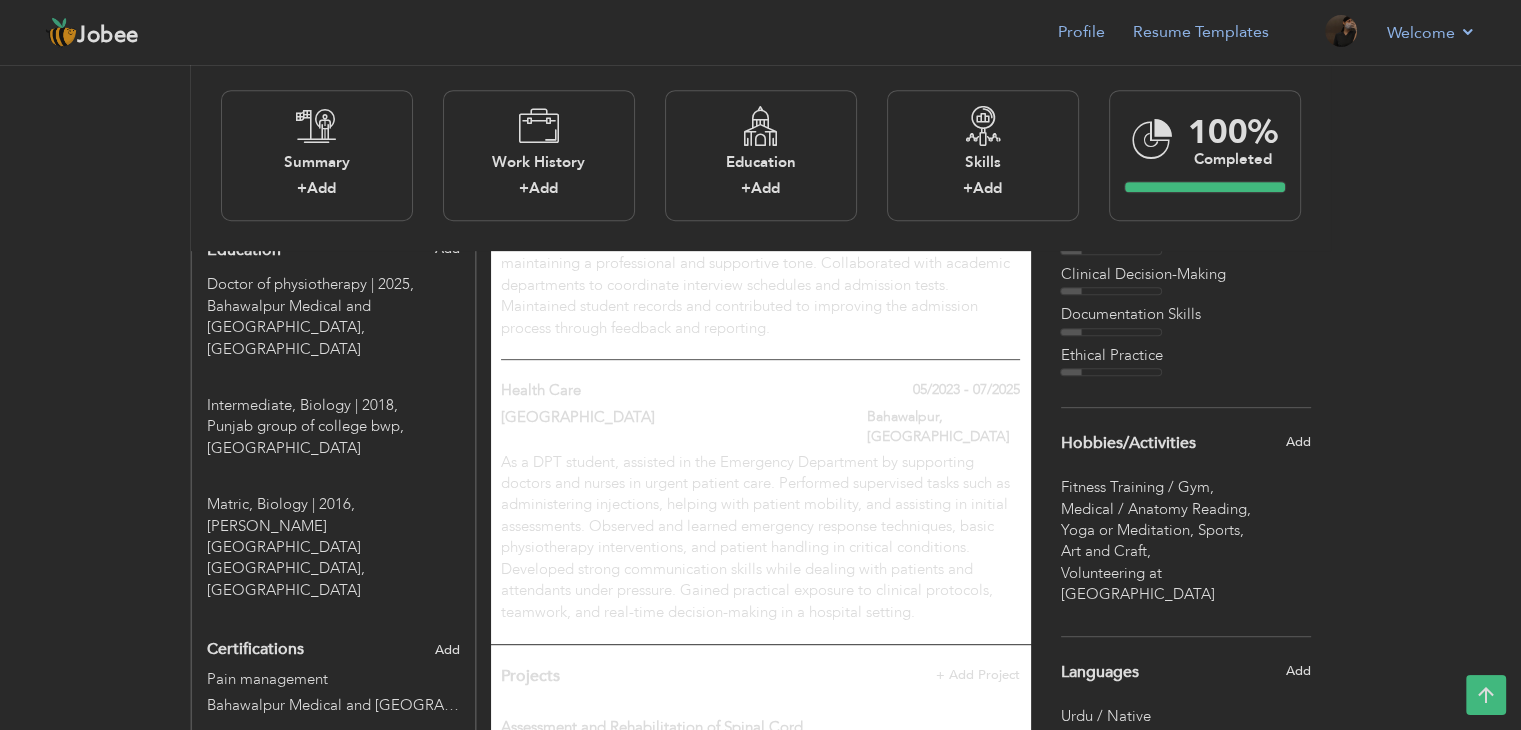 click on "Yoga or Meditation ," at bounding box center (1129, 530) 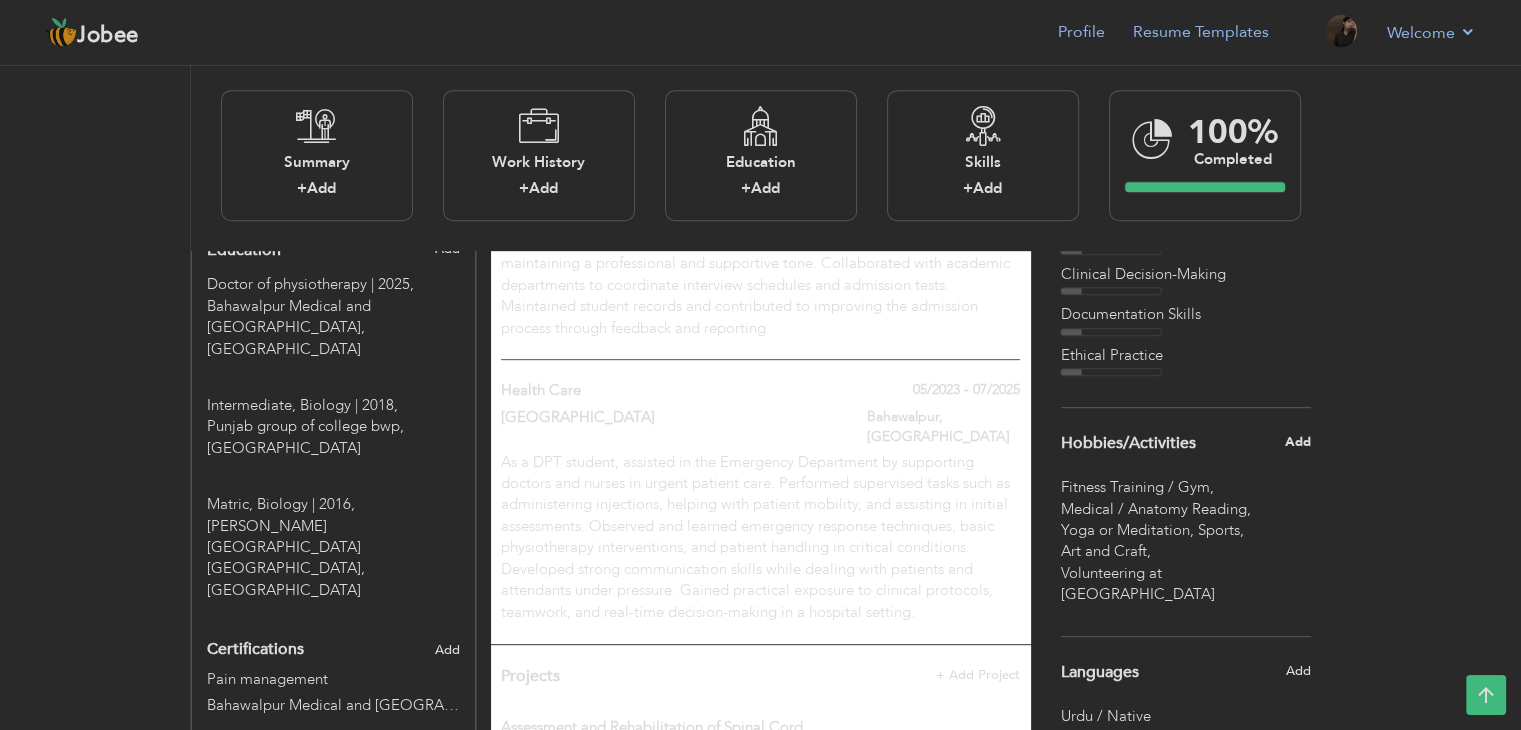 click on "Add" at bounding box center [1297, 442] 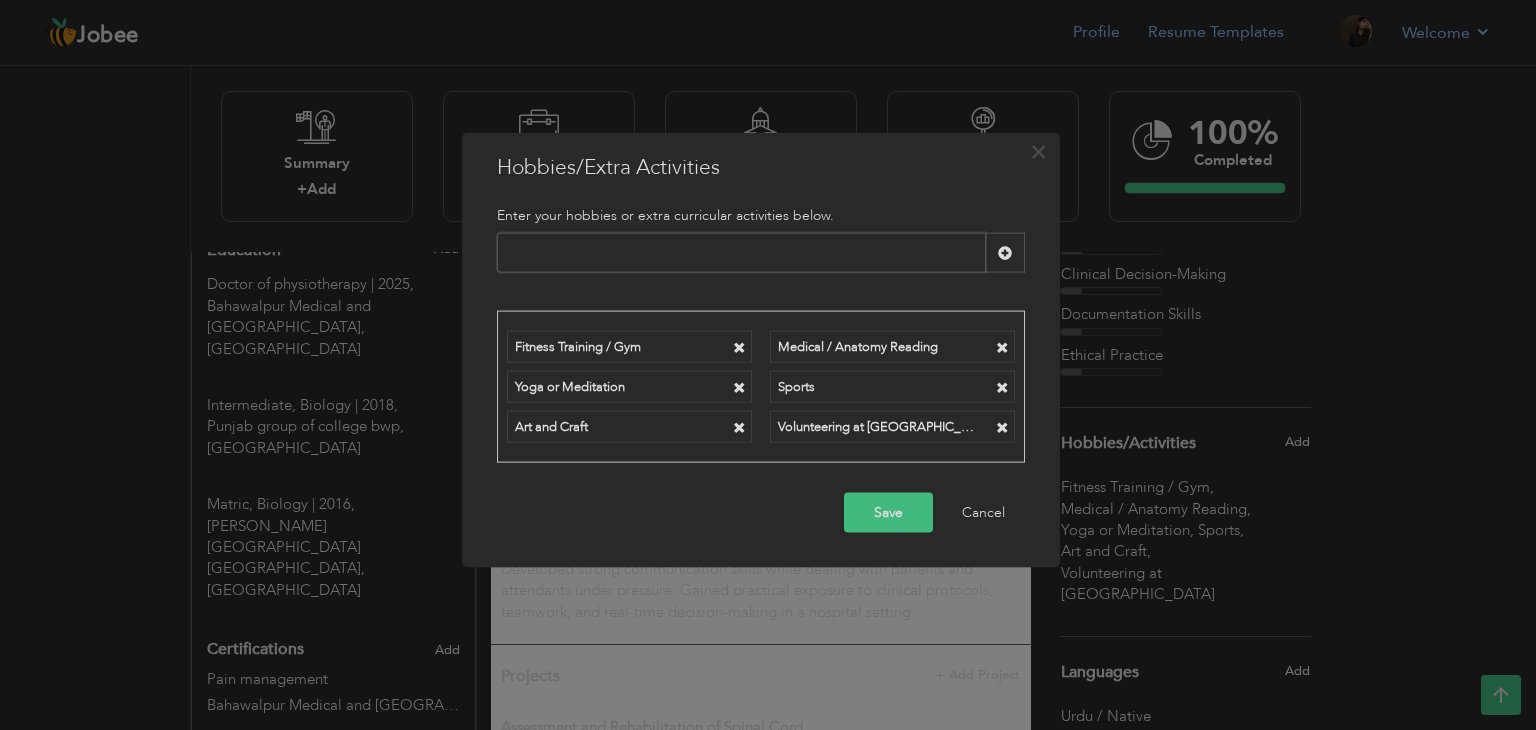 click at bounding box center [1002, 427] 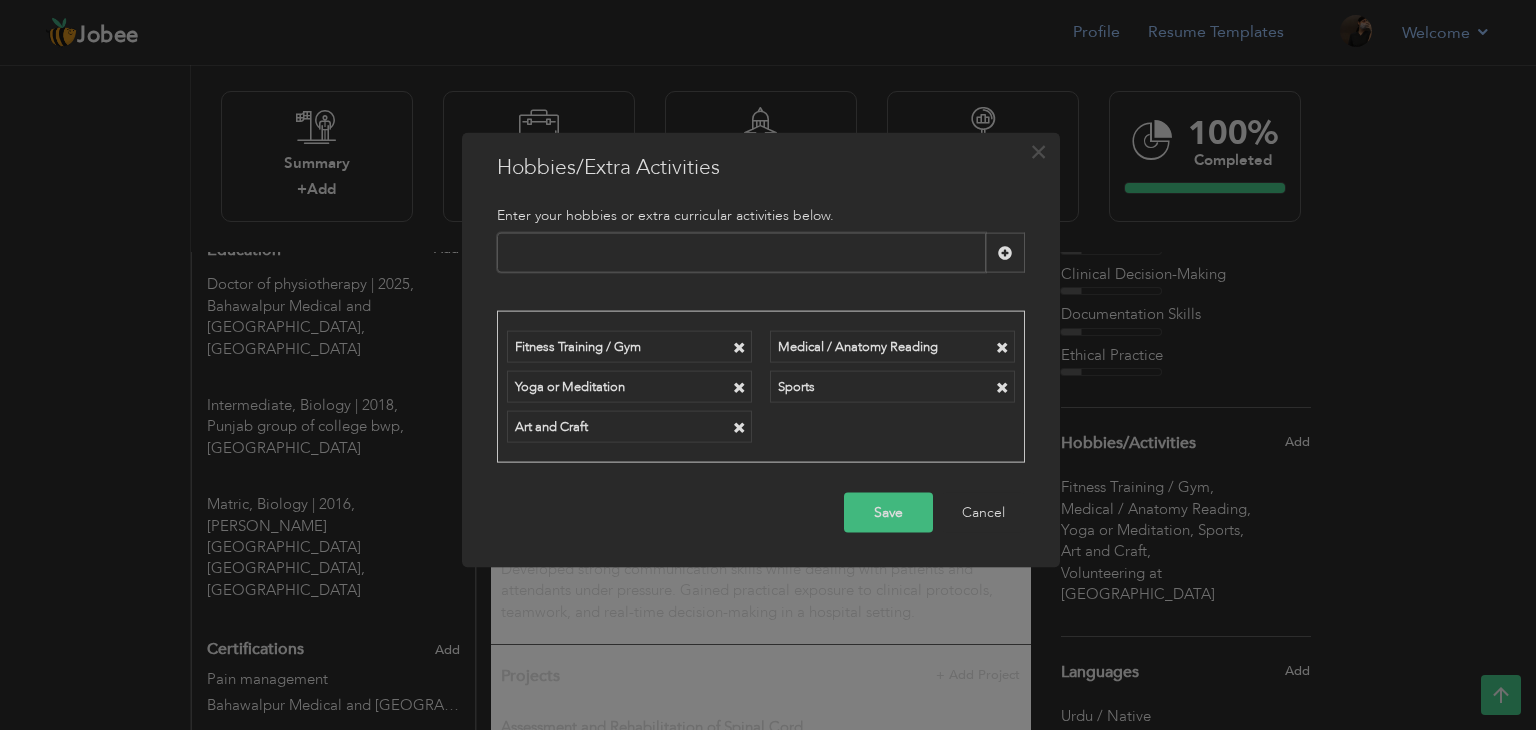 click at bounding box center (741, 253) 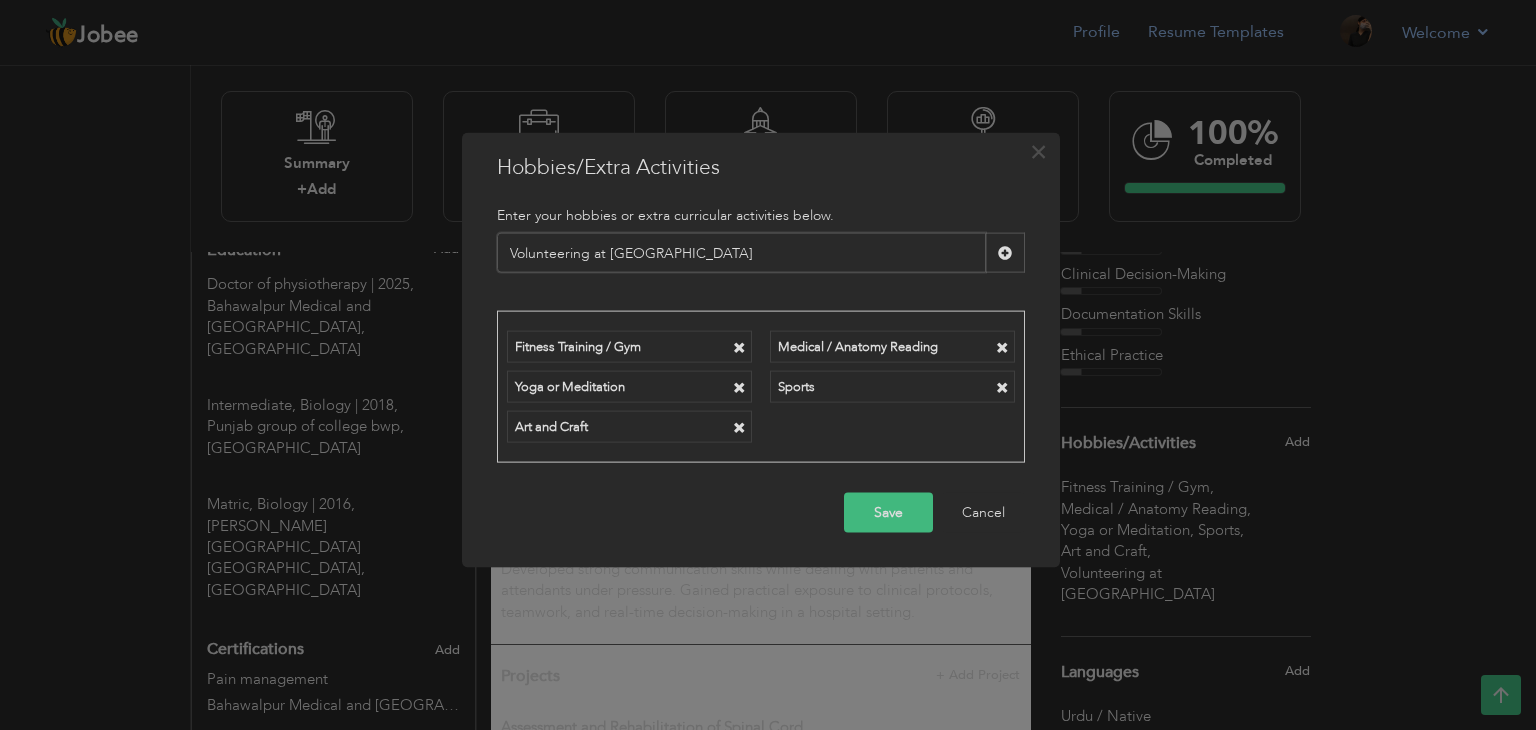click on "Volunteering at Rehab" at bounding box center (741, 253) 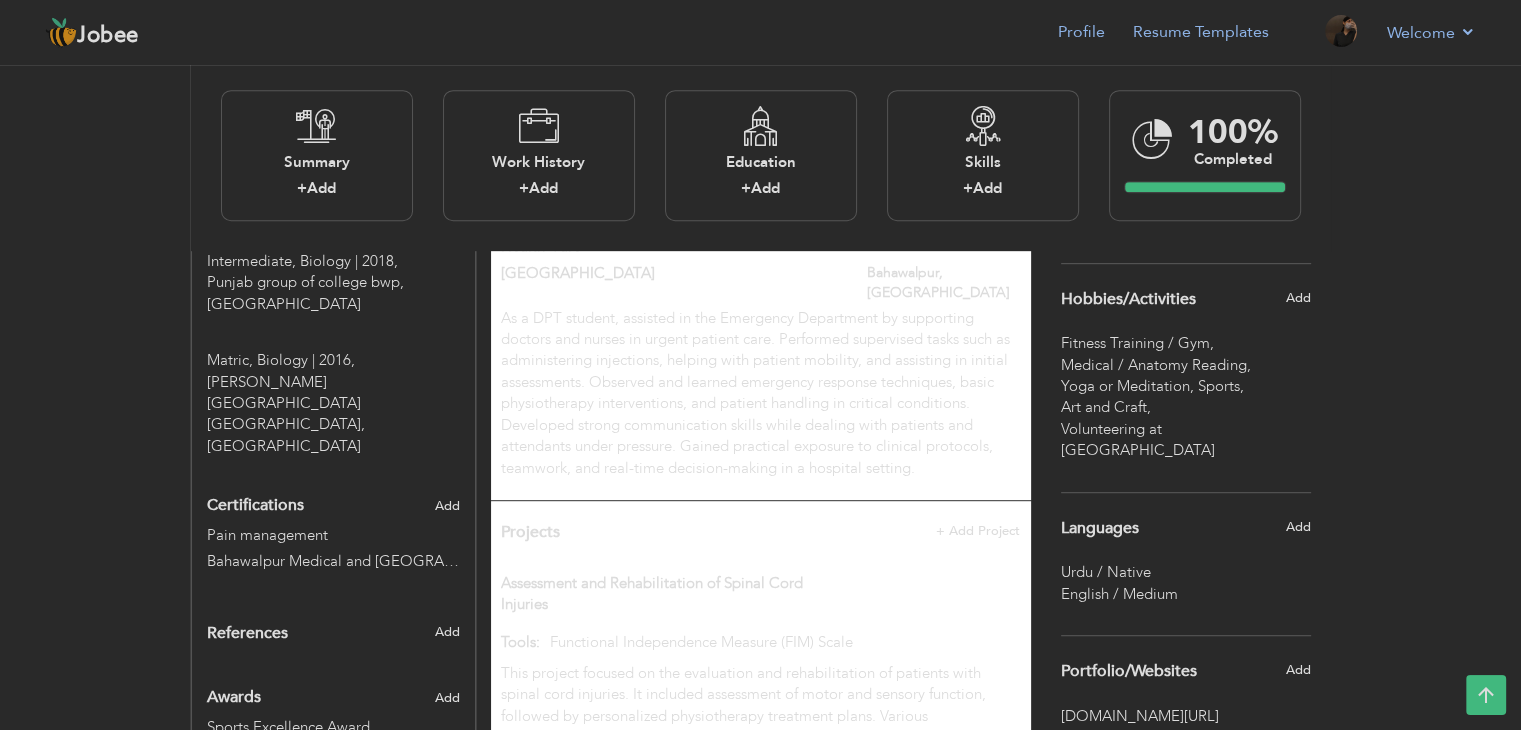 scroll, scrollTop: 1160, scrollLeft: 0, axis: vertical 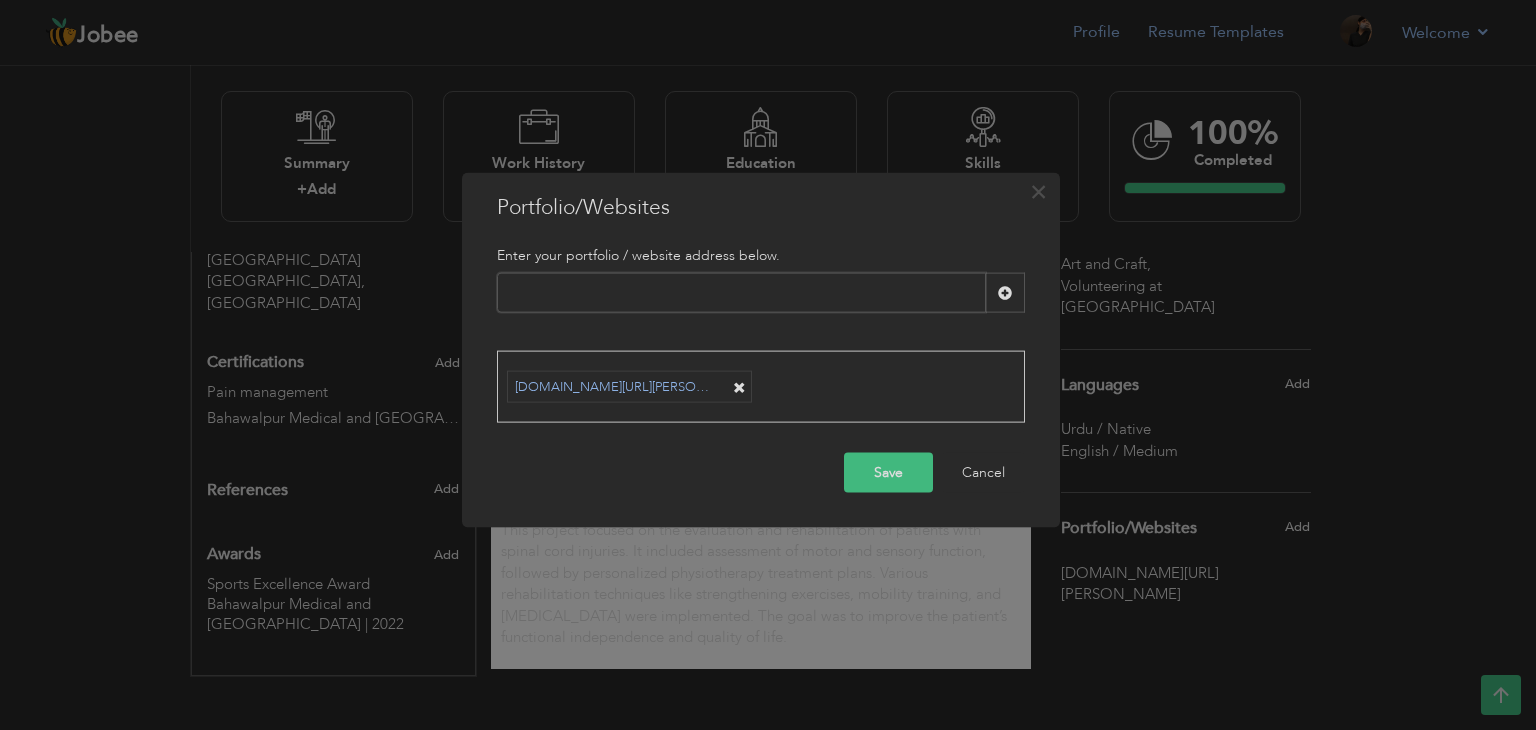 click on "×
Portfolio/Websites
Enter your portfolio / website address below." at bounding box center [768, 365] 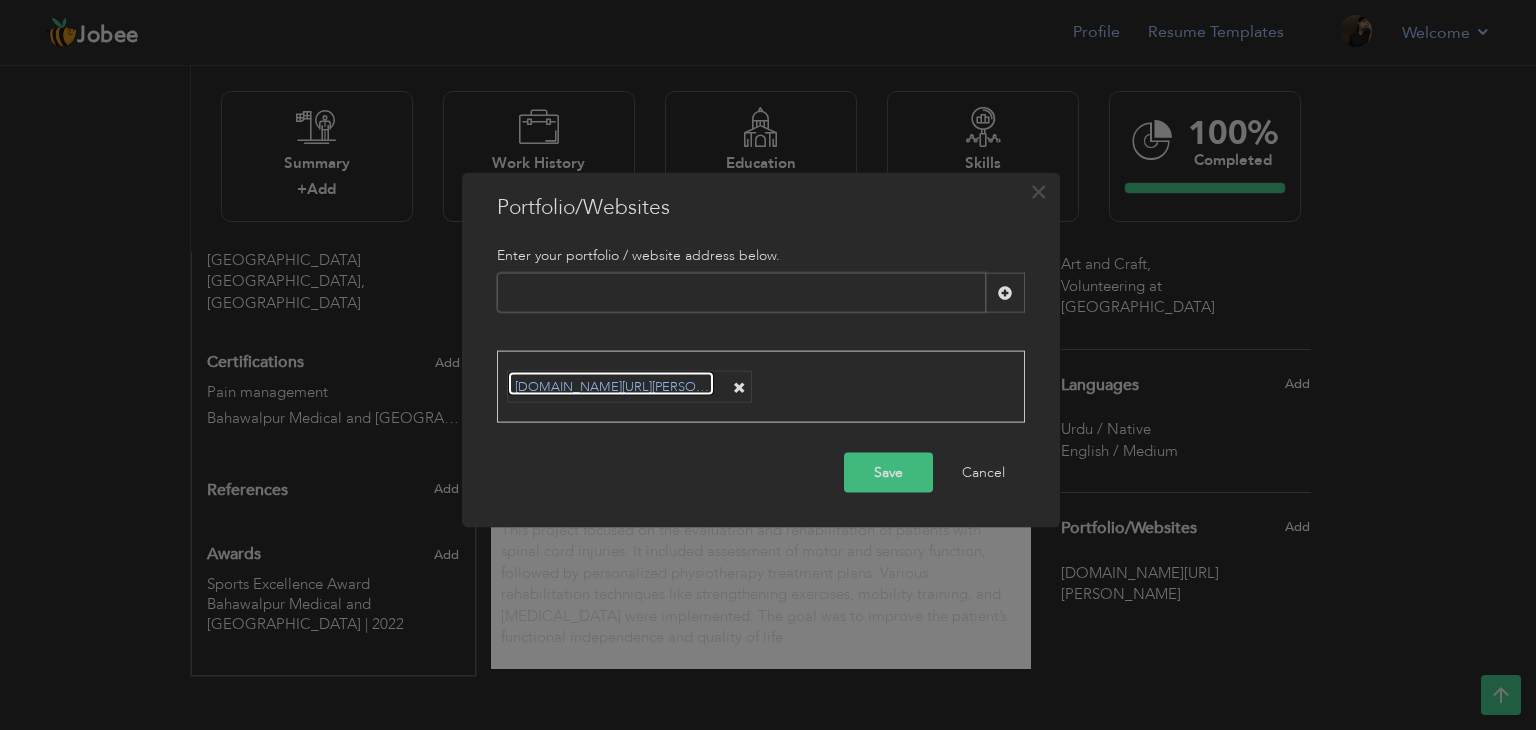 click on "[DOMAIN_NAME][URL][PERSON_NAME]" at bounding box center (611, 383) 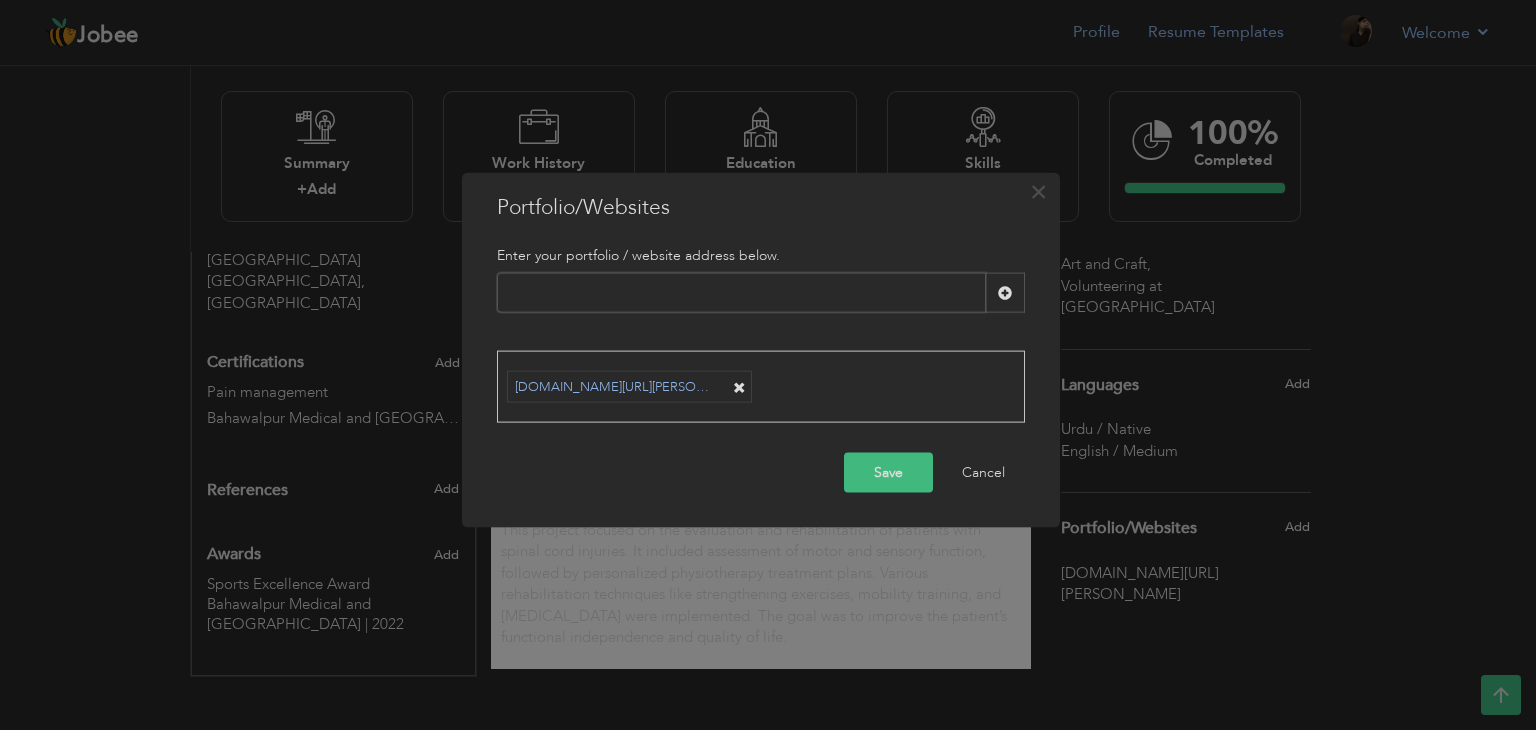 click at bounding box center (741, 293) 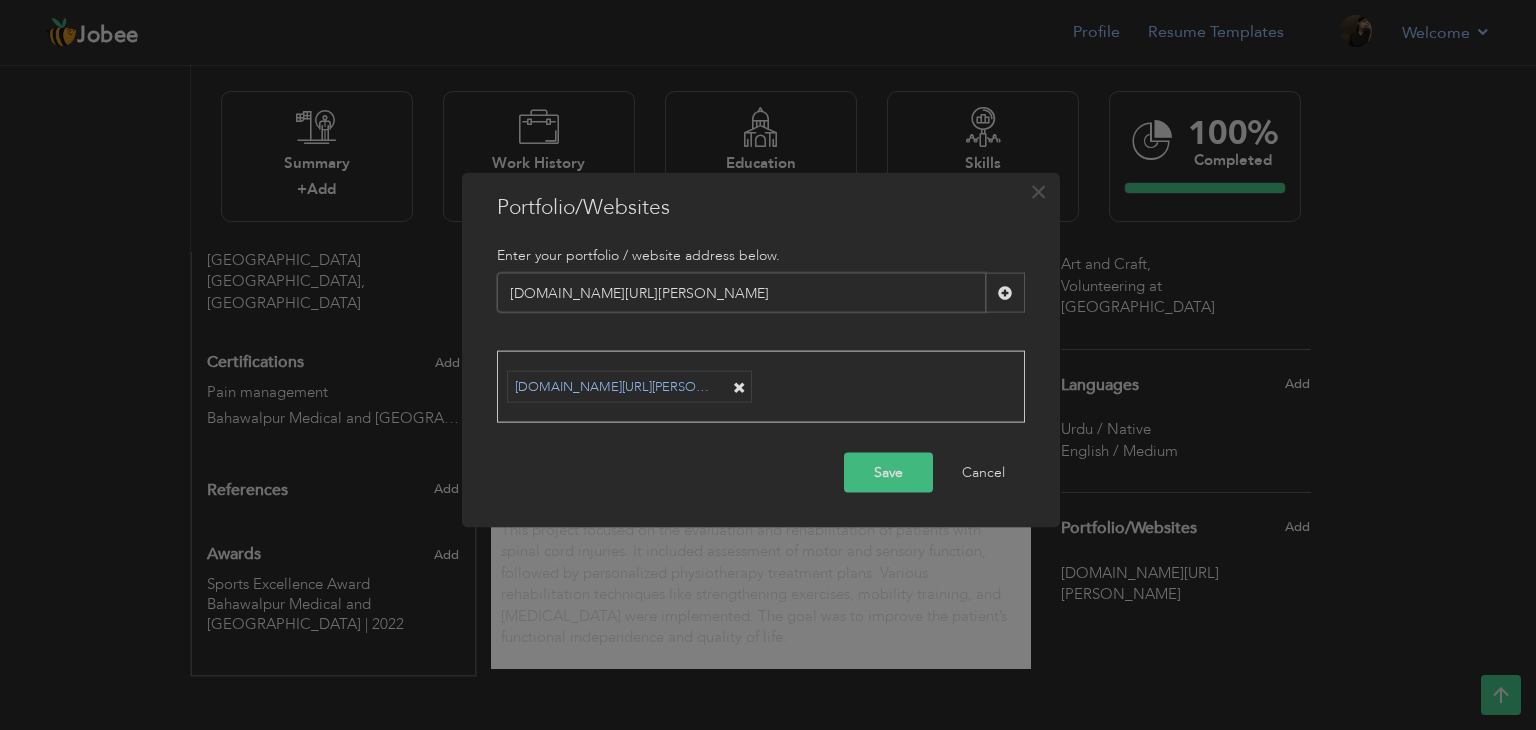 type on "[DOMAIN_NAME][URL][PERSON_NAME]" 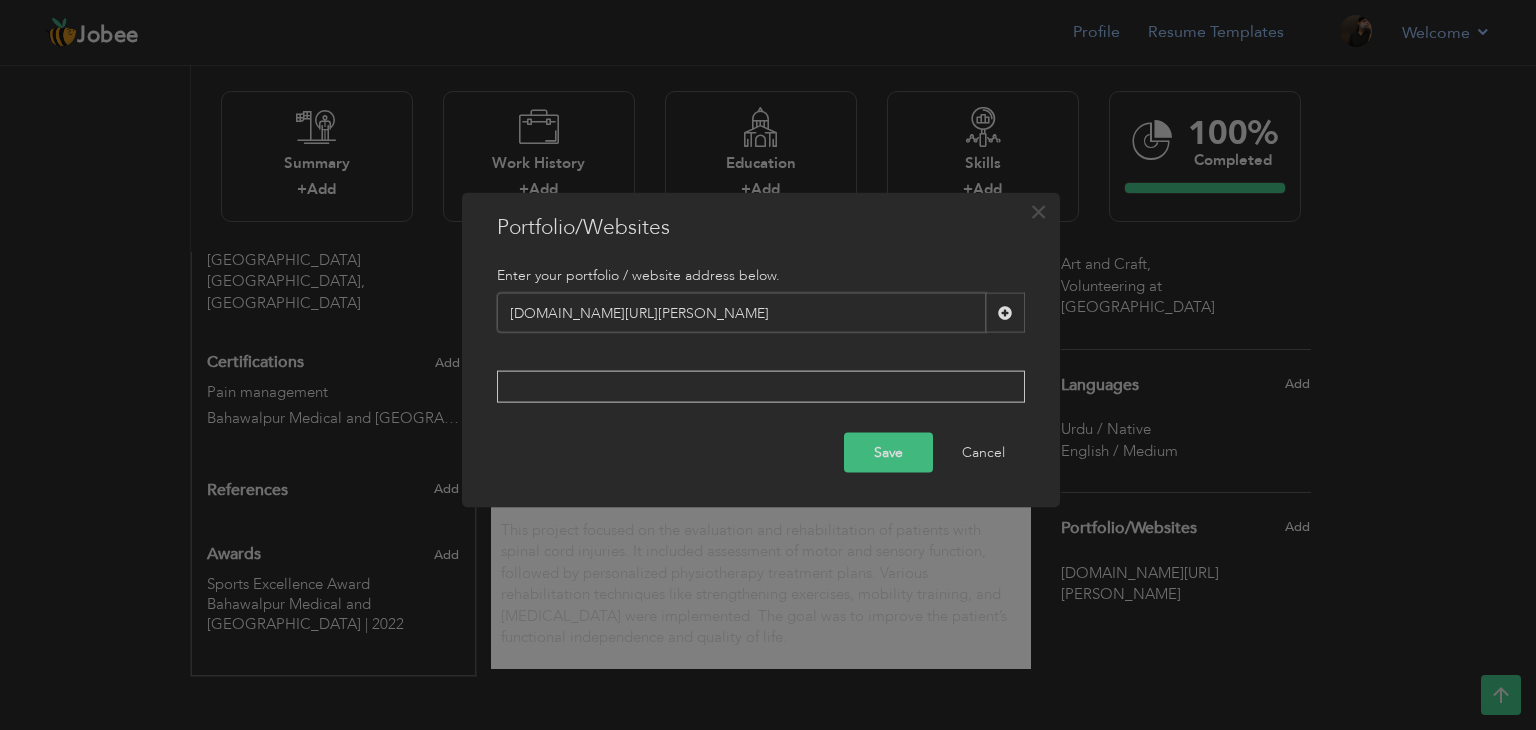 click on "Save" at bounding box center (888, 452) 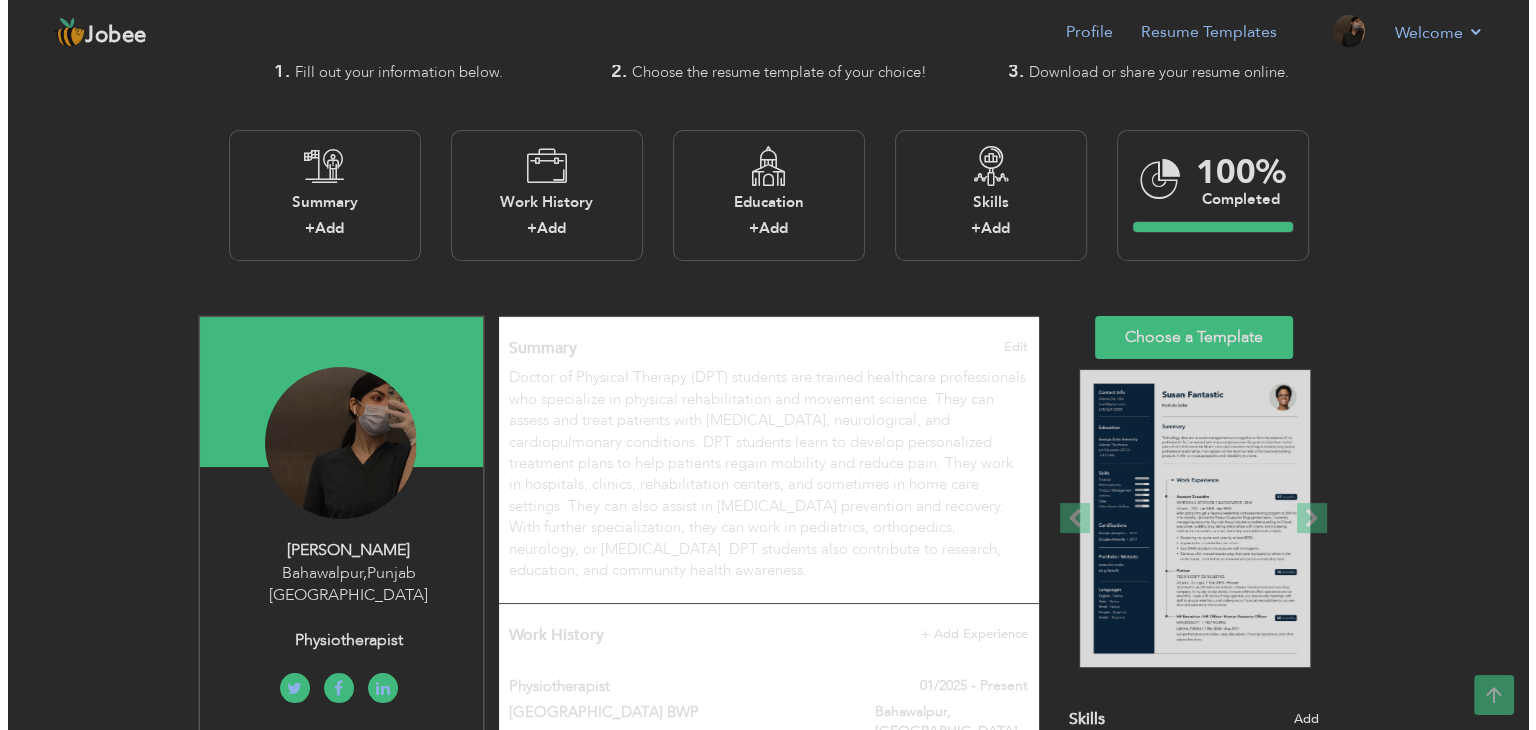 scroll, scrollTop: 57, scrollLeft: 0, axis: vertical 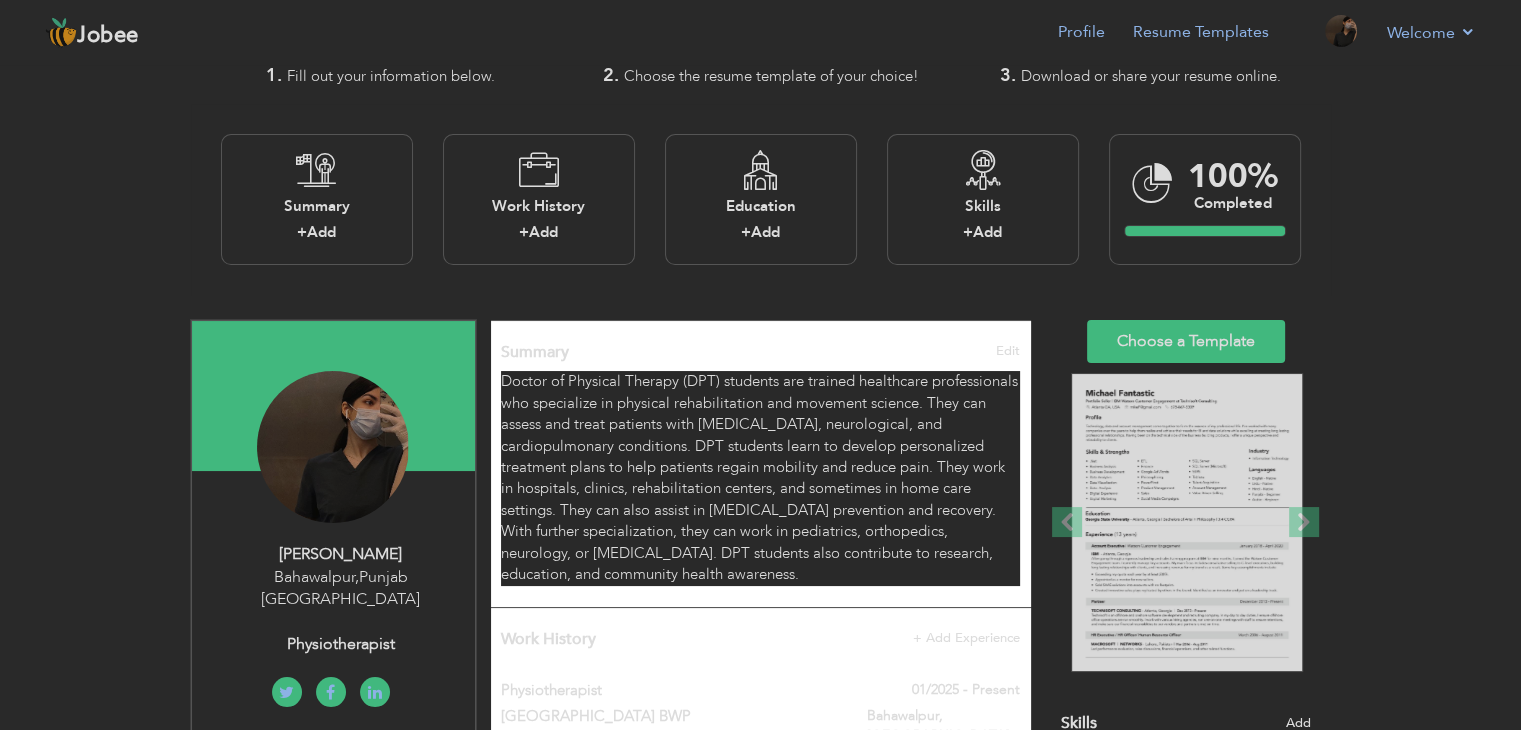 click on "Doctor of Physical Therapy (DPT) students are trained healthcare professionals who specialize in physical rehabilitation and movement science. They can assess and treat patients with [MEDICAL_DATA], neurological, and cardiopulmonary conditions. DPT students learn to develop personalized treatment plans to help patients regain mobility and reduce pain. They work in hospitals, clinics, rehabilitation centers, and sometimes in home care settings. They can also assist in [MEDICAL_DATA] prevention and recovery. With further specialization, they can work in pediatrics, orthopedics, neurology, or [MEDICAL_DATA]. DPT students also contribute to research, education, and community health awareness." at bounding box center (760, 478) 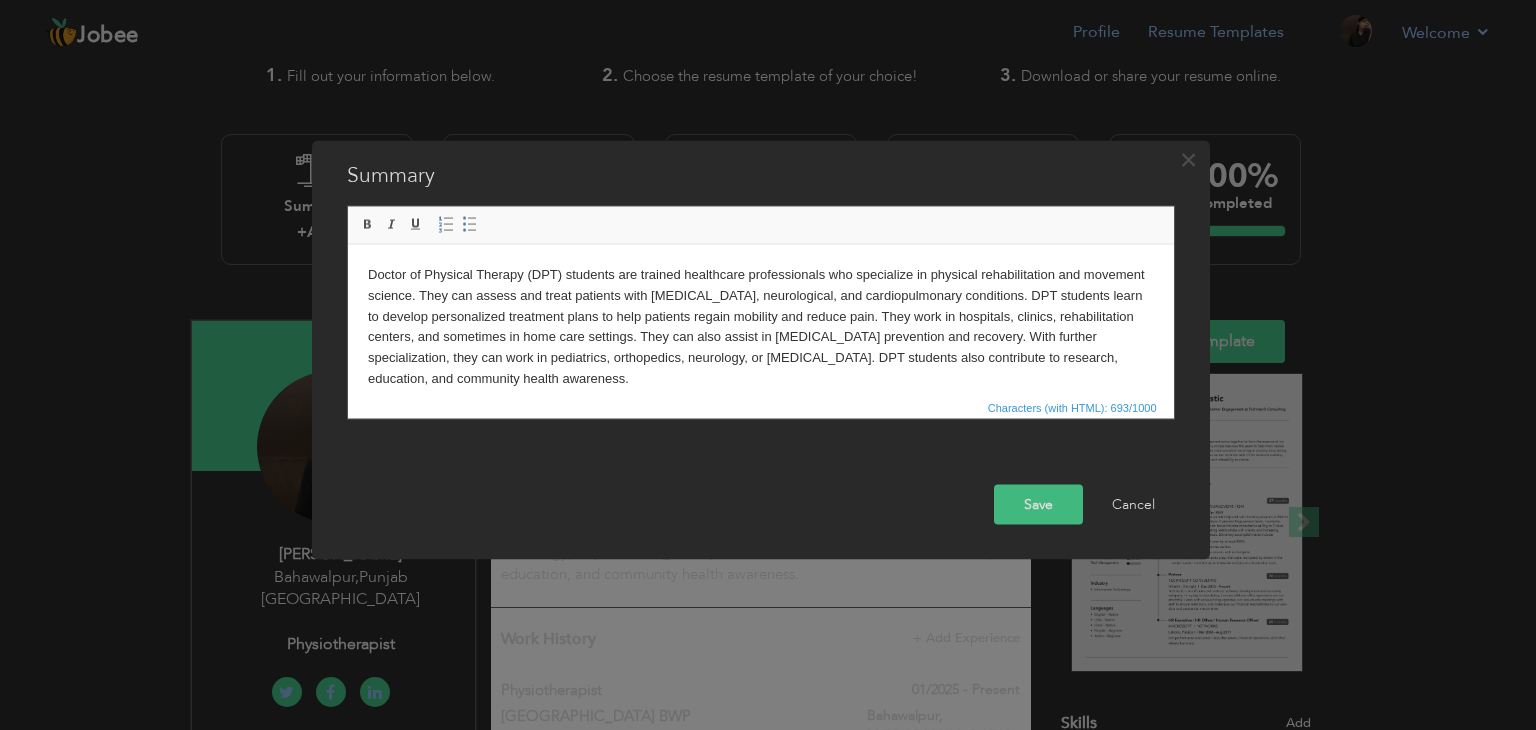scroll, scrollTop: 14, scrollLeft: 0, axis: vertical 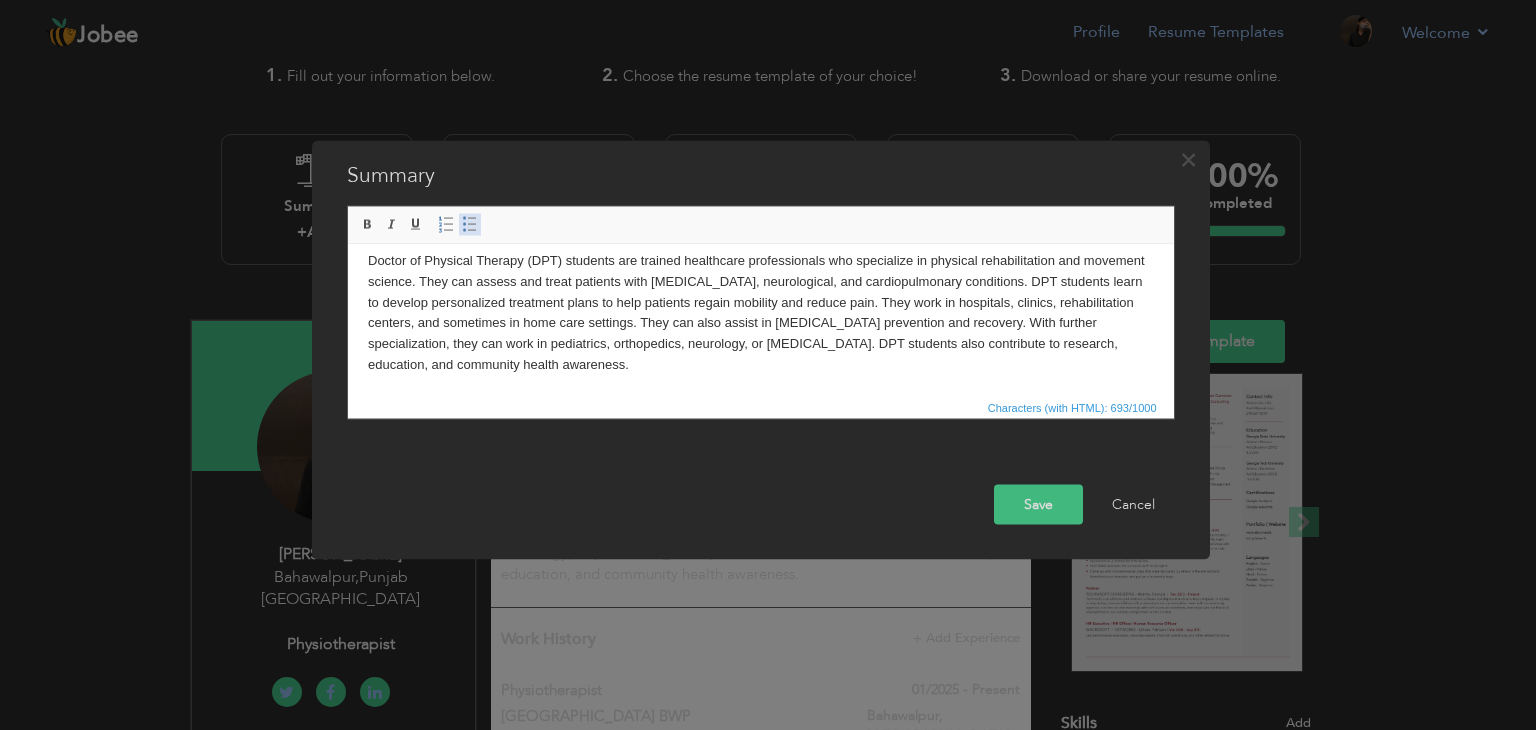 click at bounding box center (470, 225) 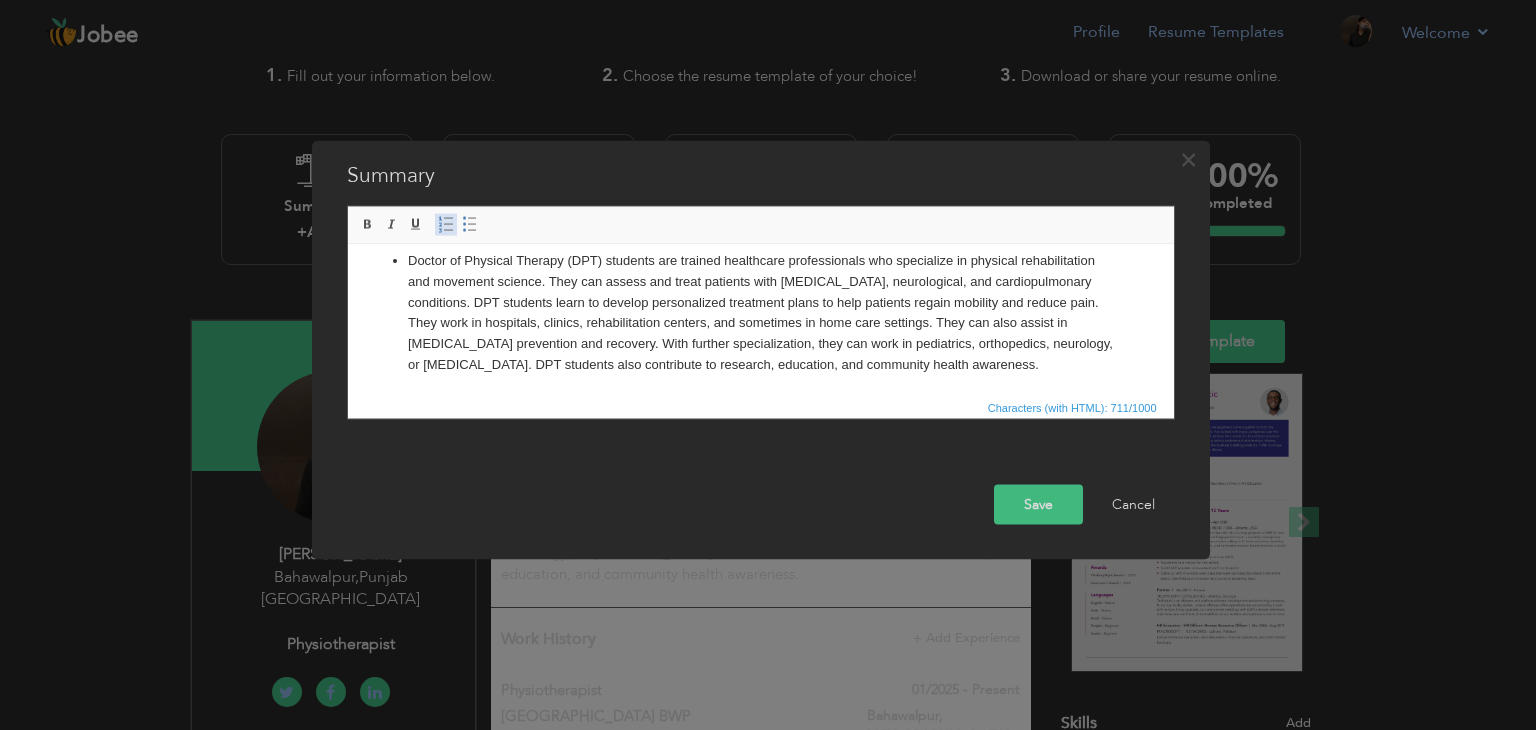 click at bounding box center [446, 225] 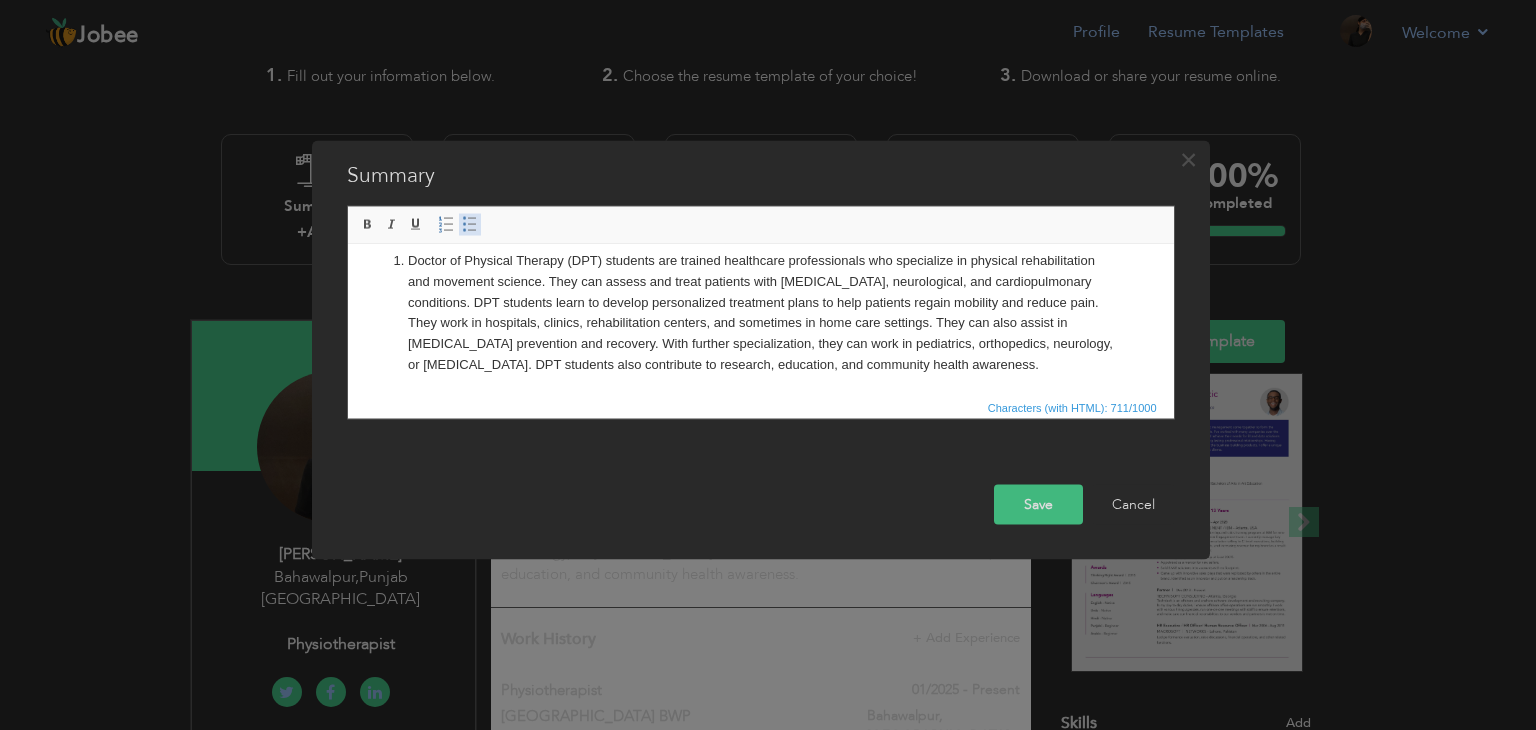 click at bounding box center (470, 225) 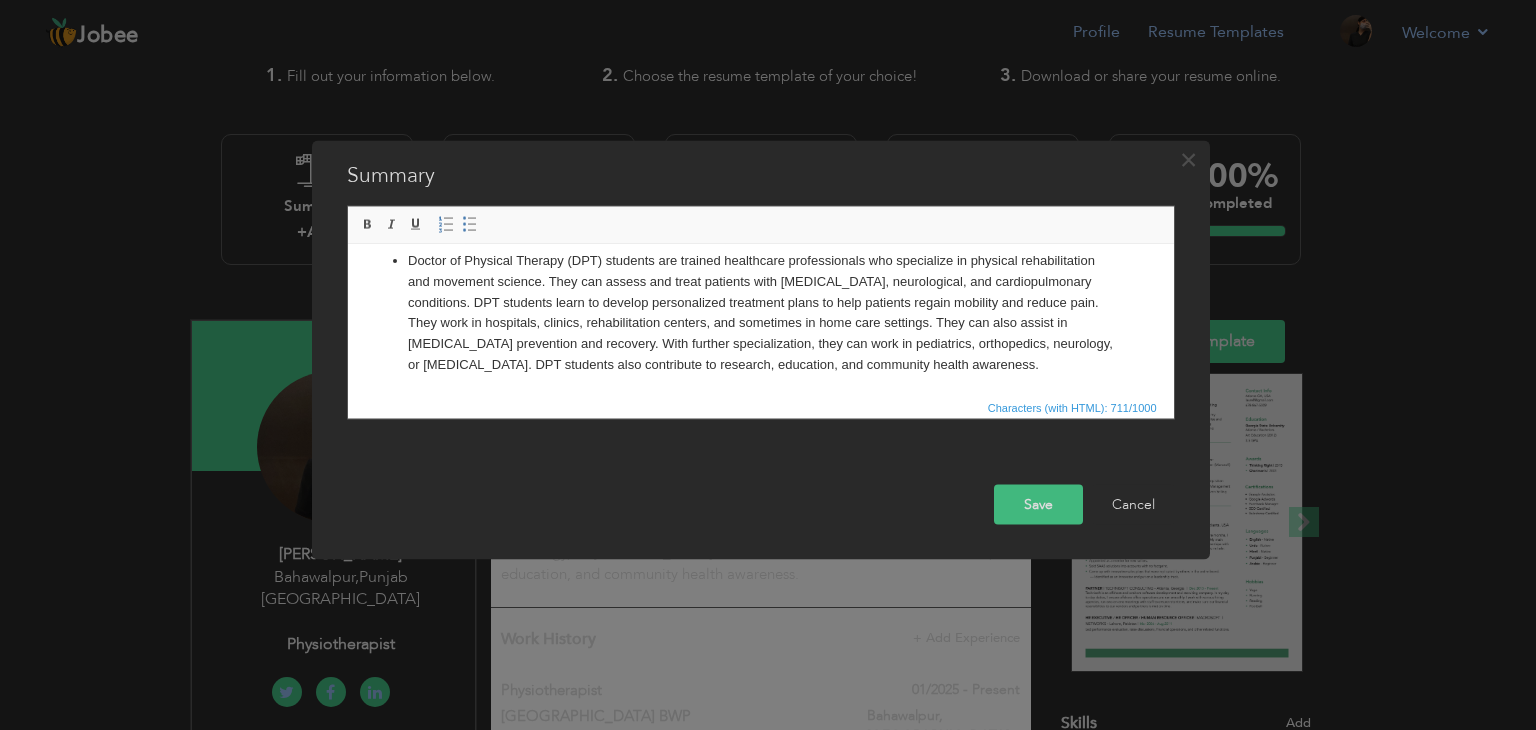 click on "Save" at bounding box center (1038, 505) 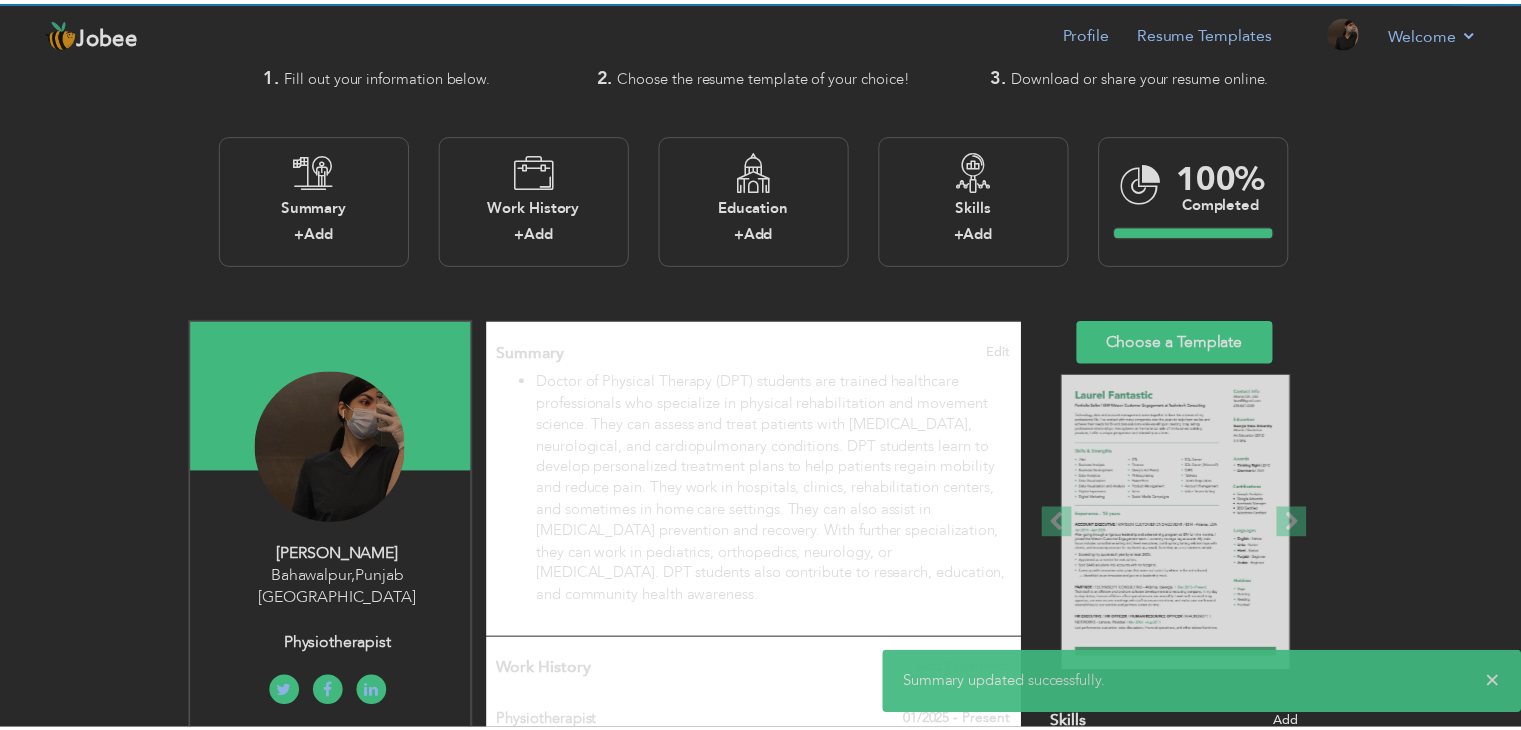 scroll, scrollTop: 0, scrollLeft: 0, axis: both 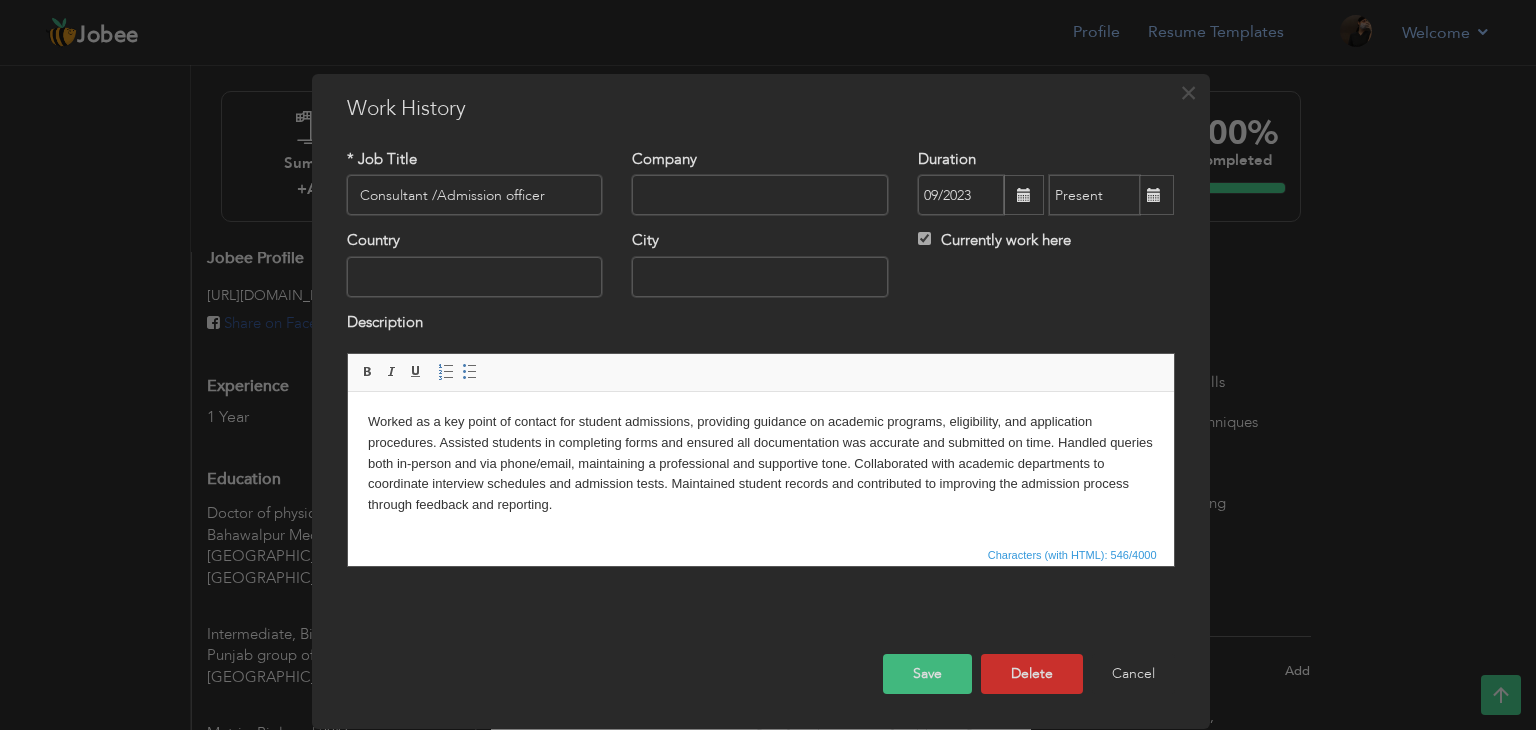 click on "Save
Save and Continue
Delete
Cancel" at bounding box center (761, 653) 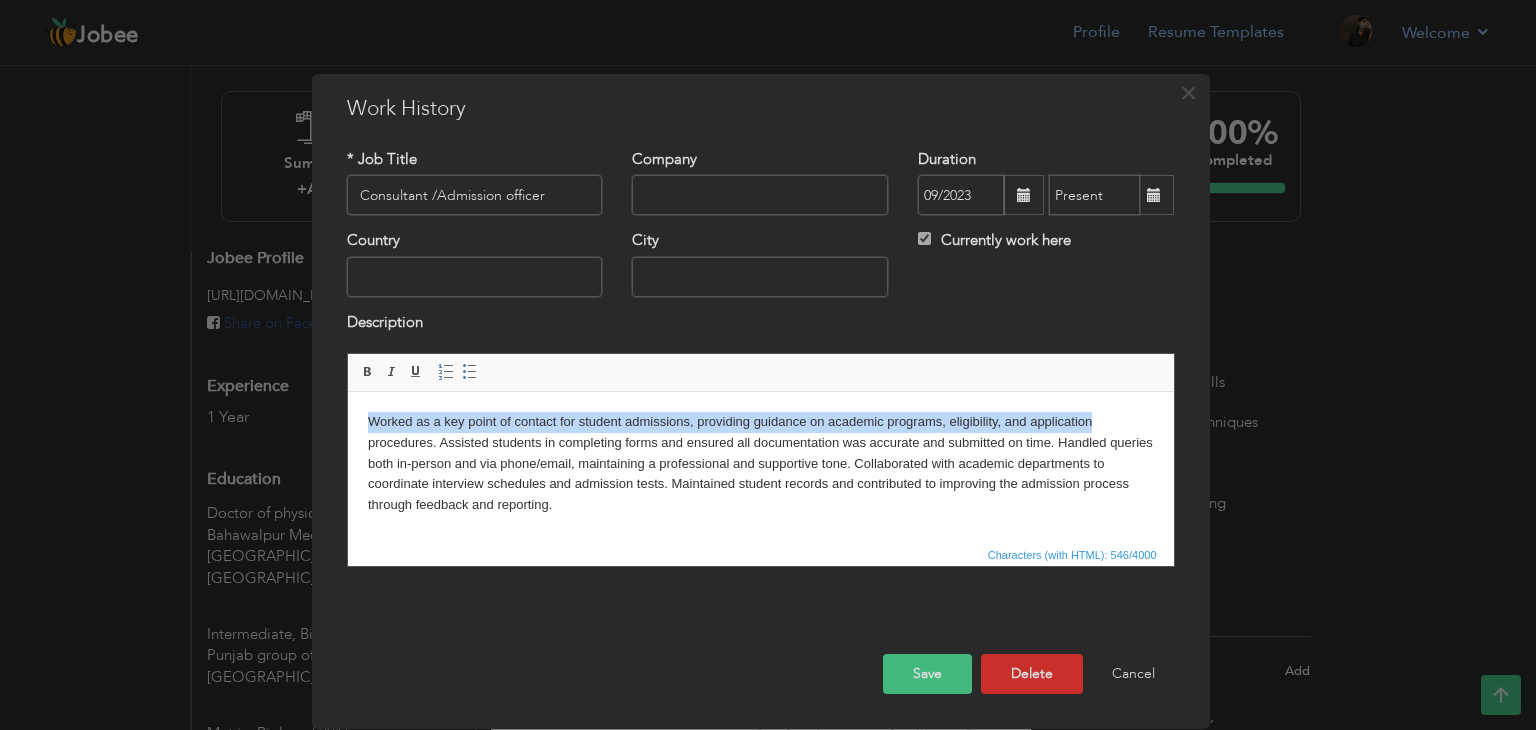 drag, startPoint x: 368, startPoint y: 421, endPoint x: 1116, endPoint y: 427, distance: 748.02405 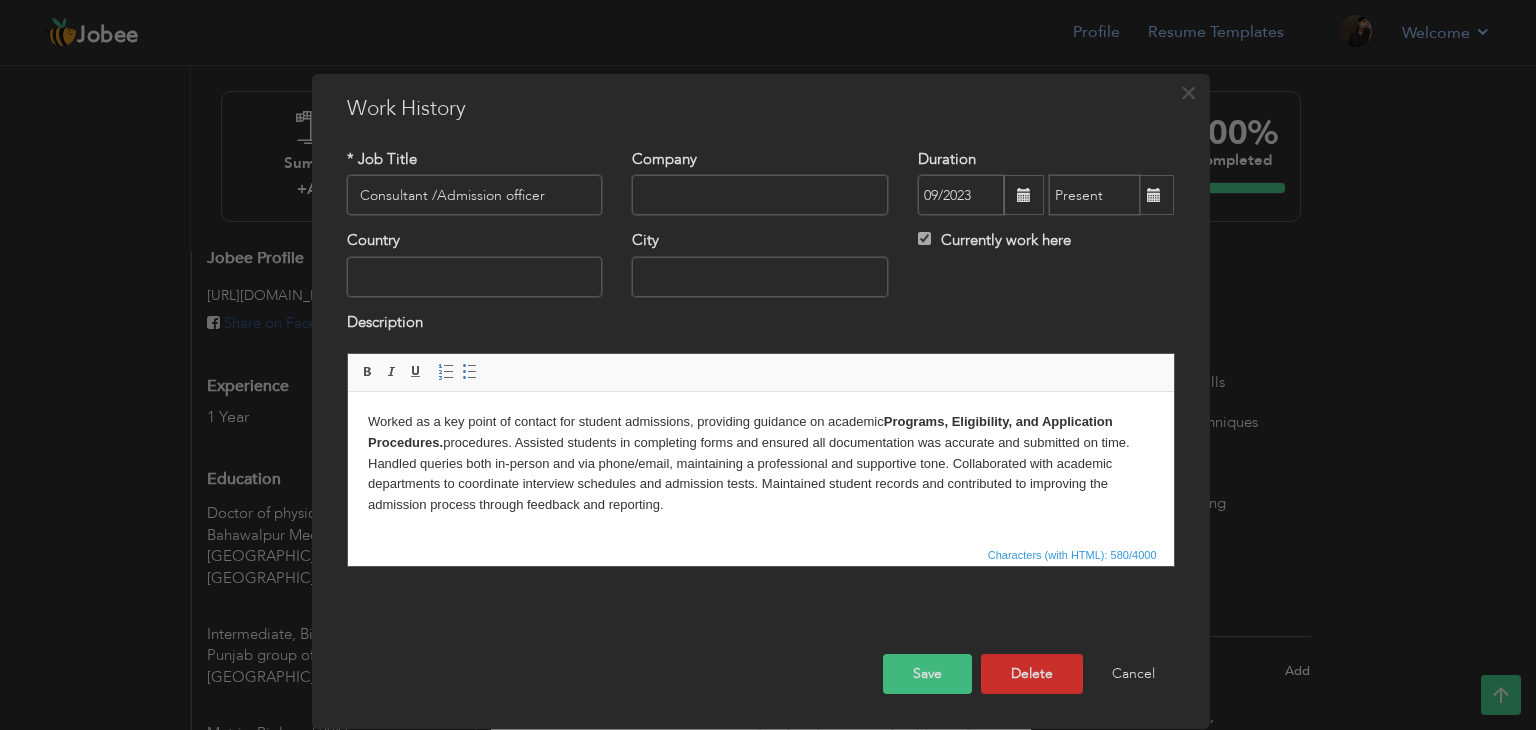 click on "Worked as a key point of contact for student admissions, providing guidance on academic  Programs, Eligibility, and Application Procedures.  procedures. Assisted students in completing forms and ensured all documentation was accurate and submitted on time. Handled queries both in-person and via phone/email, maintaining a professional and supportive tone. Collaborated with academic departments to coordinate interview schedules and admission tests. Maintained student records and contributed to improving the admission process through feedback and reporting." at bounding box center [760, 464] 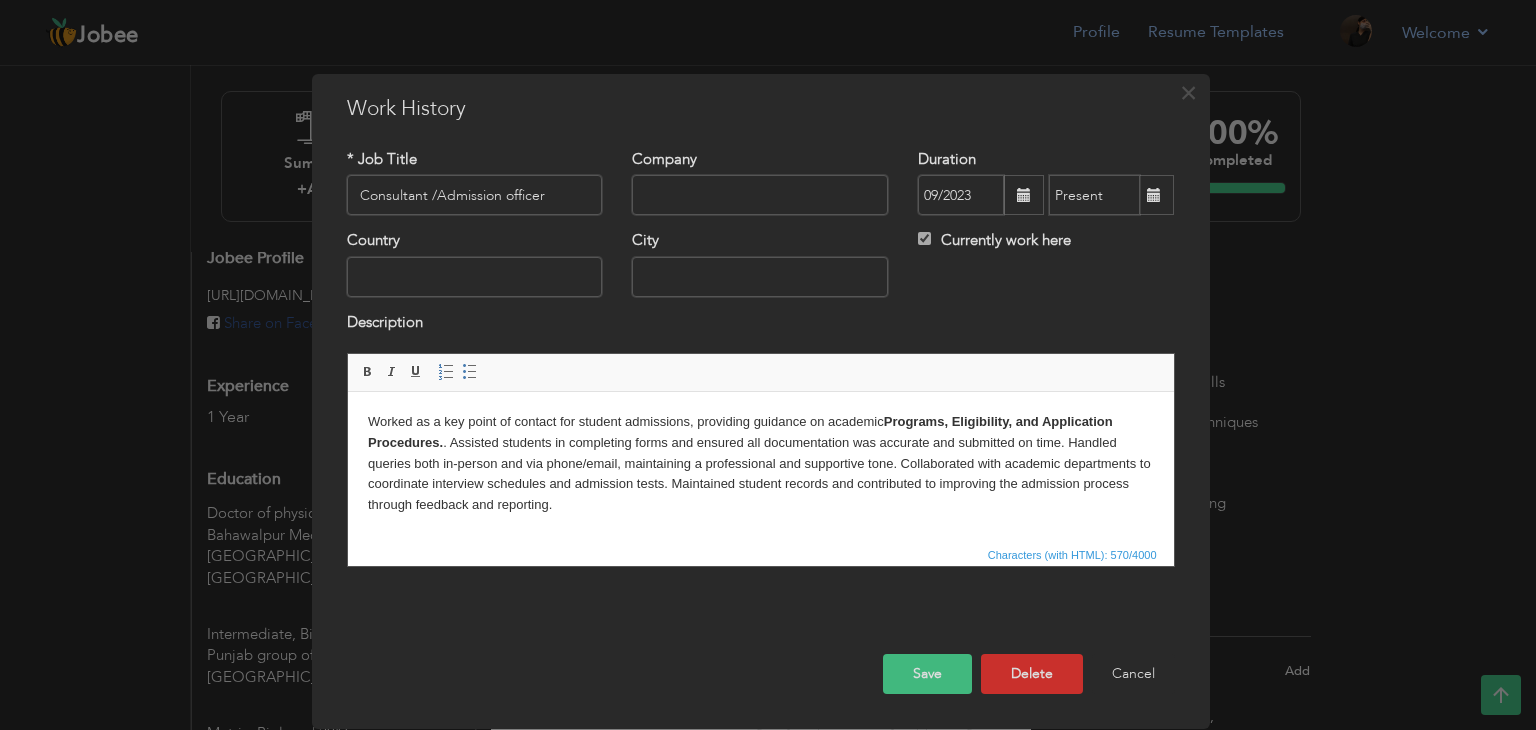 click on "Worked as a key point of contact for student admissions, providing guidance on academic  Programs, Eligibility, and Application Procedures.  . Assisted students in completing forms and ensured all documentation was accurate and submitted on time. Handled queries both in-person and via phone/email, maintaining a professional and supportive tone. Collaborated with academic departments to coordinate interview schedules and admission tests. Maintained student records and contributed to improving the admission process through feedback and reporting." at bounding box center (760, 464) 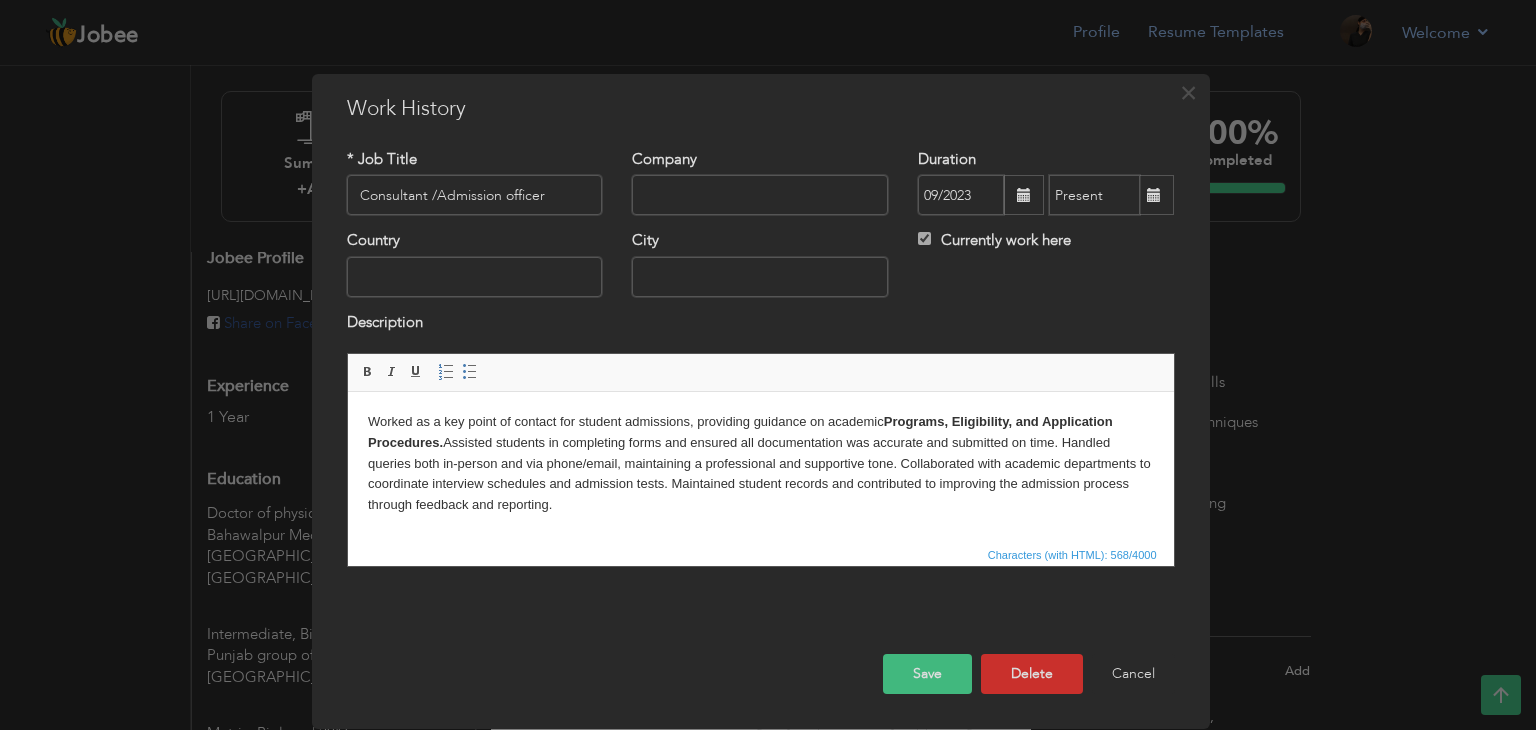 click on "Save" at bounding box center [927, 674] 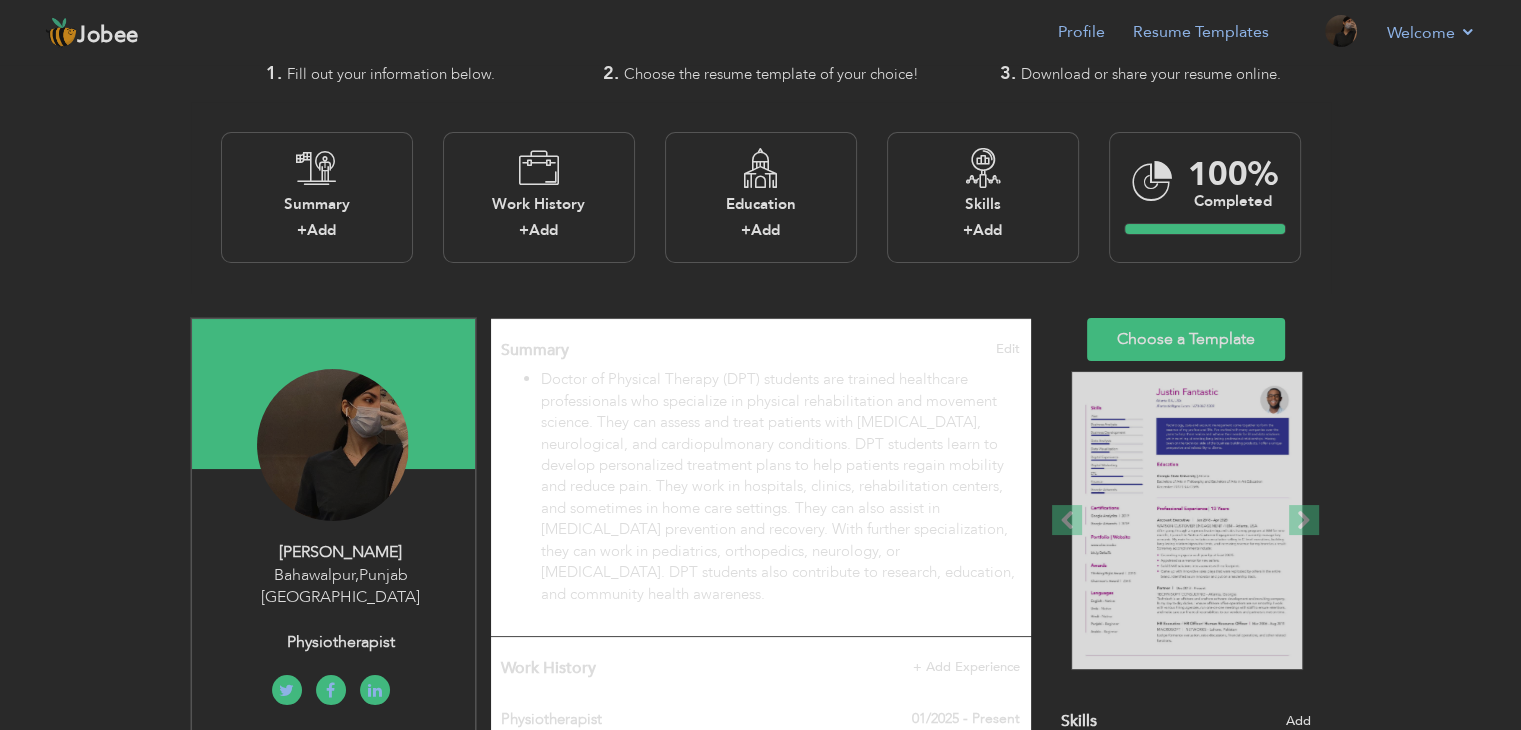 scroll, scrollTop: 36, scrollLeft: 0, axis: vertical 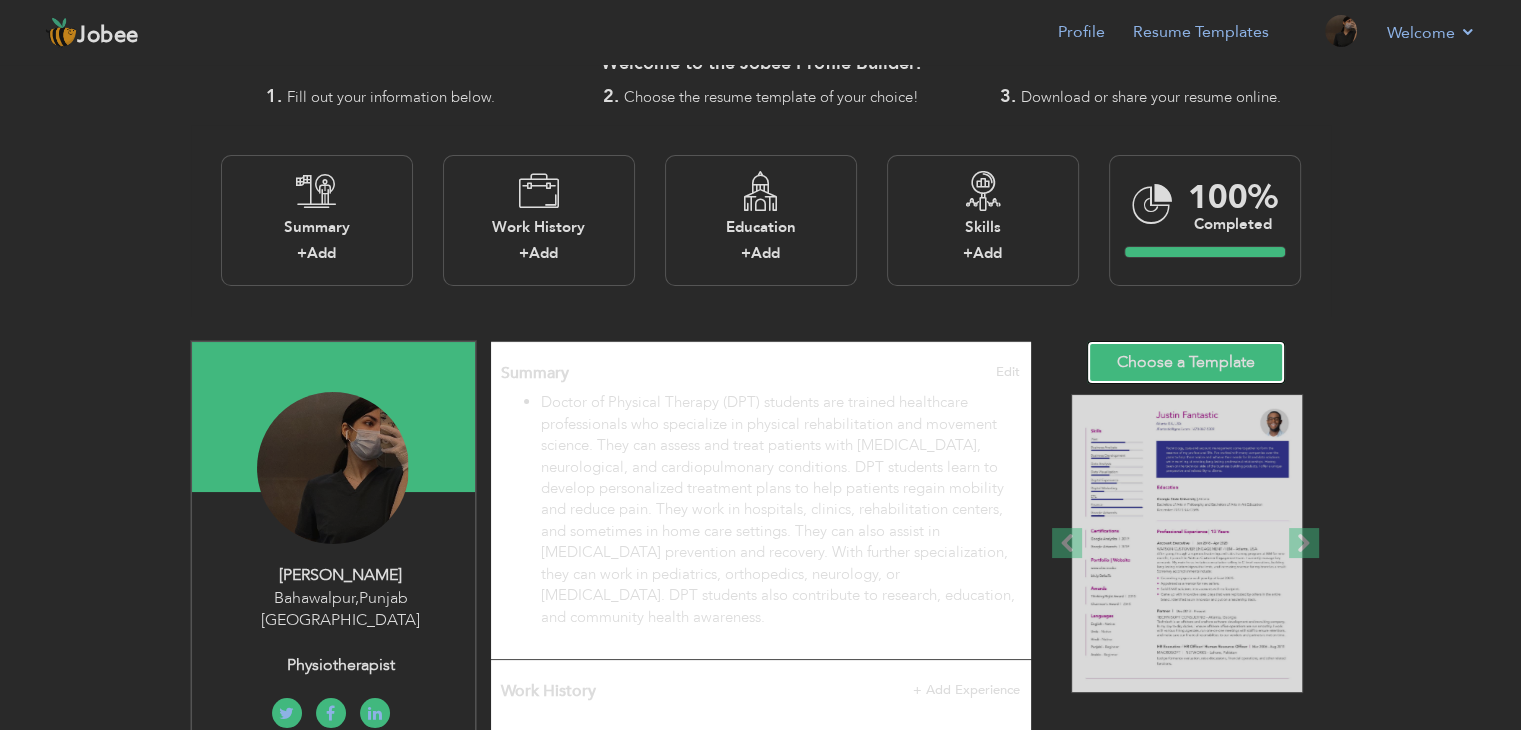 click on "Choose a Template" at bounding box center (1186, 362) 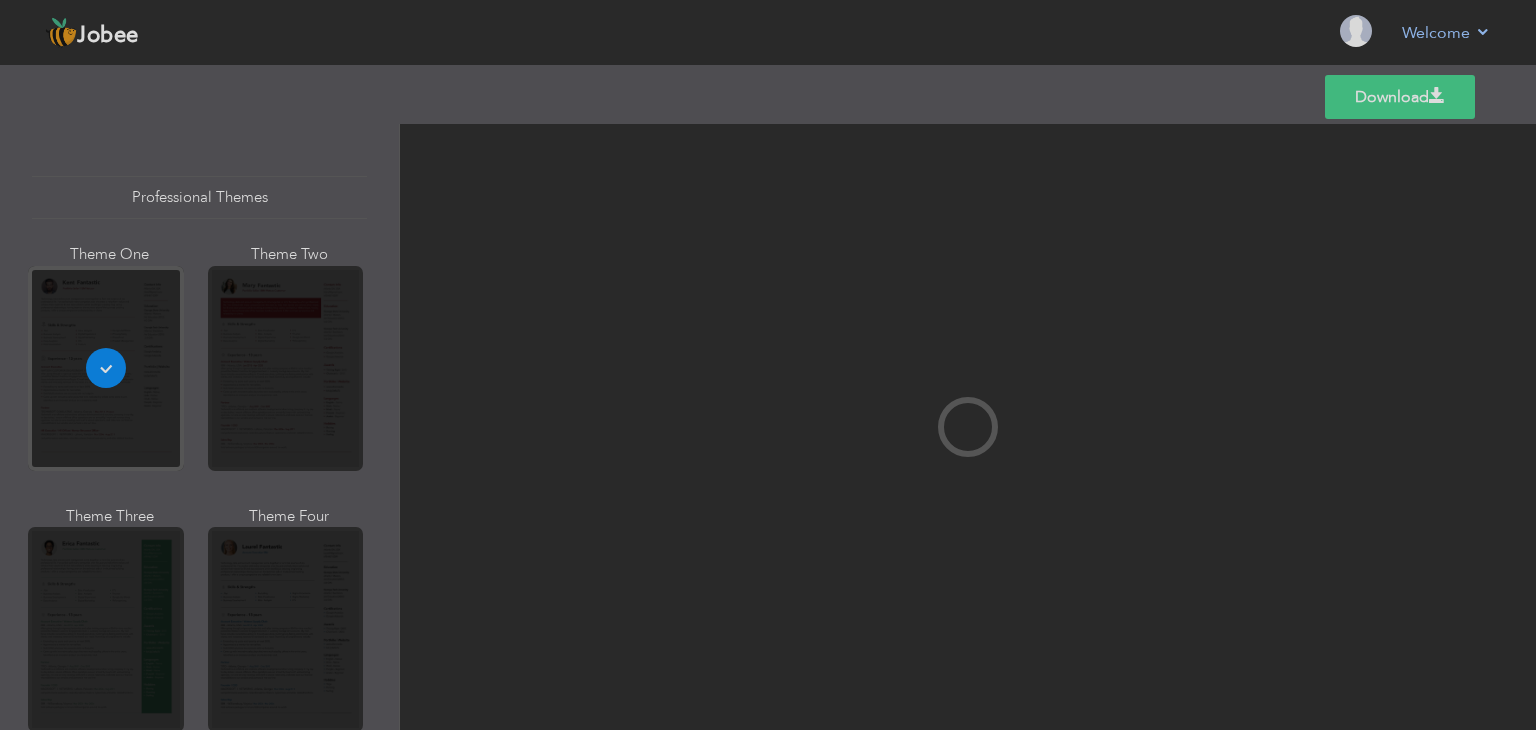 scroll, scrollTop: 0, scrollLeft: 0, axis: both 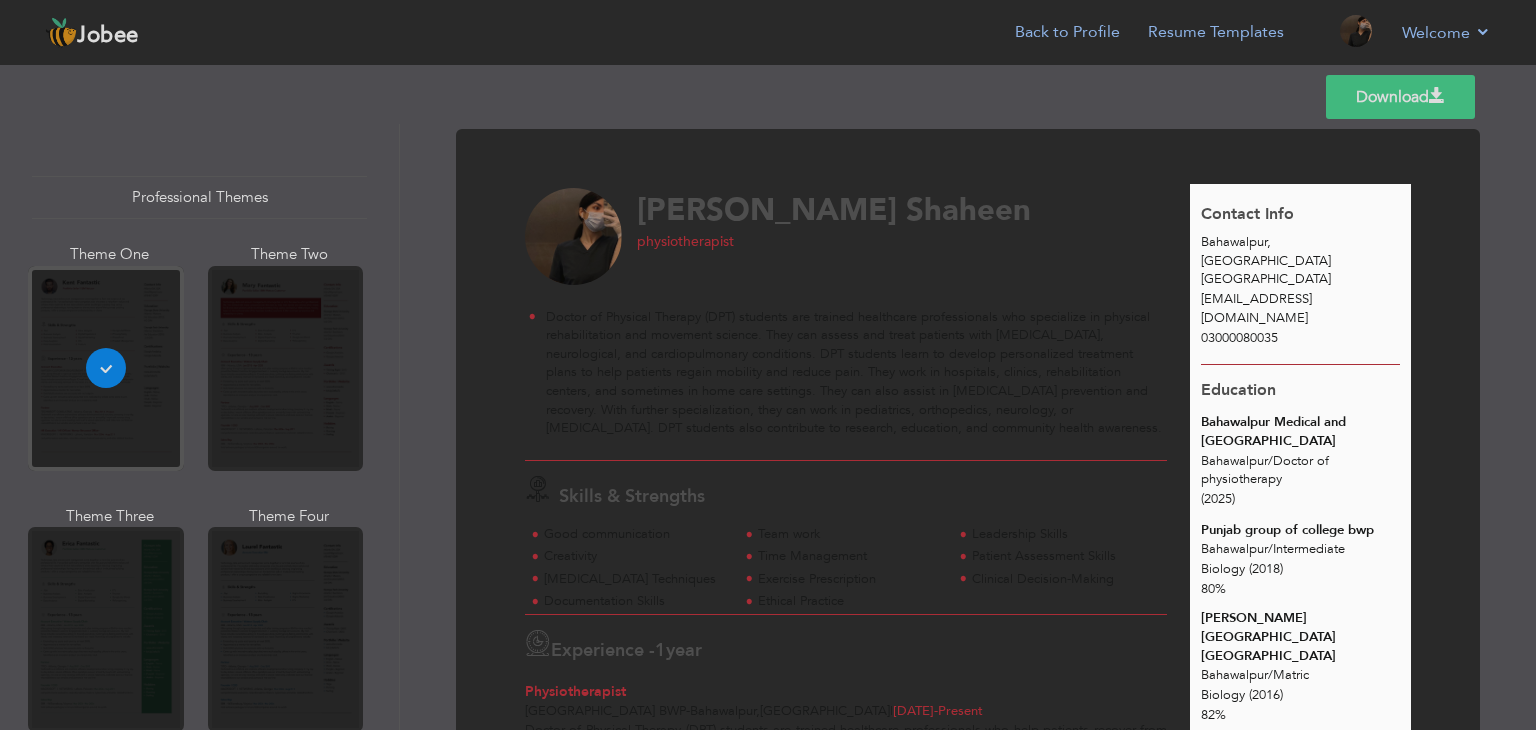 click on "Professional Themes
Theme One
Theme Two
Theme Three
Theme Four" at bounding box center (768, 427) 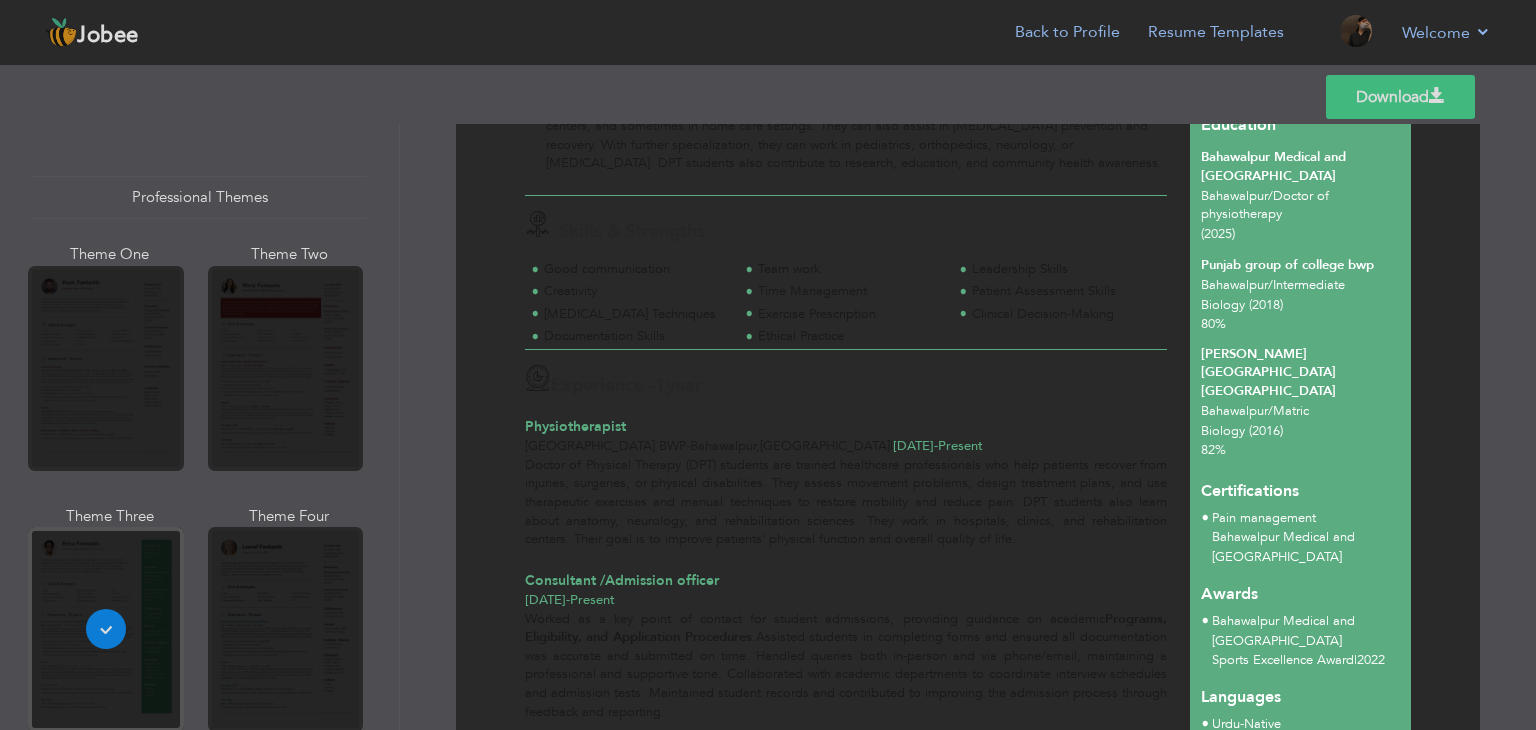 scroll, scrollTop: 0, scrollLeft: 0, axis: both 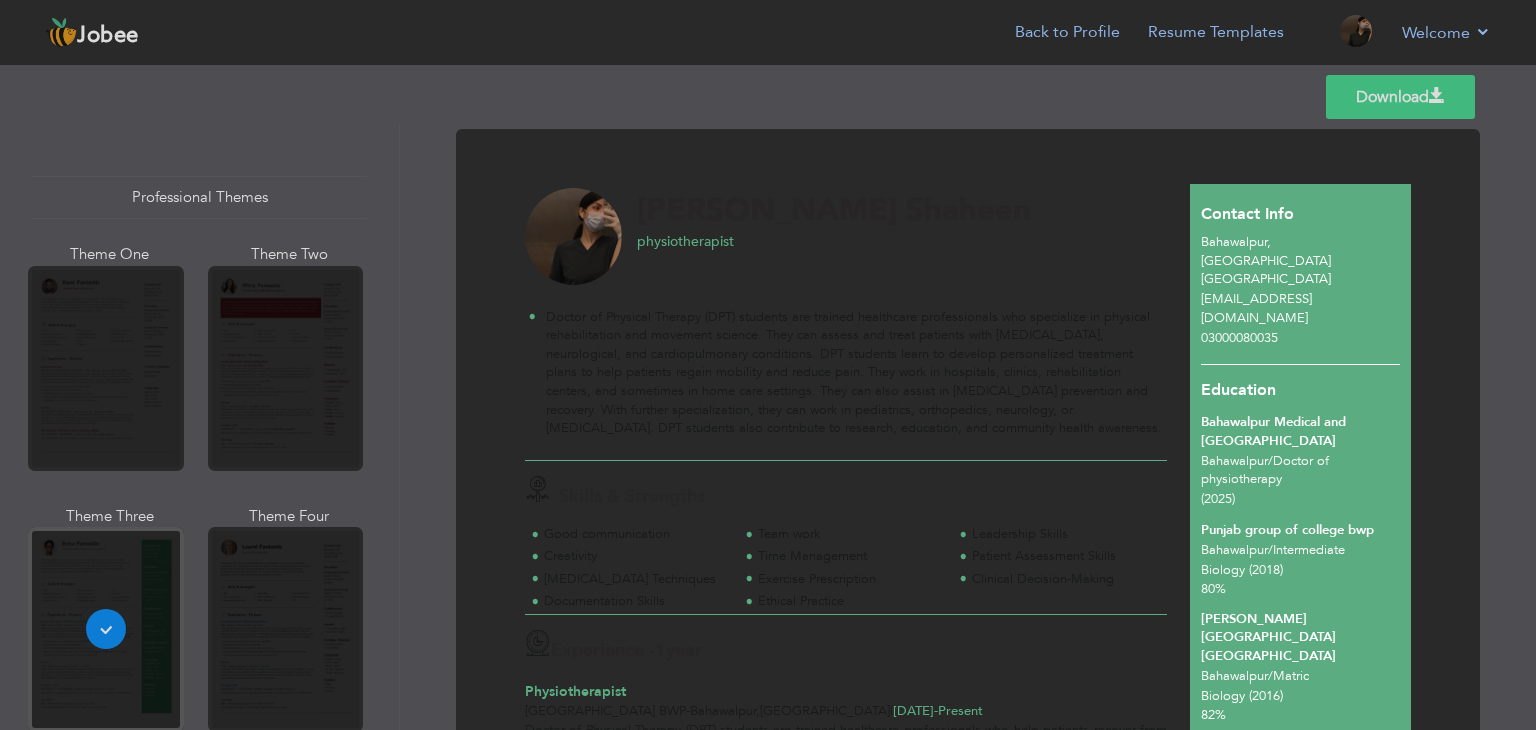 click on "Download" at bounding box center (1400, 97) 